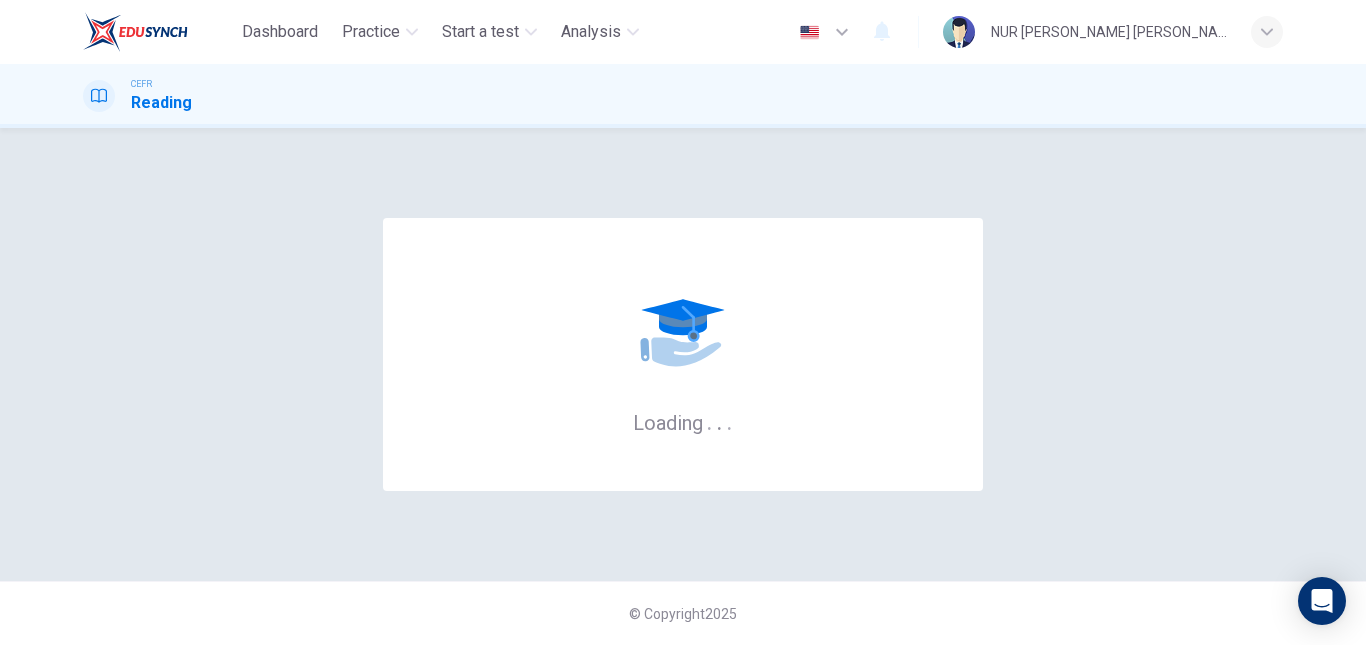 scroll, scrollTop: 0, scrollLeft: 0, axis: both 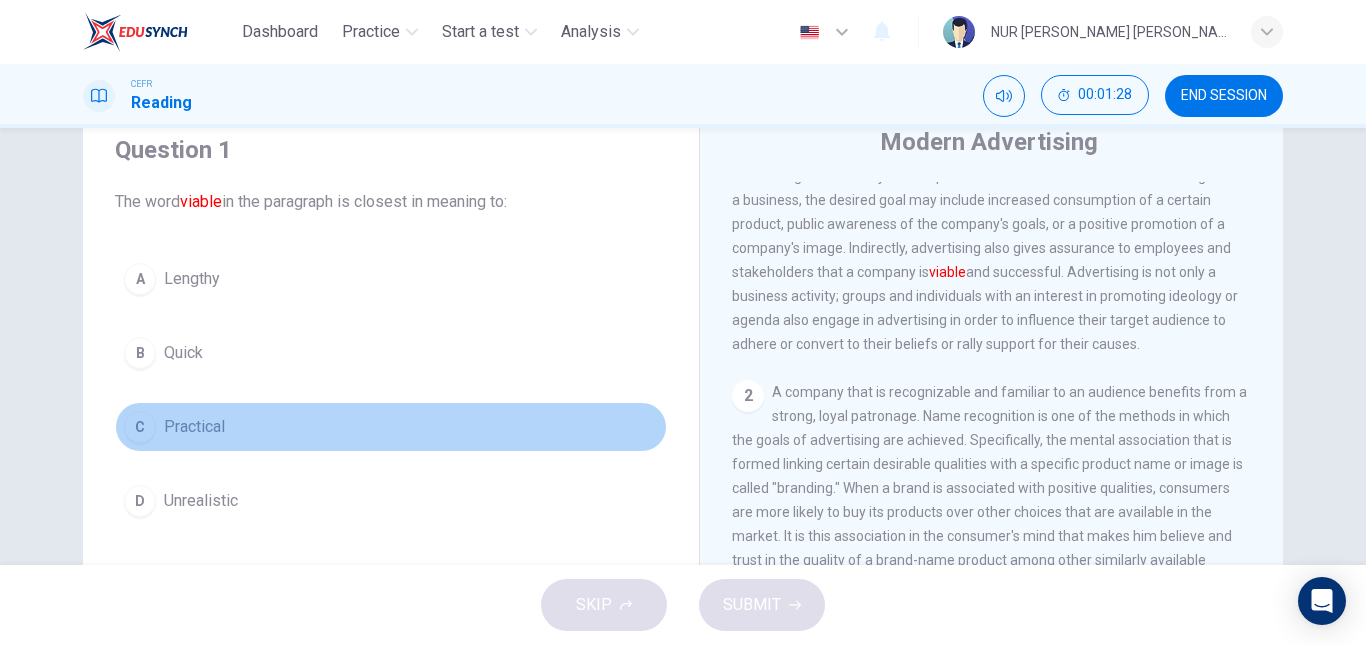 click on "C" at bounding box center [140, 427] 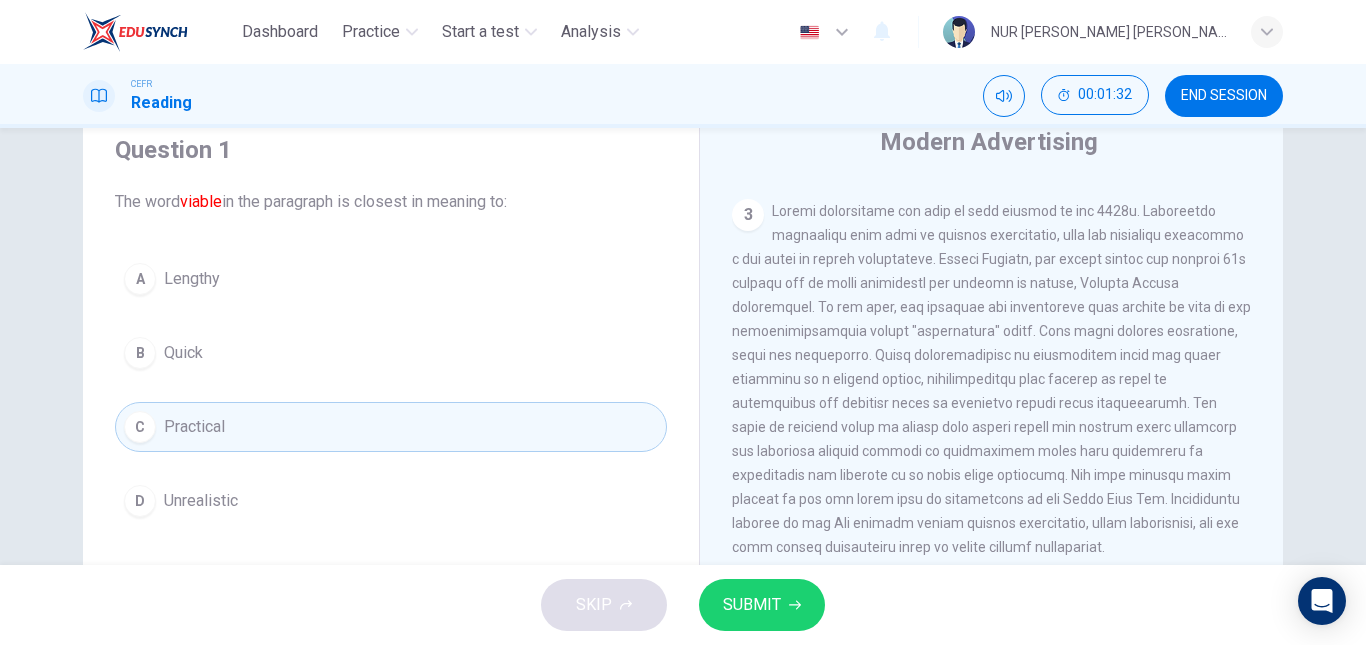 scroll, scrollTop: 635, scrollLeft: 0, axis: vertical 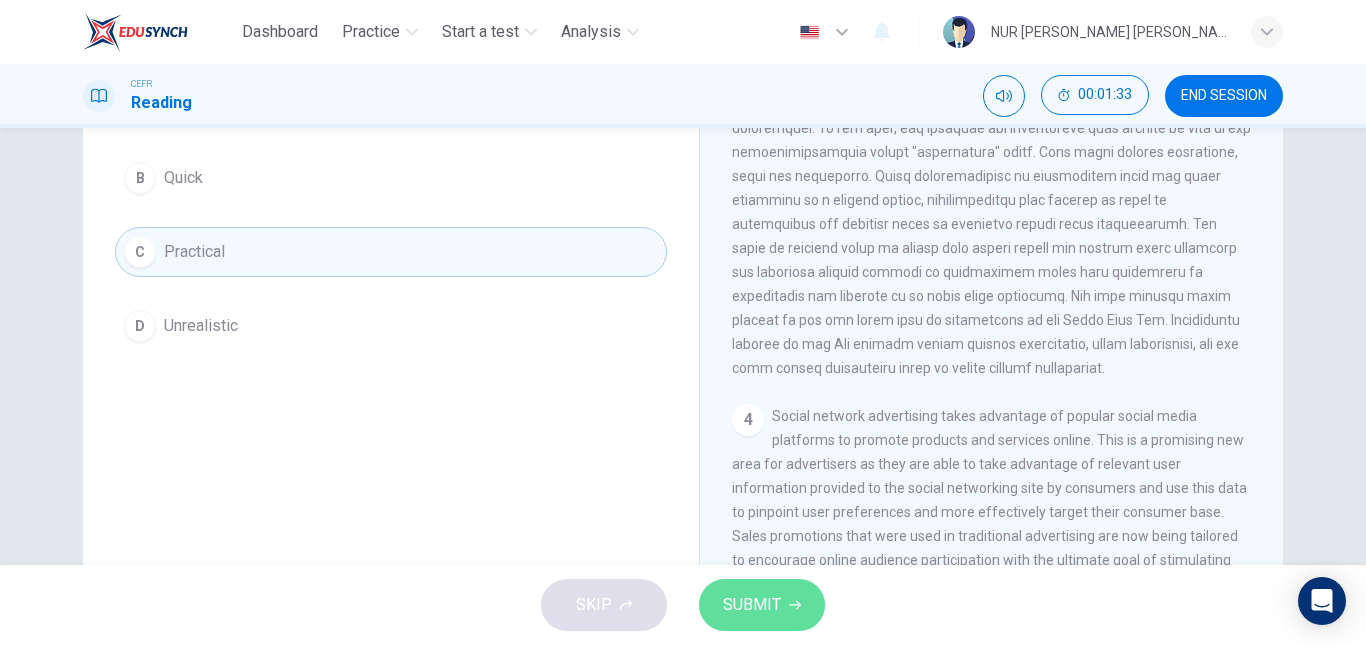 click on "SUBMIT" at bounding box center [752, 605] 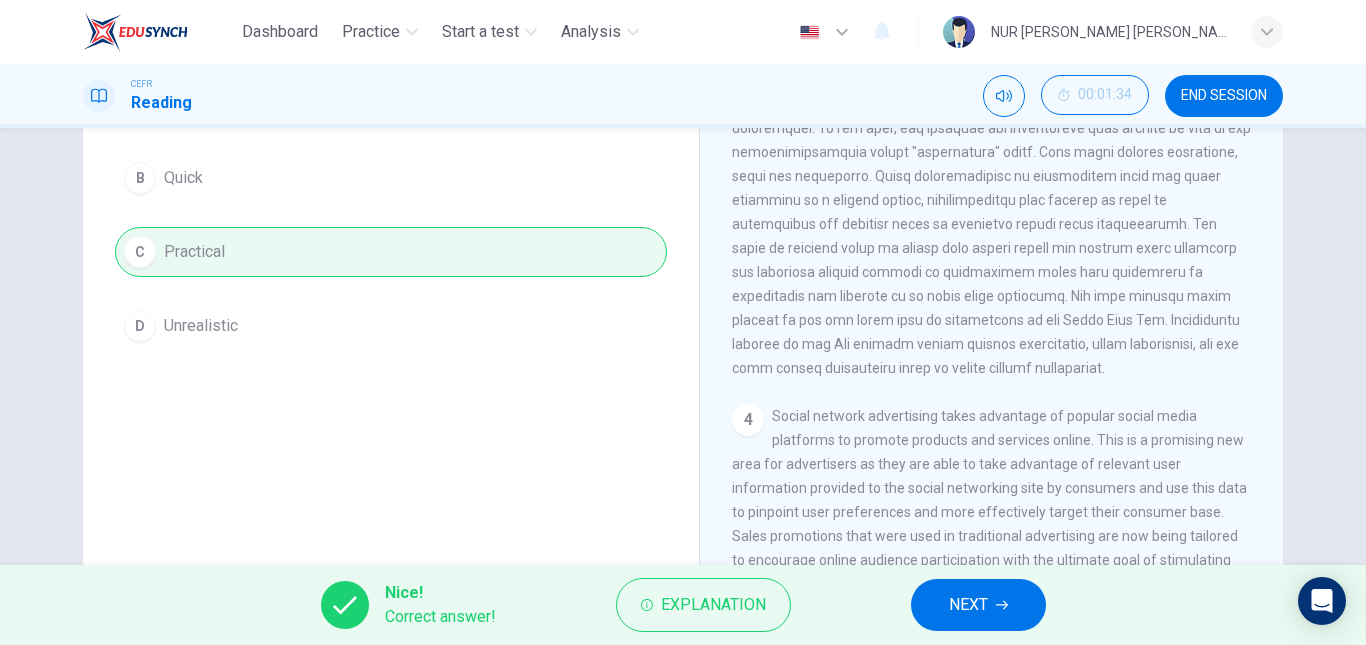 click on "NEXT" at bounding box center (968, 605) 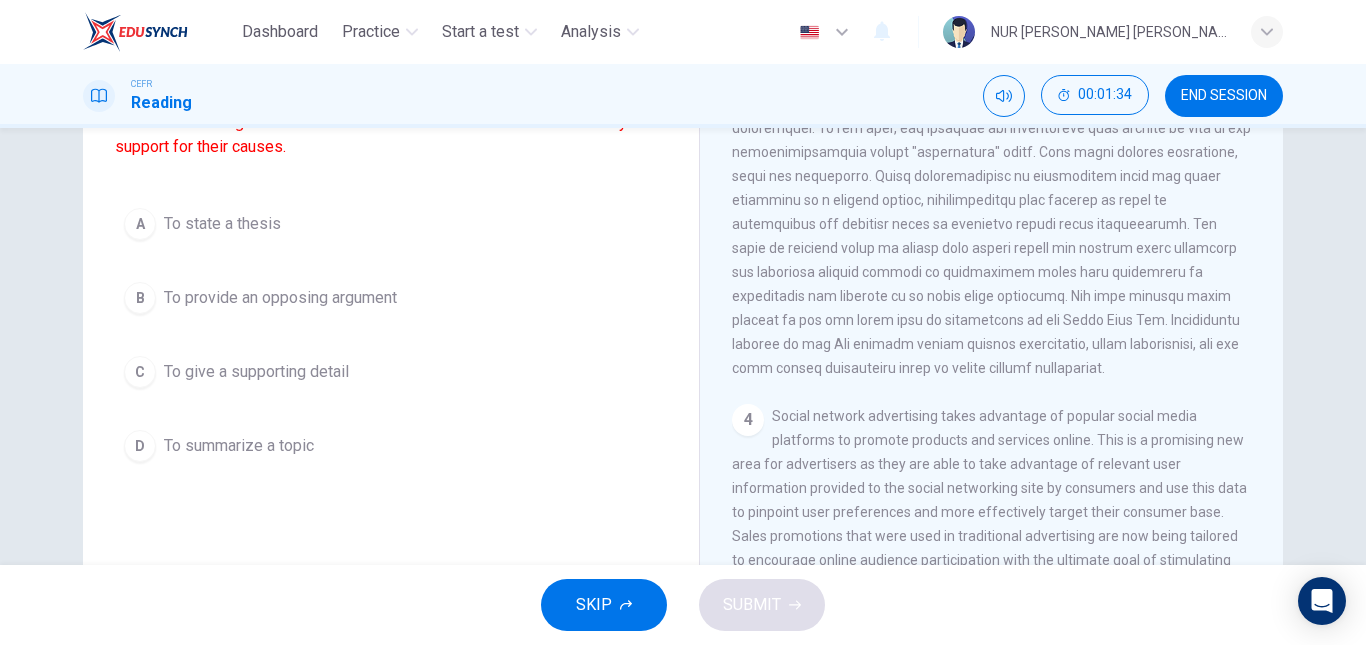 scroll, scrollTop: 338, scrollLeft: 0, axis: vertical 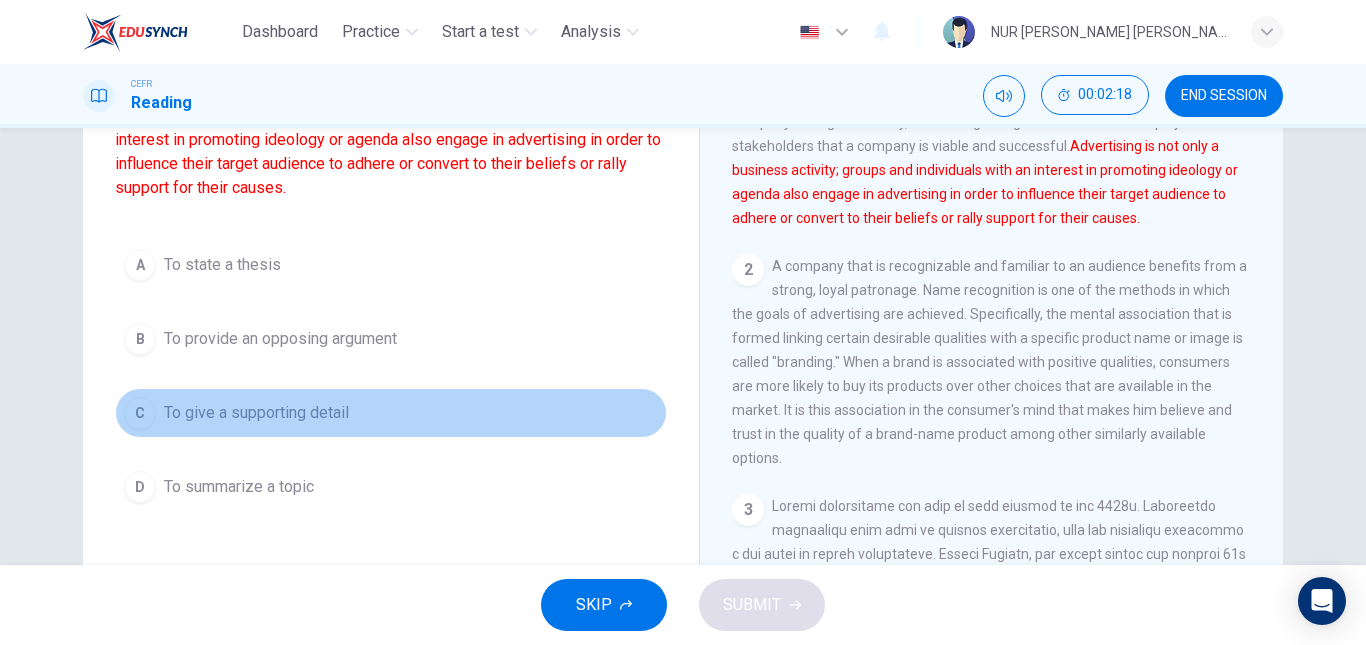 click on "C To give a supporting detail" at bounding box center [391, 413] 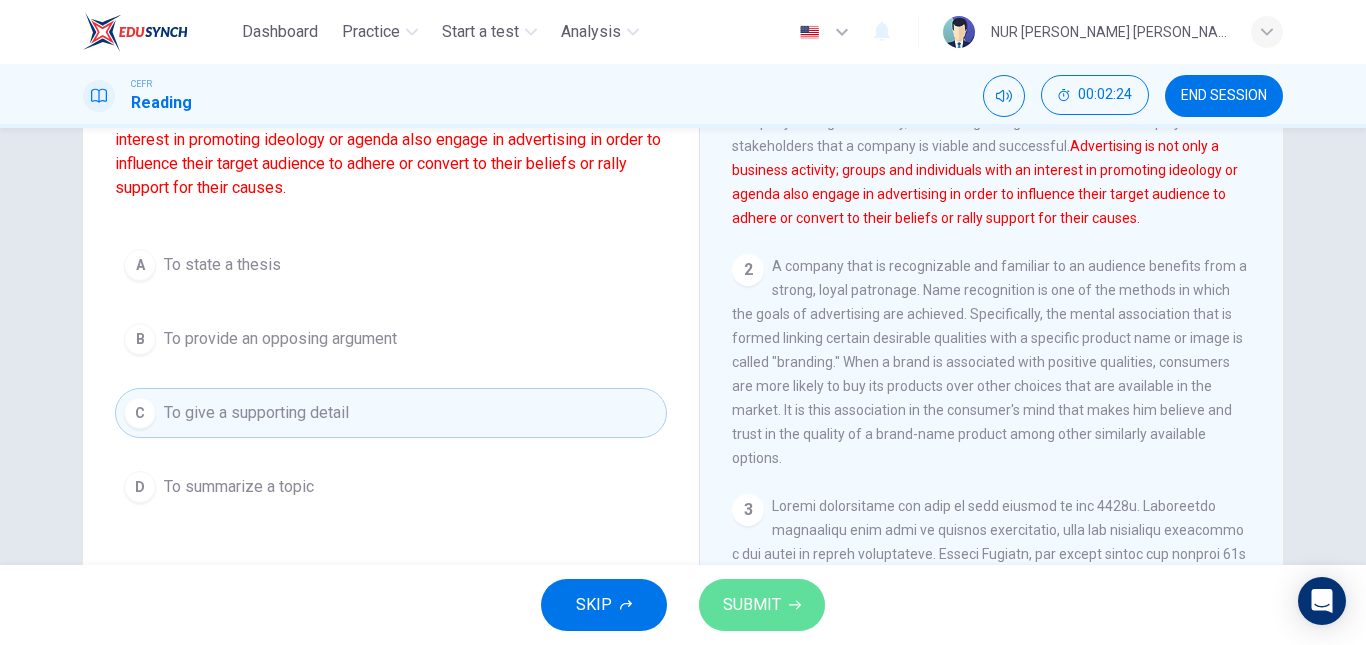 click on "SUBMIT" at bounding box center (752, 605) 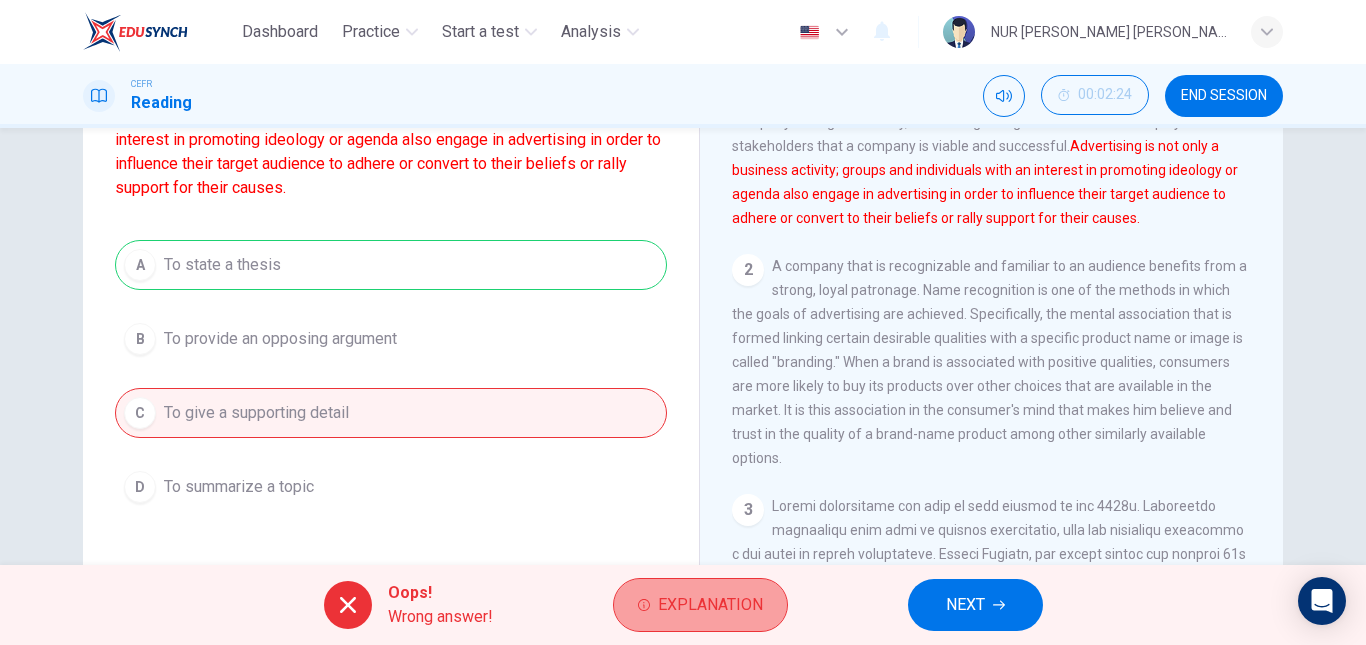 click on "Explanation" at bounding box center [710, 605] 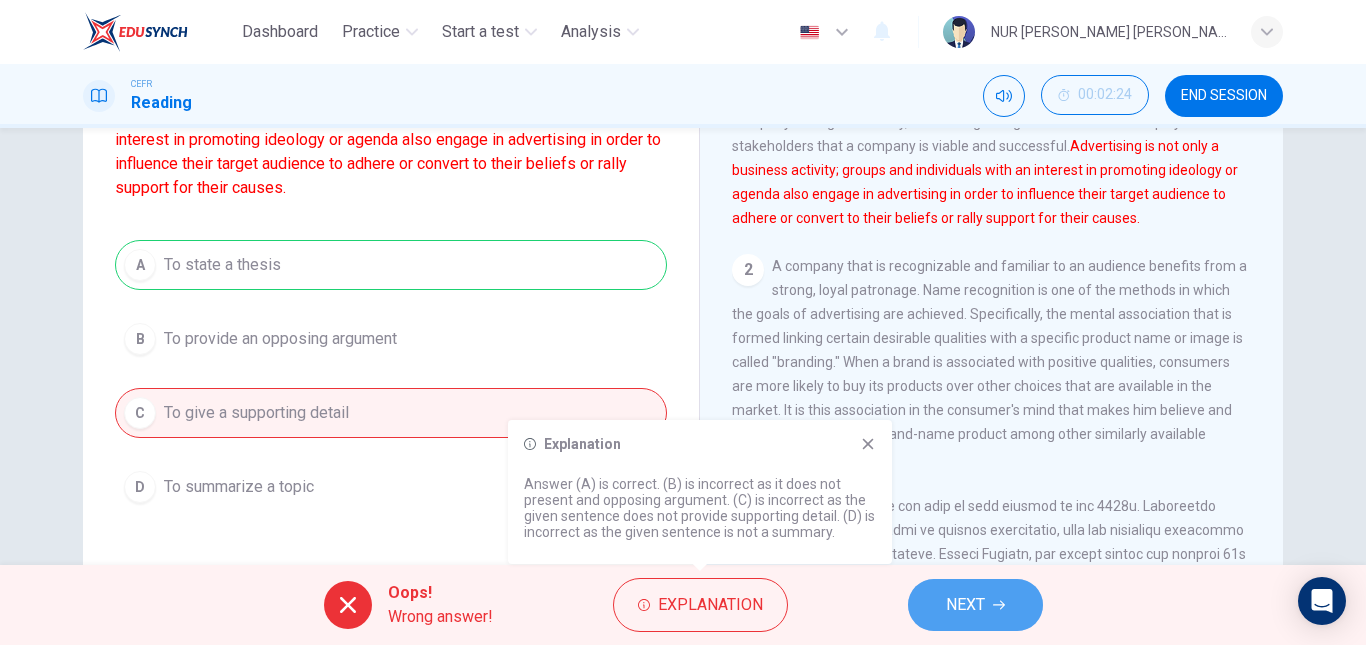 click on "NEXT" at bounding box center (975, 605) 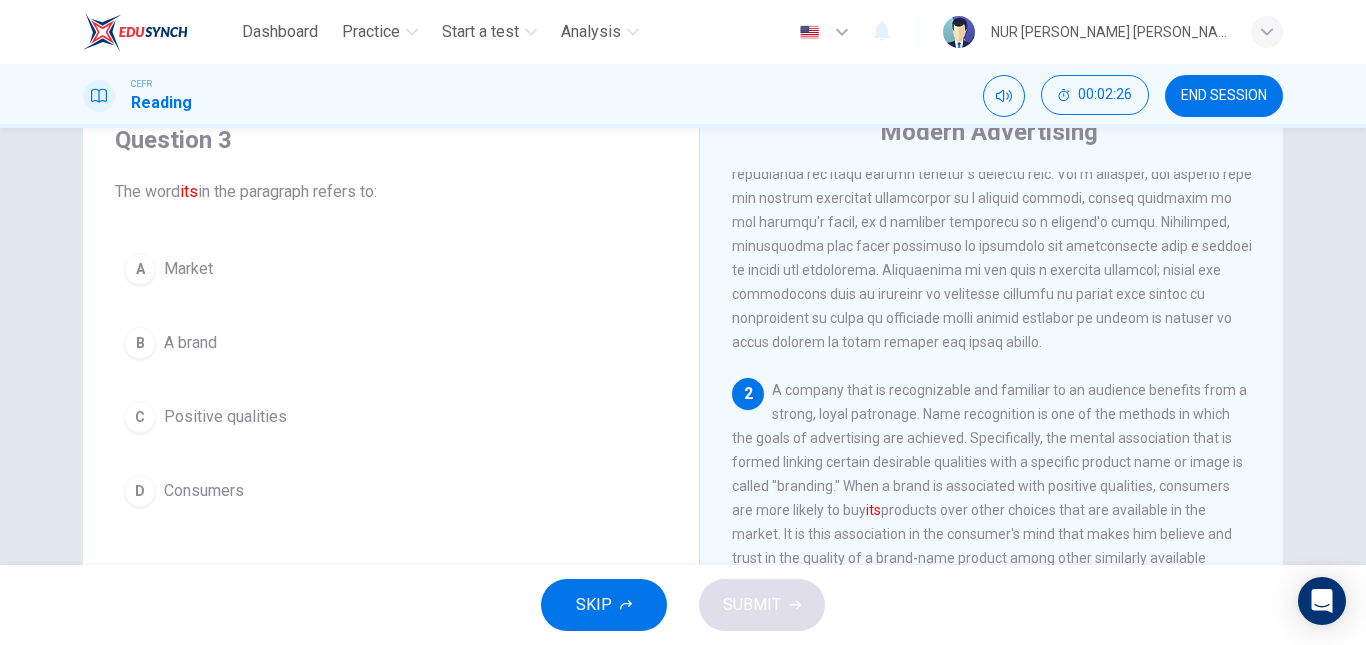 scroll, scrollTop: 51, scrollLeft: 0, axis: vertical 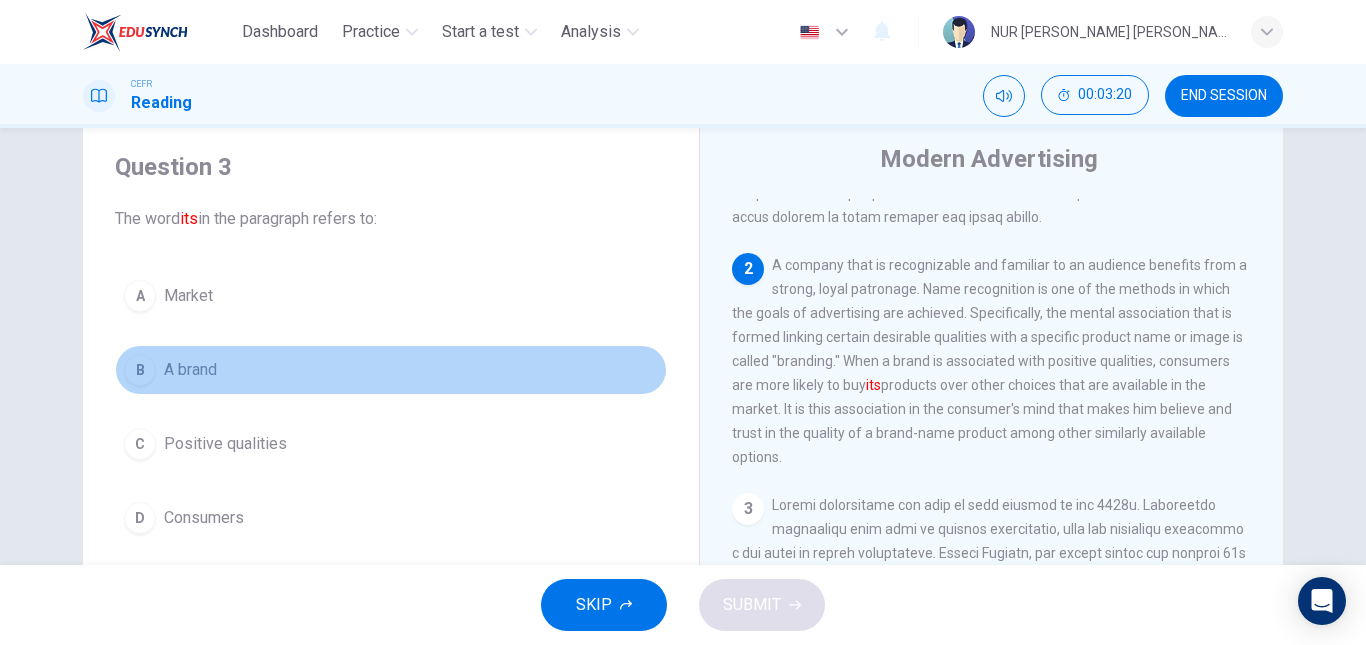 click on "B" at bounding box center [140, 370] 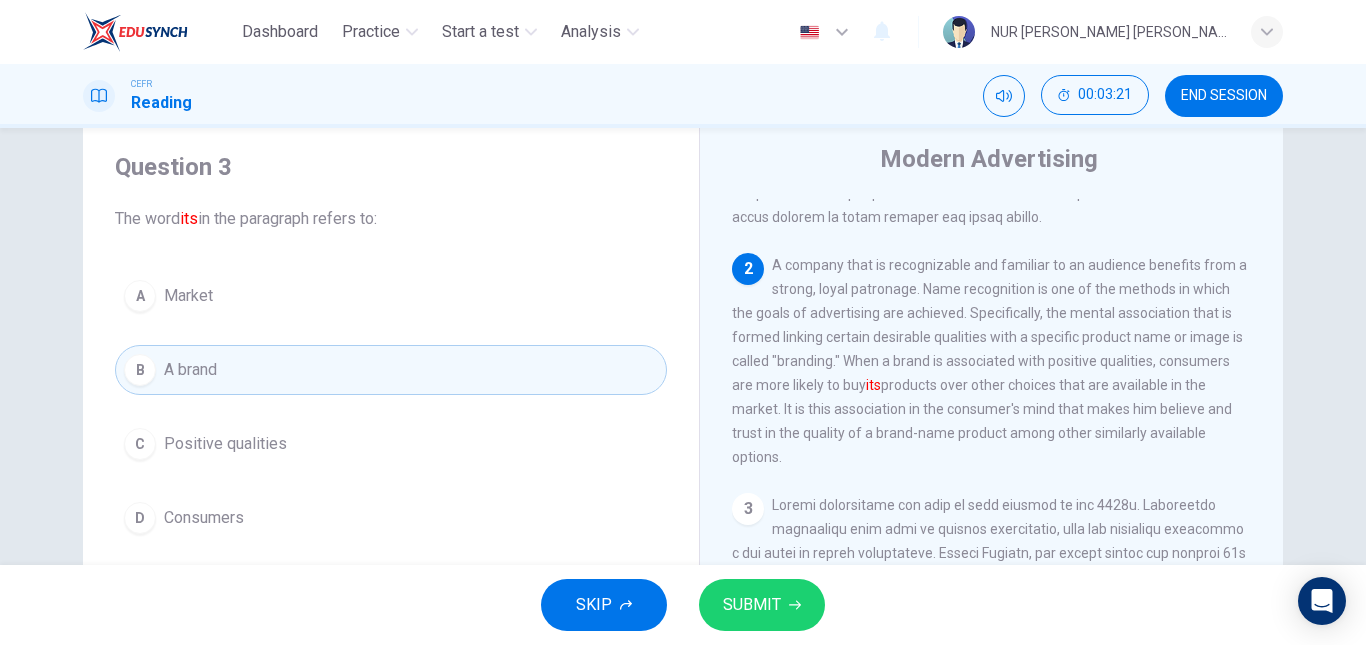 click on "SUBMIT" at bounding box center (752, 605) 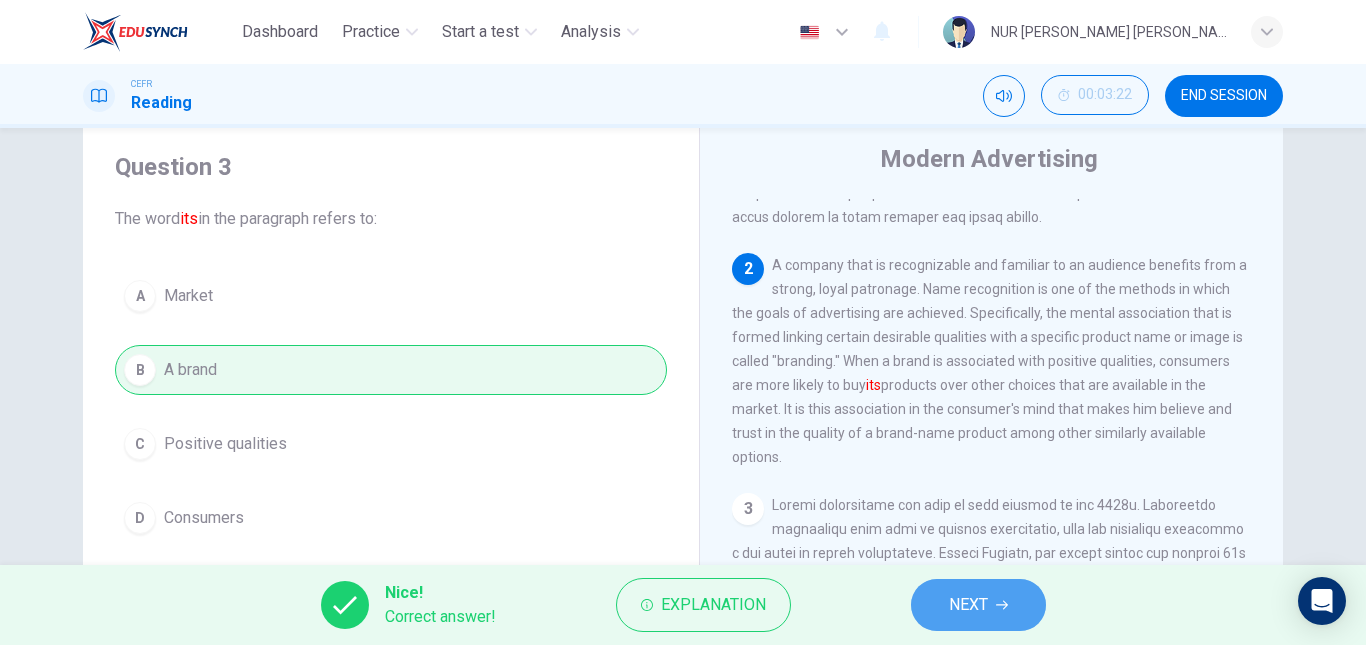 click on "NEXT" at bounding box center [978, 605] 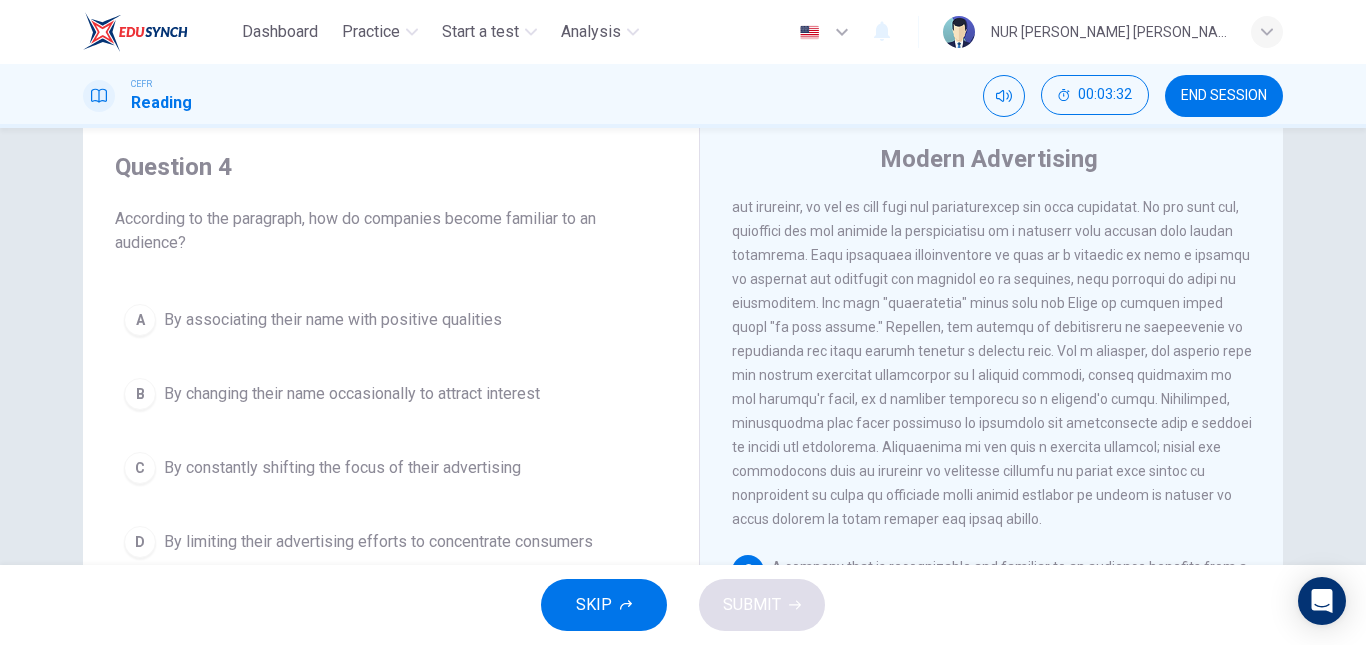 scroll, scrollTop: 0, scrollLeft: 0, axis: both 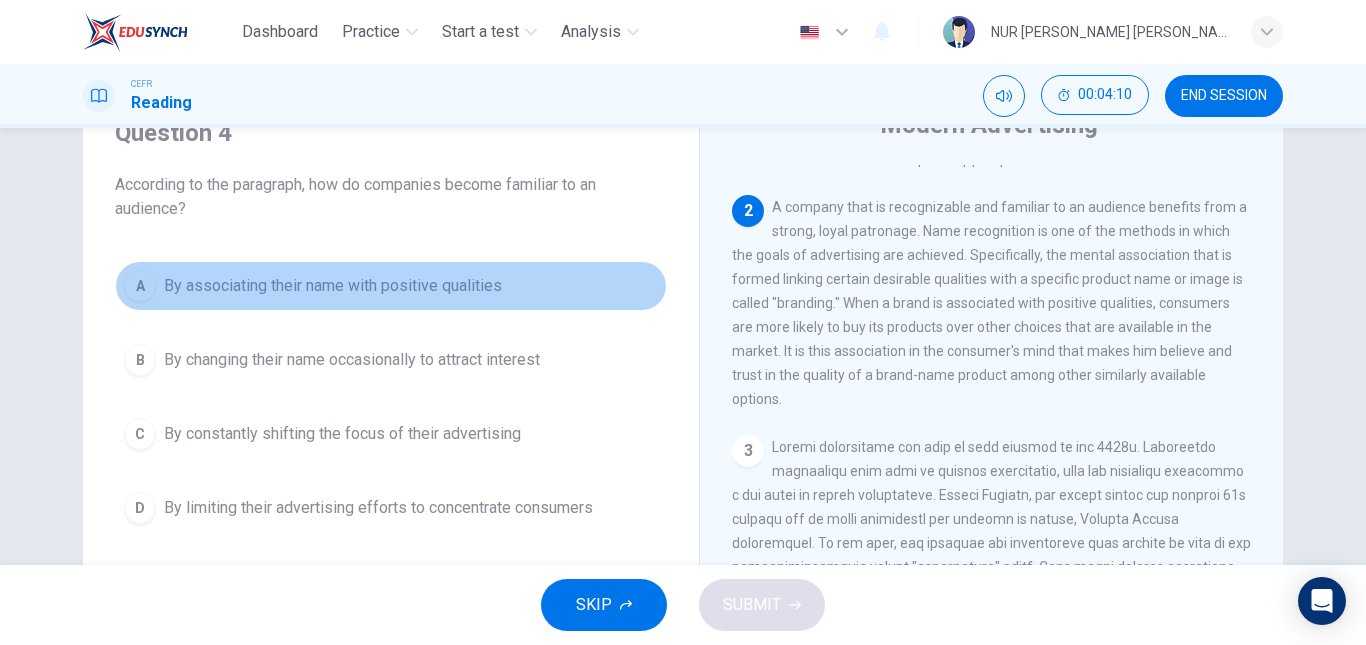 click on "A By associating their name with positive qualities" at bounding box center (391, 286) 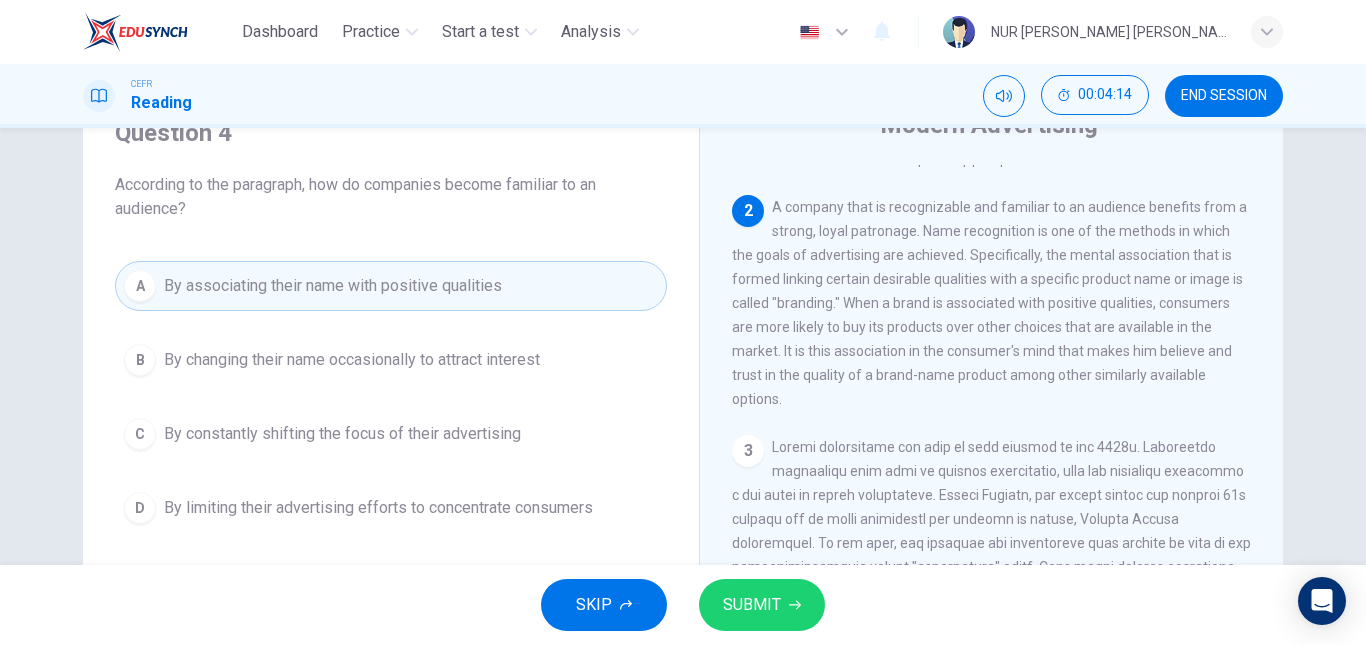 click on "SUBMIT" at bounding box center (752, 605) 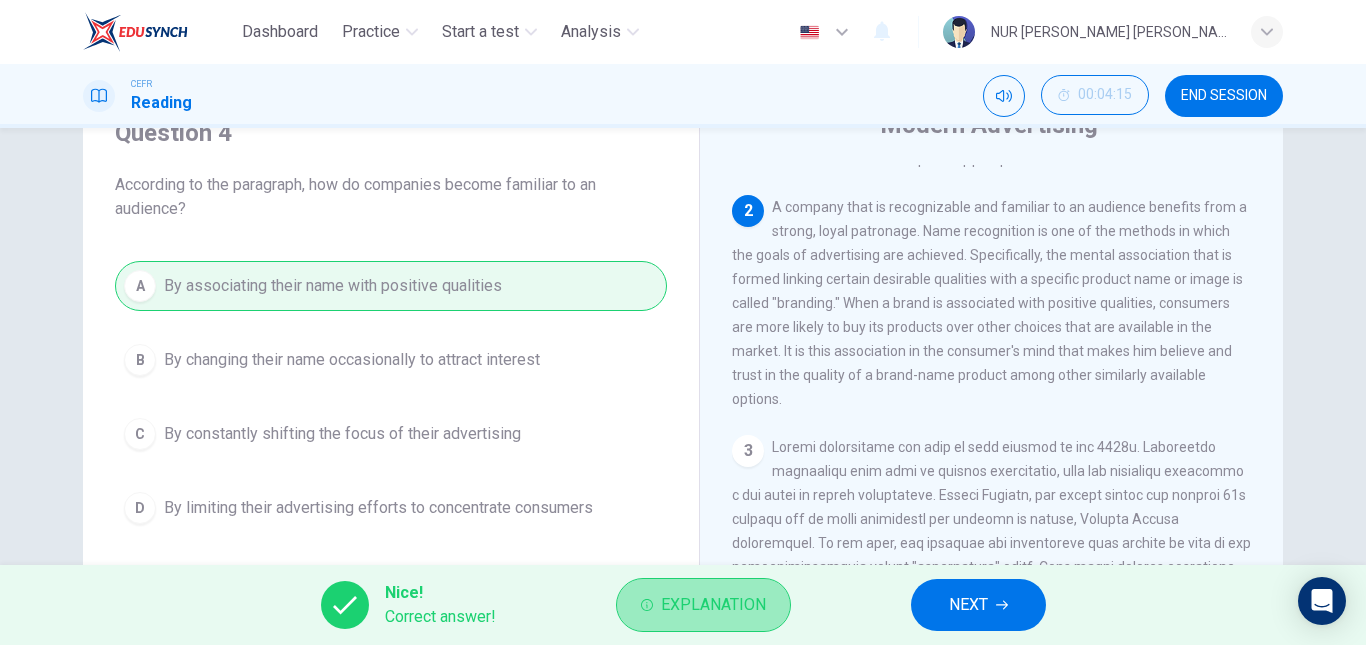 click on "Explanation" at bounding box center (703, 605) 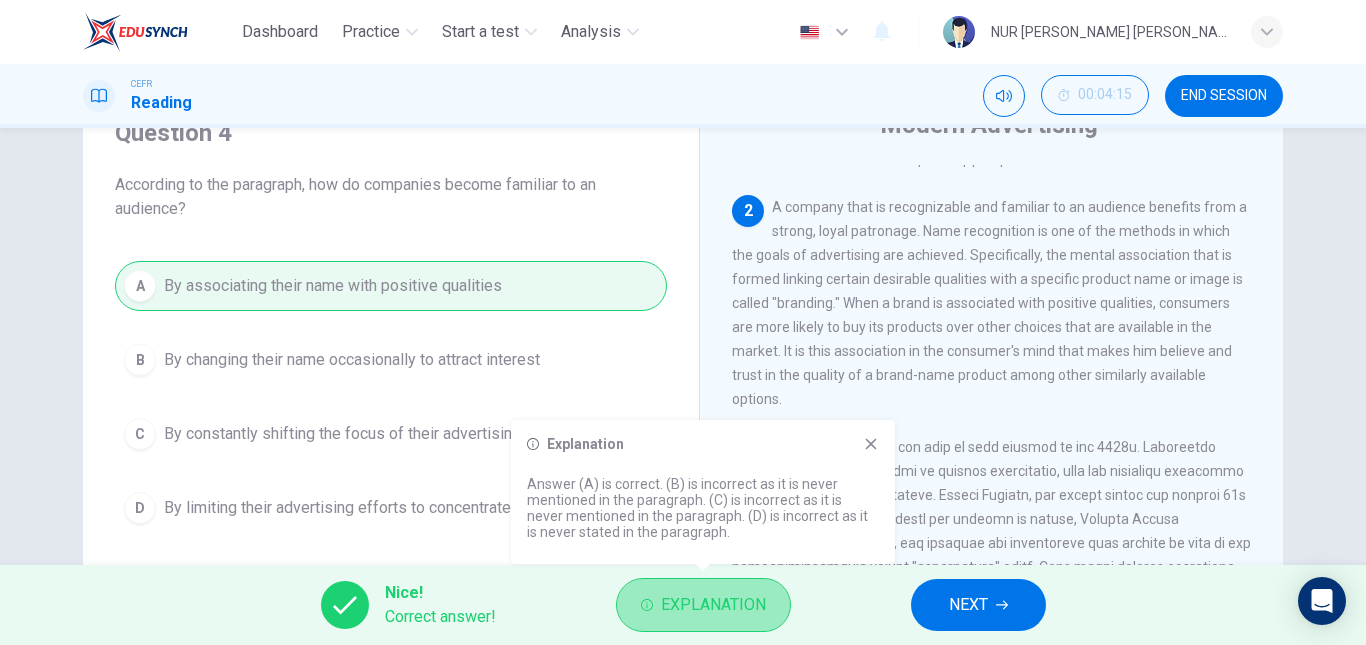 click on "Explanation" at bounding box center [703, 605] 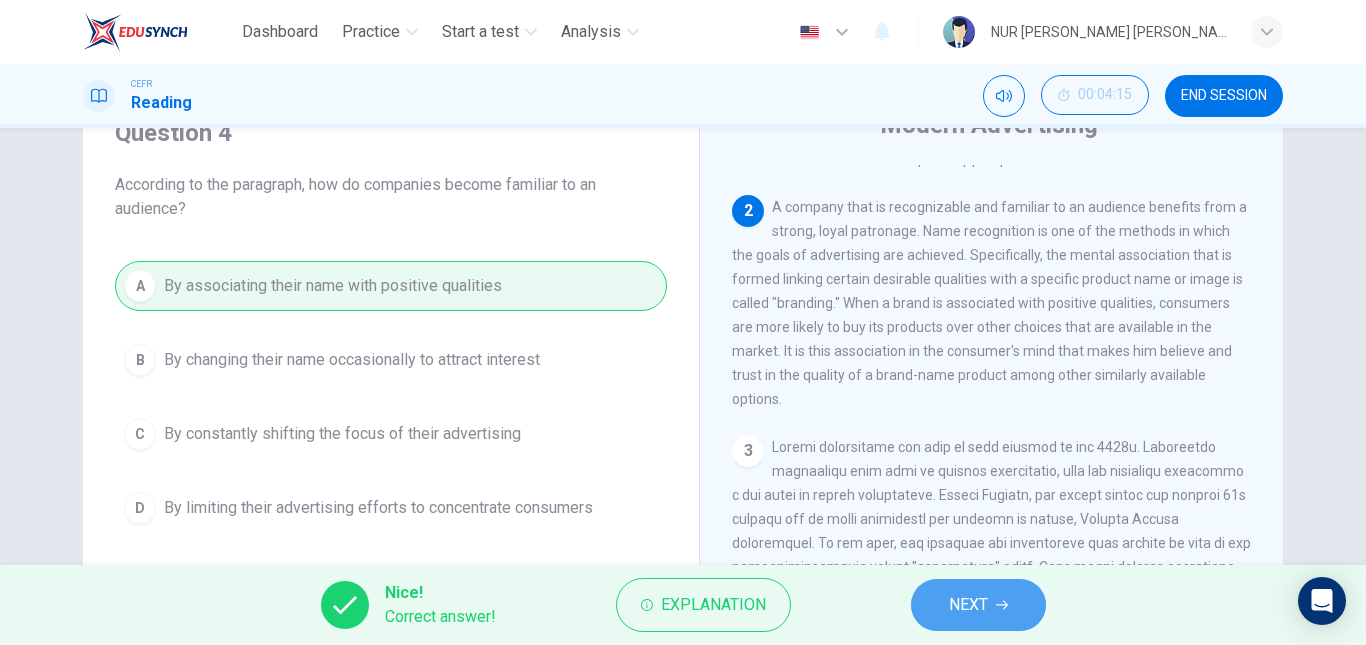click on "NEXT" at bounding box center (978, 605) 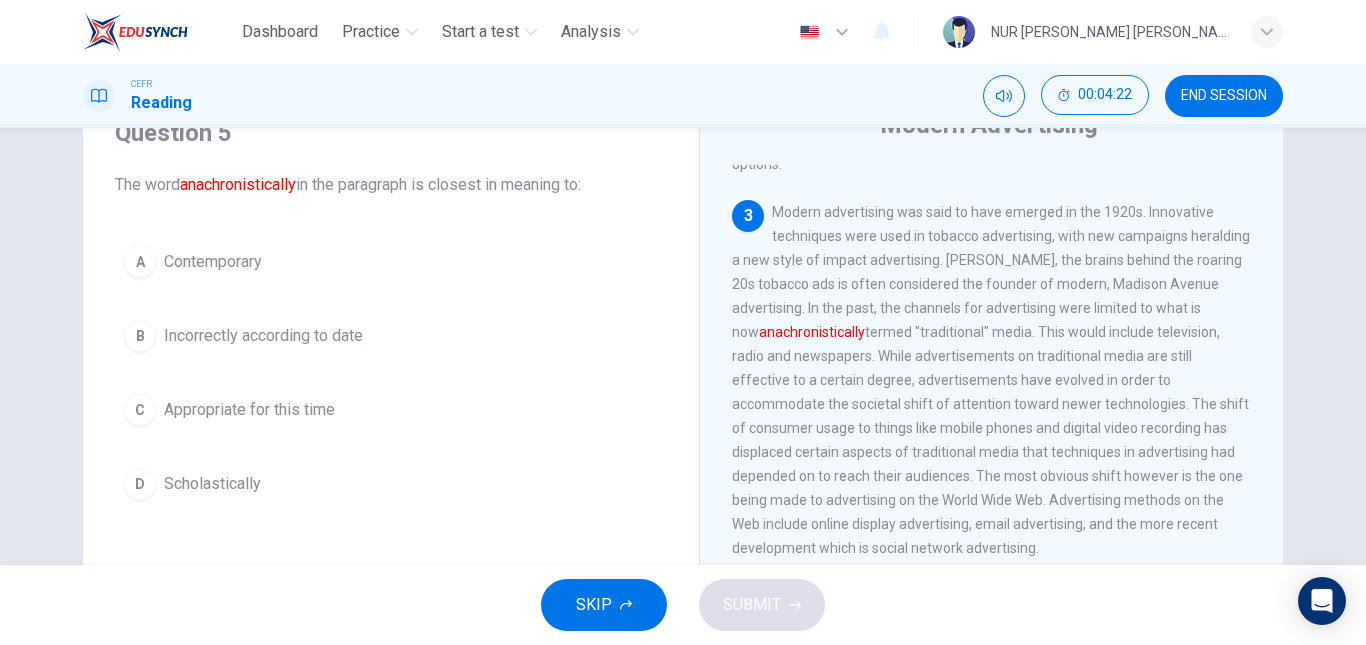 scroll, scrollTop: 614, scrollLeft: 0, axis: vertical 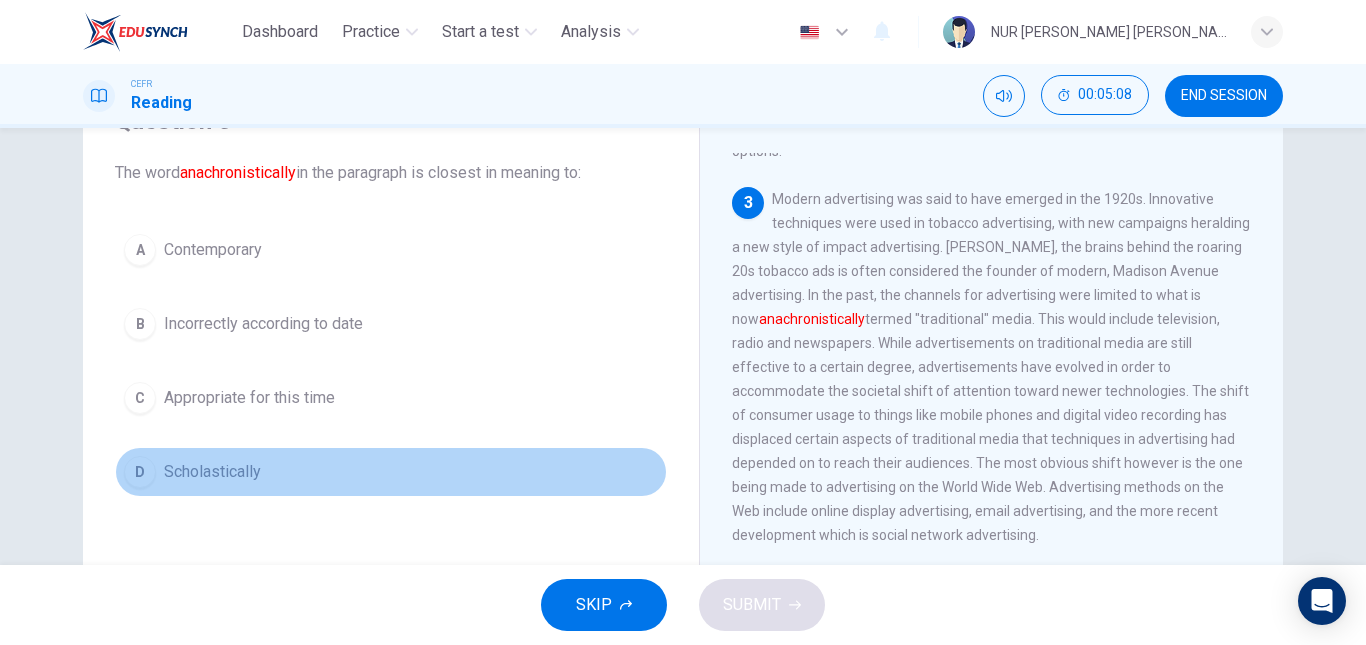 click on "D Scholastically" at bounding box center [391, 472] 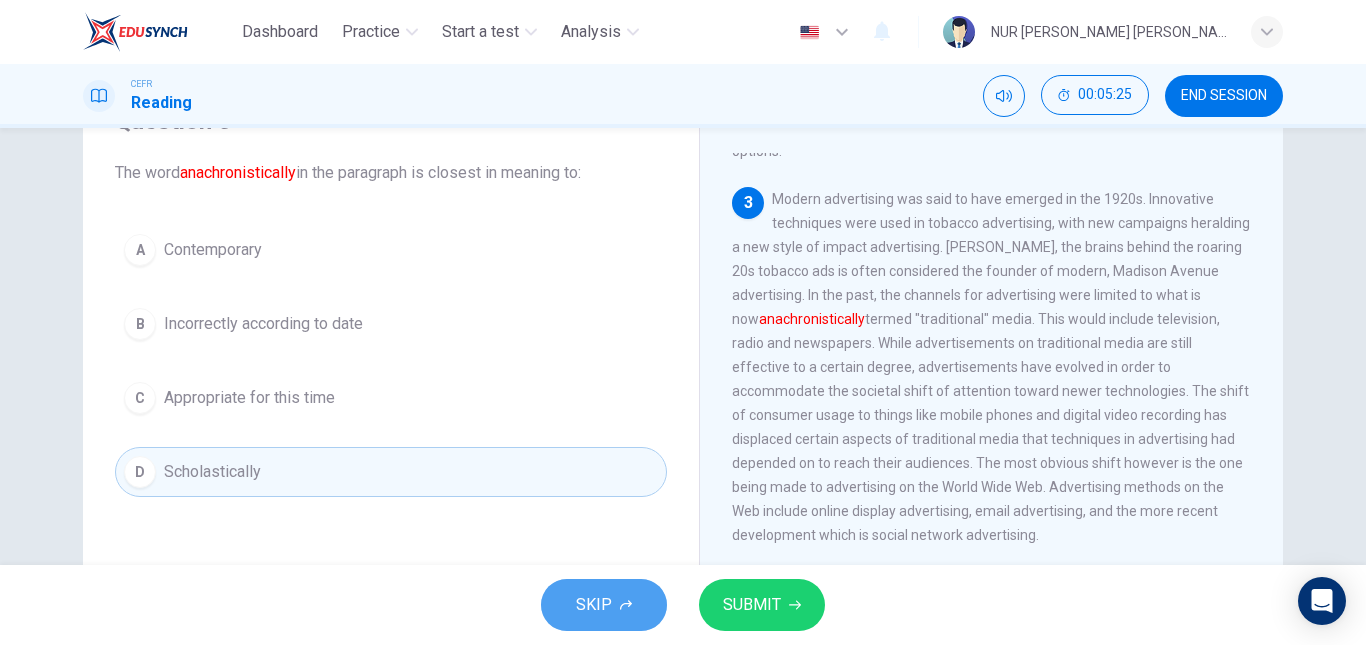 click on "SKIP" at bounding box center (594, 605) 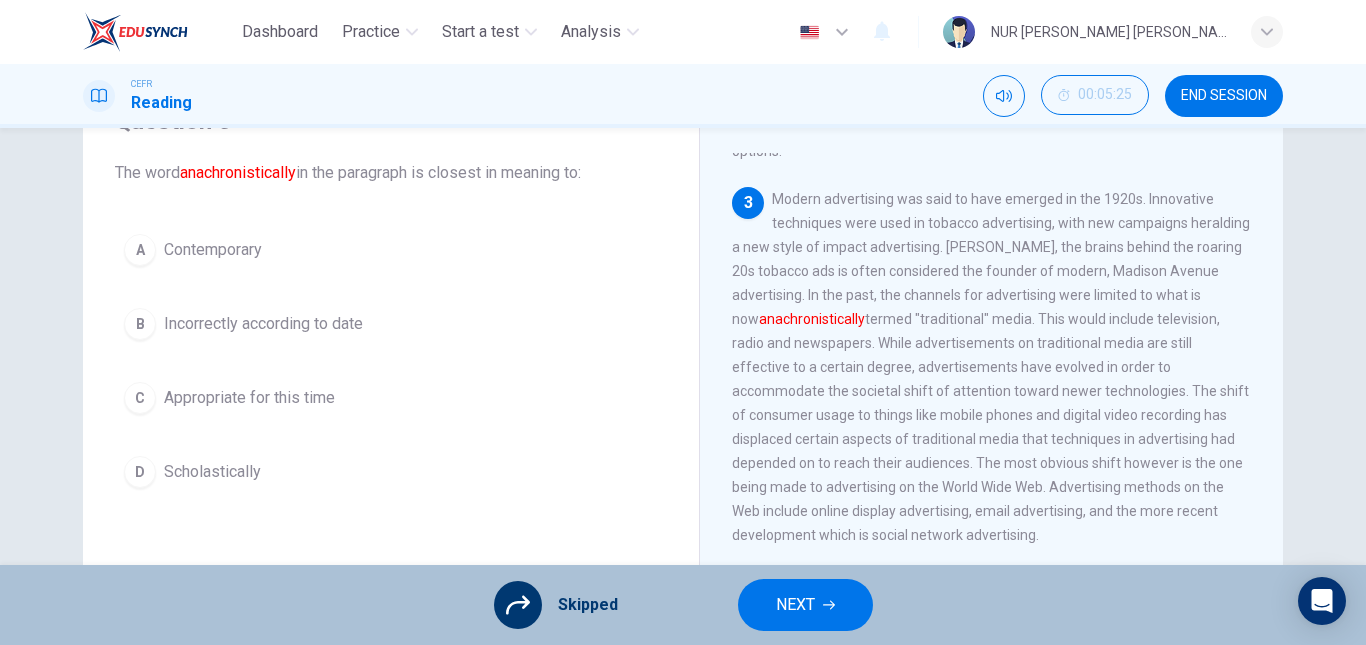 click on "Skipped" at bounding box center (556, 605) 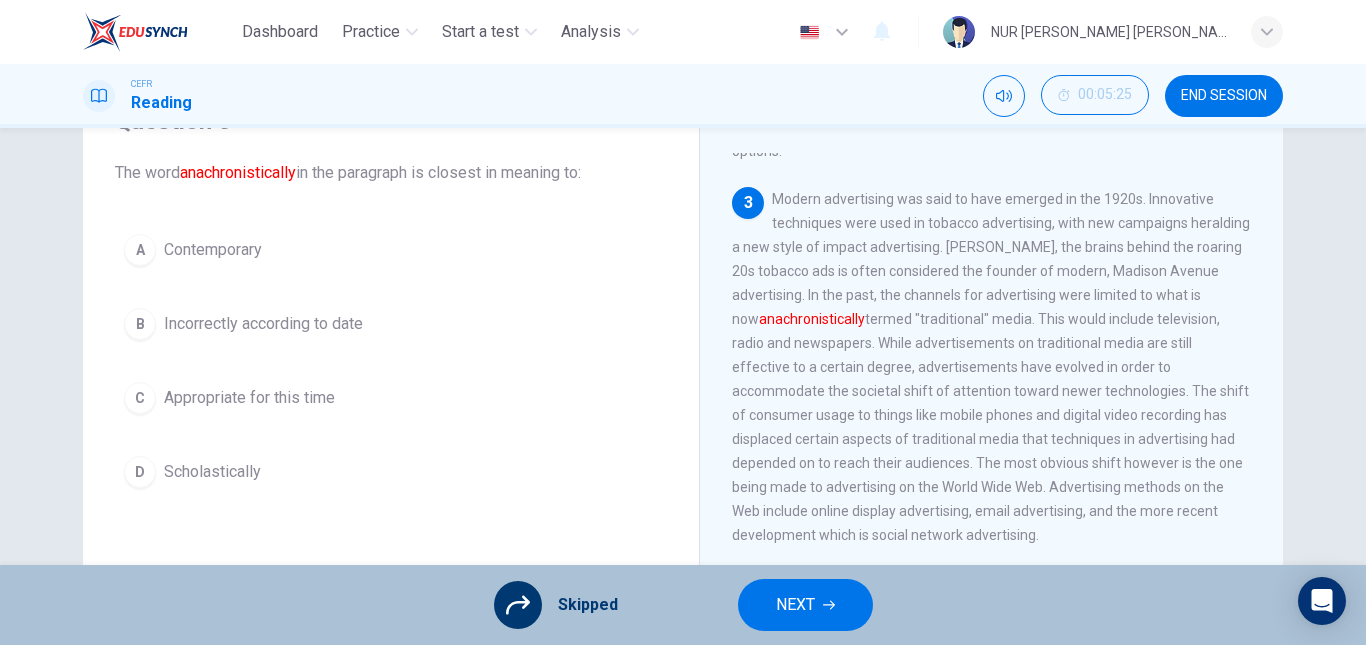 click 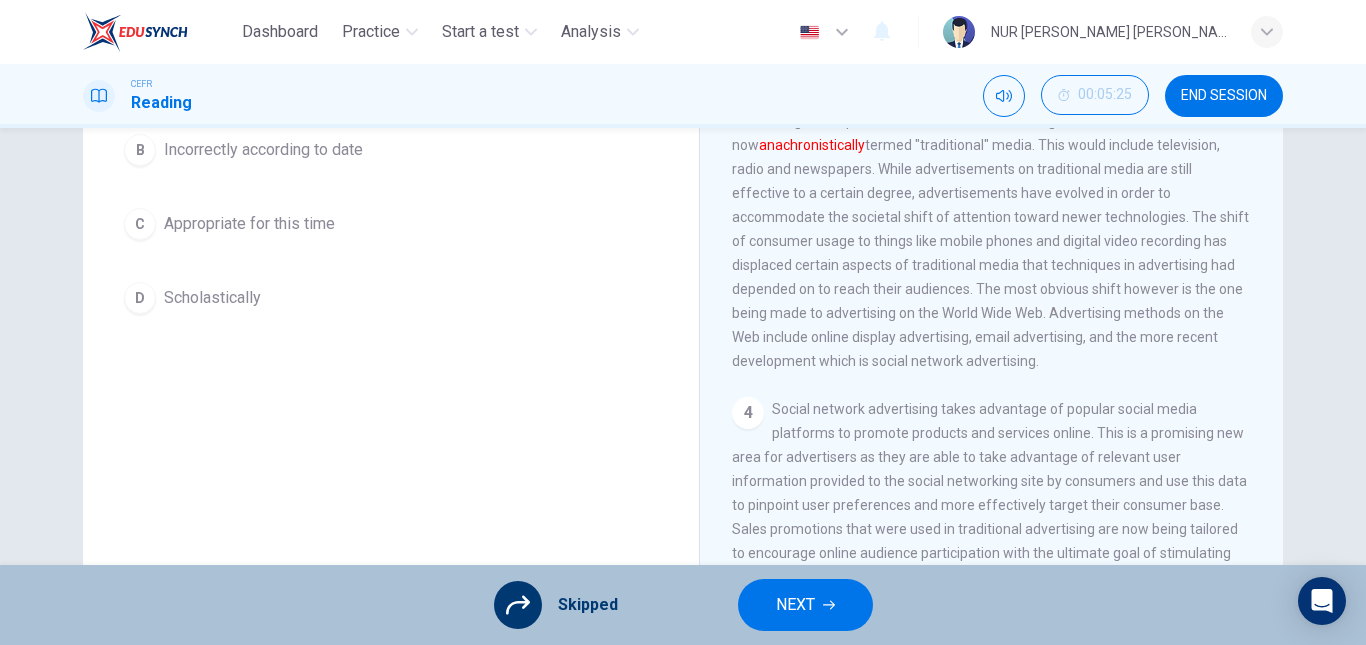 click 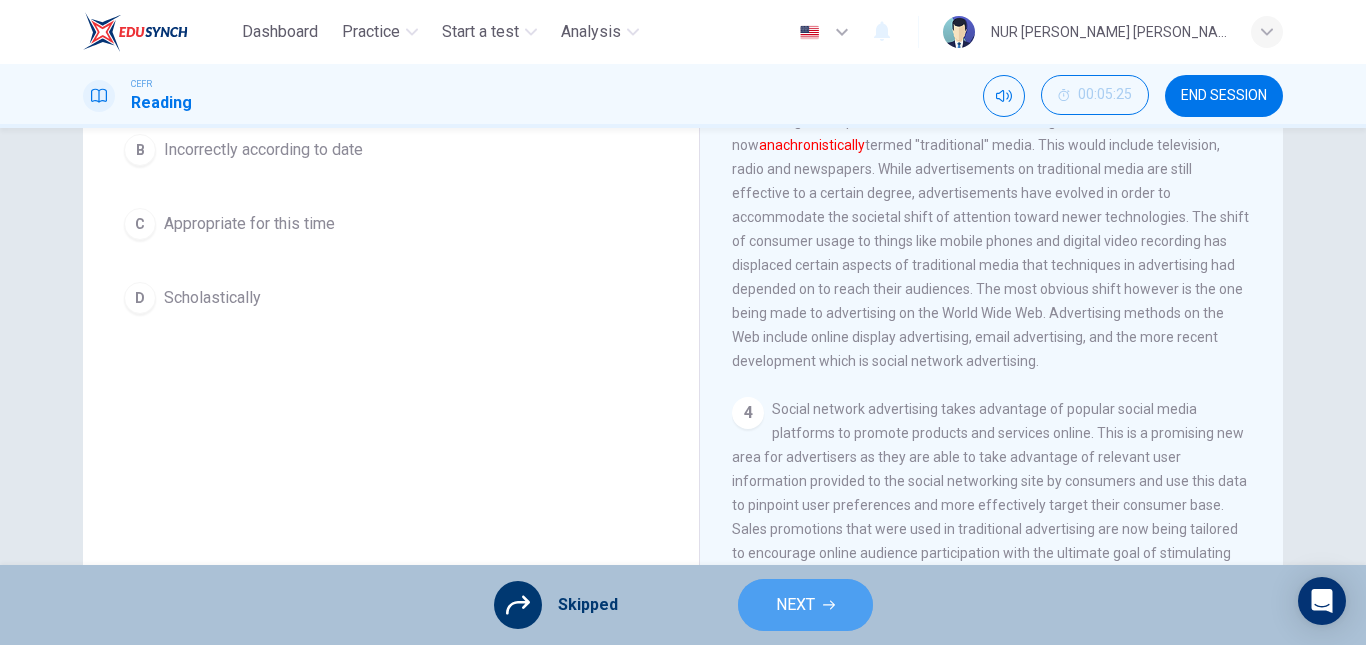 click on "NEXT" at bounding box center [795, 605] 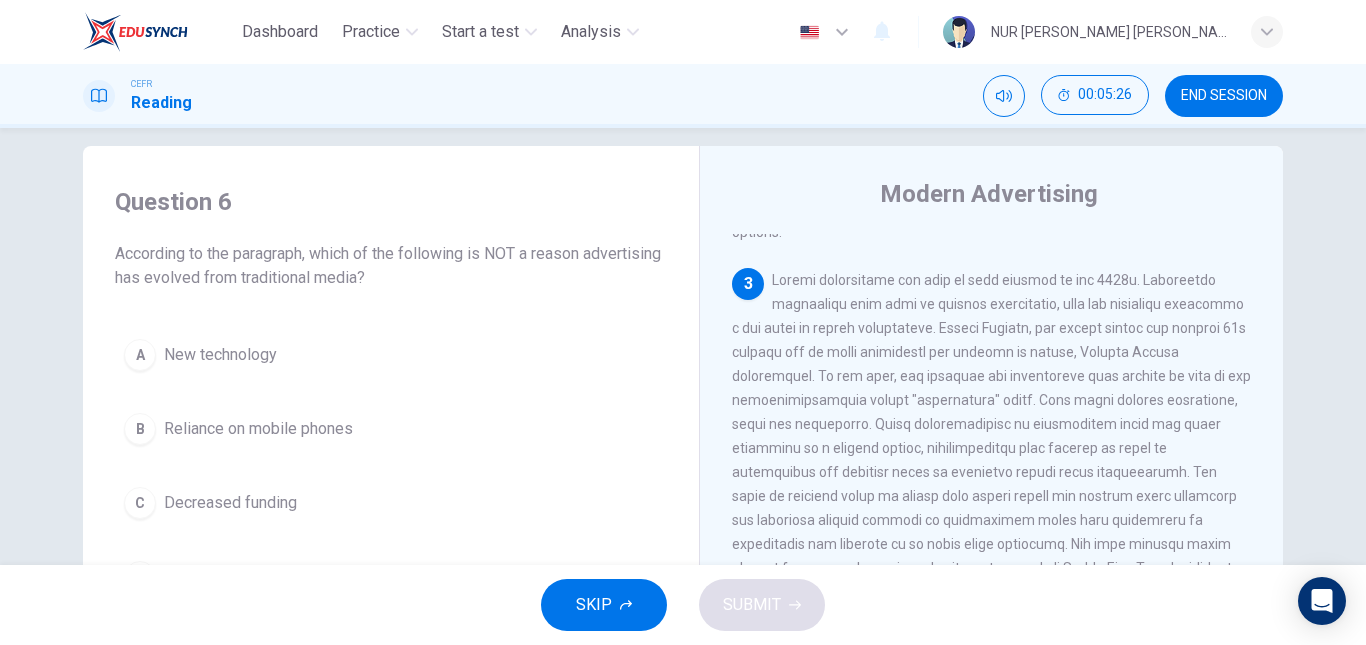 scroll, scrollTop: 21, scrollLeft: 0, axis: vertical 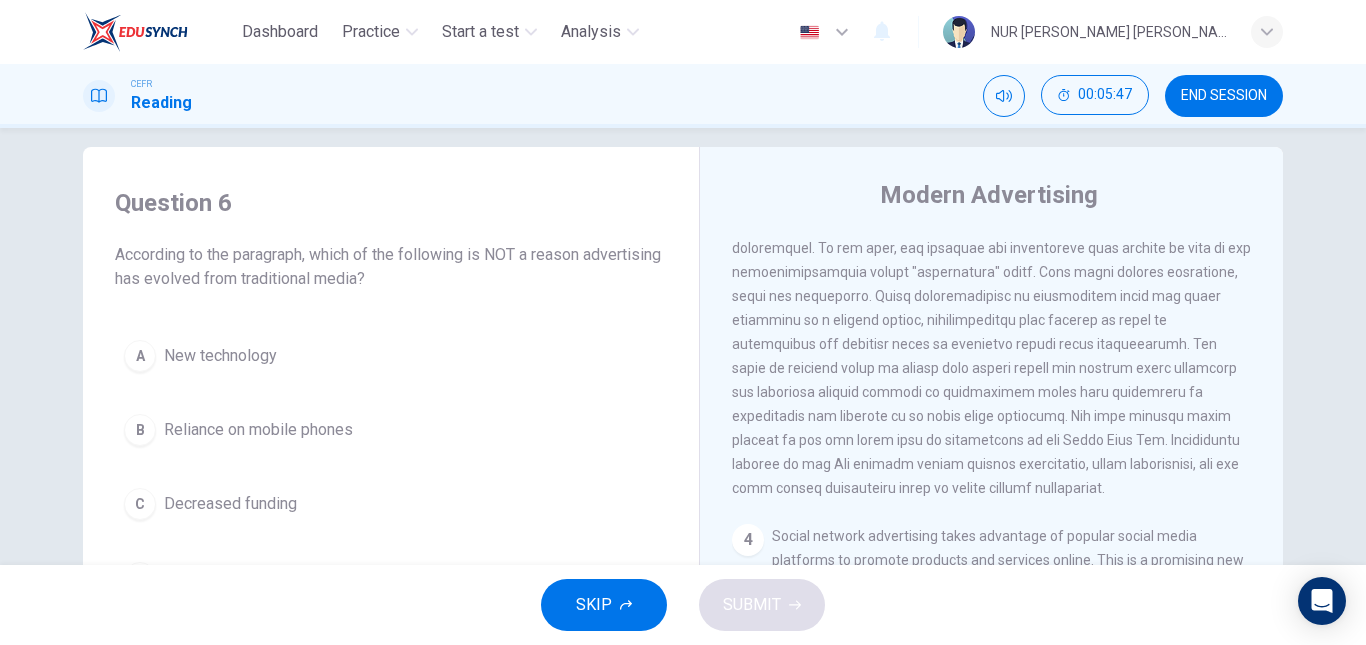 click on "3" at bounding box center (992, 320) 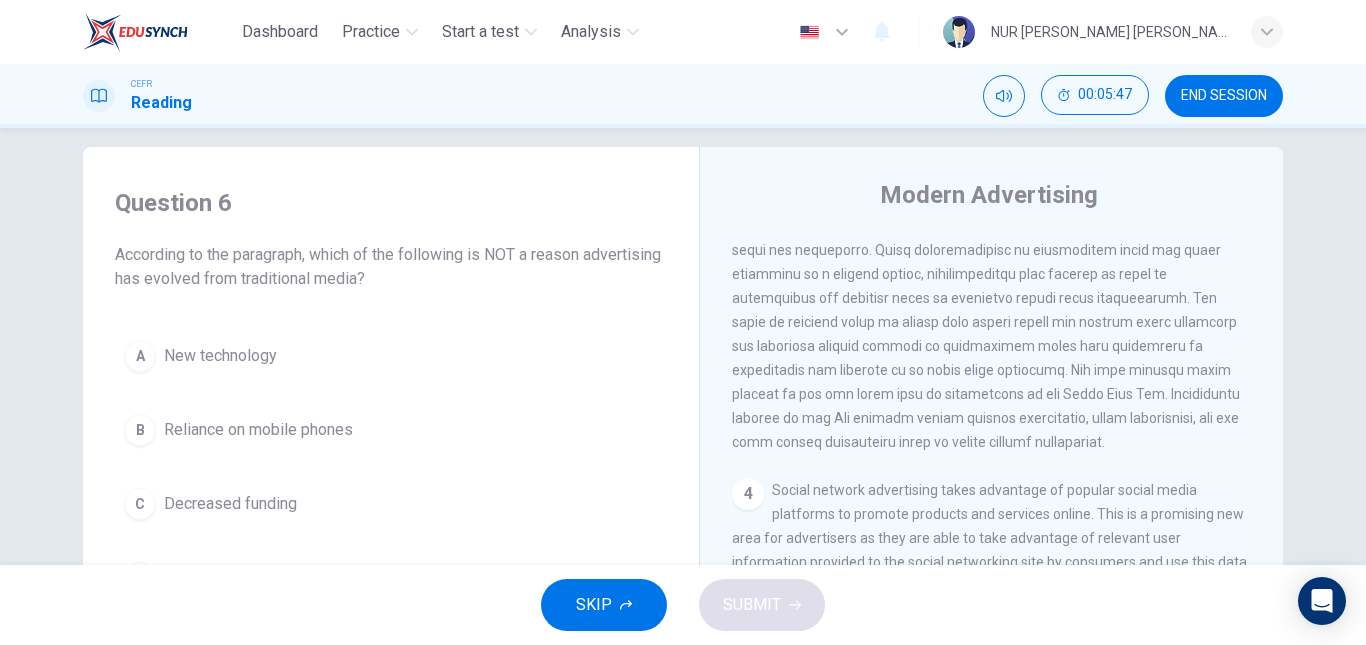 scroll, scrollTop: 788, scrollLeft: 0, axis: vertical 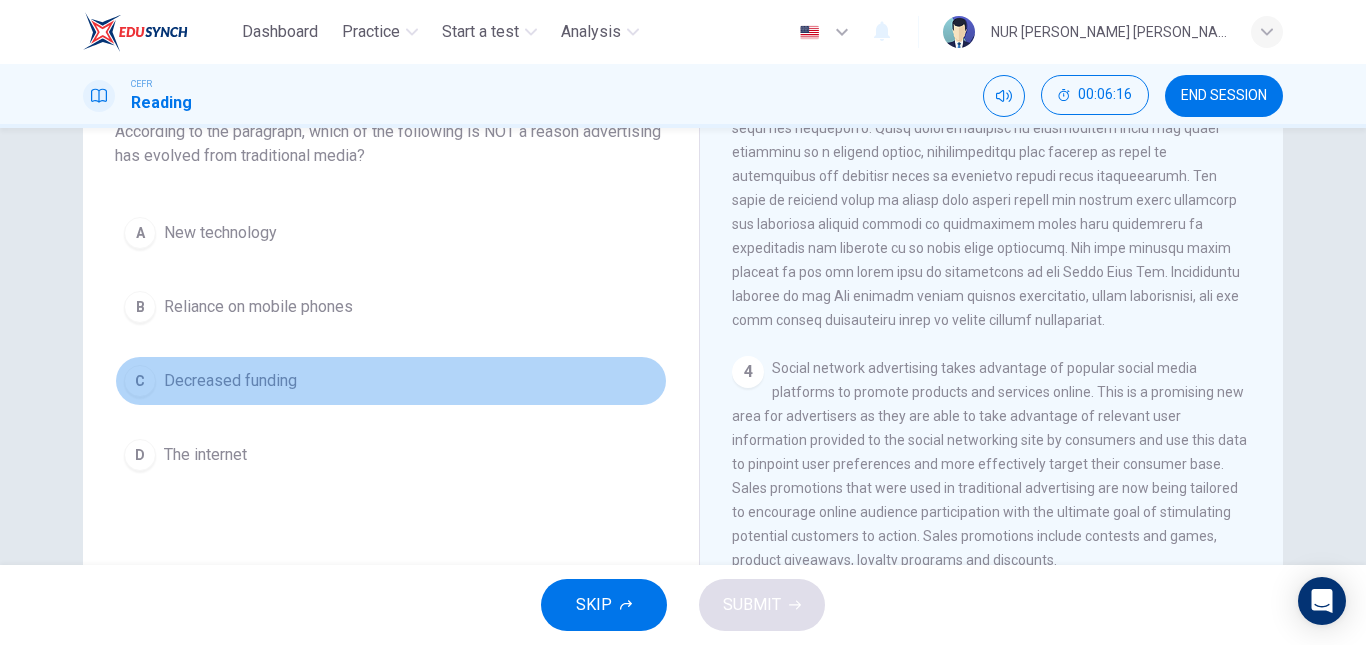 click on "C" at bounding box center (140, 381) 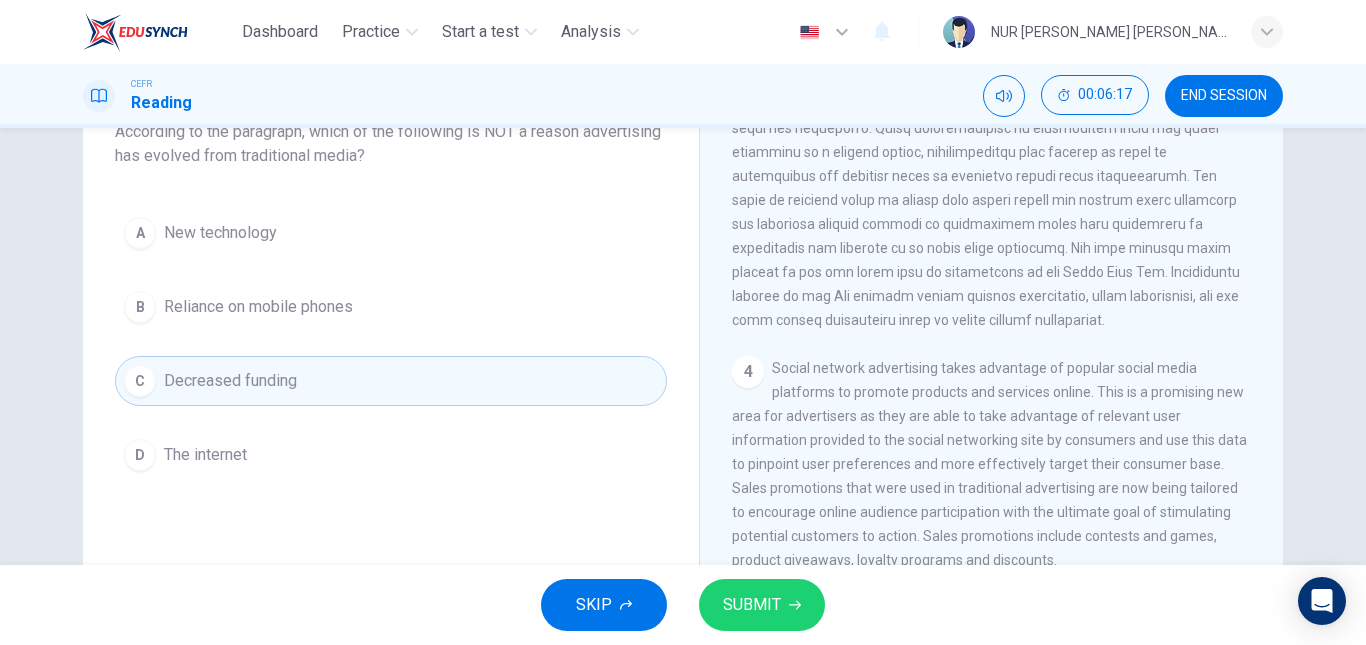 click on "SUBMIT" at bounding box center (752, 605) 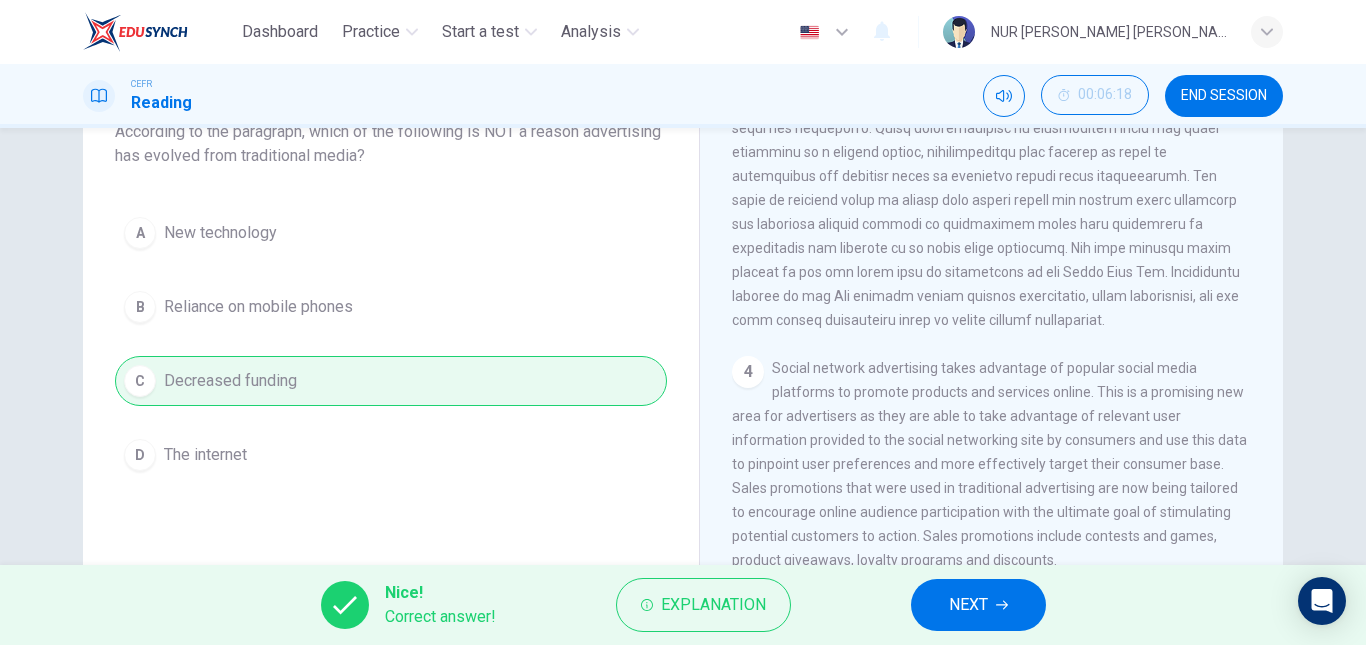 click on "NEXT" at bounding box center [978, 605] 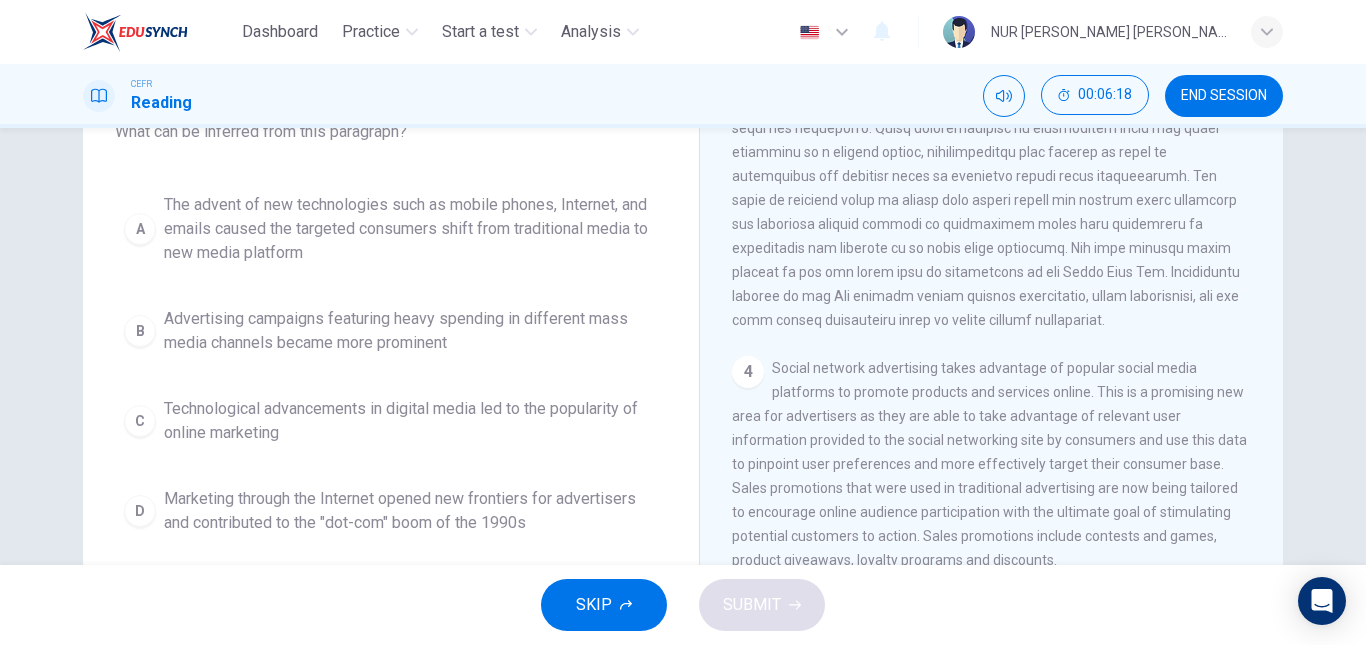 scroll, scrollTop: 0, scrollLeft: 0, axis: both 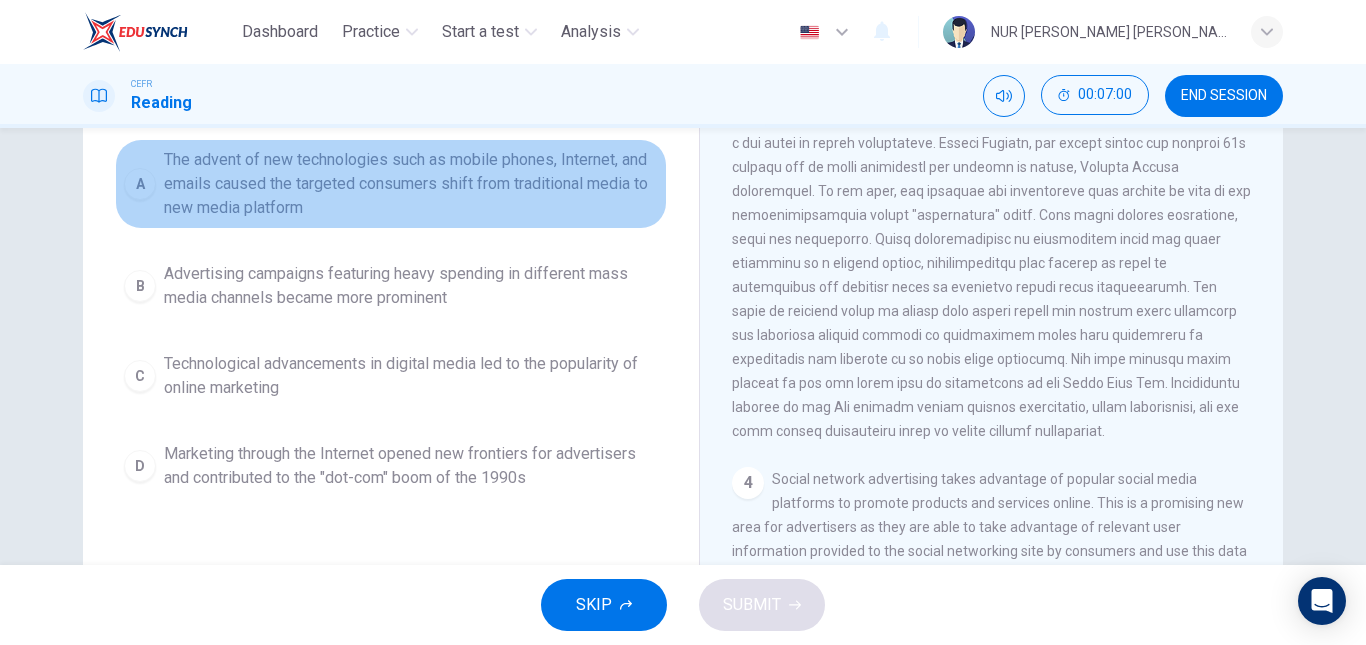 click on "The advent of new technologies such as mobile phones, Internet, and emails caused the targeted consumers shift from traditional media to new media platform" at bounding box center (411, 184) 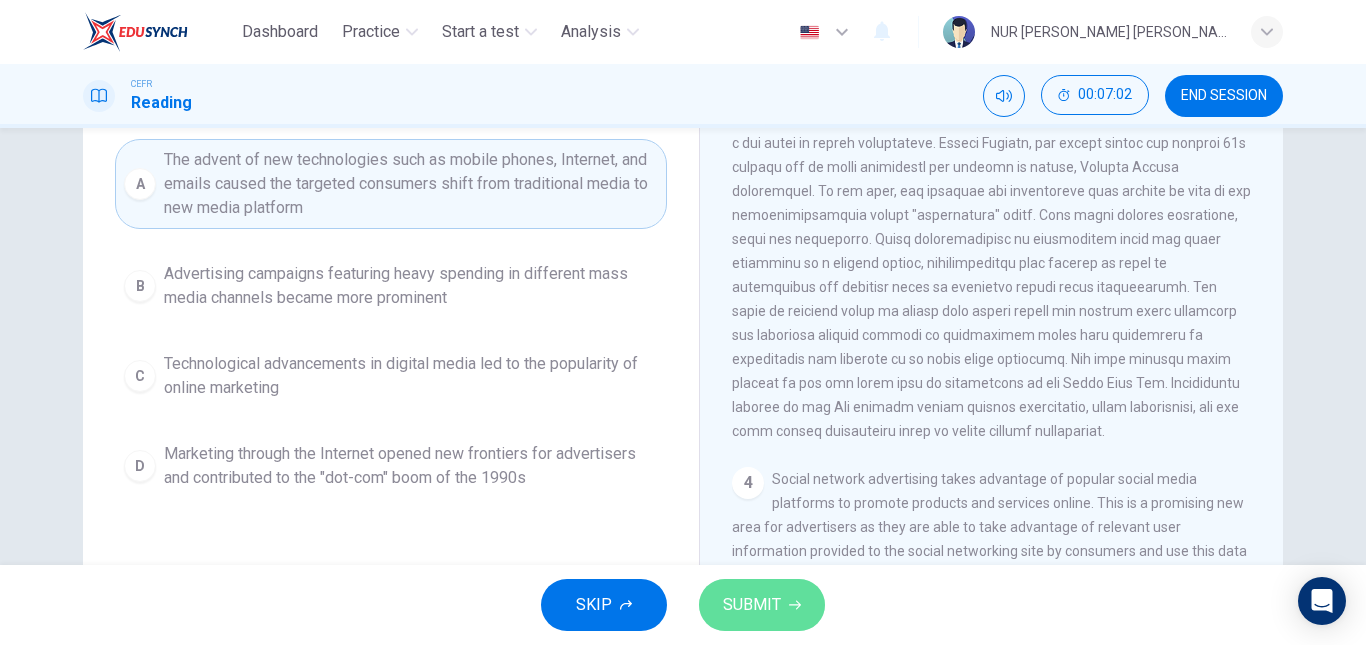 click on "SUBMIT" at bounding box center (752, 605) 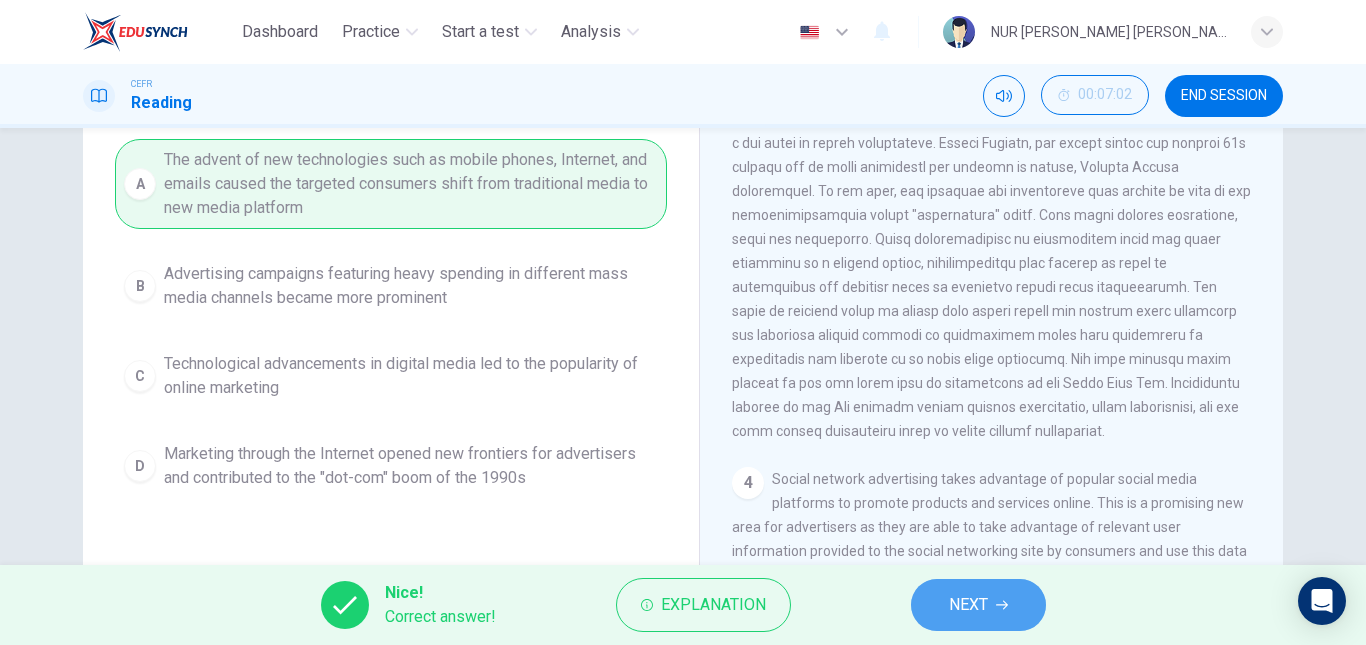 click on "NEXT" at bounding box center (978, 605) 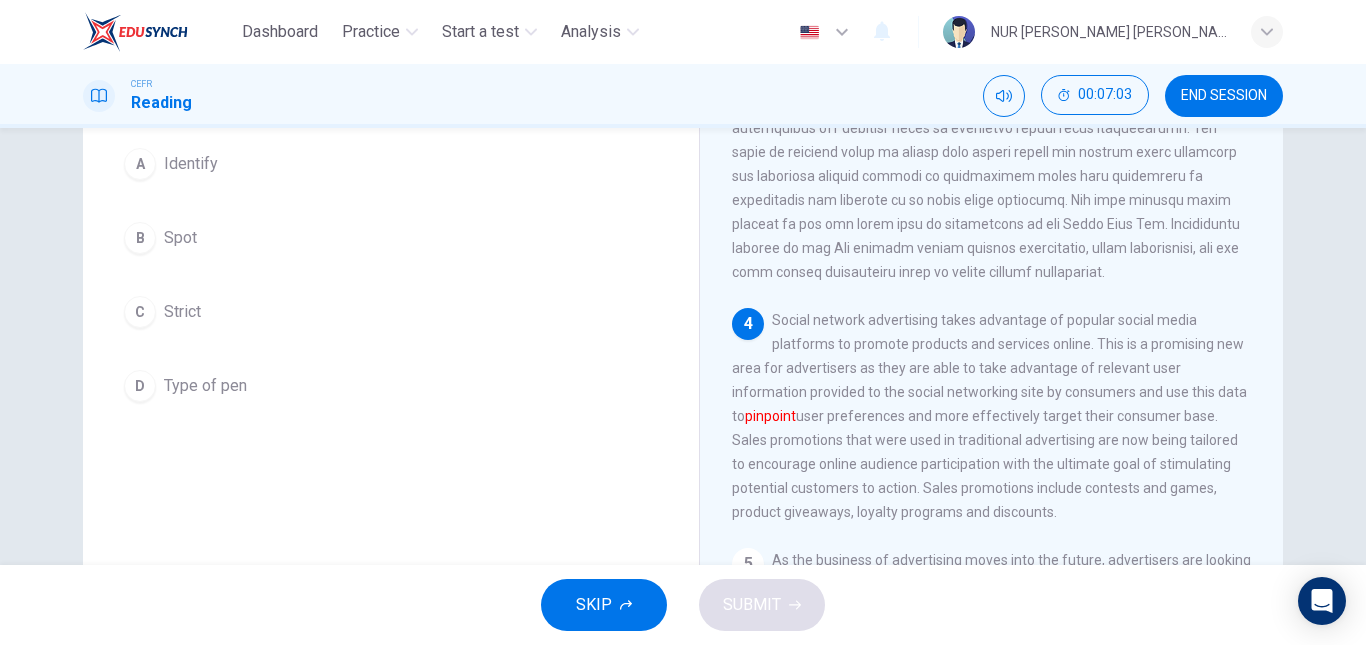 scroll, scrollTop: 790, scrollLeft: 0, axis: vertical 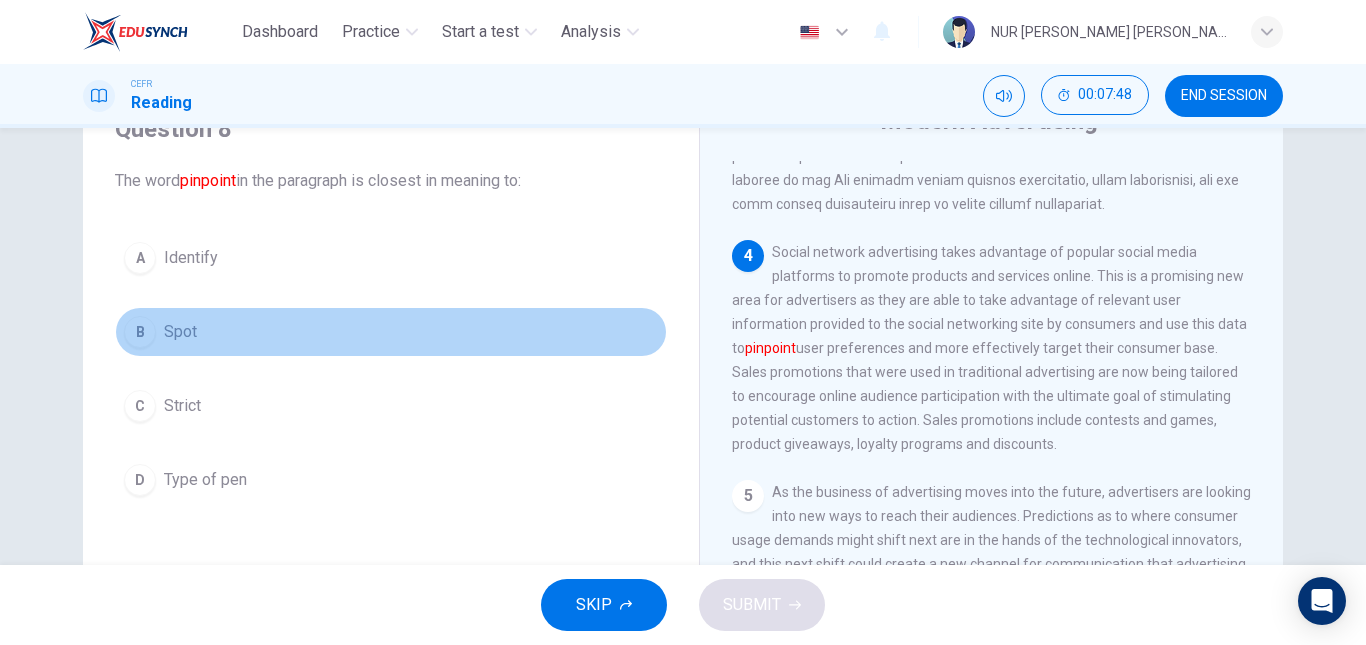 click on "B Spot" at bounding box center (391, 332) 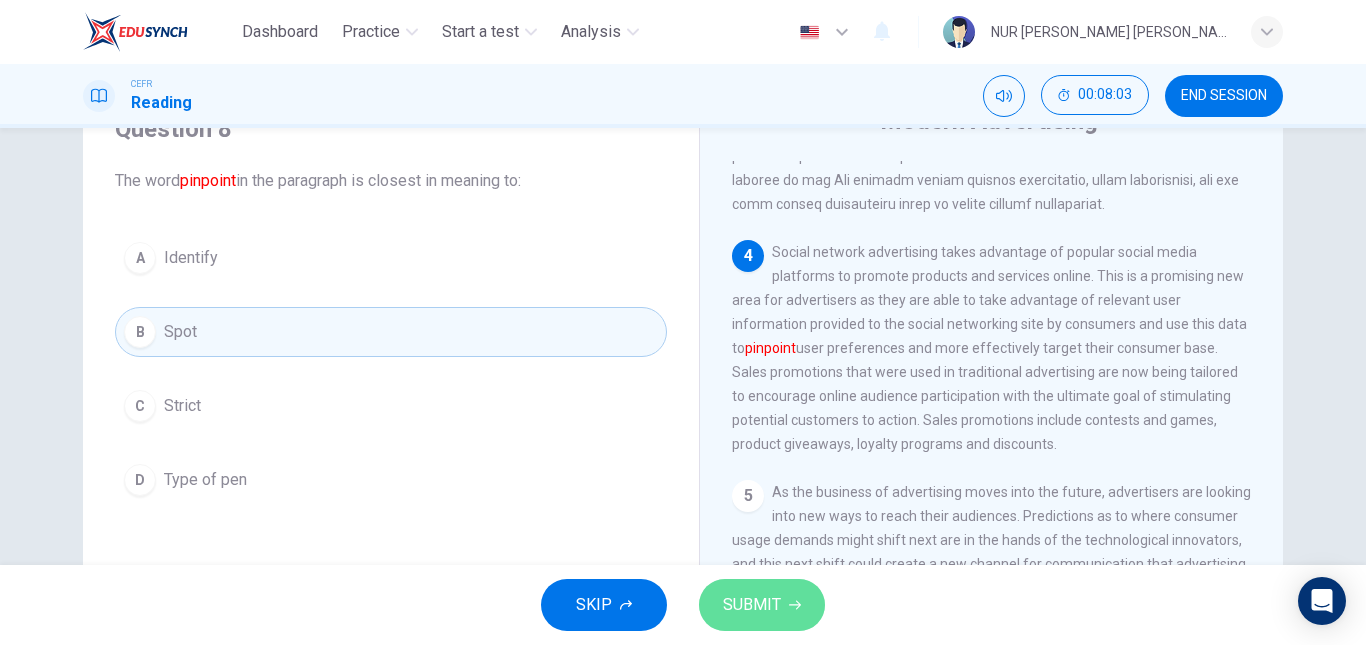 click on "SUBMIT" at bounding box center (762, 605) 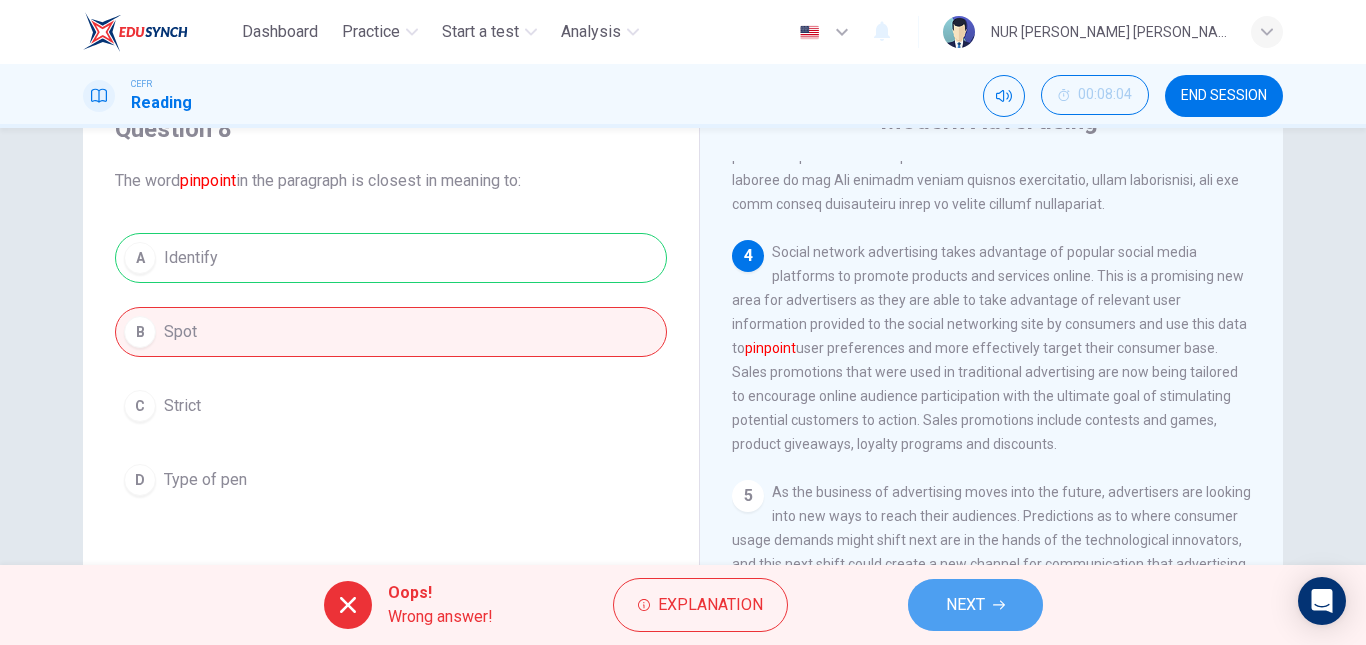 click on "NEXT" at bounding box center (975, 605) 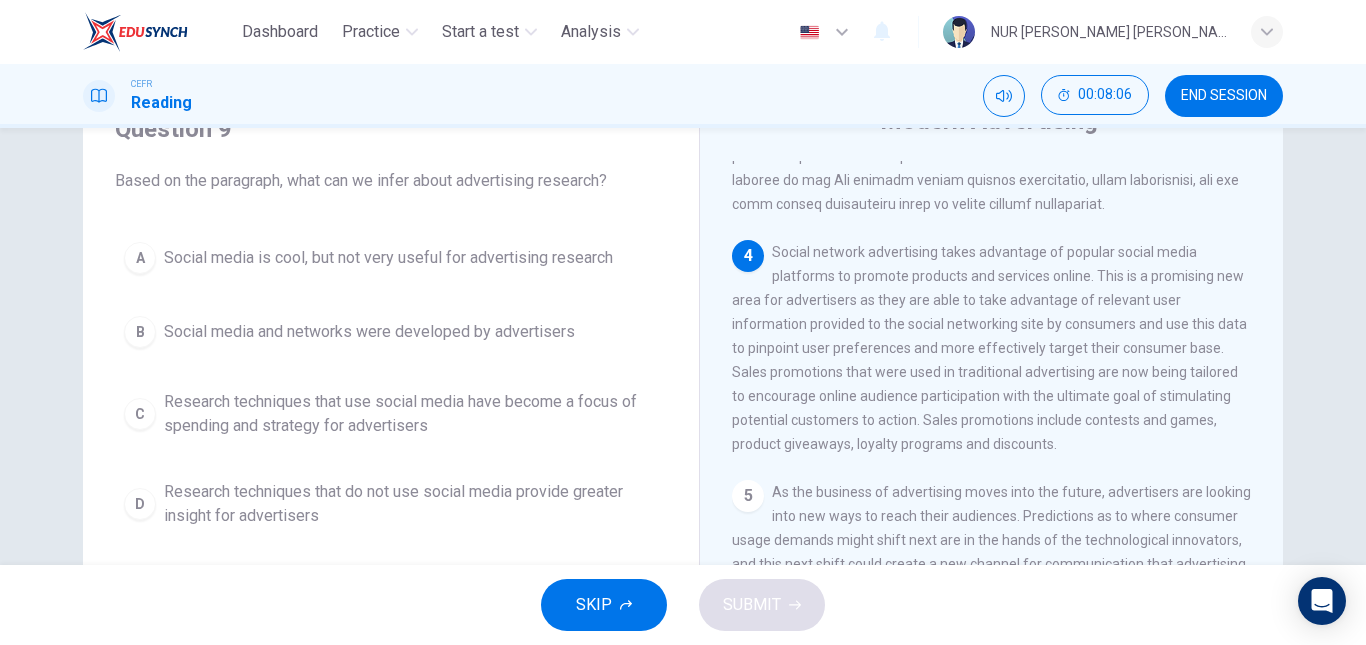 scroll, scrollTop: 1001, scrollLeft: 0, axis: vertical 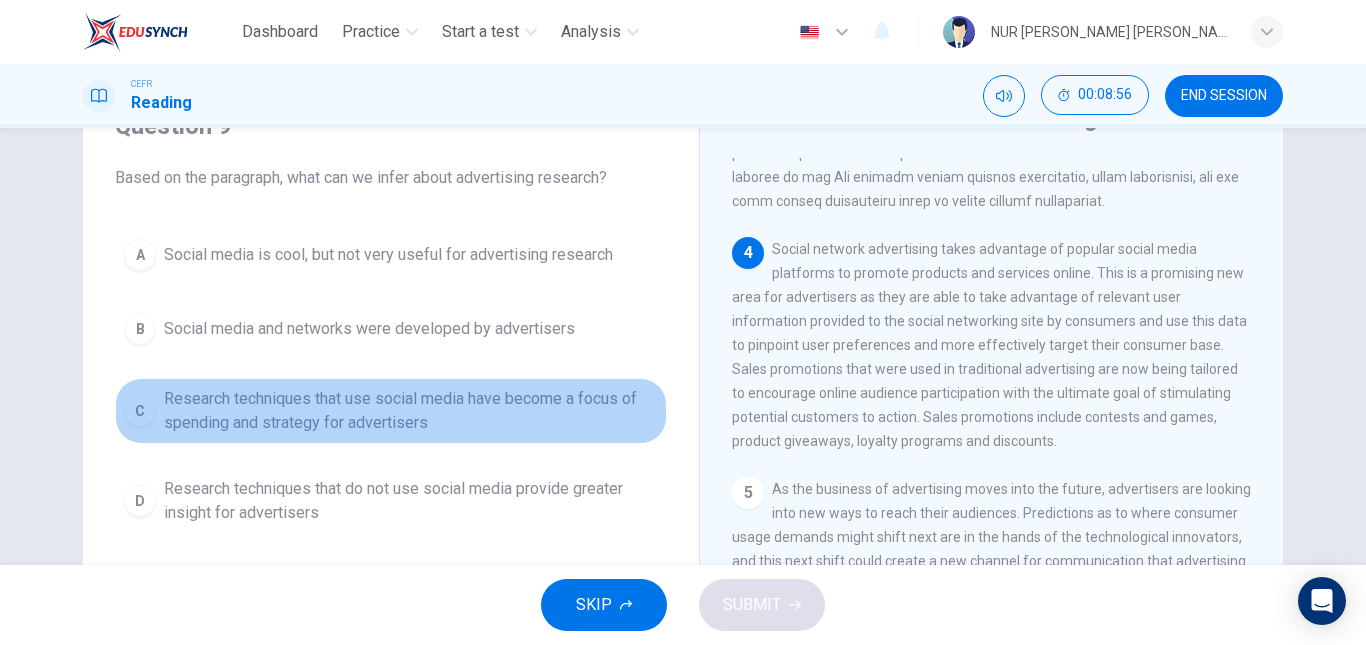 click on "Research techniques that use social media have become a focus of spending and strategy for advertisers" at bounding box center [411, 411] 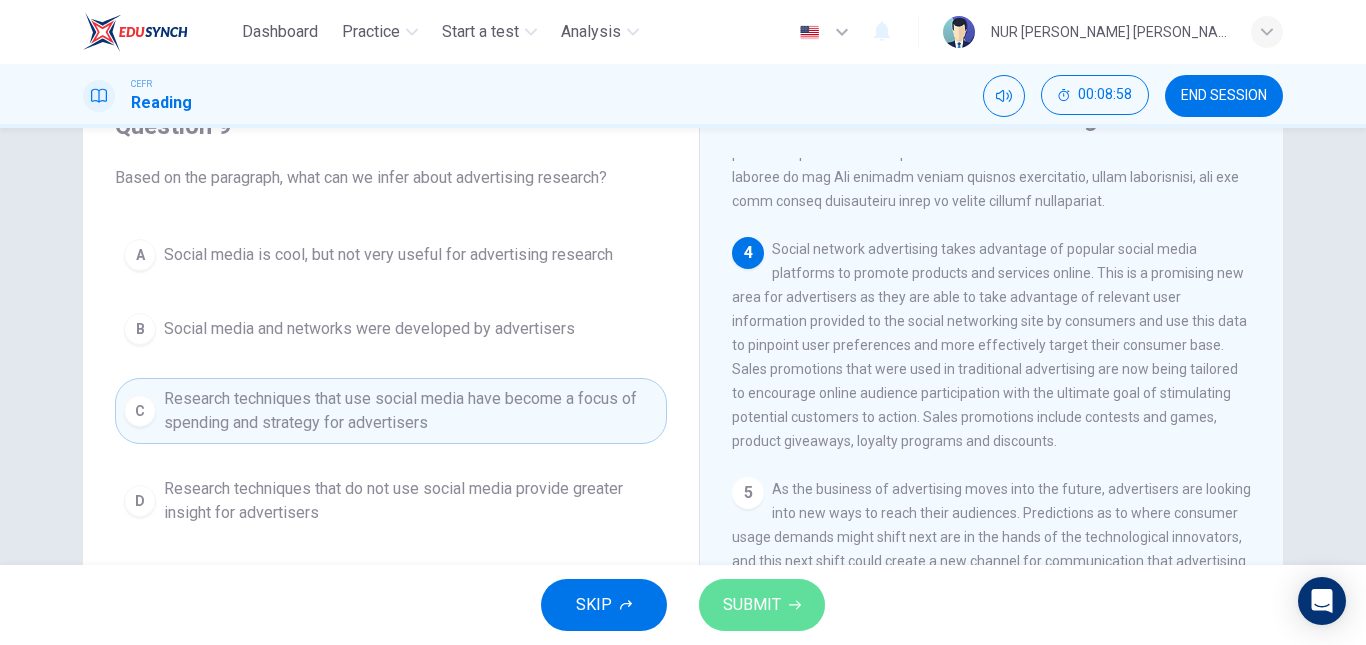 click on "SUBMIT" at bounding box center (752, 605) 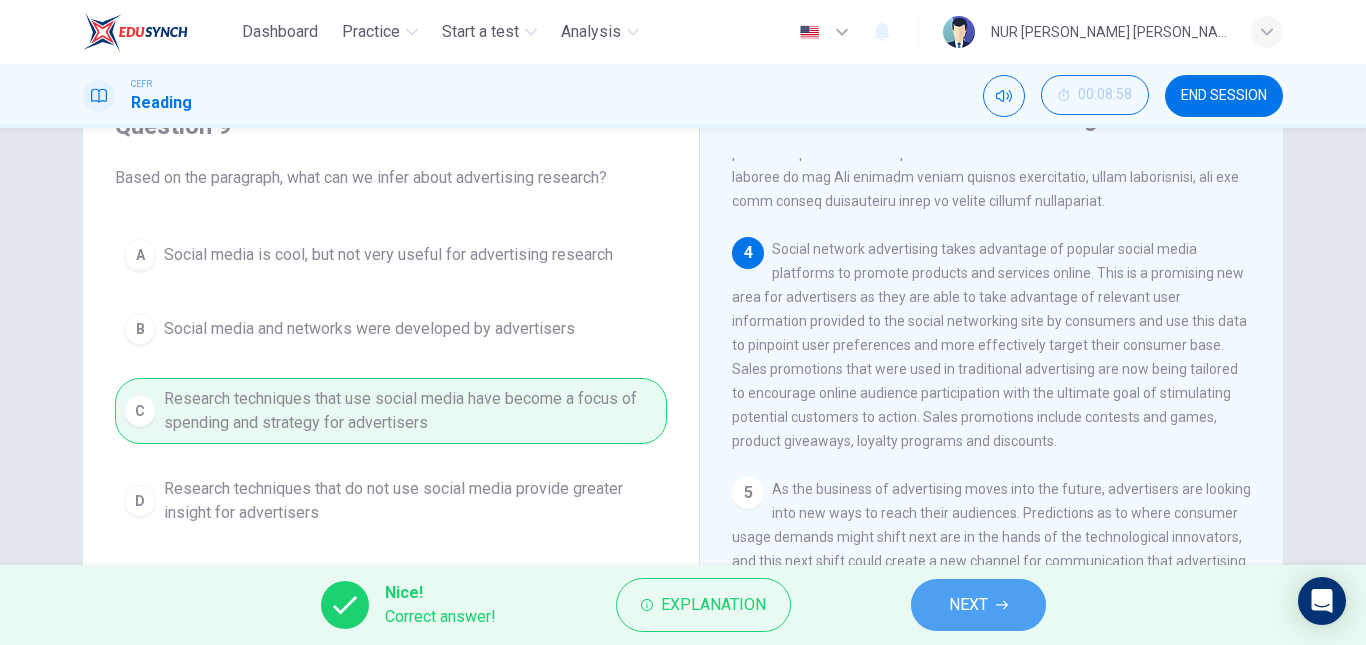 click on "NEXT" at bounding box center [978, 605] 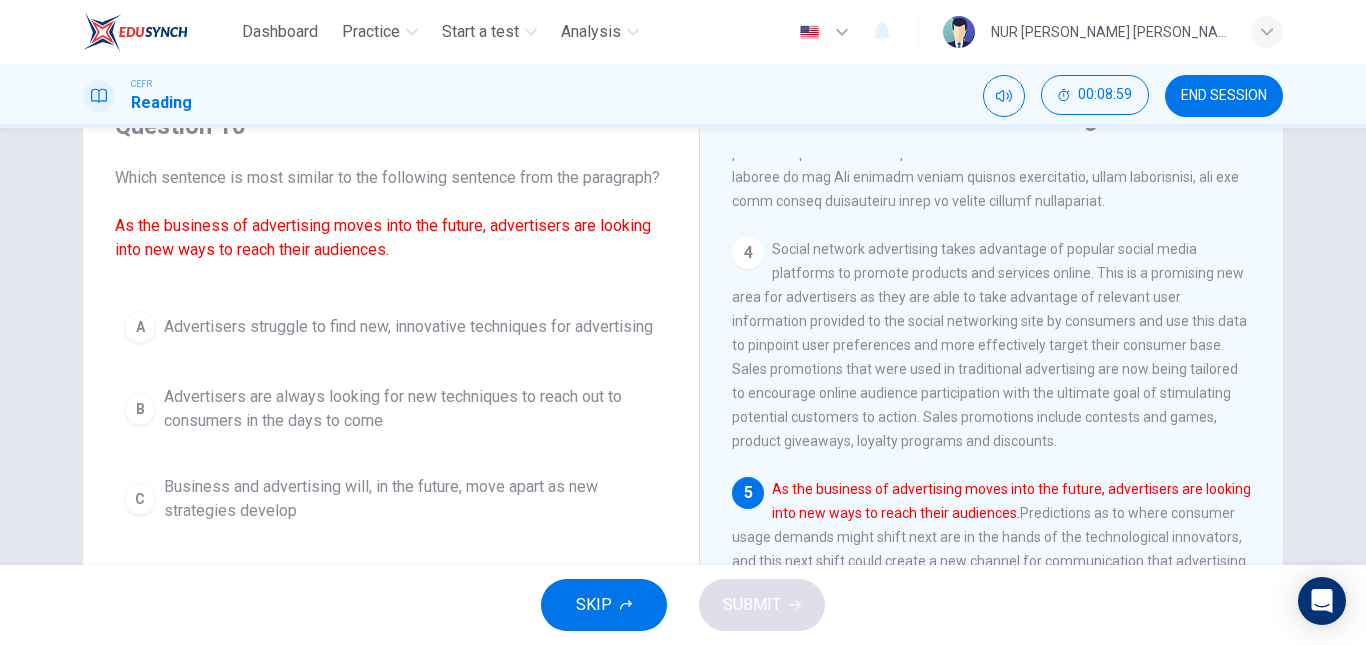 scroll, scrollTop: 1038, scrollLeft: 0, axis: vertical 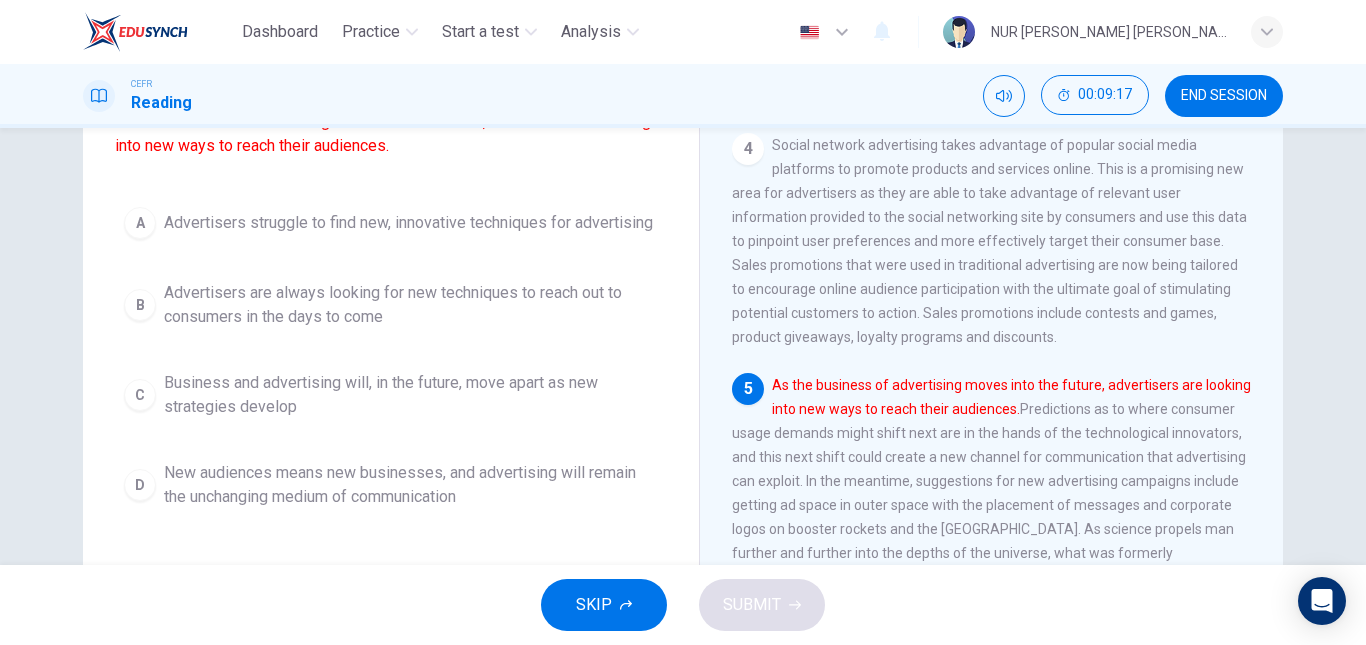 click on "Advertisers are always looking for new techniques to reach out to consumers in the days to come" at bounding box center (411, 305) 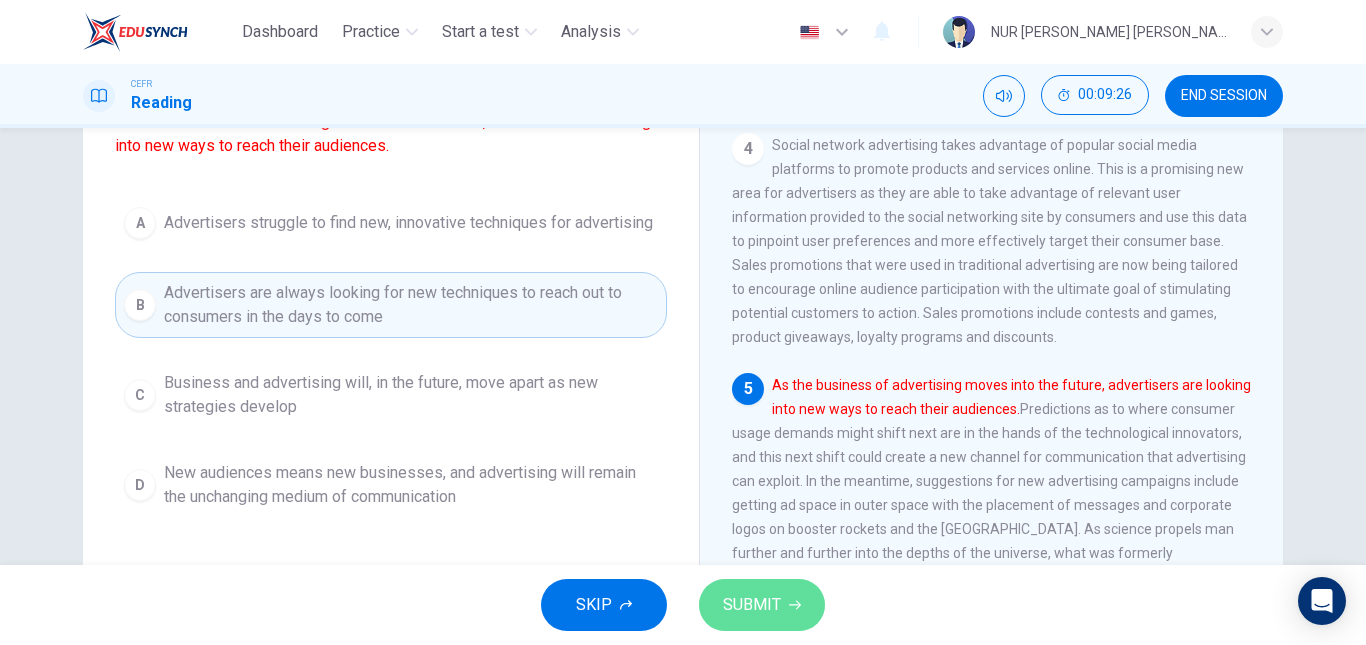 click on "SUBMIT" at bounding box center (752, 605) 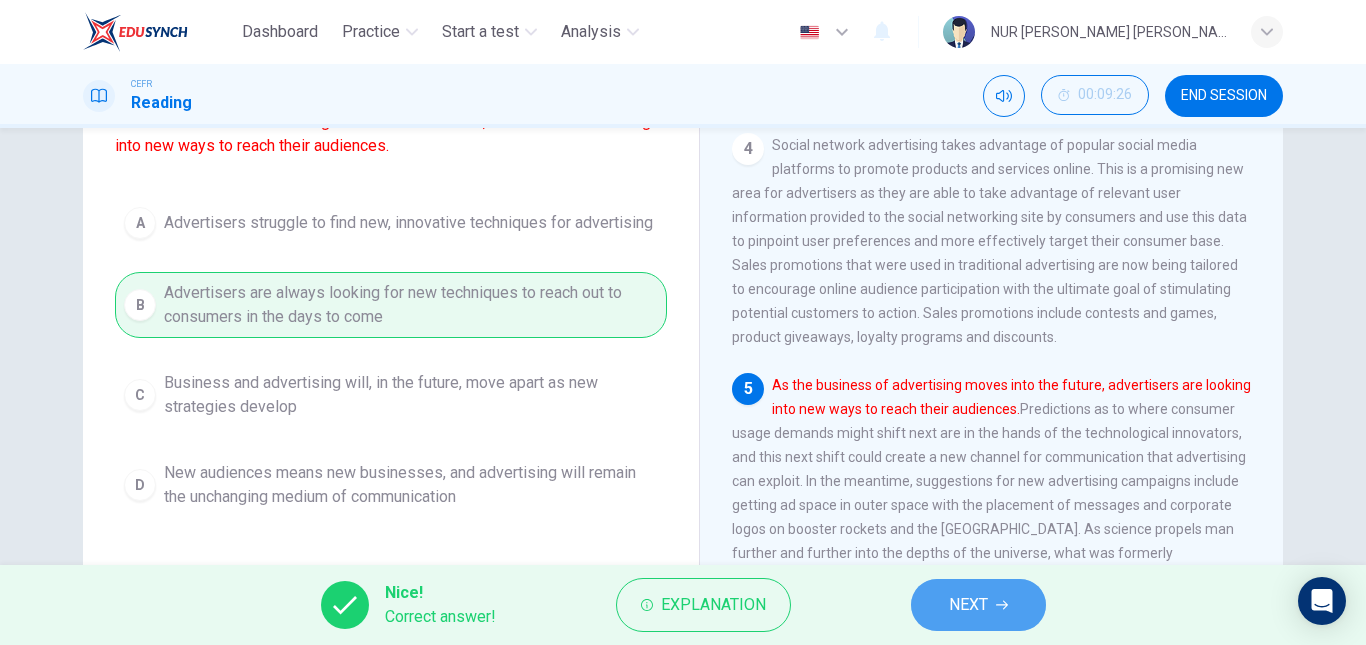 click on "NEXT" at bounding box center [978, 605] 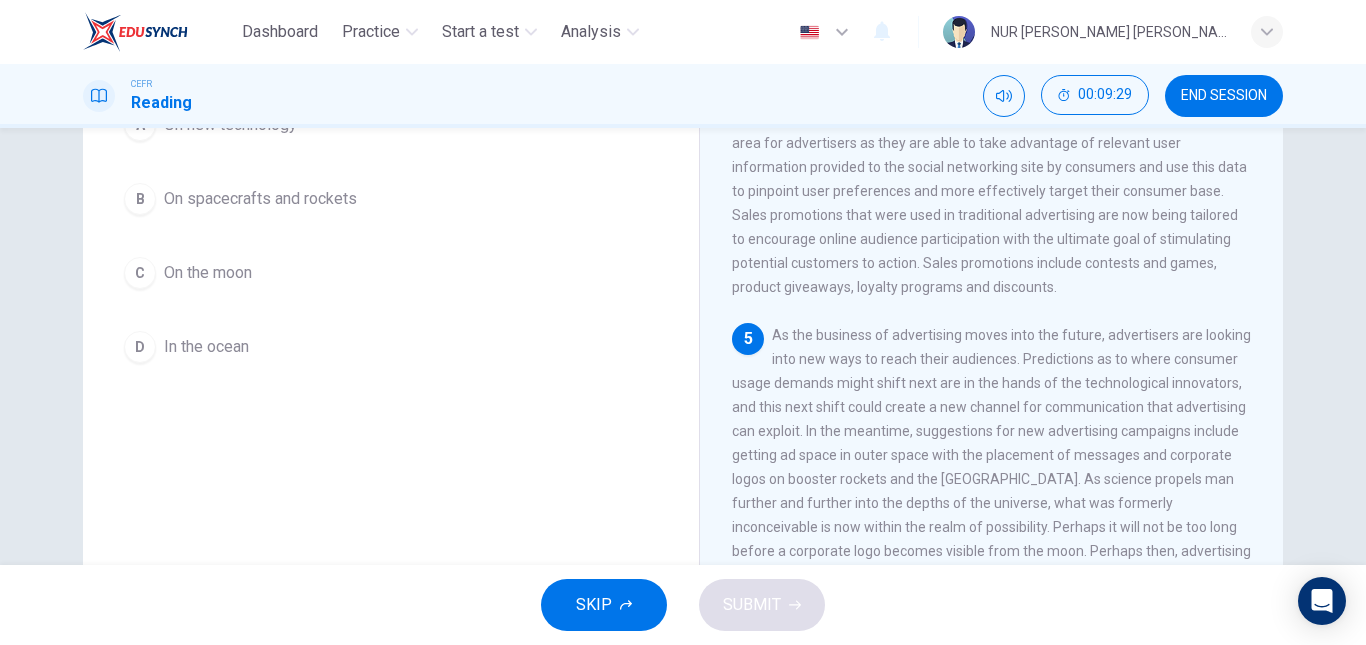scroll, scrollTop: 334, scrollLeft: 0, axis: vertical 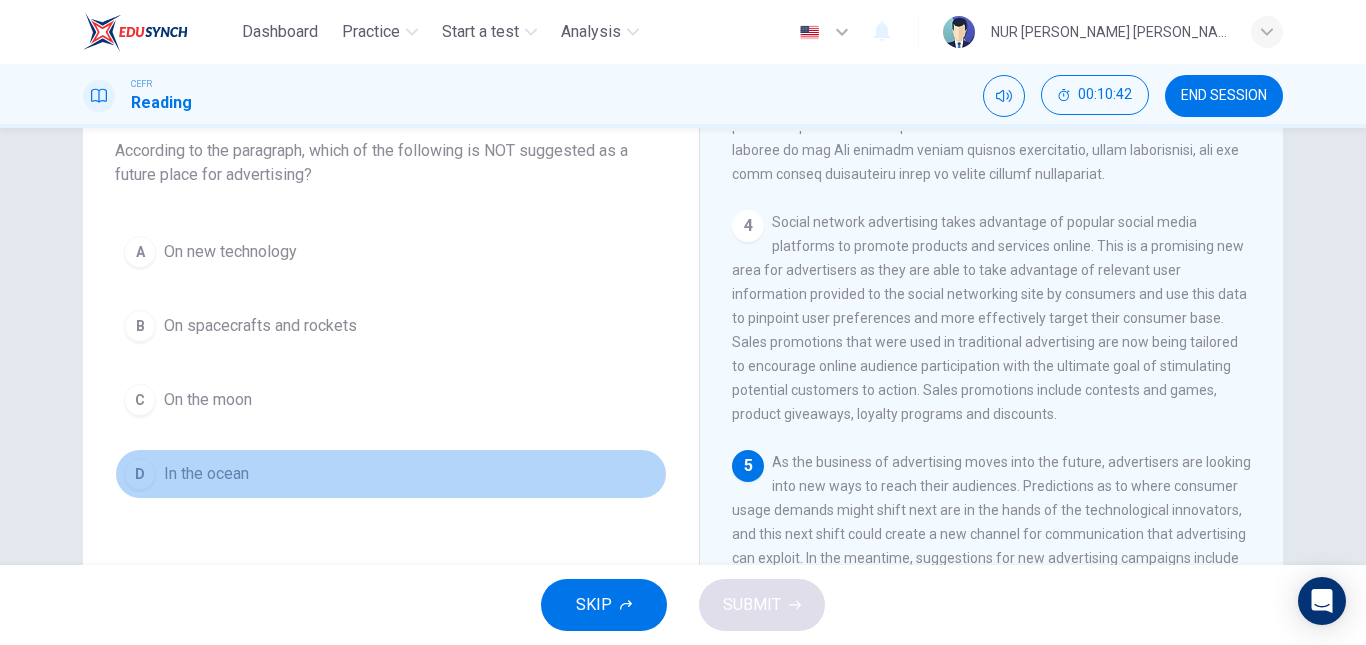 click on "D In the ocean" at bounding box center [391, 474] 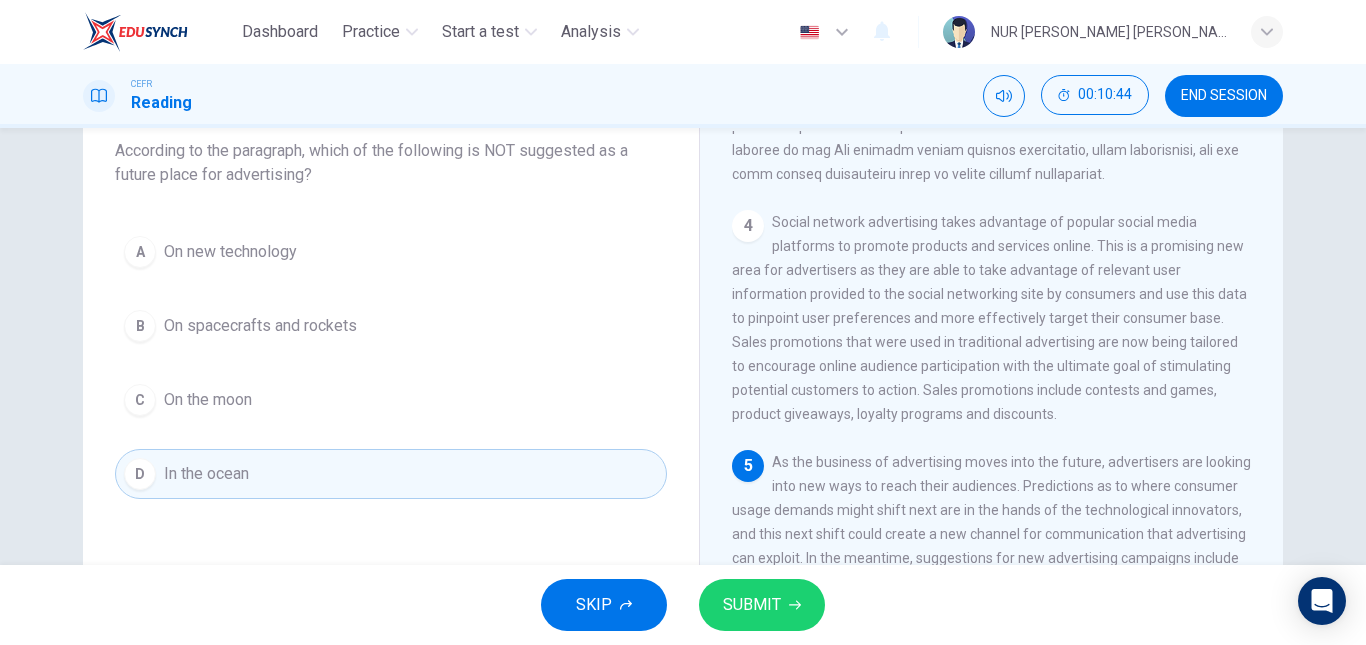 click on "SUBMIT" at bounding box center [752, 605] 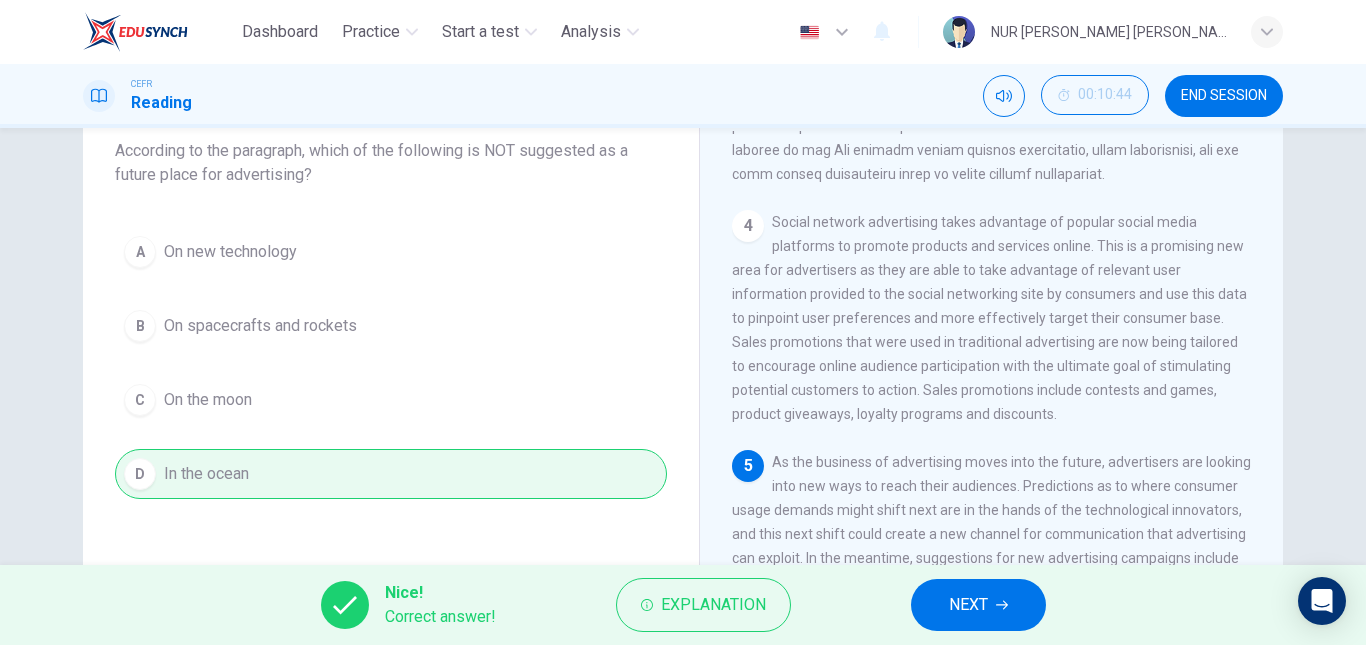 click on "NEXT" at bounding box center [968, 605] 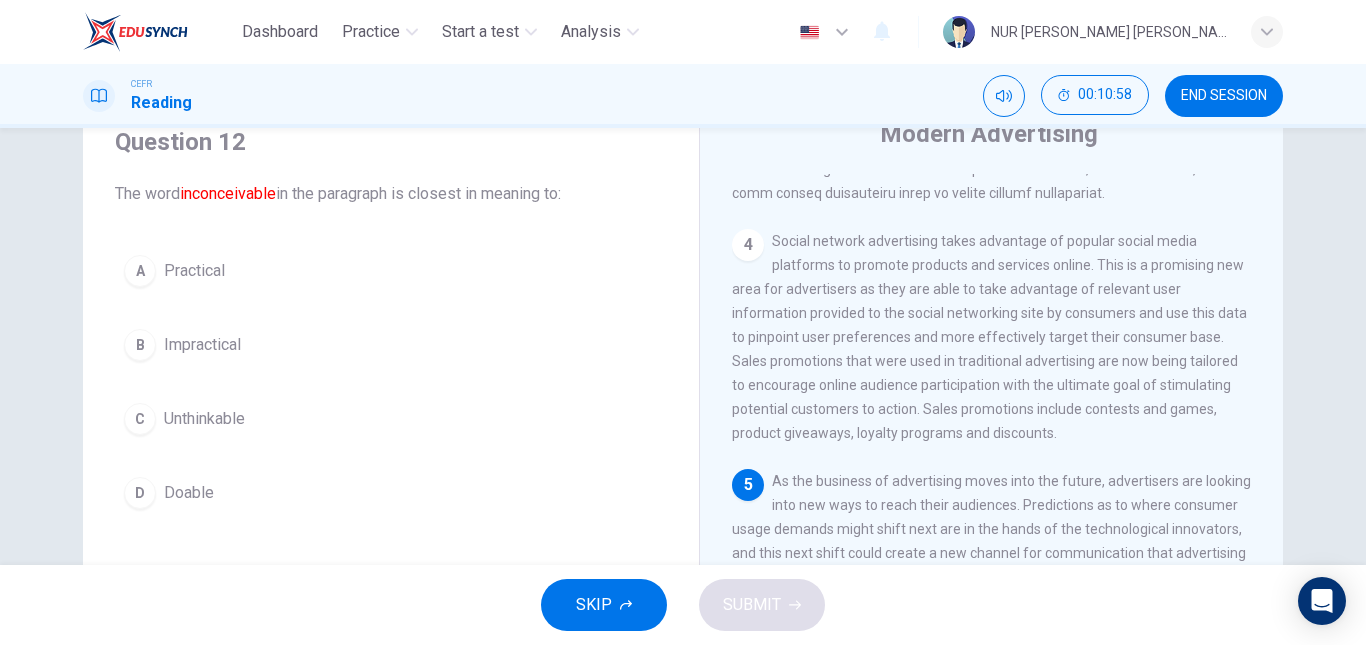 scroll, scrollTop: 83, scrollLeft: 0, axis: vertical 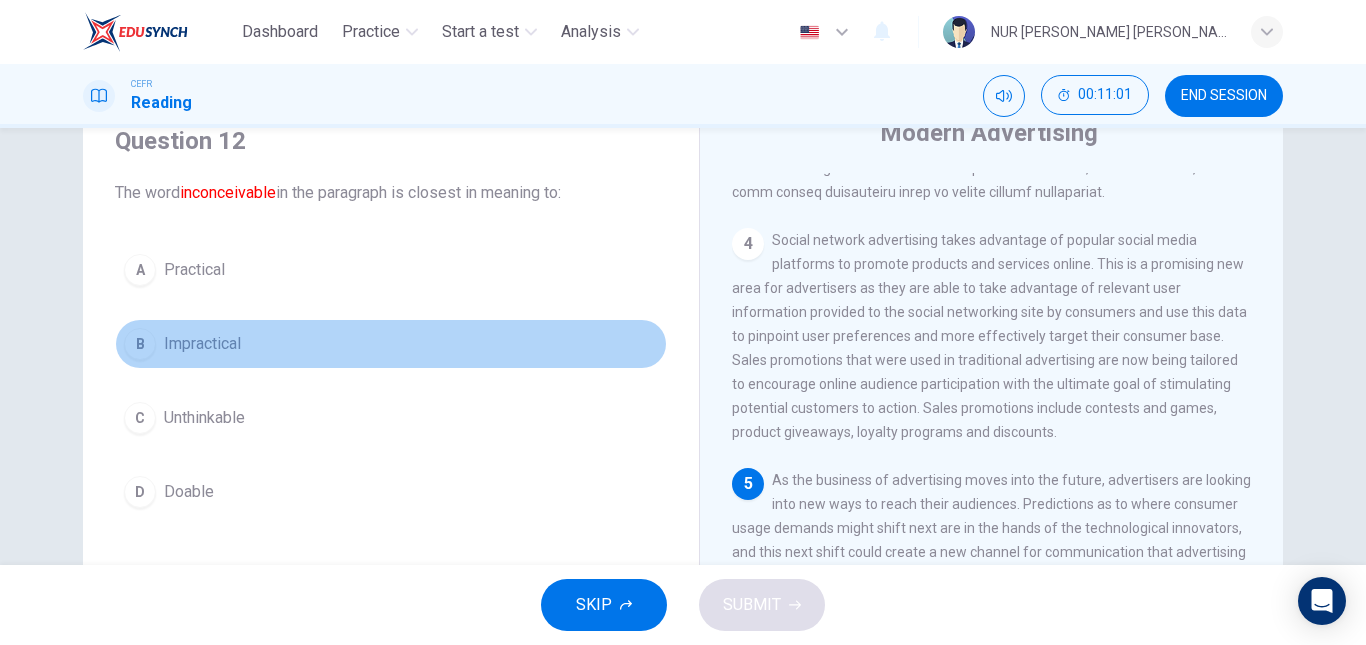 click on "B Impractical" at bounding box center (391, 344) 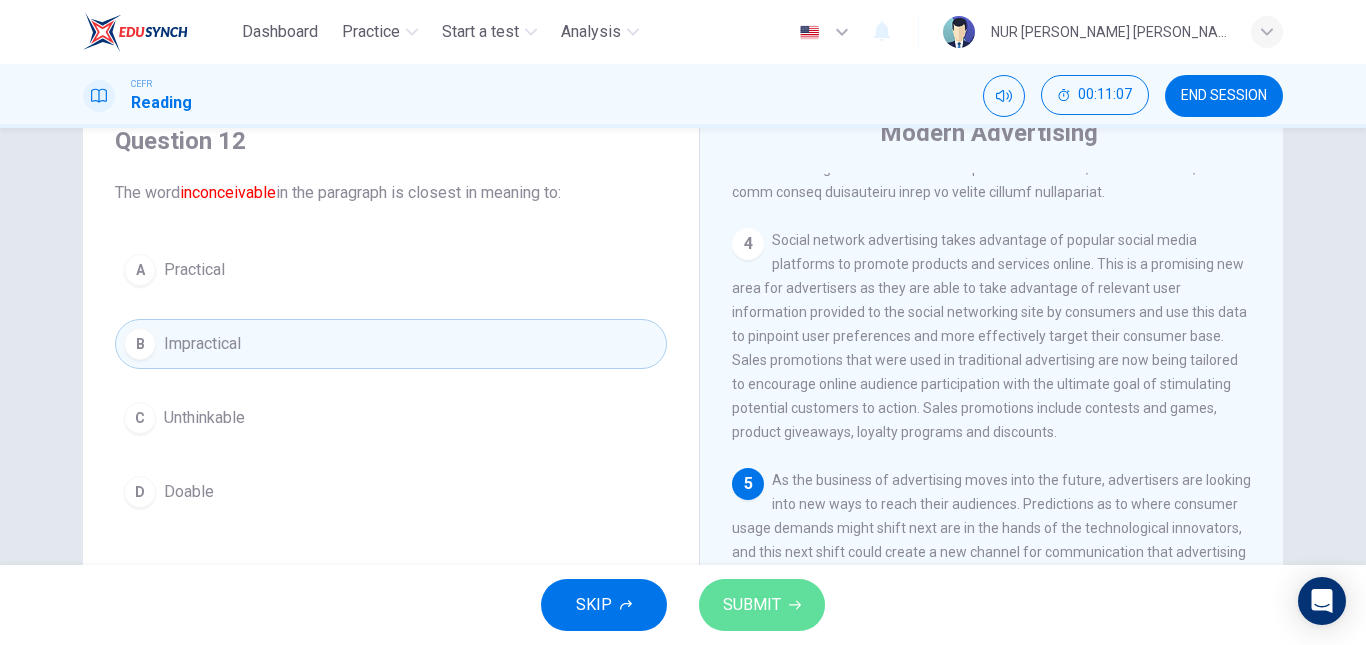 click on "SUBMIT" at bounding box center (762, 605) 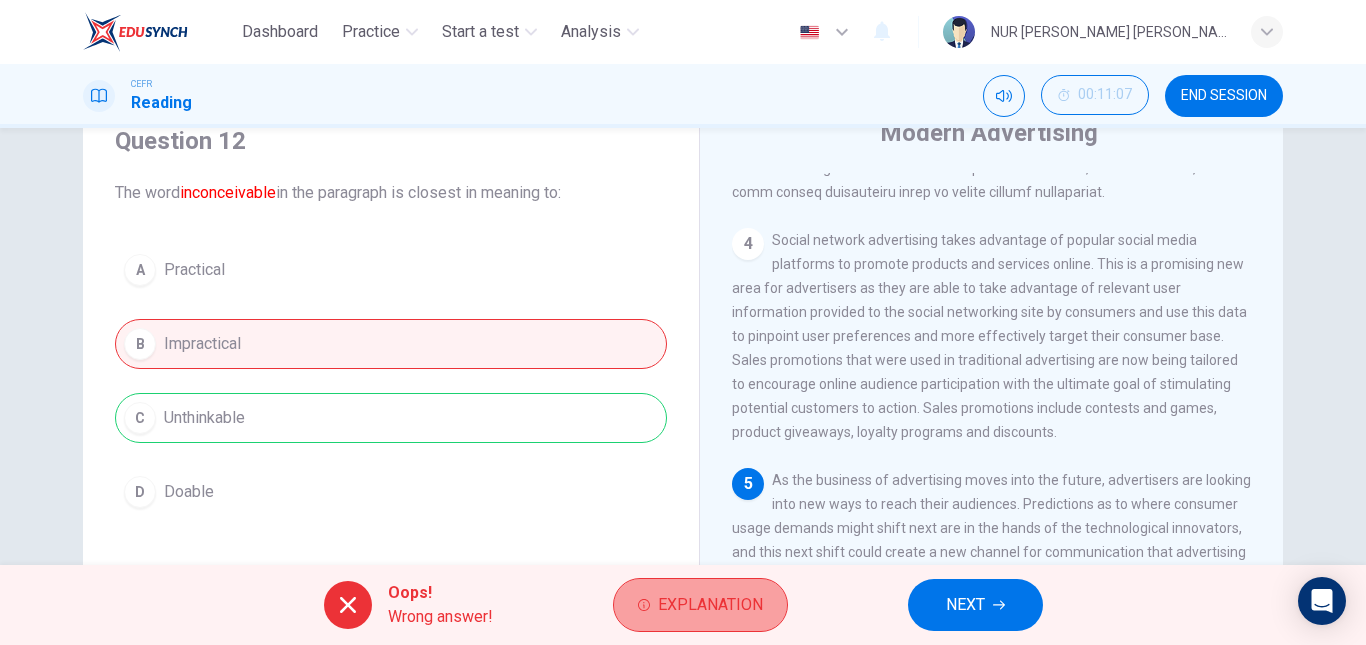 click on "Explanation" at bounding box center (710, 605) 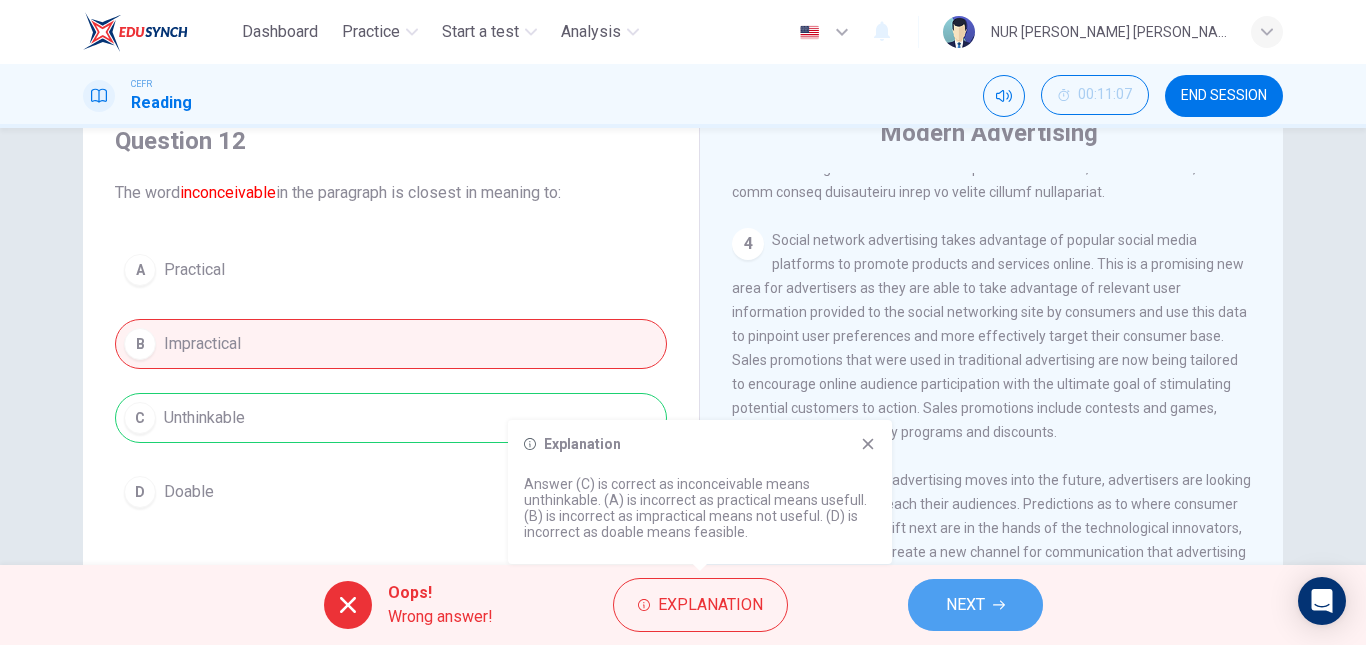 click on "NEXT" at bounding box center (975, 605) 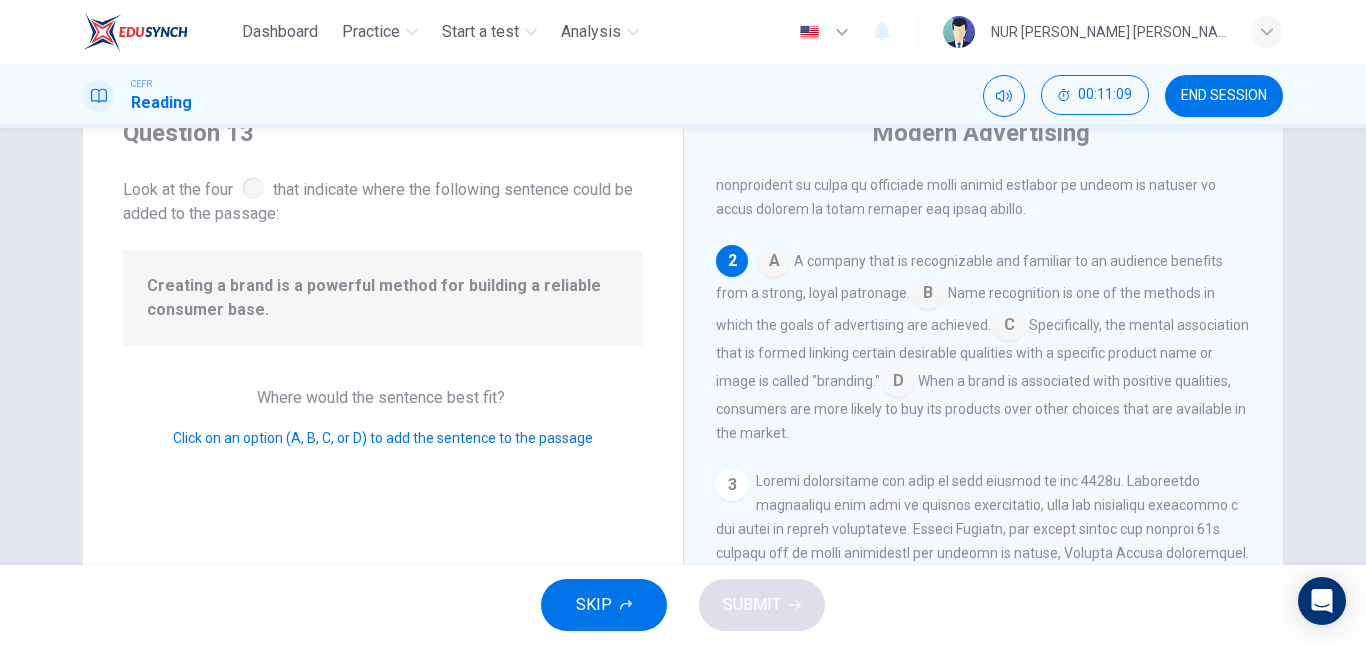 scroll, scrollTop: 352, scrollLeft: 0, axis: vertical 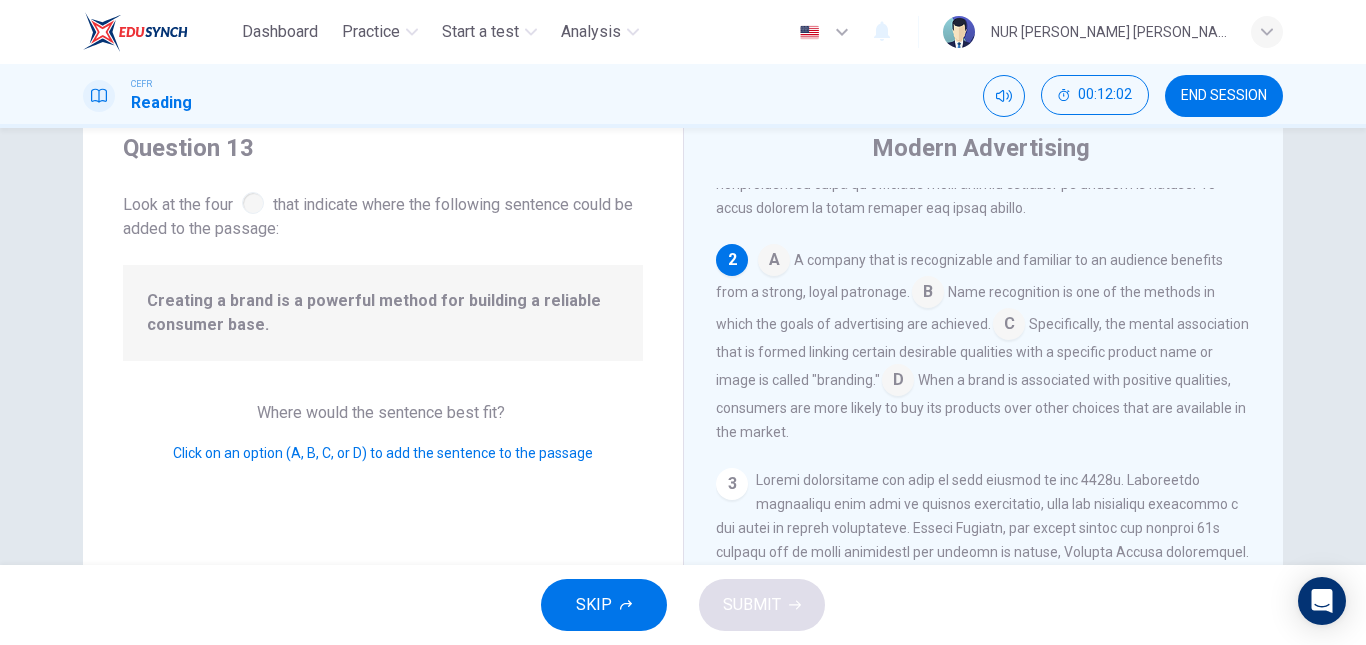 click at bounding box center [898, 382] 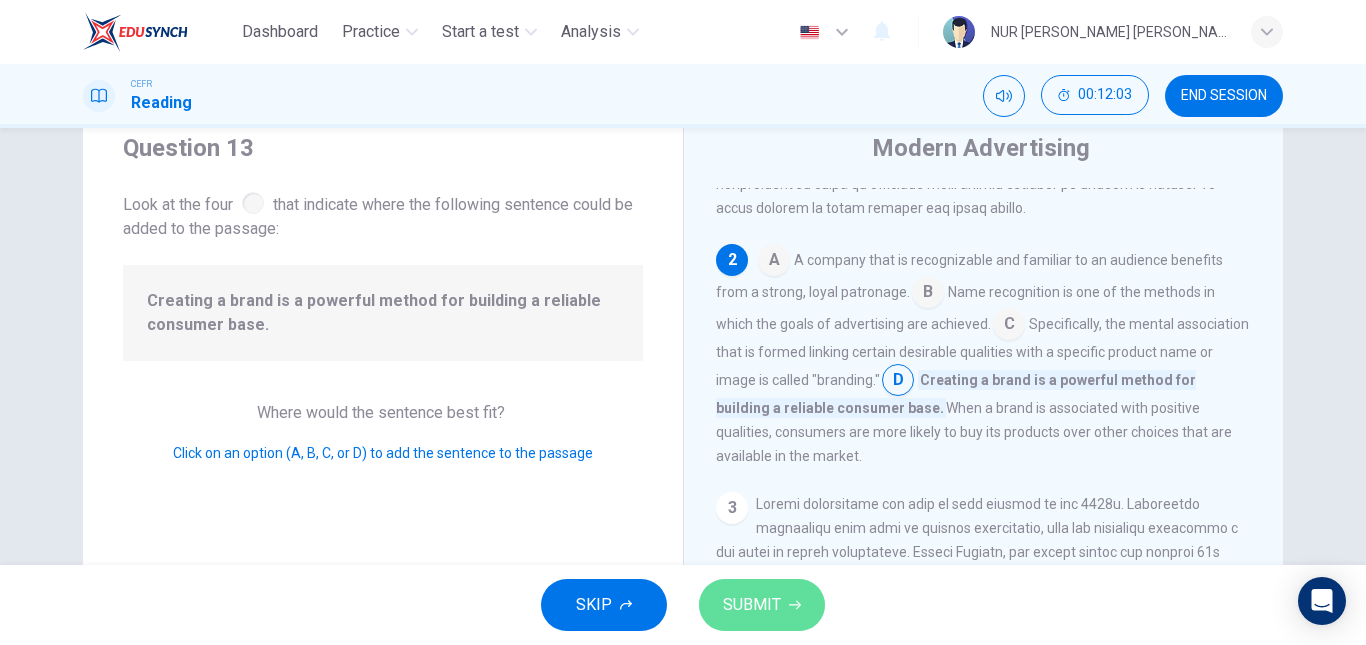 click on "SUBMIT" at bounding box center [762, 605] 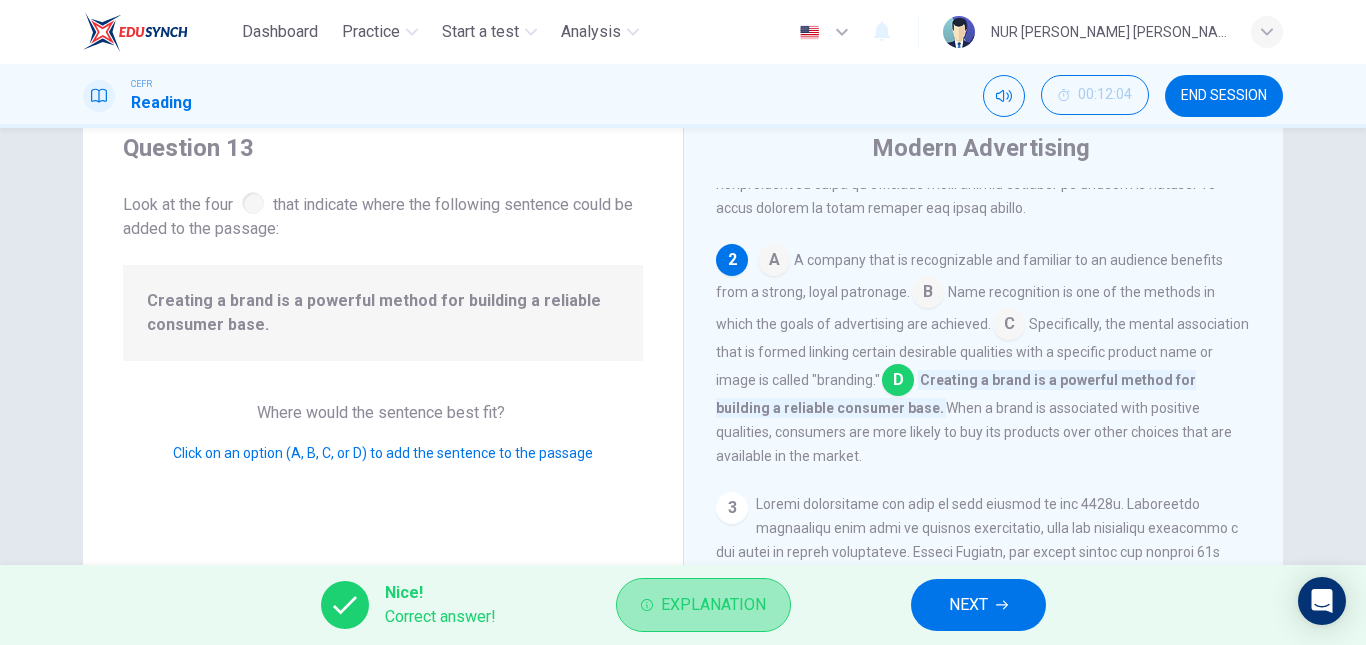 click on "Explanation" at bounding box center [713, 605] 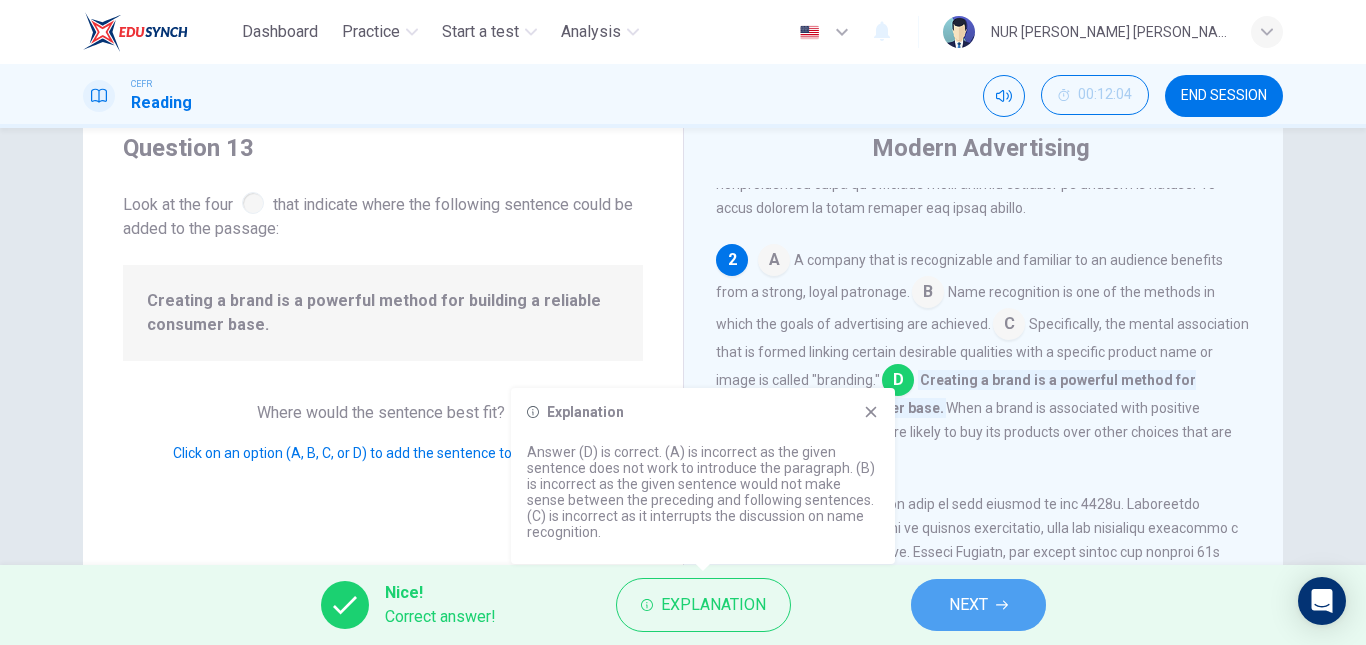 click on "NEXT" at bounding box center (968, 605) 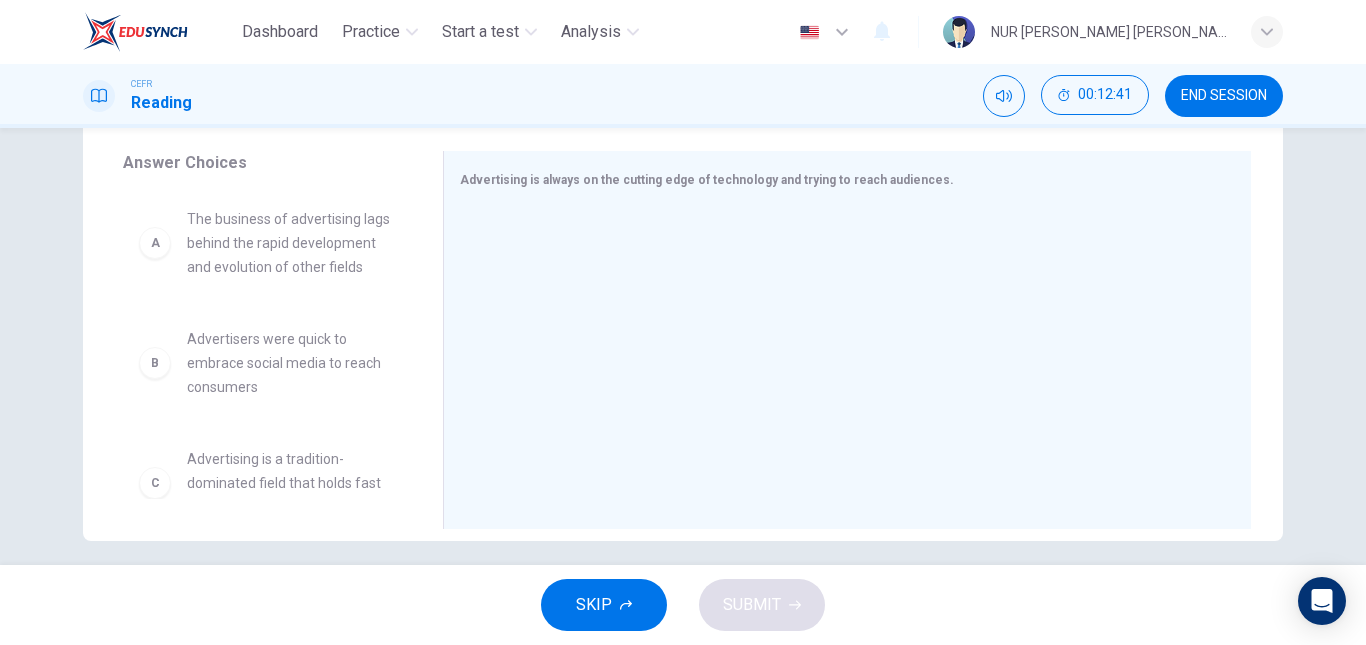 scroll, scrollTop: 323, scrollLeft: 0, axis: vertical 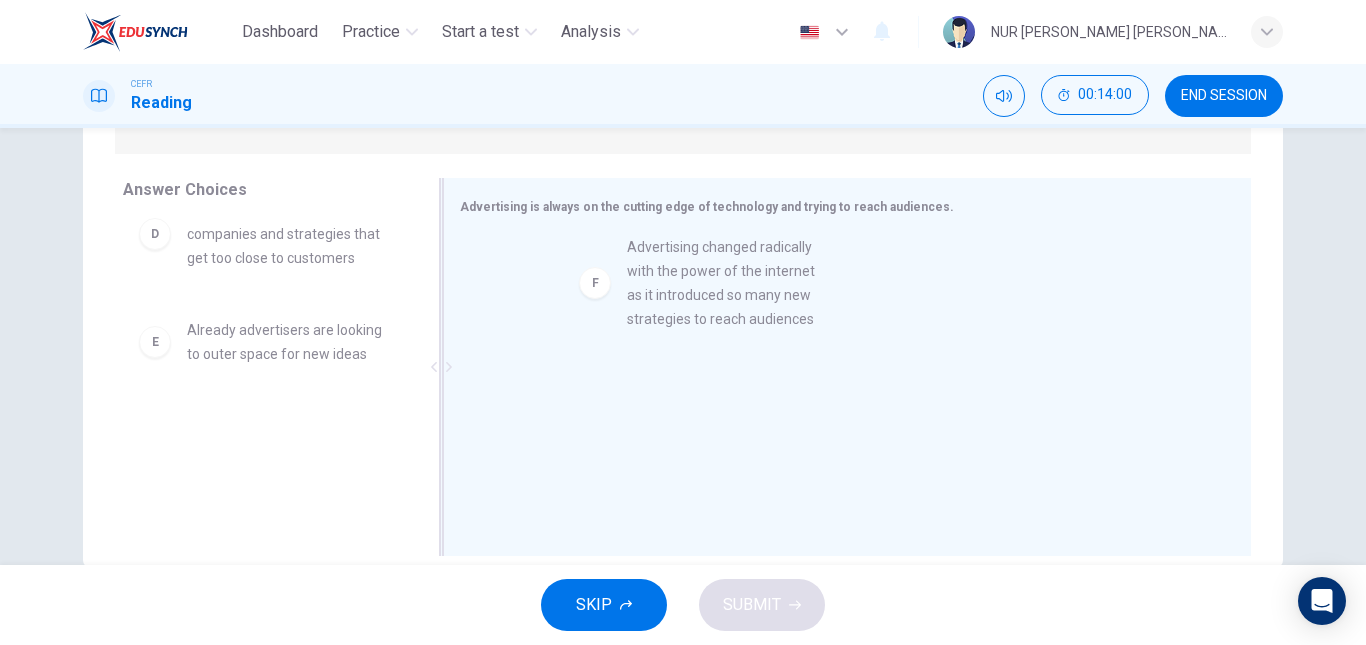 drag, startPoint x: 317, startPoint y: 474, endPoint x: 770, endPoint y: 293, distance: 487.8217 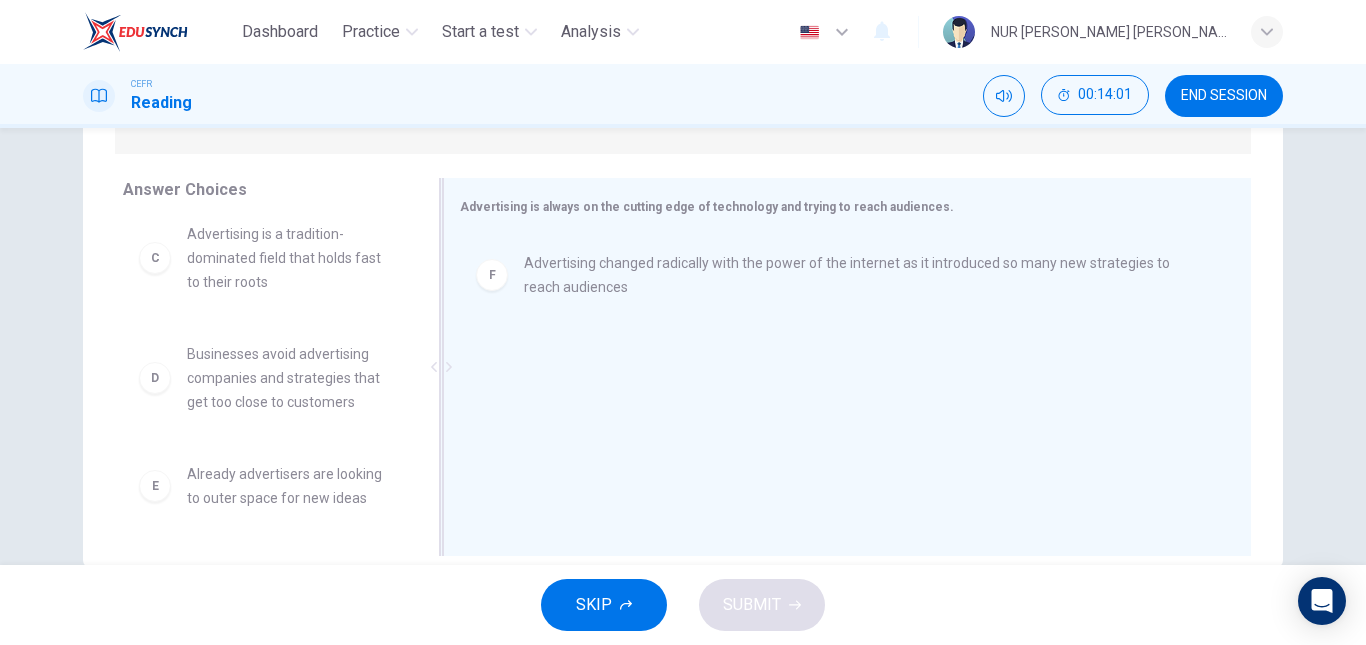 scroll, scrollTop: 276, scrollLeft: 0, axis: vertical 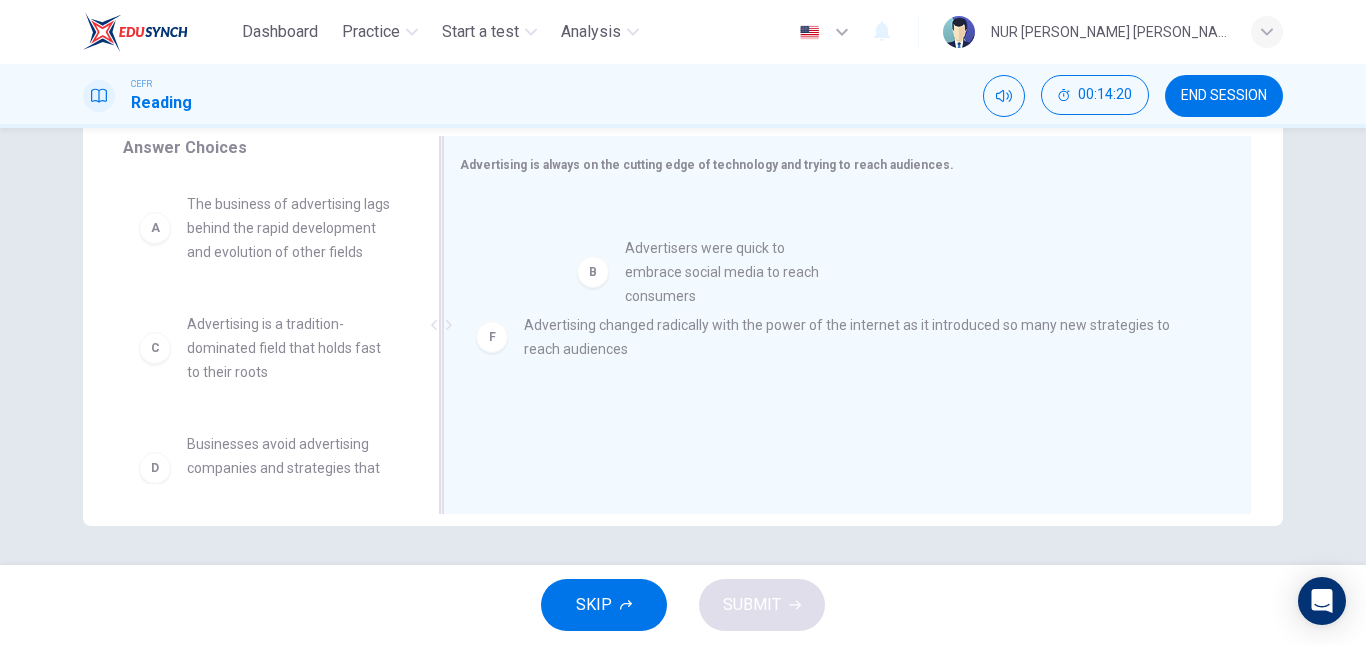drag, startPoint x: 232, startPoint y: 366, endPoint x: 692, endPoint y: 264, distance: 471.173 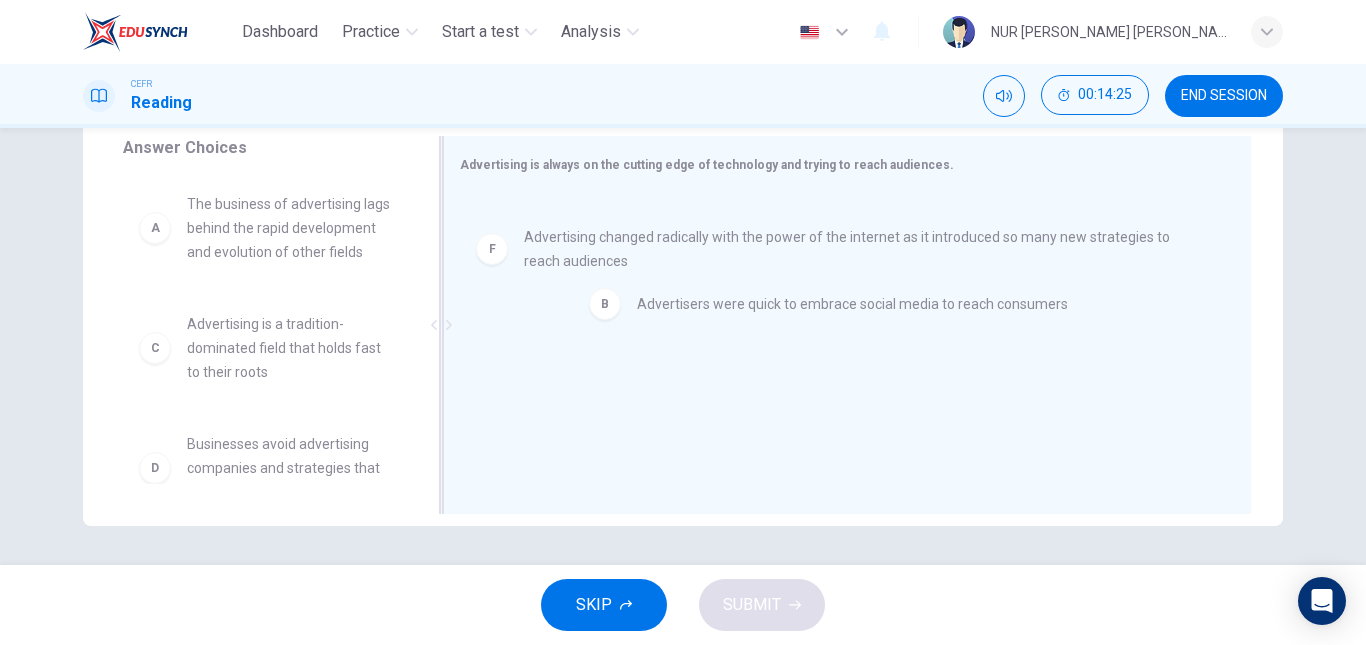 drag, startPoint x: 585, startPoint y: 232, endPoint x: 705, endPoint y: 316, distance: 146.47867 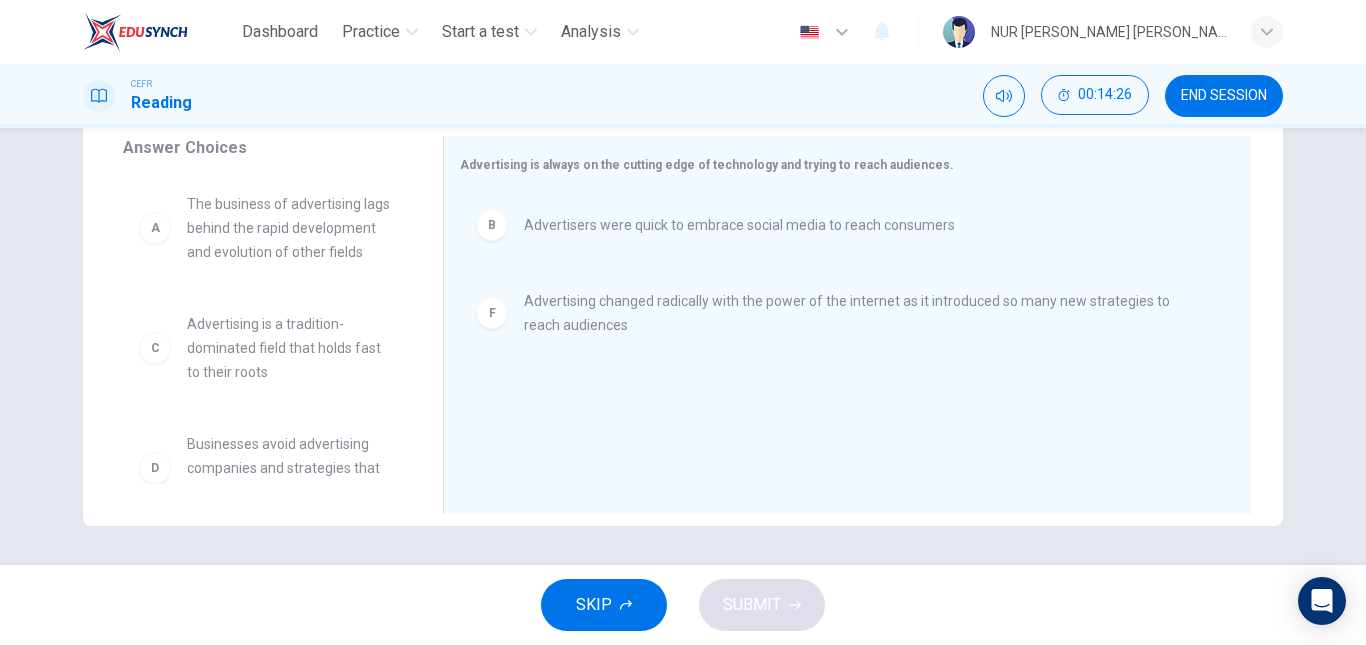 scroll, scrollTop: 156, scrollLeft: 0, axis: vertical 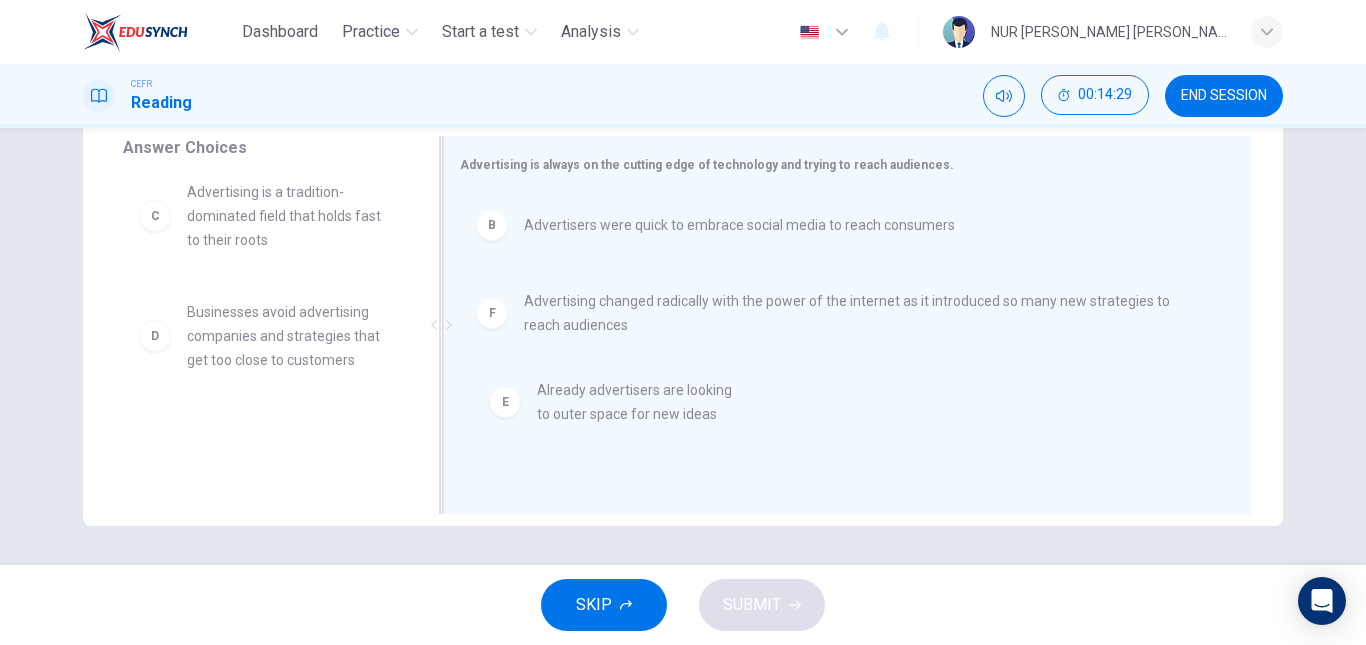 drag, startPoint x: 231, startPoint y: 449, endPoint x: 603, endPoint y: 405, distance: 374.5931 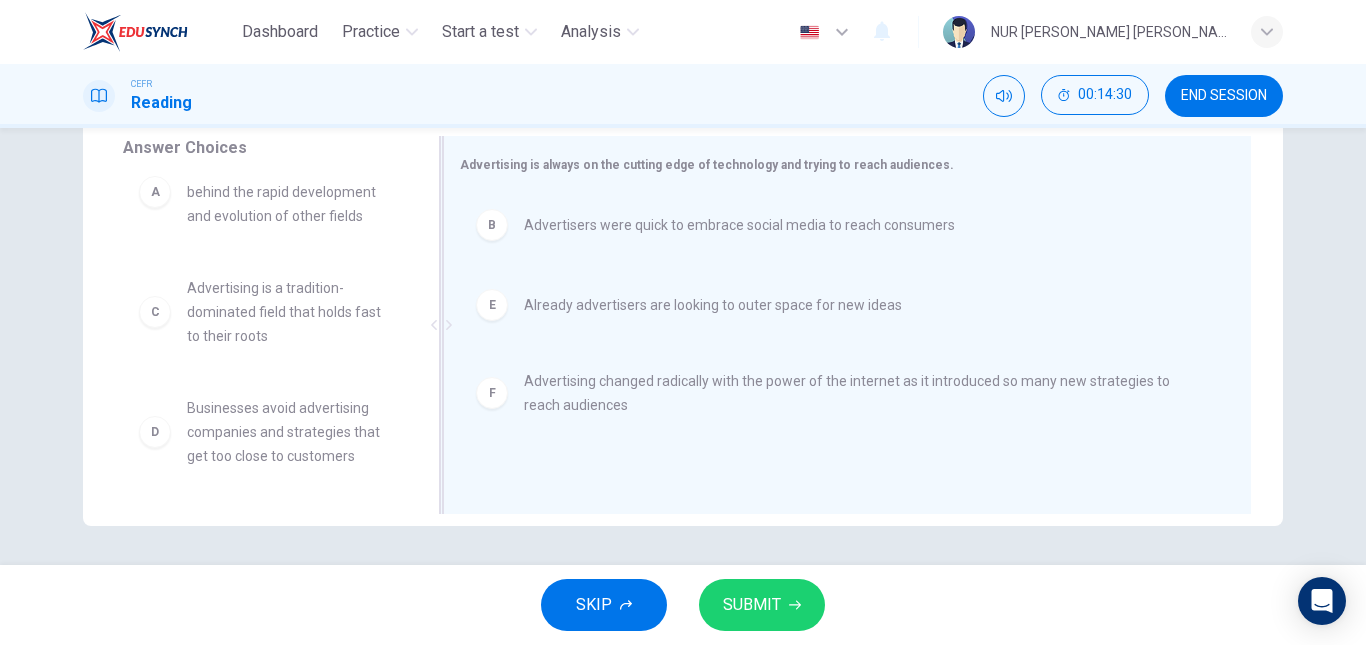scroll, scrollTop: 60, scrollLeft: 0, axis: vertical 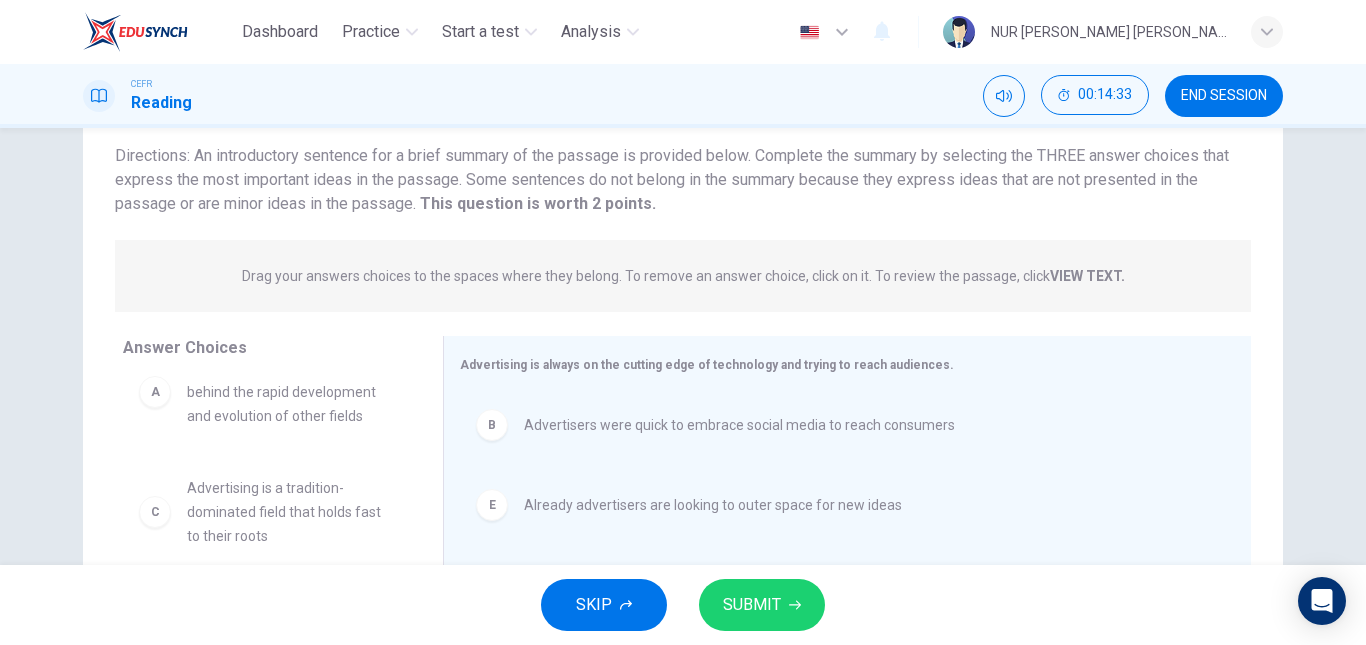 click on "VIEW TEXT." at bounding box center [1087, 276] 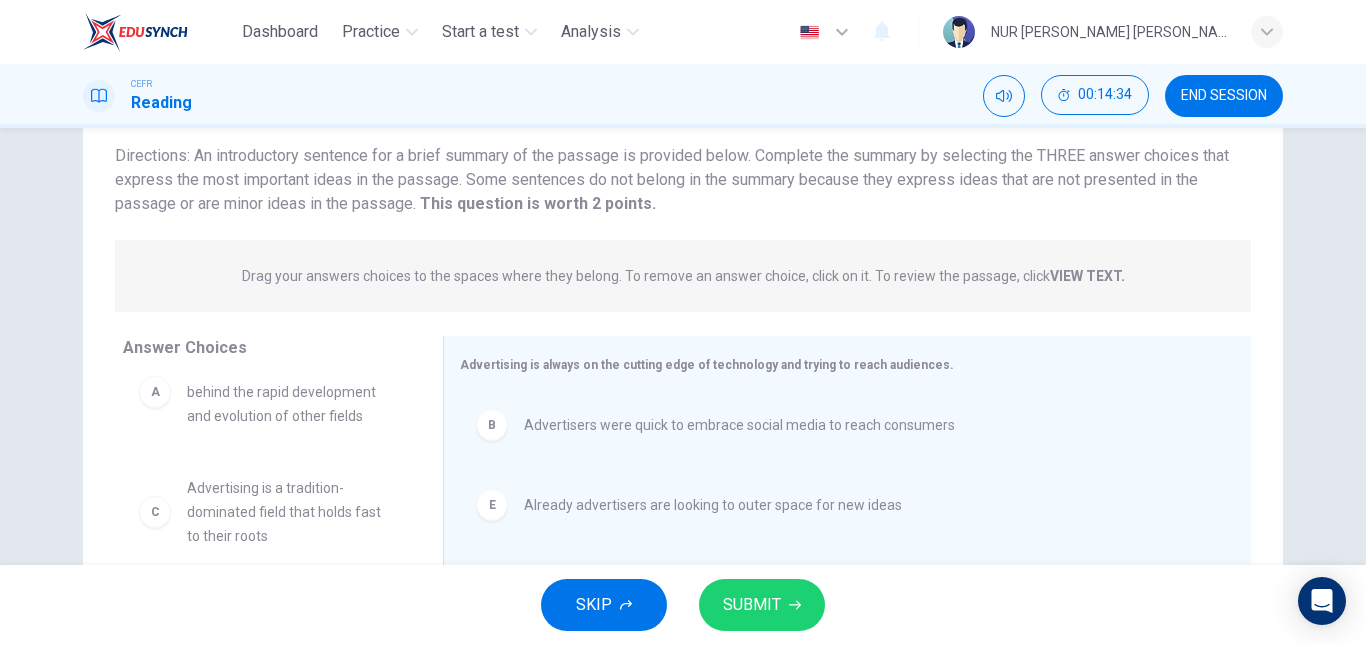 click on "VIEW TEXT." at bounding box center [1087, 276] 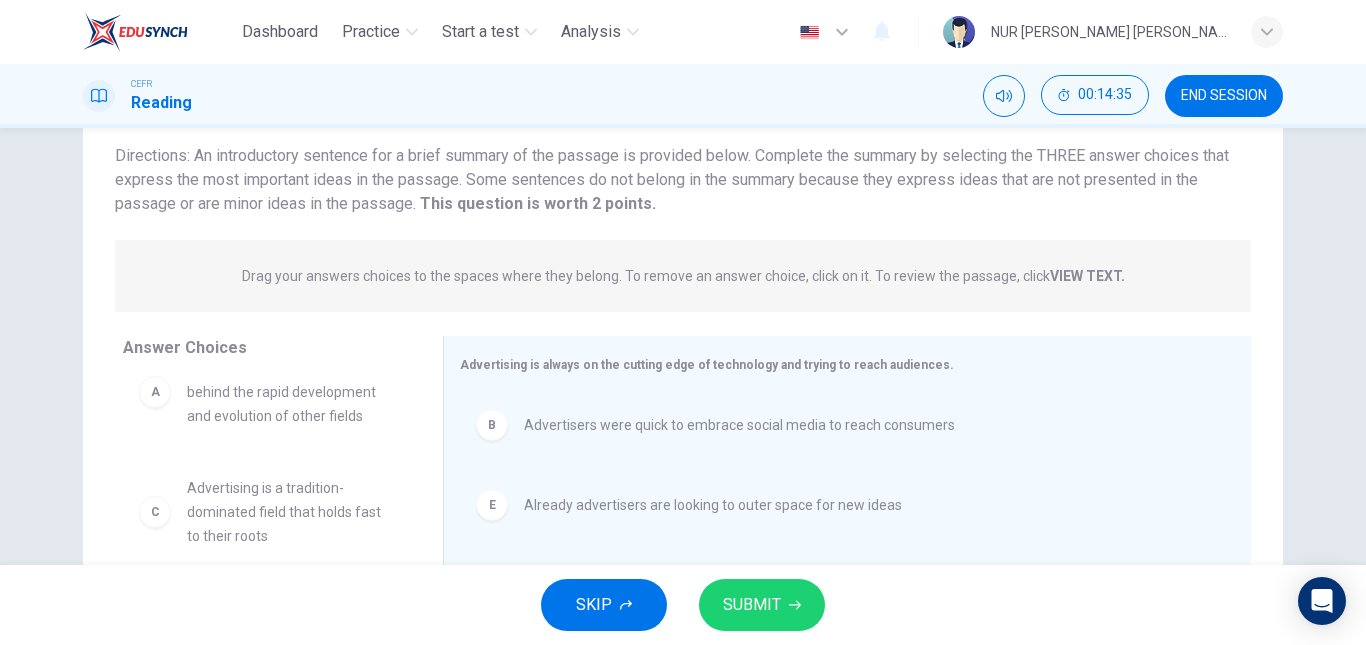 scroll, scrollTop: 338, scrollLeft: 0, axis: vertical 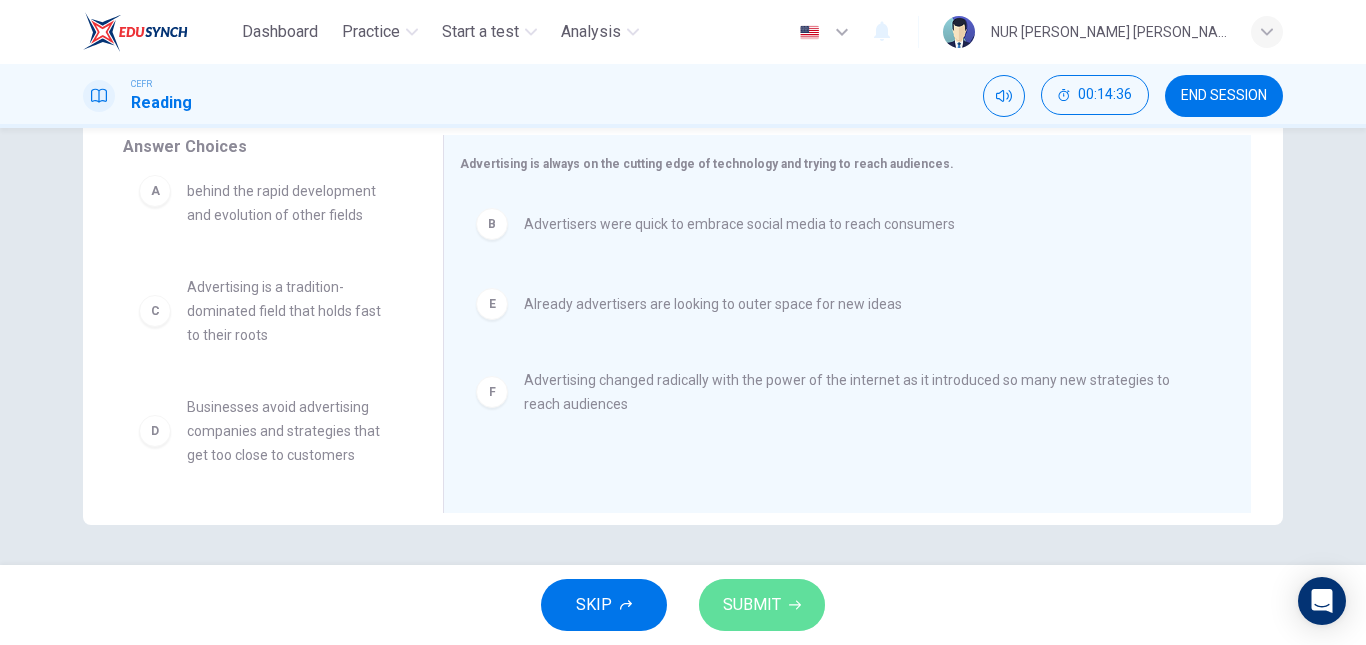 click on "SUBMIT" at bounding box center (752, 605) 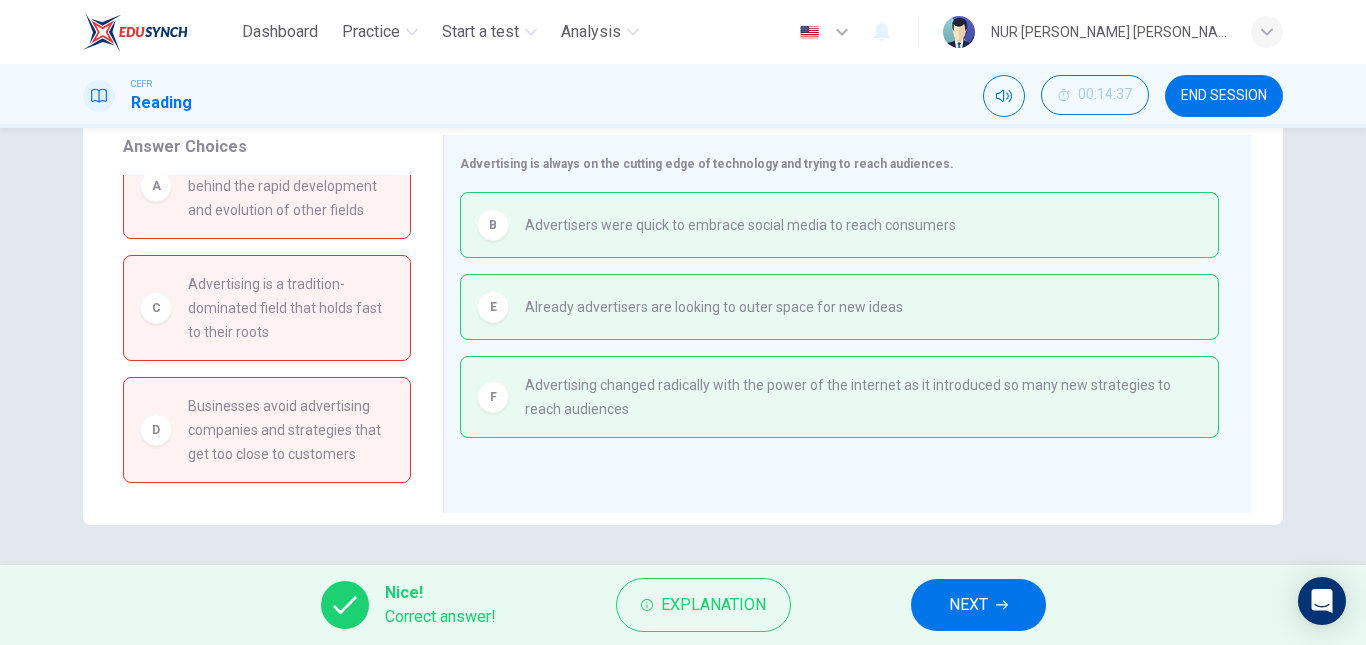 click on "NEXT" at bounding box center [968, 605] 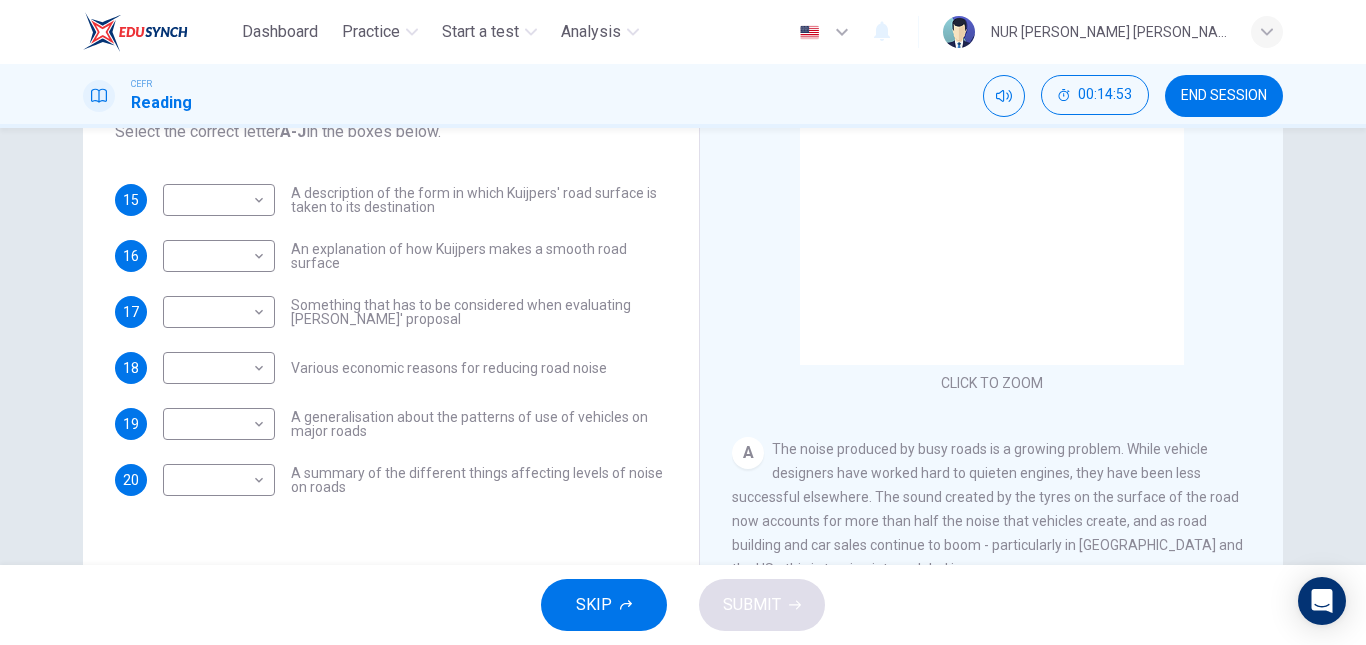 scroll, scrollTop: 239, scrollLeft: 0, axis: vertical 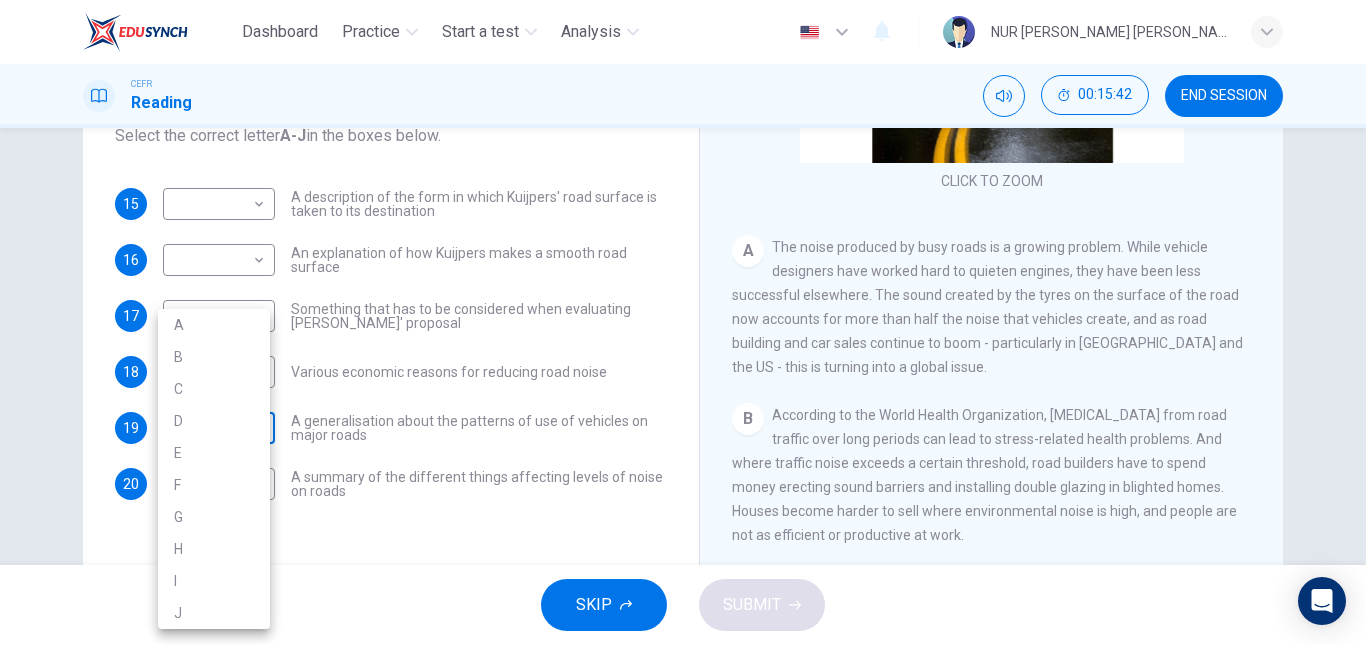 click on "Dashboard Practice Start a test Analysis English en ​ NUR [PERSON_NAME] [PERSON_NAME] CEFR Reading 00:15:42 END SESSION Questions 15 - 20 The Reading Passage has ten paragraphs labelled   A-J .
Which paragraph contains the following information?
Select the correct letter   A-J  in the boxes below. 15 ​ ​ A description of the form in which Kuijpers' road surface is taken to its destination 16 ​ ​ An explanation of how Kuijpers makes a smooth road surface 17 ​ ​ Something that has to be considered when evaluating Kuijpers' proposal 18 ​ ​ Various economic reasons for reducing road noise 19 ​ ​ A generalisation about the patterns of use of vehicles on major roads 20 ​ ​ A summary of the different things affecting levels of noise on roads Quiet Roads Ahead CLICK TO ZOOM Click to Zoom A B C D E F G H I J SKIP SUBMIT EduSynch - Online Language Proficiency Testing
Dashboard Practice Start a test Analysis Notifications © Copyright  2025 A B C D E F G H I J" at bounding box center [683, 322] 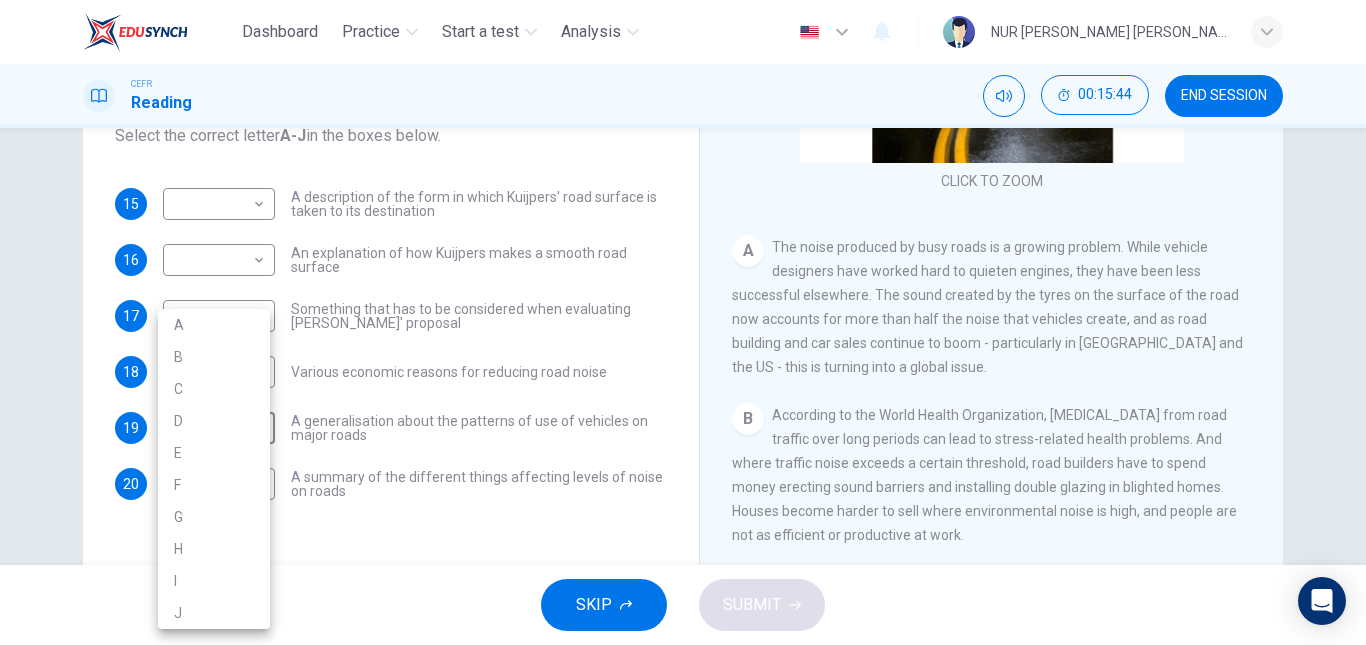 click on "A" at bounding box center [214, 325] 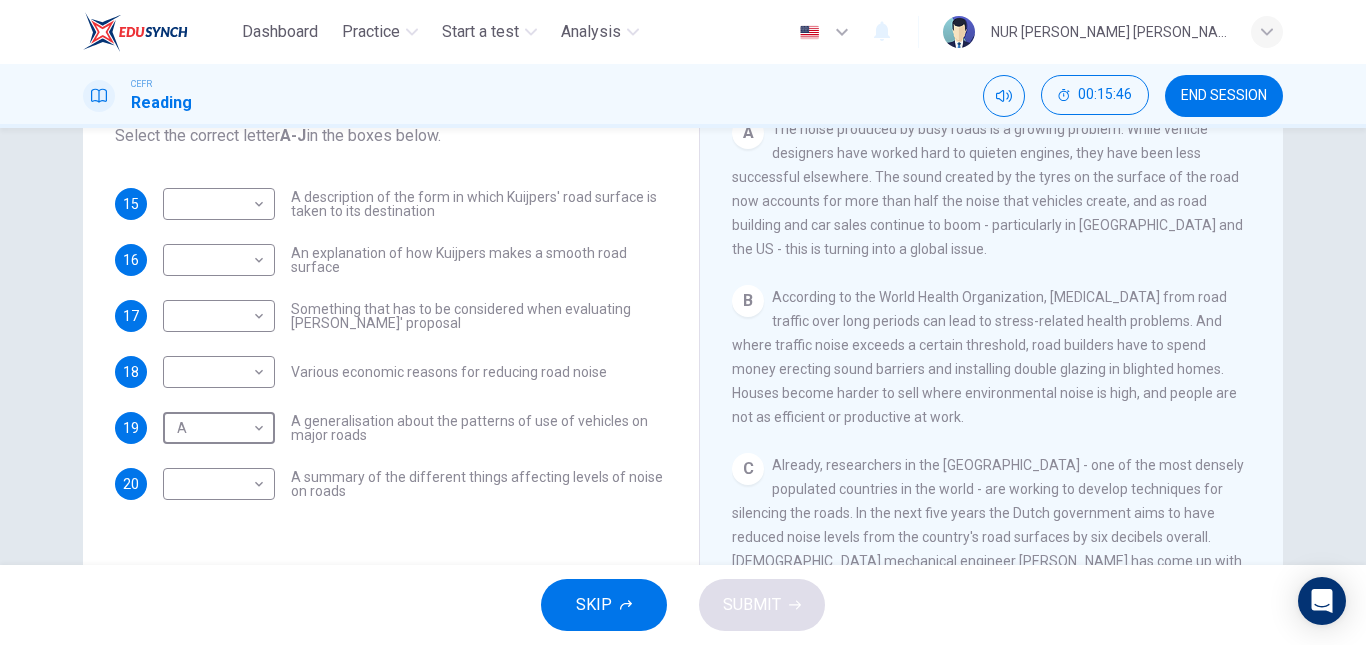 scroll, scrollTop: 330, scrollLeft: 0, axis: vertical 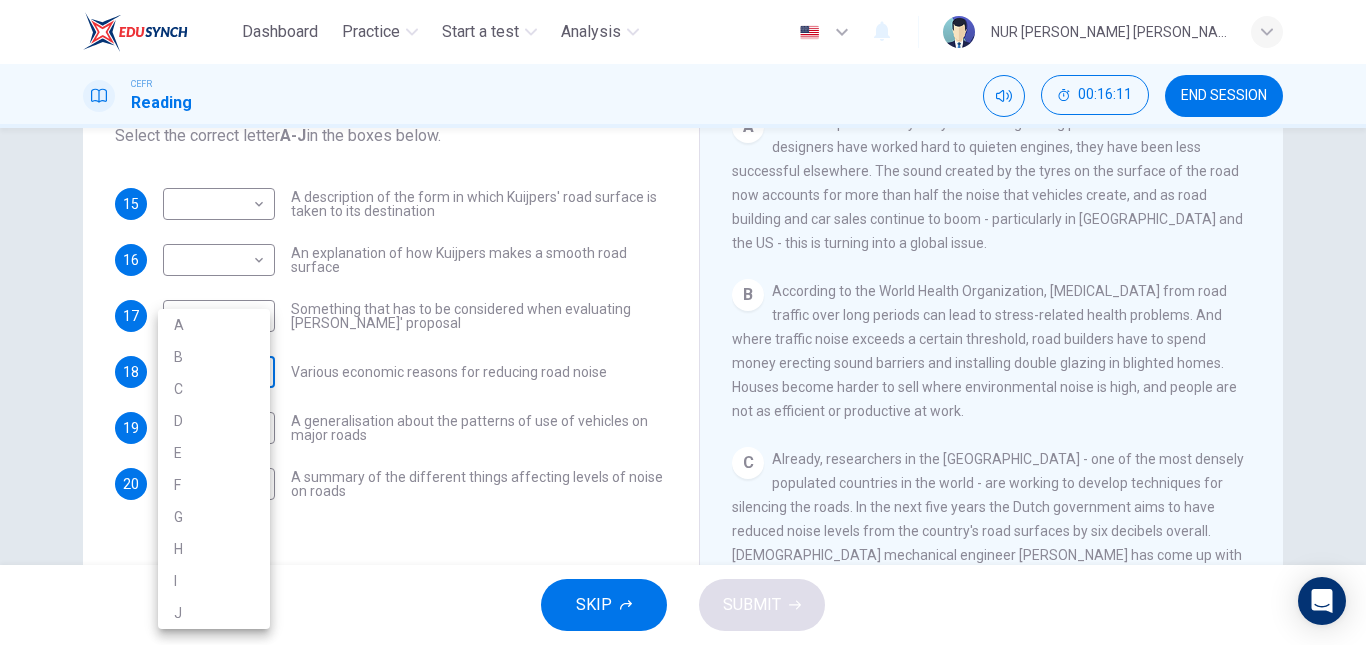 click on "Dashboard Practice Start a test Analysis English en ​ NUR [PERSON_NAME] [PERSON_NAME] CEFR Reading 00:16:11 END SESSION Questions 15 - 20 The Reading Passage has ten paragraphs labelled   A-J .
Which paragraph contains the following information?
Select the correct letter   A-J  in the boxes below. 15 ​ ​ A description of the form in which Kuijpers' road surface is taken to its destination 16 ​ ​ An explanation of how Kuijpers makes a smooth road surface 17 ​ ​ Something that has to be considered when evaluating Kuijpers' proposal 18 ​ ​ Various economic reasons for reducing road noise 19 A A ​ A generalisation about the patterns of use of vehicles on major roads 20 ​ ​ A summary of the different things affecting levels of noise on roads Quiet Roads Ahead CLICK TO ZOOM Click to Zoom A B C D E F G H I J SKIP SUBMIT EduSynch - Online Language Proficiency Testing
Dashboard Practice Start a test Analysis Notifications © Copyright  2025 A B C D E F G H I J" at bounding box center [683, 322] 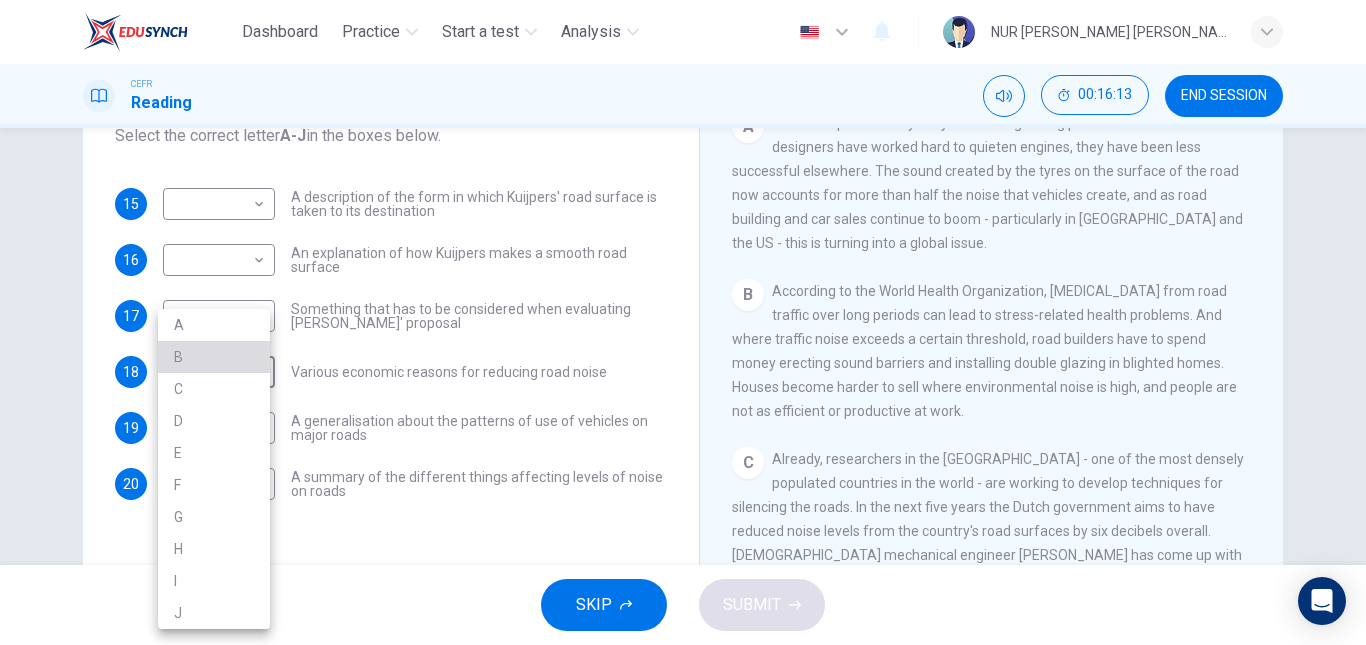 click on "B" at bounding box center (214, 357) 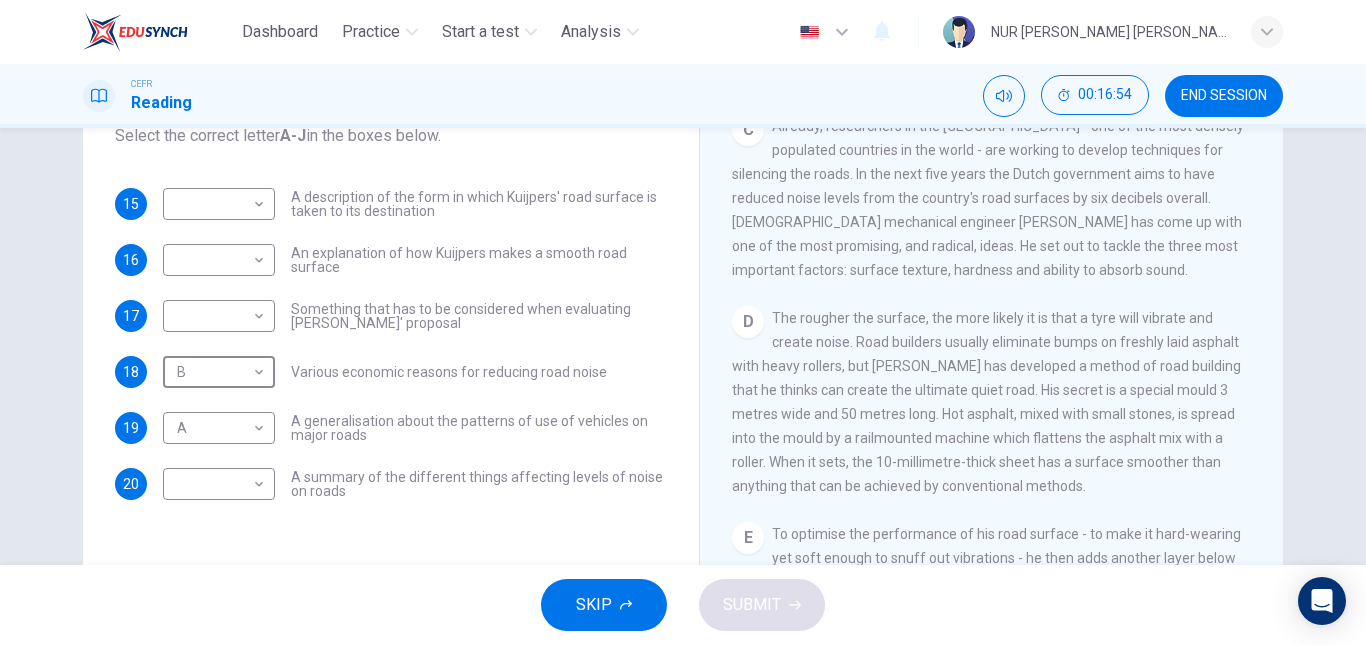 scroll, scrollTop: 665, scrollLeft: 0, axis: vertical 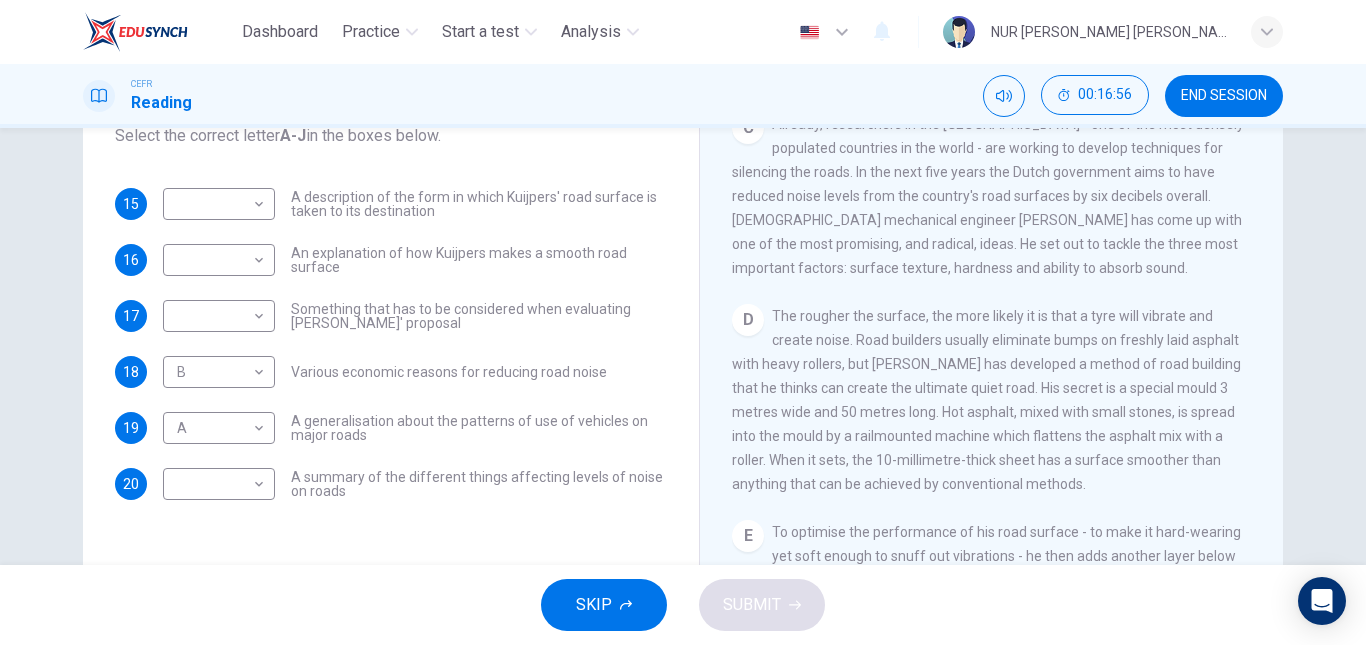 drag, startPoint x: 775, startPoint y: 333, endPoint x: 960, endPoint y: 356, distance: 186.42424 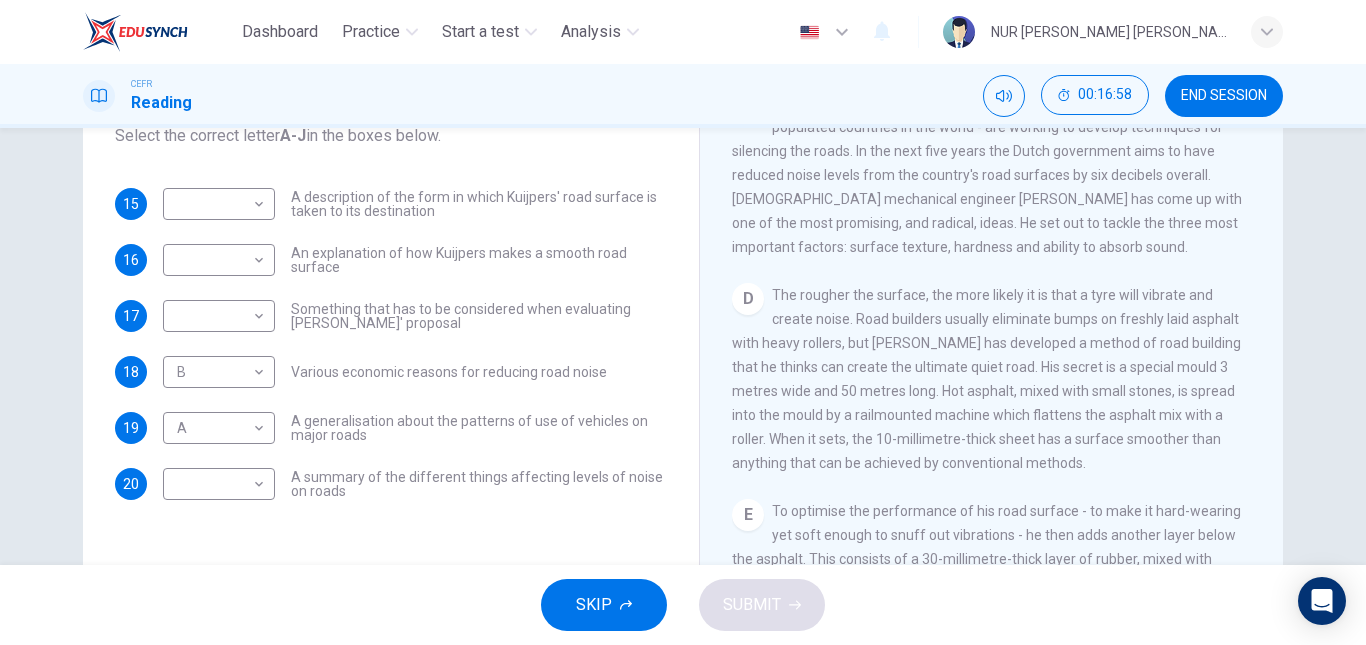 scroll, scrollTop: 687, scrollLeft: 0, axis: vertical 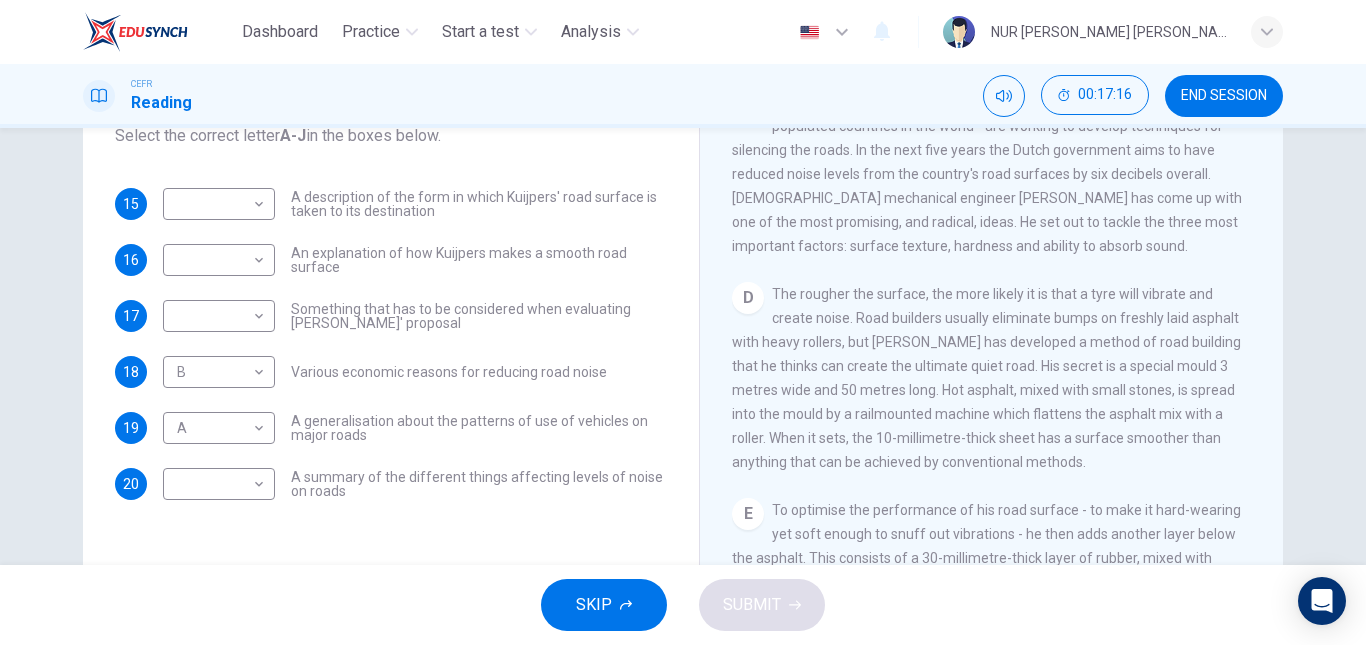 drag, startPoint x: 930, startPoint y: 403, endPoint x: 1046, endPoint y: 459, distance: 128.80994 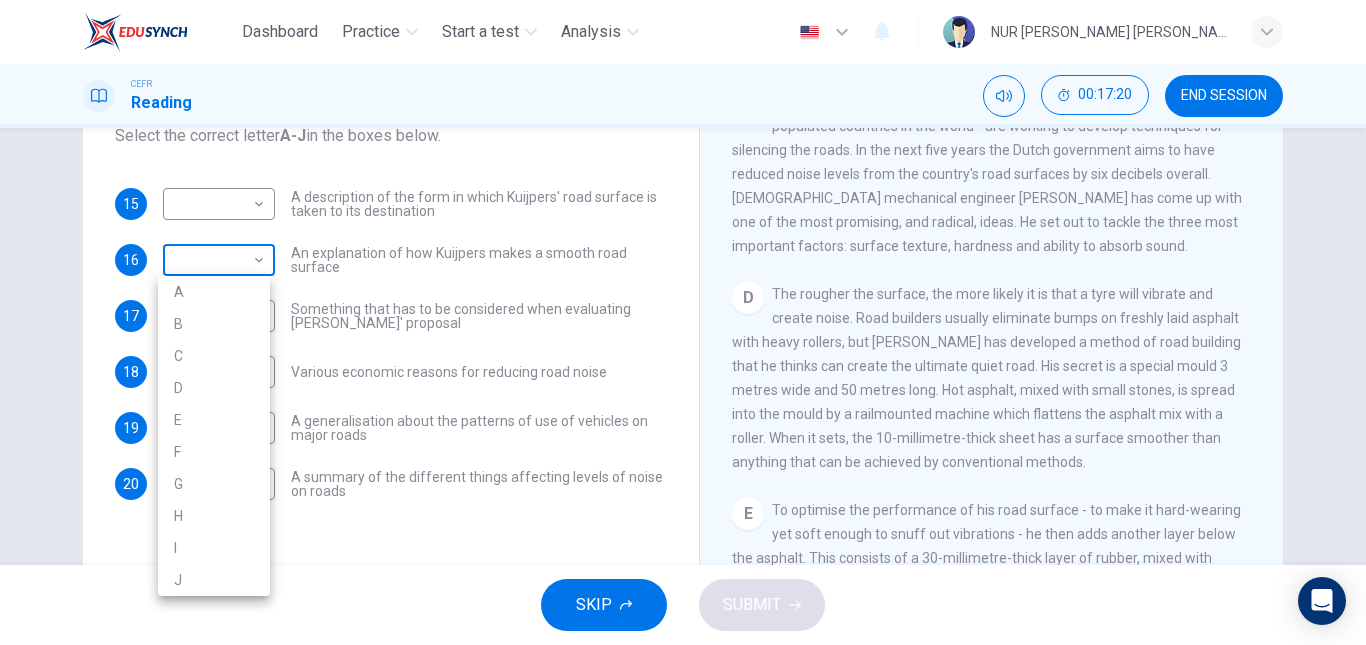 click on "Dashboard Practice Start a test Analysis English en ​ NUR [PERSON_NAME] [PERSON_NAME] CEFR Reading 00:17:20 END SESSION Questions 15 - 20 The Reading Passage has ten paragraphs labelled   A-J .
Which paragraph contains the following information?
Select the correct letter   A-J  in the boxes below. 15 ​ ​ A description of the form in which Kuijpers' road surface is taken to its destination 16 ​ ​ An explanation of how Kuijpers makes a smooth road surface 17 ​ ​ Something that has to be considered when evaluating Kuijpers' proposal 18 B B ​ Various economic reasons for reducing road noise 19 A A ​ A generalisation about the patterns of use of vehicles on major roads 20 ​ ​ A summary of the different things affecting levels of noise on roads Quiet Roads Ahead CLICK TO ZOOM Click to Zoom A B C D E F G H I J SKIP SUBMIT EduSynch - Online Language Proficiency Testing
Dashboard Practice Start a test Analysis Notifications © Copyright  2025 A B C D E F G H I J" at bounding box center (683, 322) 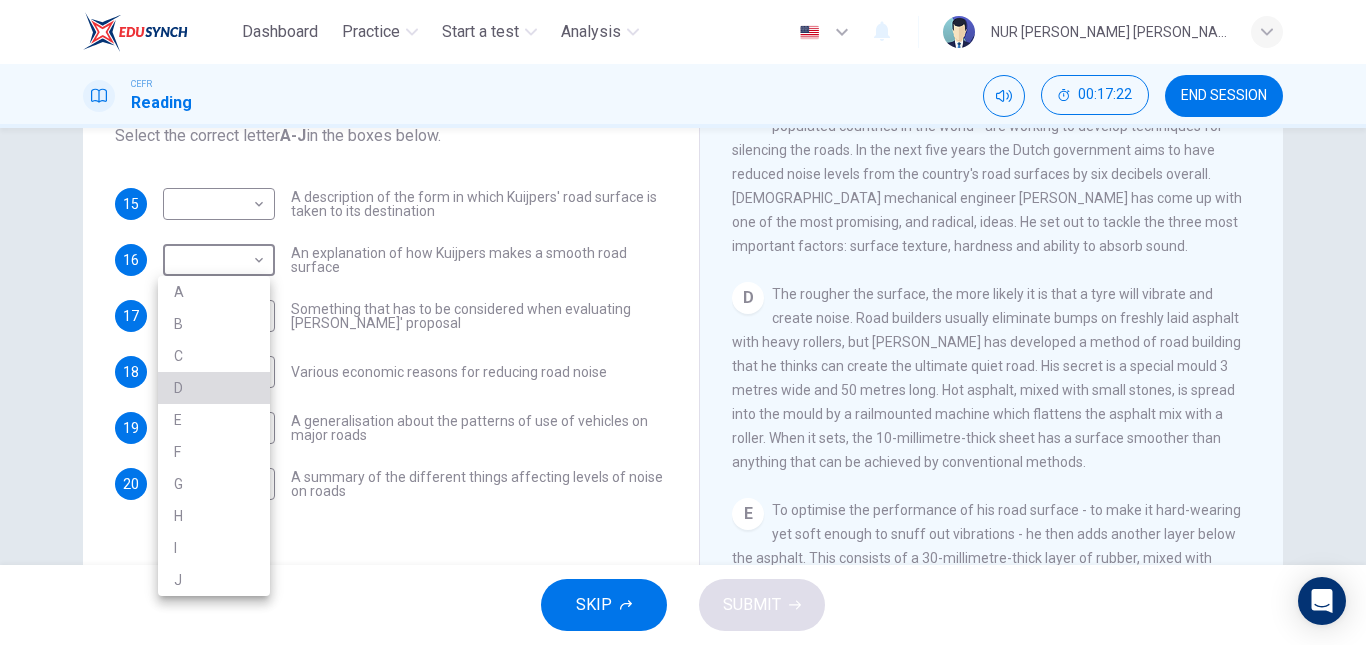 click on "D" at bounding box center [214, 388] 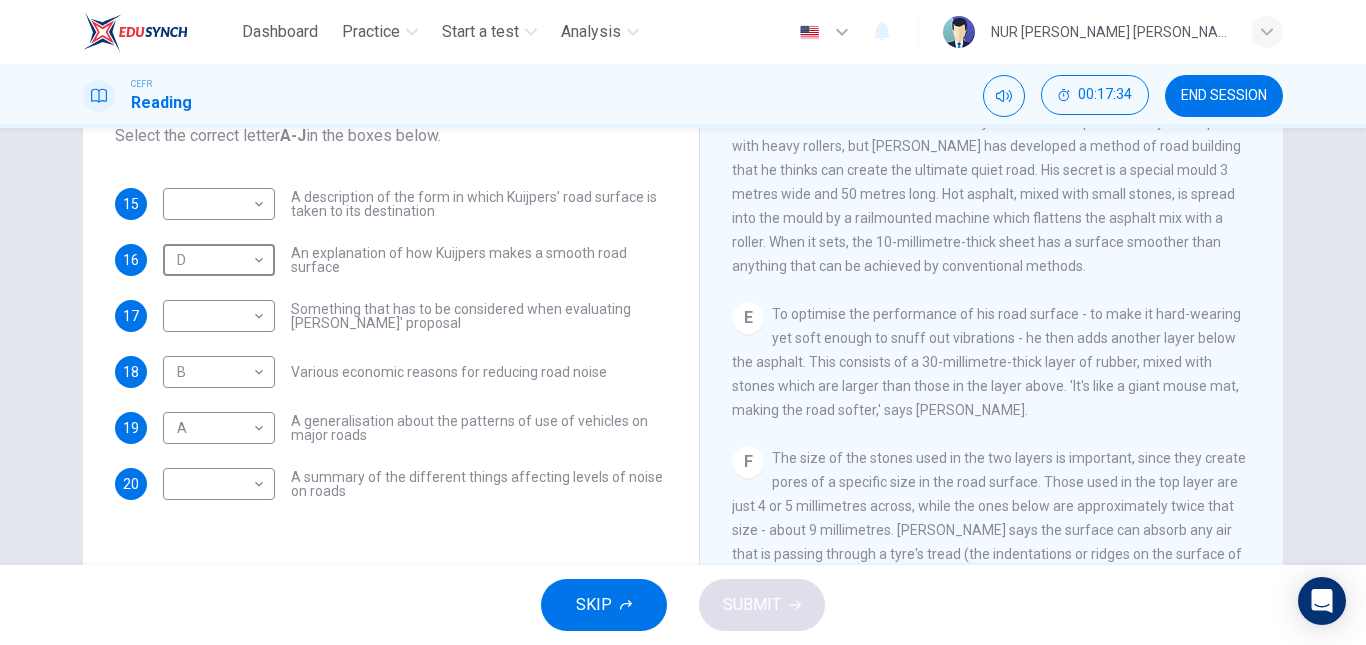 scroll, scrollTop: 885, scrollLeft: 0, axis: vertical 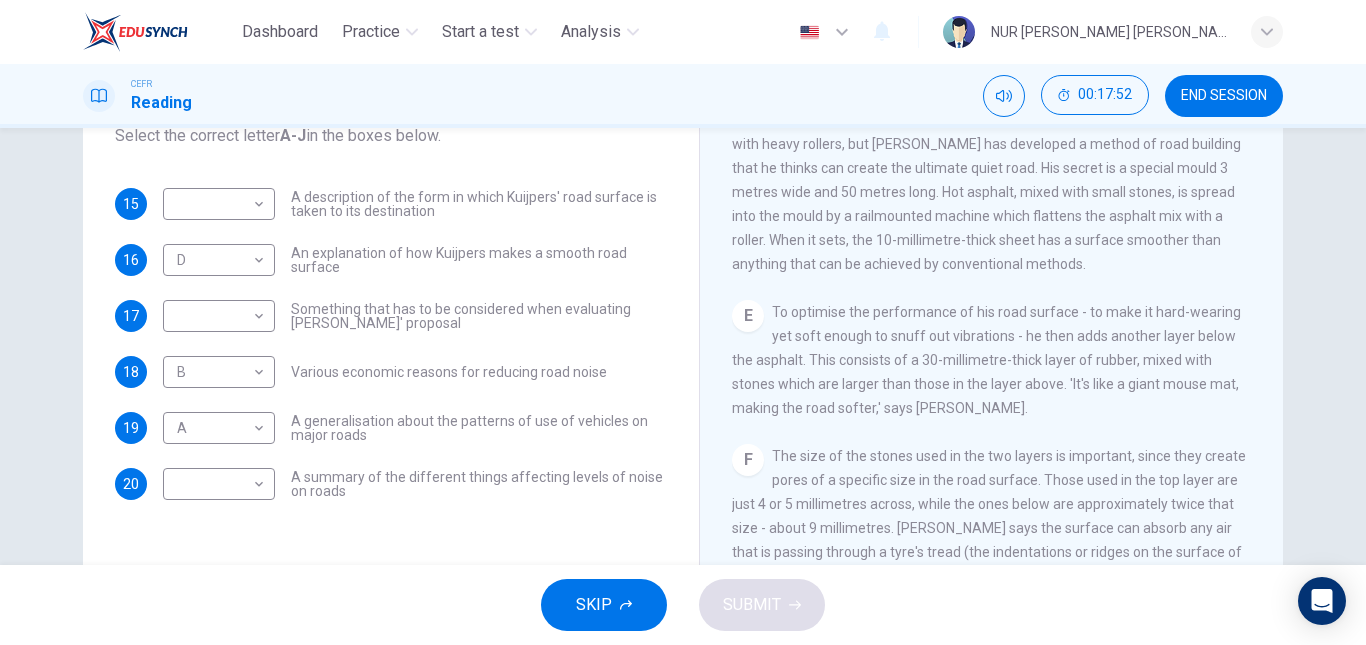 drag, startPoint x: 848, startPoint y: 383, endPoint x: 971, endPoint y: 425, distance: 129.97307 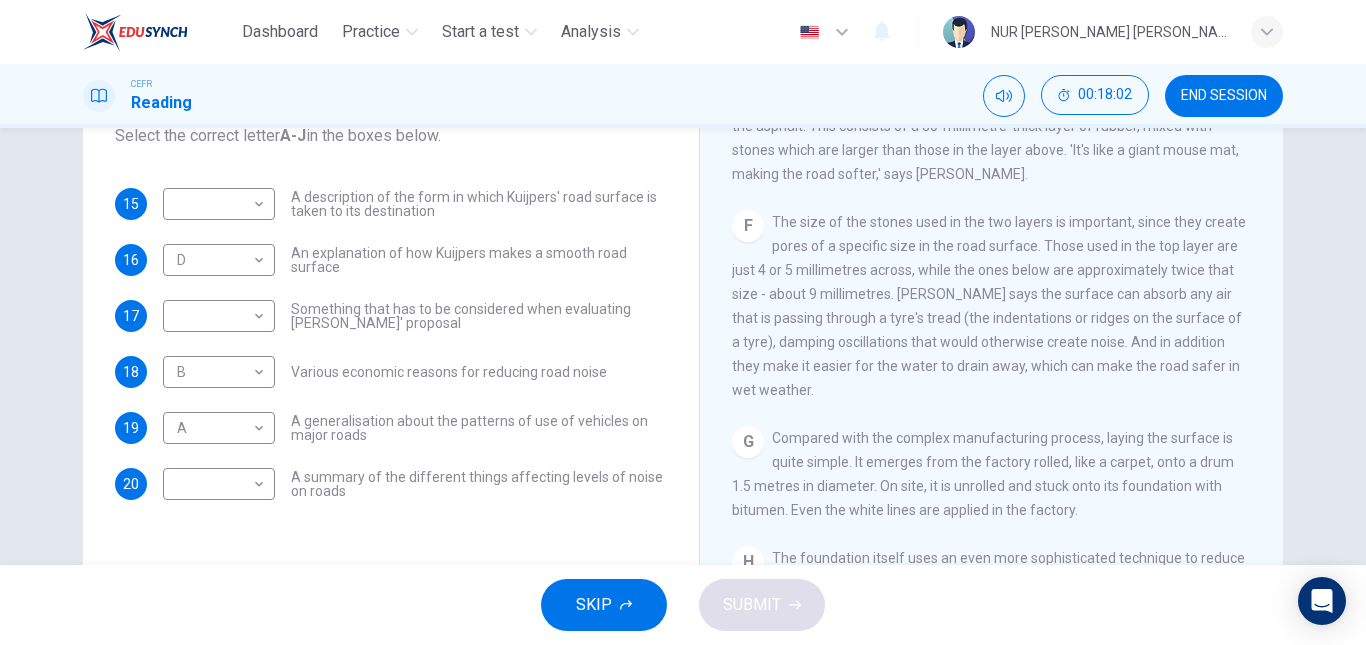 scroll, scrollTop: 1120, scrollLeft: 0, axis: vertical 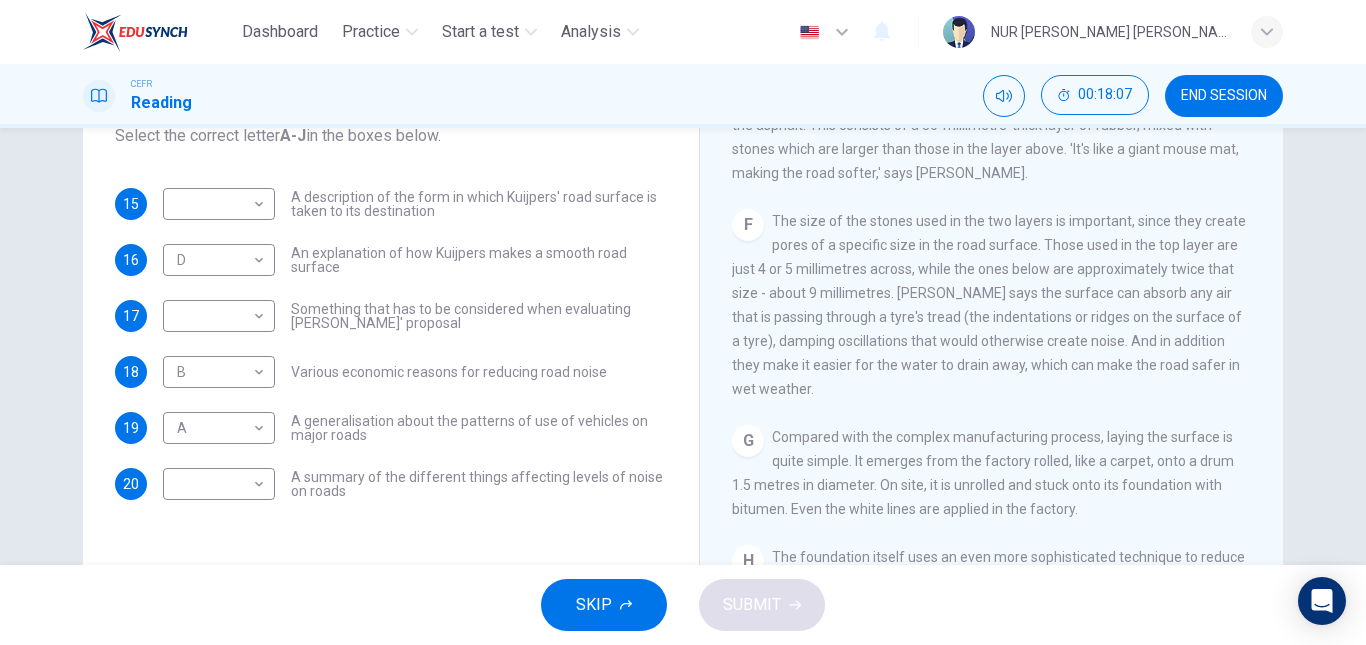 drag, startPoint x: 767, startPoint y: 257, endPoint x: 841, endPoint y: 457, distance: 213.25102 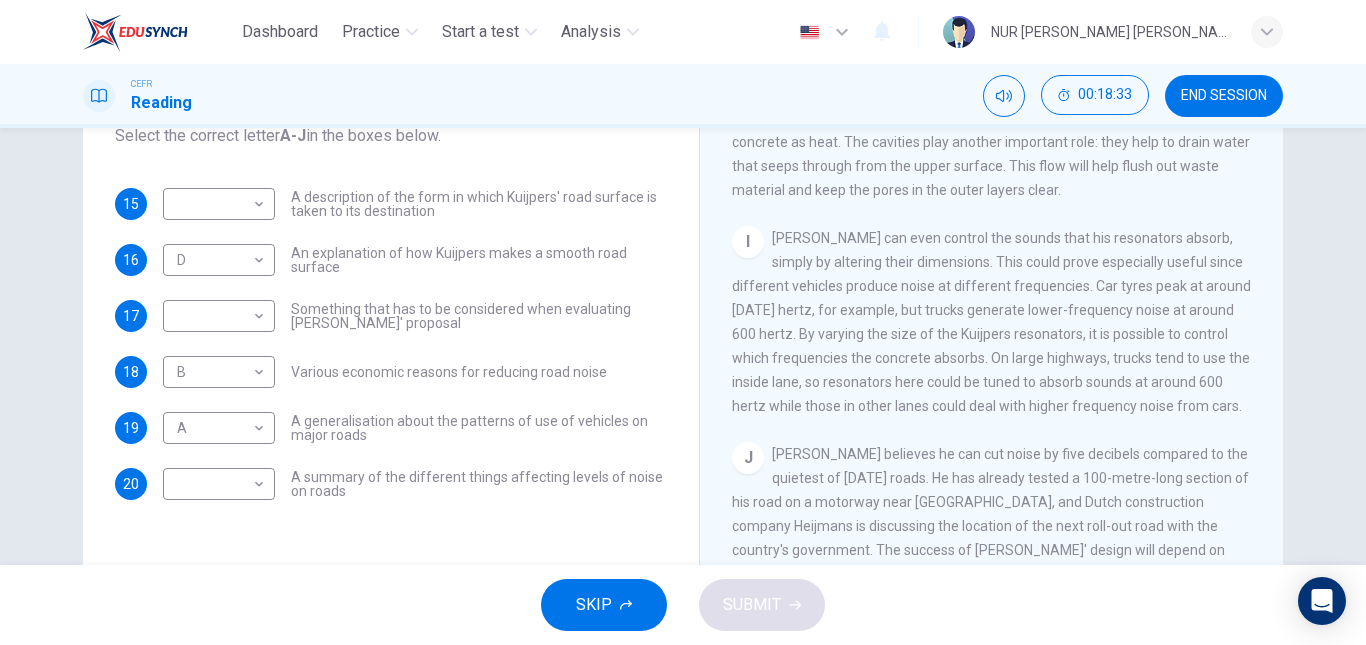 scroll, scrollTop: 1680, scrollLeft: 0, axis: vertical 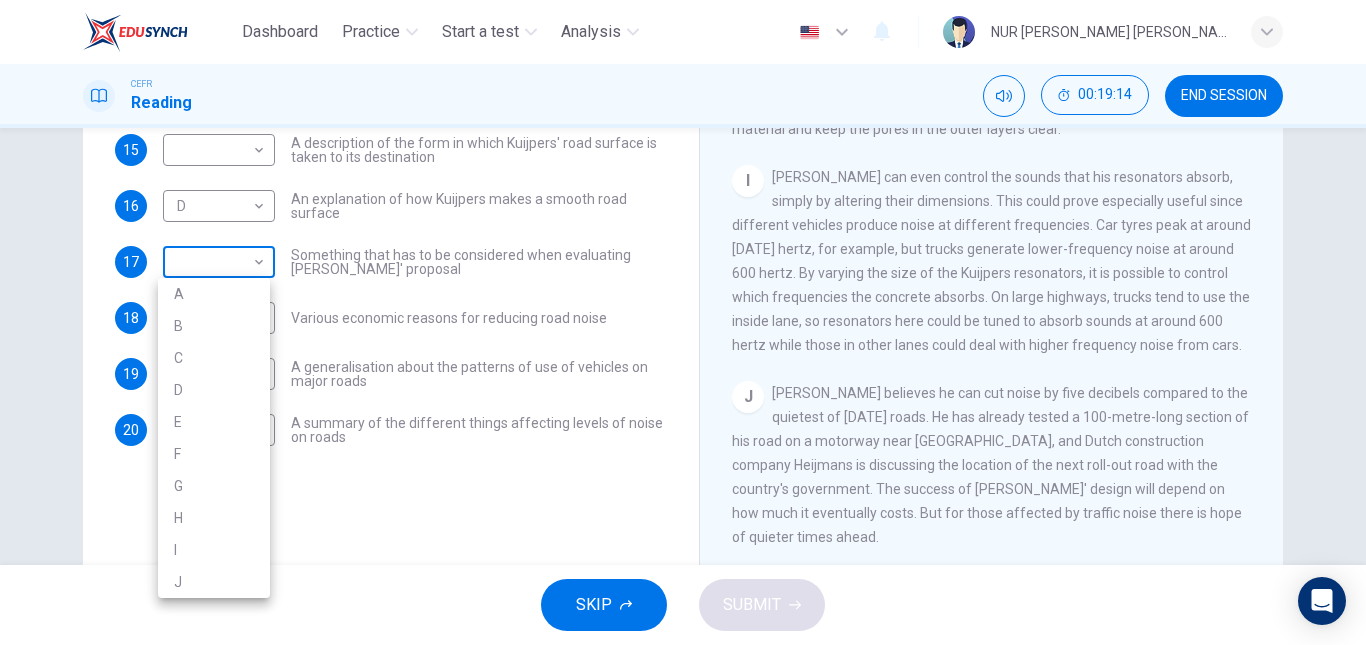click on "Dashboard Practice Start a test Analysis English en ​ NUR [PERSON_NAME] [PERSON_NAME] CEFR Reading 00:19:14 END SESSION Questions 15 - 20 The Reading Passage has ten paragraphs labelled   A-J .
Which paragraph contains the following information?
Select the correct letter   A-J  in the boxes below. 15 ​ ​ A description of the form in which Kuijpers' road surface is taken to its destination 16 D D ​ An explanation of how Kuijpers makes a smooth road surface 17 ​ ​ Something that has to be considered when evaluating Kuijpers' proposal 18 B B ​ Various economic reasons for reducing road noise 19 A A ​ A generalisation about the patterns of use of vehicles on major roads 20 ​ ​ A summary of the different things affecting levels of noise on roads Quiet Roads Ahead CLICK TO ZOOM Click to Zoom A B C D E F G H I J SKIP SUBMIT EduSynch - Online Language Proficiency Testing
Dashboard Practice Start a test Analysis Notifications © Copyright  2025 A B C D E F G H I J" at bounding box center (683, 322) 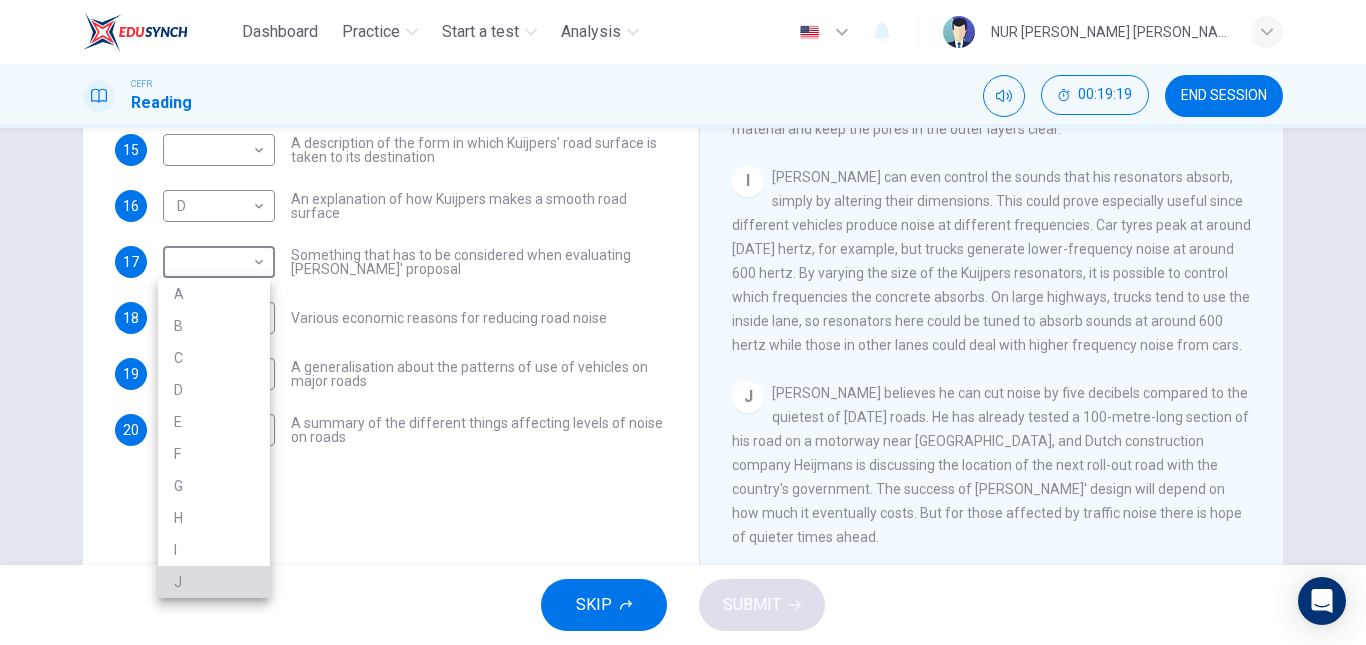 click on "J" at bounding box center [214, 582] 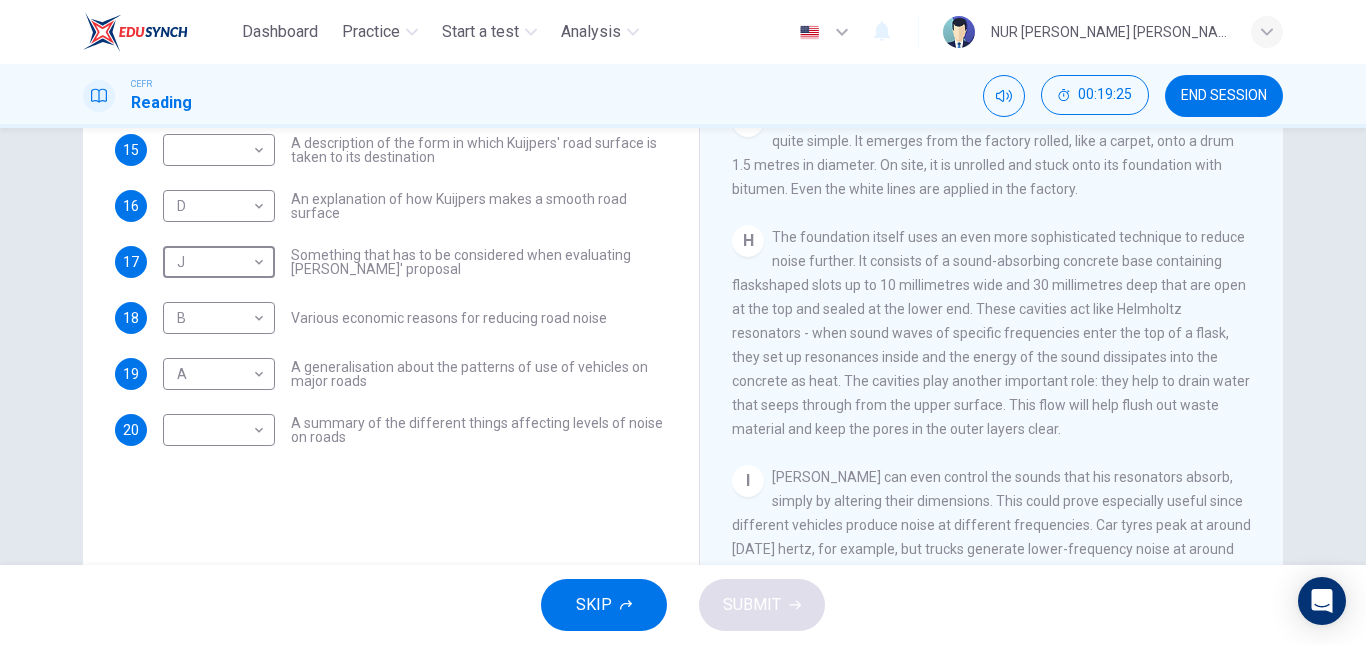 scroll, scrollTop: 1367, scrollLeft: 0, axis: vertical 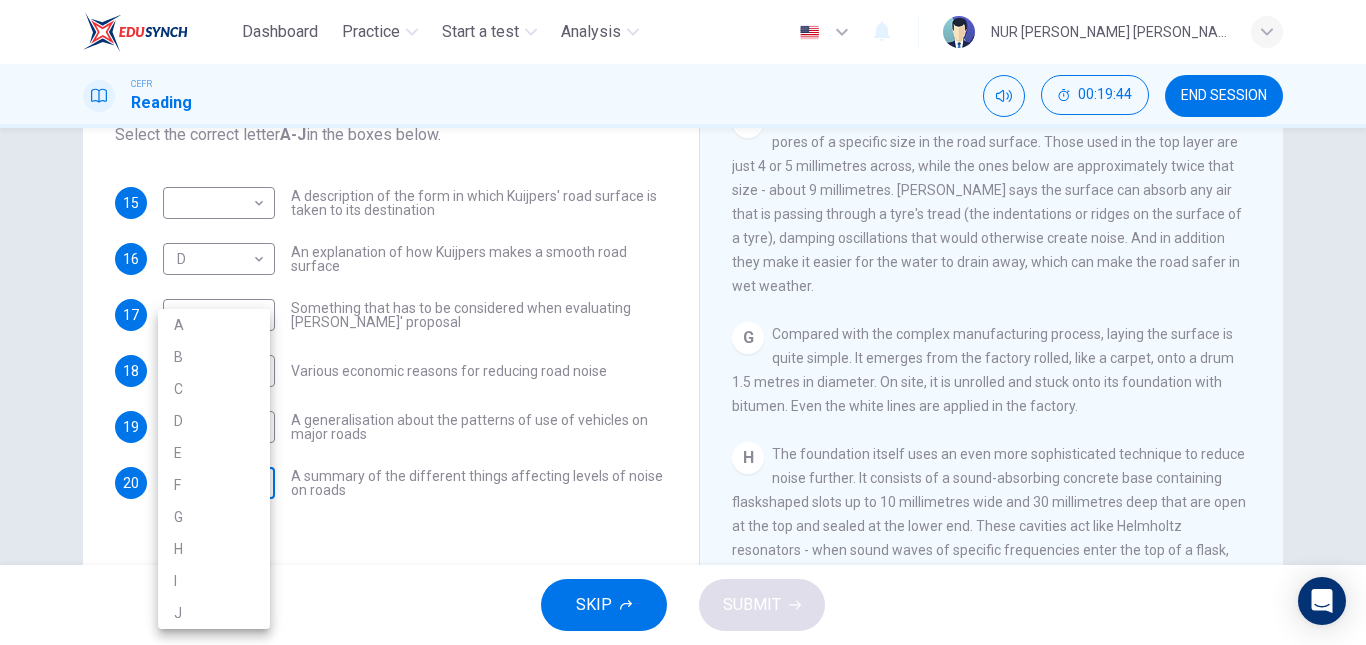 click on "Dashboard Practice Start a test Analysis English en ​ NUR [PERSON_NAME] [PERSON_NAME] CEFR Reading 00:19:44 END SESSION Questions 15 - 20 The Reading Passage has ten paragraphs labelled   A-J .
Which paragraph contains the following information?
Select the correct letter   A-J  in the boxes below. 15 ​ ​ A description of the form in which Kuijpers' road surface is taken to its destination 16 D D ​ An explanation of how Kuijpers makes a smooth road surface 17 J J ​ Something that has to be considered when evaluating Kuijpers' proposal 18 B B ​ Various economic reasons for reducing road noise 19 A A ​ A generalisation about the patterns of use of vehicles on major roads 20 ​ ​ A summary of the different things affecting levels of noise on roads Quiet Roads Ahead CLICK TO ZOOM Click to Zoom A B C D E F G H I J SKIP SUBMIT EduSynch - Online Language Proficiency Testing
Dashboard Practice Start a test Analysis Notifications © Copyright  2025 A B C D E F G H I J" at bounding box center (683, 322) 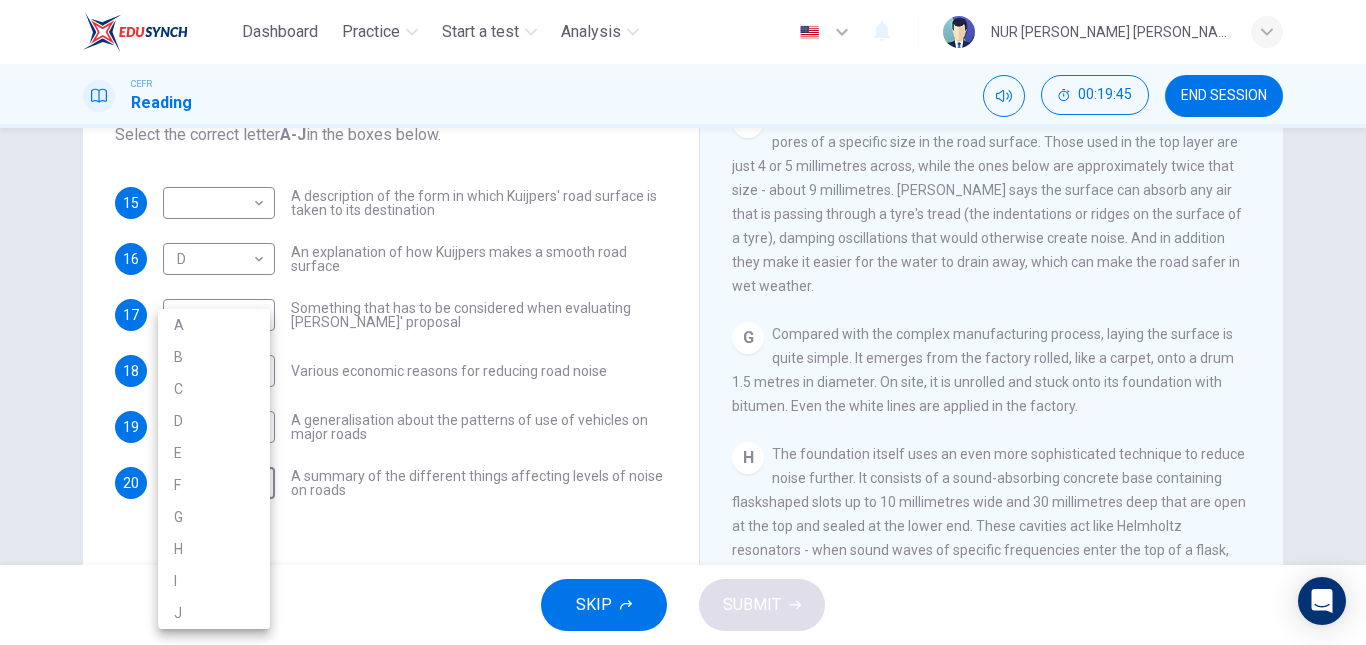click on "F" at bounding box center [214, 485] 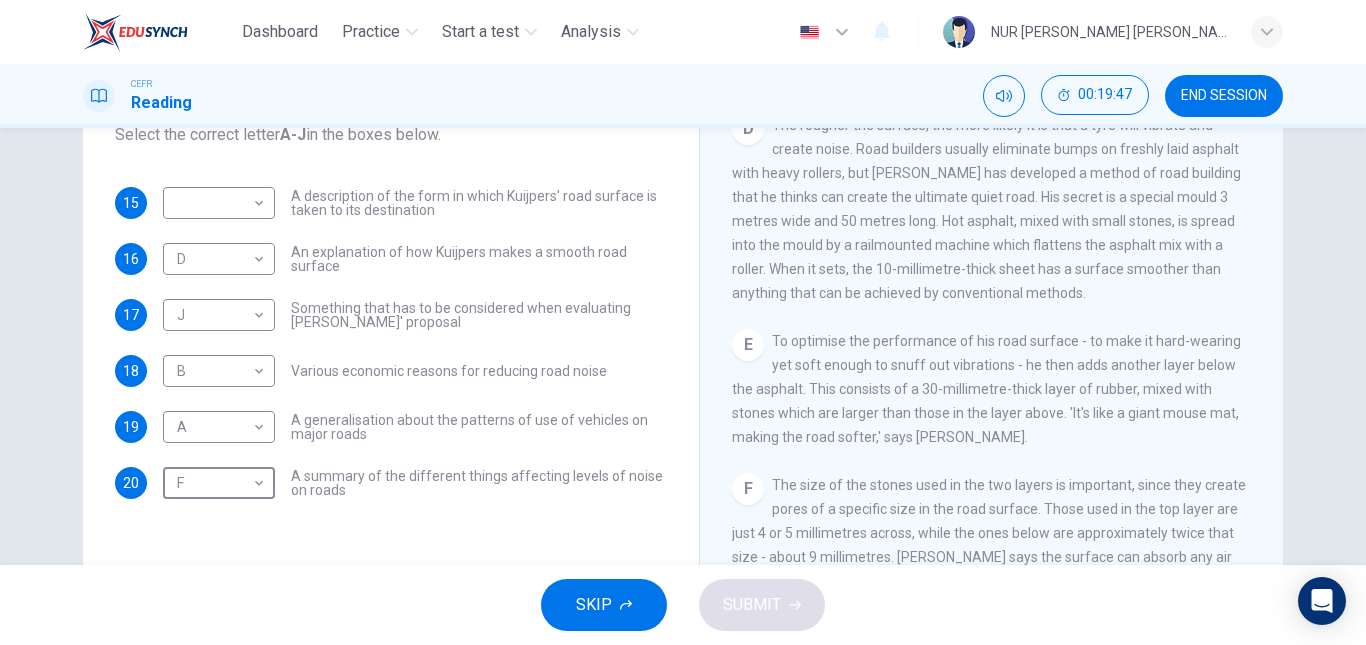 scroll, scrollTop: 839, scrollLeft: 0, axis: vertical 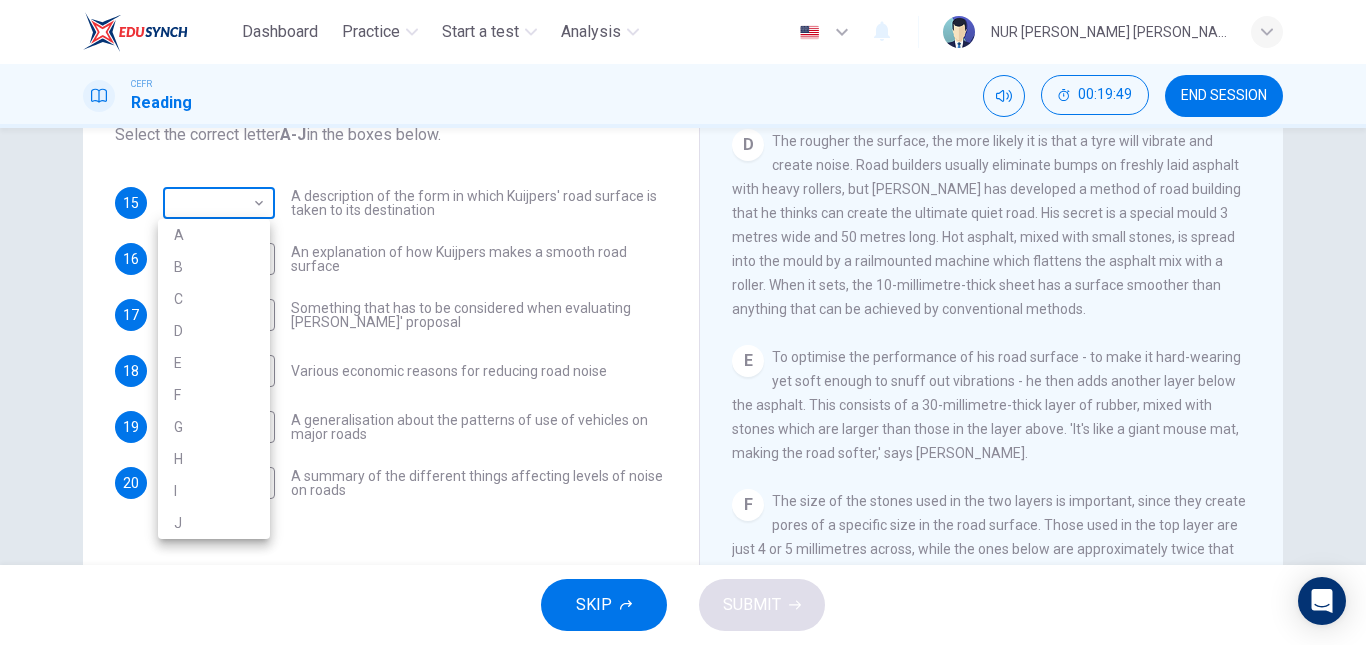 click on "Dashboard Practice Start a test Analysis English en ​ NUR [PERSON_NAME] [PERSON_NAME] CEFR Reading 00:19:49 END SESSION Questions 15 - 20 The Reading Passage has ten paragraphs labelled   A-J .
Which paragraph contains the following information?
Select the correct letter   A-J  in the boxes below. 15 ​ ​ A description of the form in which Kuijpers' road surface is taken to its destination 16 D D ​ An explanation of how Kuijpers makes a smooth road surface 17 J J ​ Something that has to be considered when evaluating Kuijpers' proposal 18 B B ​ Various economic reasons for reducing road noise 19 A A ​ A generalisation about the patterns of use of vehicles on major roads 20 F F ​ A summary of the different things affecting levels of noise on roads Quiet Roads Ahead CLICK TO ZOOM Click to Zoom A B C D E F G H I J SKIP SUBMIT EduSynch - Online Language Proficiency Testing
Dashboard Practice Start a test Analysis Notifications © Copyright  2025 A B C D E F G H I J" at bounding box center [683, 322] 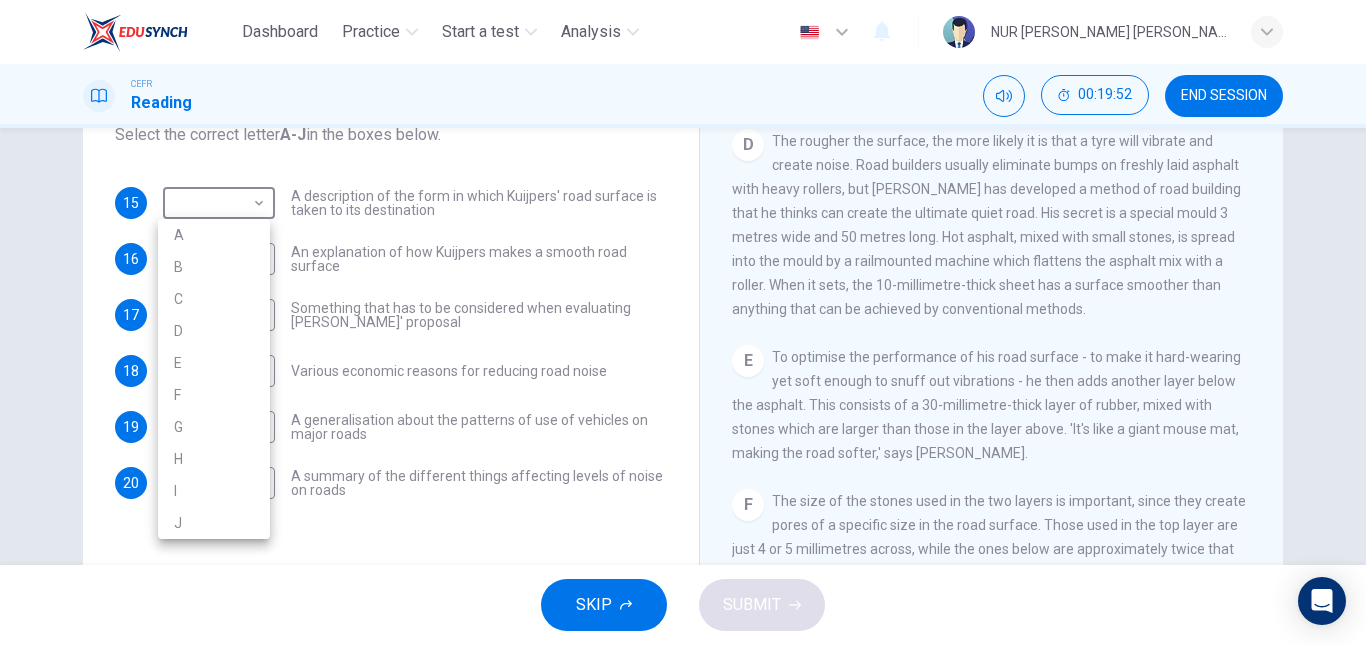 drag, startPoint x: 521, startPoint y: 282, endPoint x: 386, endPoint y: 287, distance: 135.09256 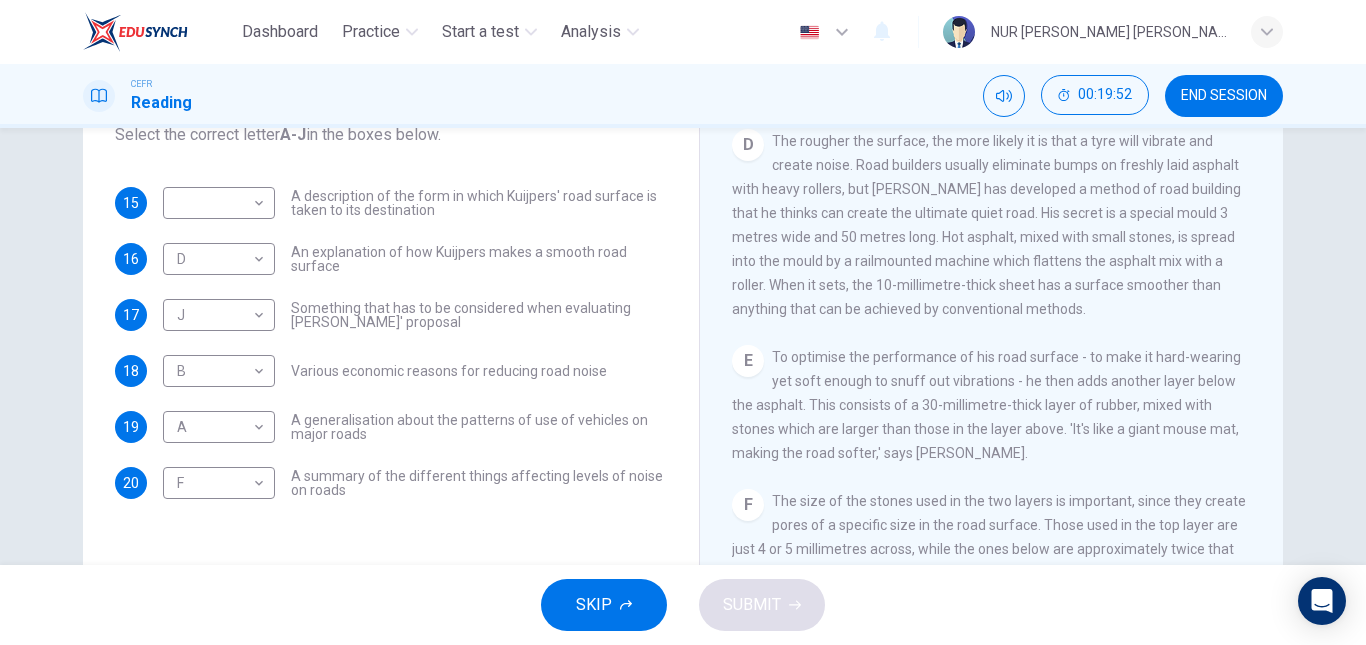 click on "A B C D E F G H I J" at bounding box center (683, 322) 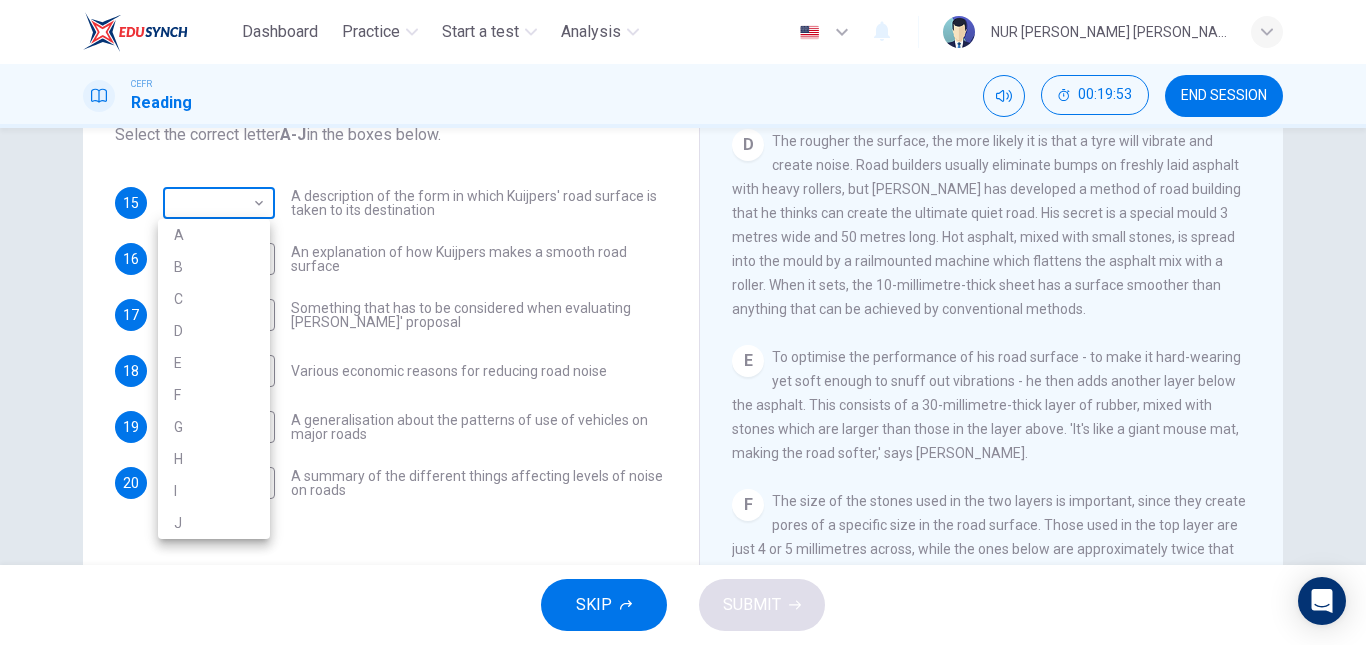 click on "Dashboard Practice Start a test Analysis English en ​ NUR [PERSON_NAME] [PERSON_NAME] CEFR Reading 00:19:53 END SESSION Questions 15 - 20 The Reading Passage has ten paragraphs labelled   A-J .
Which paragraph contains the following information?
Select the correct letter   A-J  in the boxes below. 15 ​ ​ A description of the form in which Kuijpers' road surface is taken to its destination 16 D D ​ An explanation of how Kuijpers makes a smooth road surface 17 J J ​ Something that has to be considered when evaluating Kuijpers' proposal 18 B B ​ Various economic reasons for reducing road noise 19 A A ​ A generalisation about the patterns of use of vehicles on major roads 20 F F ​ A summary of the different things affecting levels of noise on roads Quiet Roads Ahead CLICK TO ZOOM Click to Zoom A B C D E F G H I J SKIP SUBMIT EduSynch - Online Language Proficiency Testing
Dashboard Practice Start a test Analysis Notifications © Copyright  2025 A B C D E F G H I J" at bounding box center (683, 322) 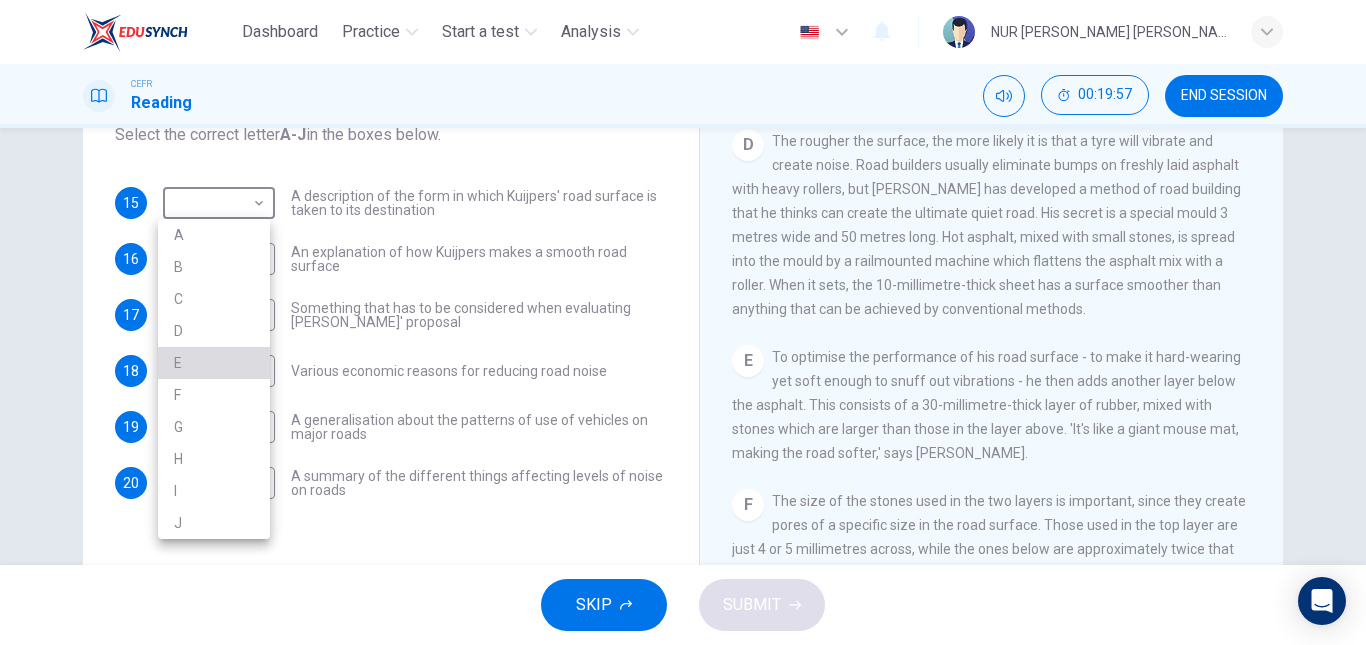 click on "E" at bounding box center [214, 363] 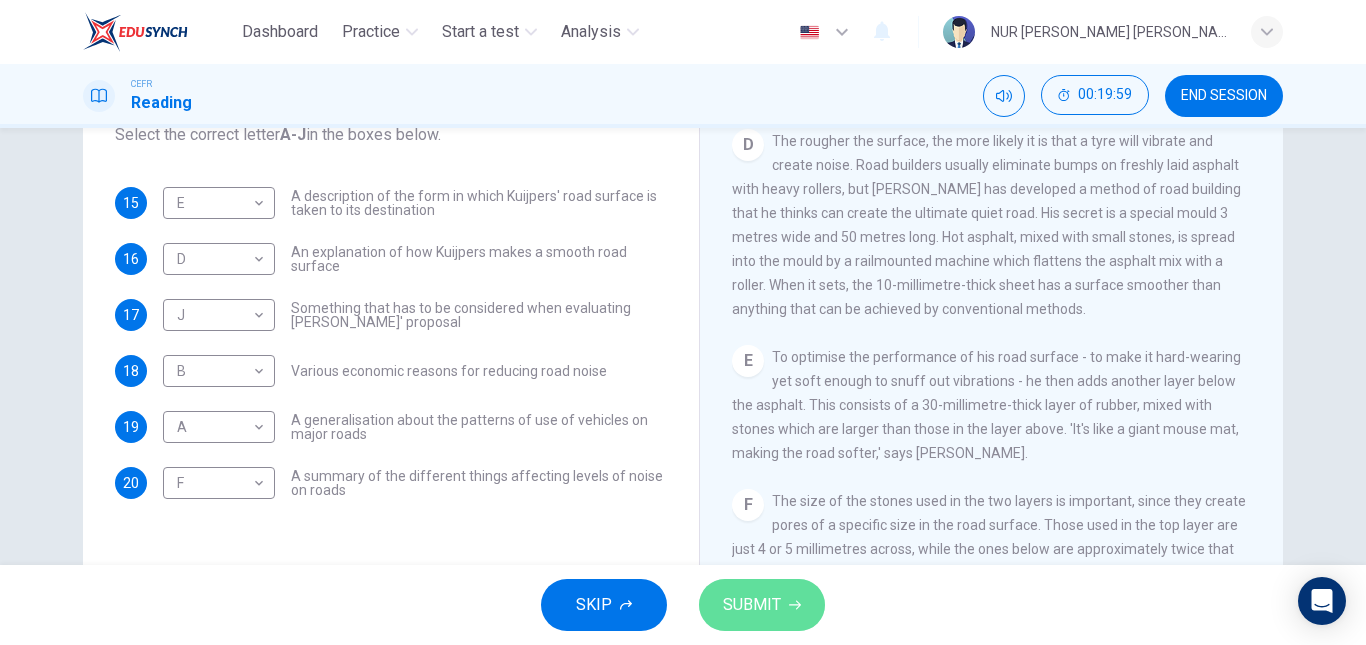 click on "SUBMIT" at bounding box center (762, 605) 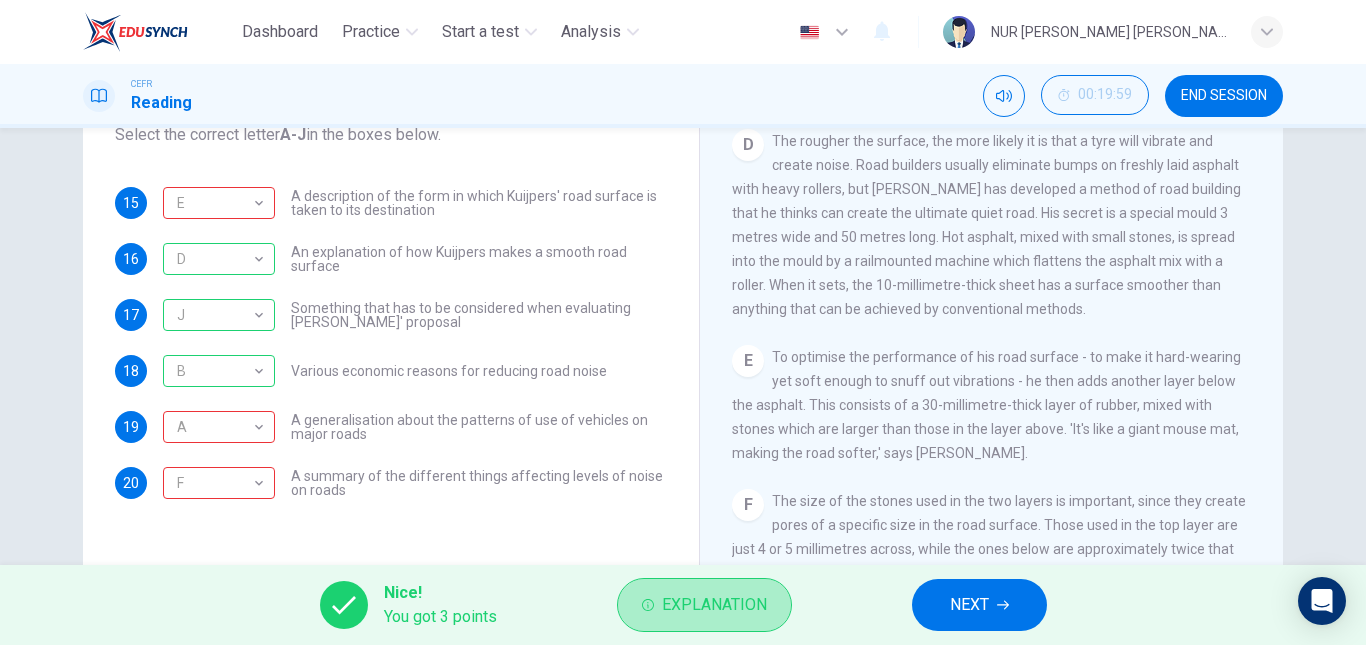 click on "Explanation" at bounding box center (714, 605) 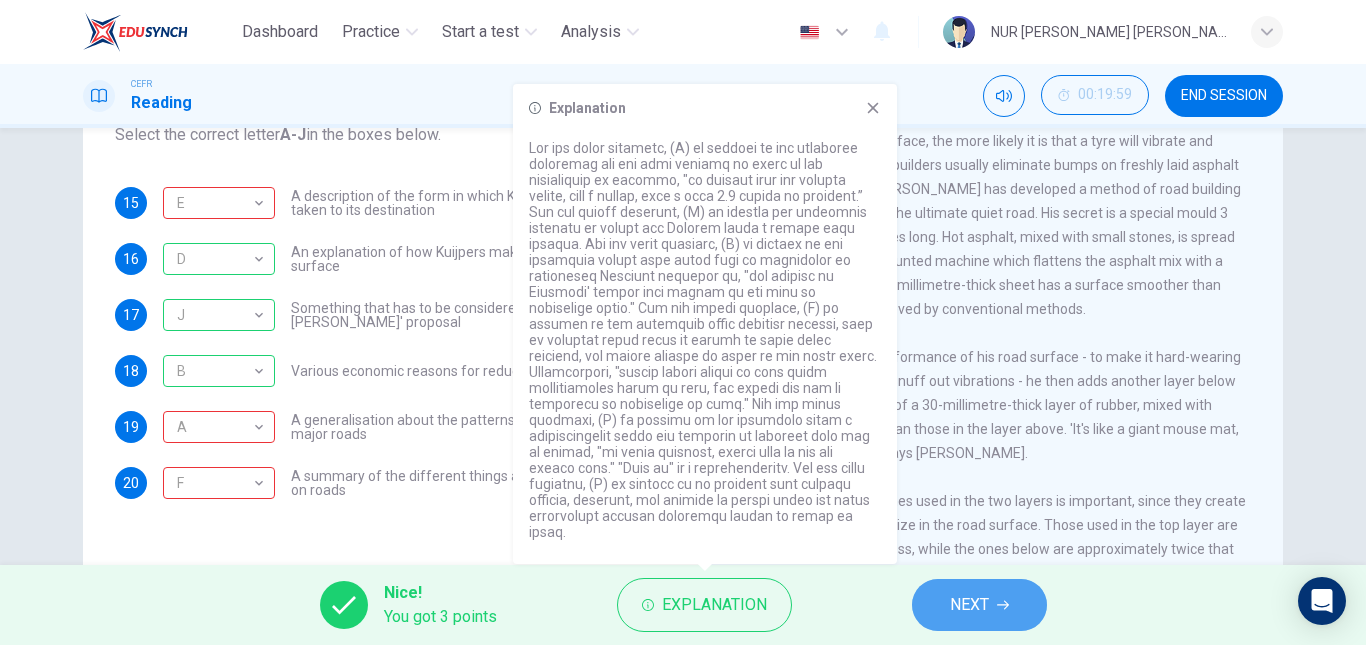 click on "NEXT" at bounding box center [969, 605] 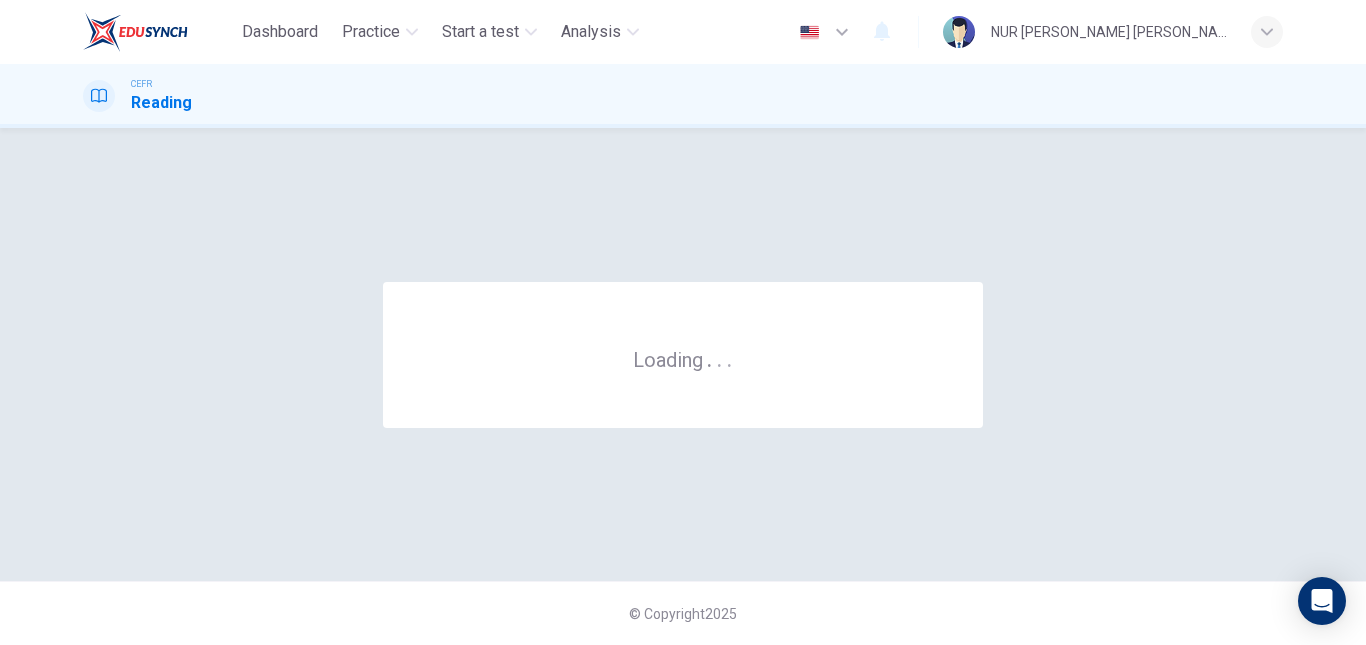 scroll, scrollTop: 0, scrollLeft: 0, axis: both 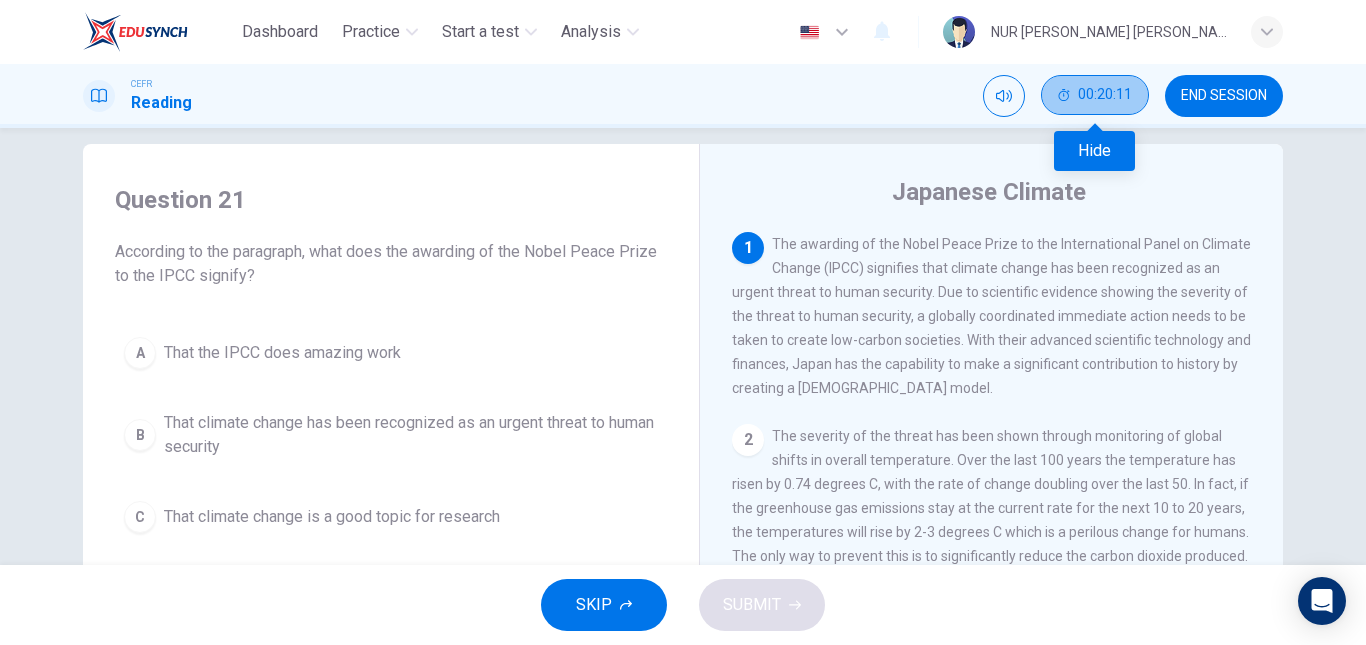 click on "00:20:11" at bounding box center [1095, 95] 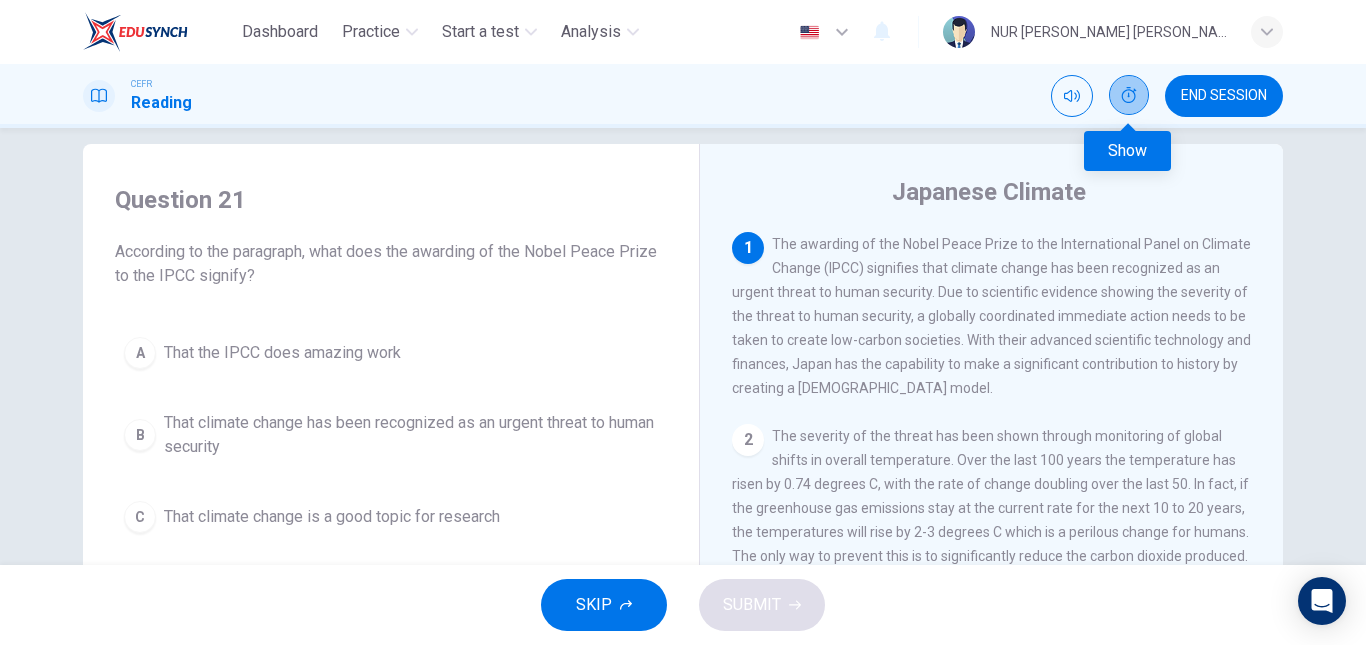 click at bounding box center (1129, 95) 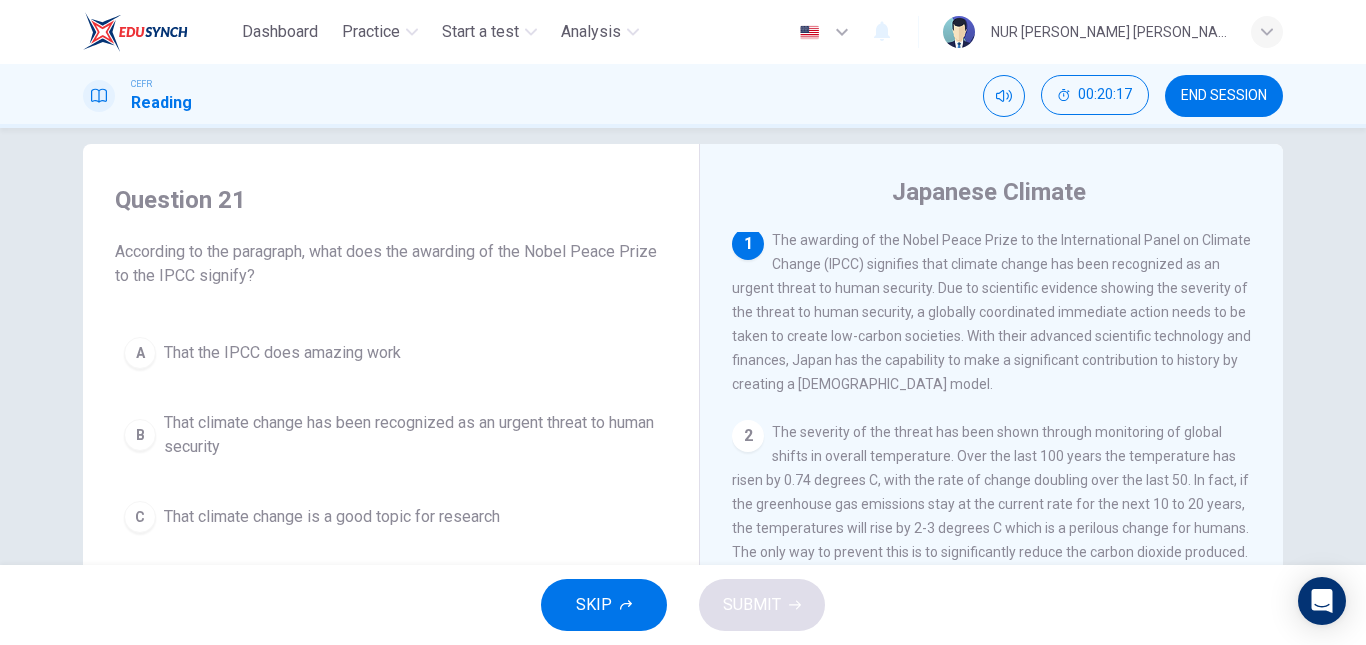 scroll, scrollTop: 1, scrollLeft: 0, axis: vertical 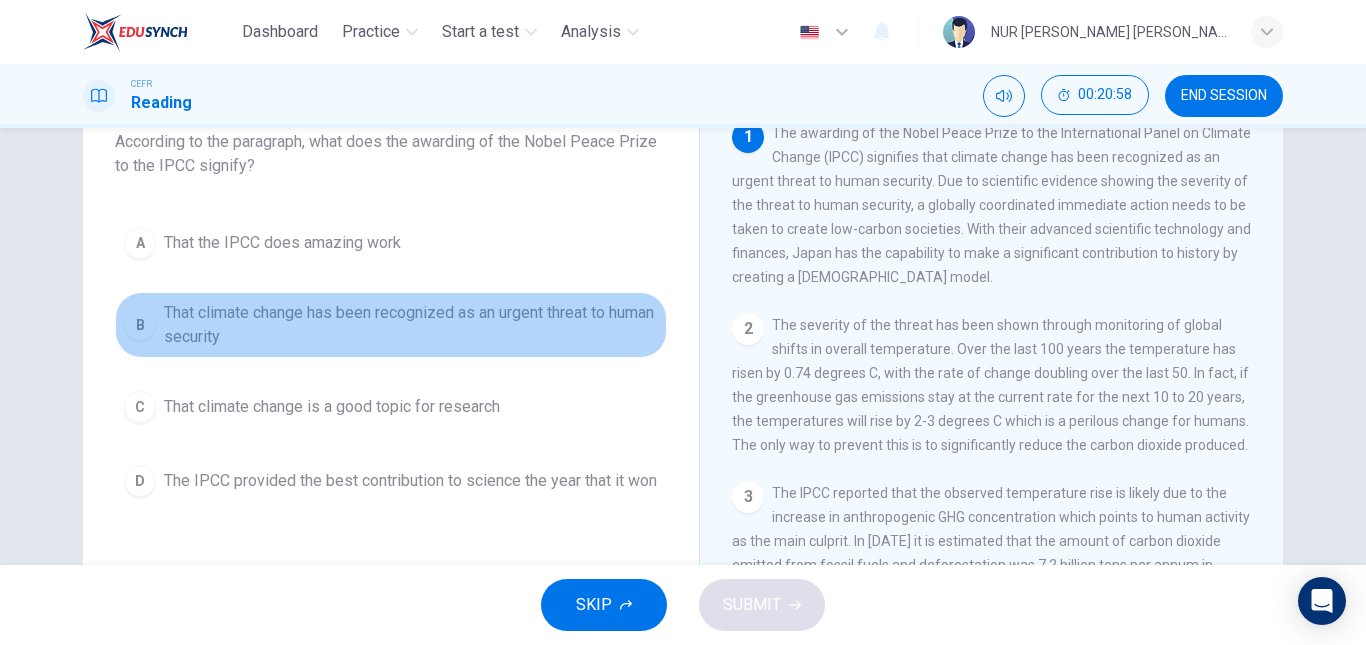 click on "That climate change has been recognized as an urgent threat to human security" at bounding box center (411, 325) 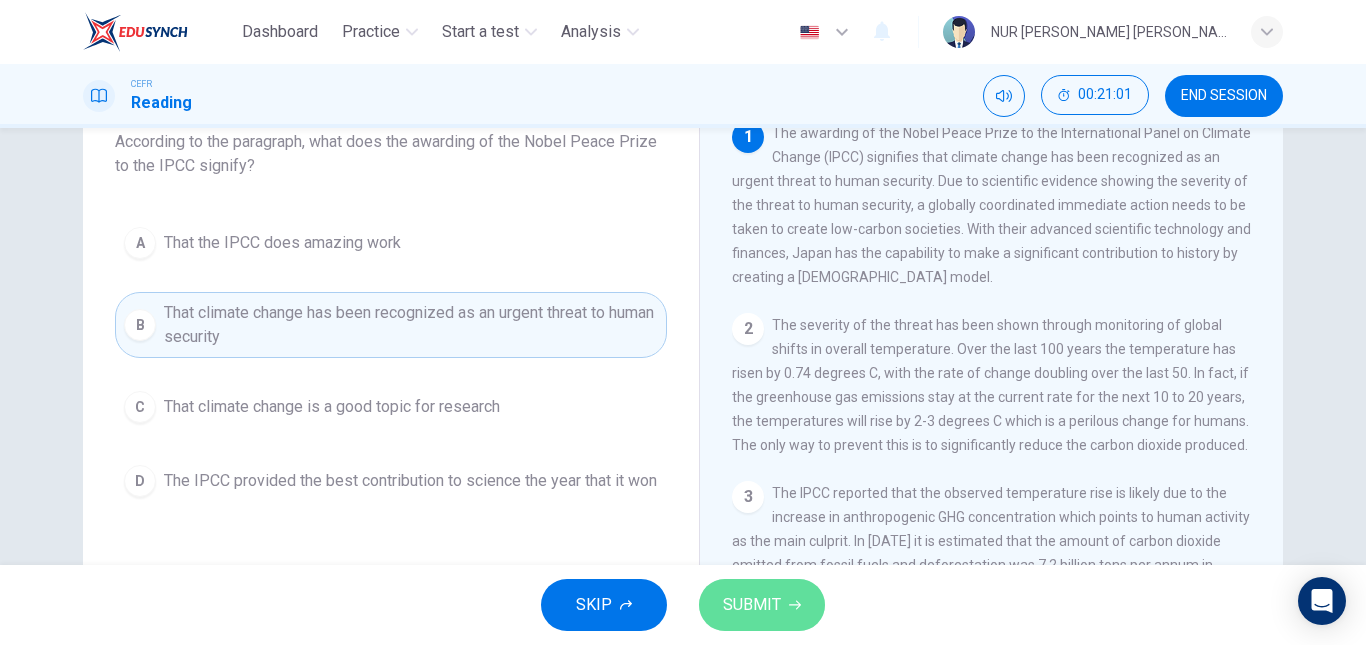 click on "SUBMIT" at bounding box center [752, 605] 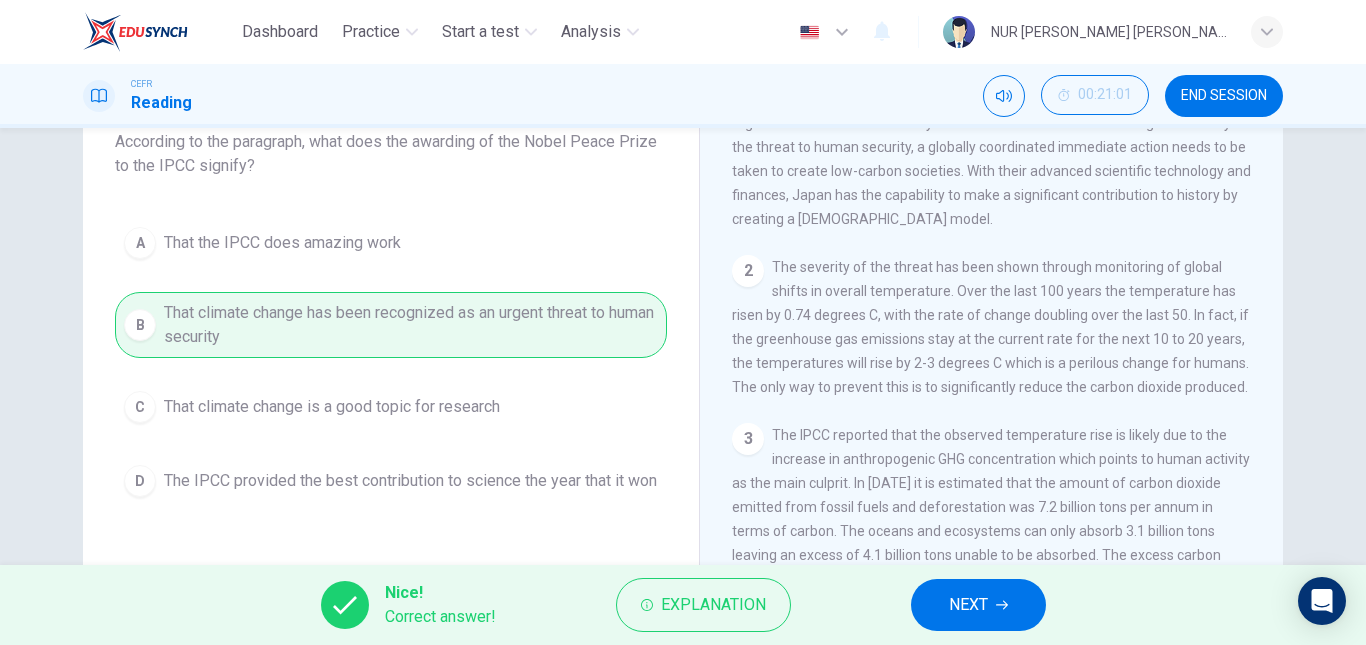 scroll, scrollTop: 61, scrollLeft: 0, axis: vertical 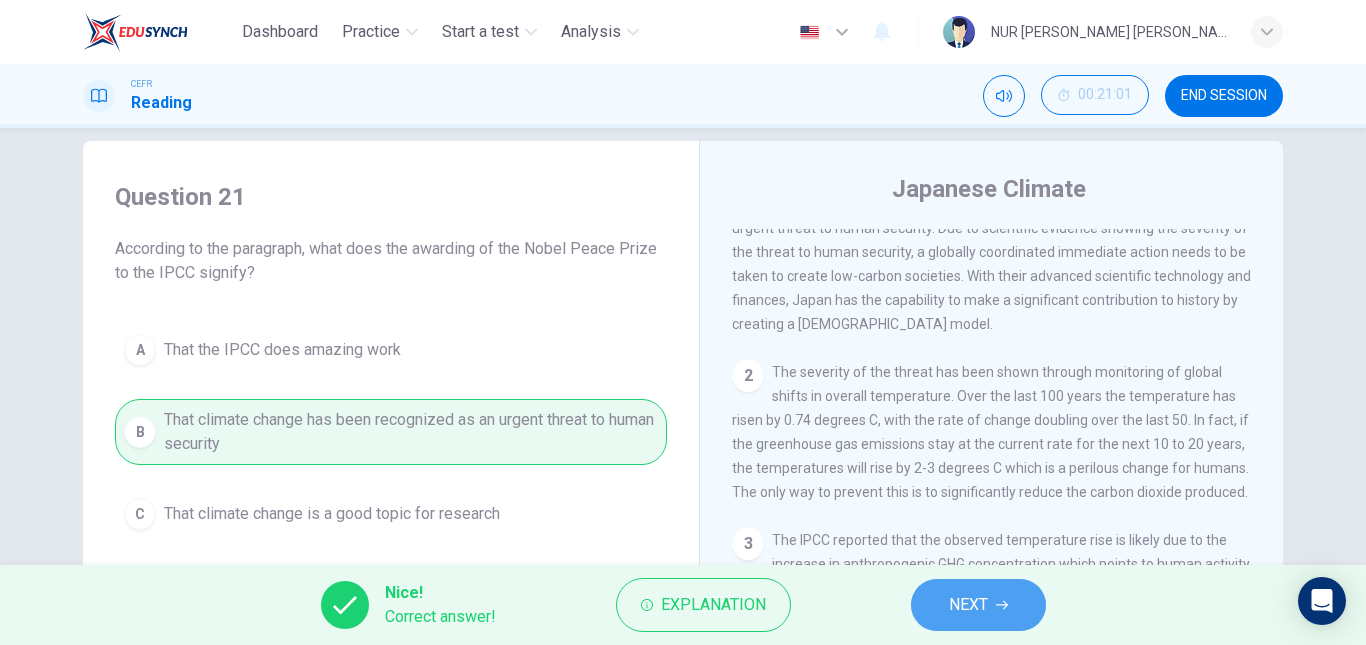 click on "NEXT" at bounding box center (978, 605) 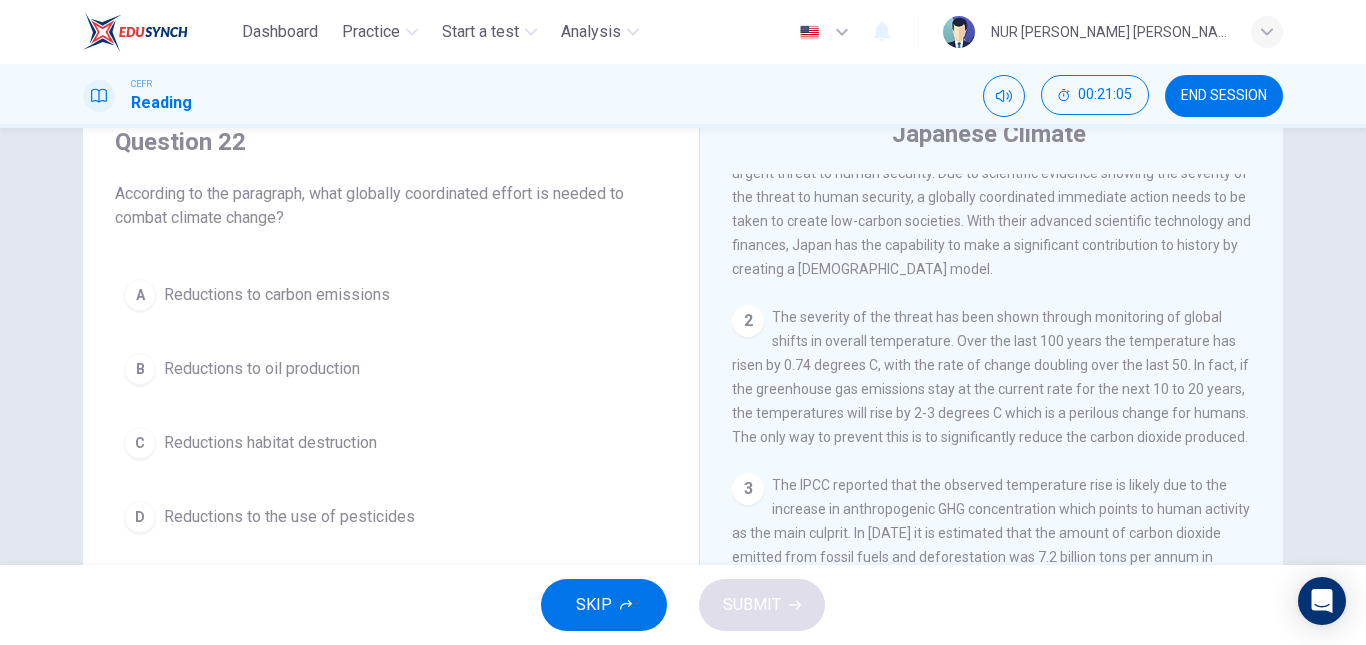 scroll, scrollTop: 88, scrollLeft: 0, axis: vertical 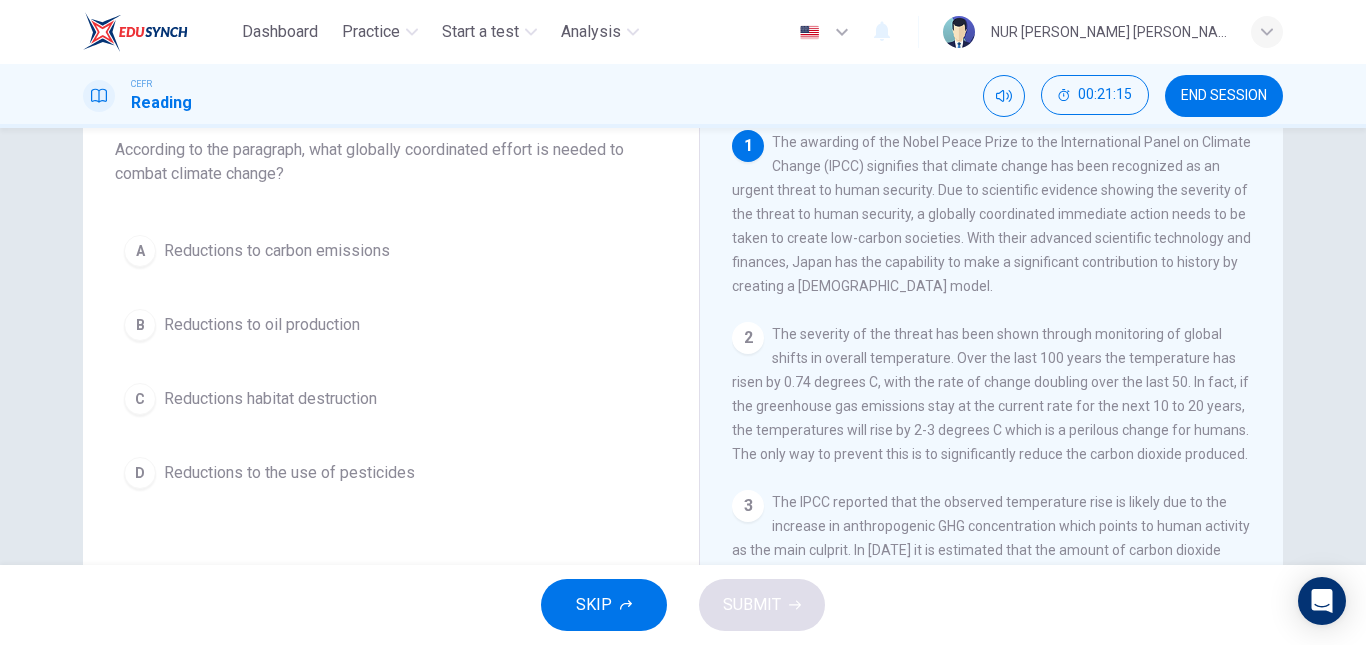 drag, startPoint x: 806, startPoint y: 250, endPoint x: 949, endPoint y: 252, distance: 143.01399 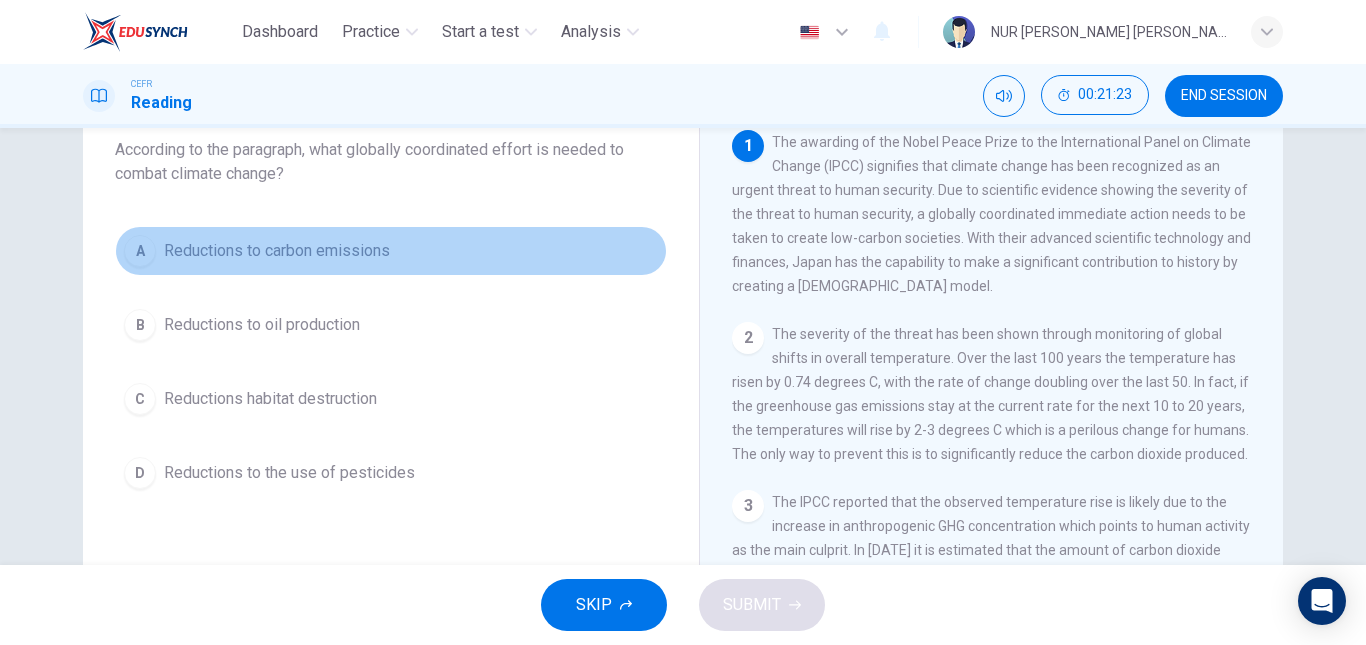 click on "A Reductions to carbon emissions" at bounding box center (391, 251) 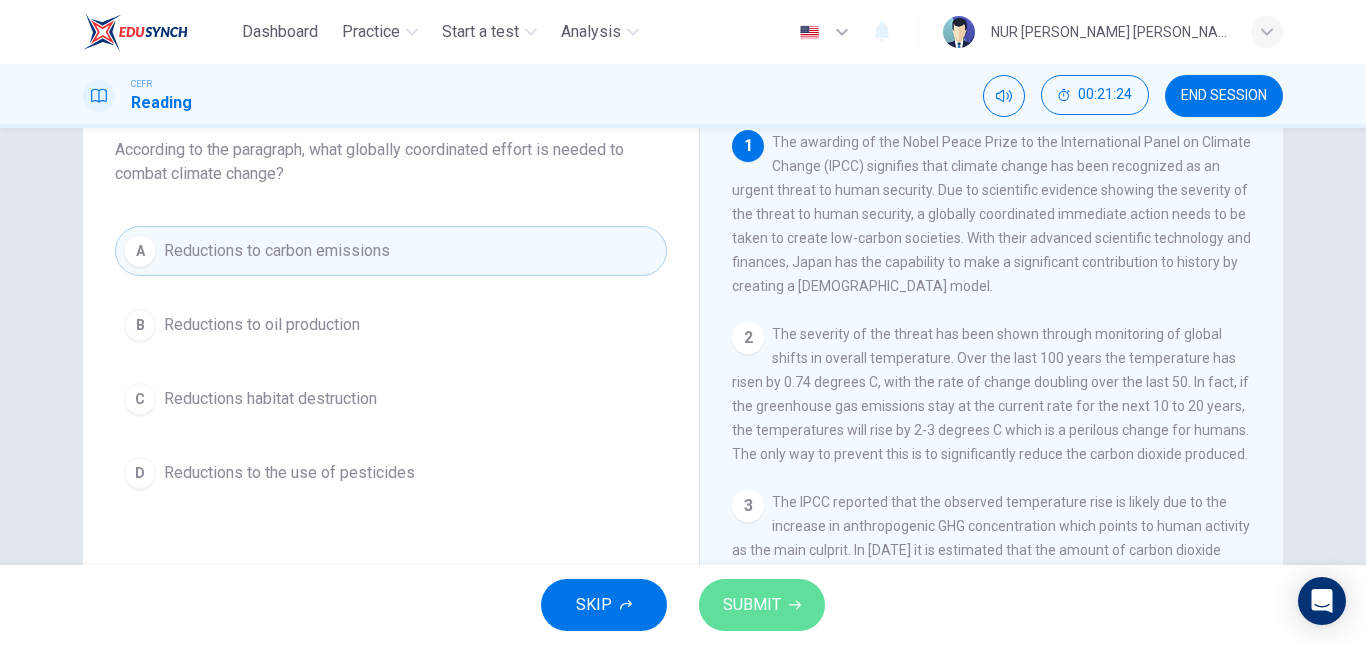 click on "SUBMIT" at bounding box center [762, 605] 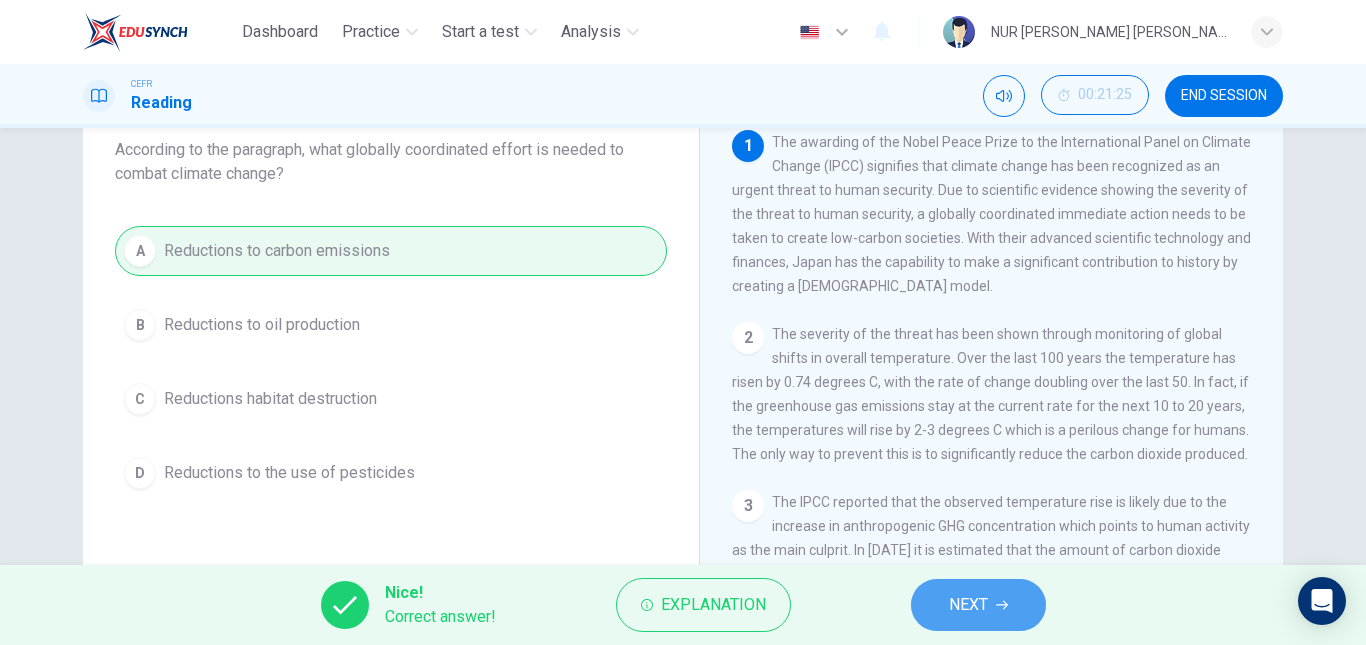 click on "NEXT" at bounding box center (978, 605) 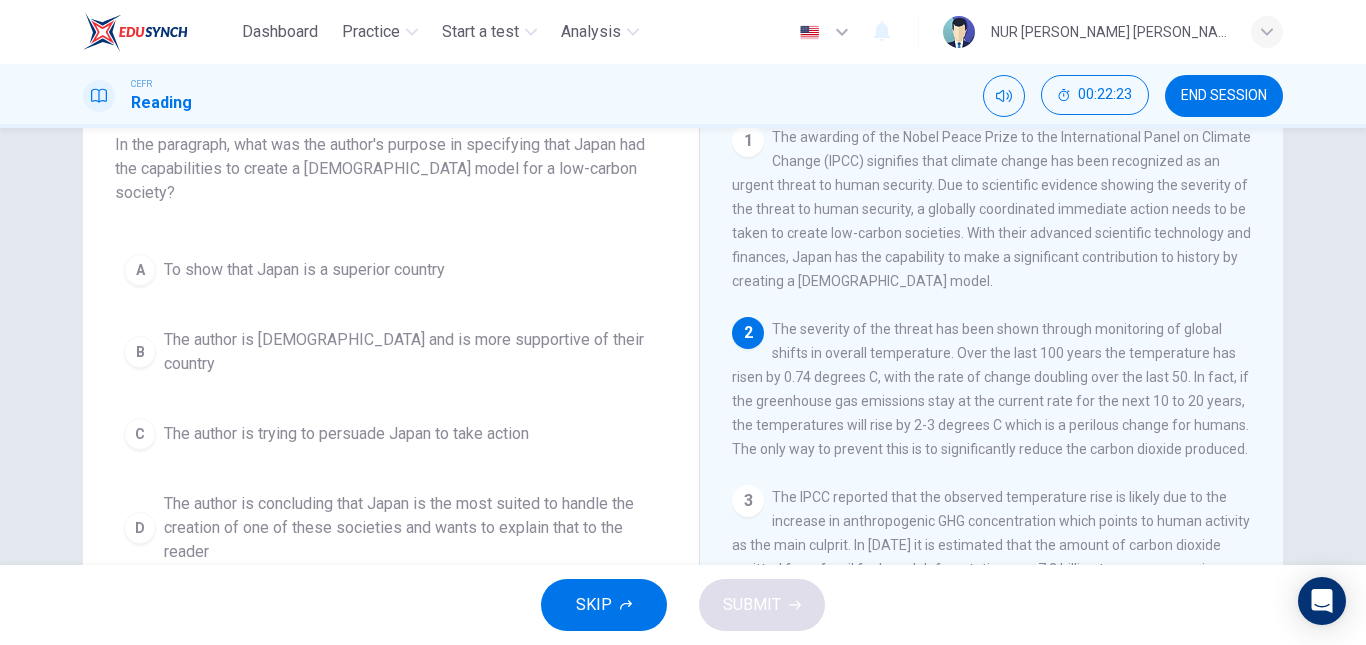 scroll, scrollTop: 130, scrollLeft: 0, axis: vertical 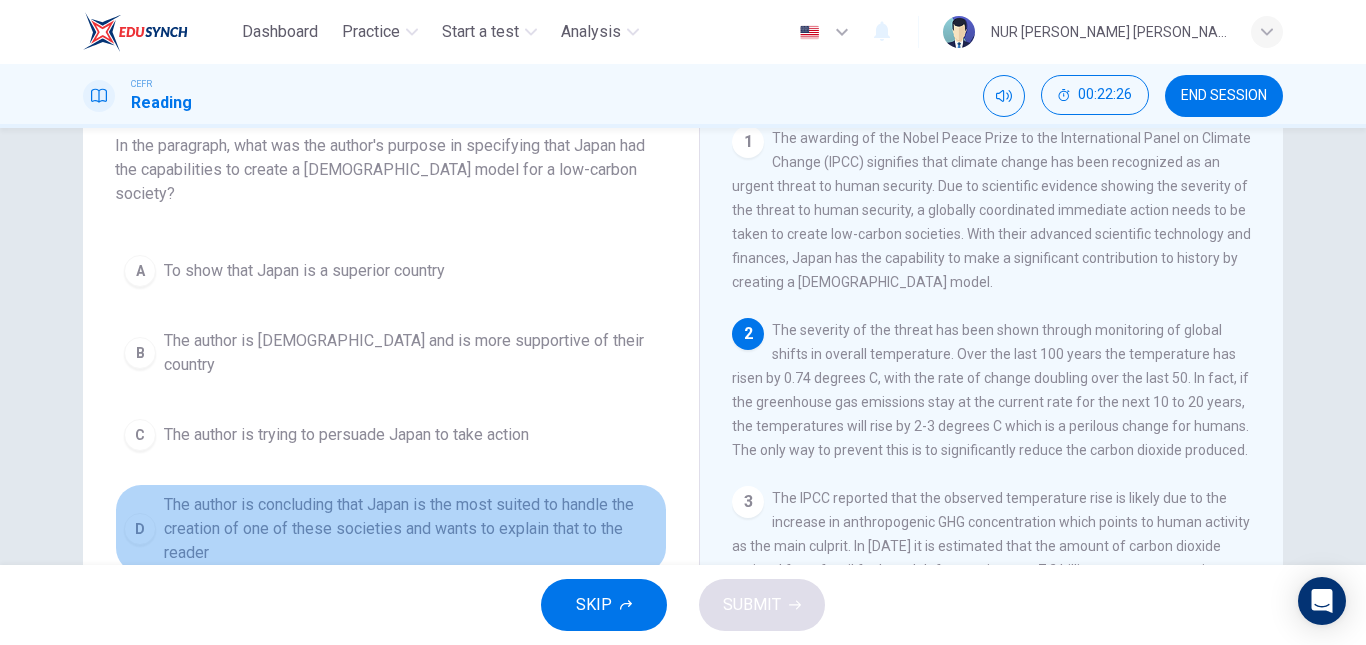 click on "The author is concluding that Japan is the most suited to handle the creation of one of these societies and wants to explain that to the reader" at bounding box center [411, 529] 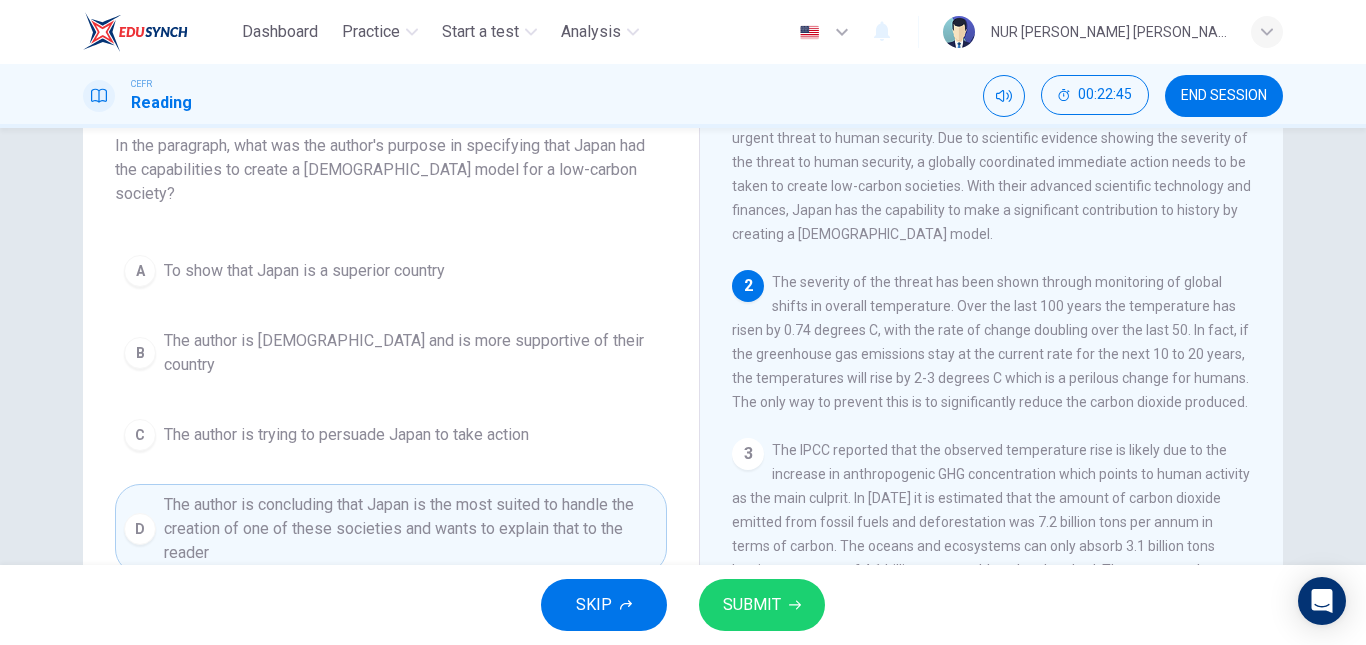 scroll, scrollTop: 49, scrollLeft: 0, axis: vertical 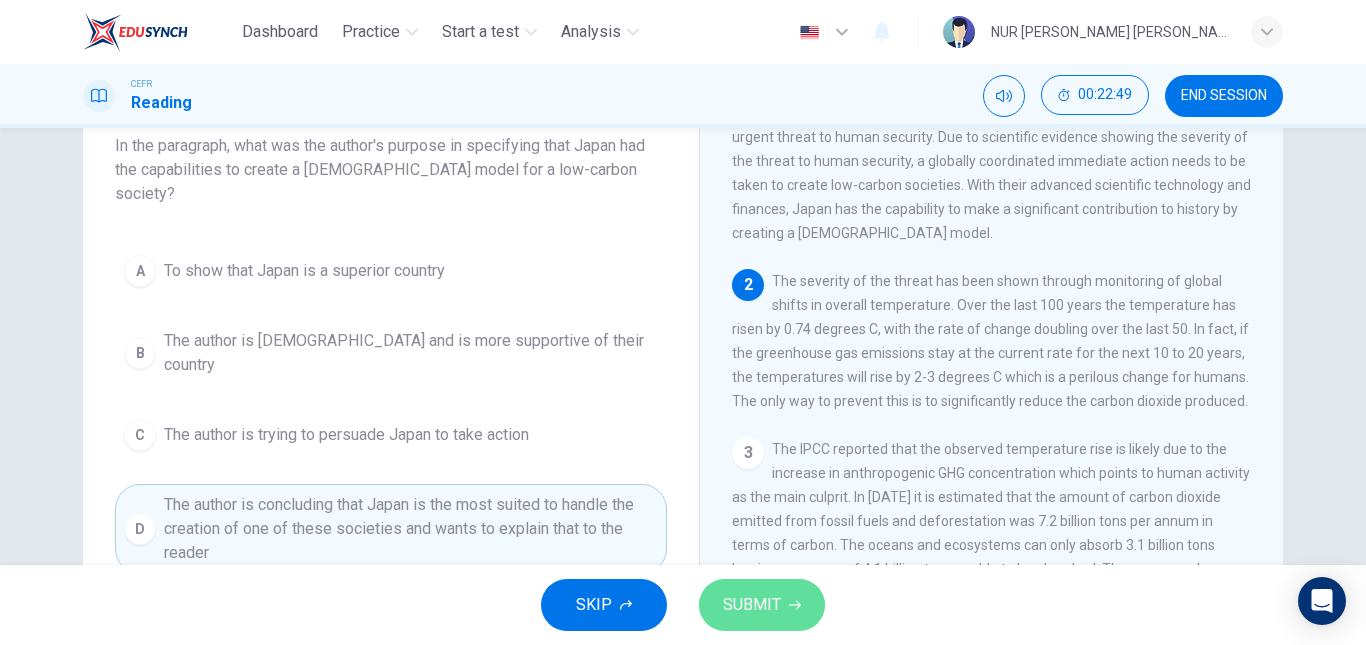 click on "SUBMIT" at bounding box center [762, 605] 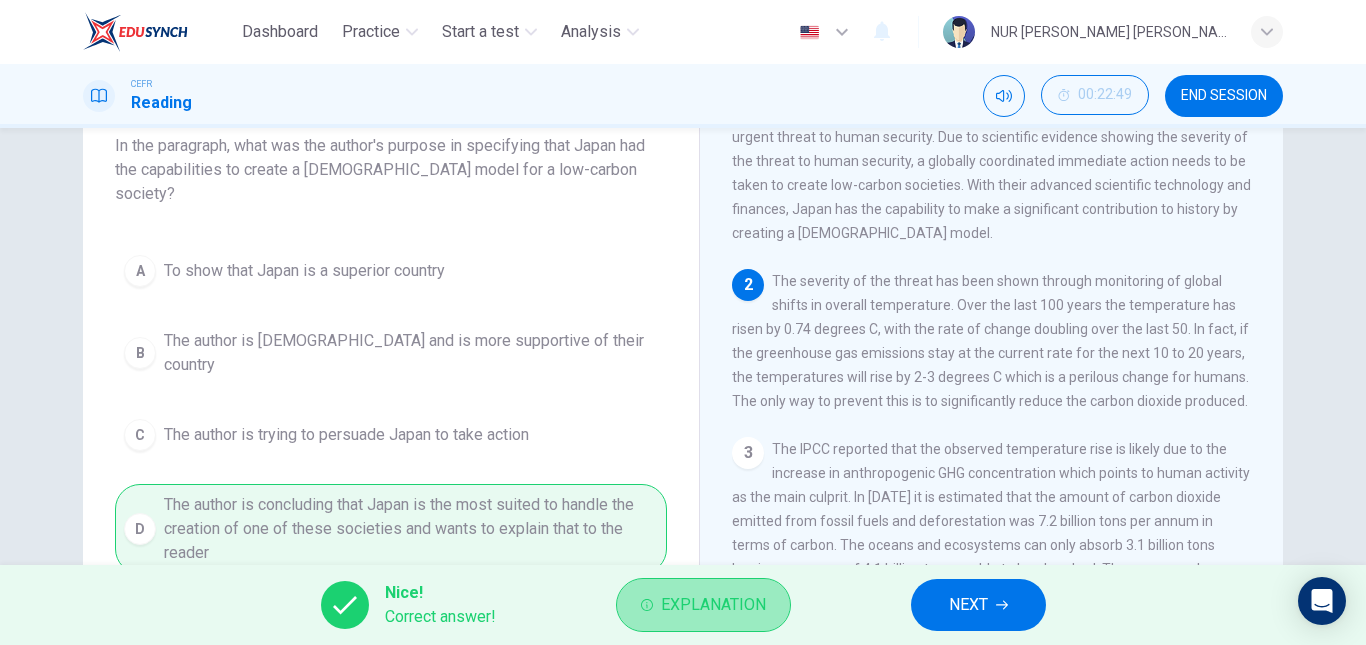 click on "Explanation" at bounding box center (713, 605) 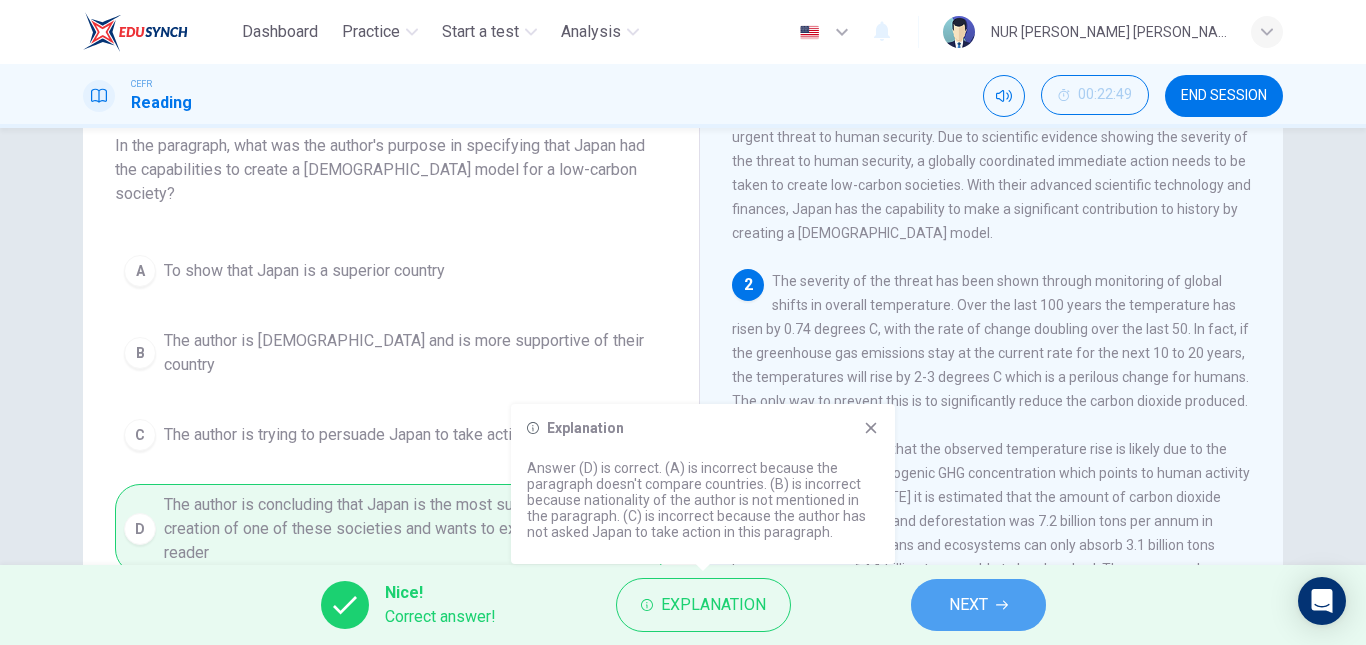 click on "NEXT" at bounding box center [968, 605] 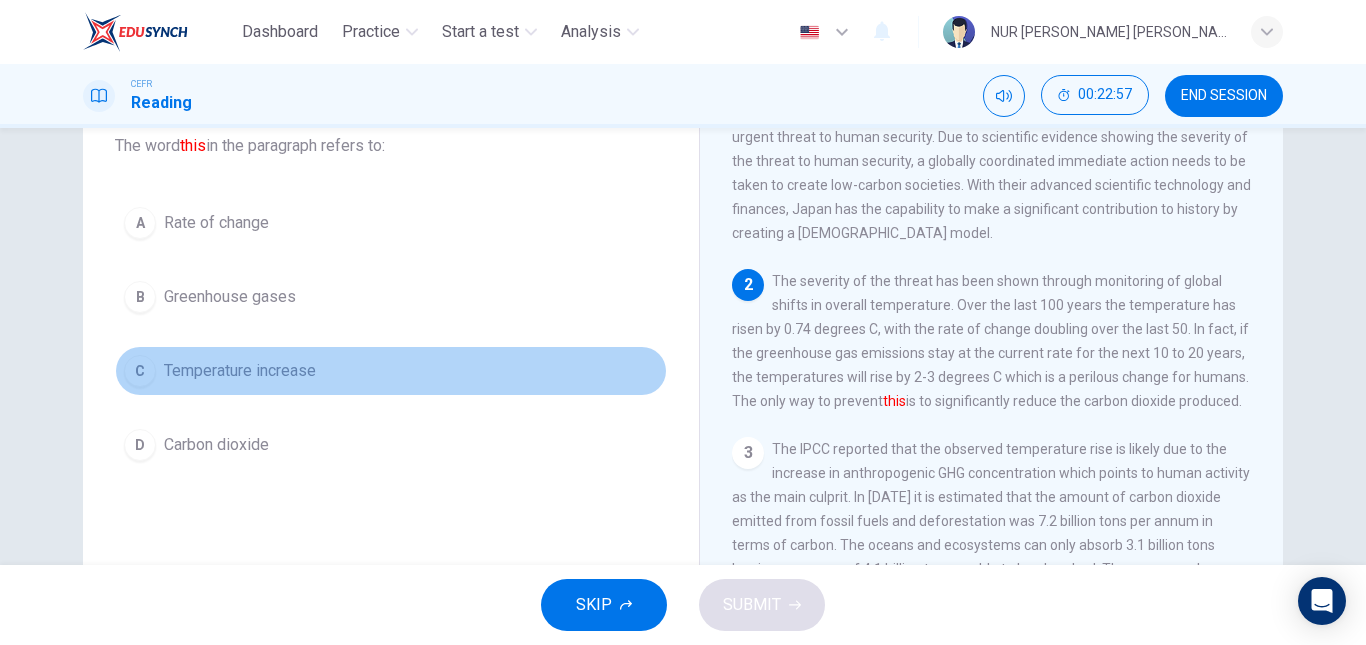 click on "C Temperature increase" at bounding box center (391, 371) 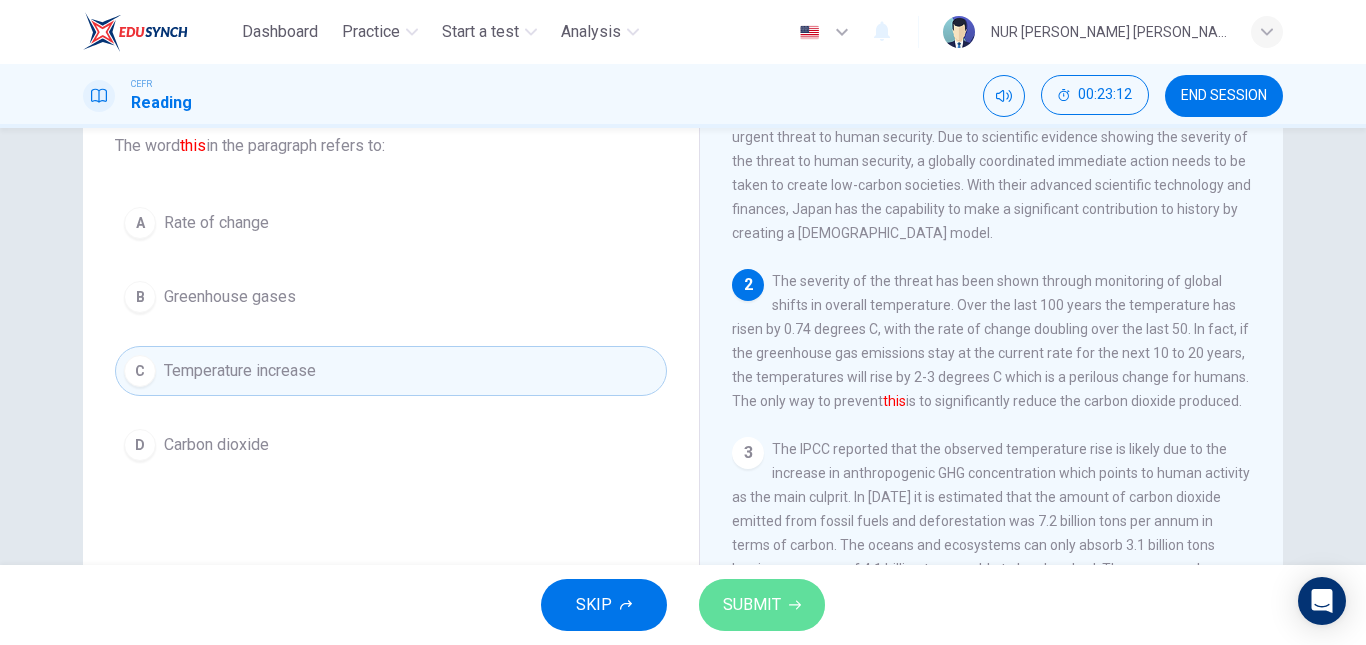 click on "SUBMIT" at bounding box center [762, 605] 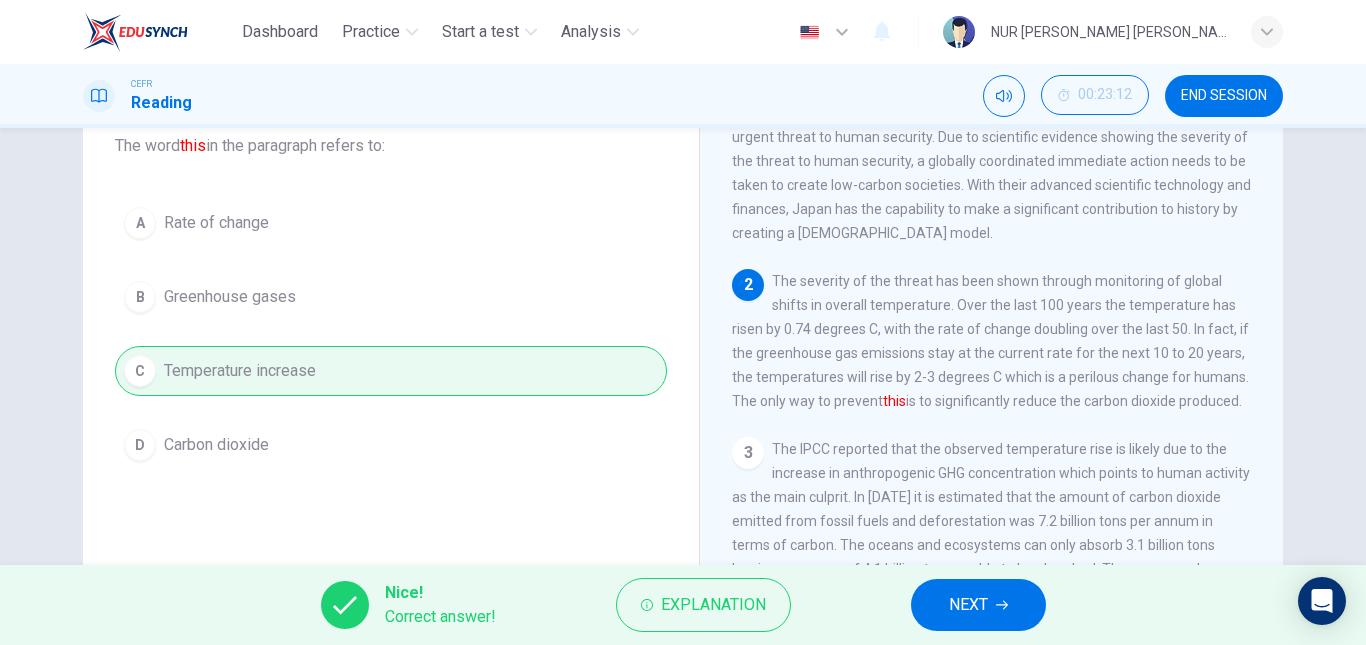 click on "NEXT" at bounding box center (968, 605) 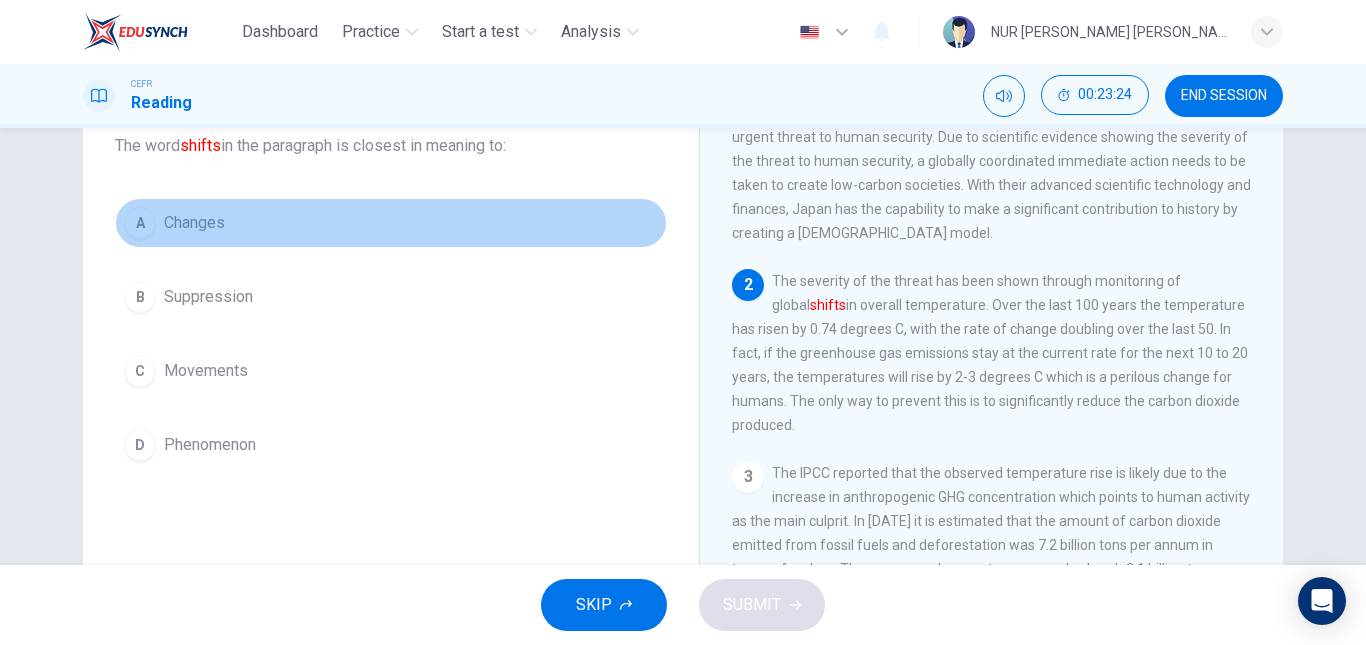 click on "A Changes" at bounding box center (391, 223) 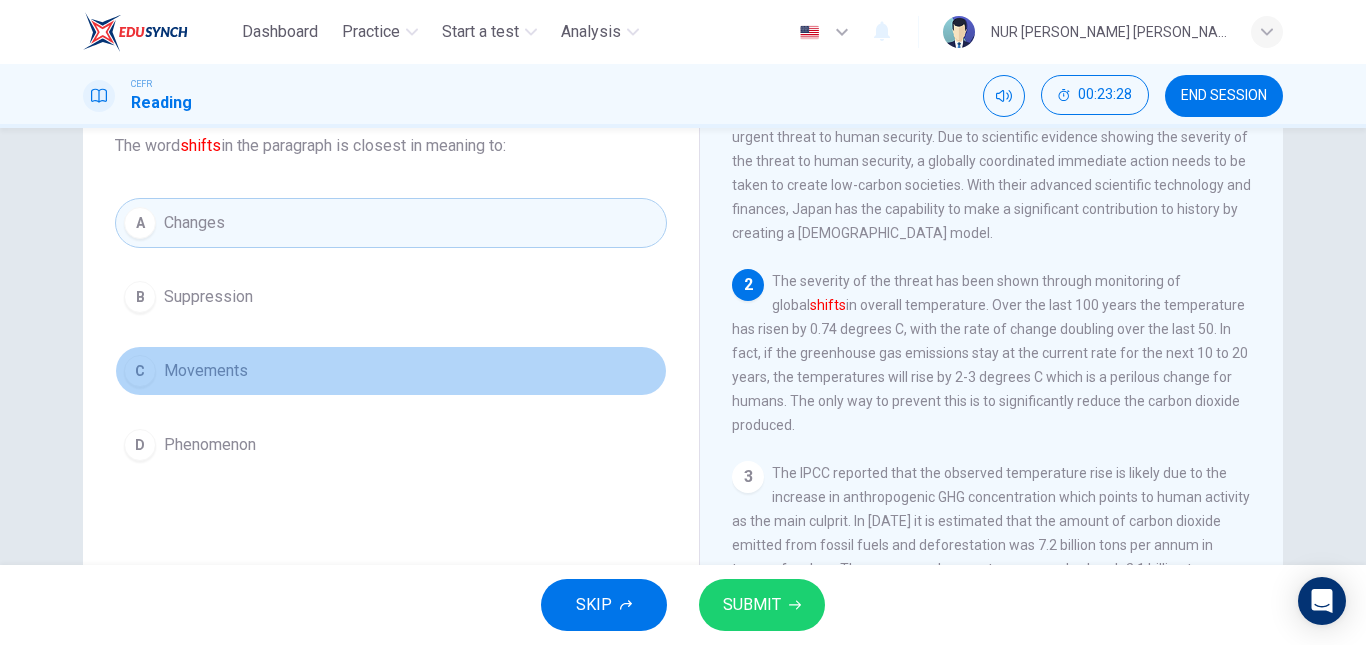click on "C Movements" at bounding box center (391, 371) 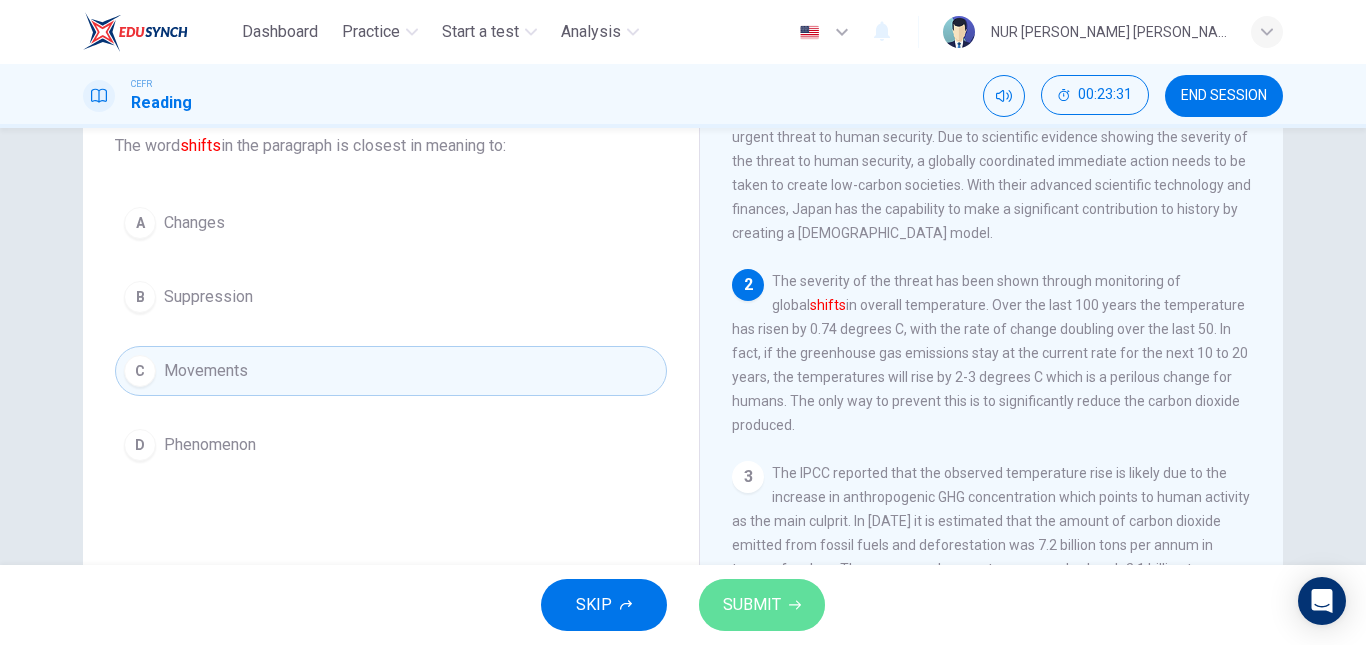 click on "SUBMIT" at bounding box center [752, 605] 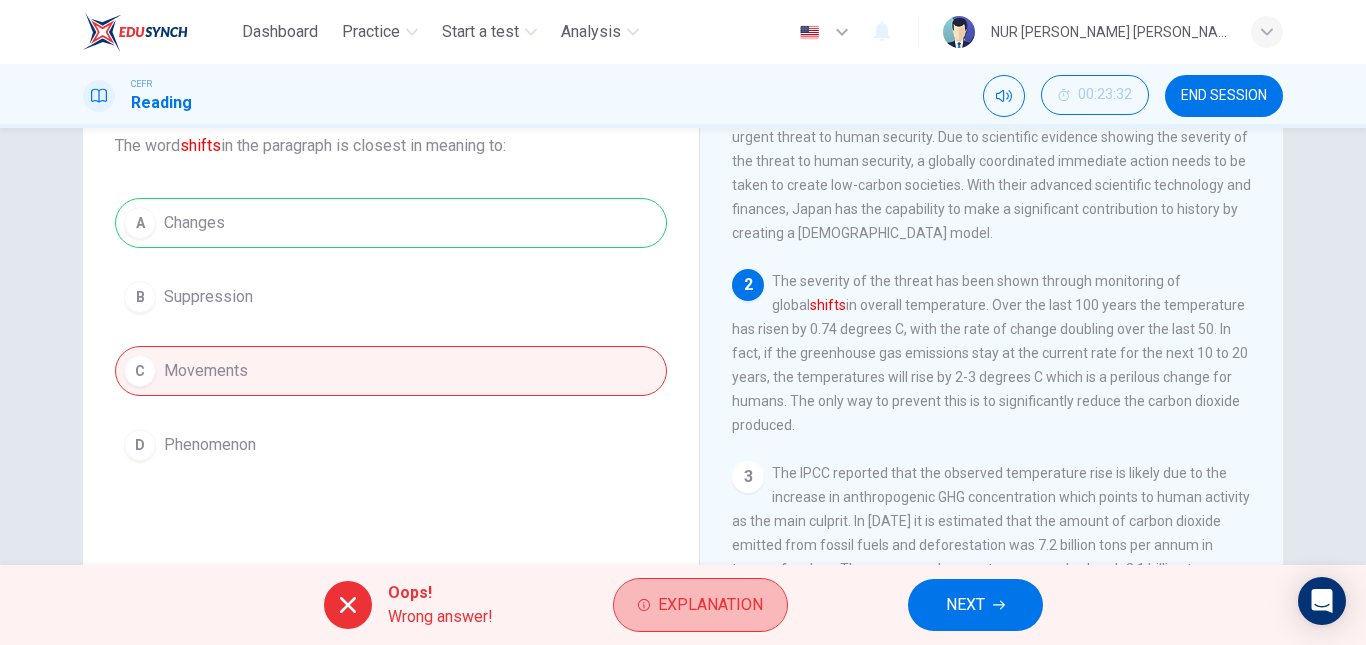 click on "Explanation" at bounding box center [710, 605] 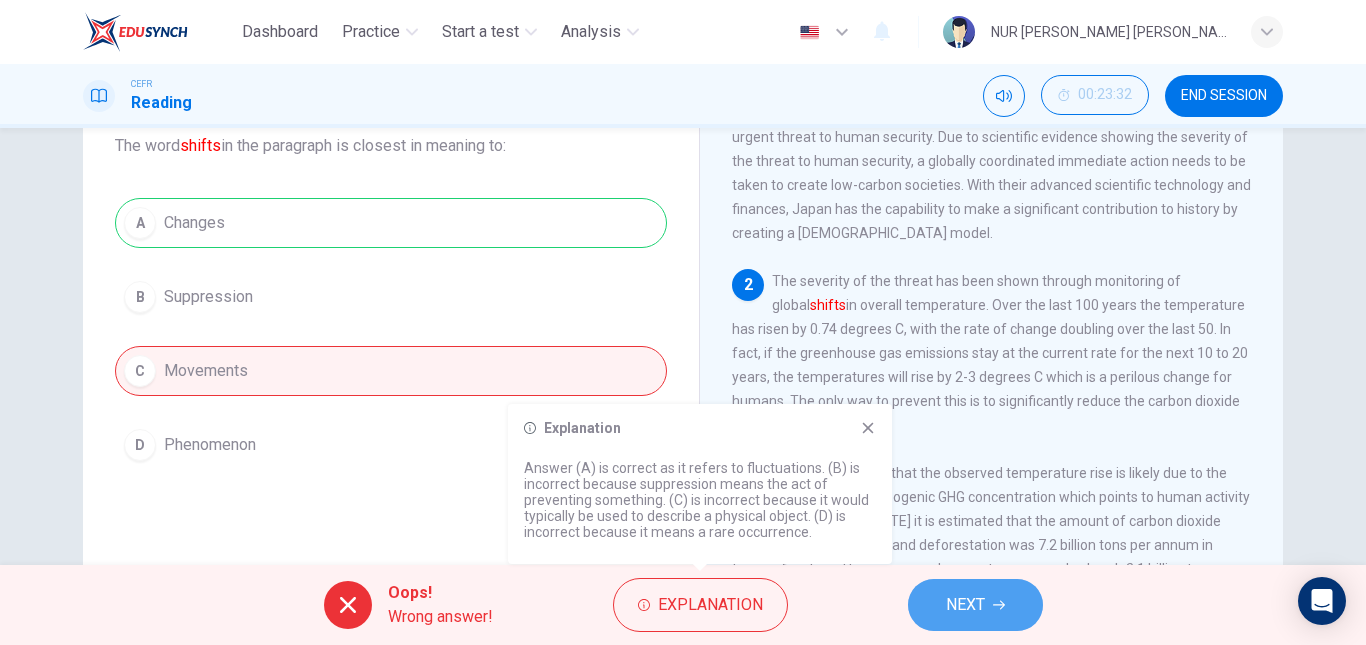 click on "NEXT" at bounding box center (965, 605) 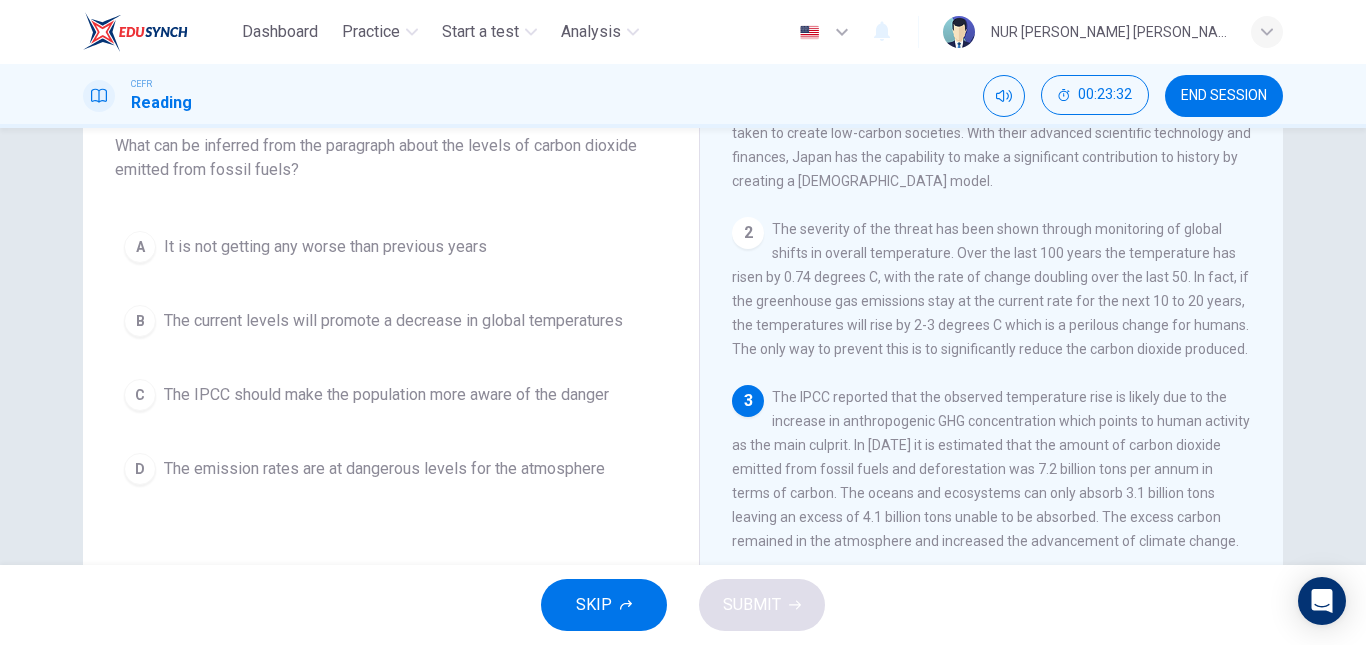 scroll, scrollTop: 132, scrollLeft: 0, axis: vertical 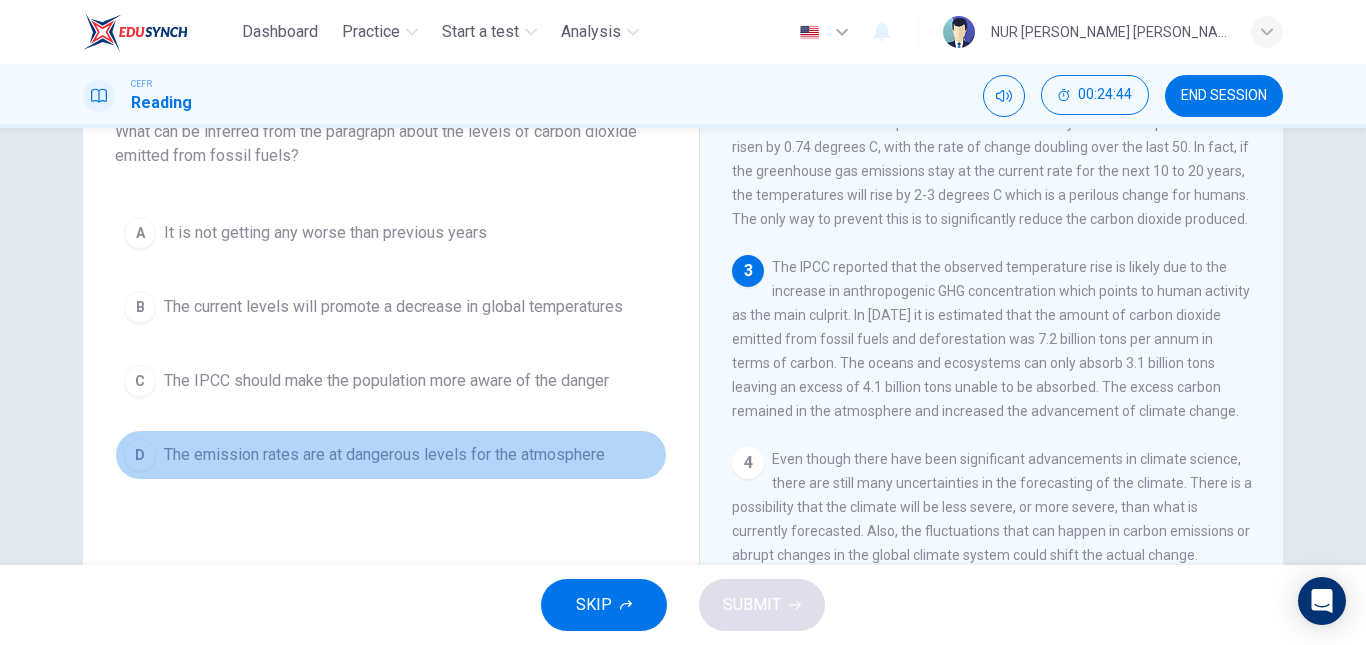 click on "The emission rates are at dangerous levels for the atmosphere" at bounding box center (384, 455) 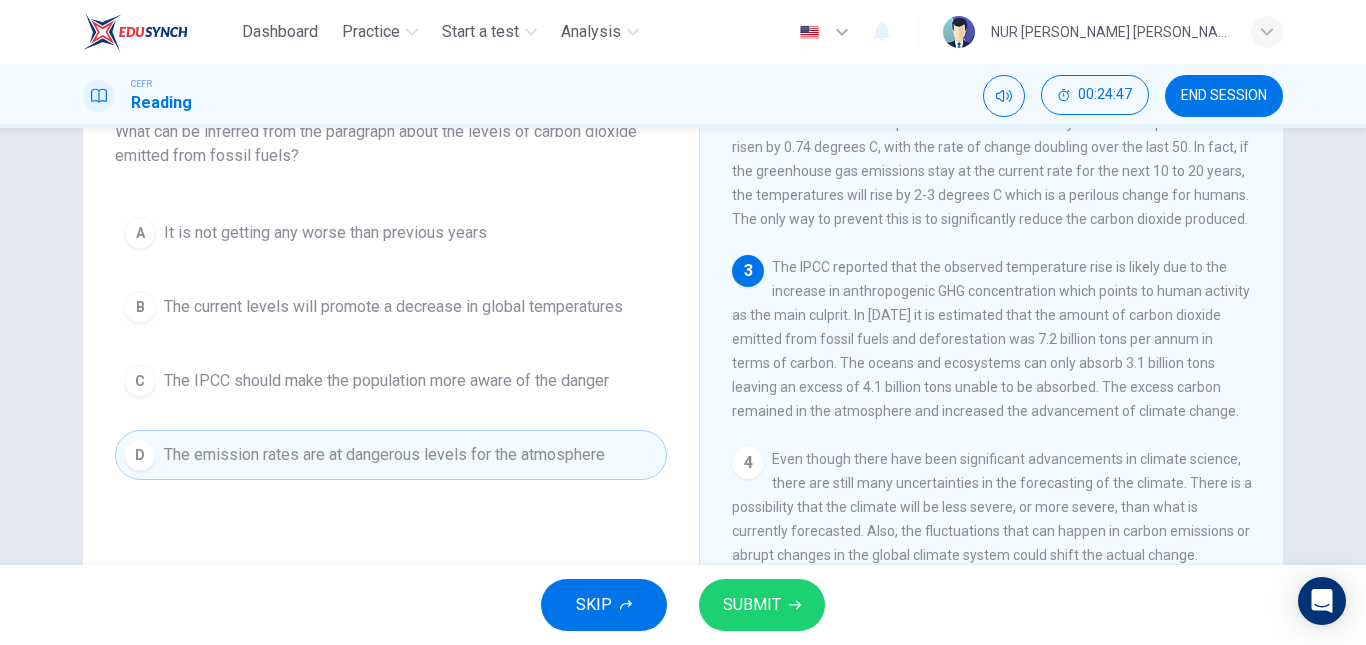 click on "SUBMIT" at bounding box center [762, 605] 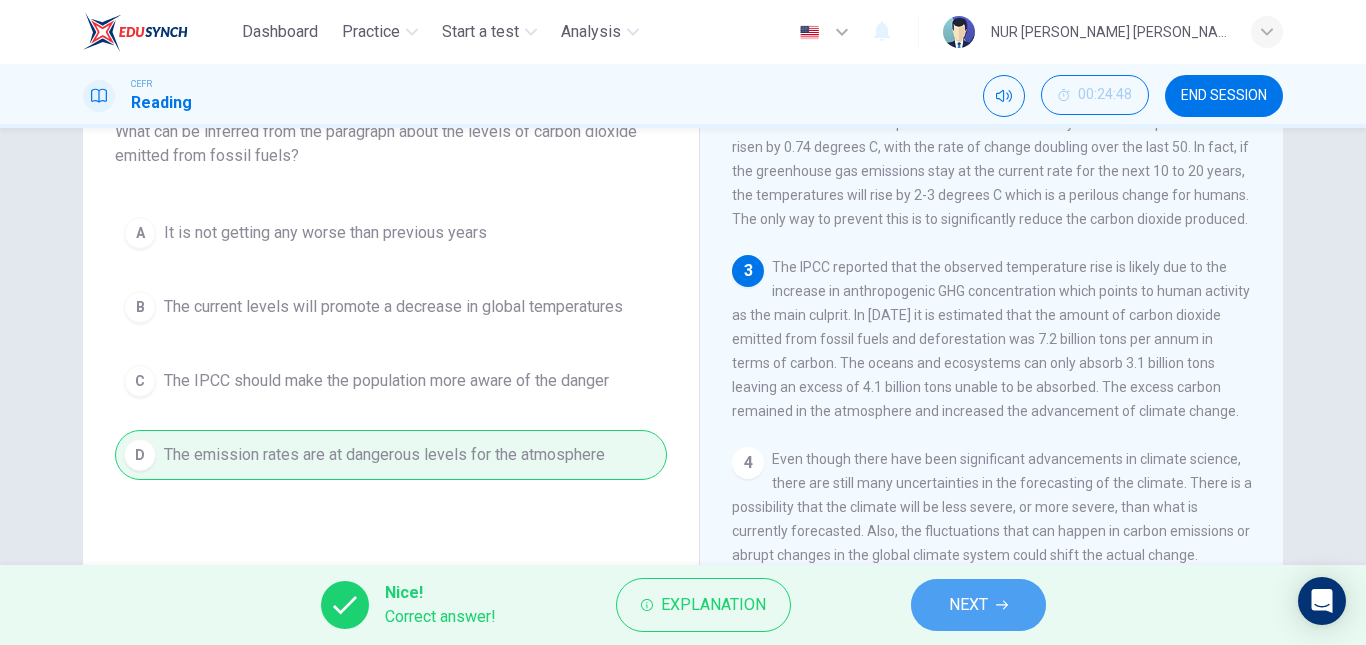 click on "NEXT" at bounding box center (968, 605) 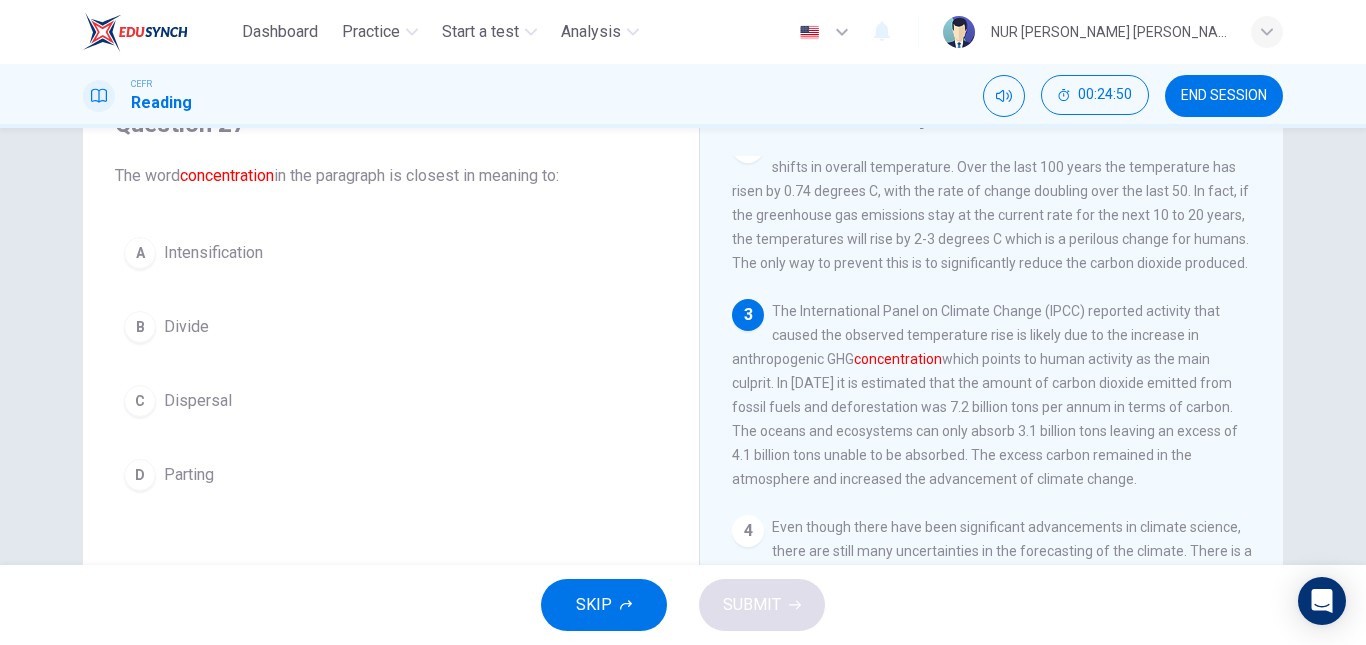 scroll, scrollTop: 100, scrollLeft: 0, axis: vertical 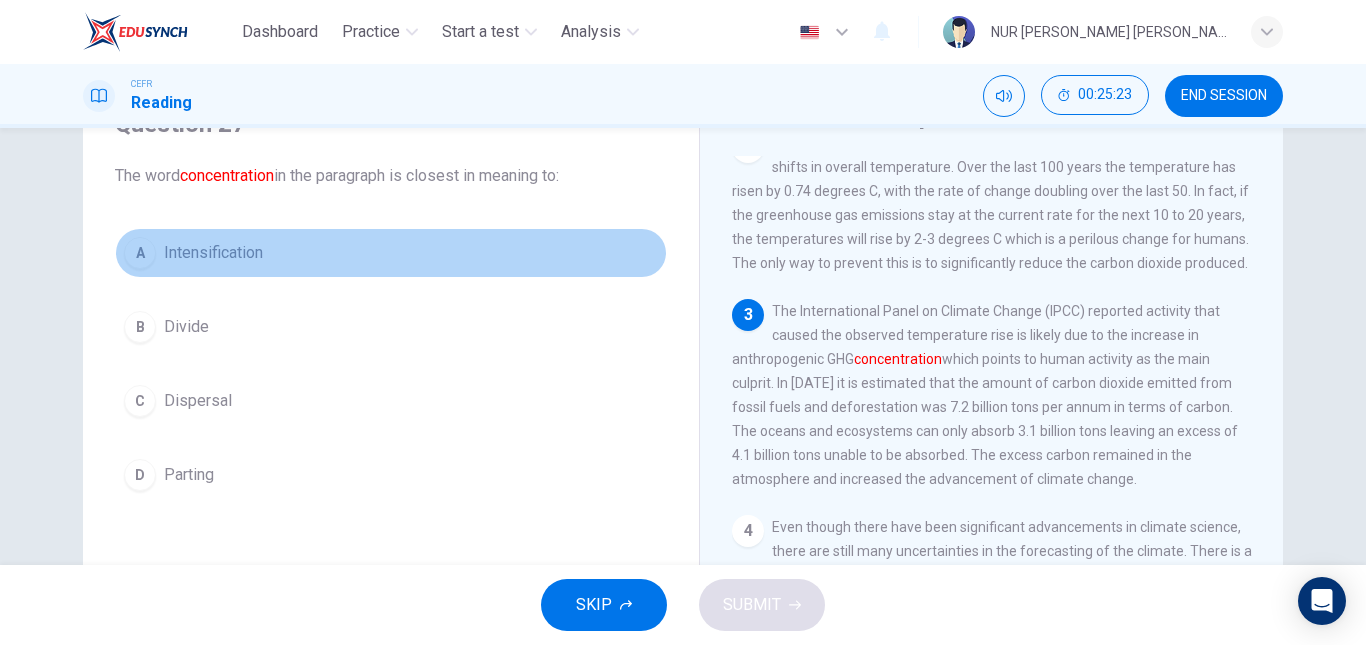 click on "A Intensification" at bounding box center [391, 253] 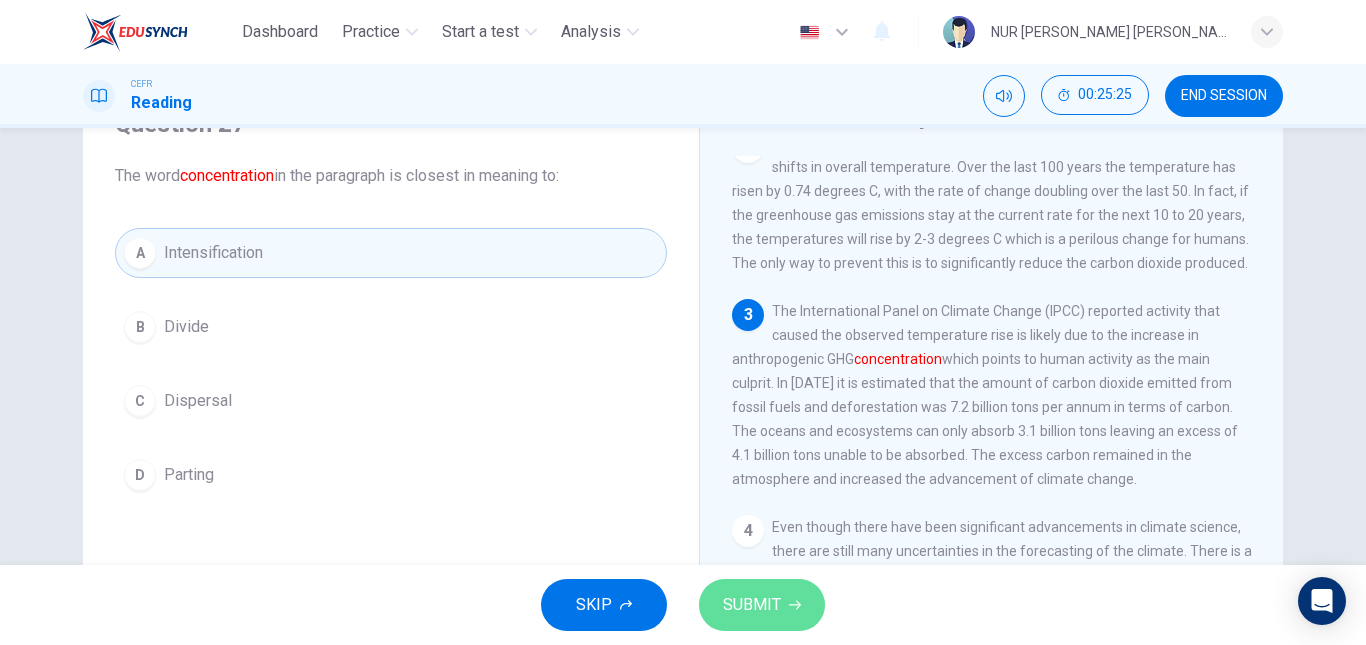 click on "SUBMIT" at bounding box center (762, 605) 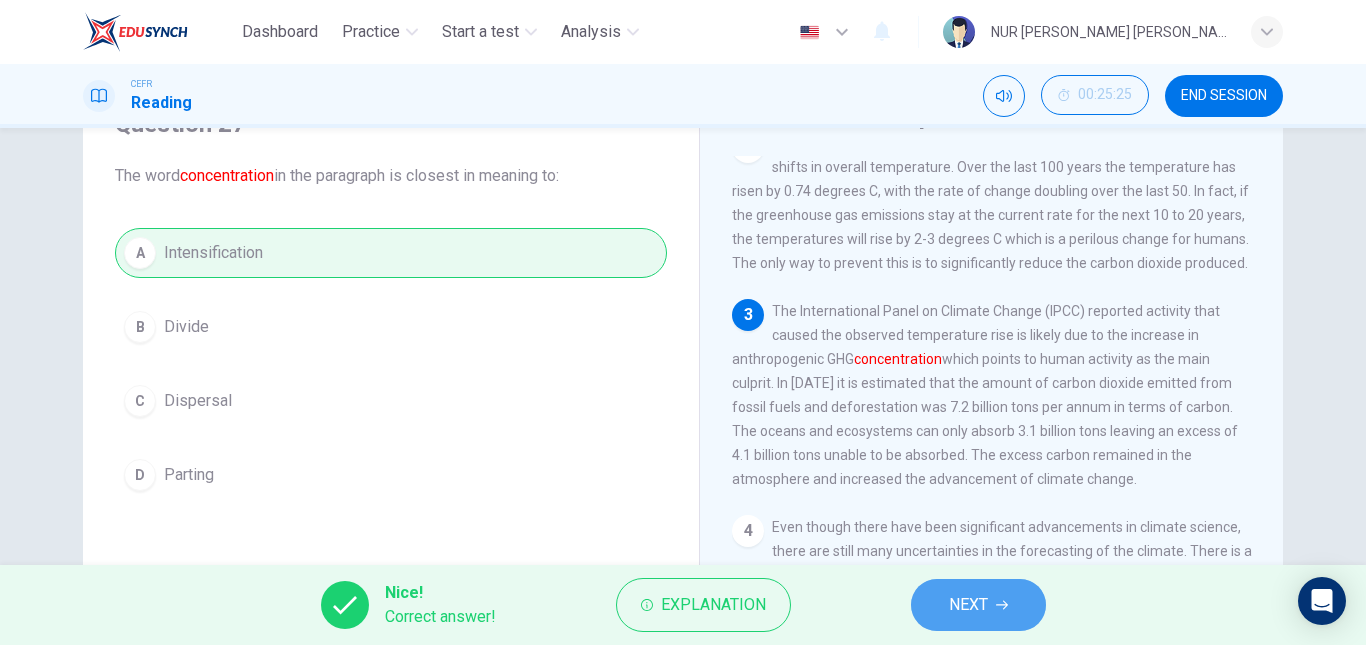 click on "NEXT" at bounding box center [968, 605] 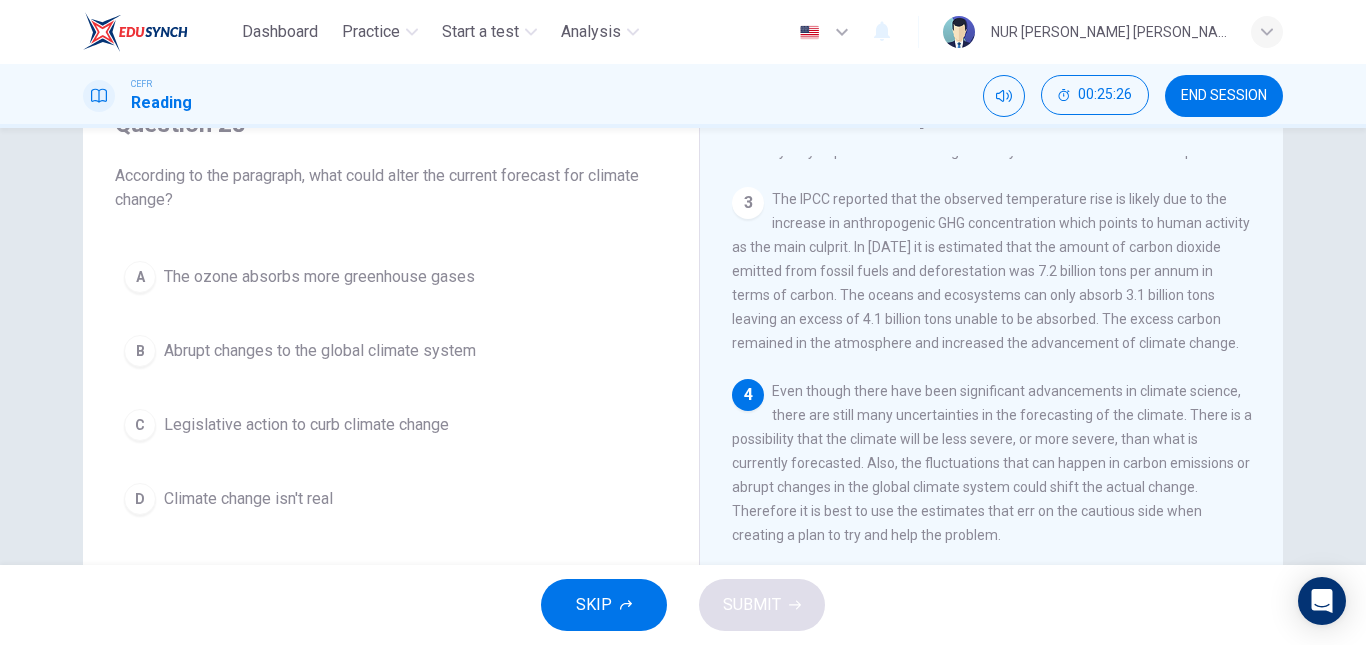 scroll, scrollTop: 388, scrollLeft: 0, axis: vertical 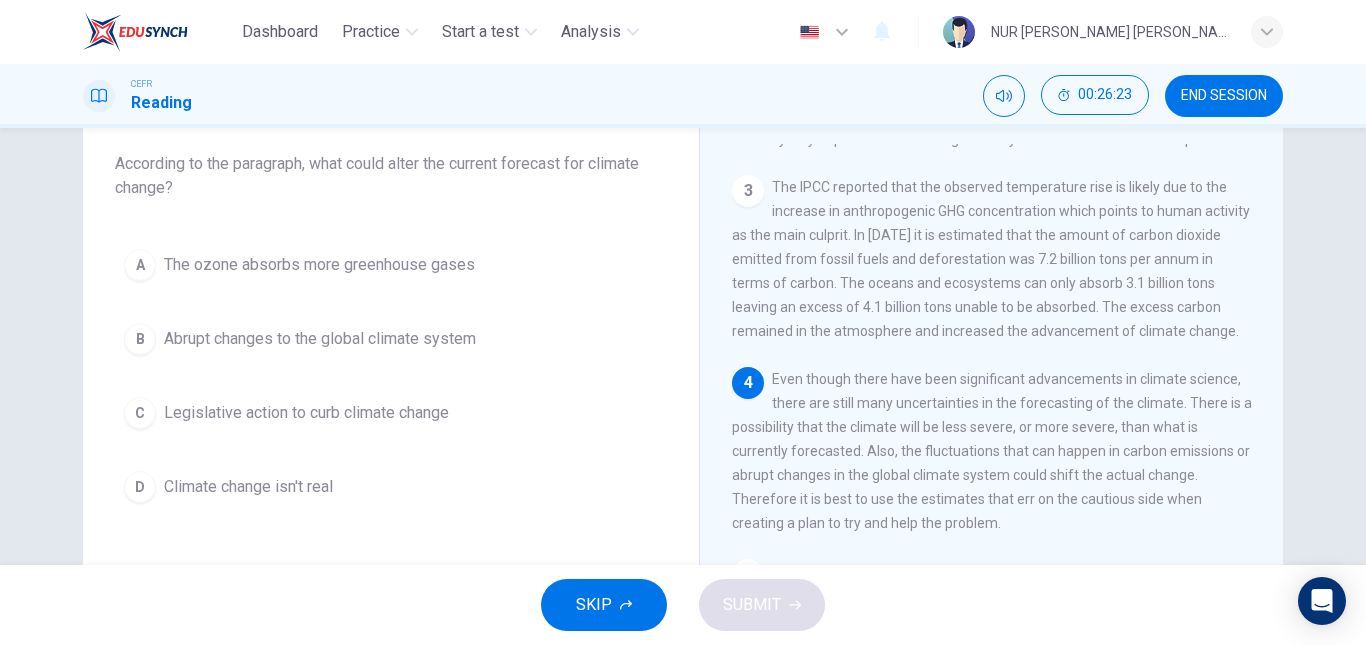 drag, startPoint x: 811, startPoint y: 416, endPoint x: 973, endPoint y: 419, distance: 162.02777 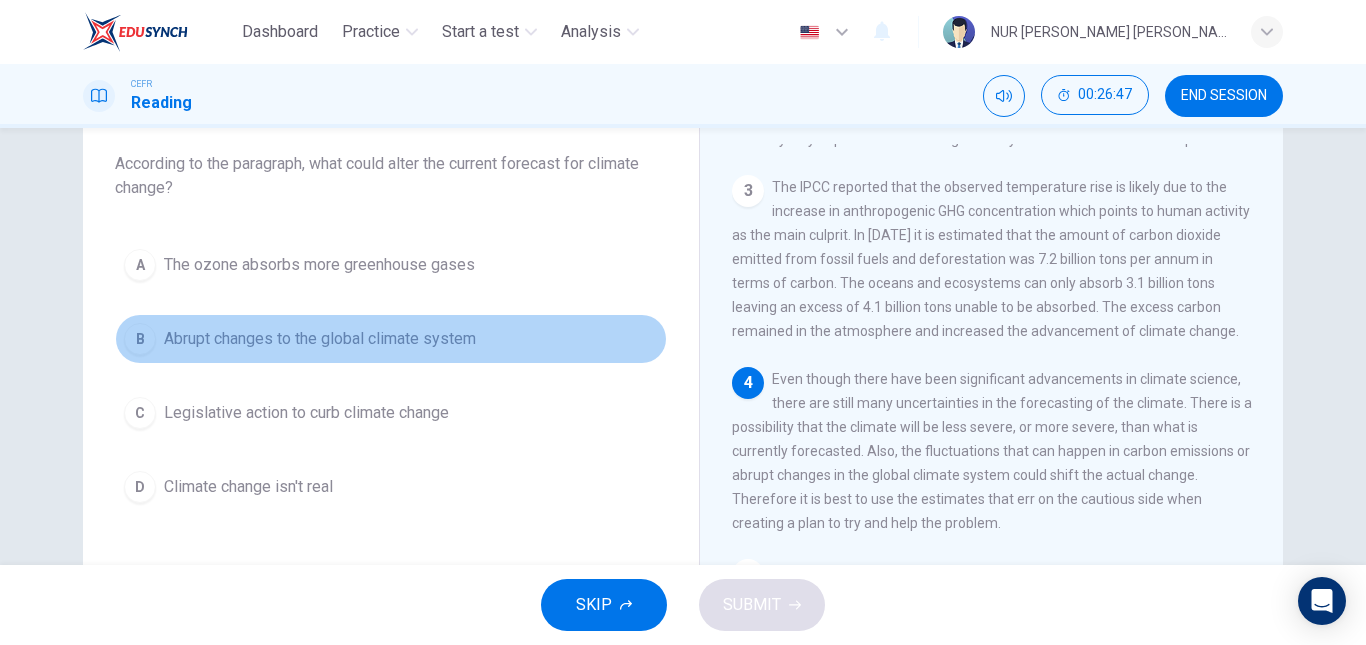 click on "Abrupt changes to the global climate system" at bounding box center (320, 339) 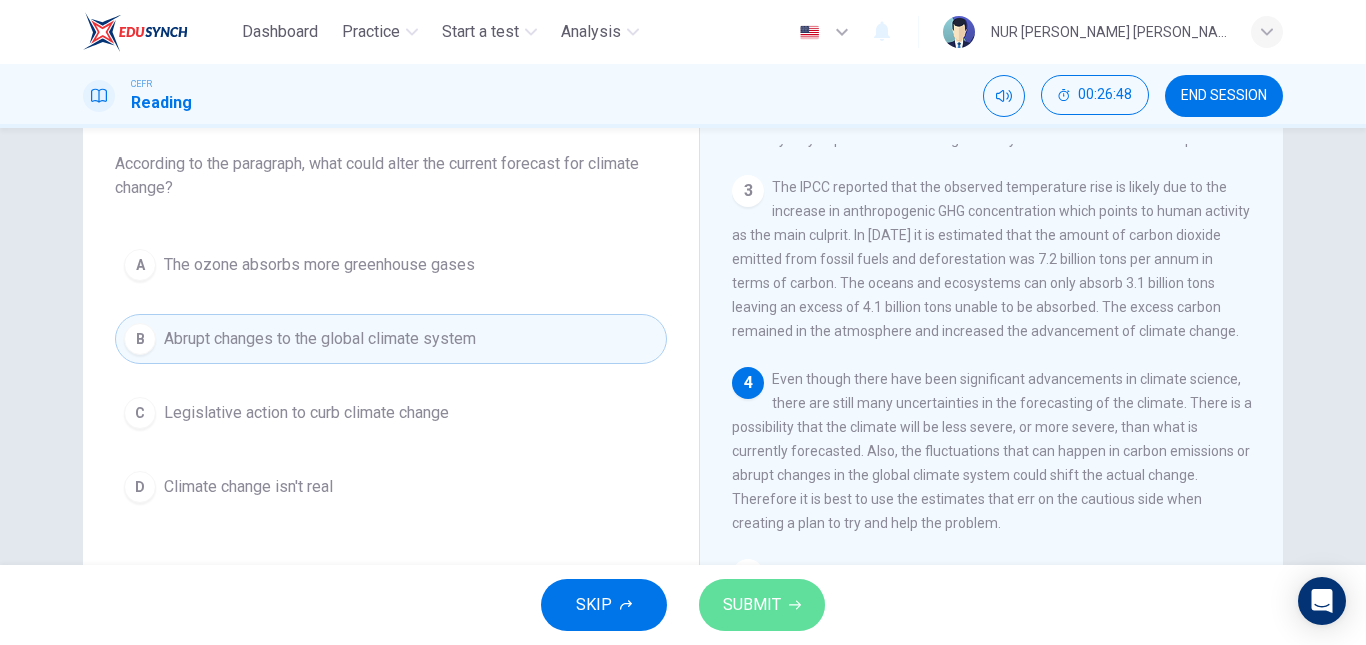 click on "SUBMIT" at bounding box center [762, 605] 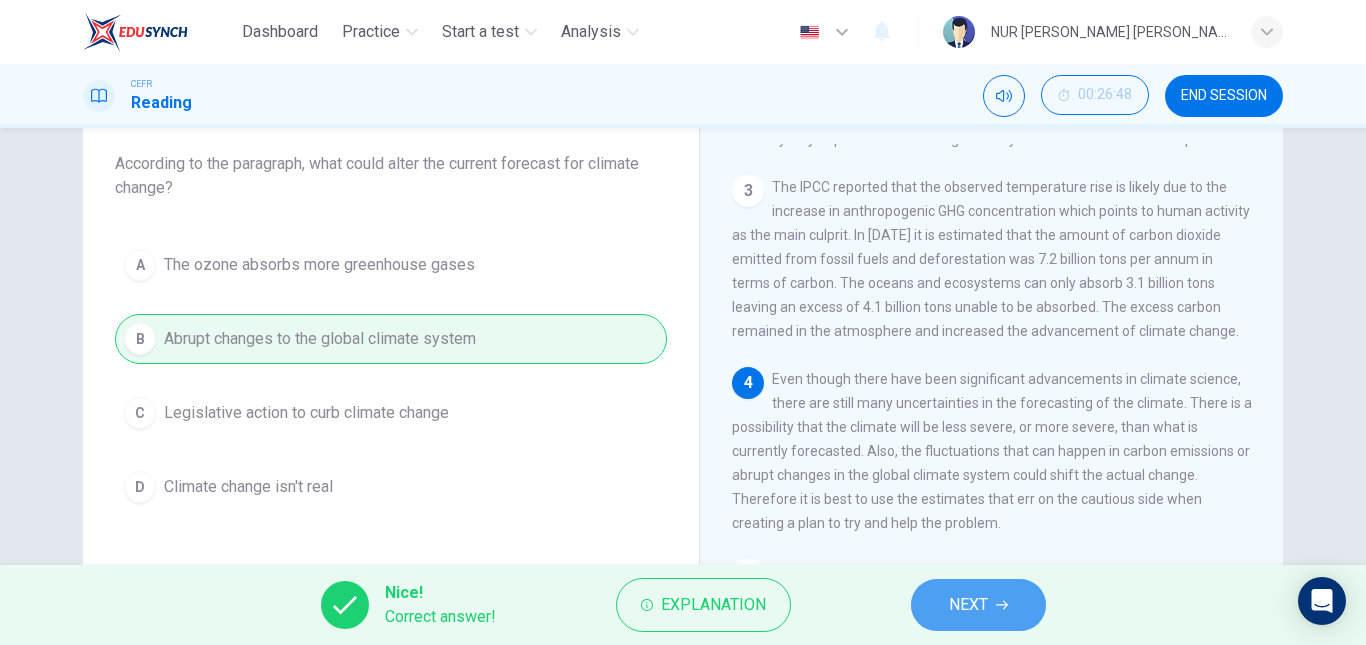 click on "NEXT" at bounding box center [978, 605] 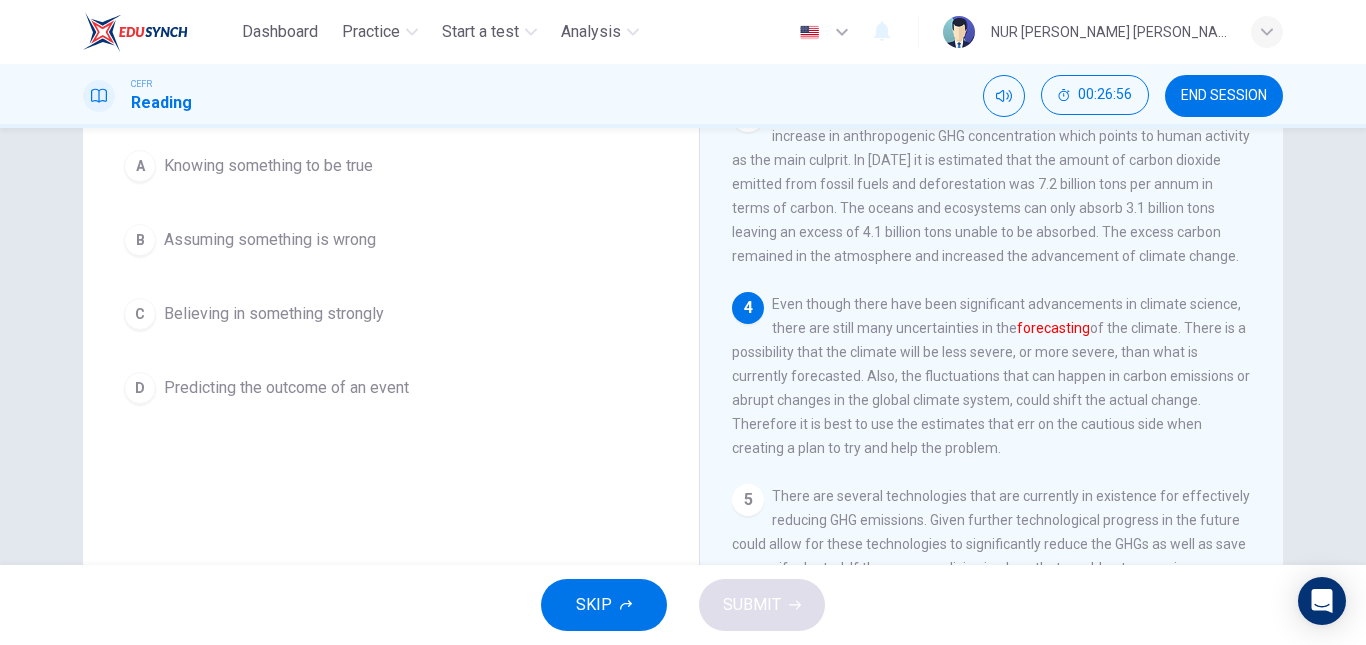 scroll, scrollTop: 186, scrollLeft: 0, axis: vertical 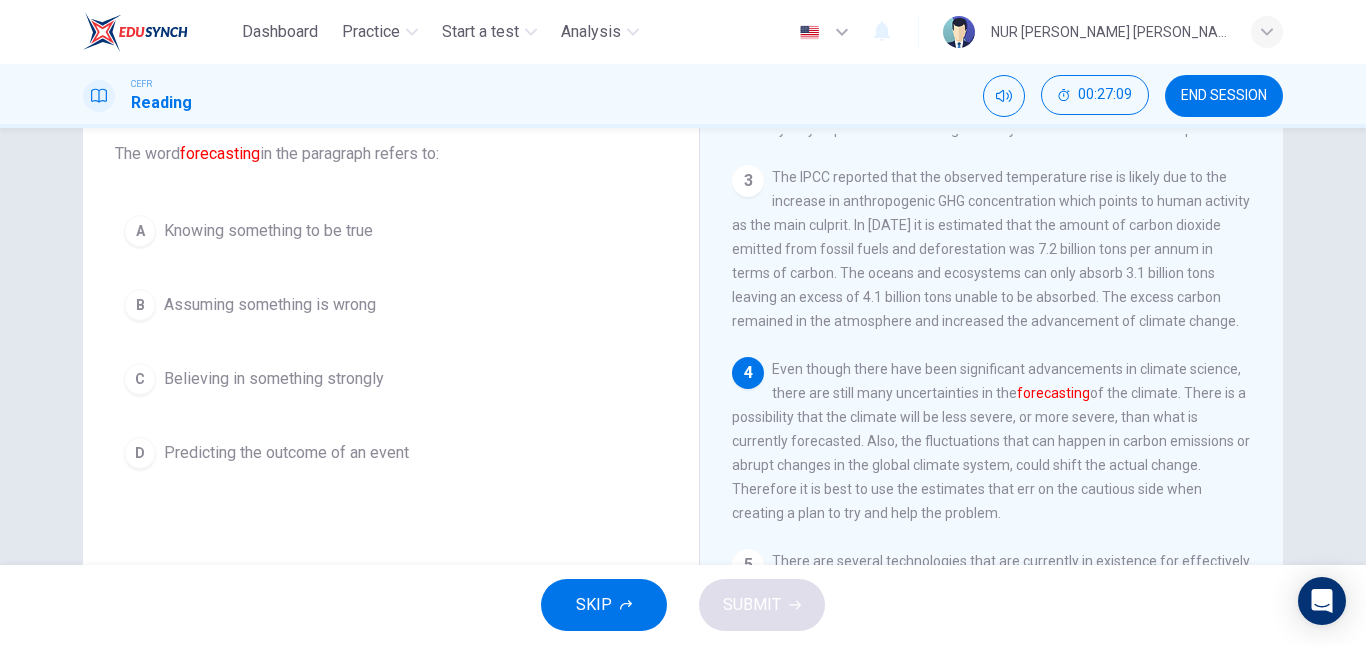 click on "A Knowing something to be true B Assuming something is wrong C Believing in something strongly D Predicting the outcome of an event" at bounding box center [391, 342] 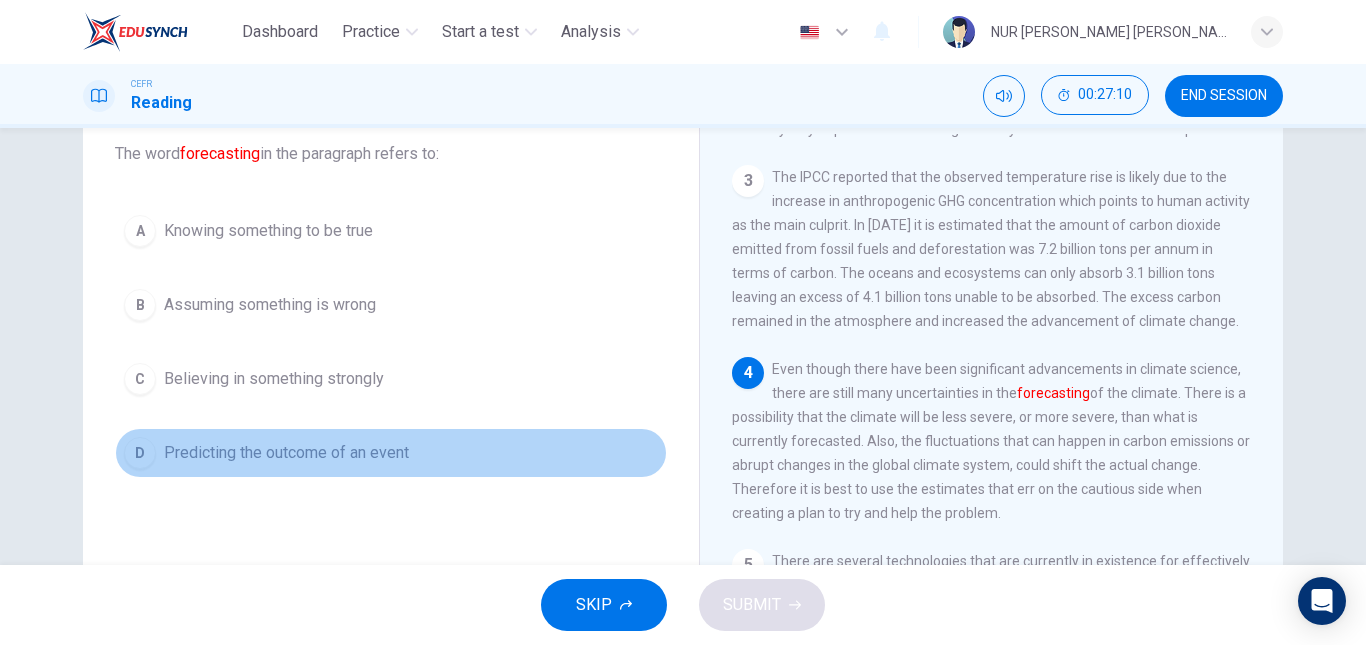 click on "D Predicting the outcome of an event" at bounding box center [391, 453] 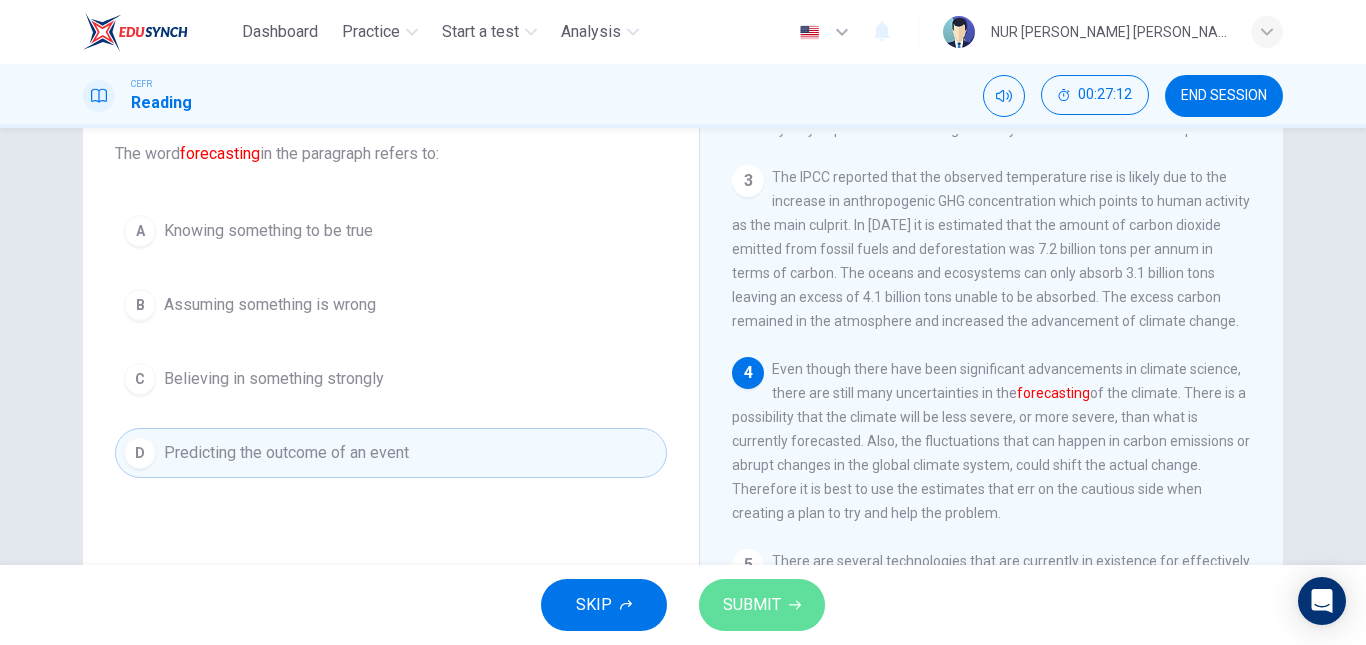 click on "SUBMIT" at bounding box center [752, 605] 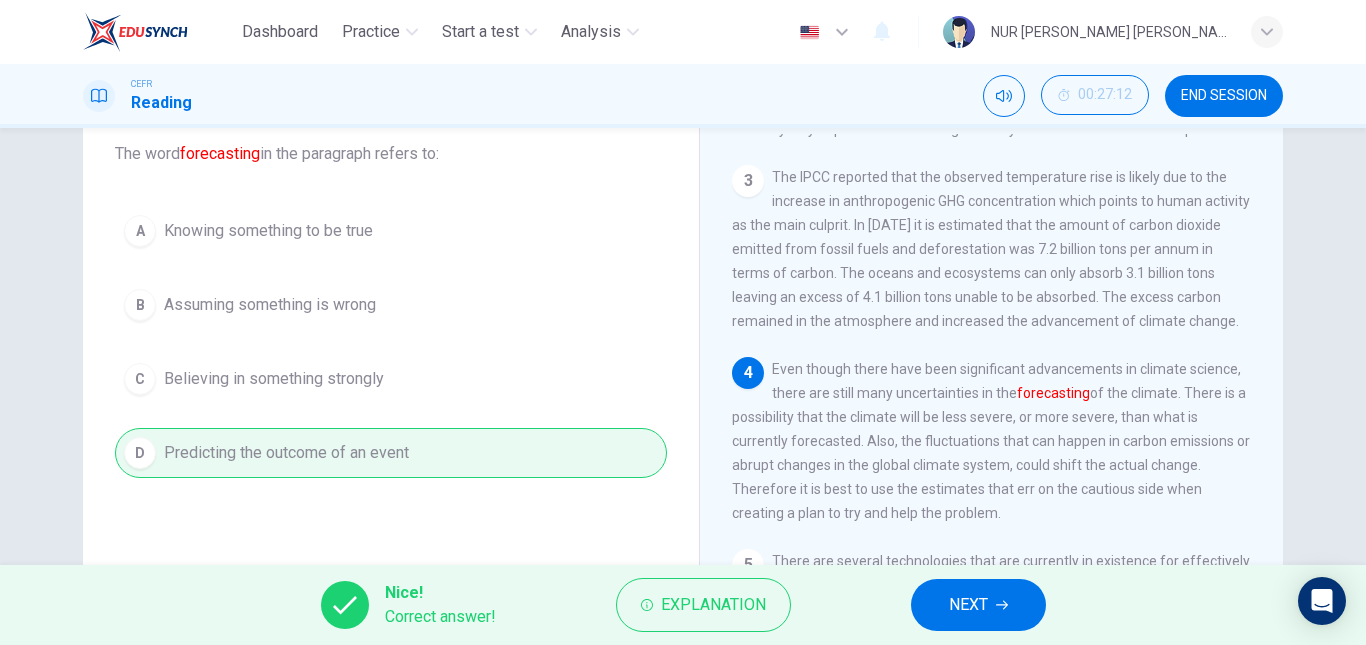 click on "Nice! Correct answer! Explanation NEXT" at bounding box center (683, 605) 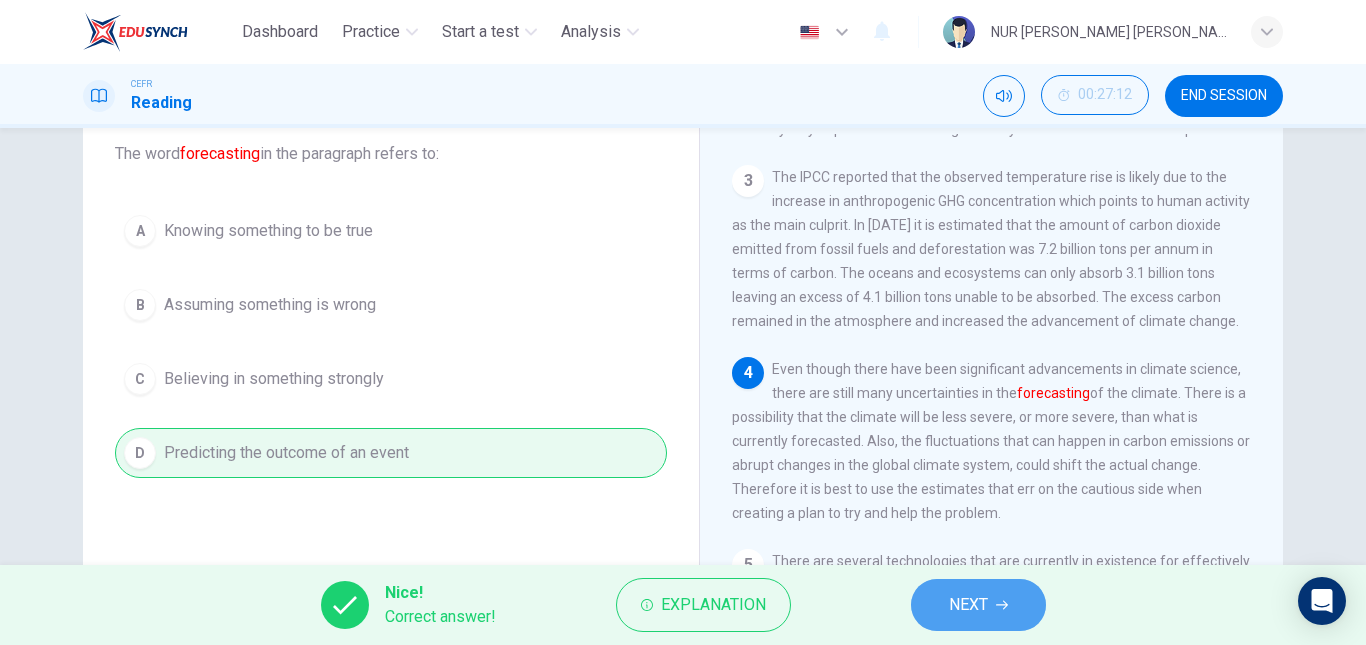 click on "NEXT" at bounding box center [978, 605] 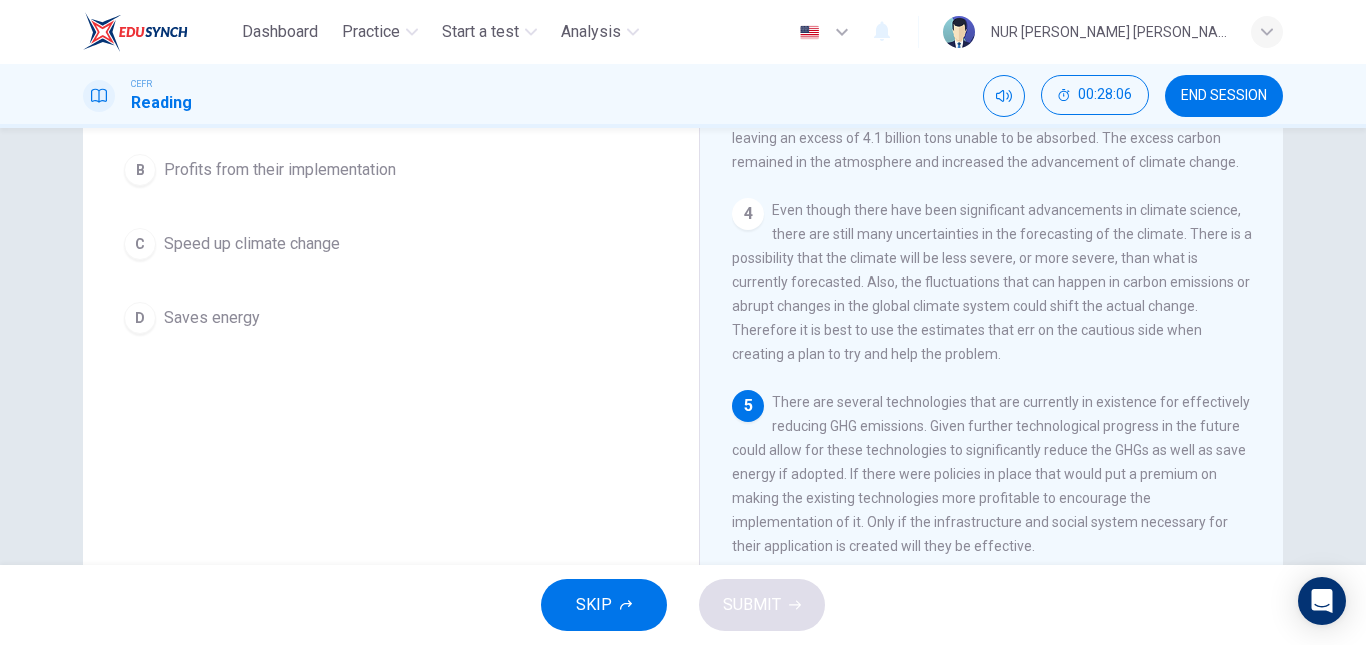scroll, scrollTop: 281, scrollLeft: 0, axis: vertical 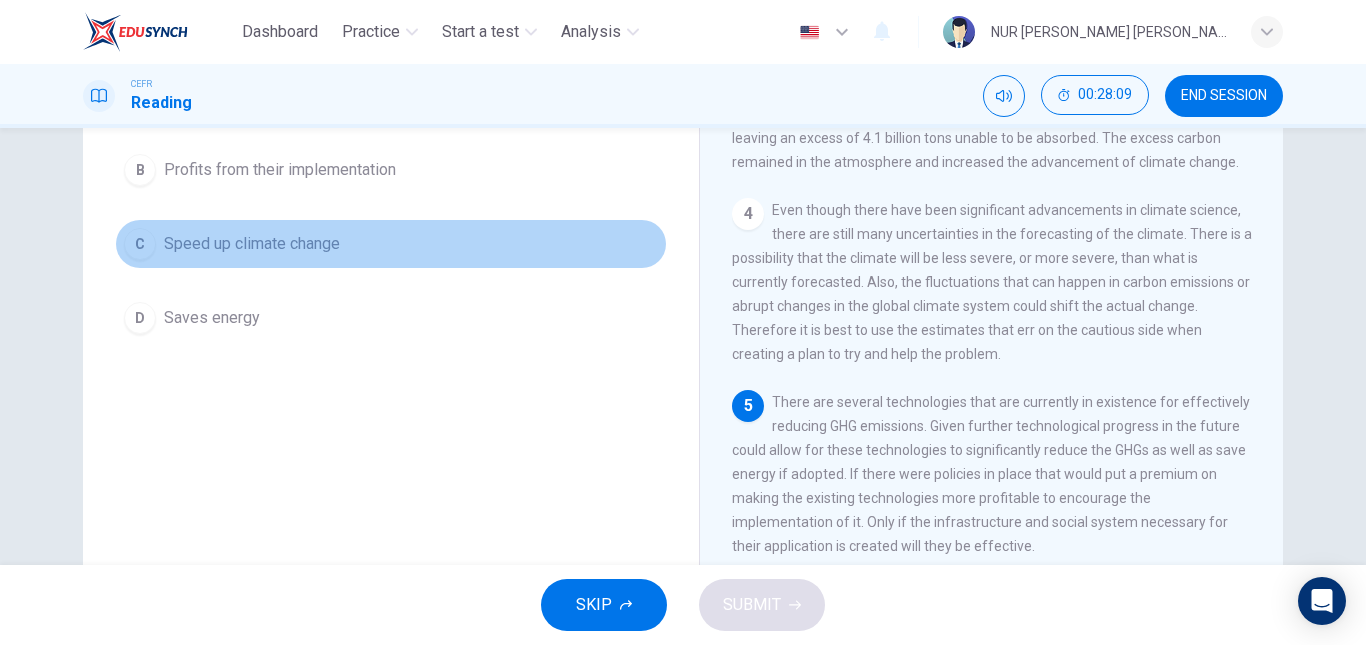 click on "C Speed up climate change" at bounding box center (391, 244) 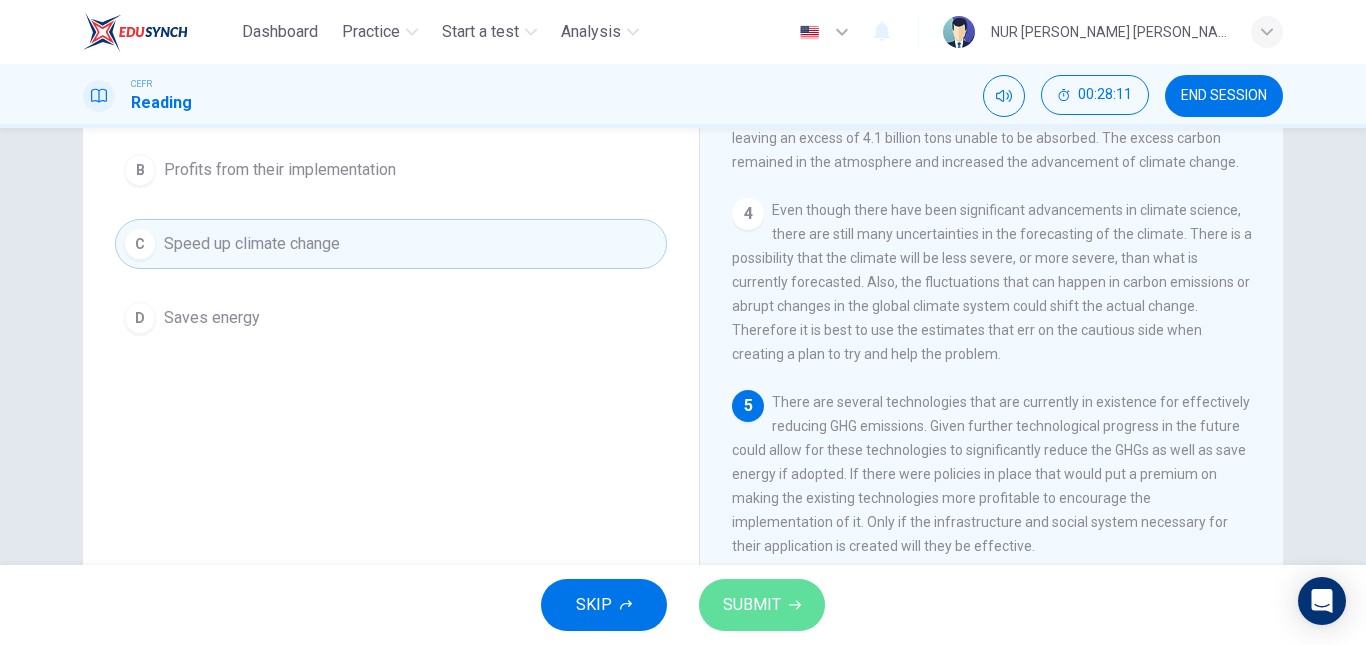 click on "SUBMIT" at bounding box center (762, 605) 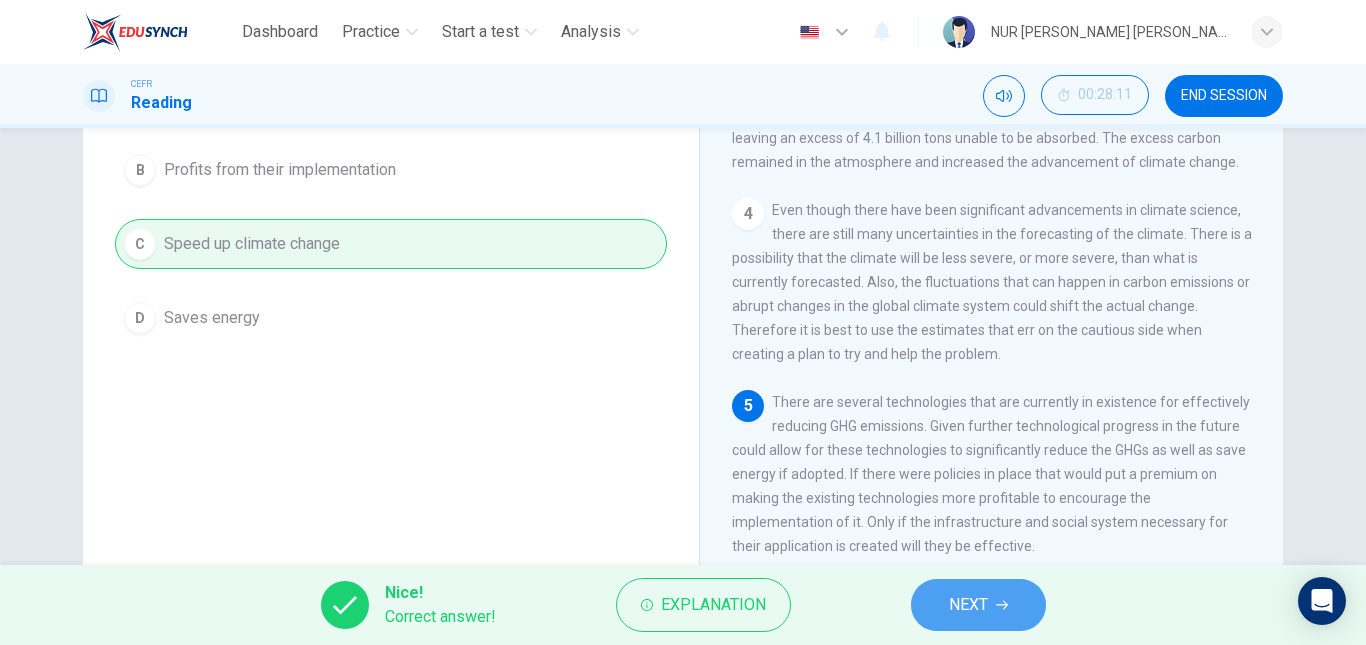 click on "NEXT" at bounding box center [968, 605] 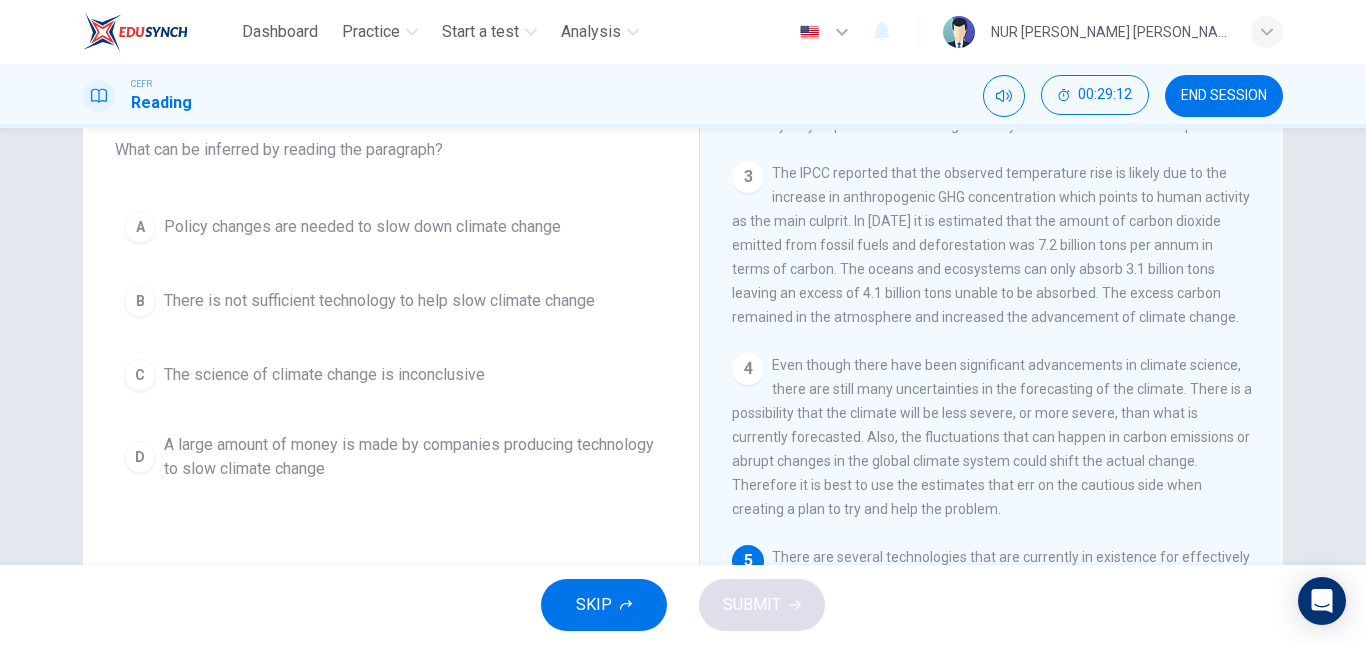 scroll, scrollTop: 0, scrollLeft: 0, axis: both 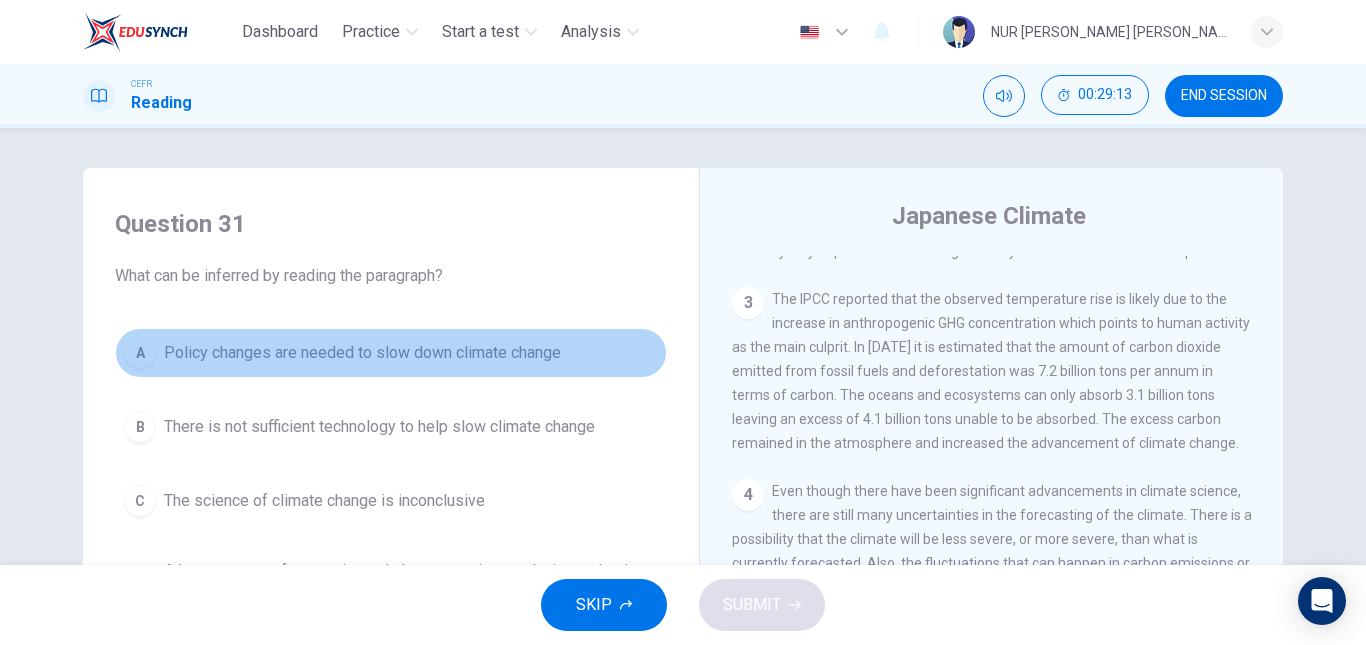 click on "Policy changes are needed to slow down climate change" at bounding box center (362, 353) 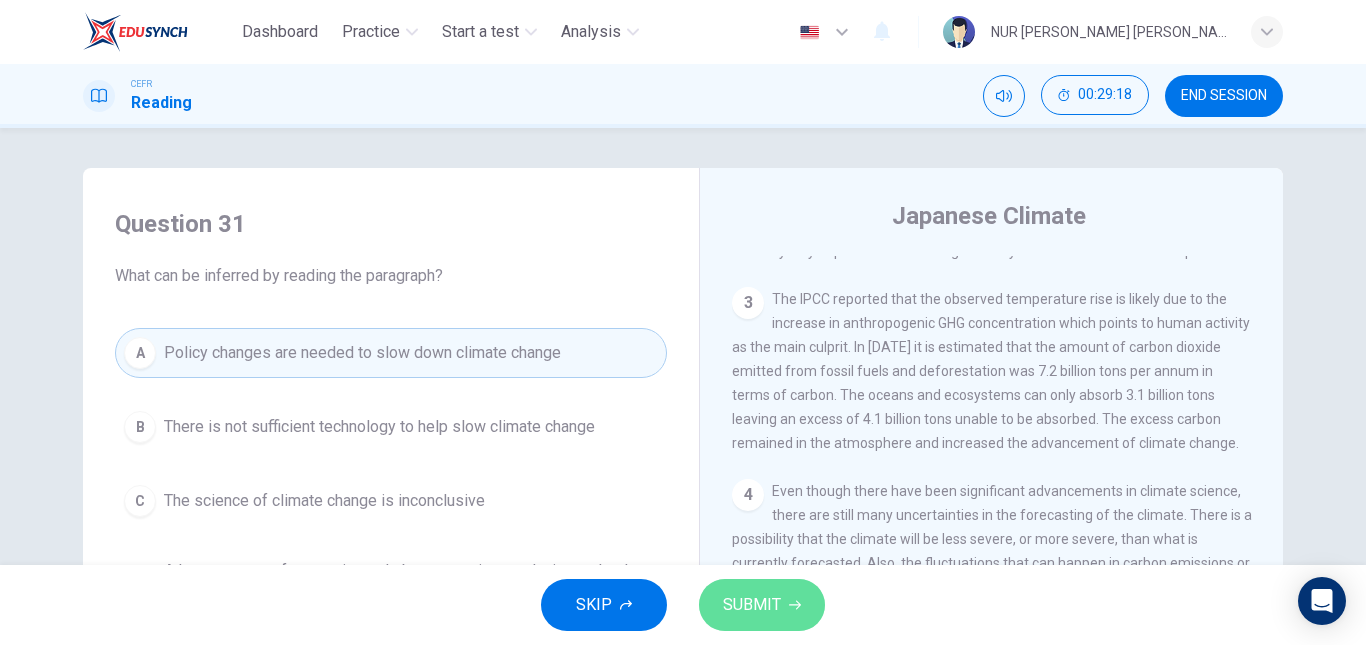 click on "SUBMIT" at bounding box center (762, 605) 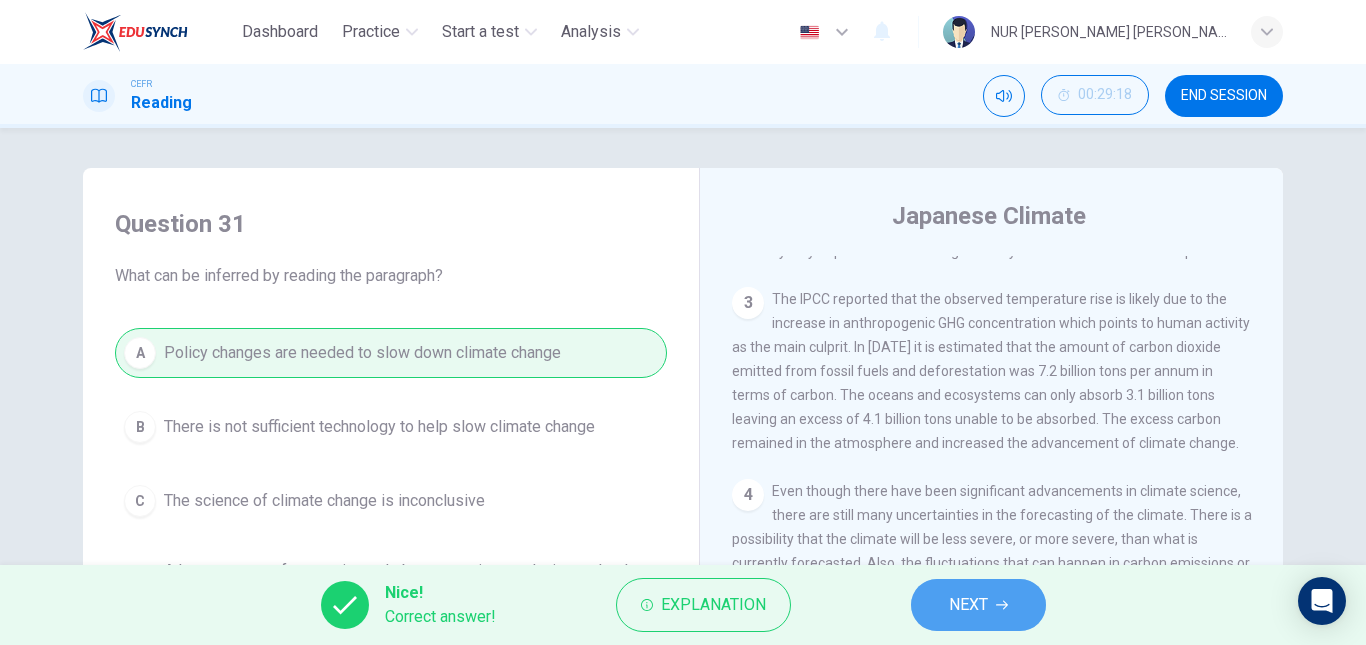 click 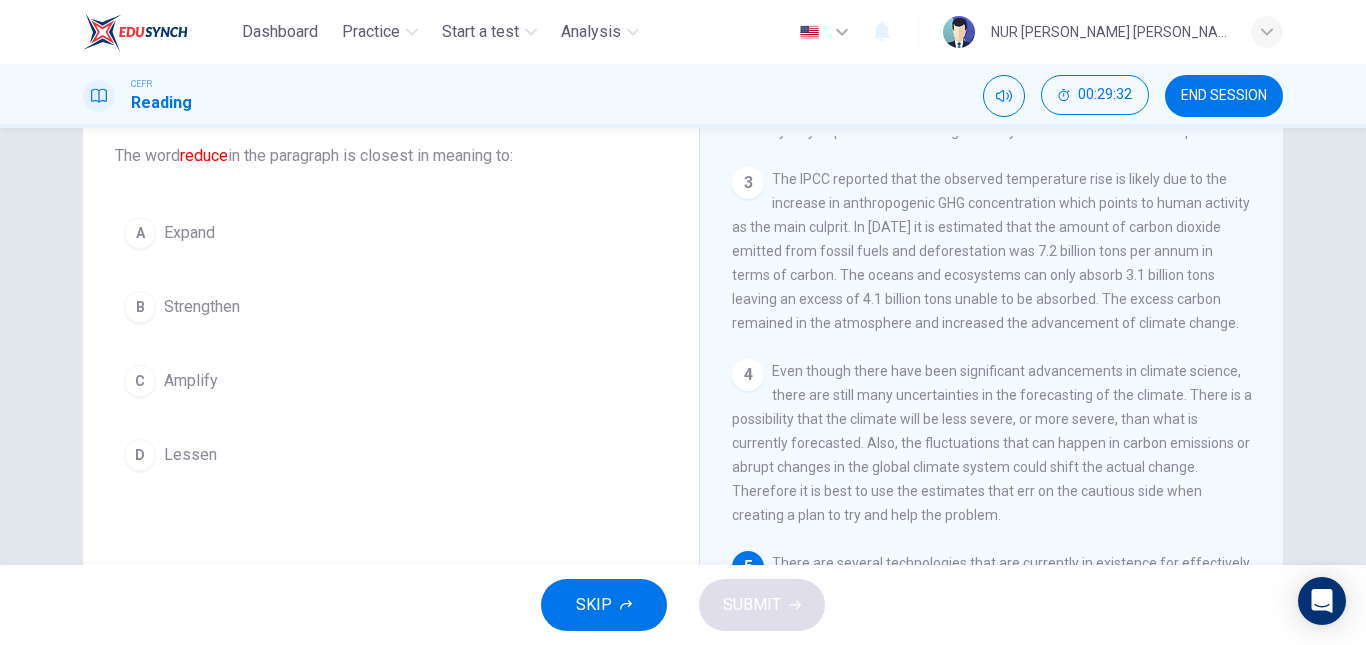 scroll, scrollTop: 127, scrollLeft: 0, axis: vertical 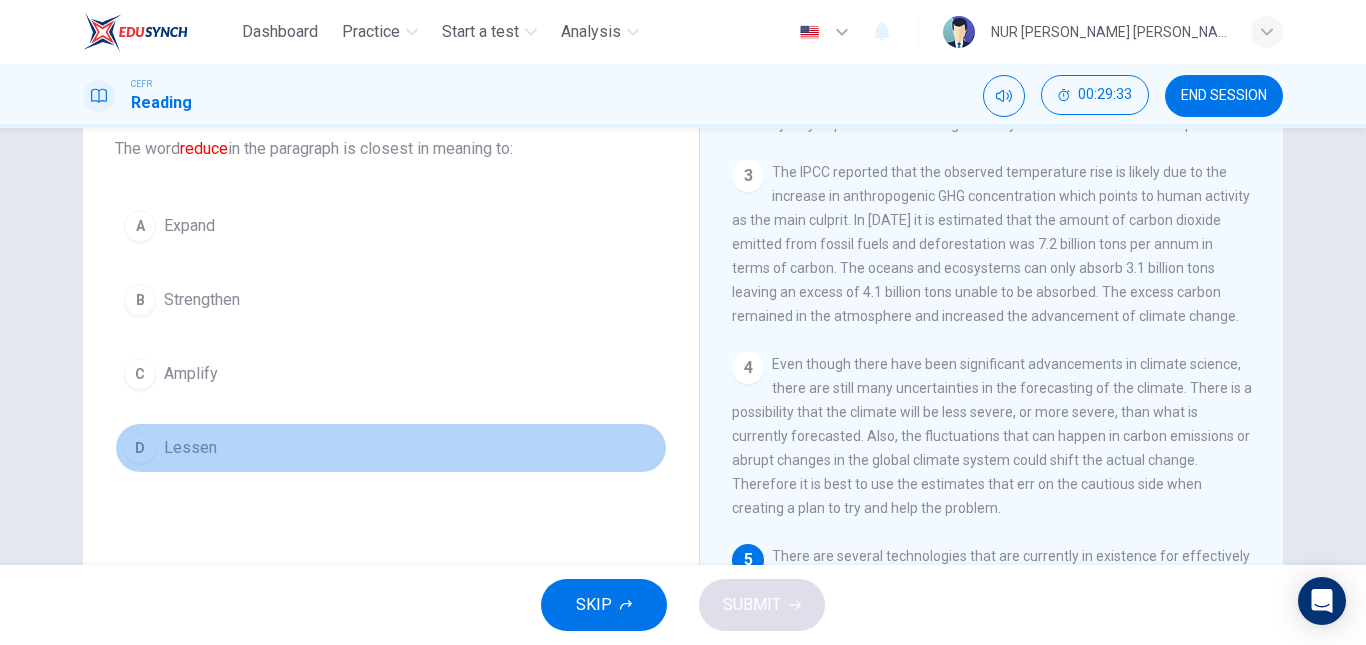 click on "D Lessen" at bounding box center (391, 448) 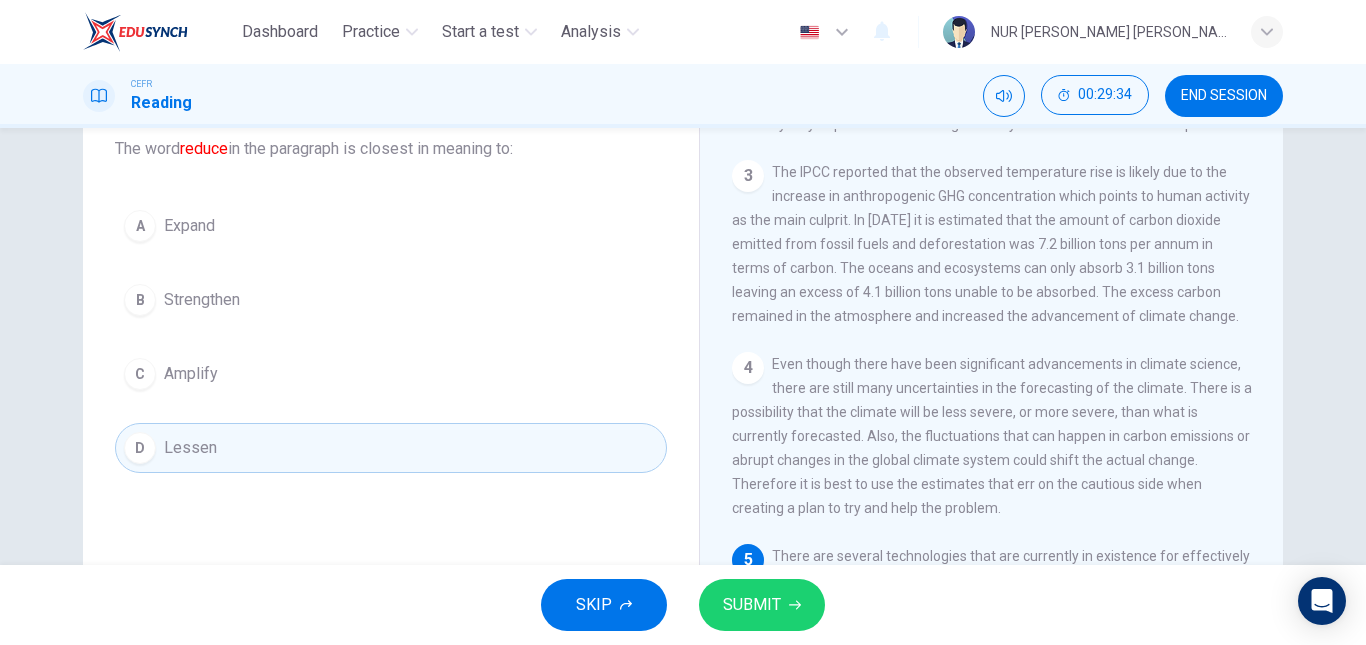 click on "SUBMIT" at bounding box center [752, 605] 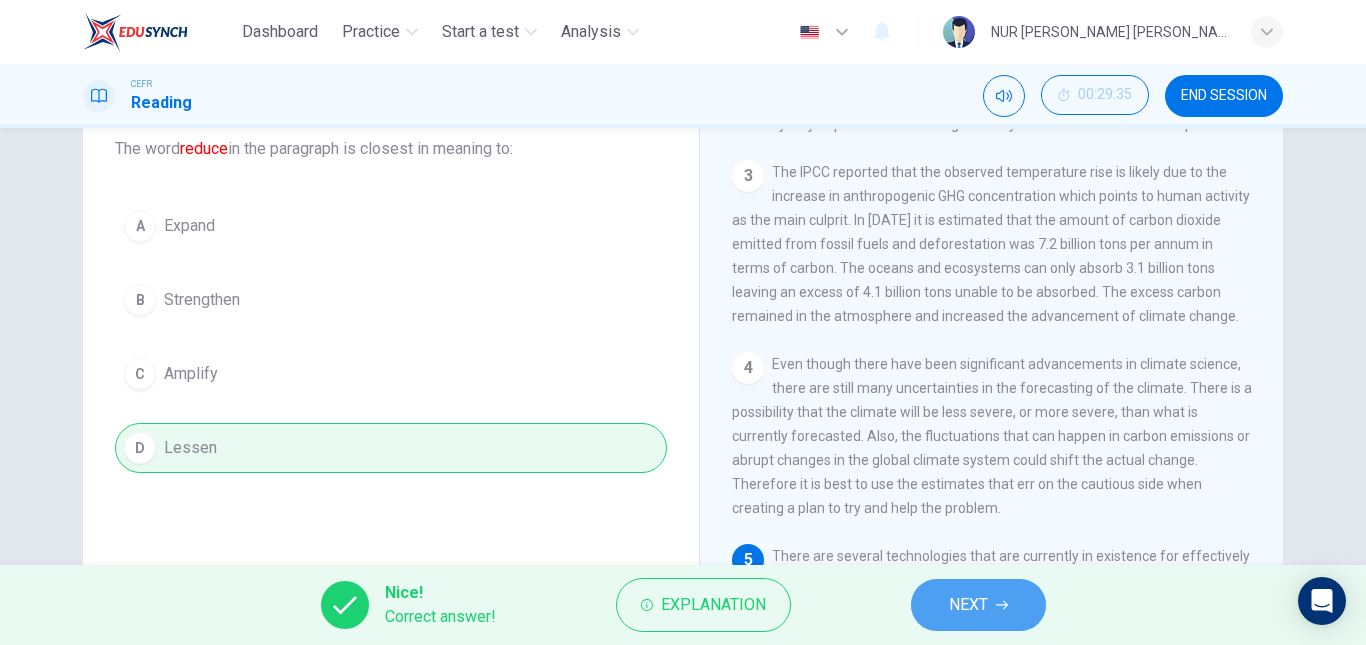 click on "NEXT" at bounding box center (978, 605) 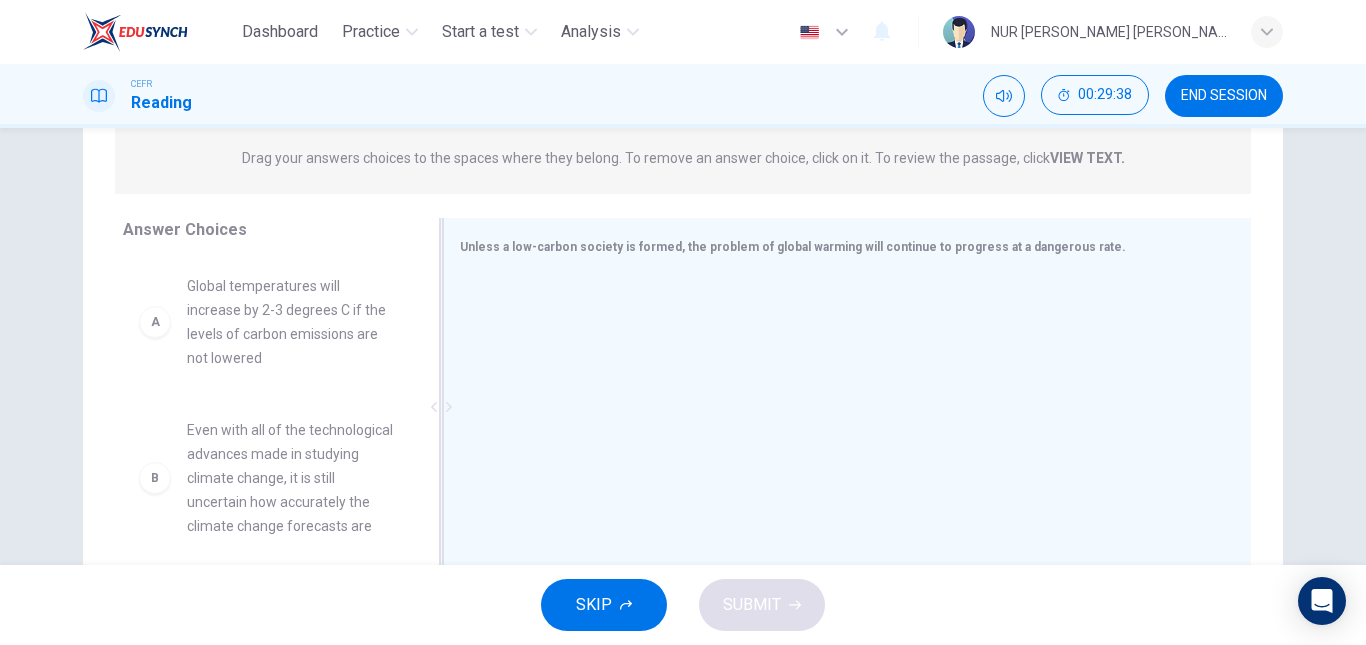 scroll, scrollTop: 254, scrollLeft: 0, axis: vertical 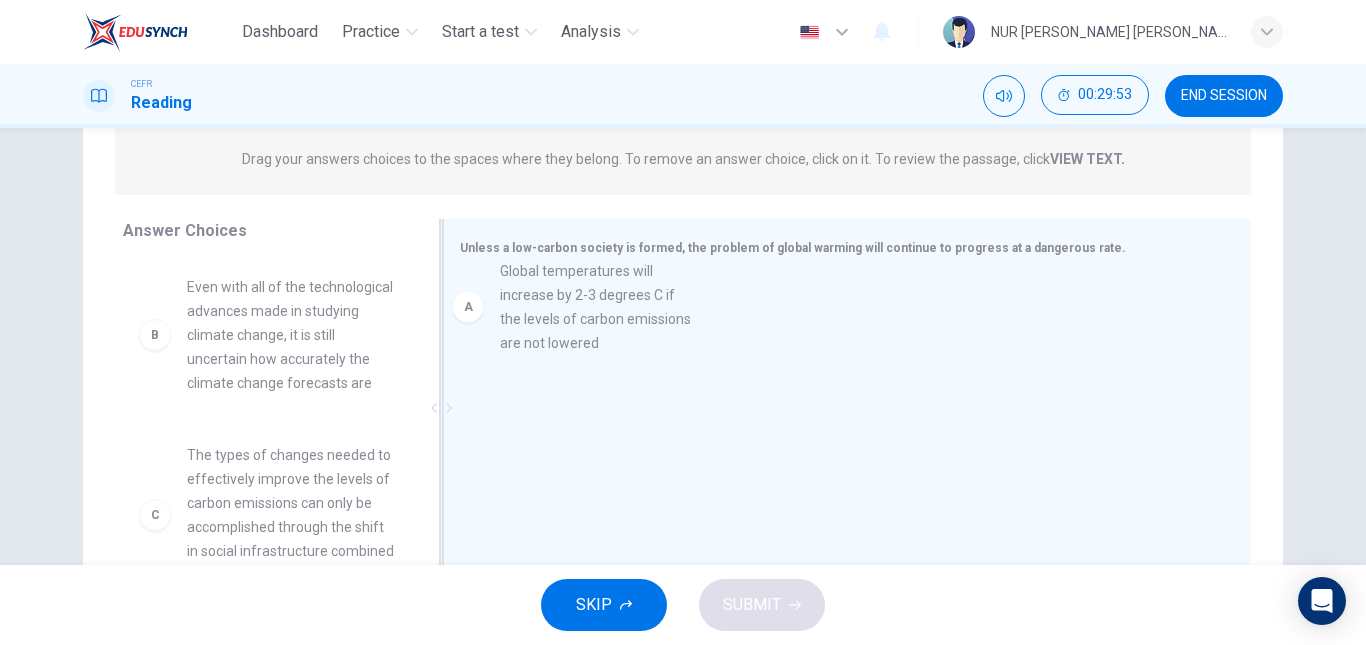 drag, startPoint x: 326, startPoint y: 351, endPoint x: 706, endPoint y: 332, distance: 380.4747 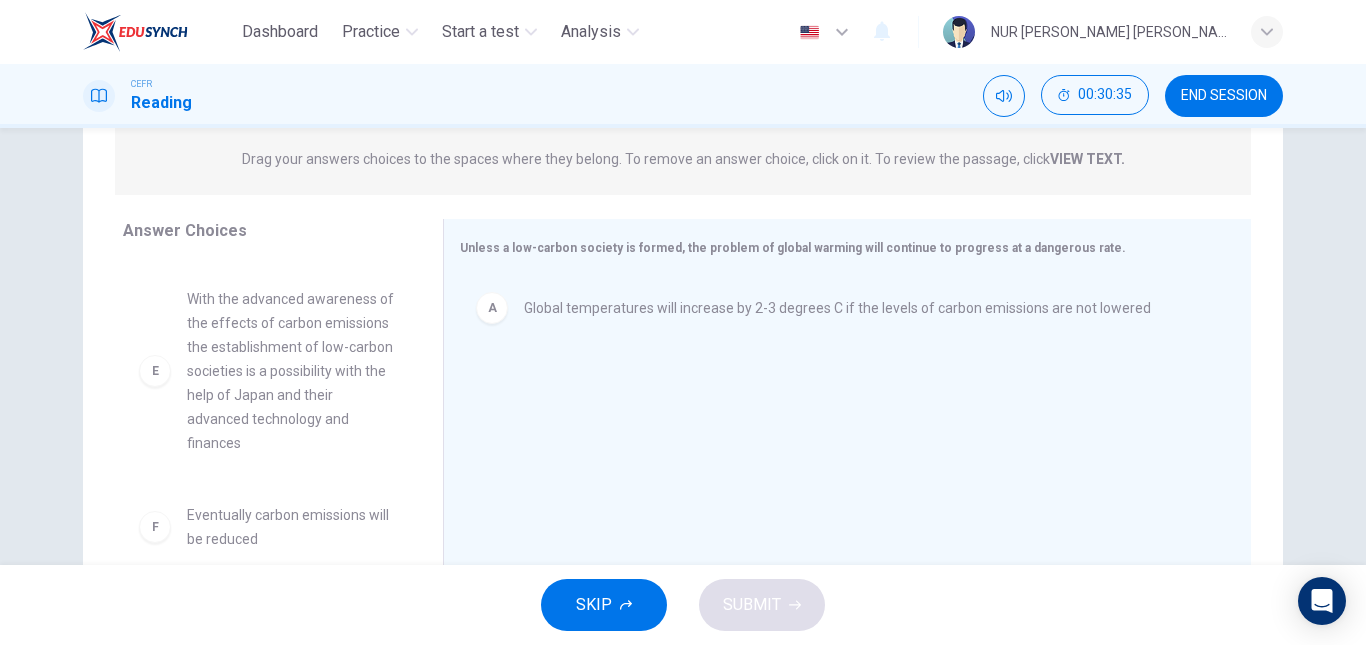 scroll, scrollTop: 516, scrollLeft: 0, axis: vertical 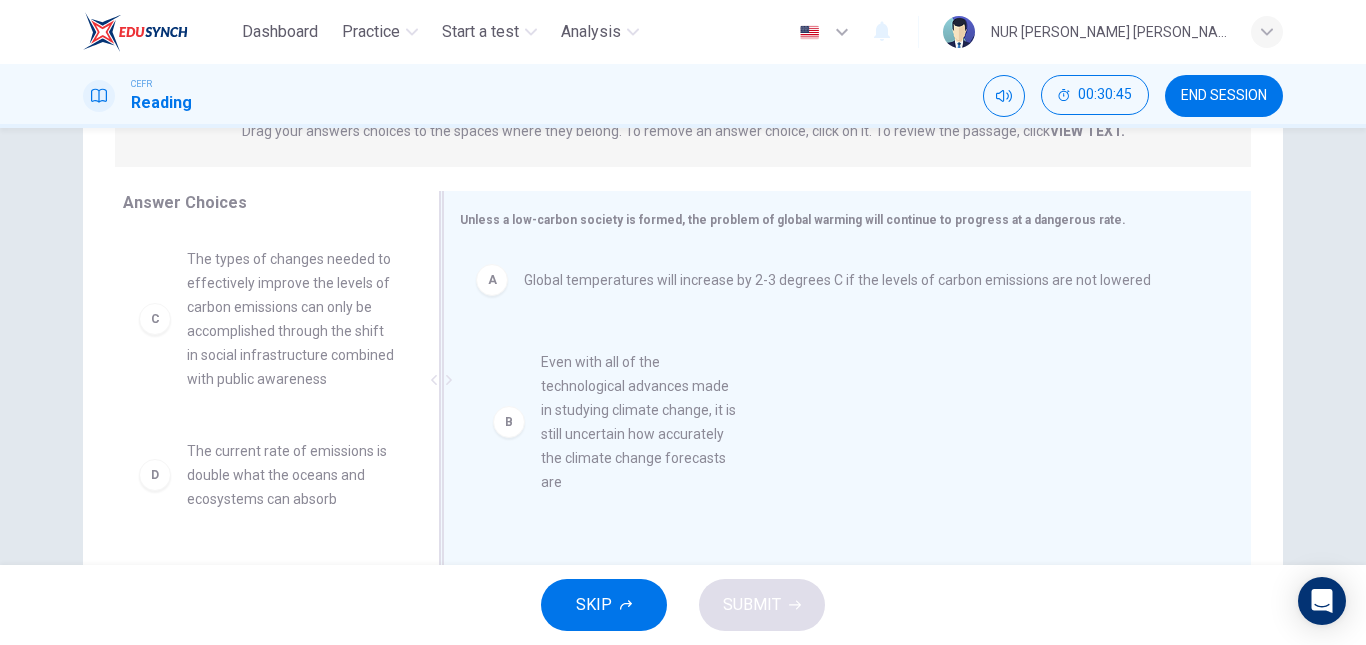 drag, startPoint x: 265, startPoint y: 323, endPoint x: 617, endPoint y: 414, distance: 363.57254 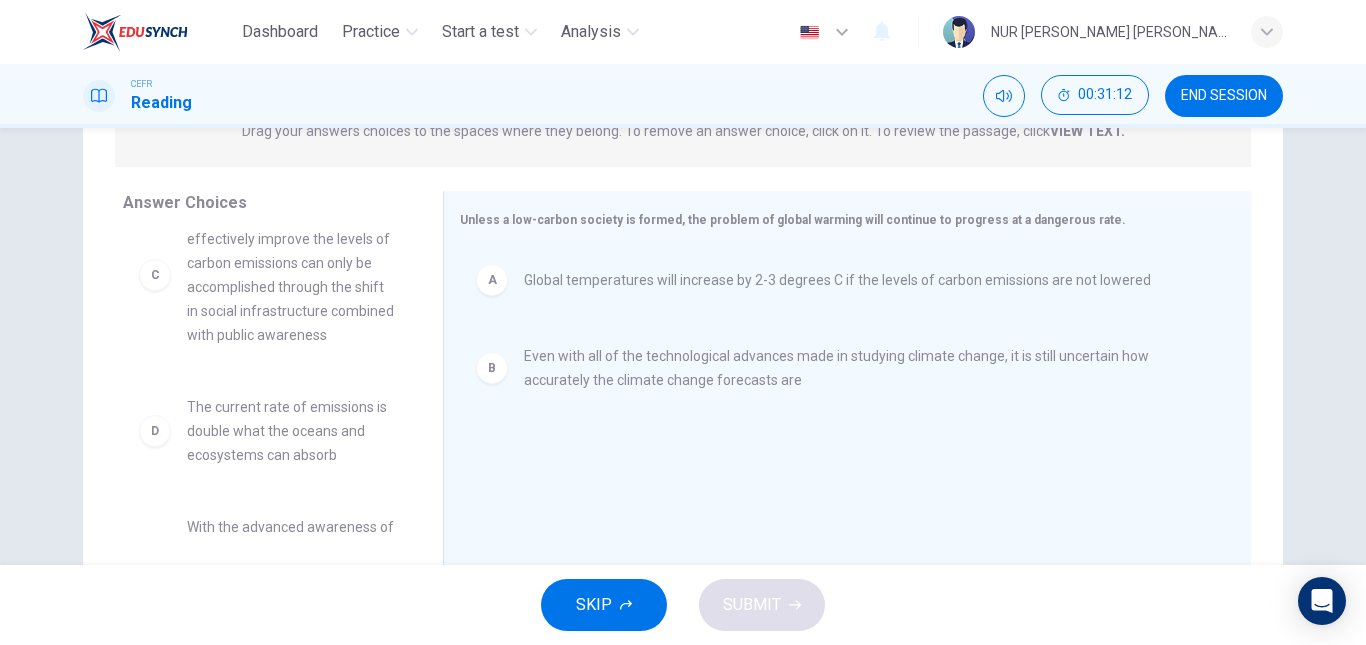 scroll, scrollTop: 0, scrollLeft: 0, axis: both 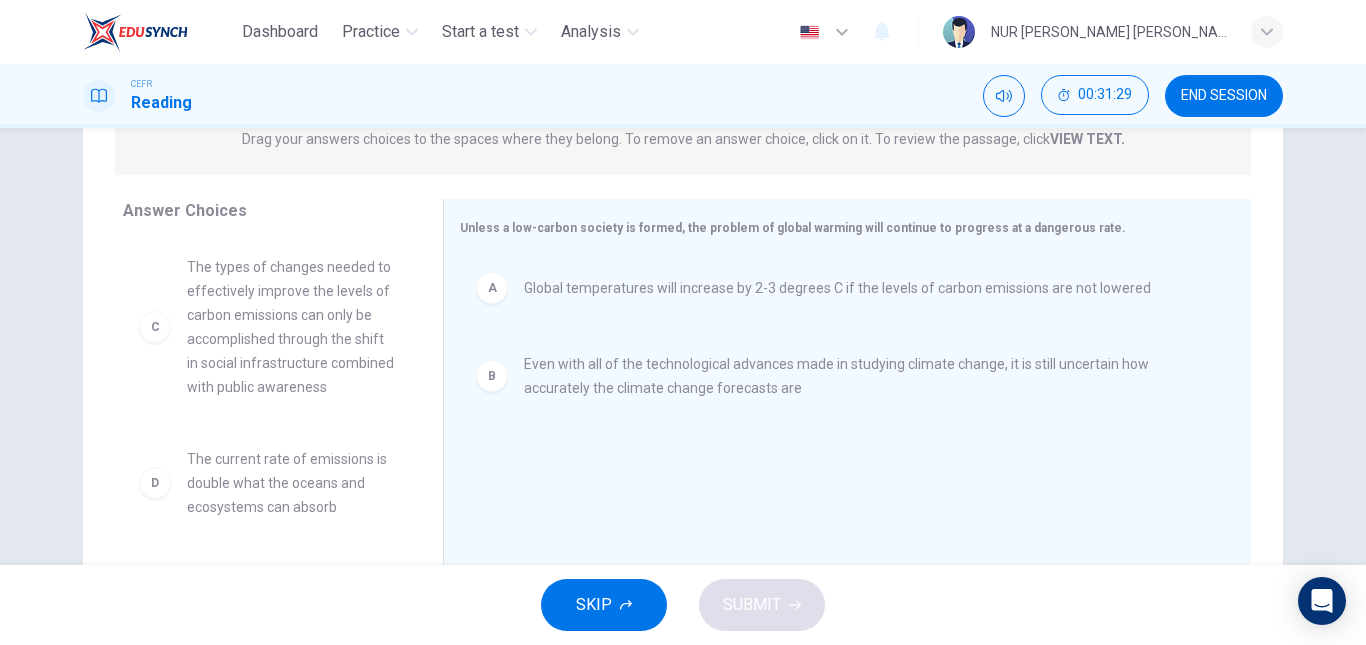 click on "The types of changes needed to effectively improve the levels of carbon emissions can only be accomplished through the shift in social infrastructure combined with public awareness" at bounding box center [291, 327] 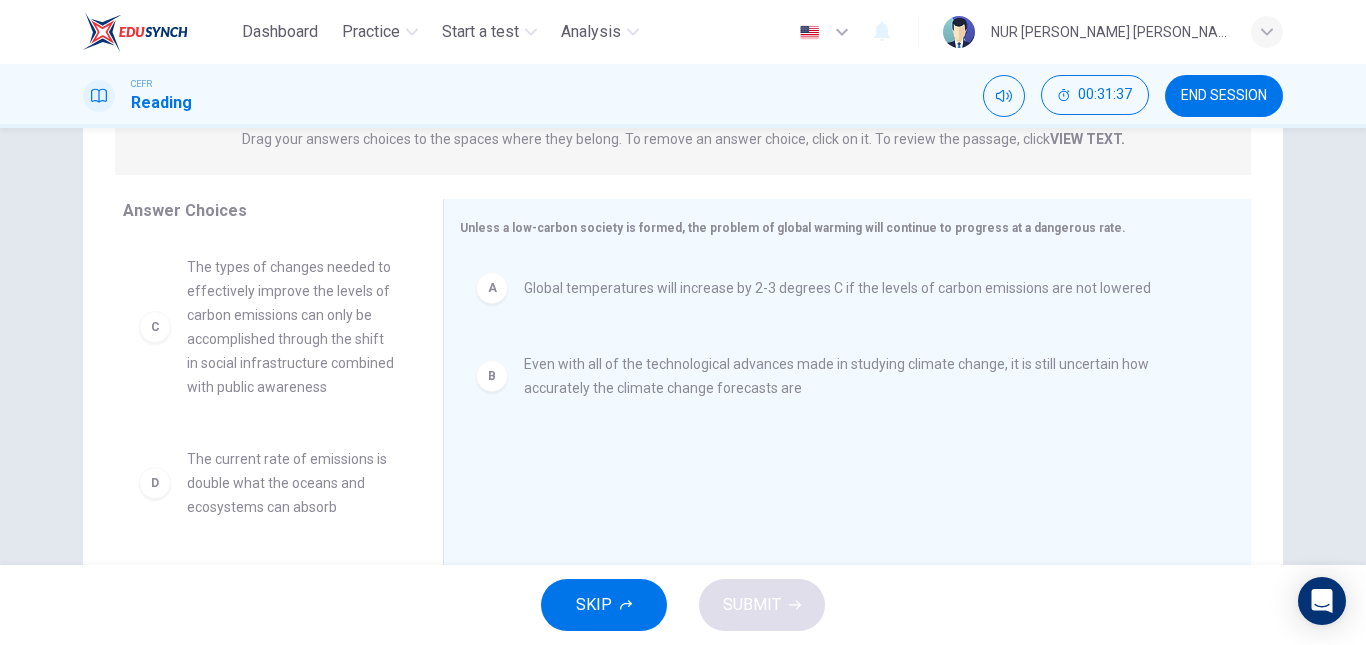 scroll, scrollTop: 1, scrollLeft: 0, axis: vertical 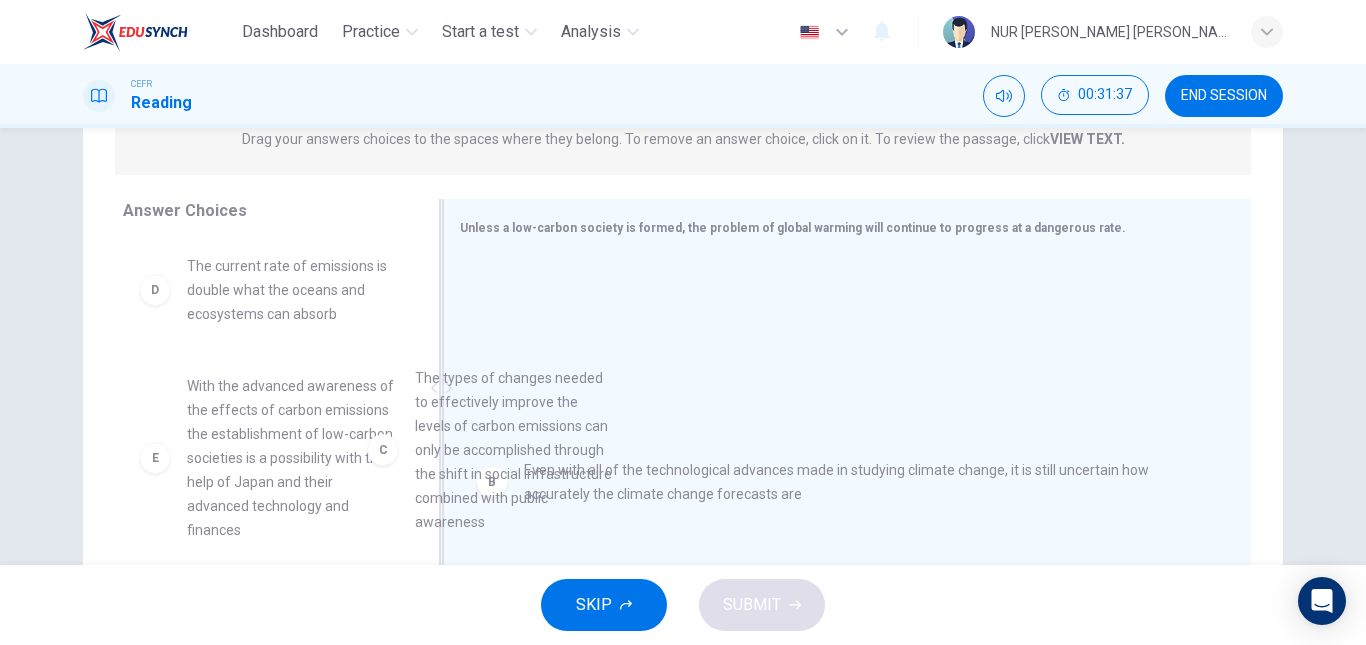 drag, startPoint x: 255, startPoint y: 331, endPoint x: 618, endPoint y: 509, distance: 404.2932 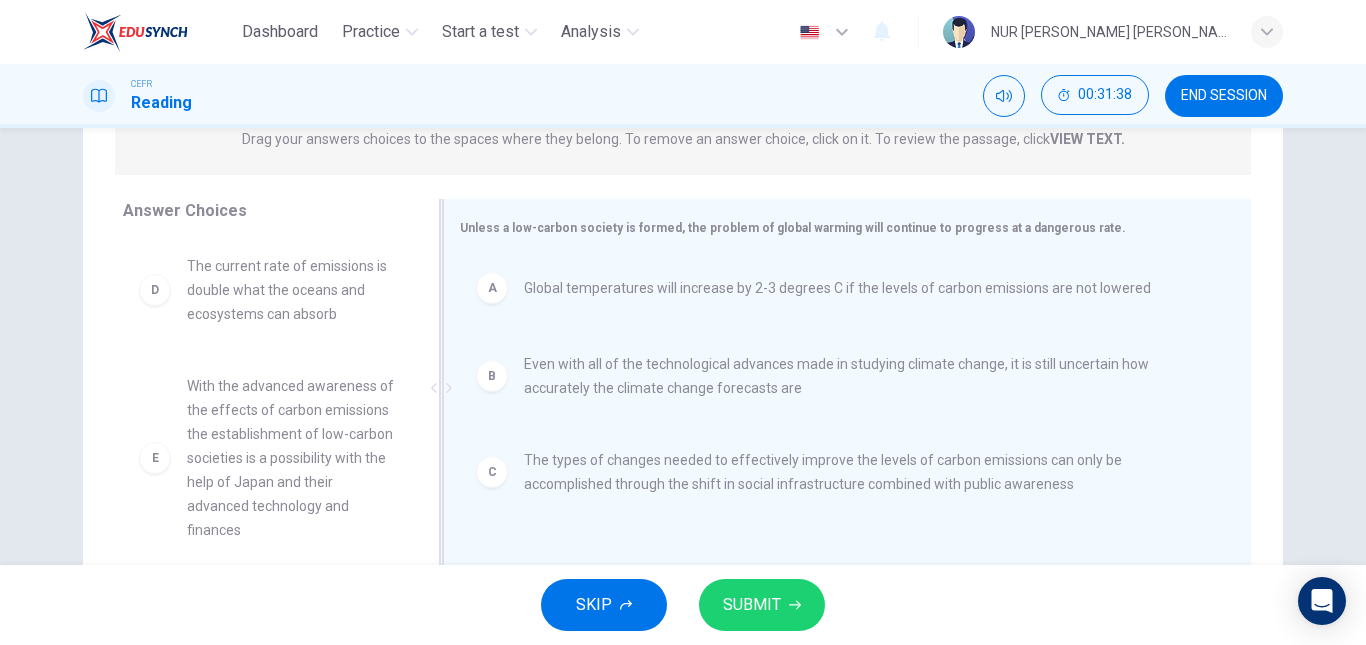 scroll, scrollTop: 0, scrollLeft: 0, axis: both 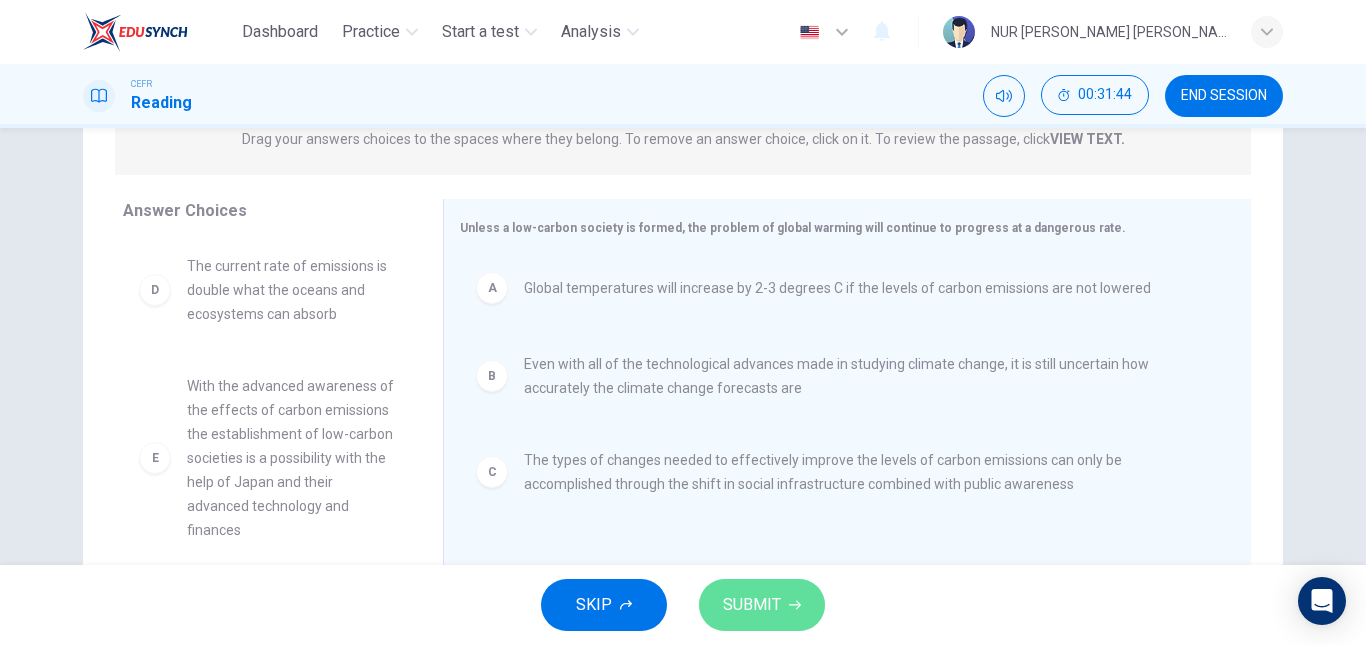click on "SUBMIT" at bounding box center [752, 605] 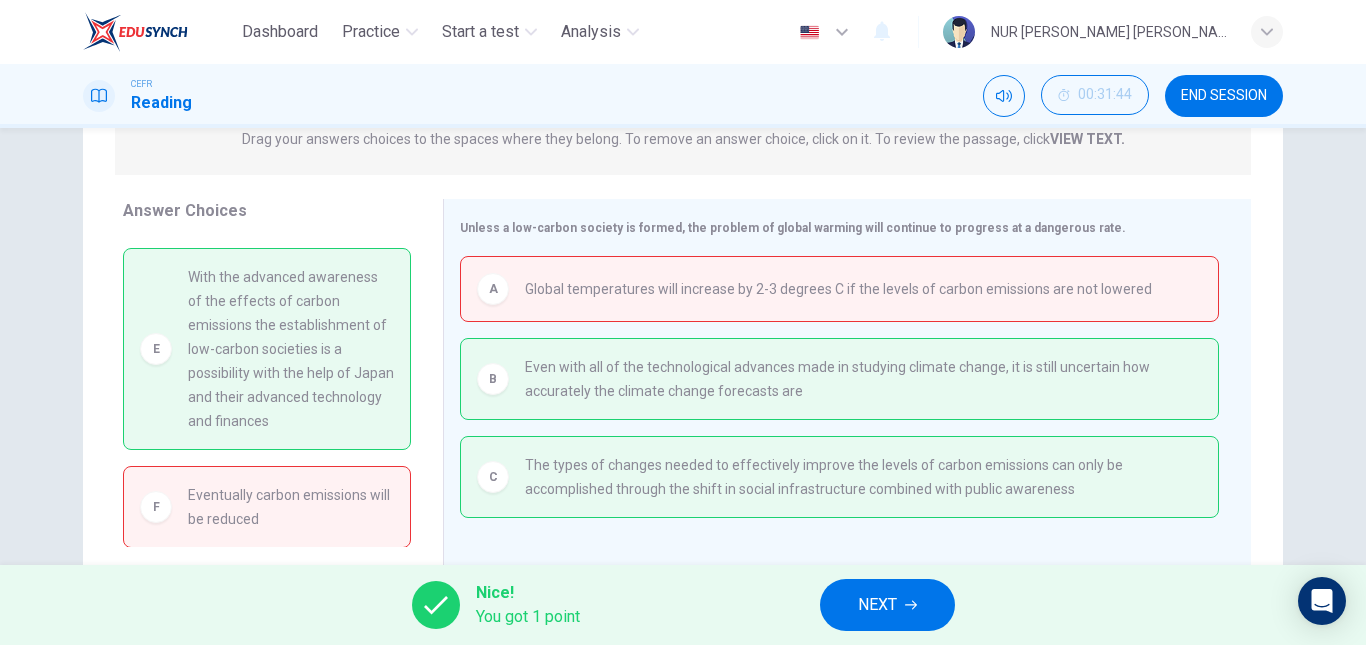 scroll, scrollTop: 114, scrollLeft: 0, axis: vertical 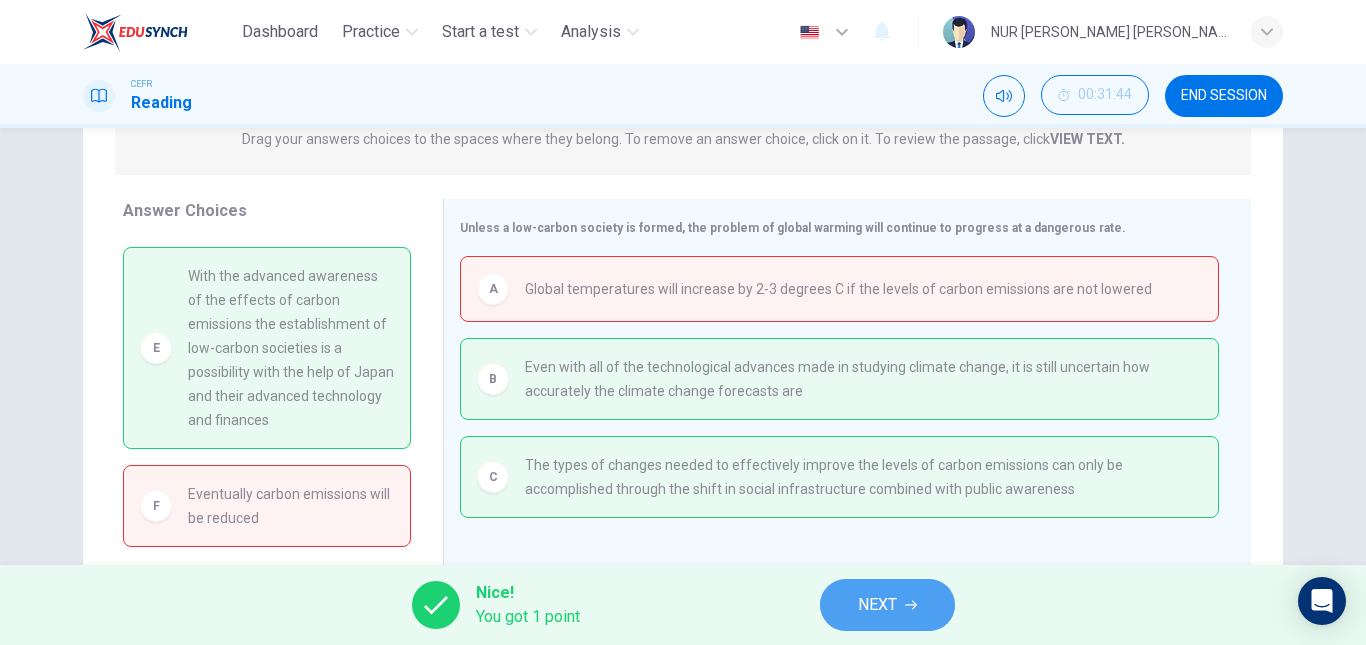 click on "NEXT" at bounding box center (877, 605) 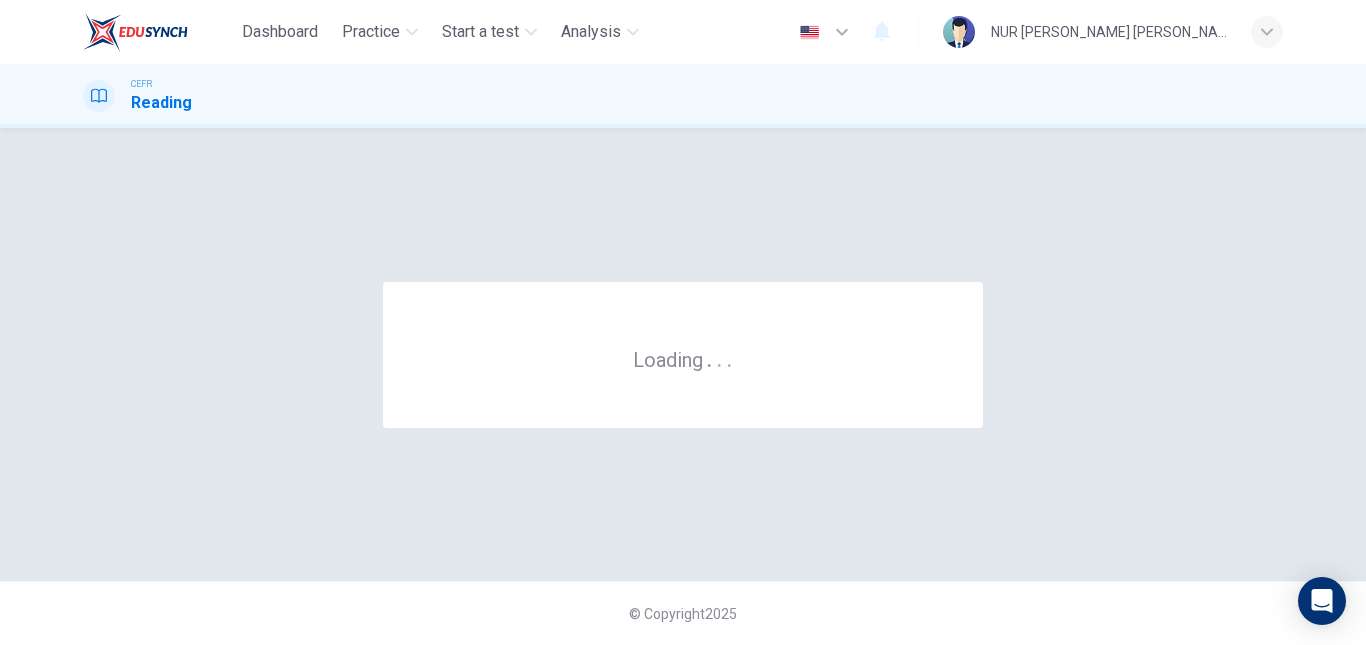 scroll, scrollTop: 0, scrollLeft: 0, axis: both 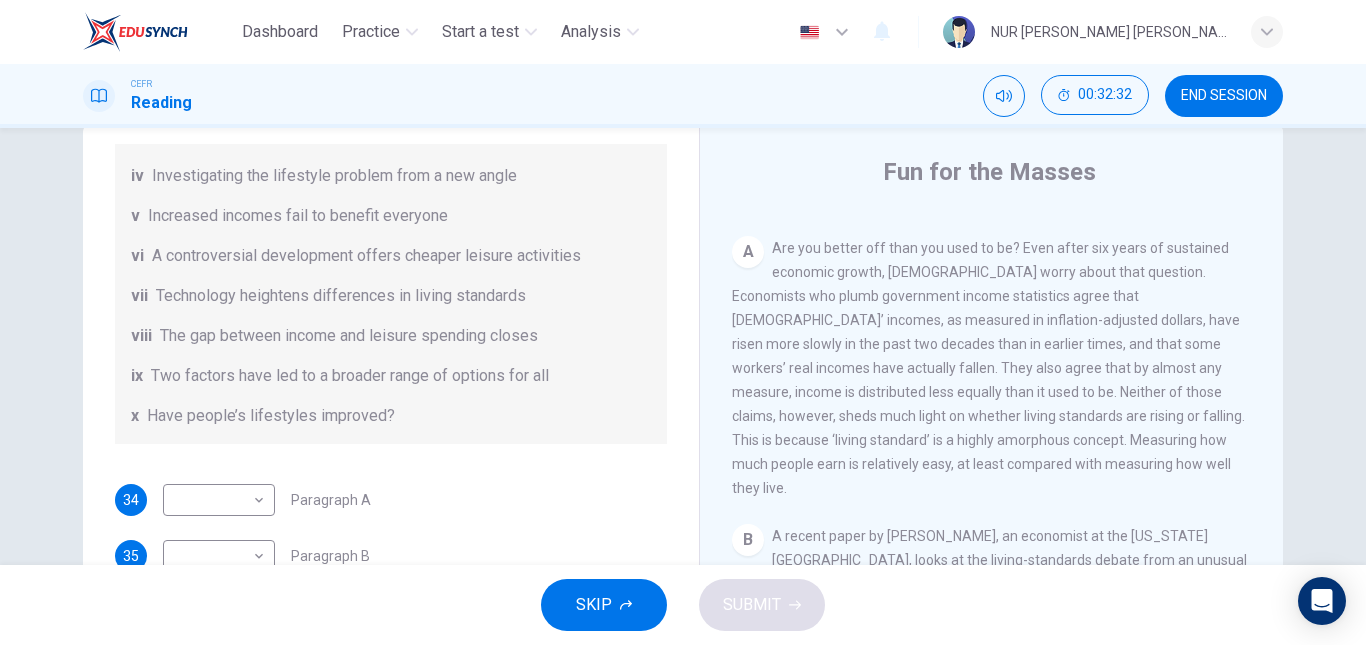 drag, startPoint x: 912, startPoint y: 378, endPoint x: 902, endPoint y: 438, distance: 60.827625 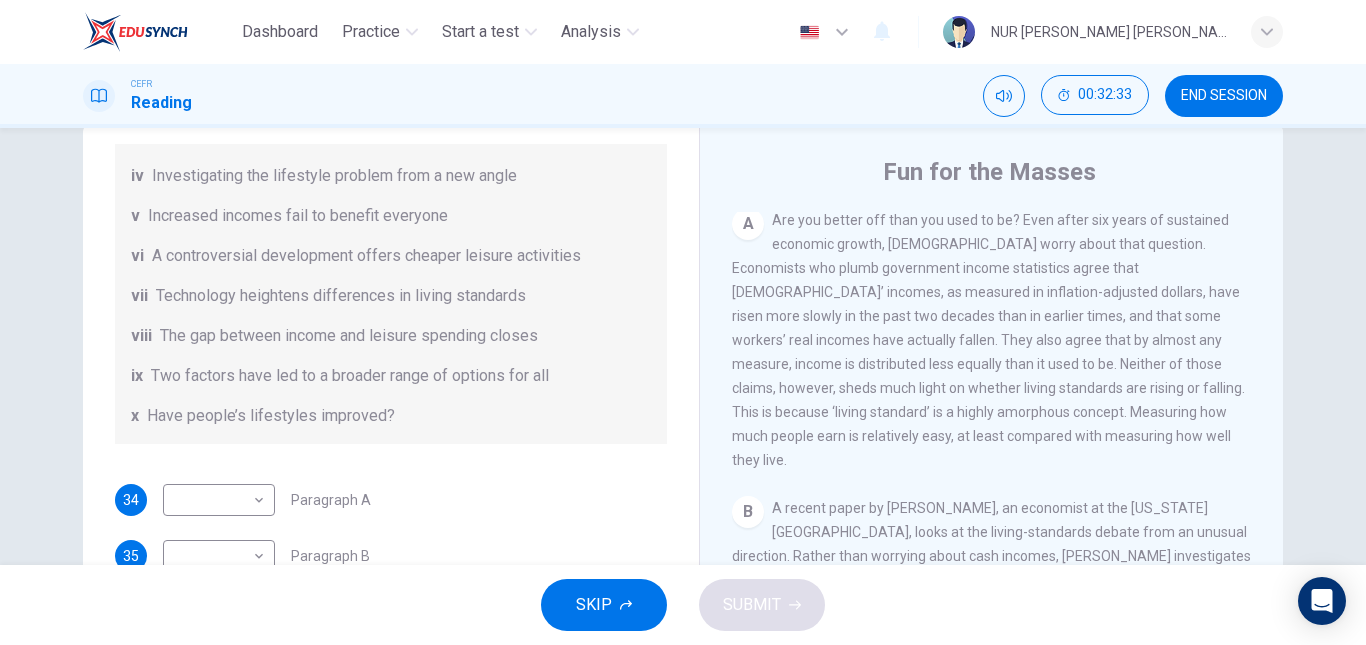 scroll, scrollTop: 427, scrollLeft: 0, axis: vertical 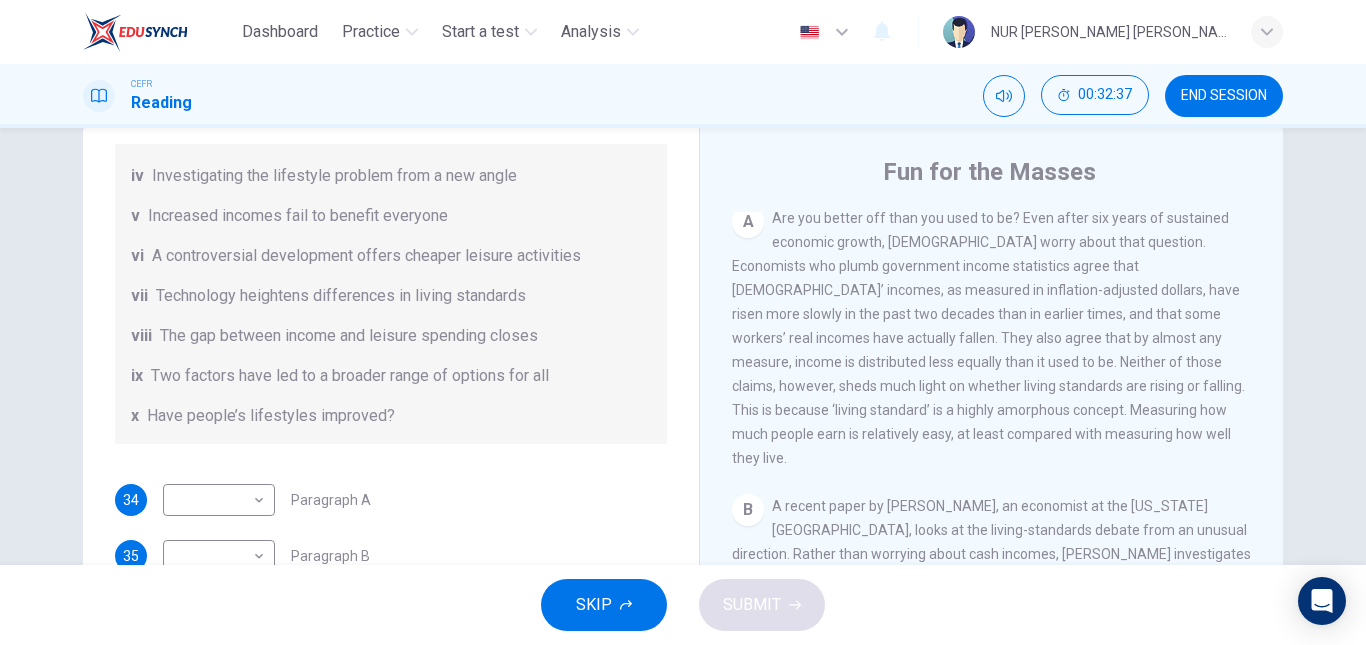 drag, startPoint x: 784, startPoint y: 400, endPoint x: 888, endPoint y: 388, distance: 104.69002 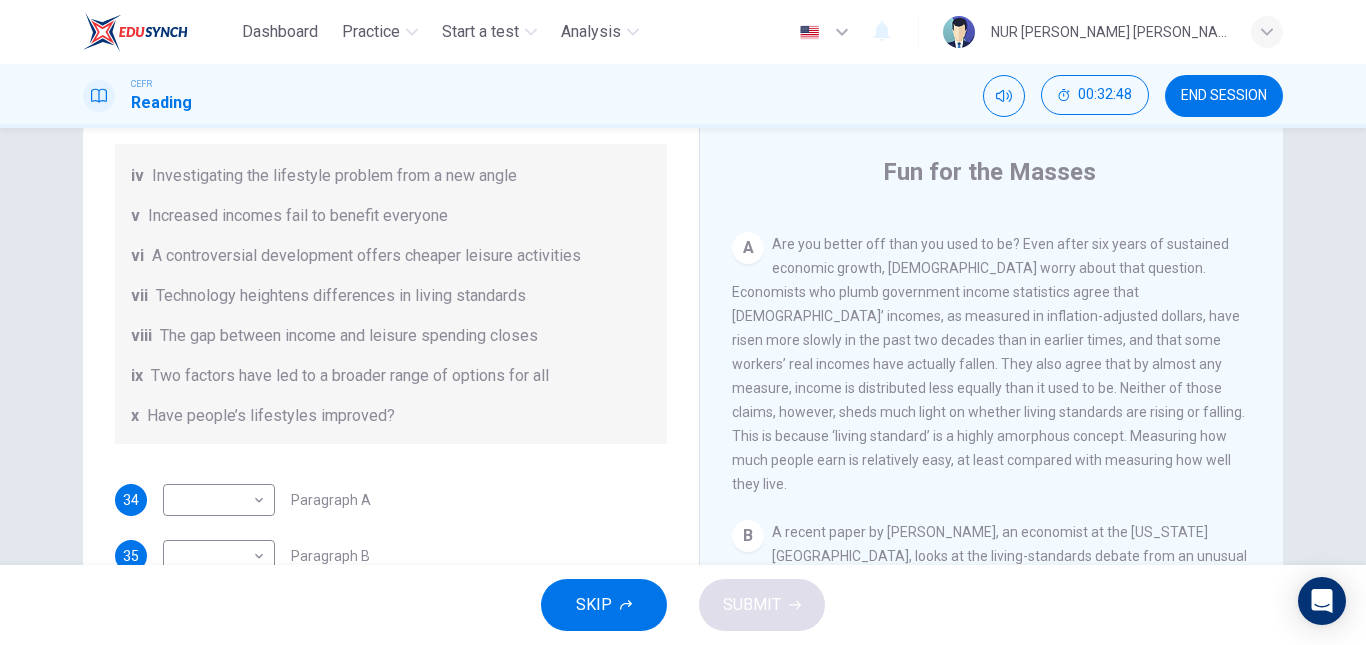 scroll, scrollTop: 393, scrollLeft: 0, axis: vertical 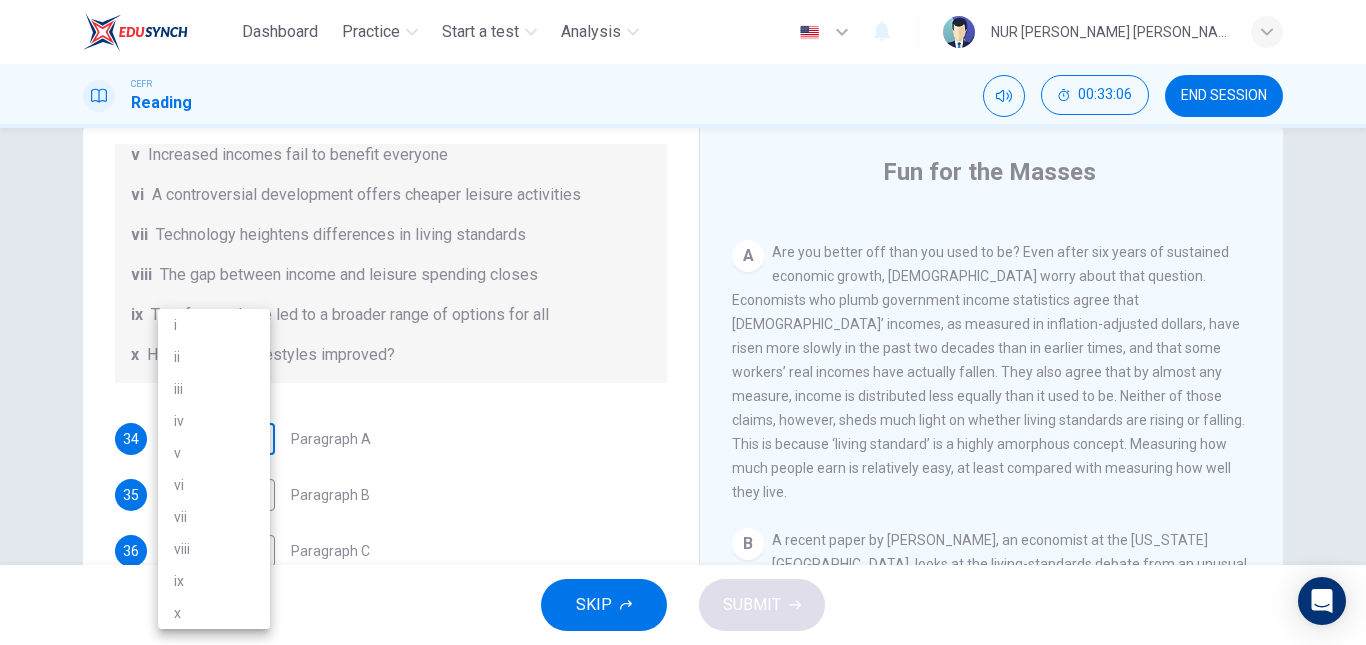 click on "Dashboard Practice Start a test Analysis English en ​ NUR [PERSON_NAME] [PERSON_NAME] CEFR Reading 00:33:06 END SESSION Questions 34 - 40 The Reading Passage has nine paragraphs A-I.
From the list of headings below choose the most suitable heading for each paragraph.
Write the appropriate numbers (i-x) in the boxes below. List of Headings i Wide differences in leisure activities according to income ii Possible inconsistencies in [PERSON_NAME] data iii More personal income and time influence leisure activities iv Investigating the lifestyle problem from a new angle v Increased incomes fail to benefit everyone vi A controversial development offers cheaper leisure activities vii Technology heightens differences in living standards viii The gap between income and leisure spending closes ix Two factors have led to a broader range of options for all x Have people’s lifestyles improved? 34 ​ ​ Paragraph A 35 ​ ​ Paragraph B 36 ​ ​ Paragraph C 37 ​ ​ Paragraph D 38 ​ ​ Paragraph F 39 ​ ​" at bounding box center [683, 322] 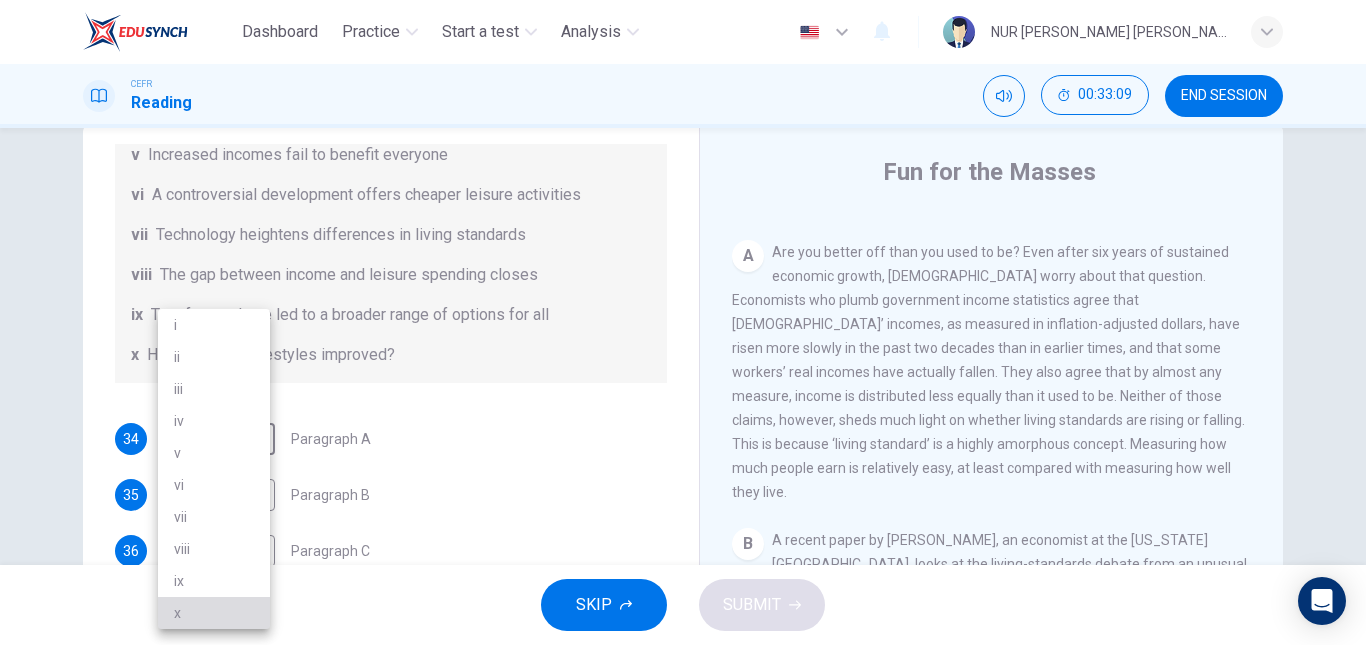 click on "x" at bounding box center [214, 613] 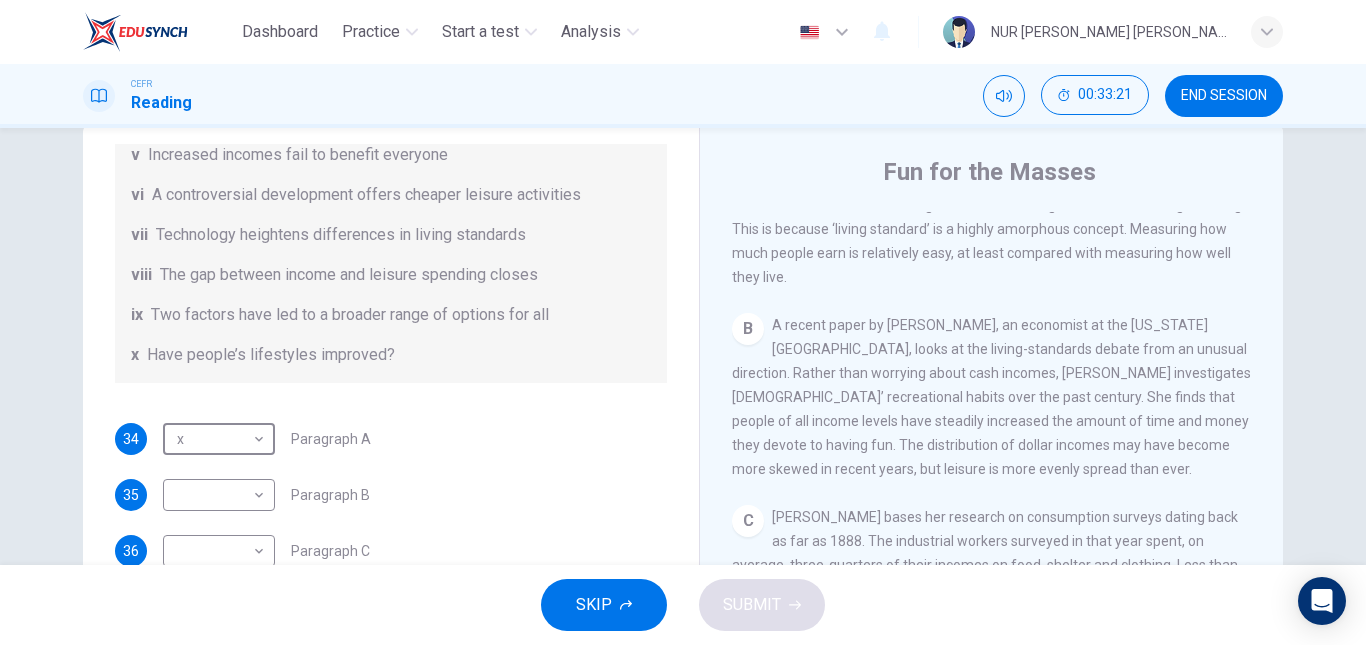 scroll, scrollTop: 613, scrollLeft: 0, axis: vertical 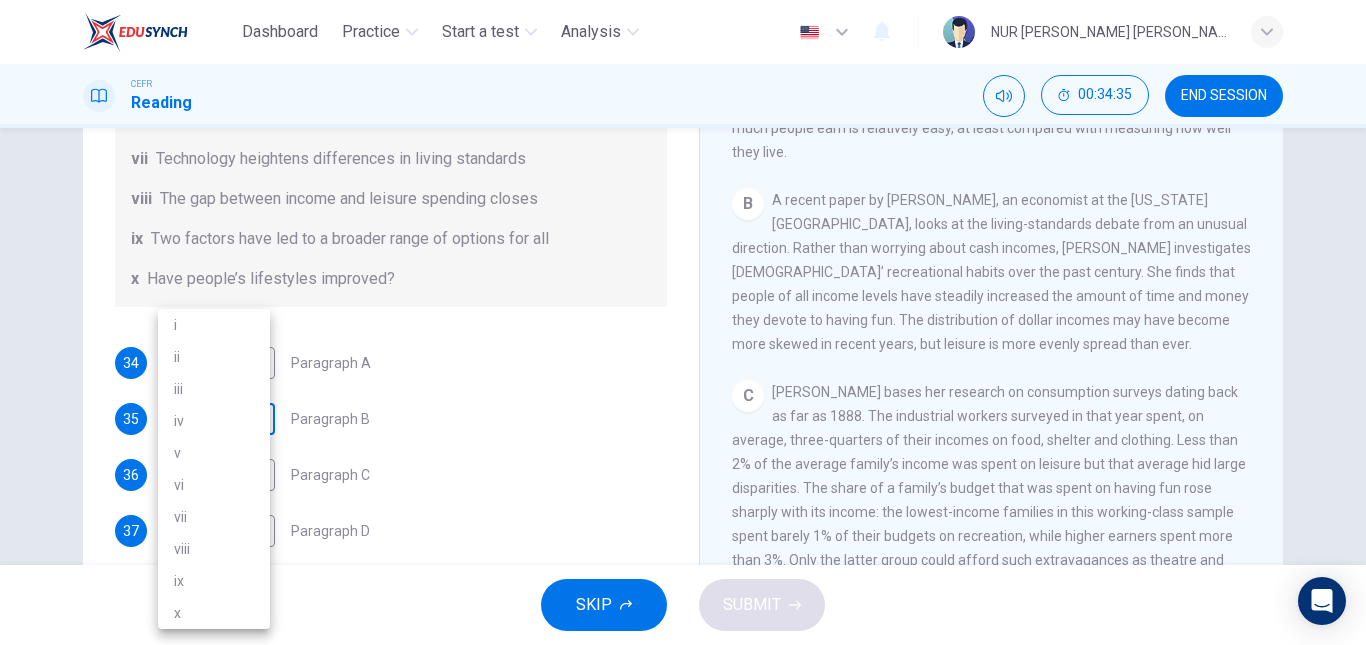 click on "Dashboard Practice Start a test Analysis English en ​ NUR [PERSON_NAME] [PERSON_NAME] CEFR Reading 00:34:35 END SESSION Questions 34 - 40 The Reading Passage has nine paragraphs A-I.
From the list of headings below choose the most suitable heading for each paragraph.
Write the appropriate numbers (i-x) in the boxes below. List of Headings i Wide differences in leisure activities according to income ii Possible inconsistencies in [PERSON_NAME] data iii More personal income and time influence leisure activities iv Investigating the lifestyle problem from a new angle v Increased incomes fail to benefit everyone vi A controversial development offers cheaper leisure activities vii Technology heightens differences in living standards viii The gap between income and leisure spending closes ix Two factors have led to a broader range of options for all x Have people’s lifestyles improved? 34 x x ​ Paragraph A 35 ​ ​ Paragraph B 36 ​ ​ Paragraph C 37 ​ ​ Paragraph D 38 ​ ​ Paragraph F 39 ​ ​" at bounding box center (683, 322) 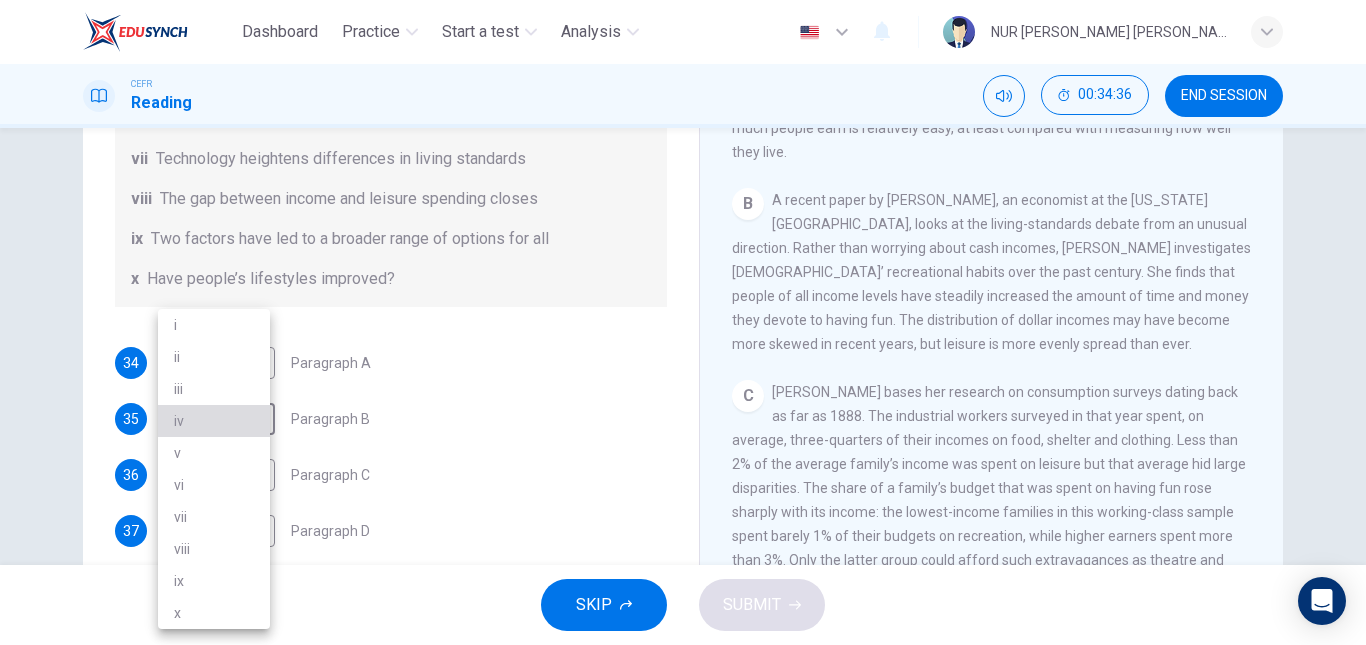 click on "iv" at bounding box center (214, 421) 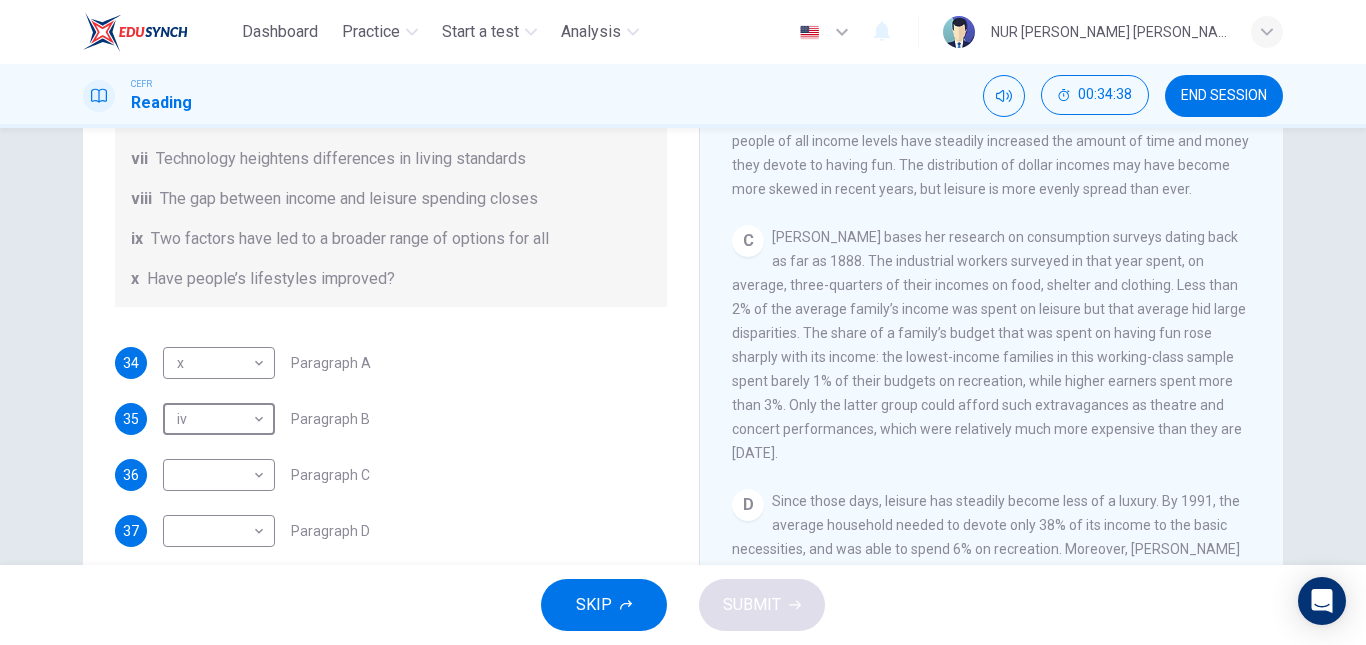 scroll, scrollTop: 729, scrollLeft: 0, axis: vertical 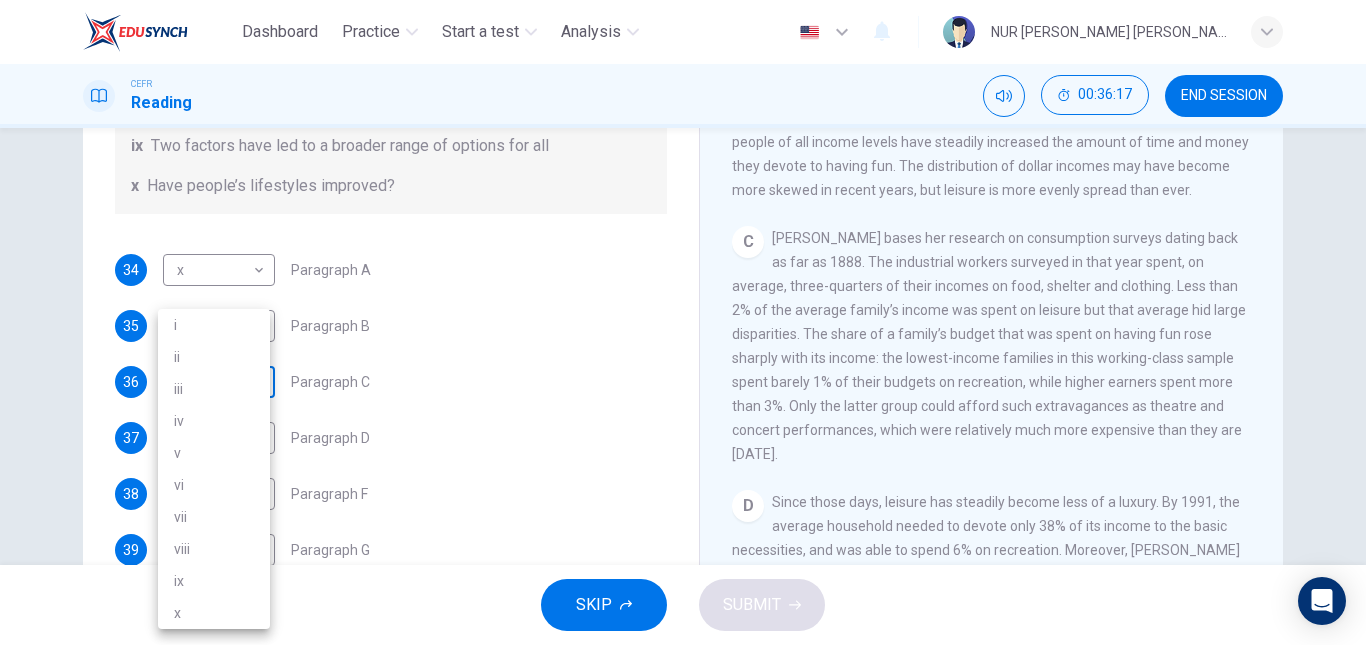 click on "Dashboard Practice Start a test Analysis English en ​ NUR [PERSON_NAME] [PERSON_NAME] CEFR Reading 00:36:17 END SESSION Questions 34 - 40 The Reading Passage has nine paragraphs A-I.
From the list of headings below choose the most suitable heading for each paragraph.
Write the appropriate numbers (i-x) in the boxes below. List of Headings i Wide differences in leisure activities according to income ii Possible inconsistencies in [PERSON_NAME] data iii More personal income and time influence leisure activities iv Investigating the lifestyle problem from a new angle v Increased incomes fail to benefit everyone vi A controversial development offers cheaper leisure activities vii Technology heightens differences in living standards viii The gap between income and leisure spending closes ix Two factors have led to a broader range of options for all x Have people’s lifestyles improved? 34 x x ​ Paragraph A 35 iv iv ​ Paragraph B 36 ​ ​ Paragraph C 37 ​ ​ Paragraph D 38 ​ ​ Paragraph F 39 ​ 40" at bounding box center (683, 322) 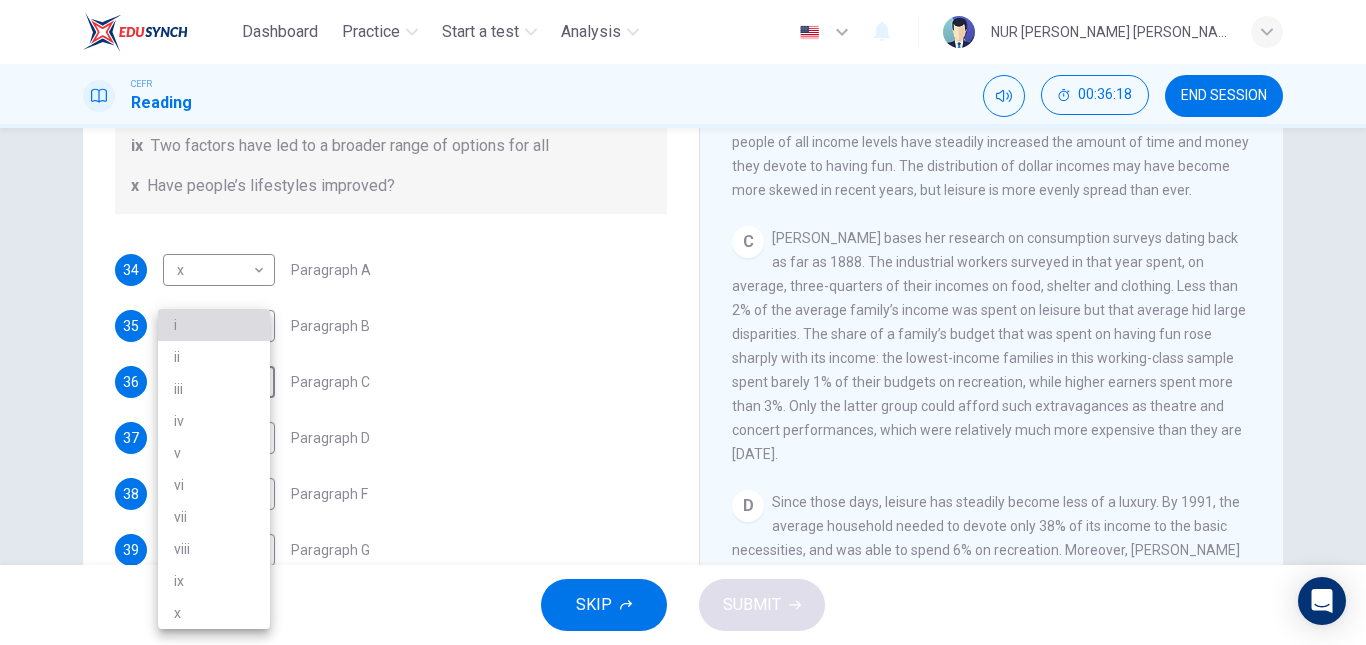 click on "i" at bounding box center (214, 325) 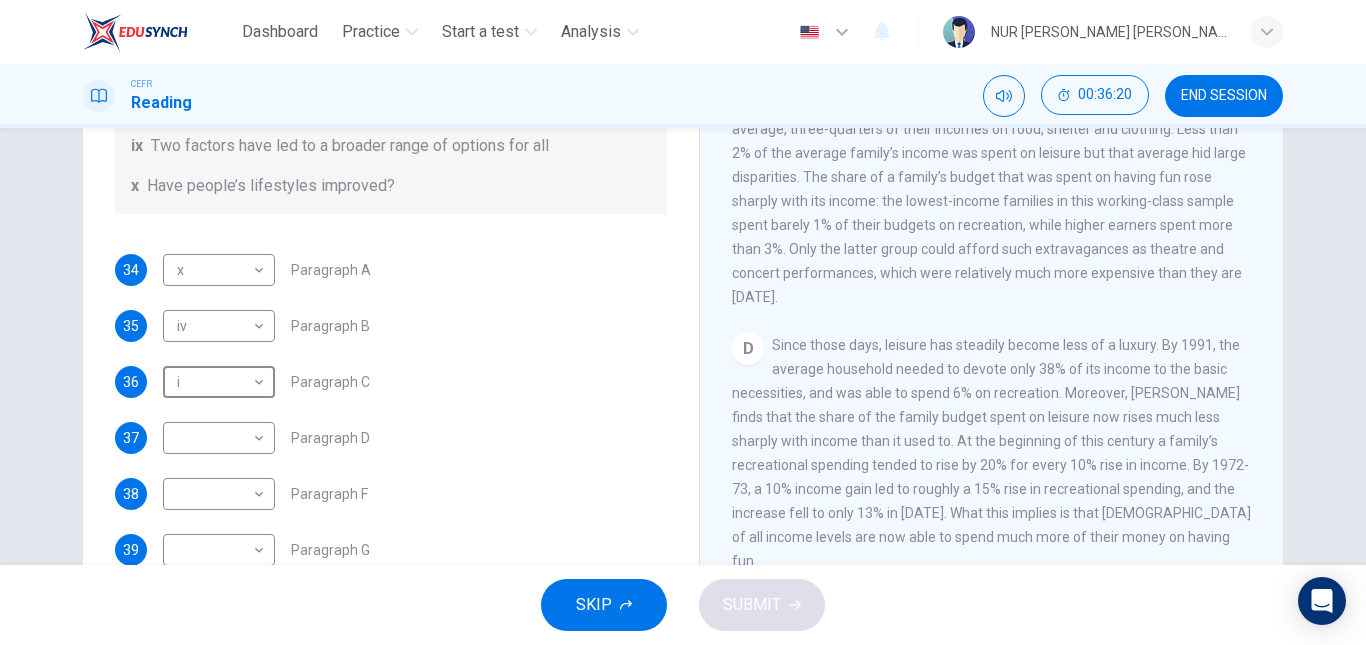 scroll, scrollTop: 968, scrollLeft: 0, axis: vertical 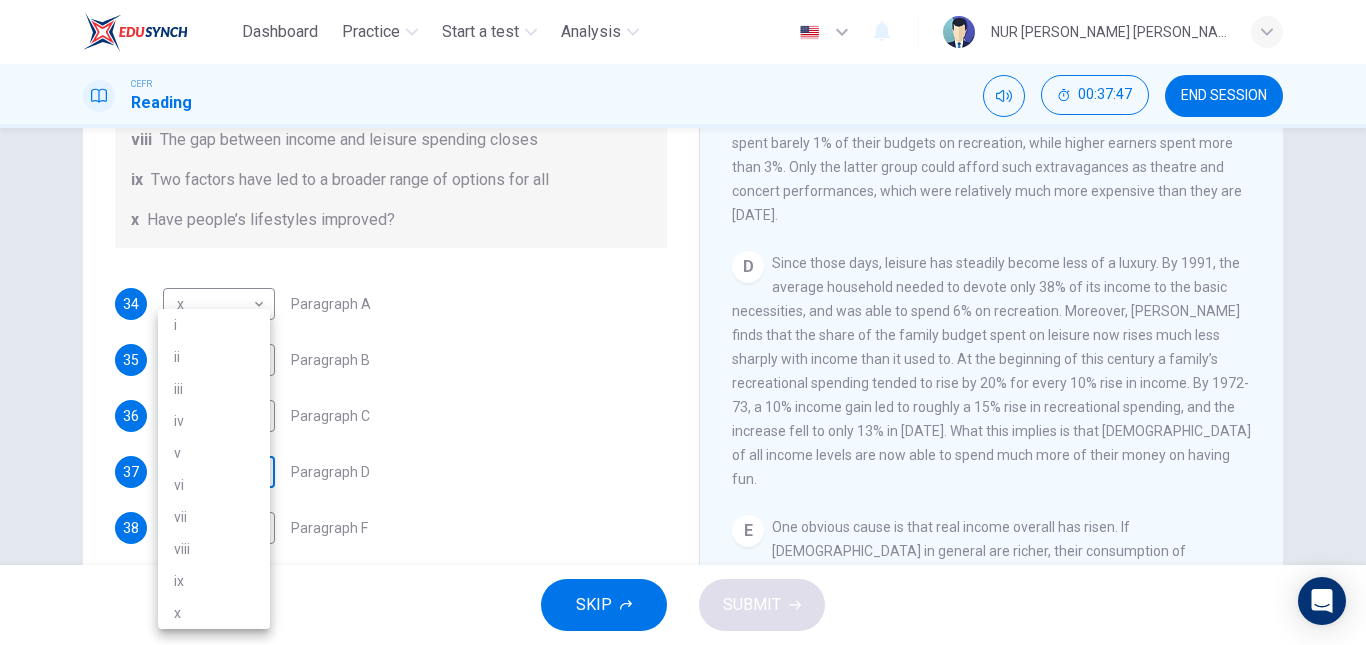 click on "Dashboard Practice Start a test Analysis English en ​ NUR [PERSON_NAME] [PERSON_NAME] CEFR Reading 00:37:47 END SESSION Questions 34 - 40 The Reading Passage has nine paragraphs A-I.
From the list of headings below choose the most suitable heading for each paragraph.
Write the appropriate numbers (i-x) in the boxes below. List of Headings i Wide differences in leisure activities according to income ii Possible inconsistencies in [PERSON_NAME] data iii More personal income and time influence leisure activities iv Investigating the lifestyle problem from a new angle v Increased incomes fail to benefit everyone vi A controversial development offers cheaper leisure activities vii Technology heightens differences in living standards viii The gap between income and leisure spending closes ix Two factors have led to a broader range of options for all x Have people’s lifestyles improved? 34 x x ​ Paragraph A 35 iv iv ​ Paragraph B 36 i i ​ Paragraph C 37 ​ ​ Paragraph D 38 ​ ​ Paragraph F 39 ​ 40" at bounding box center (683, 322) 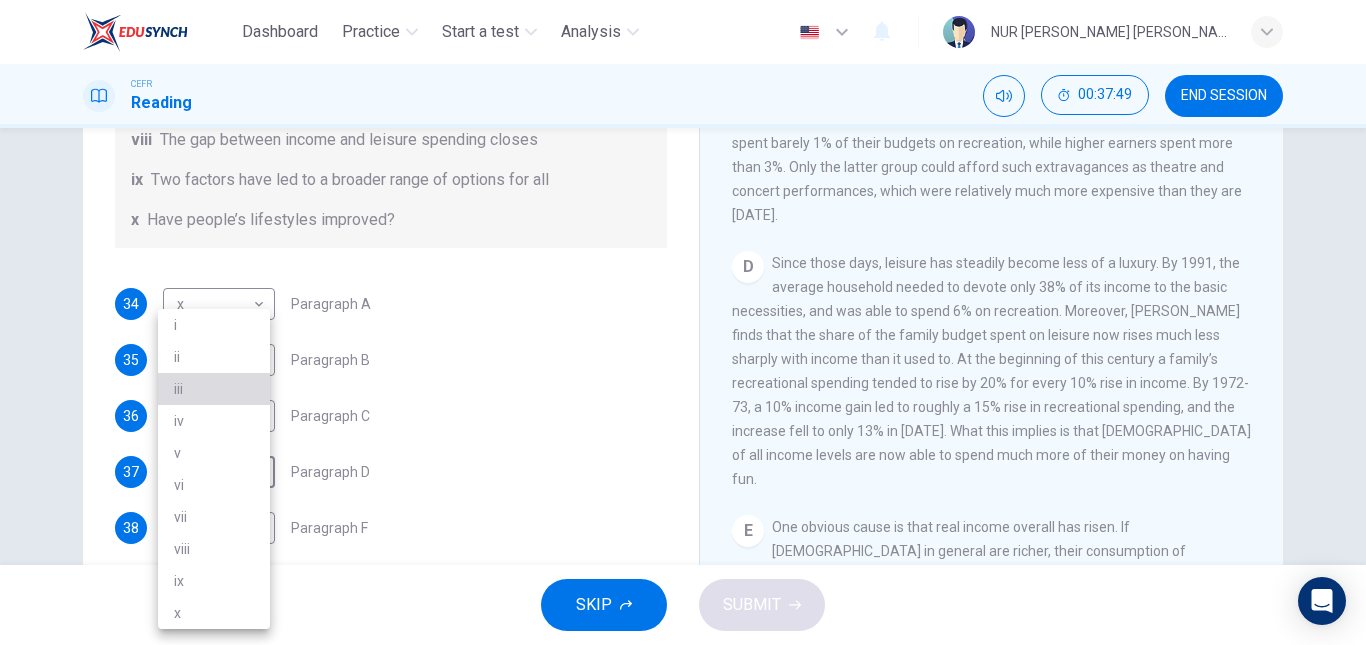 click on "iii" at bounding box center [214, 389] 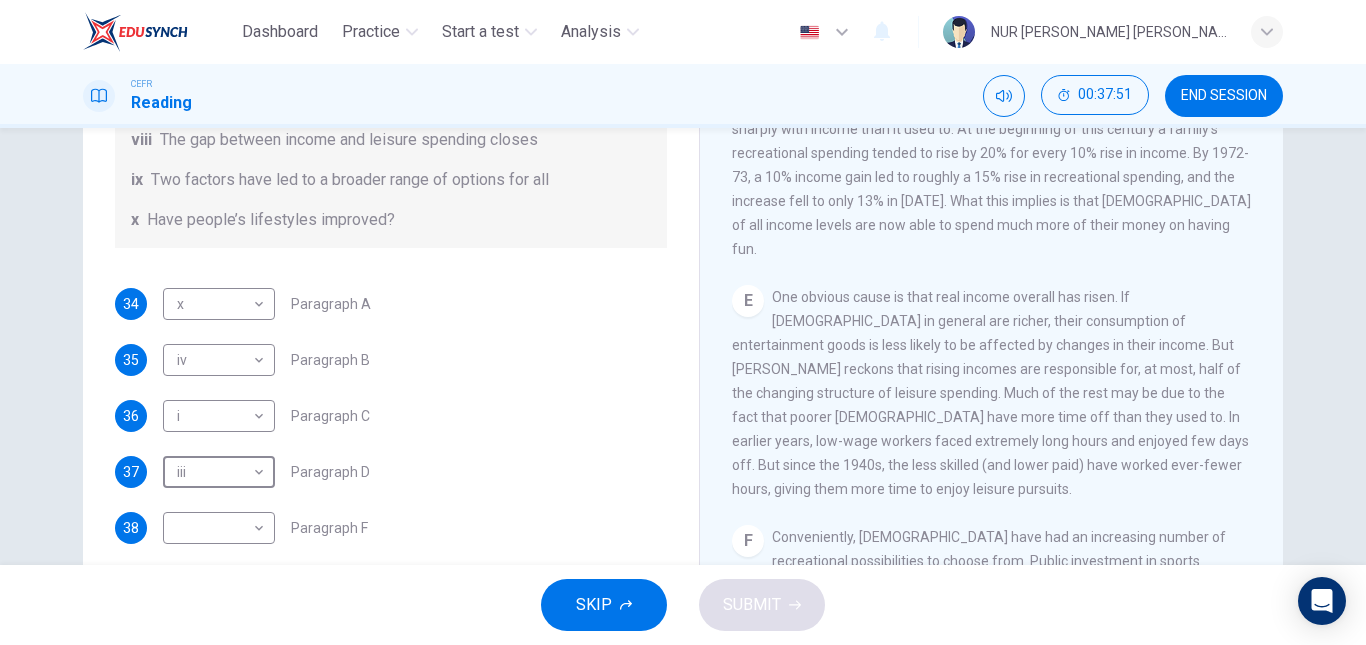 scroll, scrollTop: 1205, scrollLeft: 0, axis: vertical 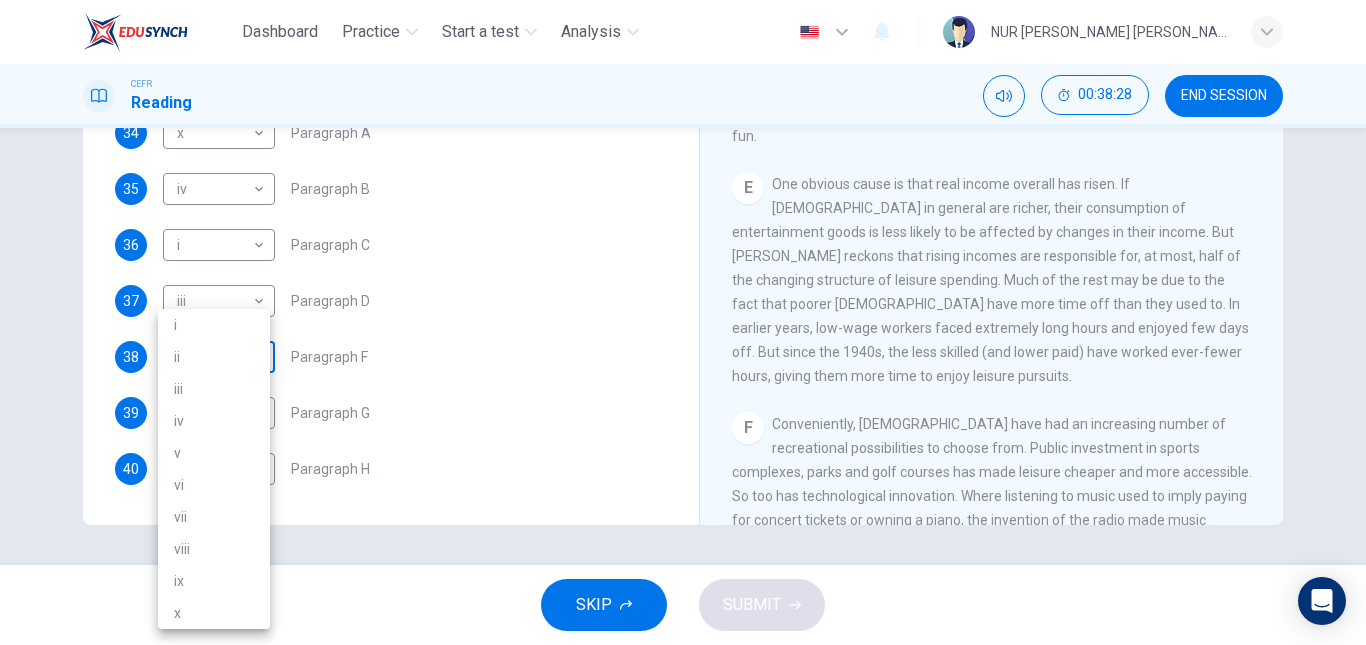 click on "Dashboard Practice Start a test Analysis English en ​ NUR [PERSON_NAME] [PERSON_NAME] CEFR Reading 00:38:28 END SESSION Questions 34 - 40 The Reading Passage has nine paragraphs A-I.
From the list of headings below choose the most suitable heading for each paragraph.
Write the appropriate numbers (i-x) in the boxes below. List of Headings i Wide differences in leisure activities according to income ii Possible inconsistencies in [PERSON_NAME] data iii More personal income and time influence leisure activities iv Investigating the lifestyle problem from a new angle v Increased incomes fail to benefit everyone vi A controversial development offers cheaper leisure activities vii Technology heightens differences in living standards viii The gap between income and leisure spending closes ix Two factors have led to a broader range of options for all x Have people’s lifestyles improved? 34 x x ​ Paragraph A 35 iv iv ​ Paragraph B 36 i i ​ Paragraph C 37 iii iii ​ Paragraph D 38 ​ ​ Paragraph F 39 40" at bounding box center [683, 322] 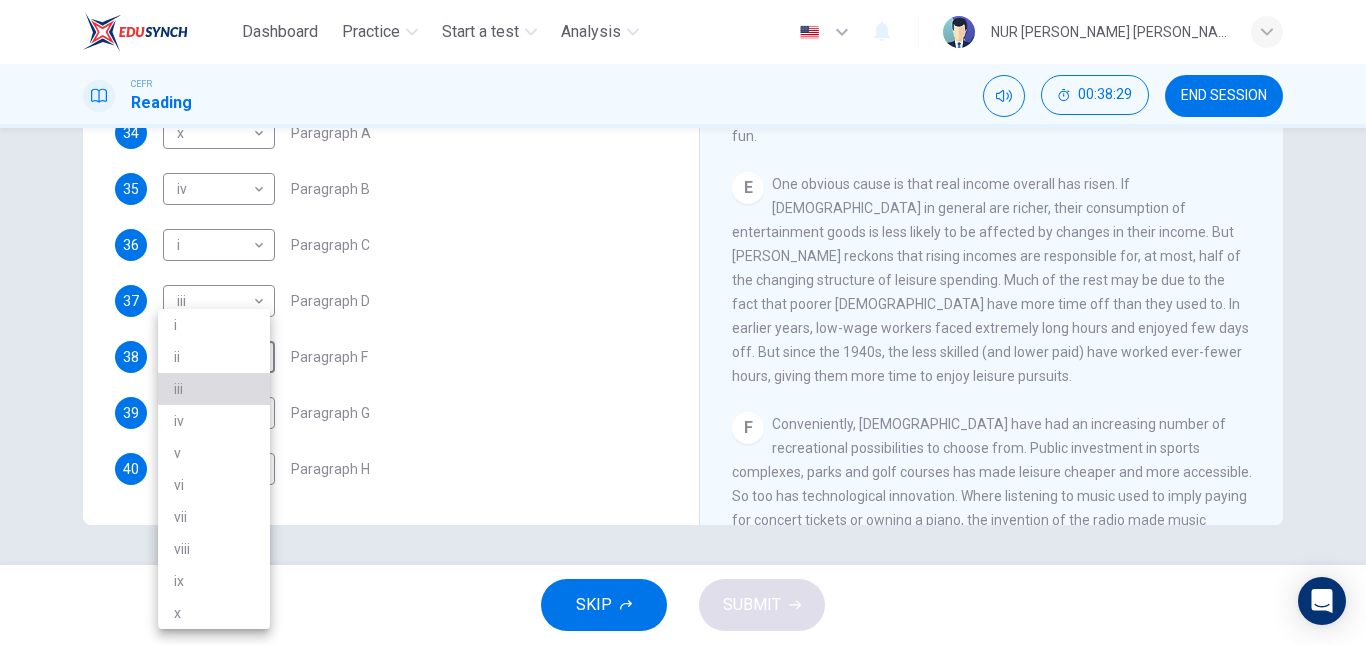 click on "iii" at bounding box center [214, 389] 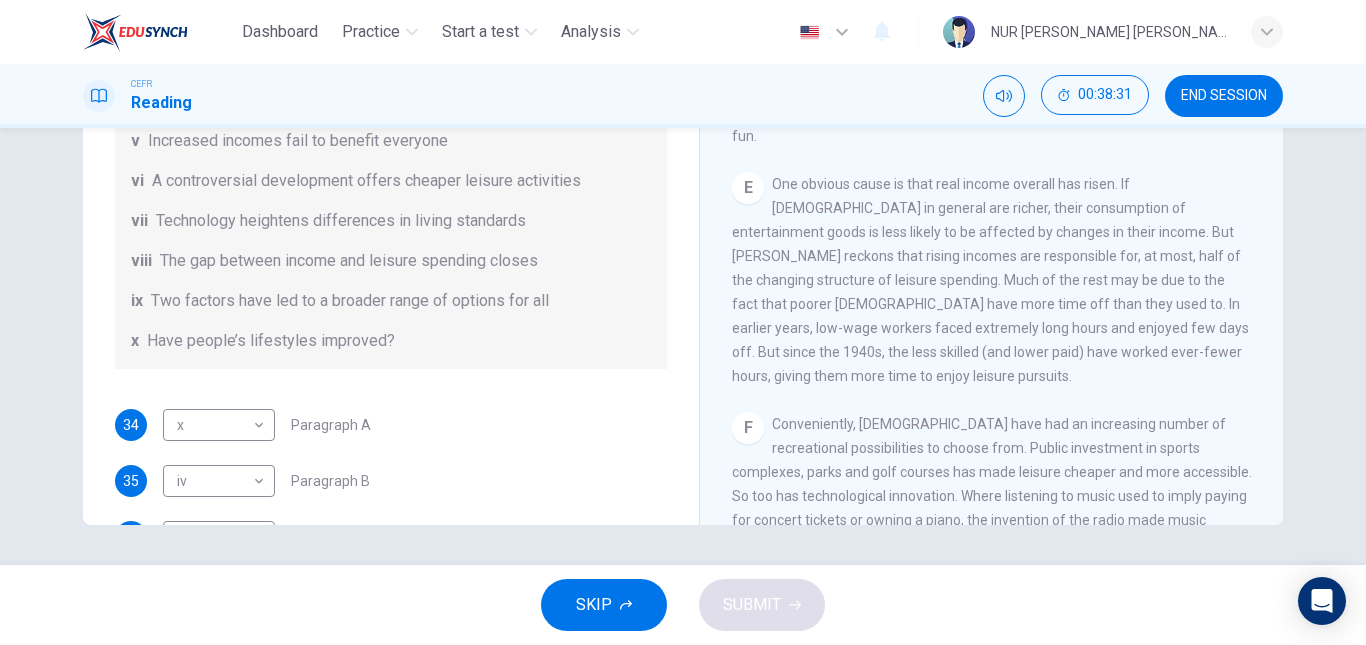 scroll, scrollTop: 67, scrollLeft: 0, axis: vertical 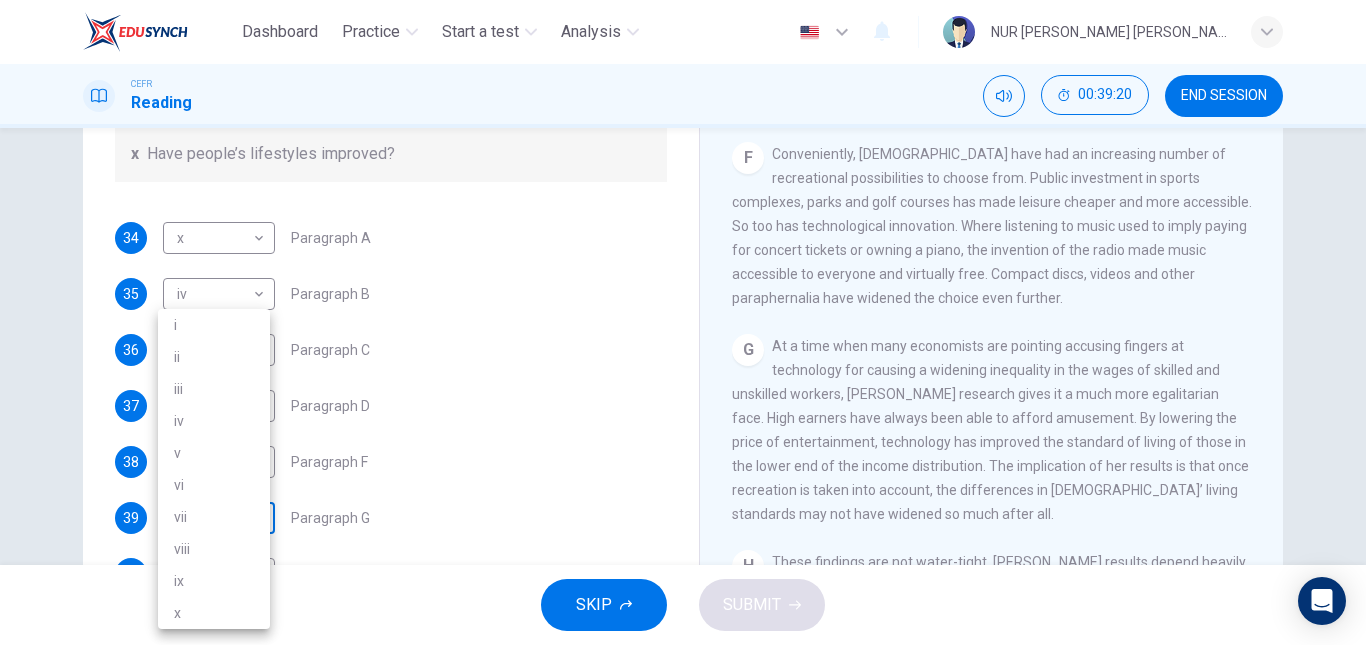 click on "Dashboard Practice Start a test Analysis English en ​ NUR [PERSON_NAME] [PERSON_NAME] CEFR Reading 00:39:20 END SESSION Questions 34 - 40 The Reading Passage has nine paragraphs A-I.
From the list of headings below choose the most suitable heading for each paragraph.
Write the appropriate numbers (i-x) in the boxes below. List of Headings i Wide differences in leisure activities according to income ii Possible inconsistencies in [PERSON_NAME] data iii More personal income and time influence leisure activities iv Investigating the lifestyle problem from a new angle v Increased incomes fail to benefit everyone vi A controversial development offers cheaper leisure activities vii Technology heightens differences in living standards viii The gap between income and leisure spending closes ix Two factors have led to a broader range of options for all x Have people’s lifestyles improved? 34 x x ​ Paragraph A 35 iv iv ​ Paragraph B 36 i i ​ Paragraph C 37 iii iii ​ Paragraph D 38 iii iii ​ Paragraph F A" at bounding box center (683, 322) 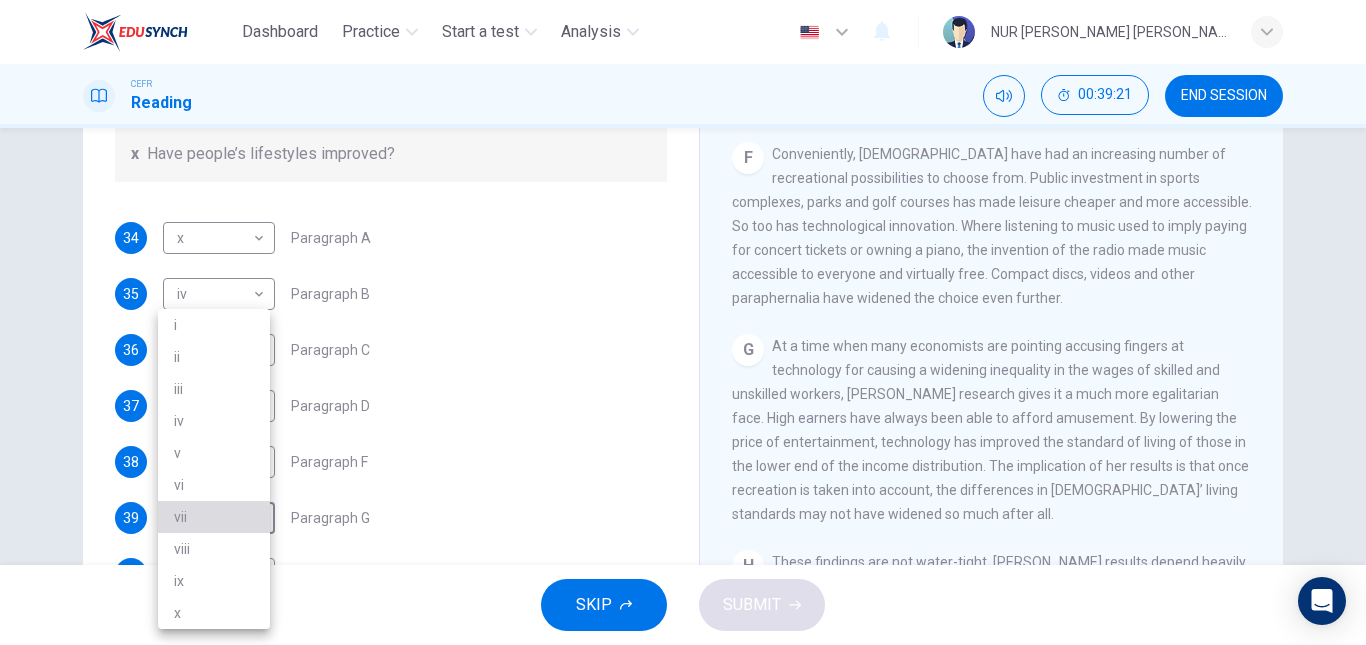 click on "vii" at bounding box center (214, 517) 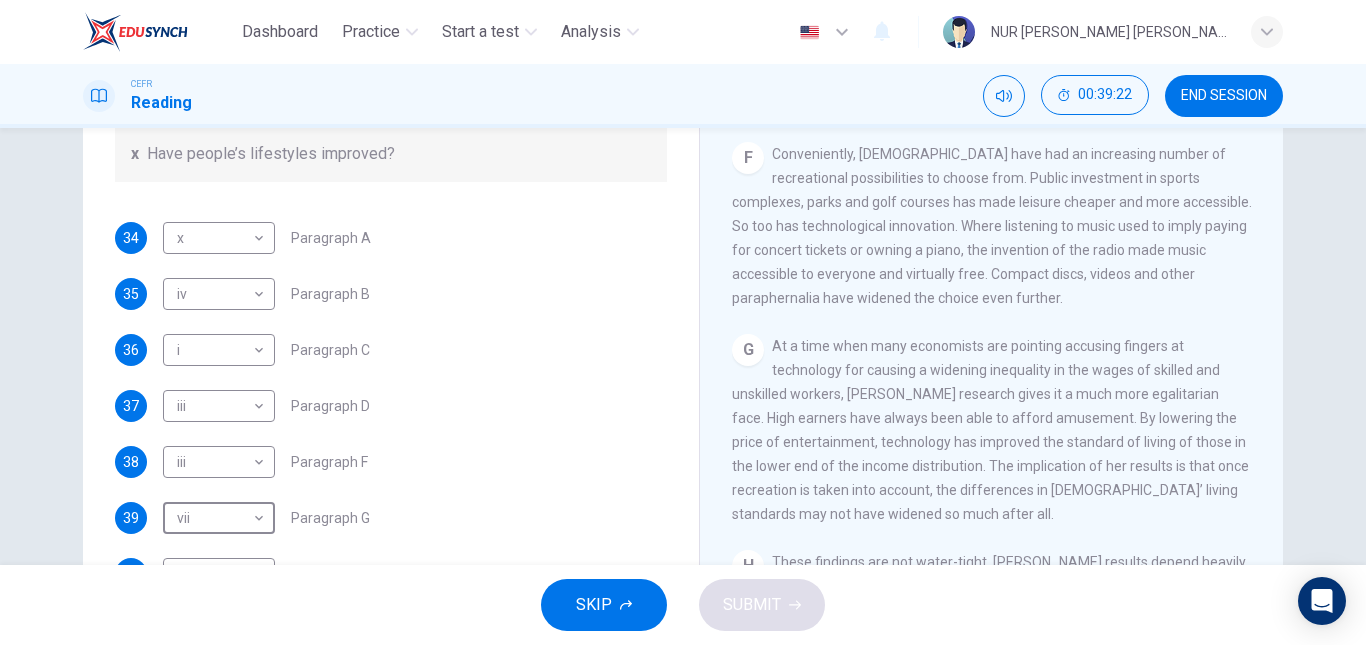 type on "vii" 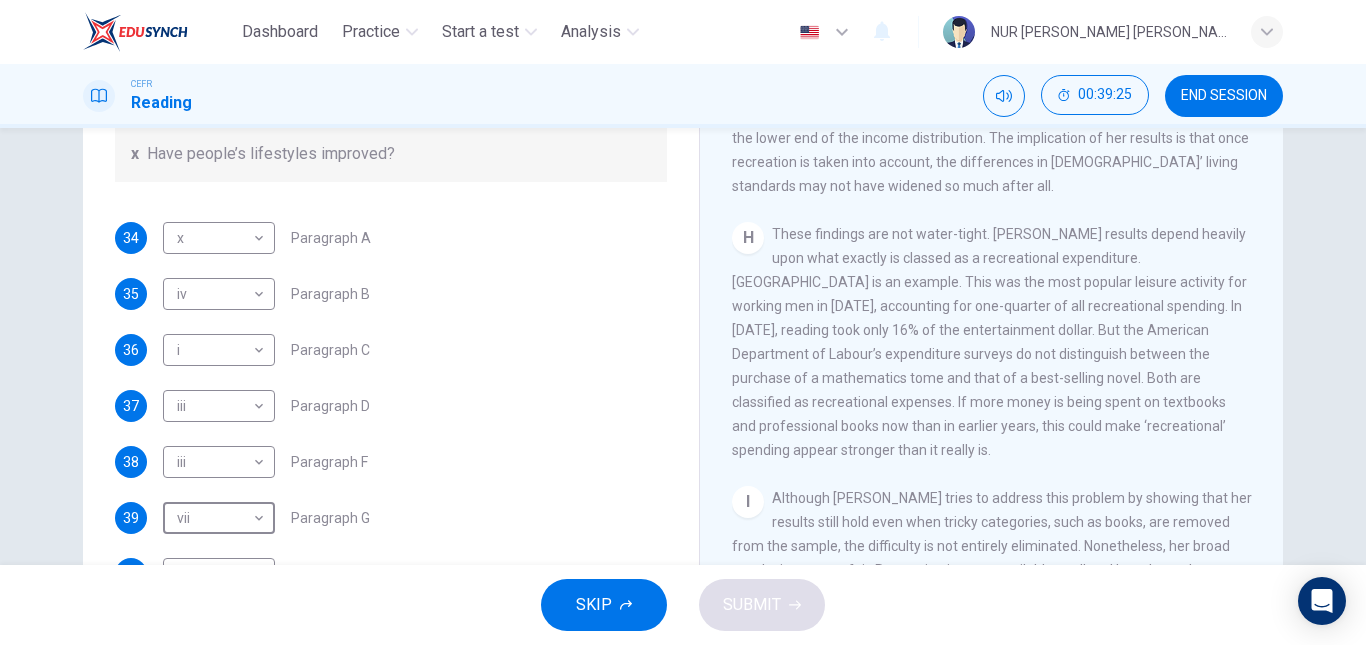 scroll, scrollTop: 1905, scrollLeft: 0, axis: vertical 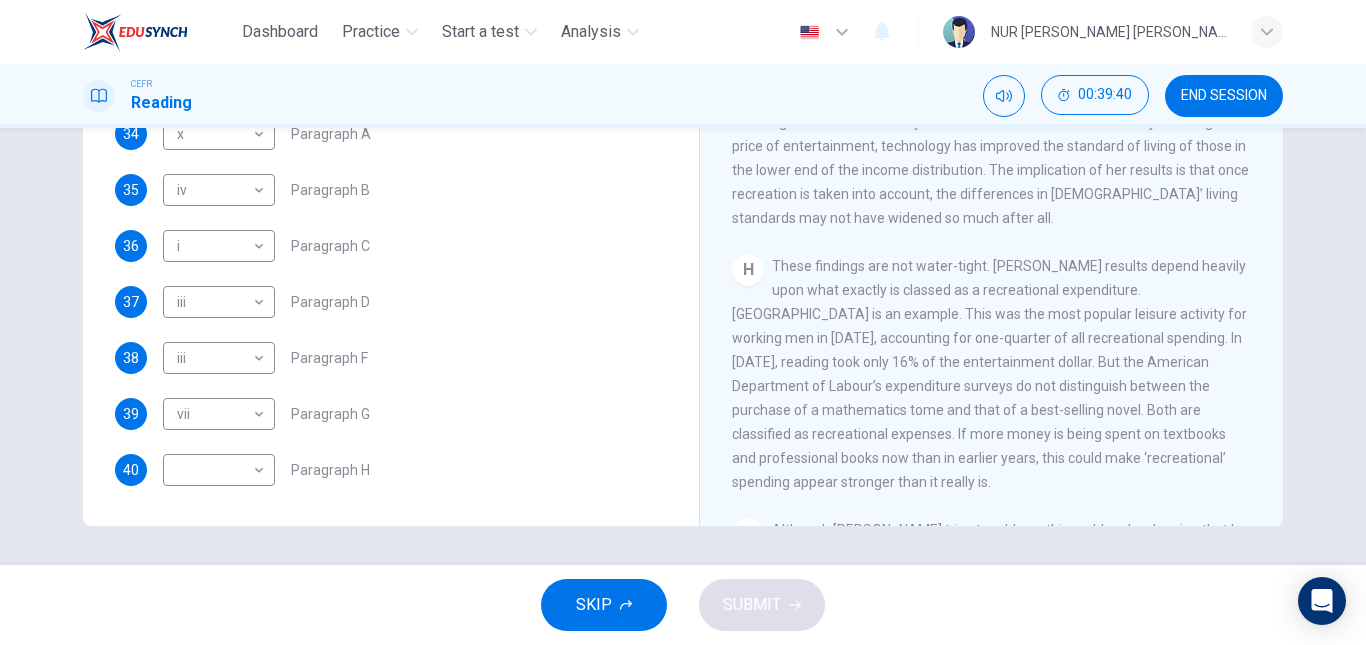 drag, startPoint x: 783, startPoint y: 383, endPoint x: 963, endPoint y: 487, distance: 207.88458 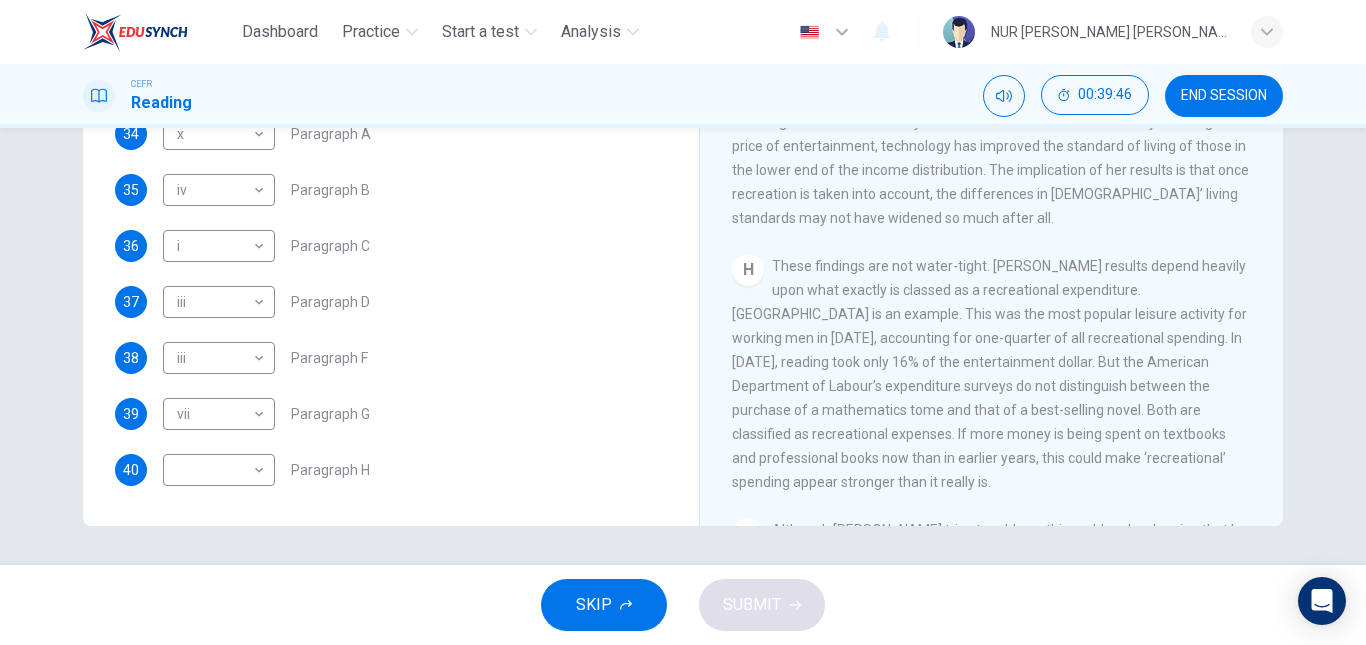 drag, startPoint x: 778, startPoint y: 448, endPoint x: 901, endPoint y: 460, distance: 123.58398 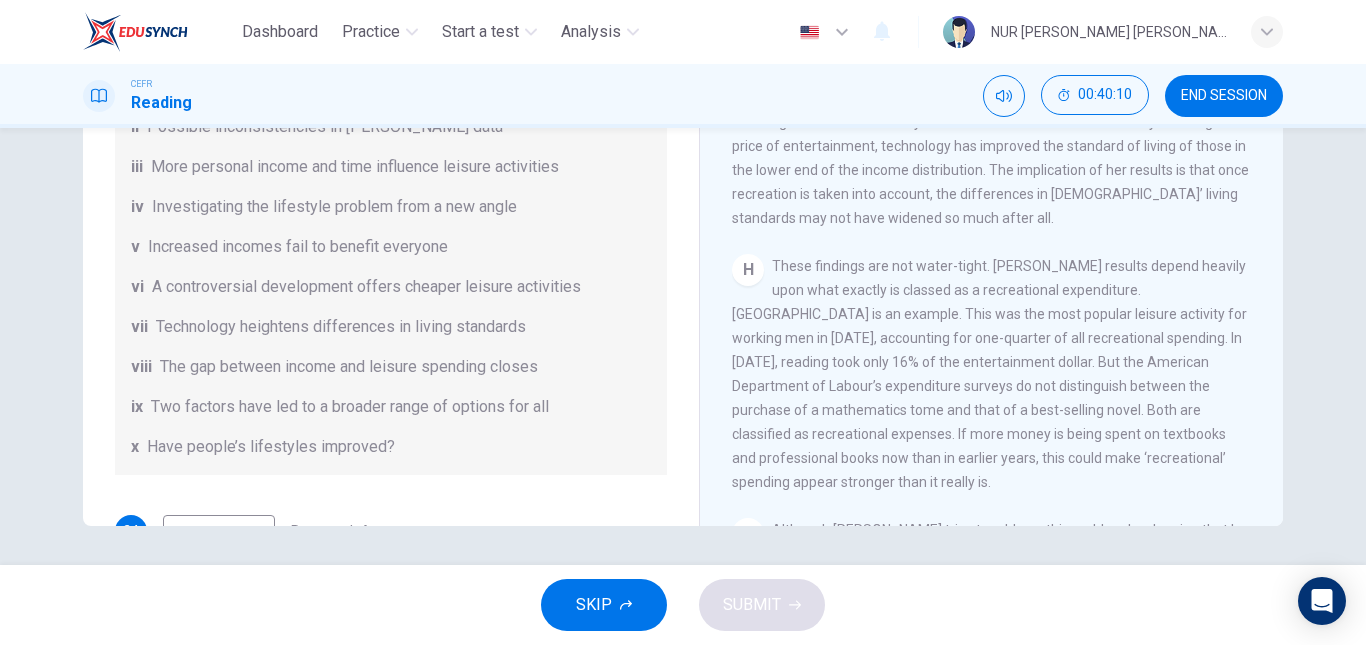 scroll, scrollTop: 0, scrollLeft: 0, axis: both 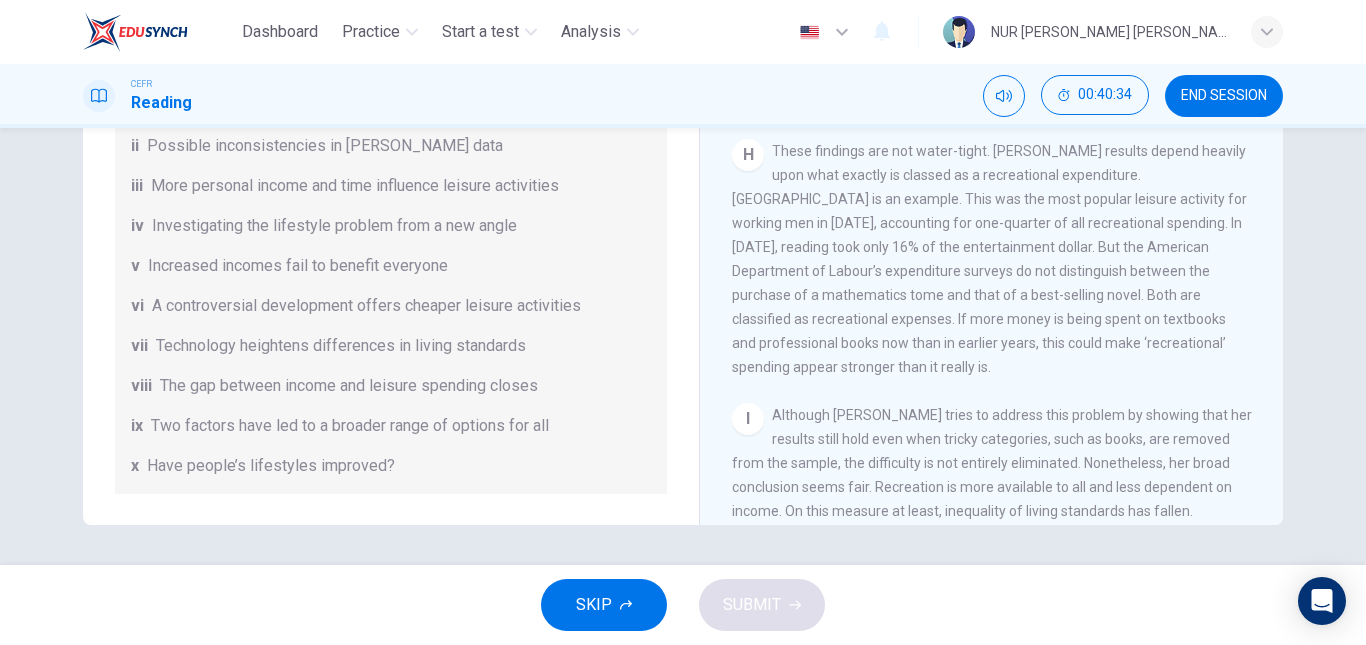 drag, startPoint x: 842, startPoint y: 196, endPoint x: 883, endPoint y: 197, distance: 41.01219 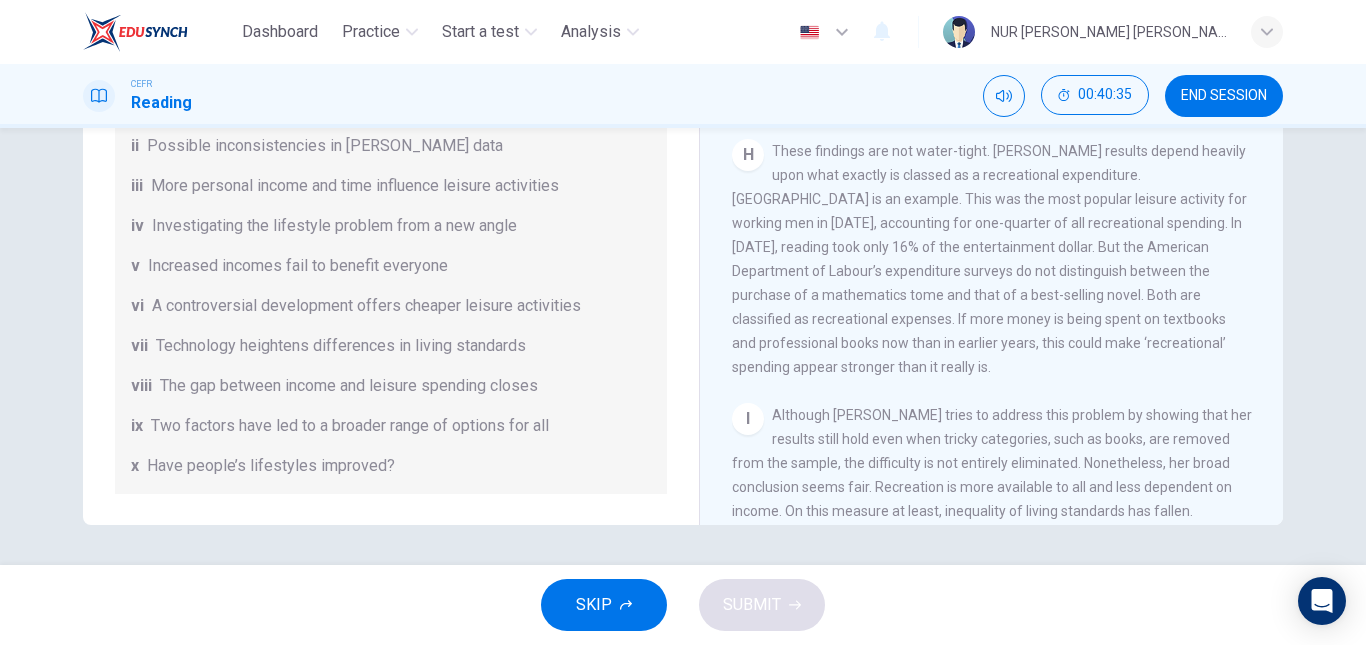 scroll, scrollTop: 0, scrollLeft: 0, axis: both 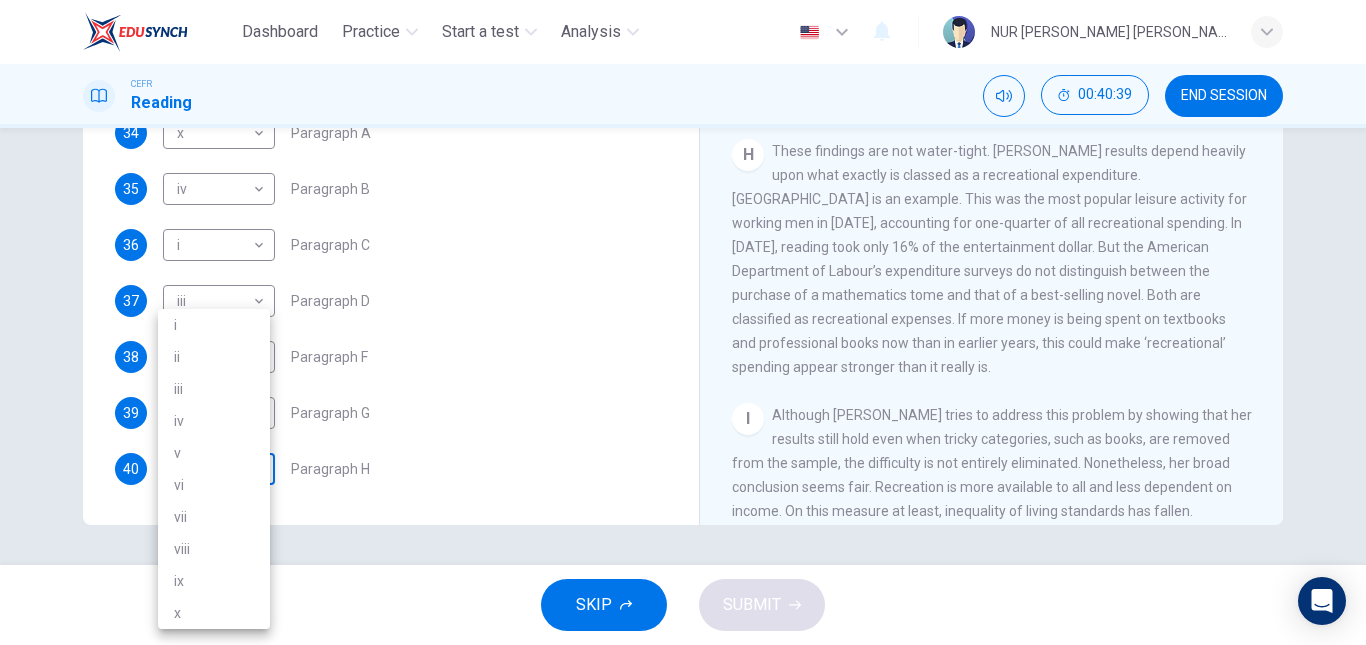 click on "Dashboard Practice Start a test Analysis English en ​ NUR [PERSON_NAME] [PERSON_NAME] CEFR Reading 00:40:39 END SESSION Questions 34 - 40 The Reading Passage has nine paragraphs A-I.
From the list of headings below choose the most suitable heading for each paragraph.
Write the appropriate numbers (i-x) in the boxes below. List of Headings i Wide differences in leisure activities according to income ii Possible inconsistencies in [PERSON_NAME] data iii More personal income and time influence leisure activities iv Investigating the lifestyle problem from a new angle v Increased incomes fail to benefit everyone vi A controversial development offers cheaper leisure activities vii Technology heightens differences in living standards viii The gap between income and leisure spending closes ix Two factors have led to a broader range of options for all x Have people’s lifestyles improved? 34 x x ​ Paragraph A 35 iv iv ​ Paragraph B 36 i i ​ Paragraph C 37 iii iii ​ Paragraph D 38 iii iii ​ Paragraph F A" at bounding box center [683, 322] 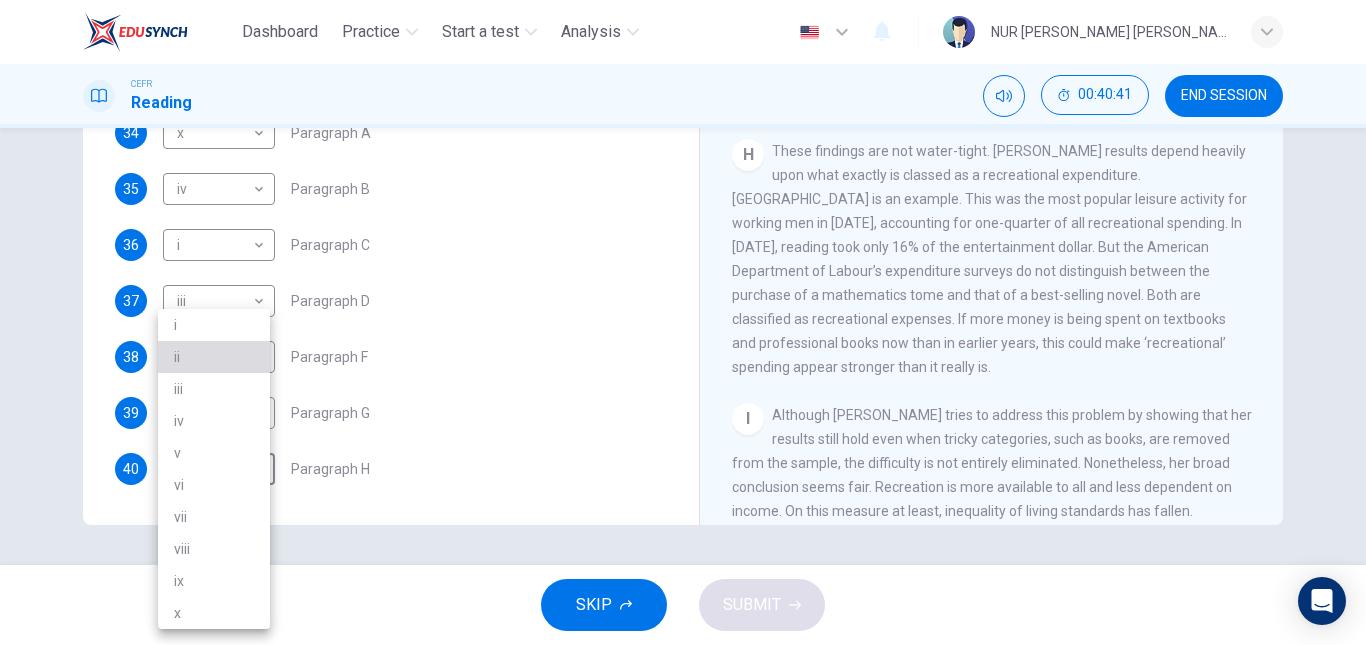 click on "ii" at bounding box center [214, 357] 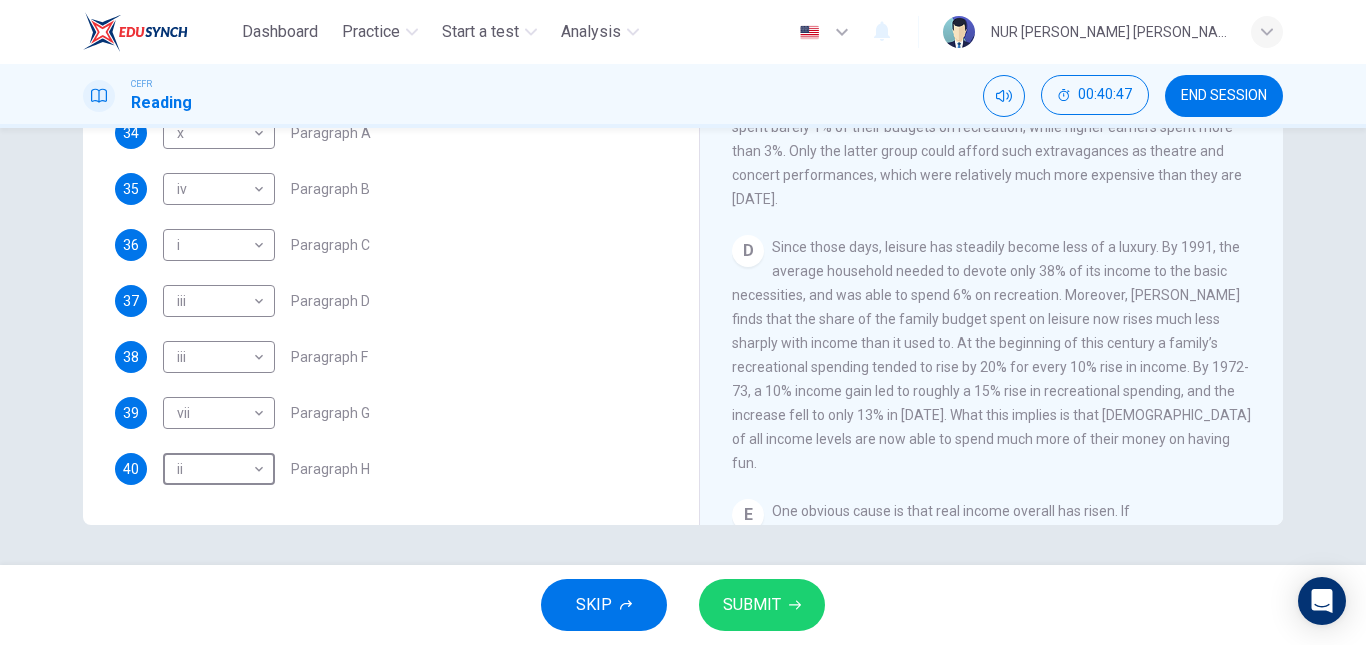 scroll, scrollTop: 840, scrollLeft: 0, axis: vertical 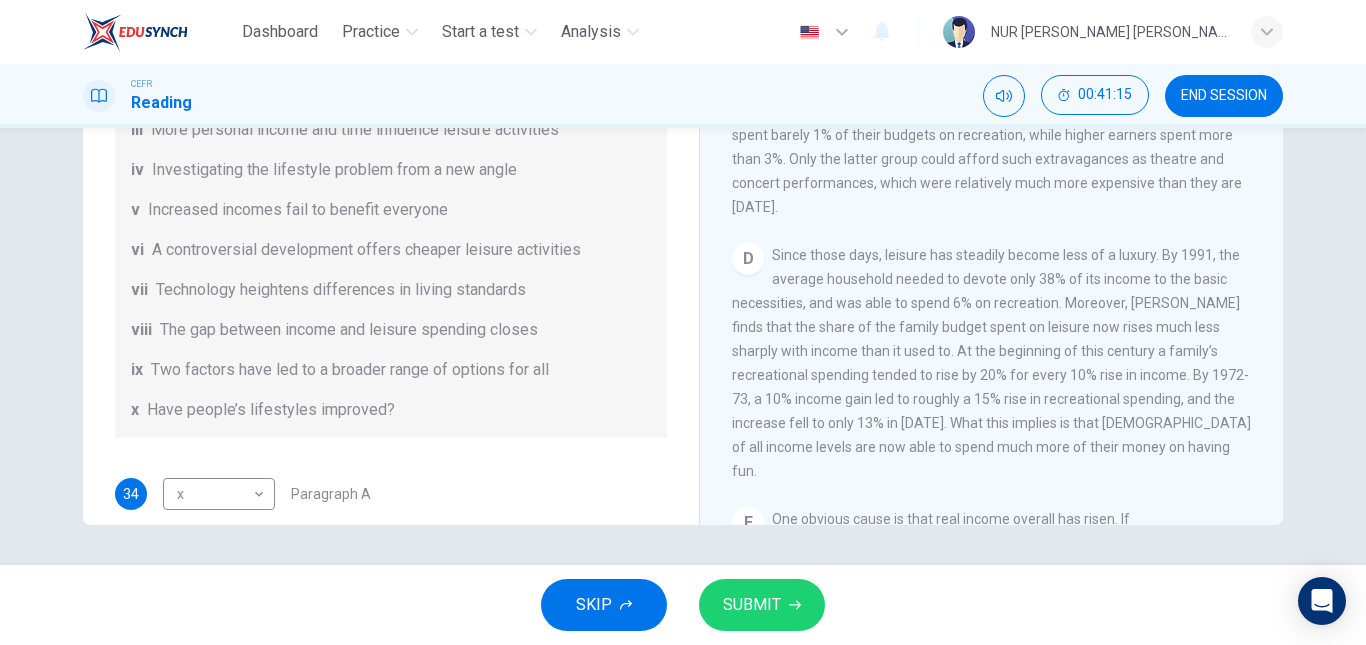 drag, startPoint x: 263, startPoint y: 275, endPoint x: 259, endPoint y: 367, distance: 92.086914 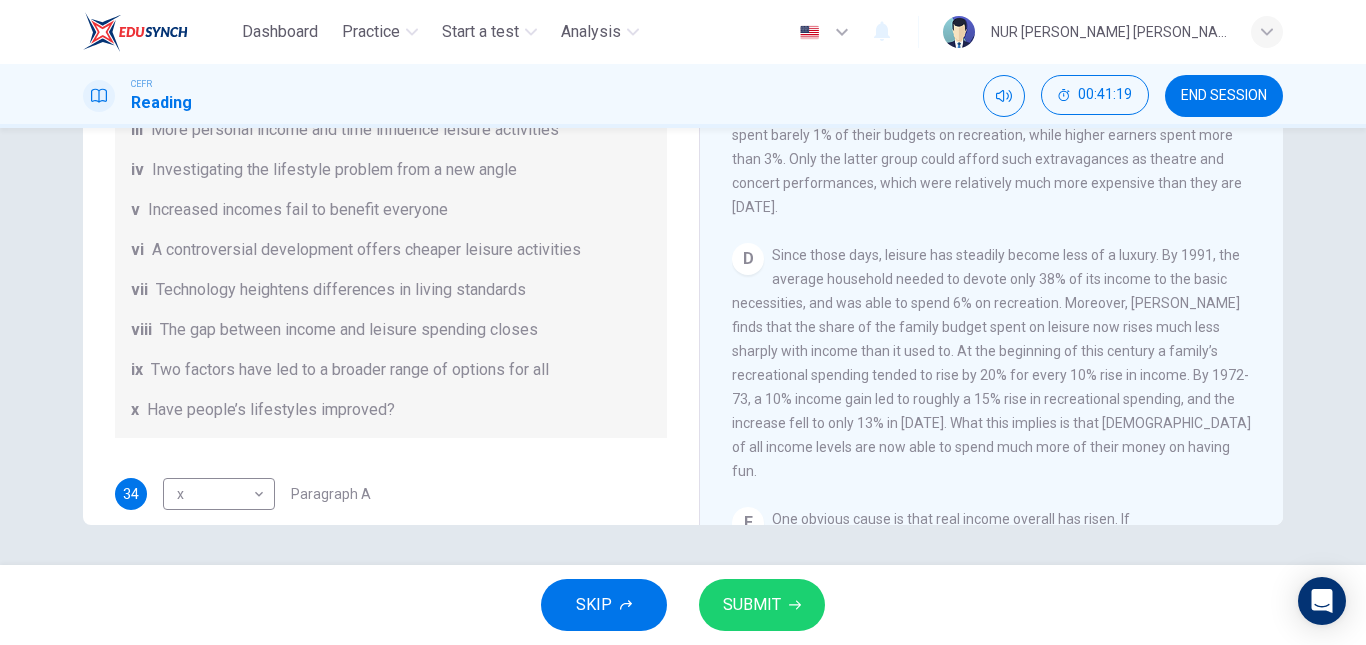 scroll, scrollTop: 417, scrollLeft: 0, axis: vertical 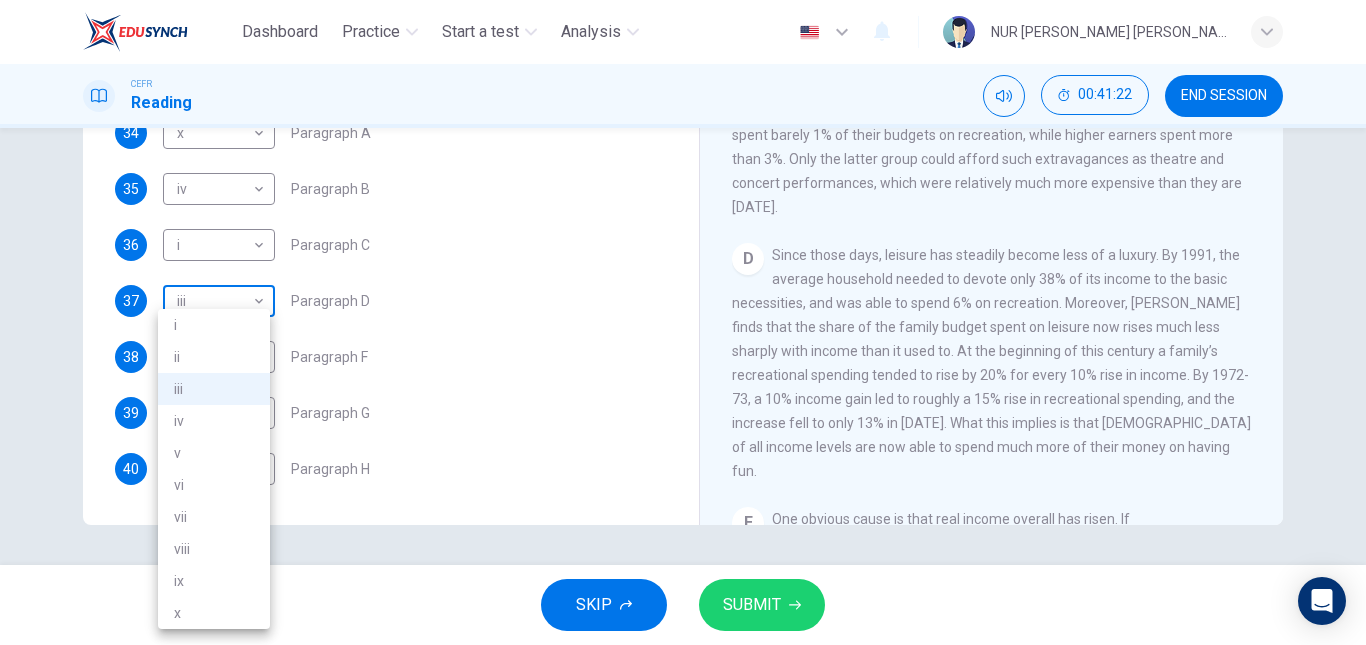click on "Dashboard Practice Start a test Analysis English en ​ NUR [PERSON_NAME] [PERSON_NAME] CEFR Reading 00:41:22 END SESSION Questions 34 - 40 The Reading Passage has nine paragraphs A-I.
From the list of headings below choose the most suitable heading for each paragraph.
Write the appropriate numbers (i-x) in the boxes below. List of Headings i Wide differences in leisure activities according to income ii Possible inconsistencies in [PERSON_NAME] data iii More personal income and time influence leisure activities iv Investigating the lifestyle problem from a new angle v Increased incomes fail to benefit everyone vi A controversial development offers cheaper leisure activities vii Technology heightens differences in living standards viii The gap between income and leisure spending closes ix Two factors have led to a broader range of options for all x Have people’s lifestyles improved? 34 x x ​ Paragraph A 35 iv iv ​ Paragraph B 36 i i ​ Paragraph C 37 iii iii ​ Paragraph D 38 iii iii ​ Paragraph F A" at bounding box center (683, 322) 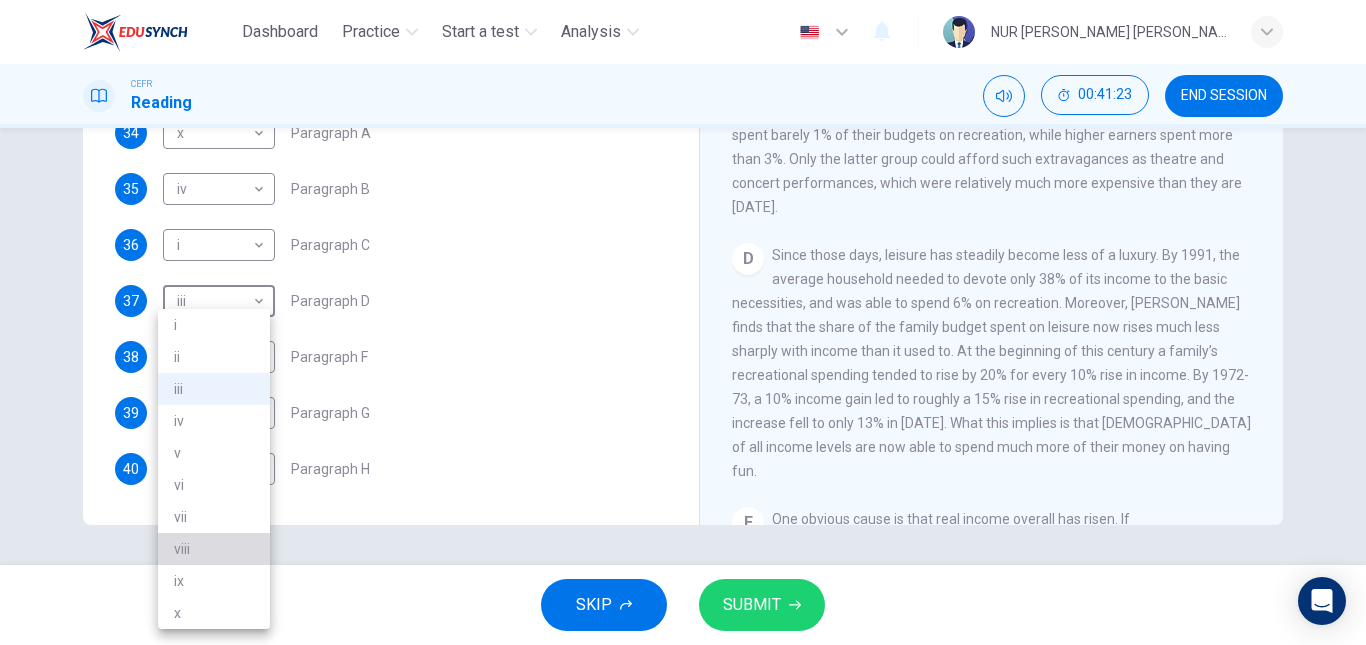 click on "viii" at bounding box center [214, 549] 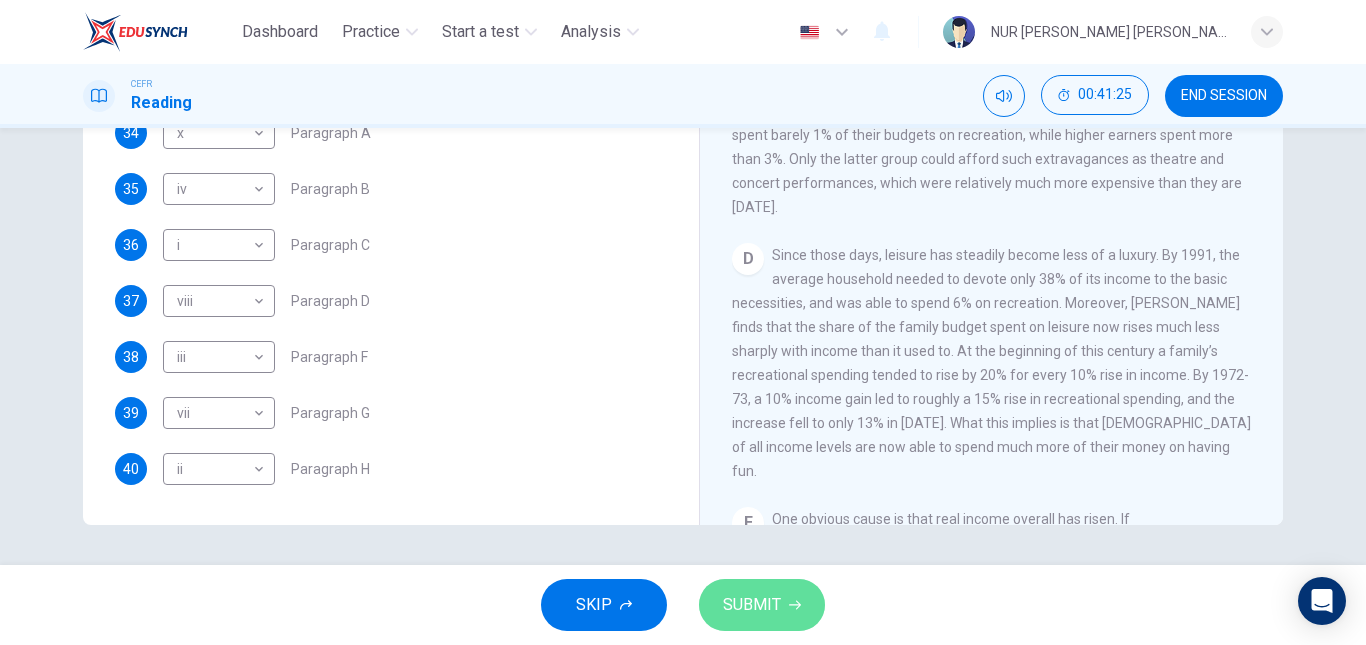 click on "SUBMIT" at bounding box center [762, 605] 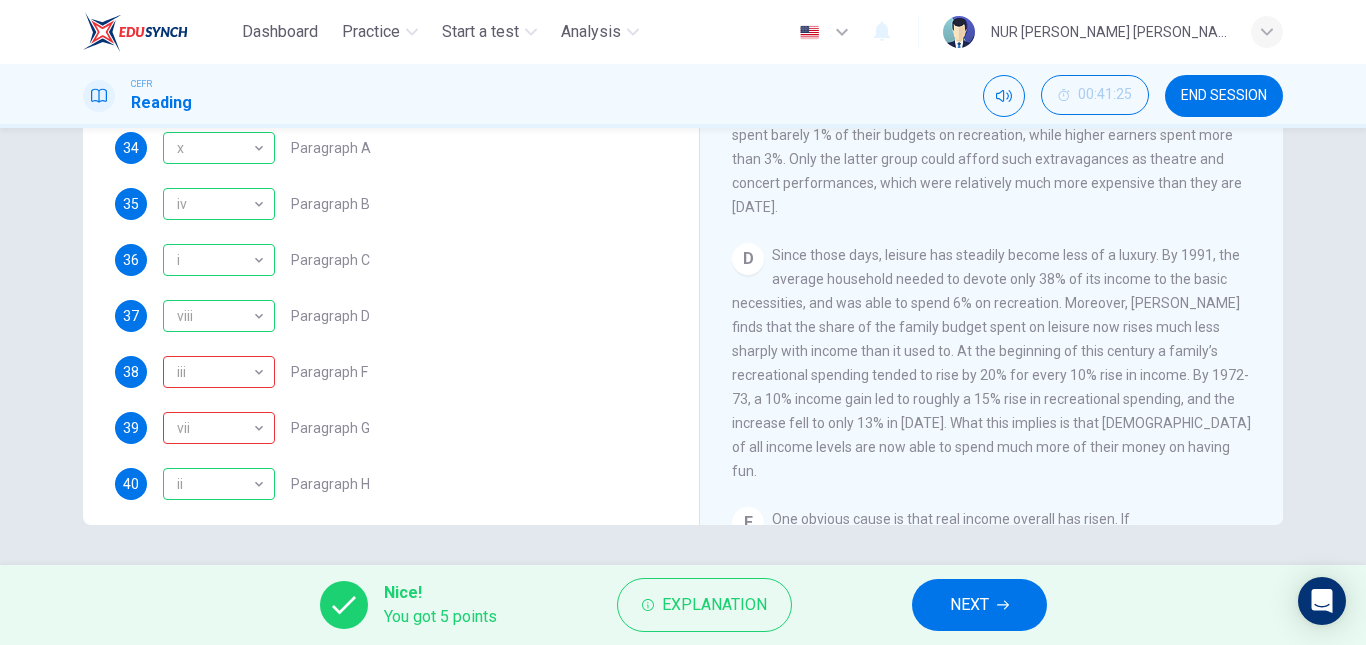 scroll, scrollTop: 406, scrollLeft: 0, axis: vertical 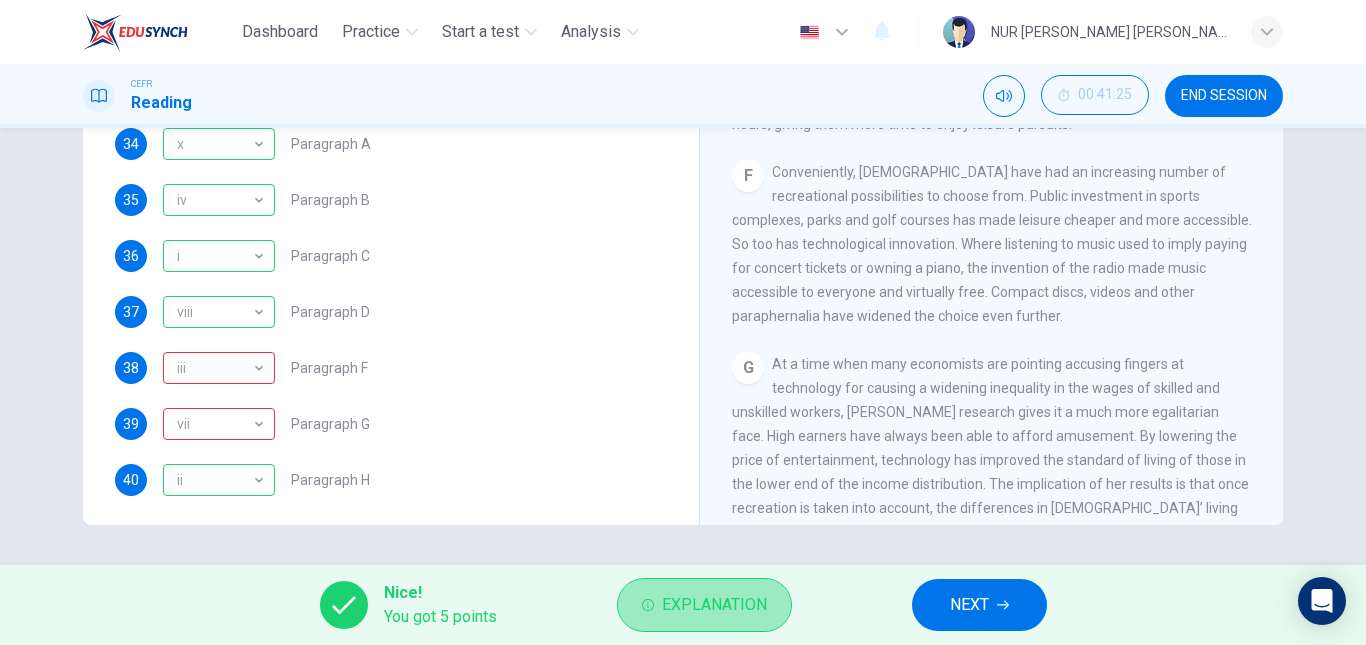 click on "Explanation" at bounding box center [704, 605] 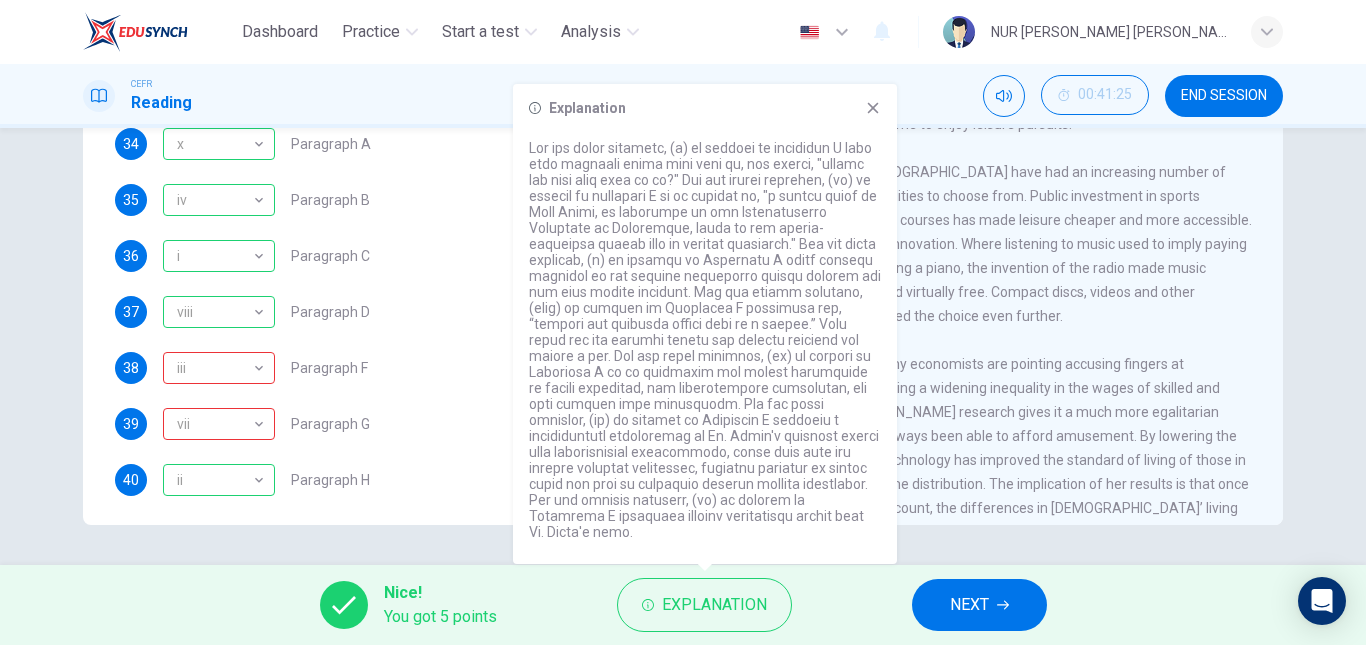 click 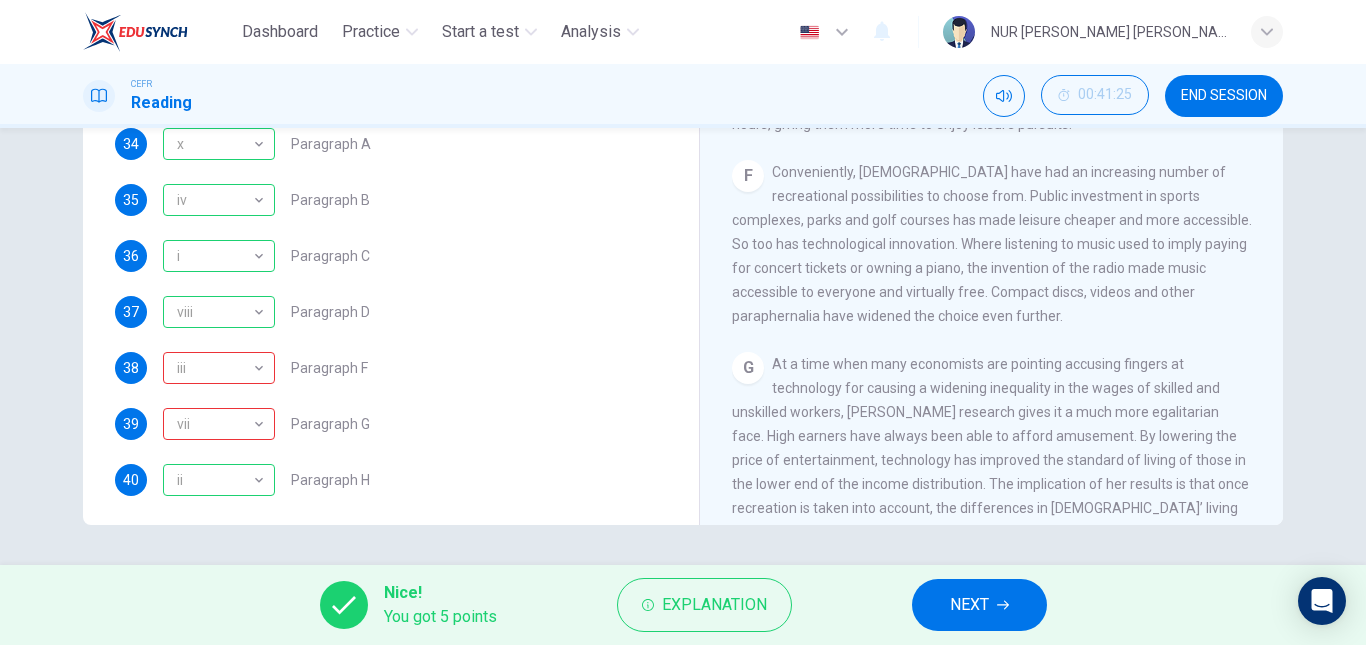 scroll, scrollTop: 0, scrollLeft: 0, axis: both 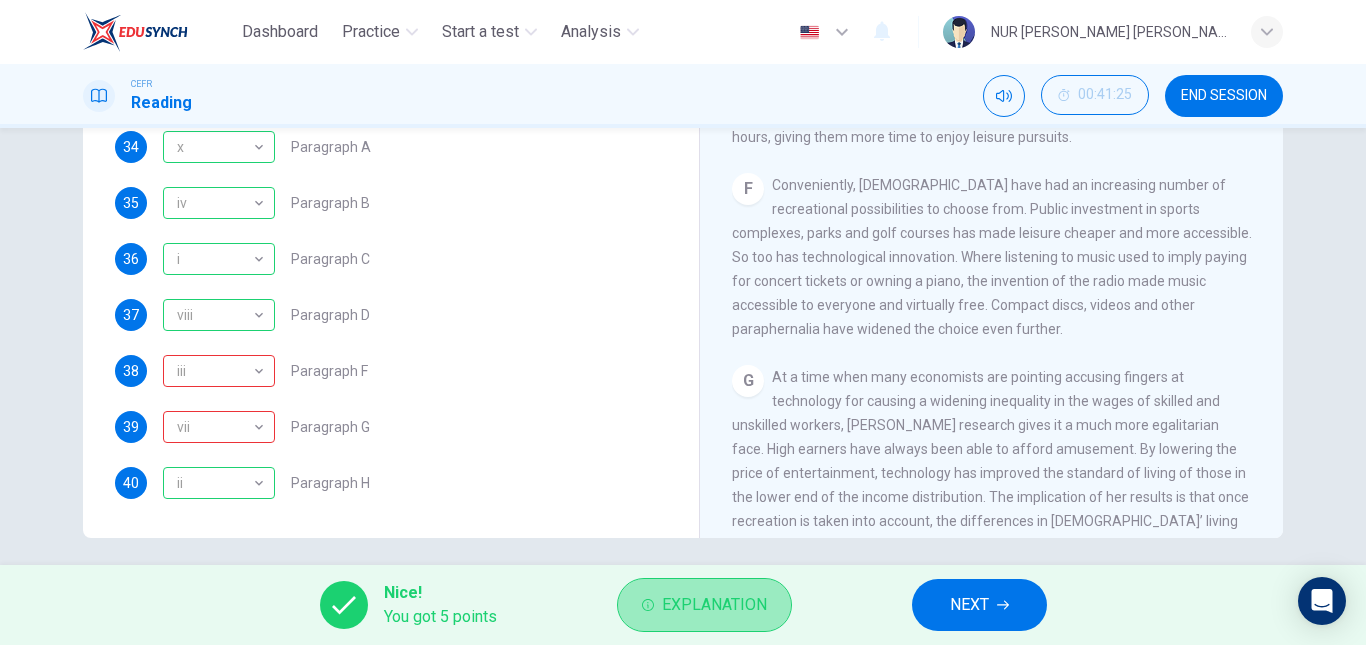 click on "Explanation" at bounding box center [714, 605] 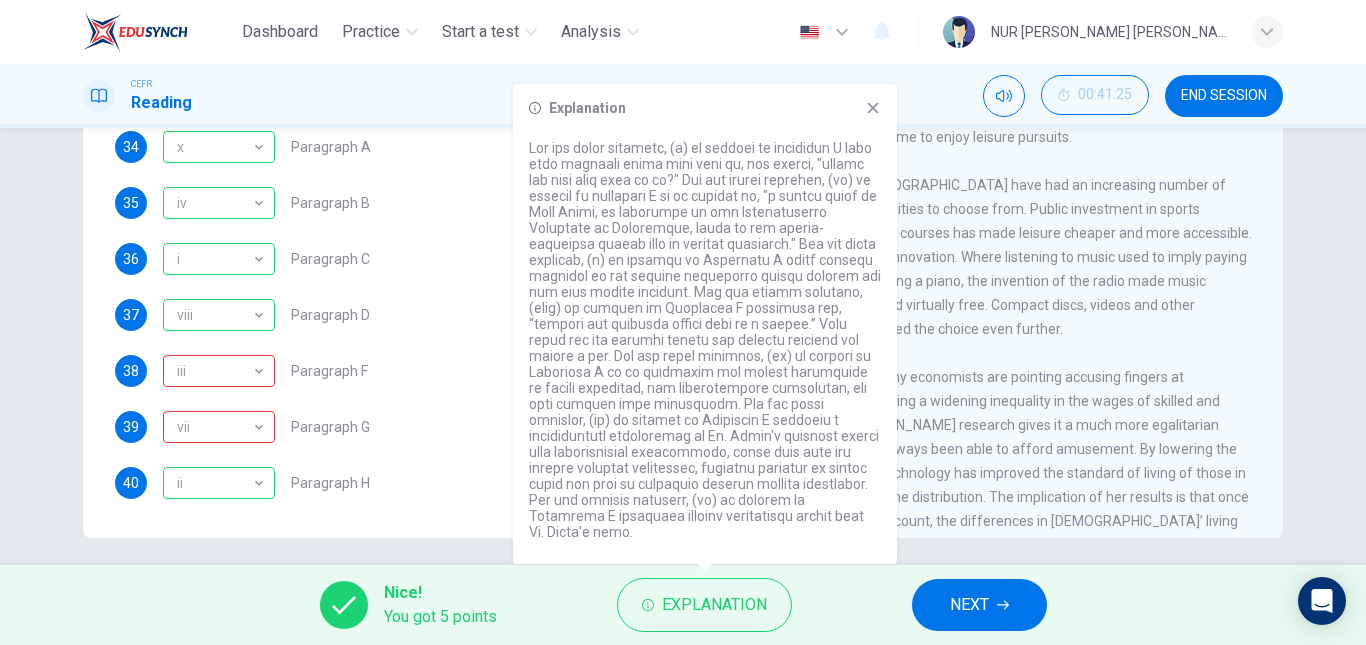 click 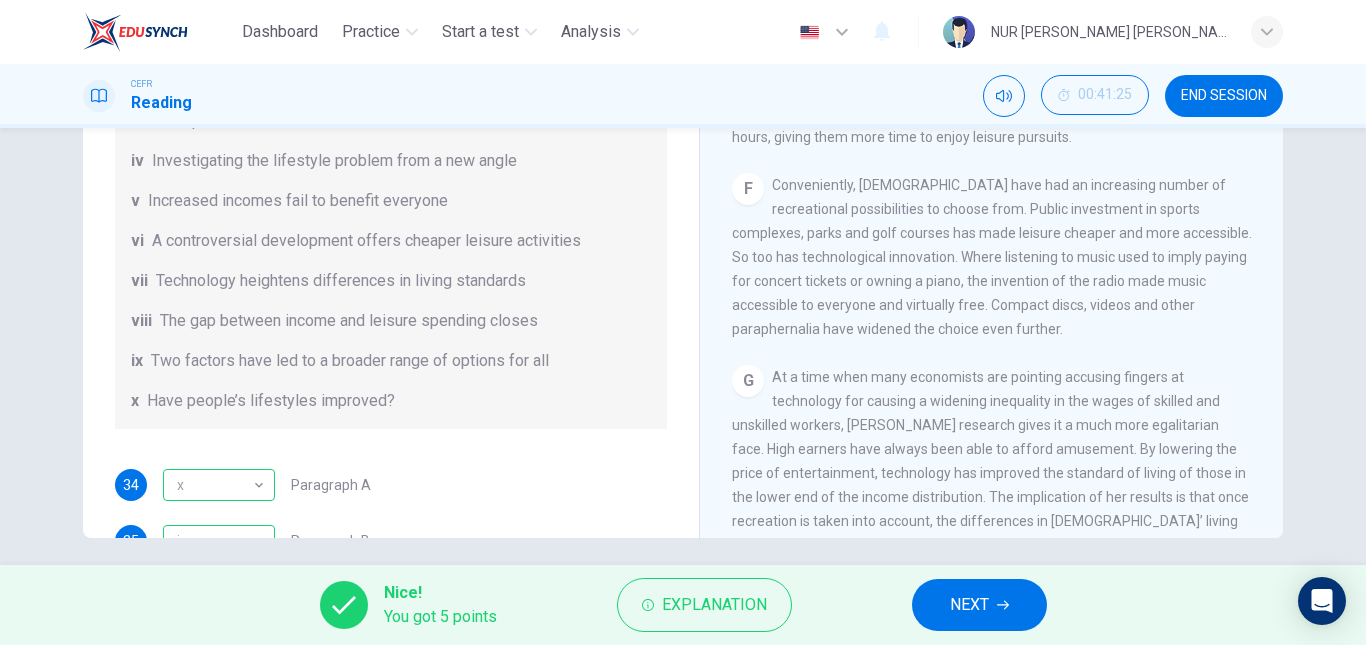 scroll, scrollTop: 0, scrollLeft: 0, axis: both 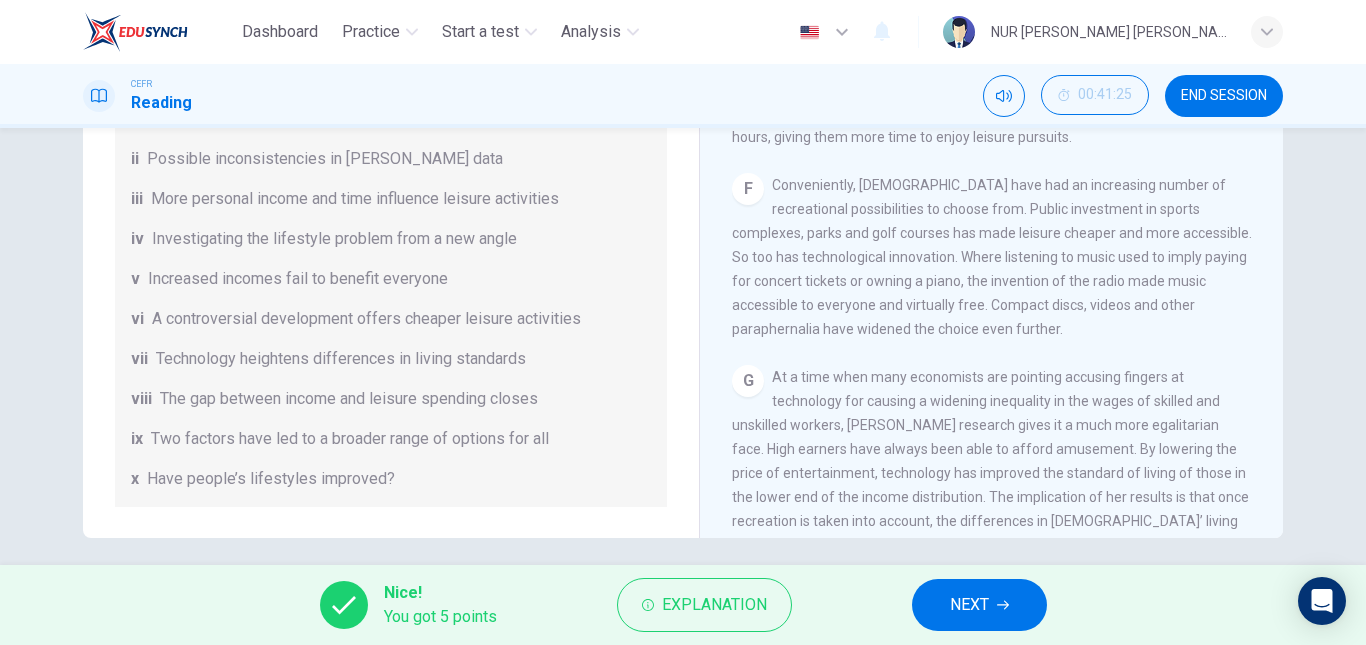 drag, startPoint x: 169, startPoint y: 326, endPoint x: 434, endPoint y: 346, distance: 265.75363 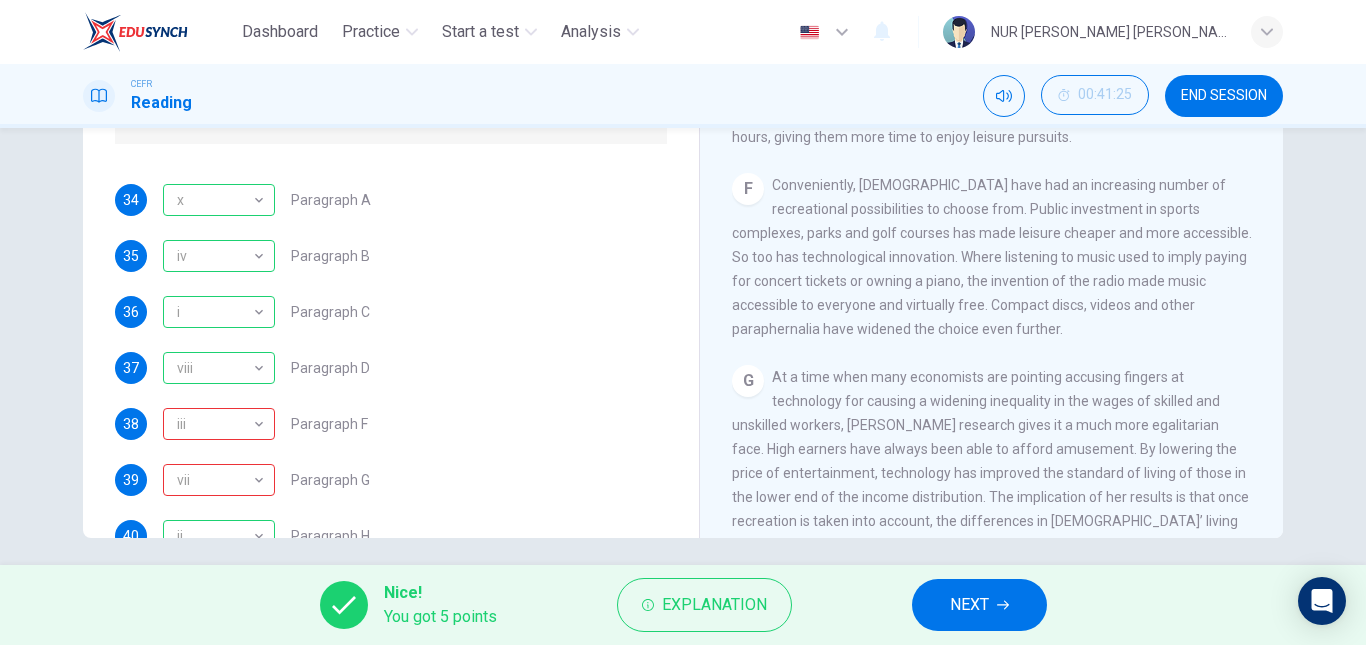 scroll, scrollTop: 417, scrollLeft: 0, axis: vertical 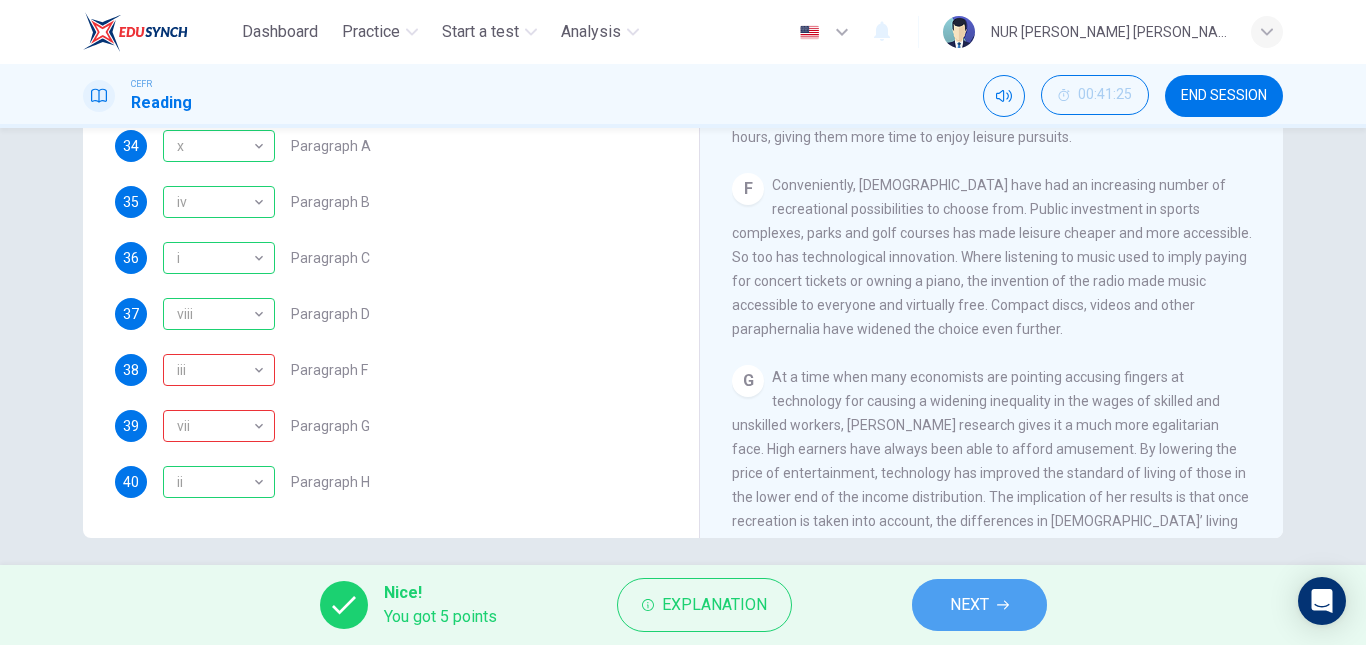 click on "NEXT" at bounding box center [979, 605] 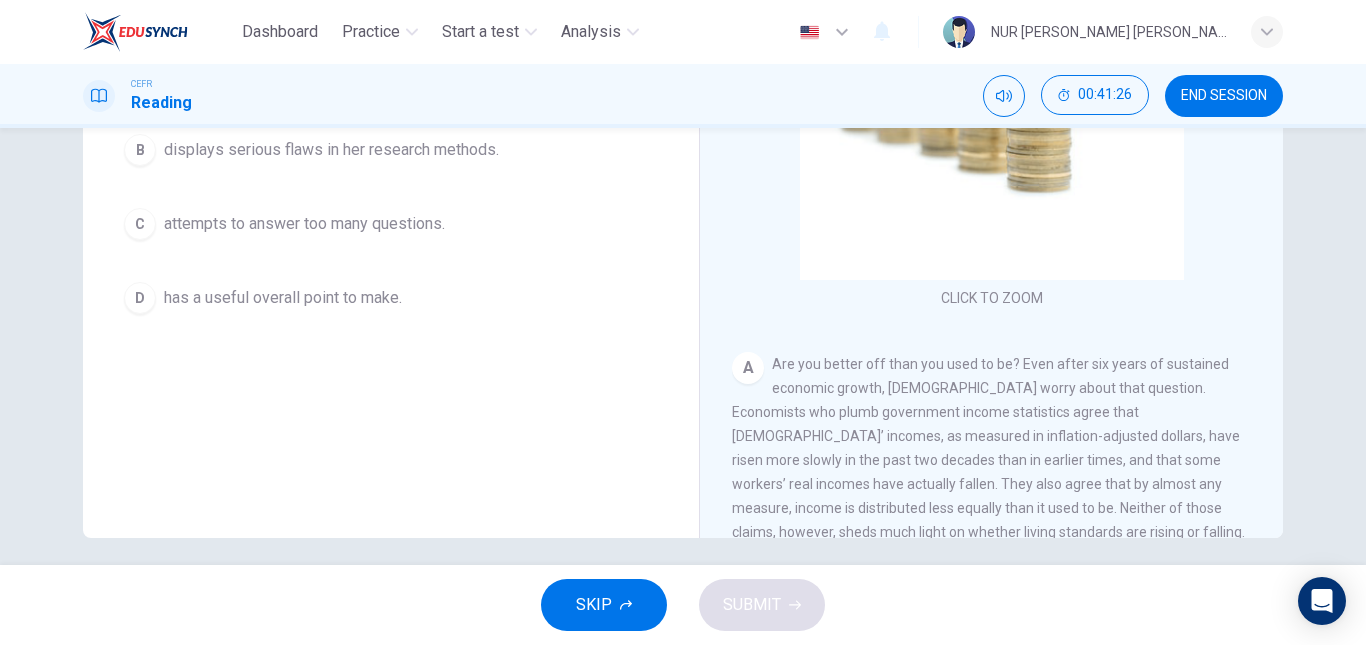 scroll, scrollTop: 44, scrollLeft: 0, axis: vertical 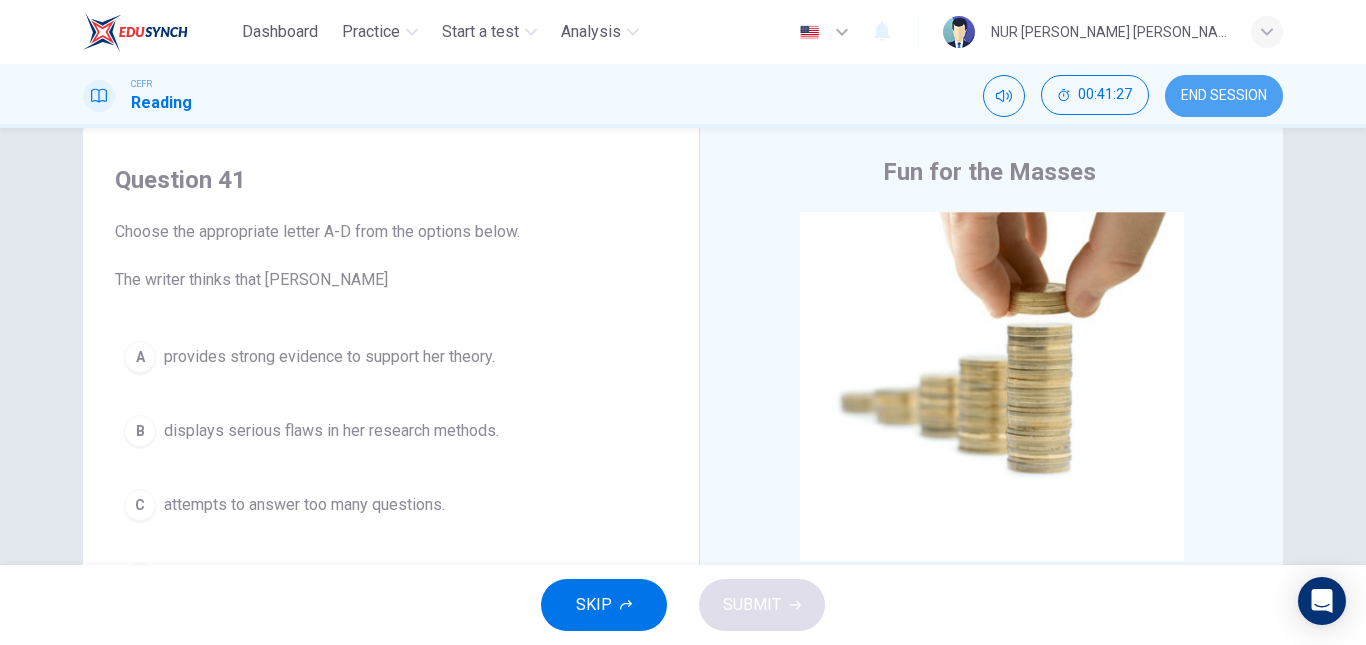 click on "END SESSION" at bounding box center [1224, 96] 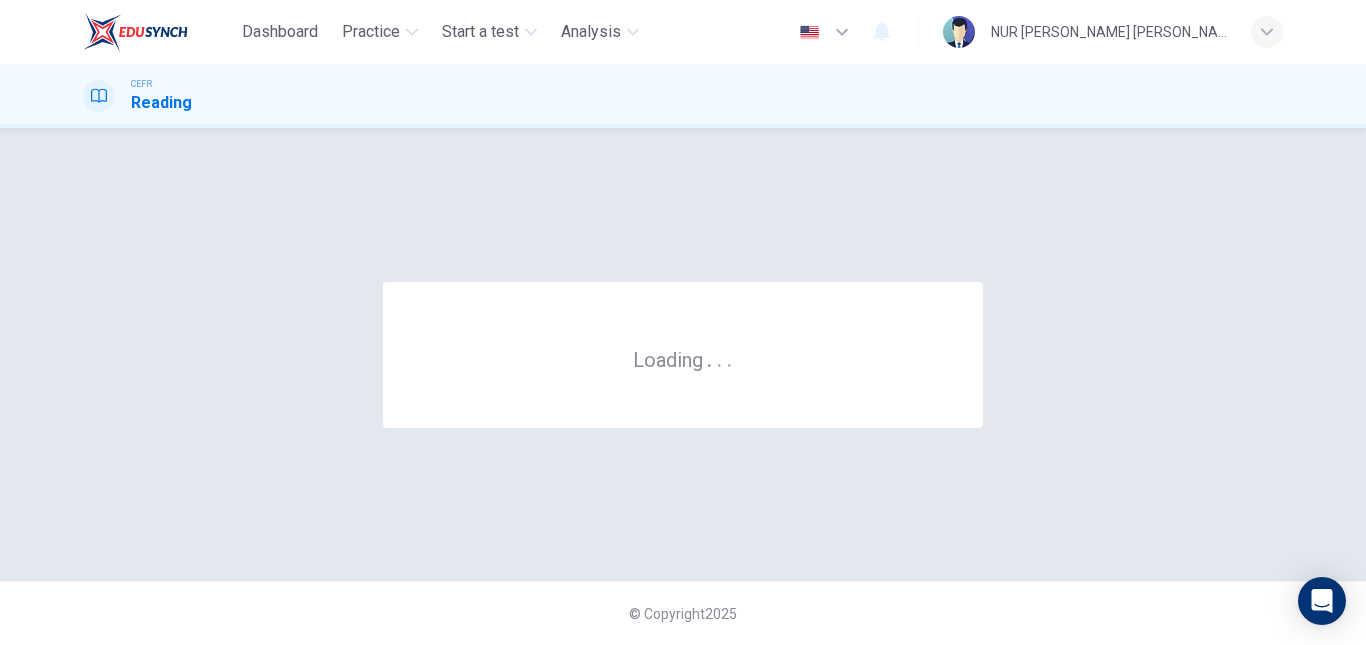 scroll, scrollTop: 0, scrollLeft: 0, axis: both 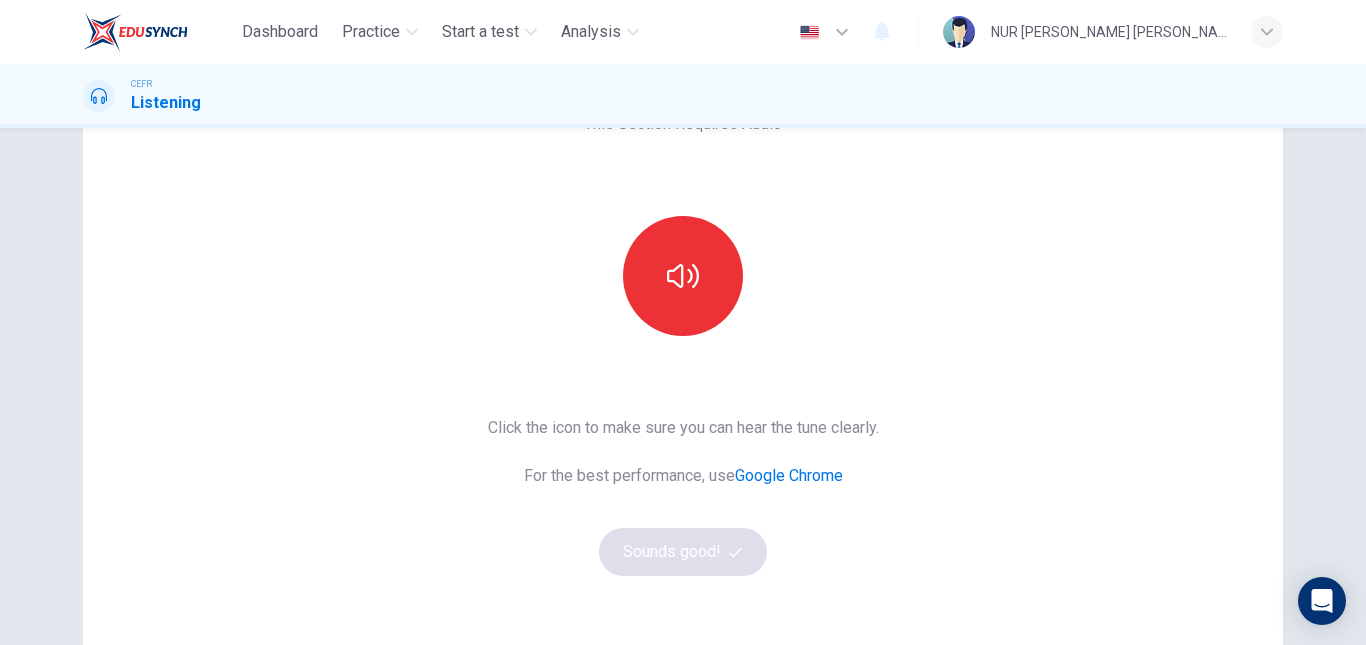 click on "This Section Requires Audio Click the icon to make sure you can hear the tune clearly. For the best performance, use  Google Chrome Sounds good!" at bounding box center (683, 379) 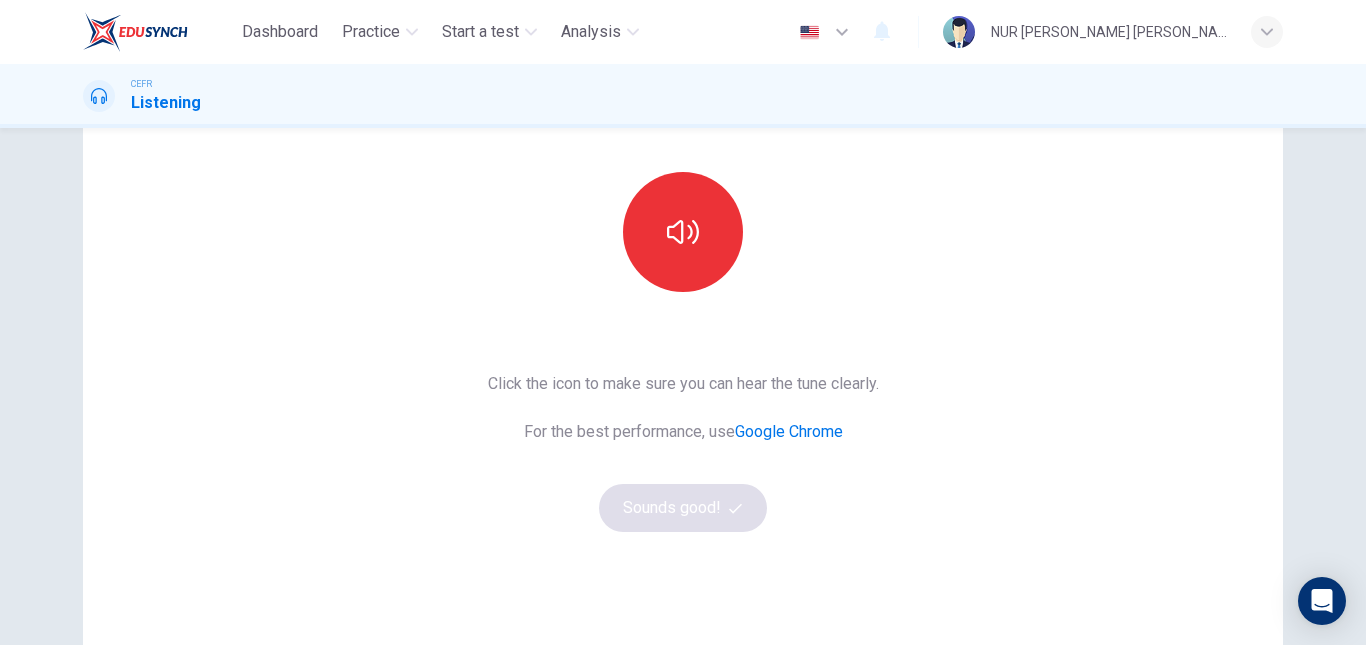 scroll, scrollTop: 179, scrollLeft: 0, axis: vertical 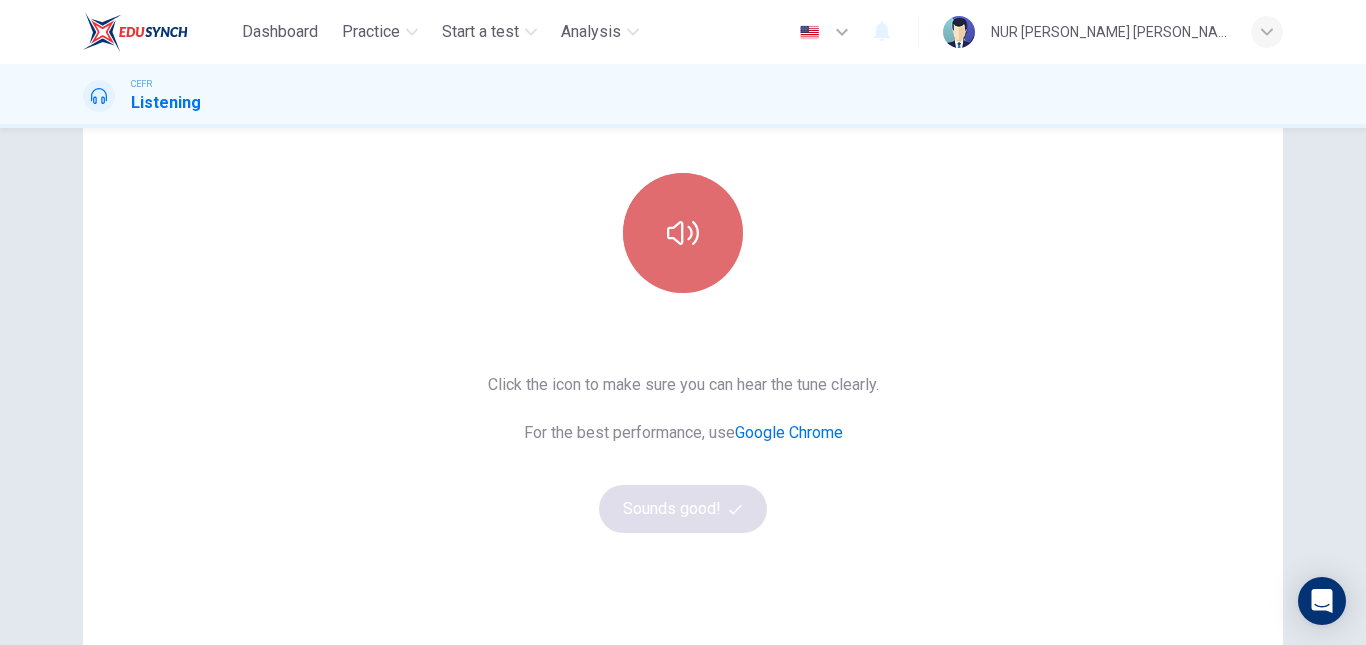 click at bounding box center [683, 233] 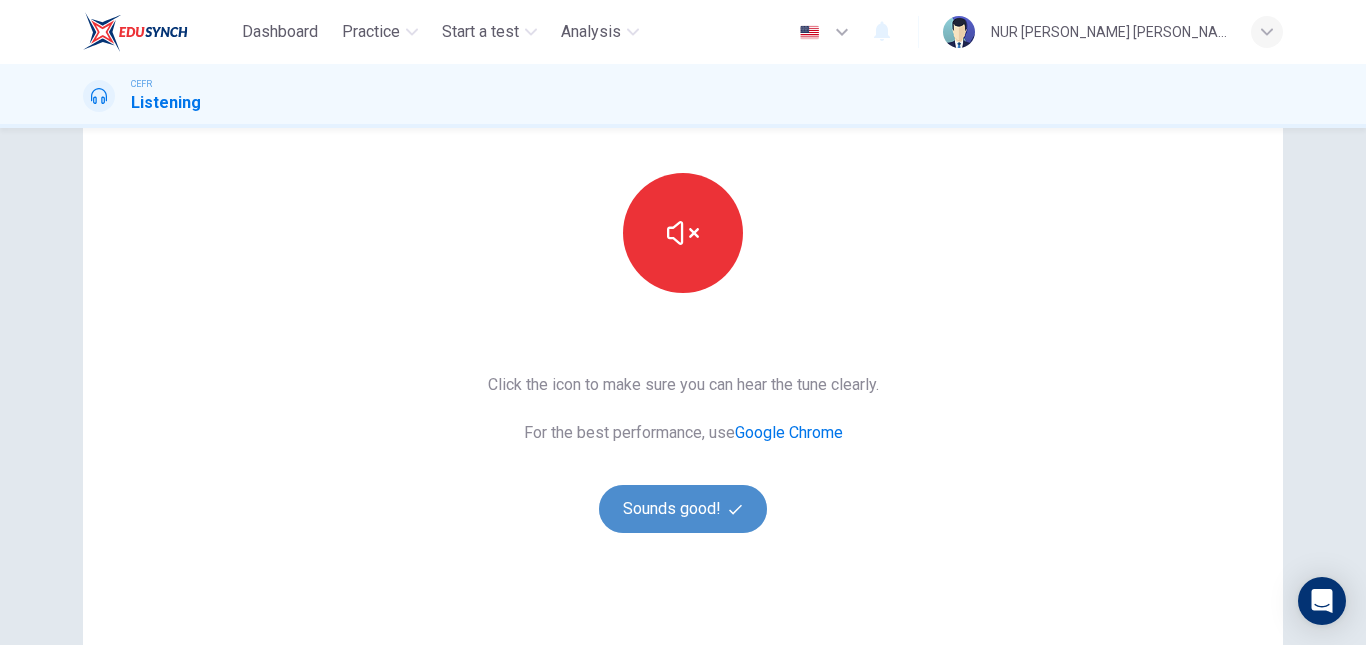 click on "Sounds good!" at bounding box center [683, 509] 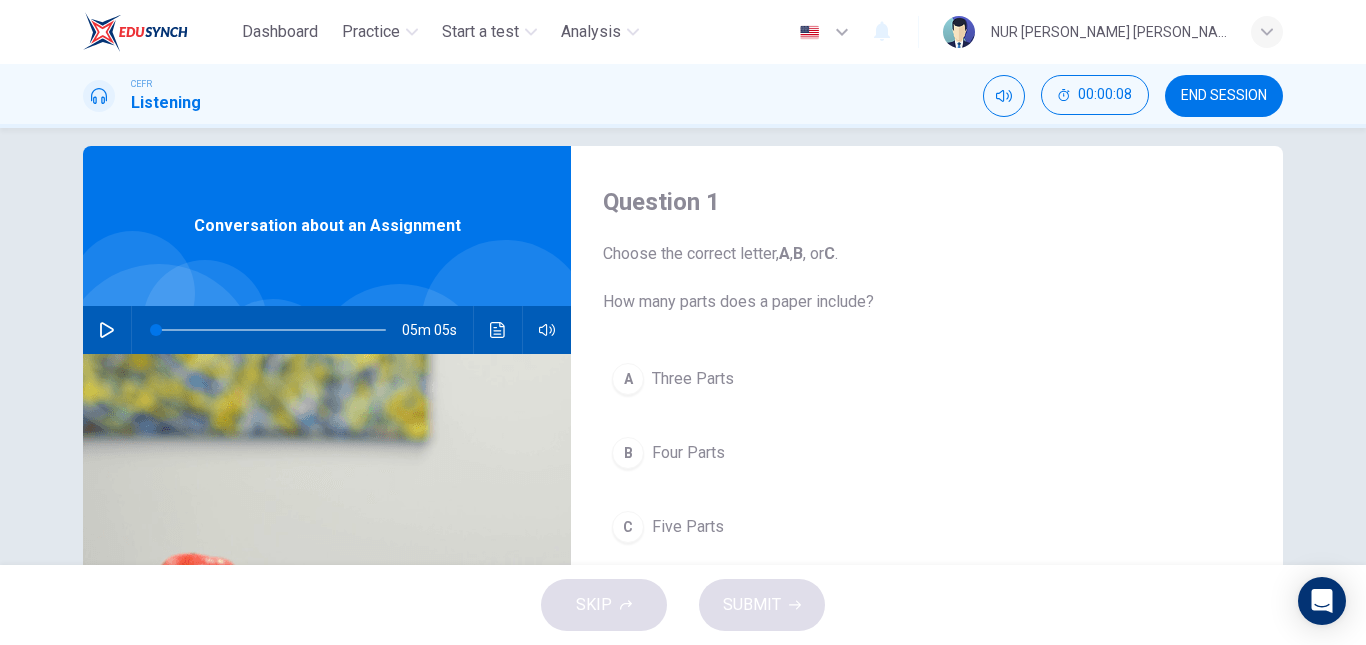 scroll, scrollTop: 21, scrollLeft: 0, axis: vertical 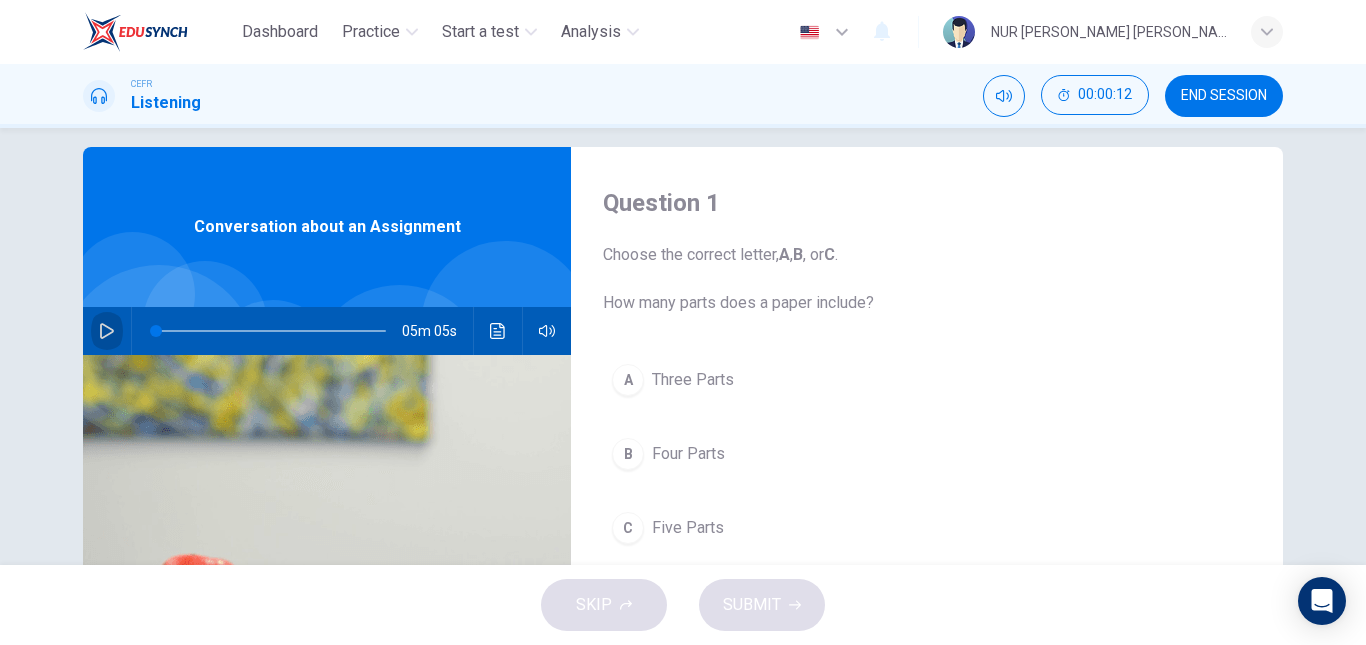 click 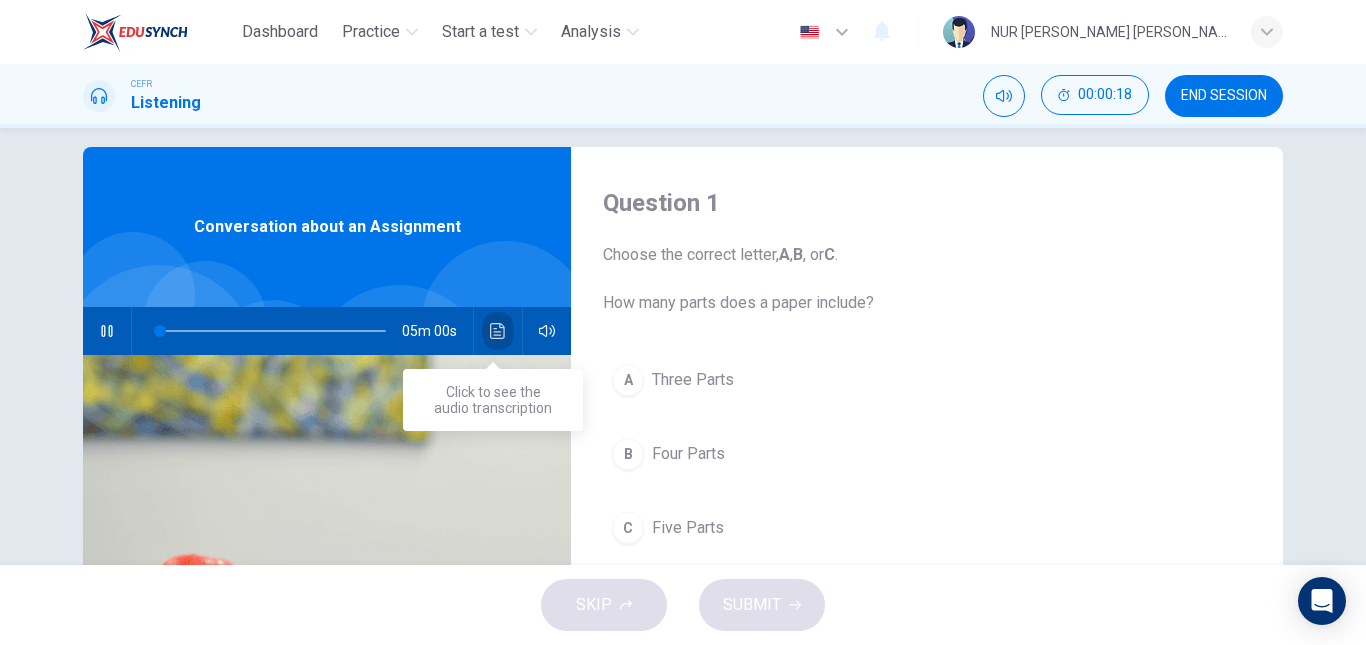 click 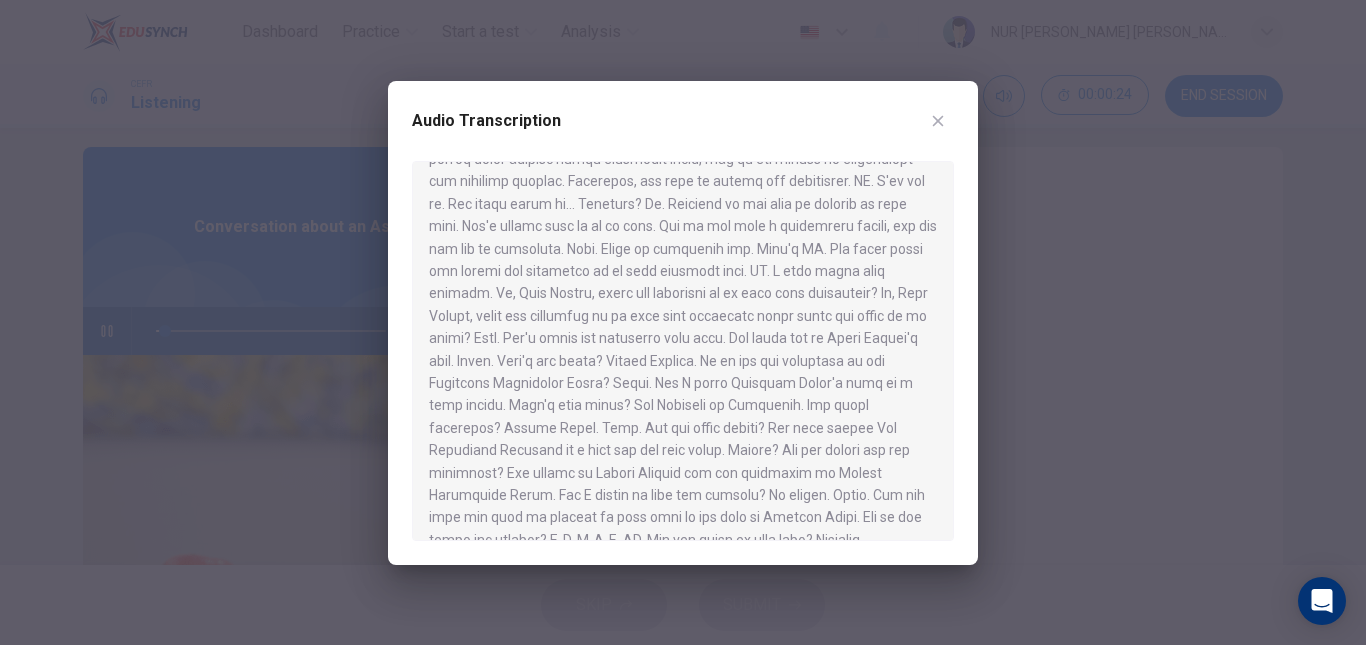scroll, scrollTop: 645, scrollLeft: 0, axis: vertical 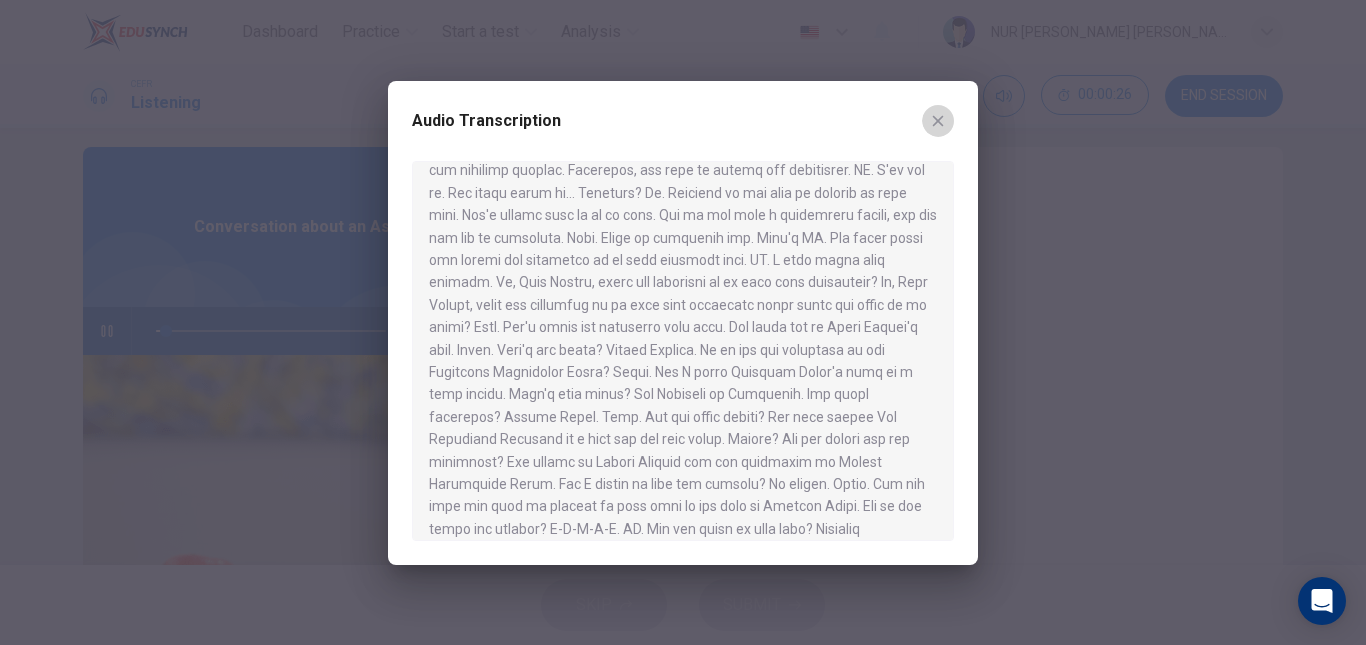 click 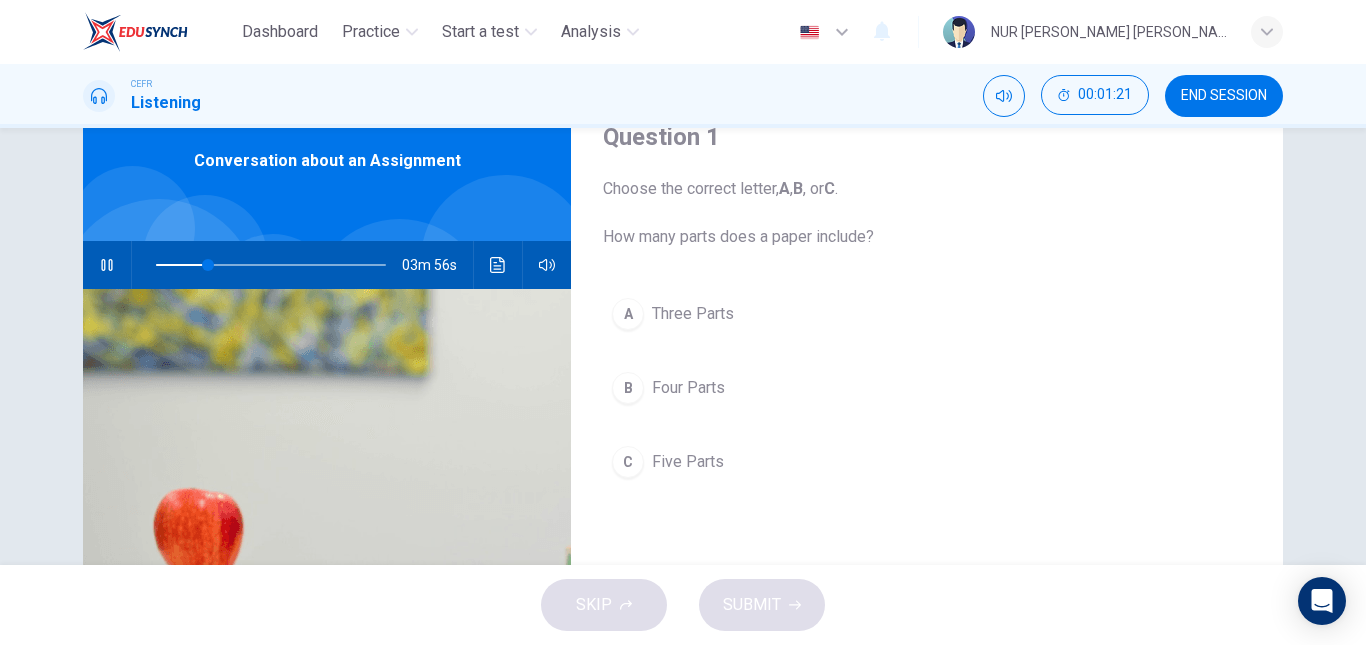 scroll, scrollTop: 88, scrollLeft: 0, axis: vertical 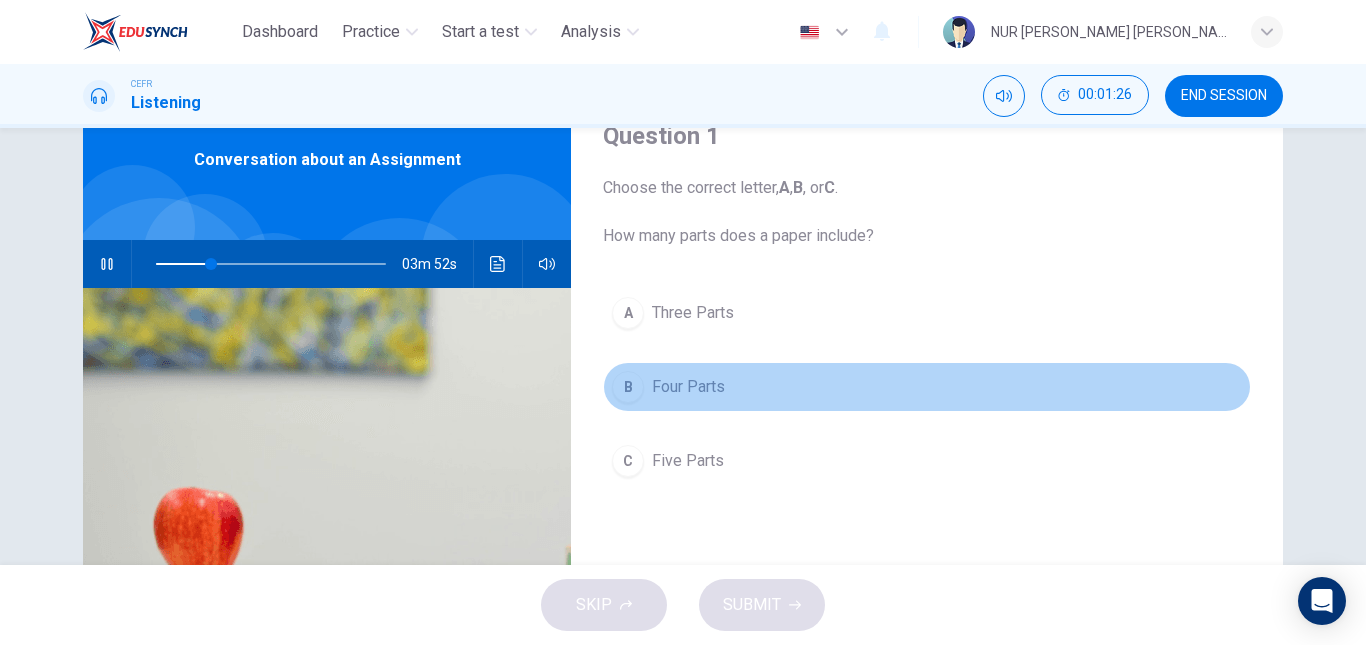 click on "B" at bounding box center [628, 387] 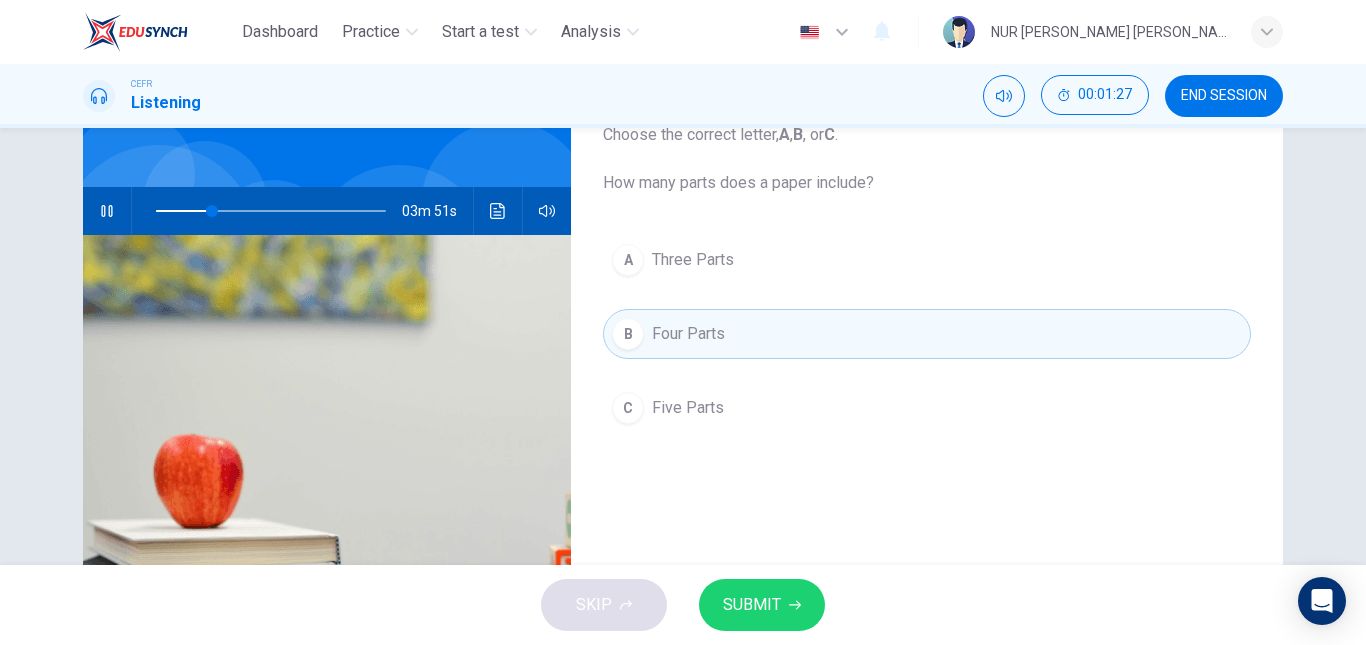 scroll, scrollTop: 152, scrollLeft: 0, axis: vertical 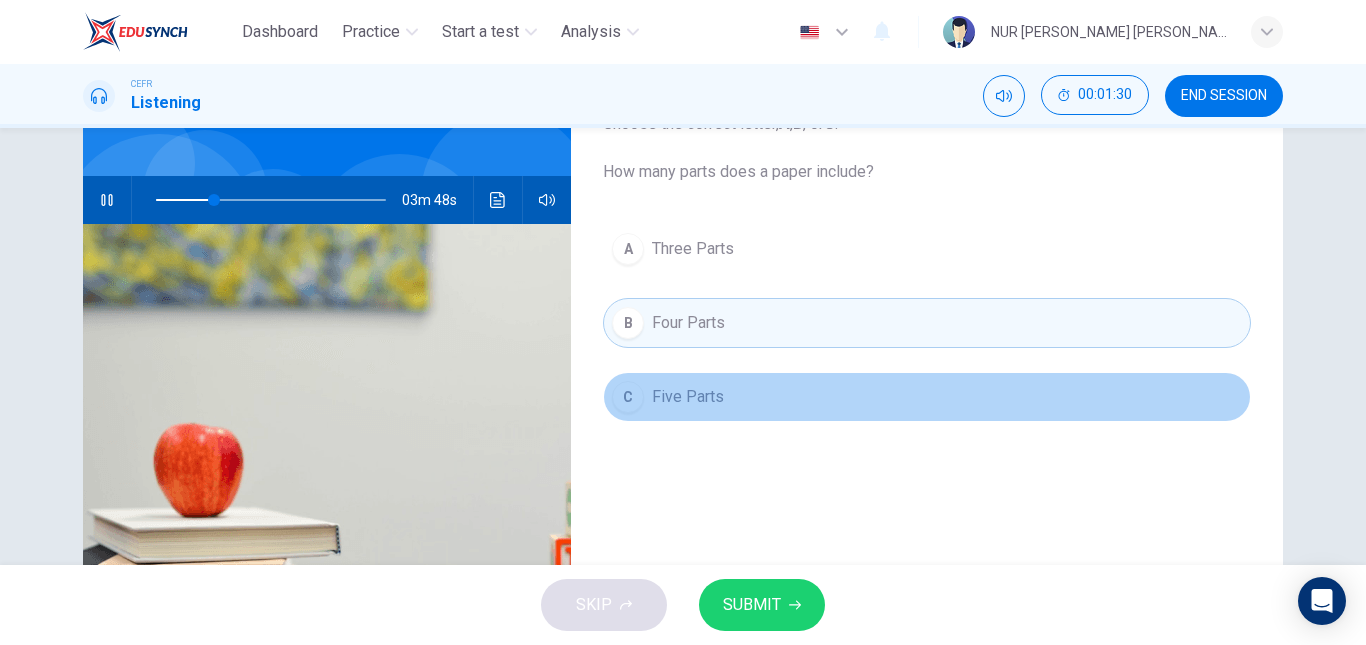 click on "Five Parts" at bounding box center (688, 397) 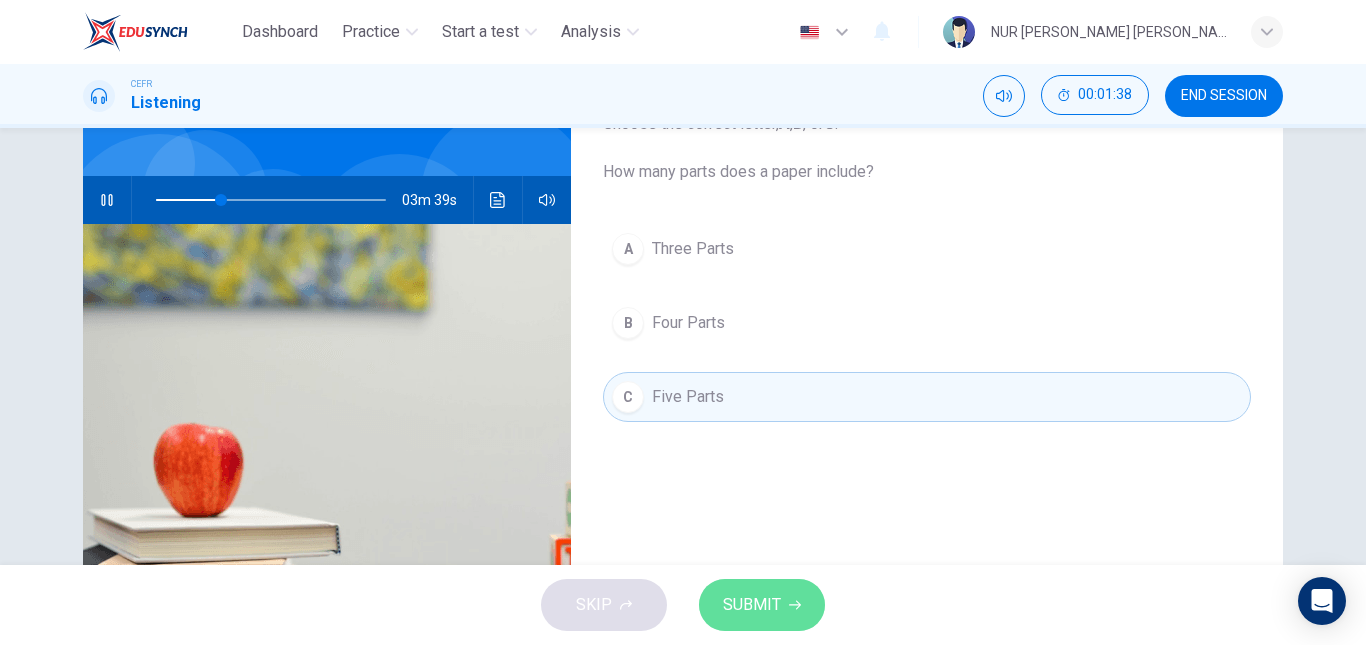 click on "SUBMIT" at bounding box center (762, 605) 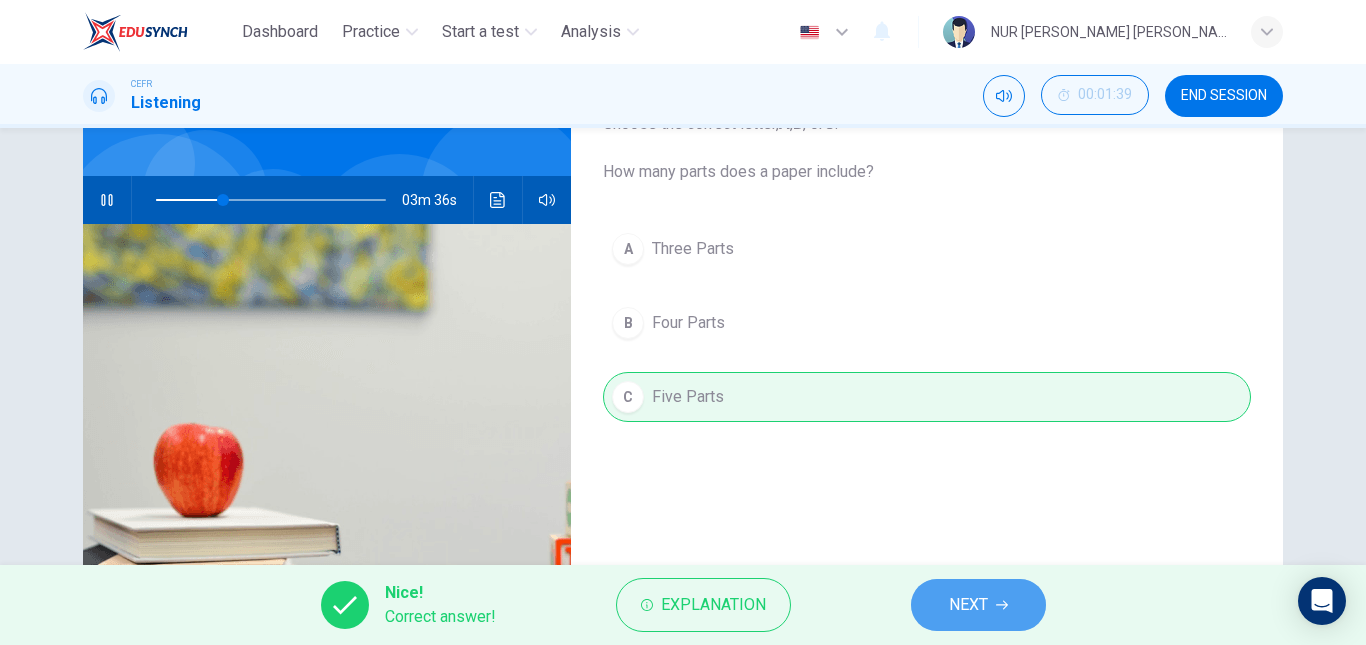 click on "NEXT" at bounding box center [978, 605] 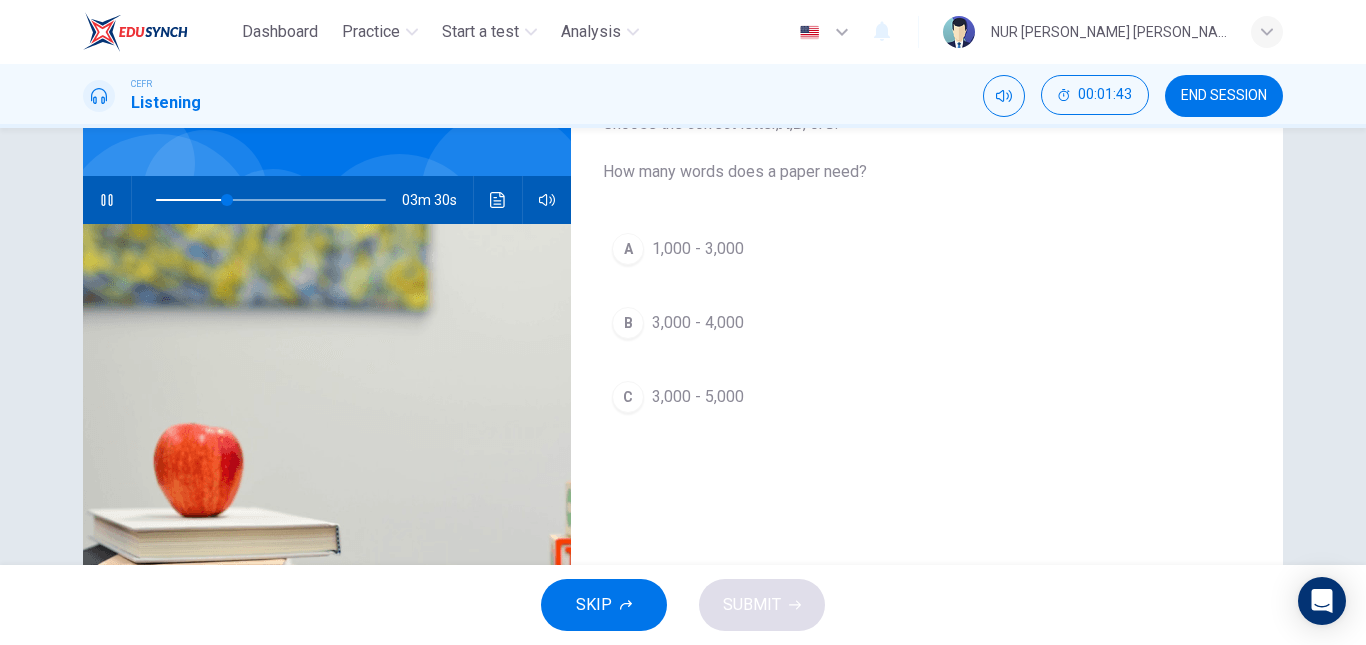 click on "3,000 - 5,000" at bounding box center (698, 397) 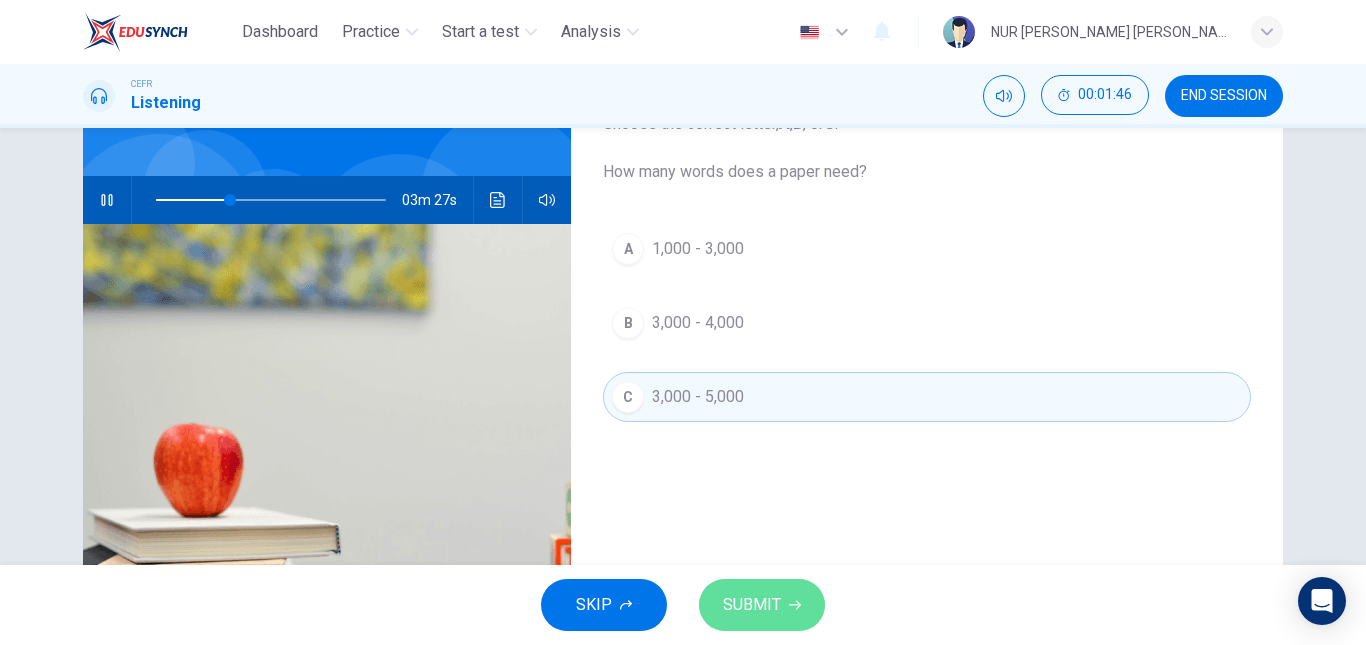 click 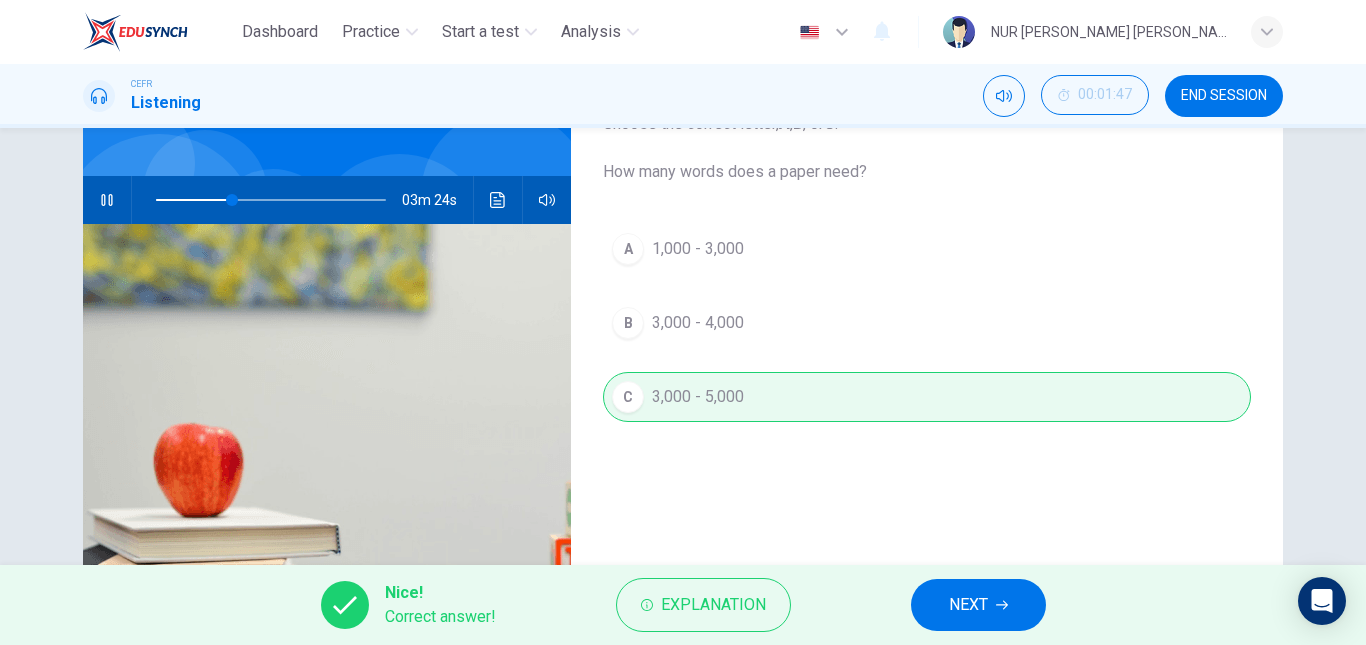 click on "NEXT" at bounding box center (968, 605) 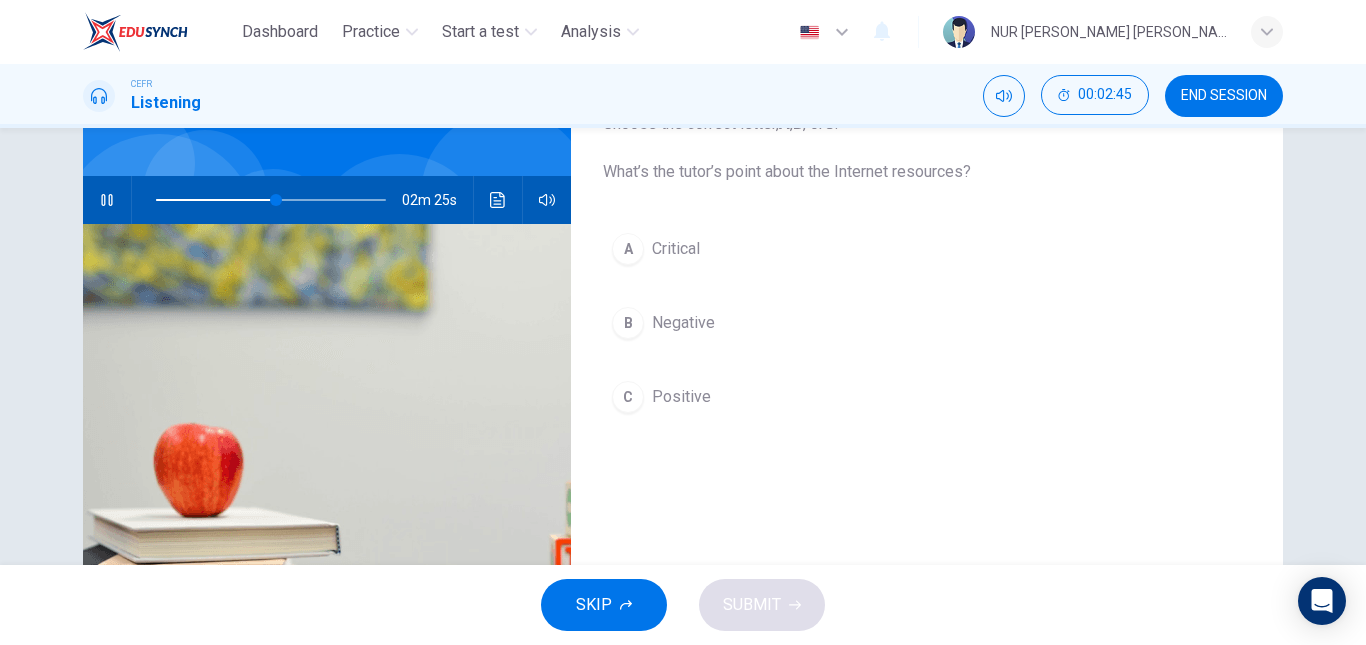 click on "Negative" at bounding box center (683, 323) 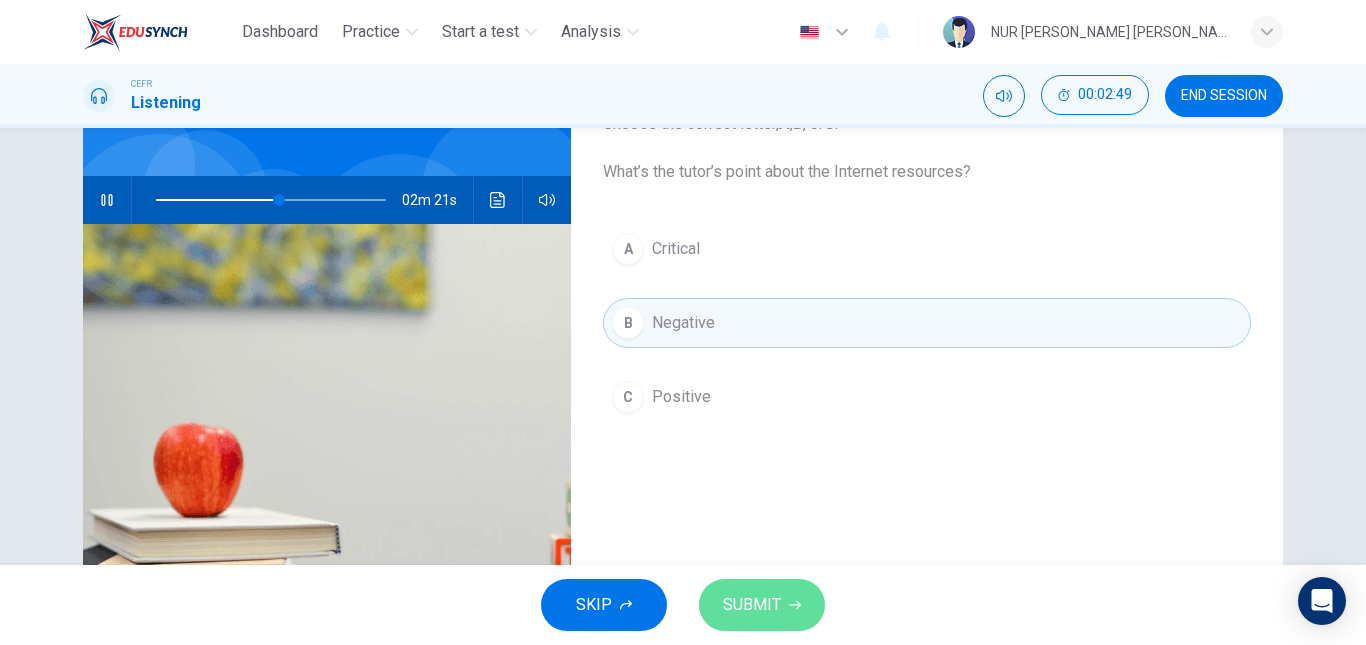 click 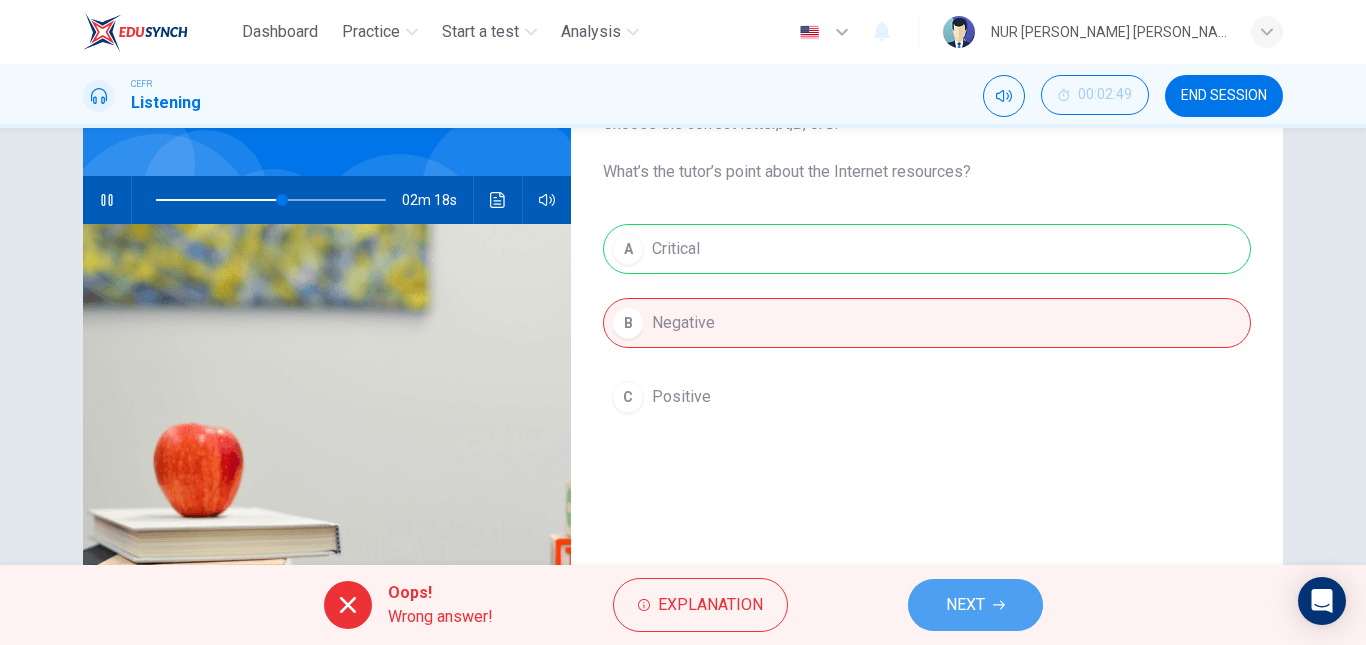 click on "NEXT" at bounding box center [965, 605] 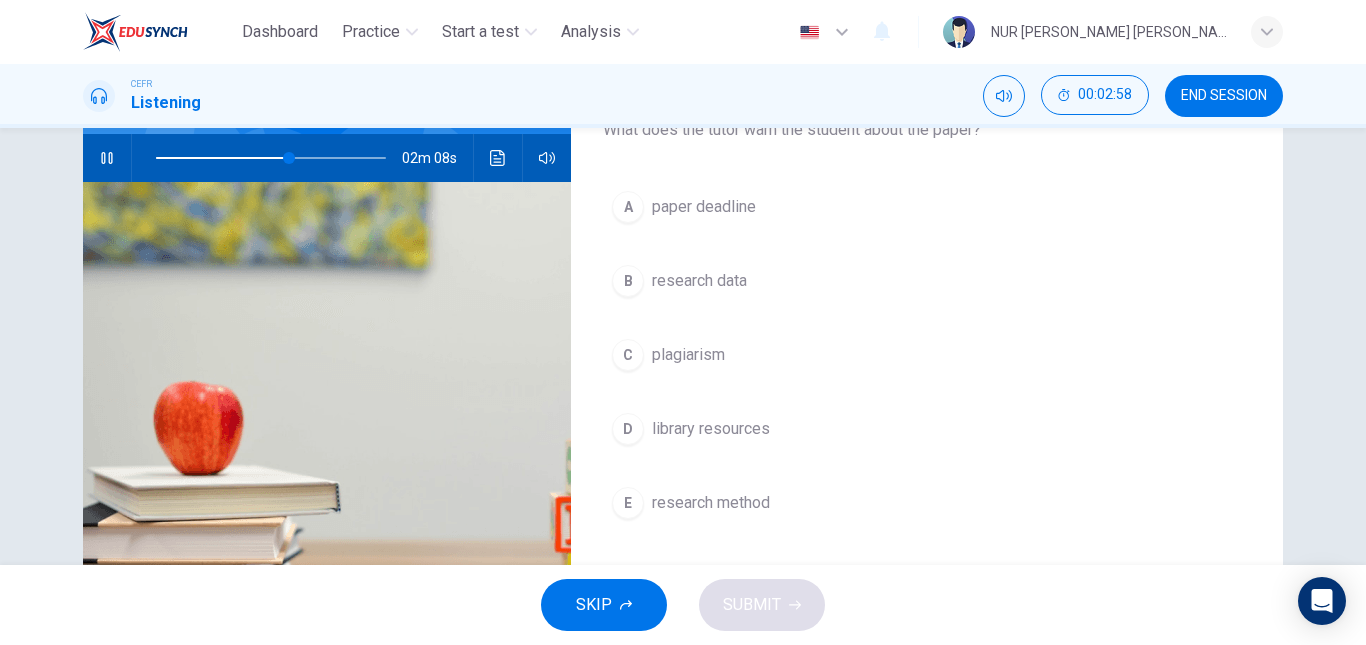 scroll, scrollTop: 192, scrollLeft: 0, axis: vertical 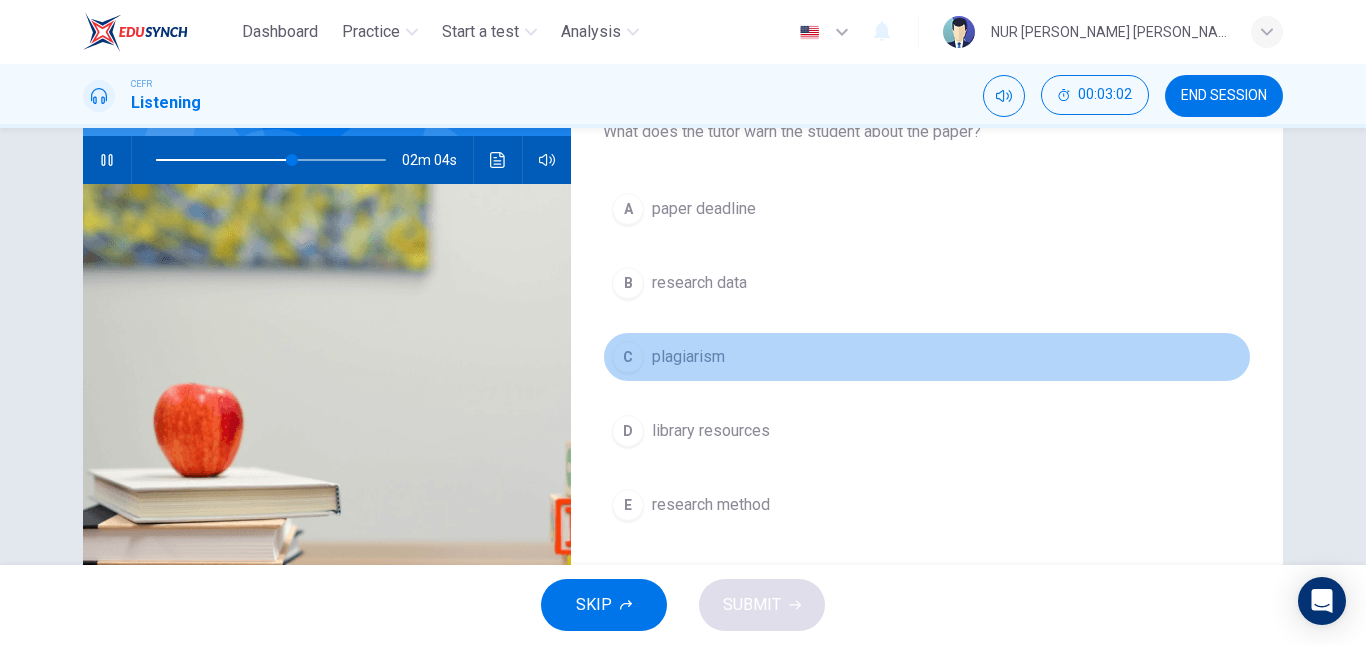 click on "plagiarism" at bounding box center [688, 357] 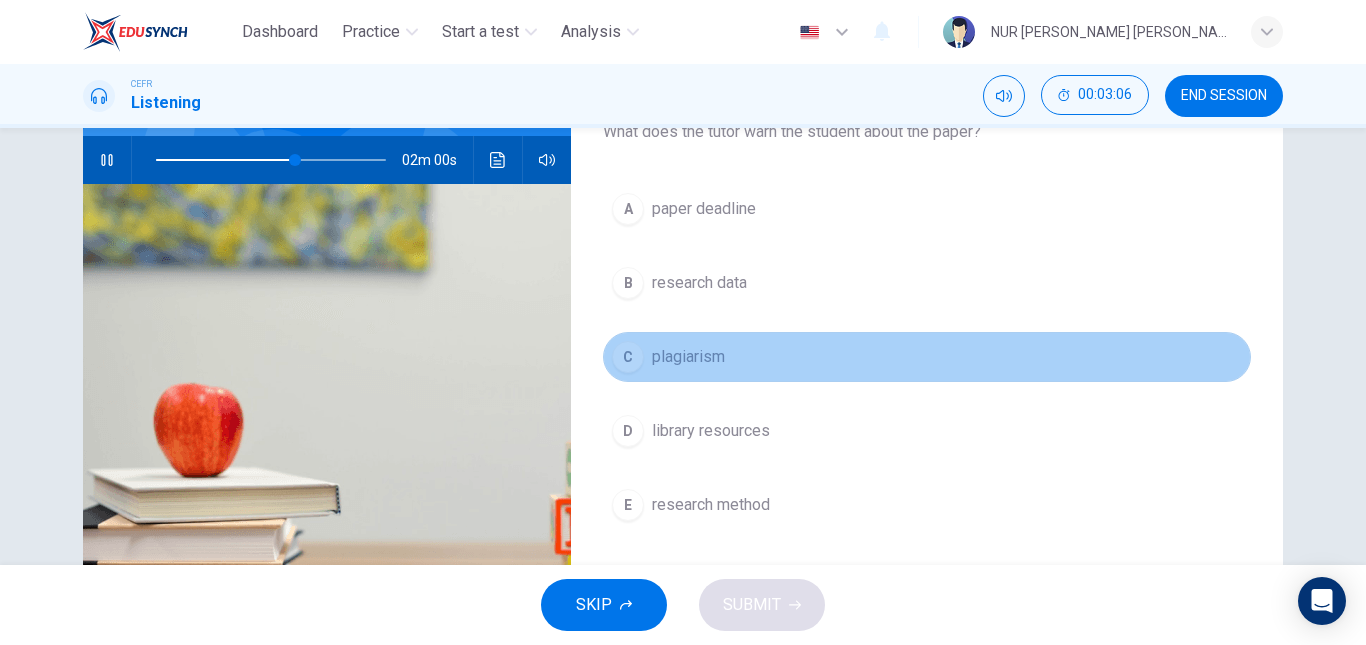 click on "plagiarism" at bounding box center [688, 357] 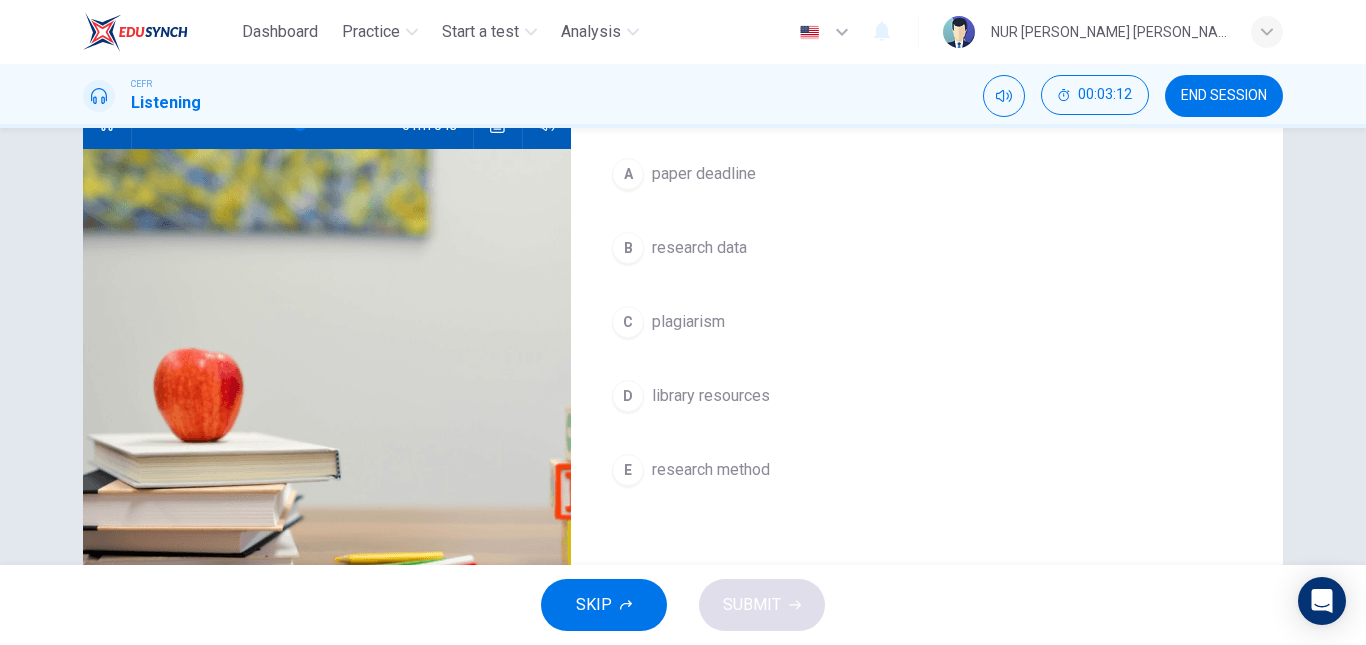 scroll, scrollTop: 224, scrollLeft: 0, axis: vertical 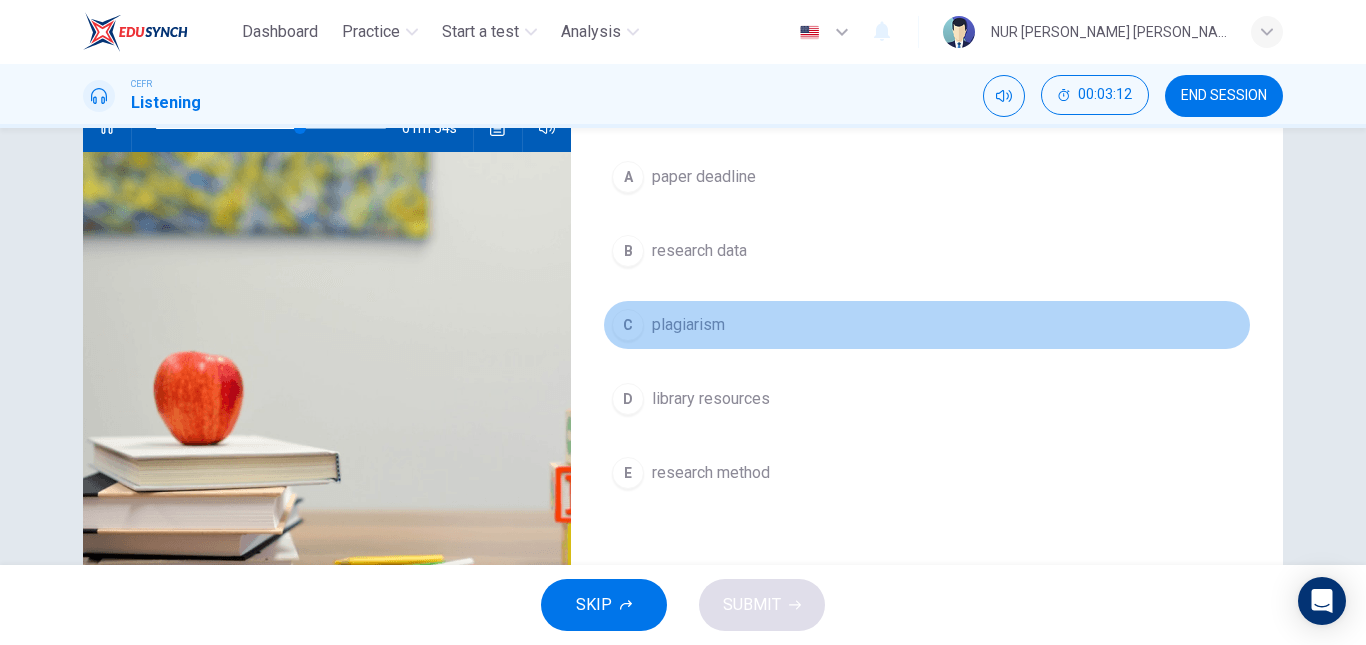 click on "C plagiarism" at bounding box center (927, 325) 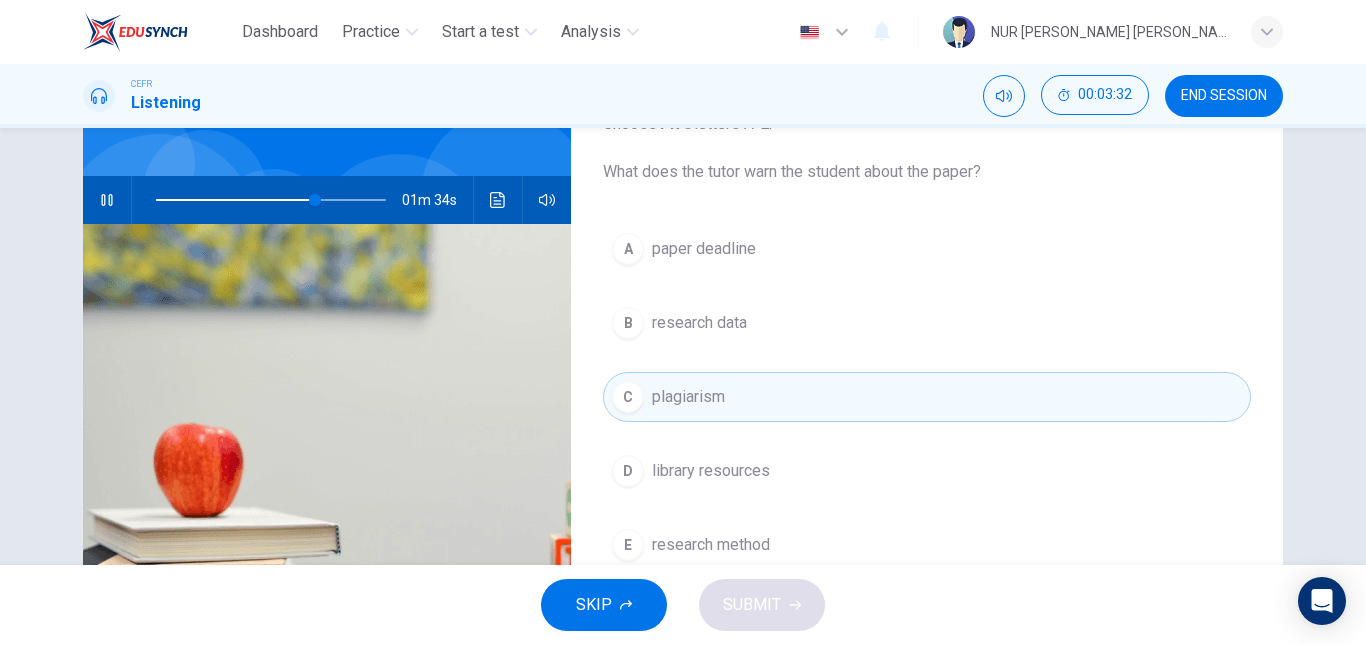 scroll, scrollTop: 151, scrollLeft: 0, axis: vertical 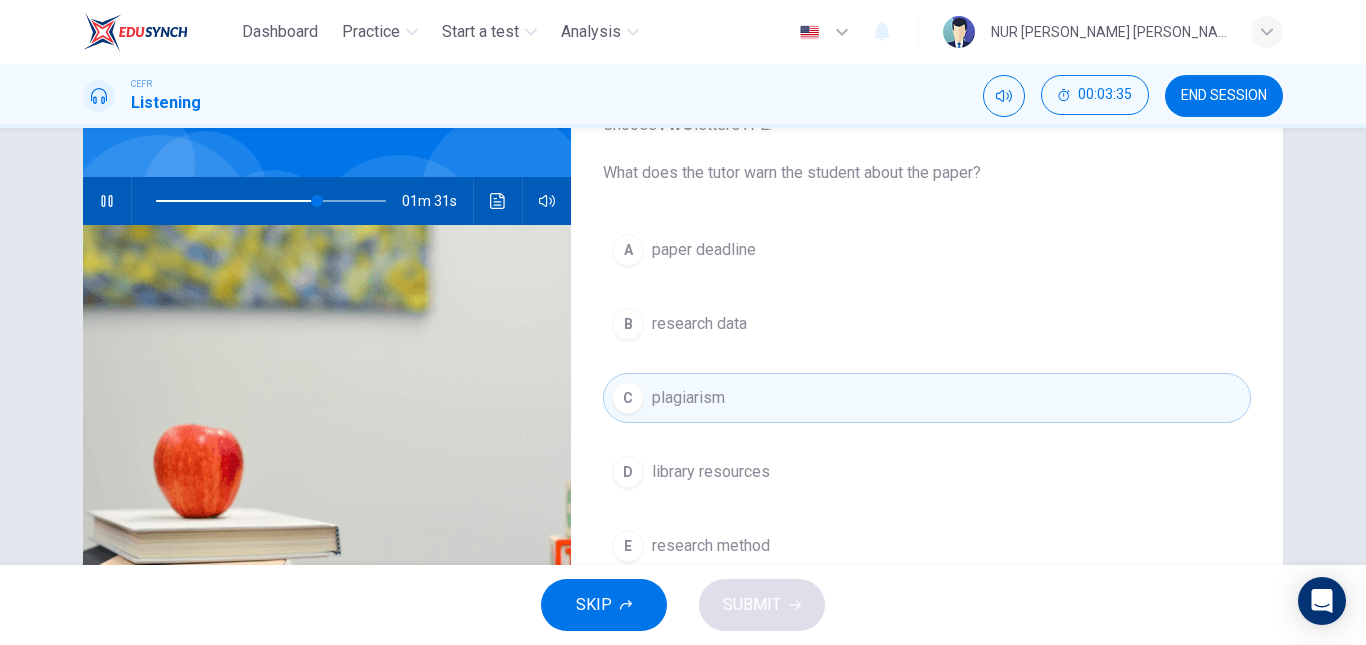 click on "research data" at bounding box center (699, 324) 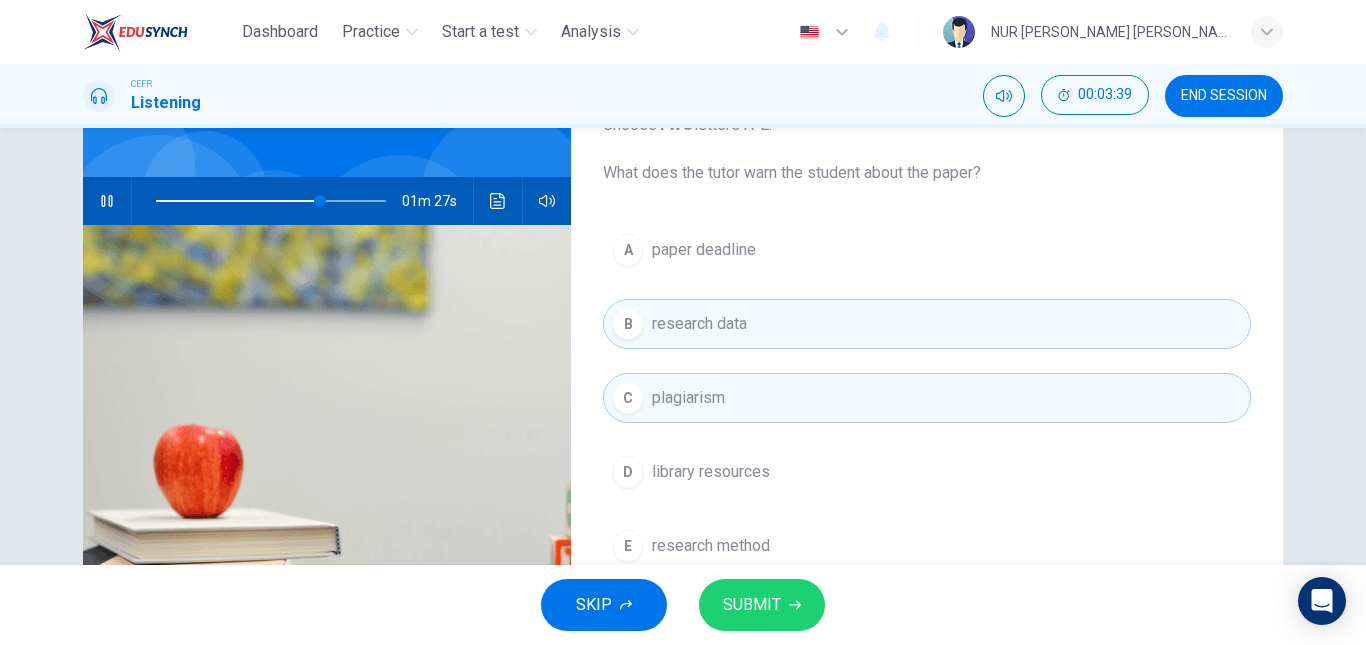 scroll, scrollTop: 77, scrollLeft: 0, axis: vertical 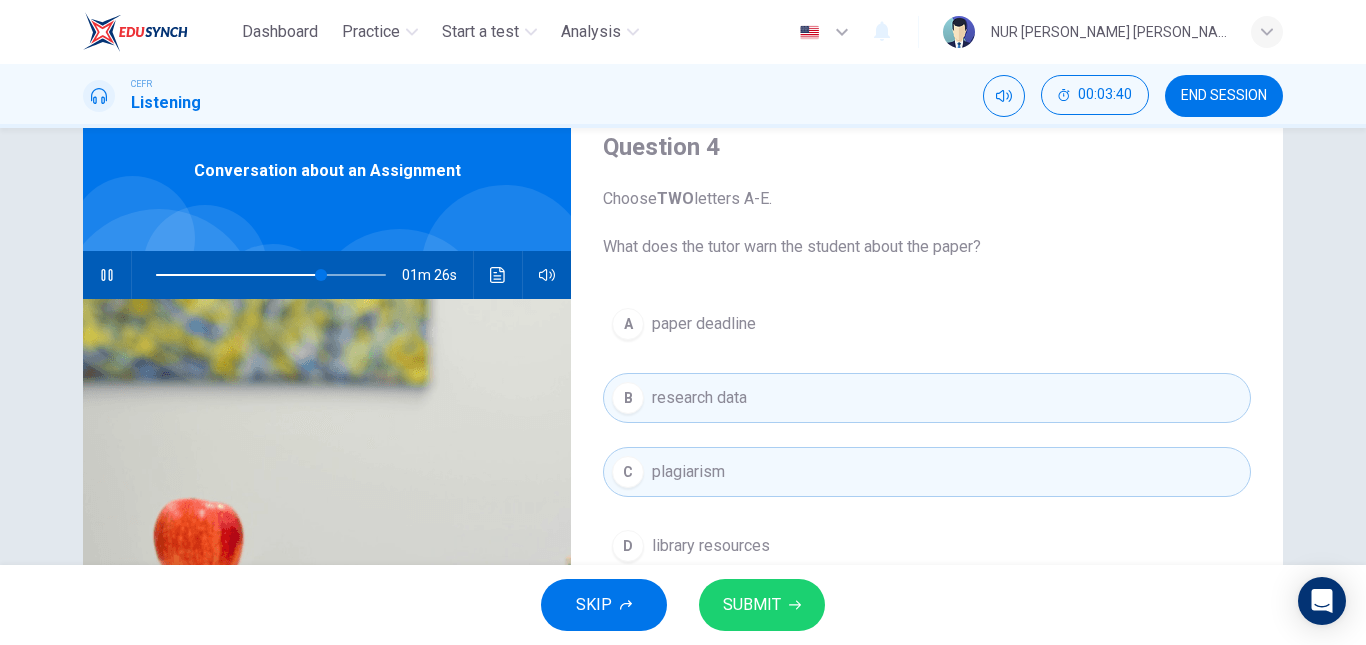 click on "SUBMIT" at bounding box center [762, 605] 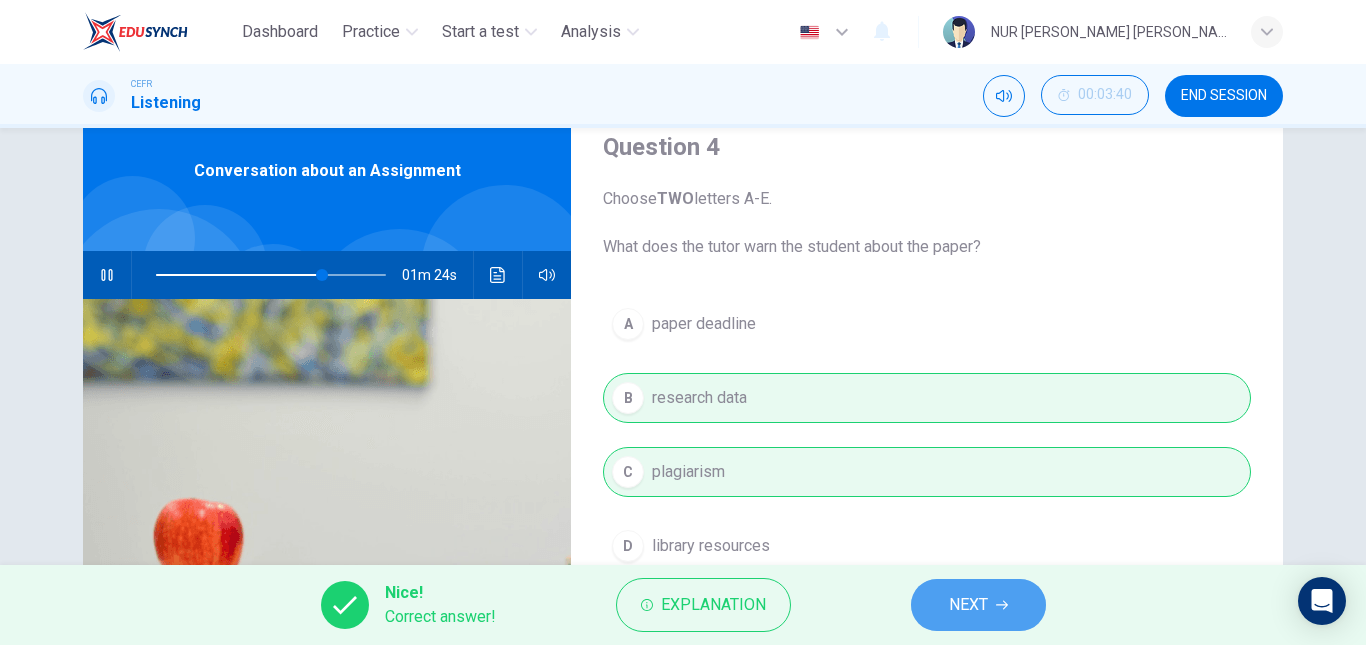 click on "NEXT" at bounding box center [968, 605] 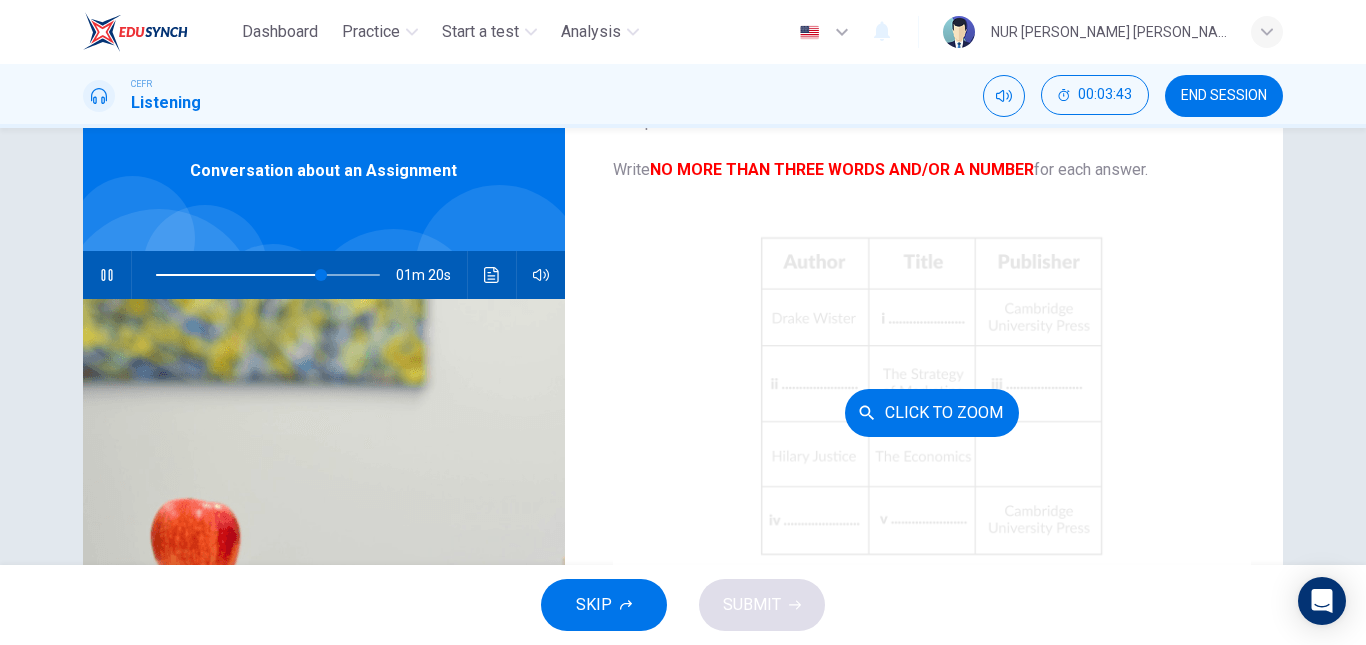 scroll, scrollTop: 79, scrollLeft: 0, axis: vertical 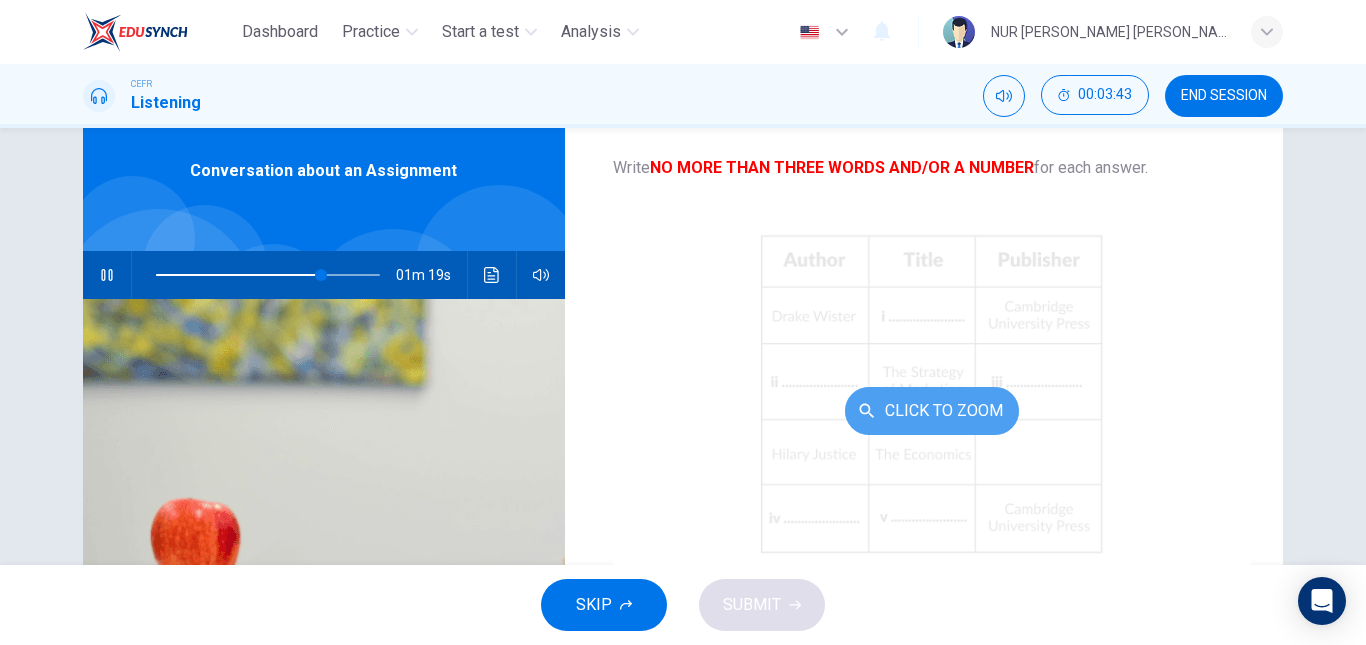 click on "Click to Zoom" at bounding box center (932, 411) 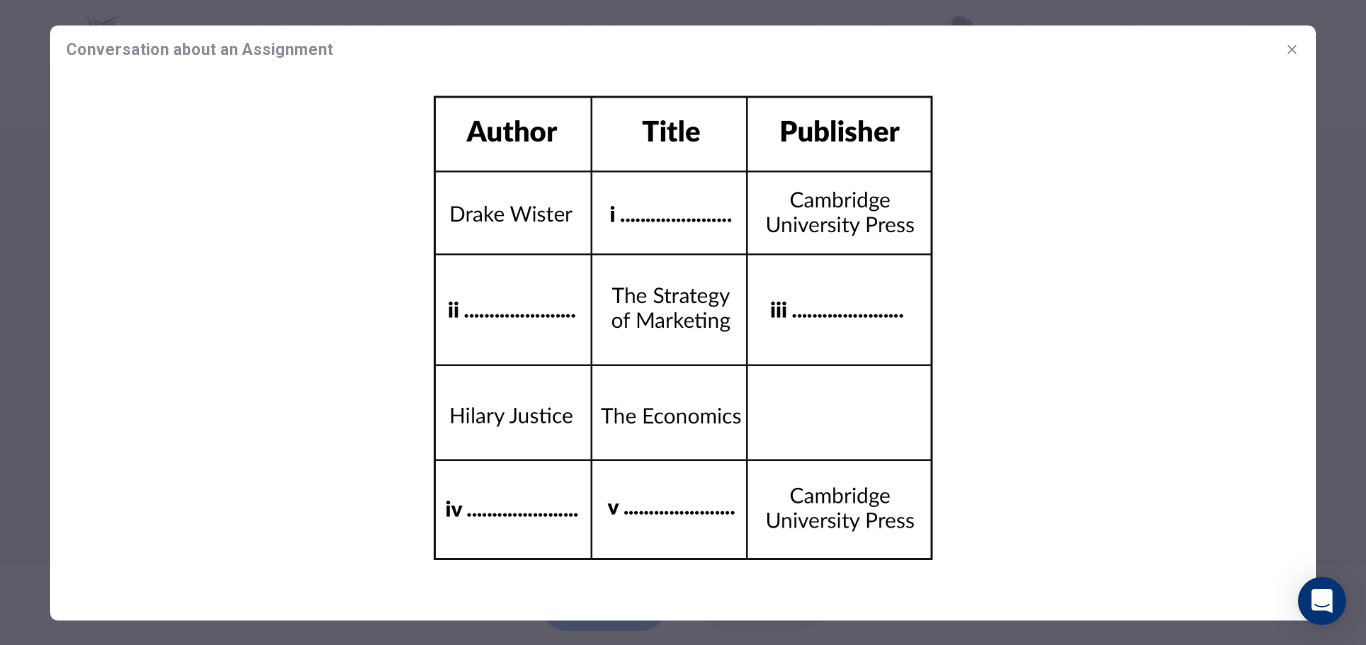 click at bounding box center (683, 328) 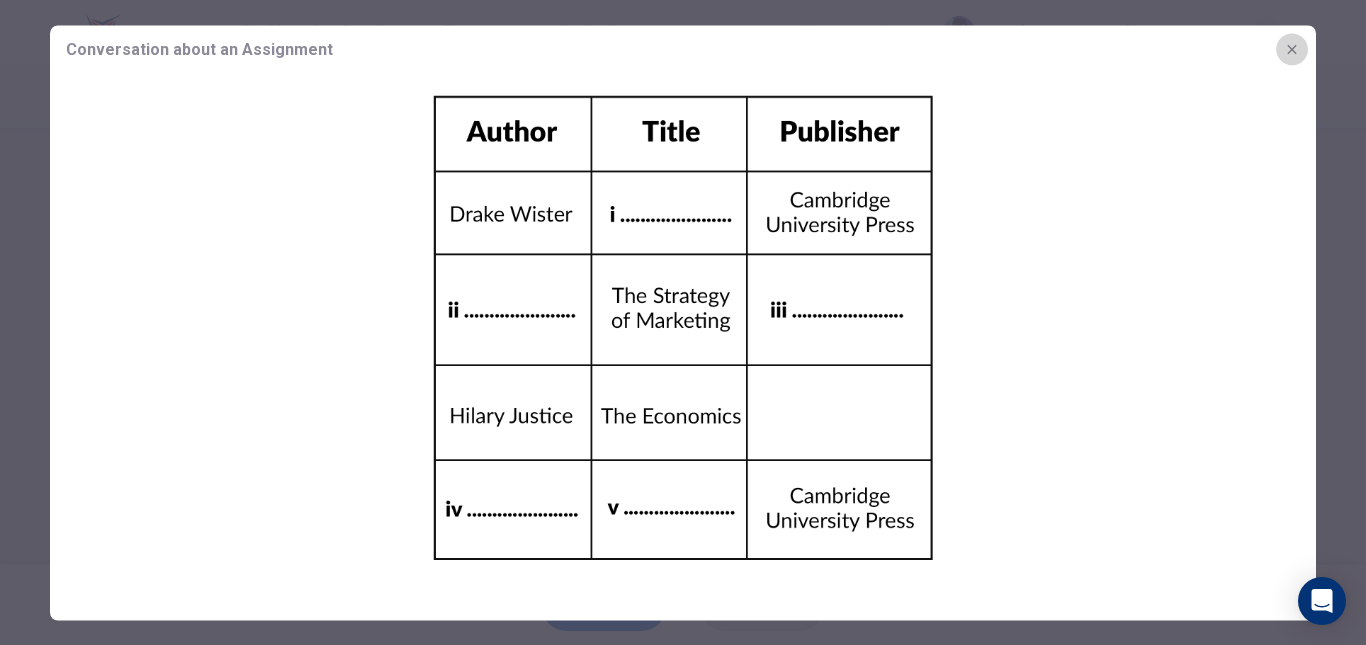 click 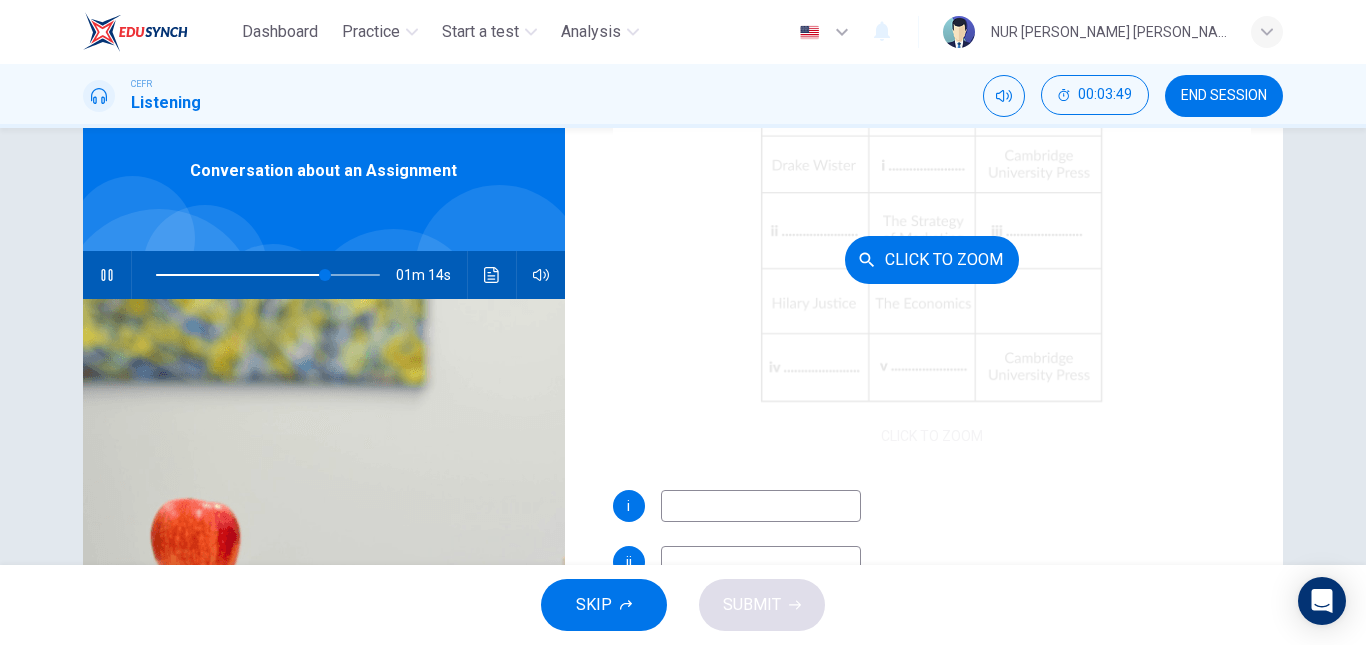 scroll, scrollTop: 229, scrollLeft: 0, axis: vertical 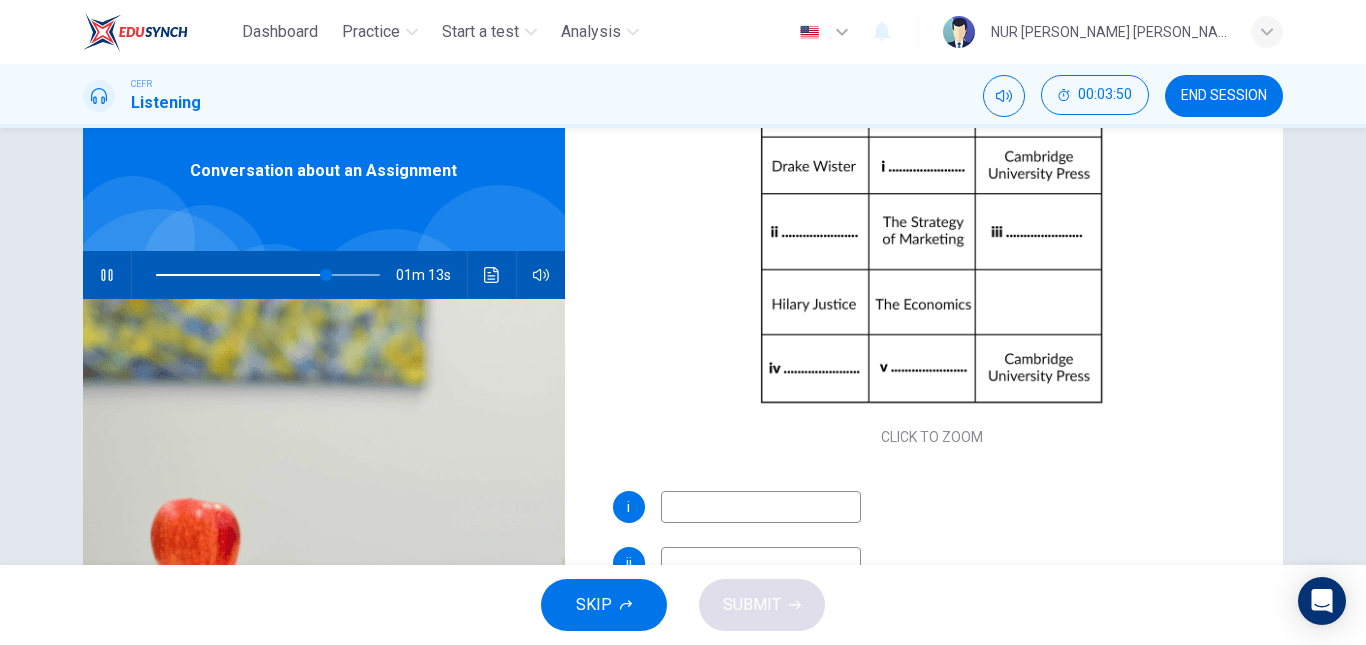 click at bounding box center [761, 507] 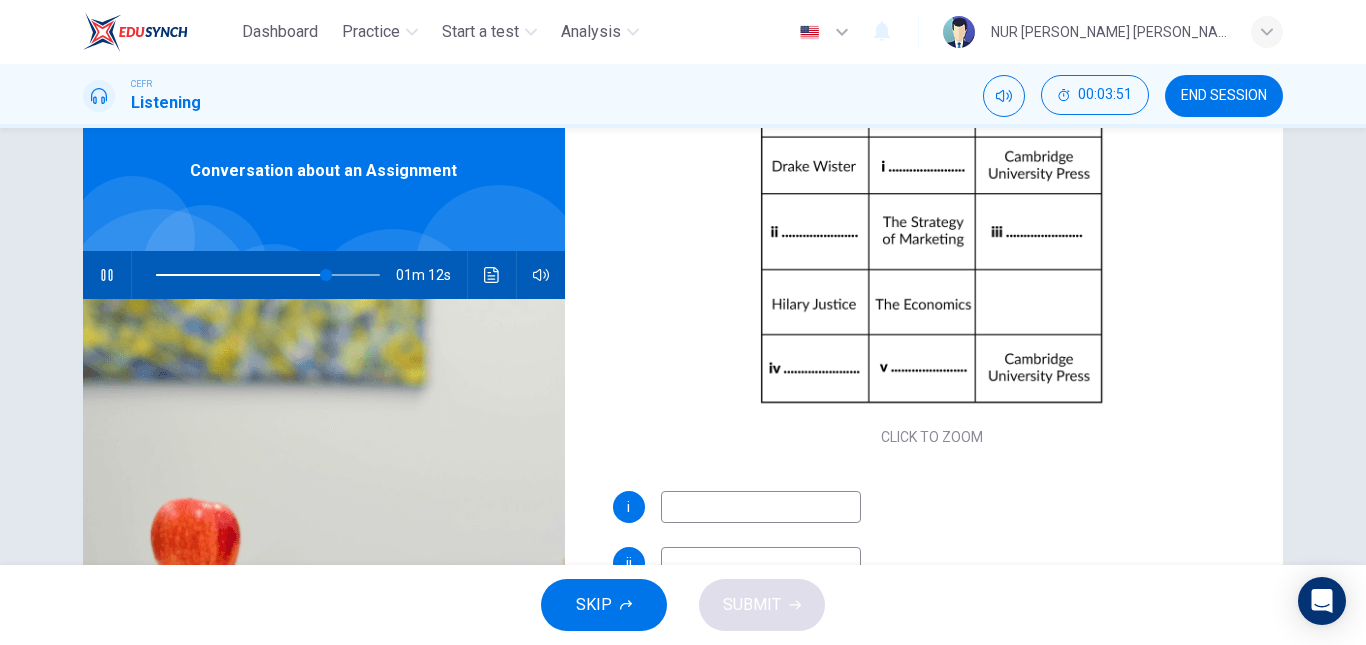 type on "77" 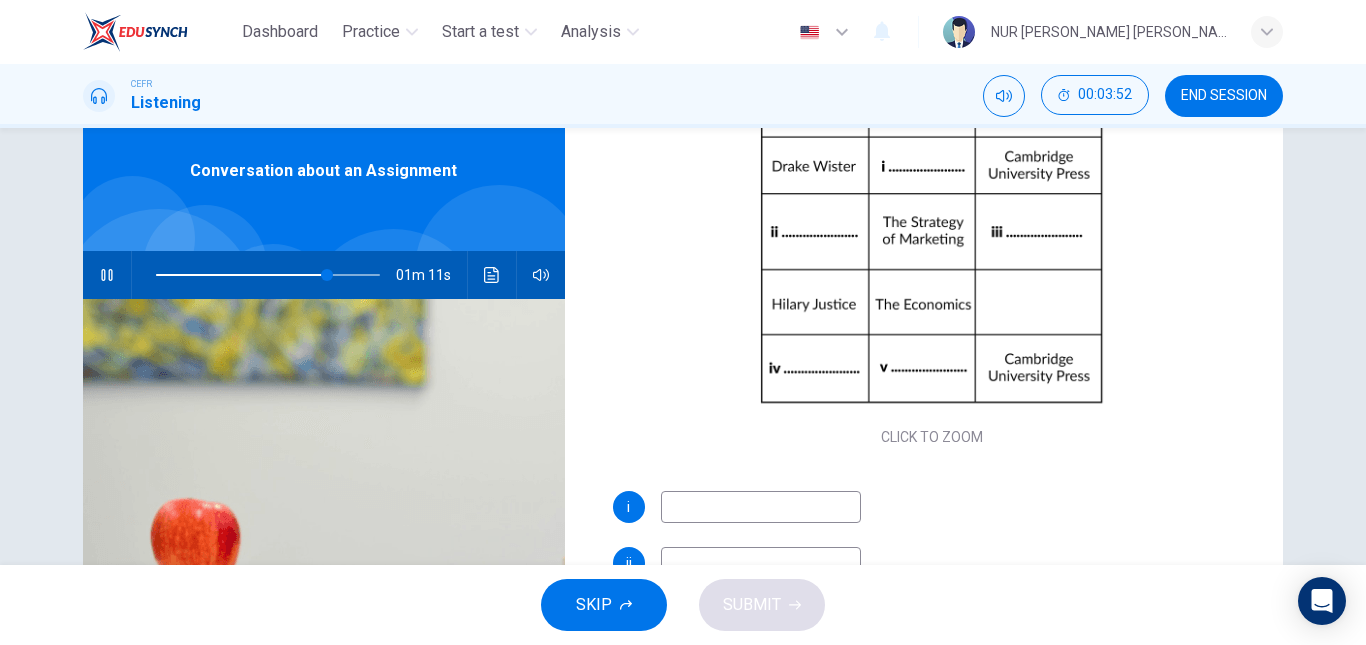 type on "g" 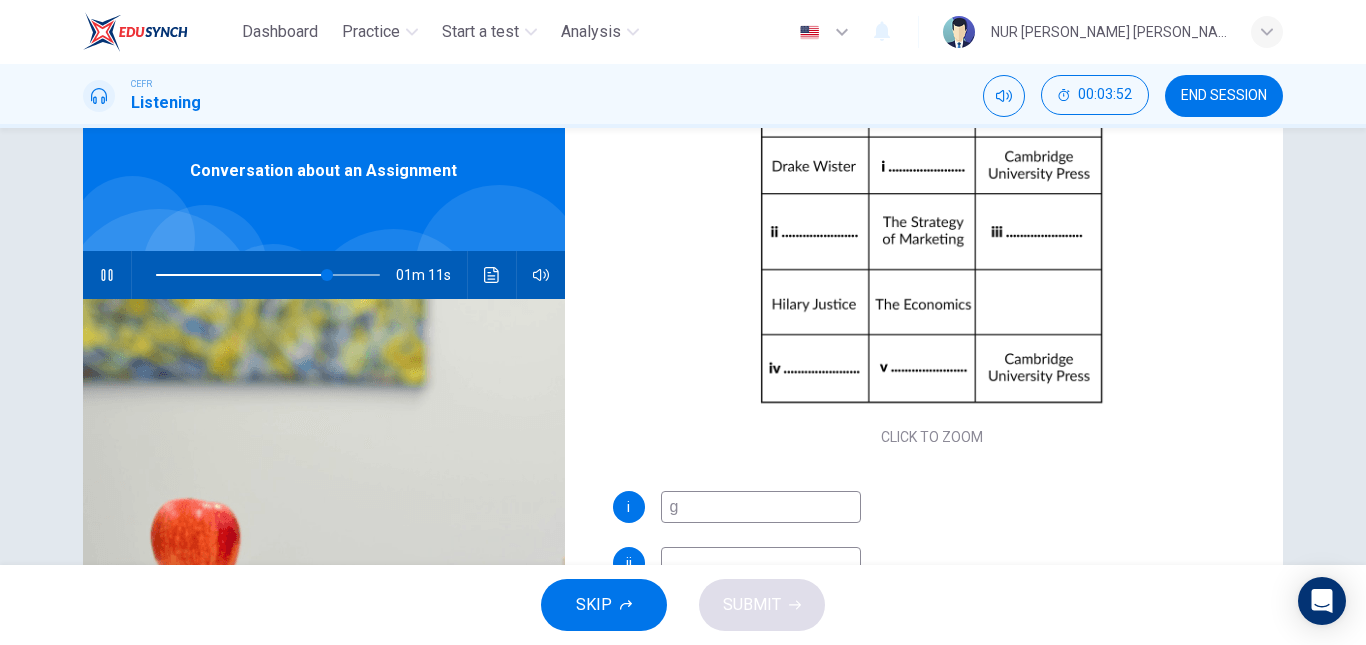type on "77" 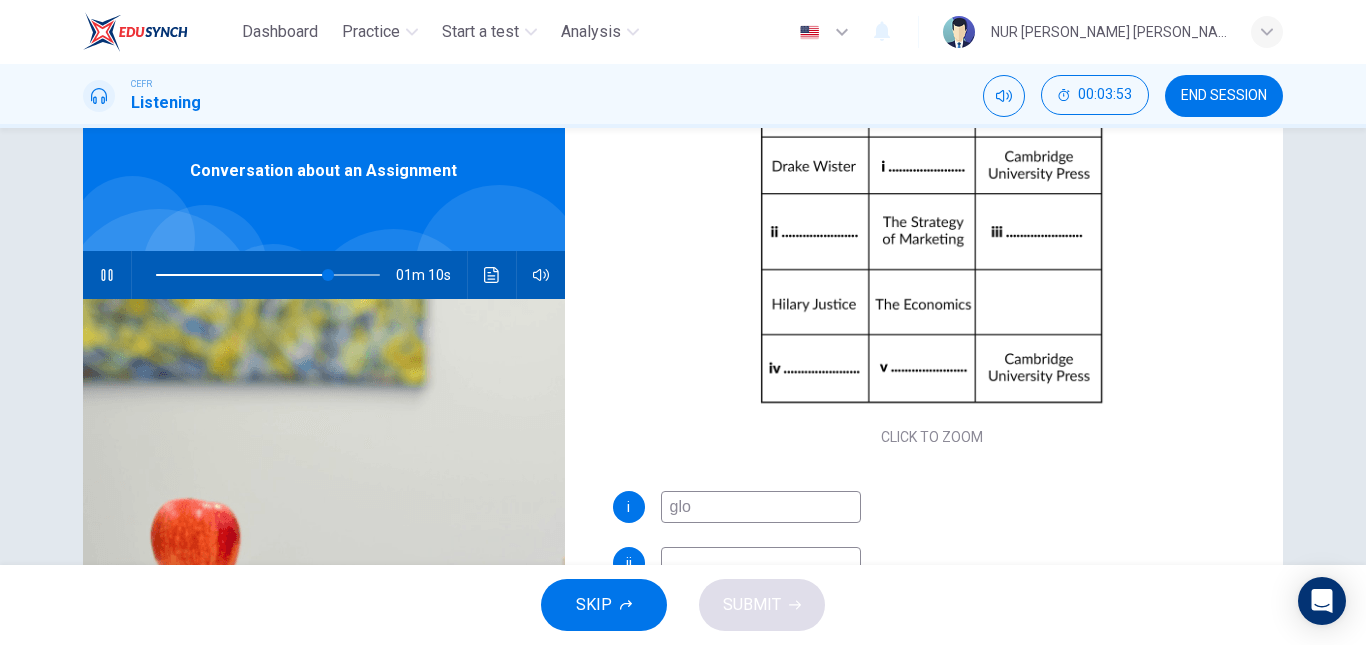 type on "glob" 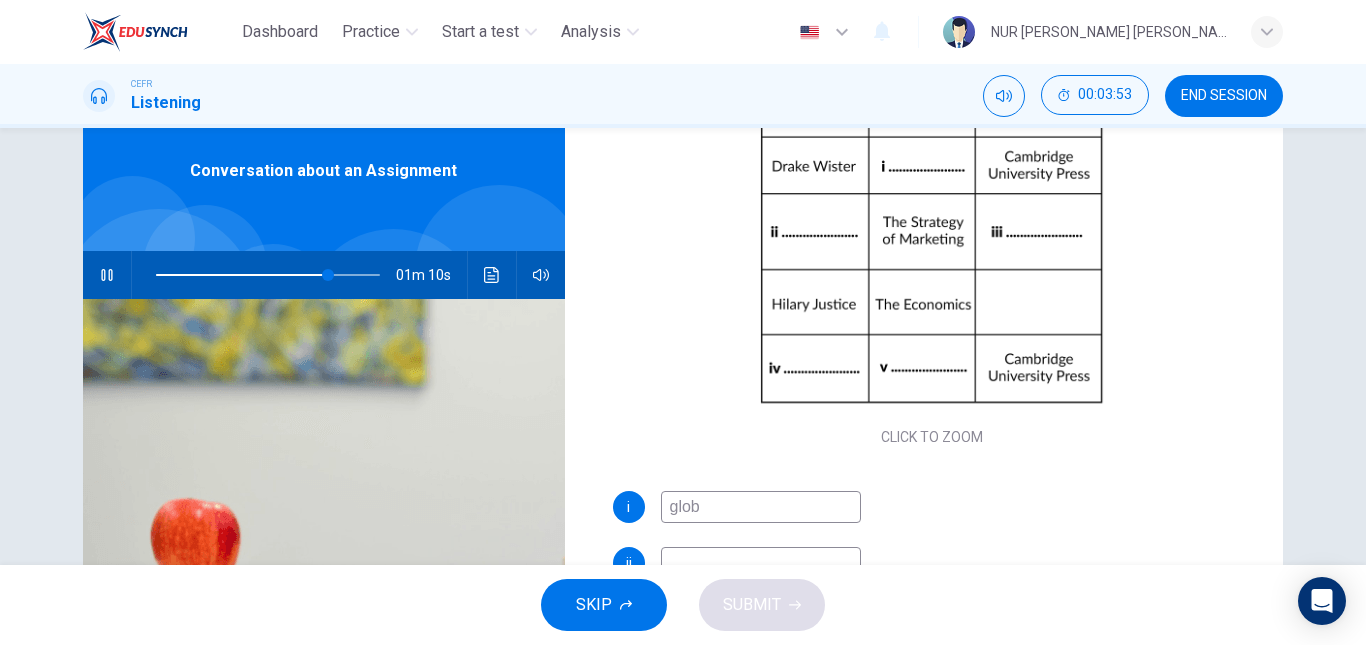 type on "77" 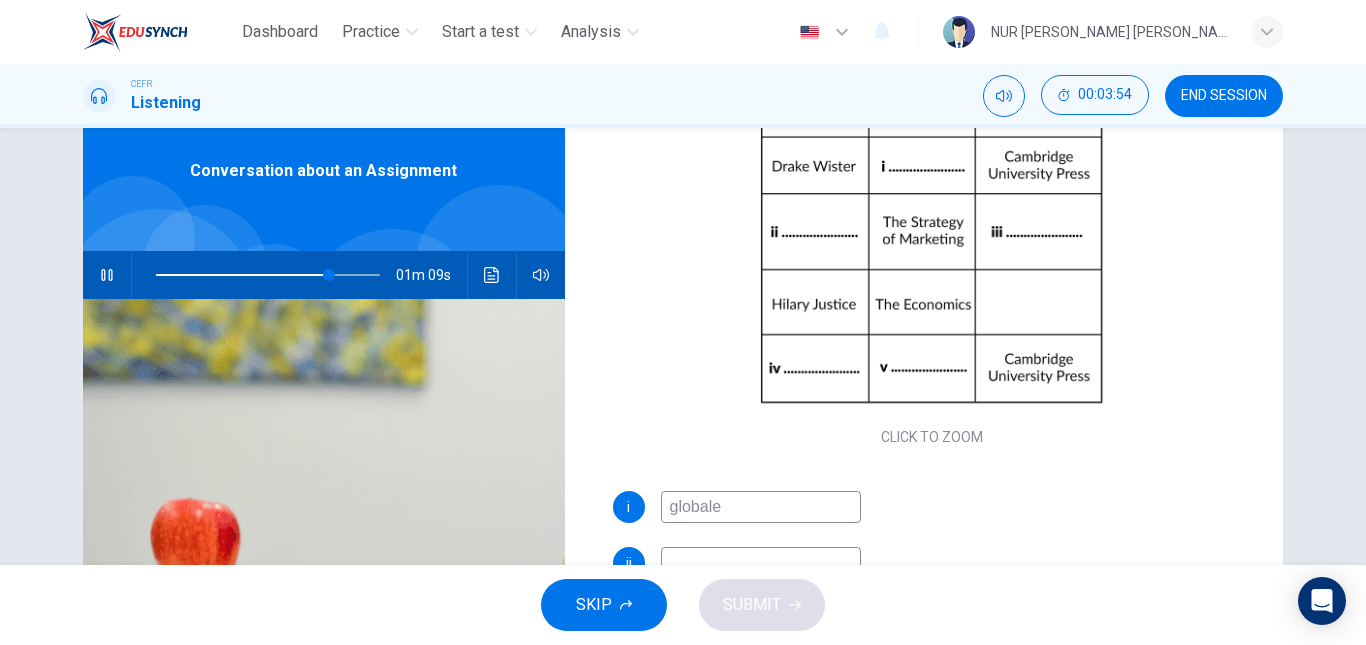 type on "globalec" 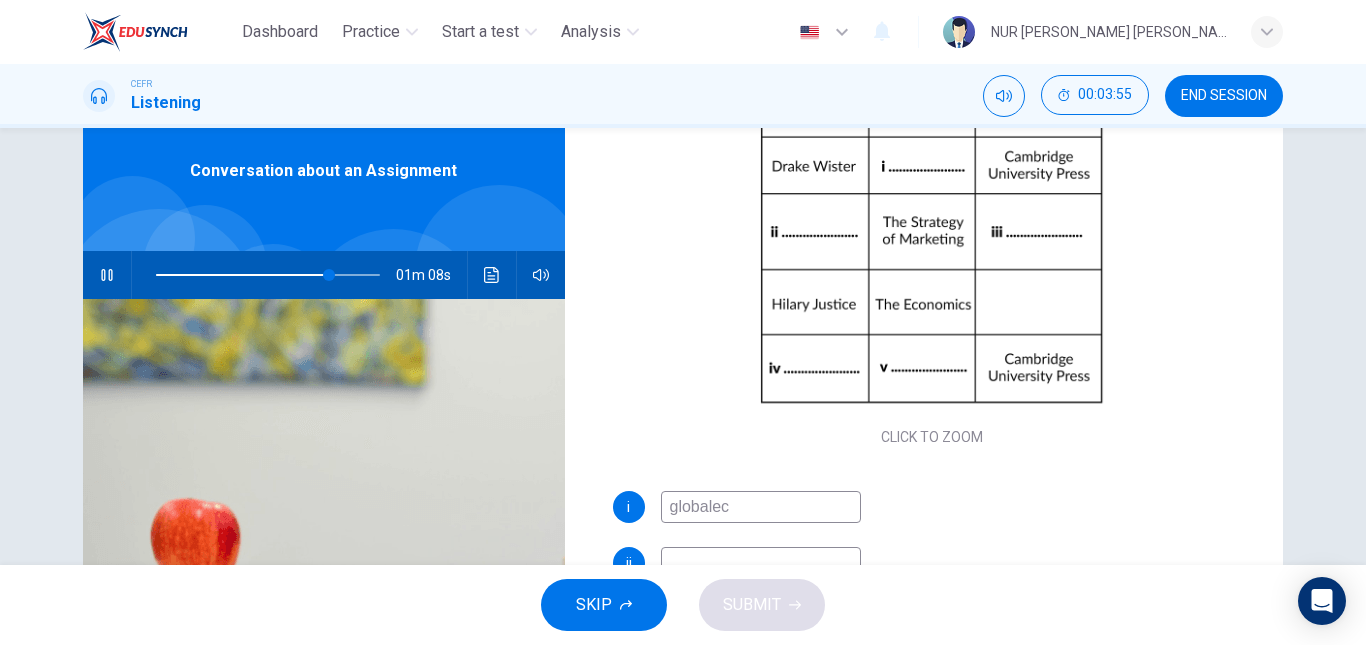 type on "78" 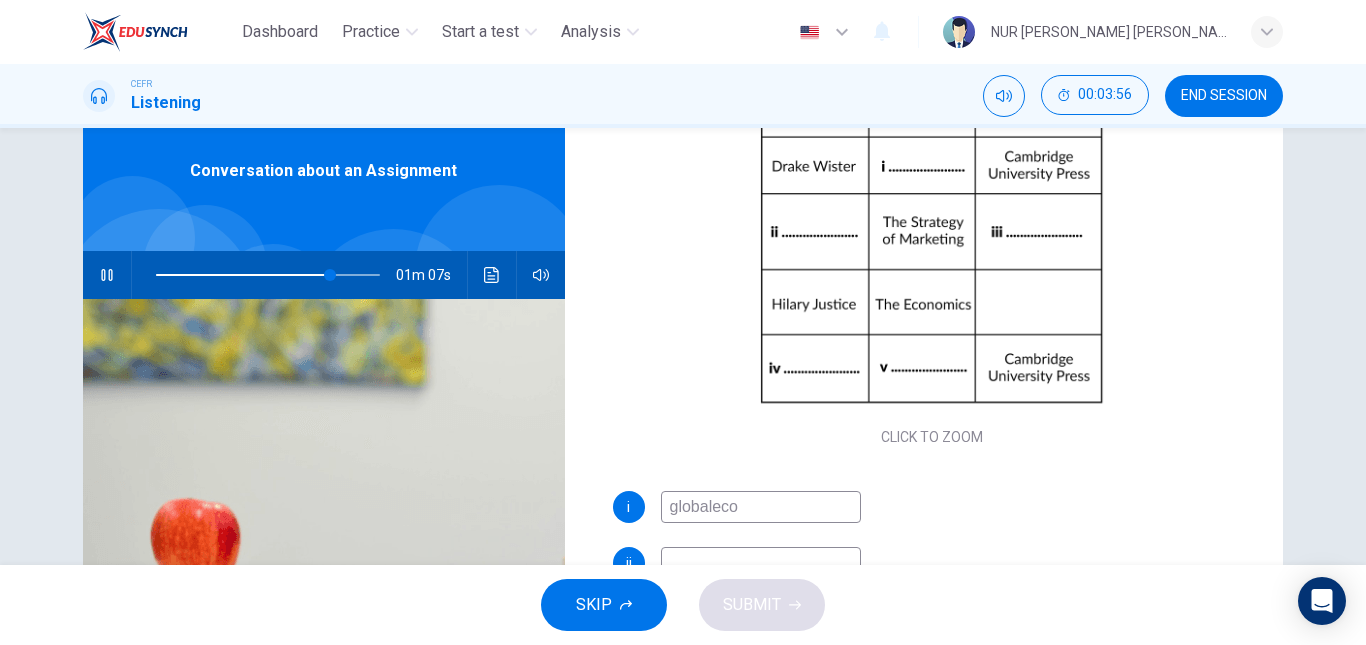 type on "globalecon" 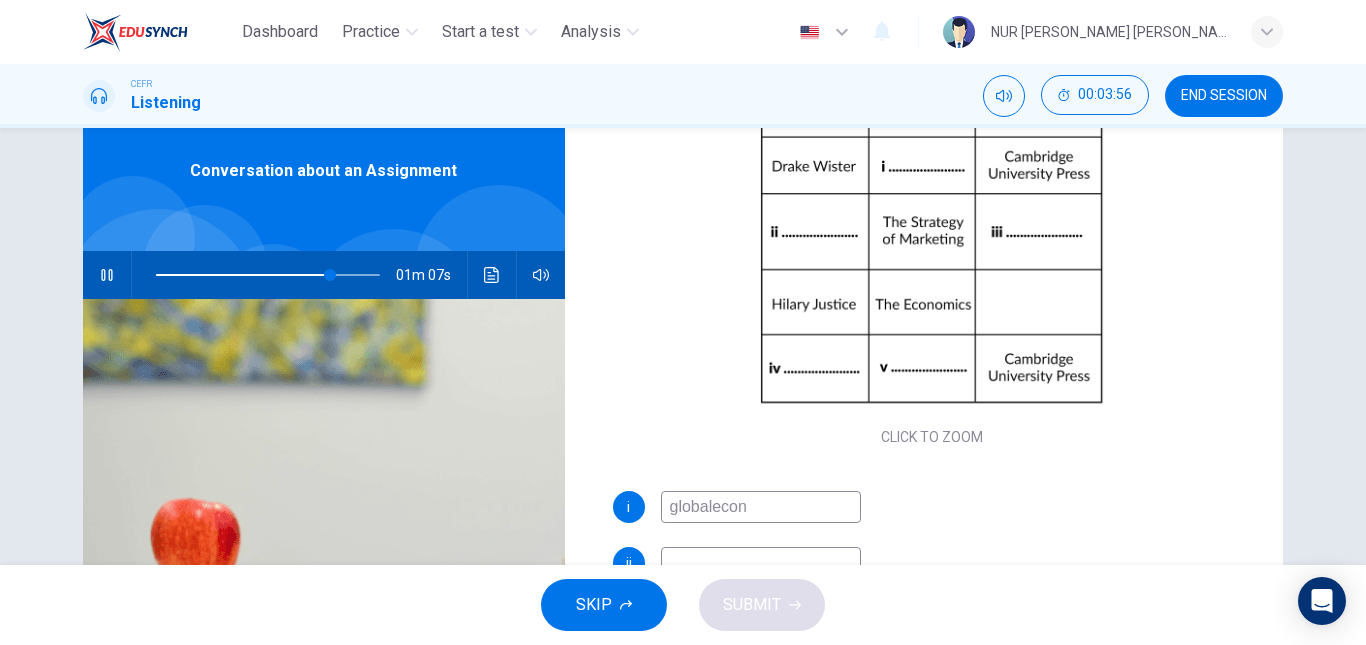 type on "78" 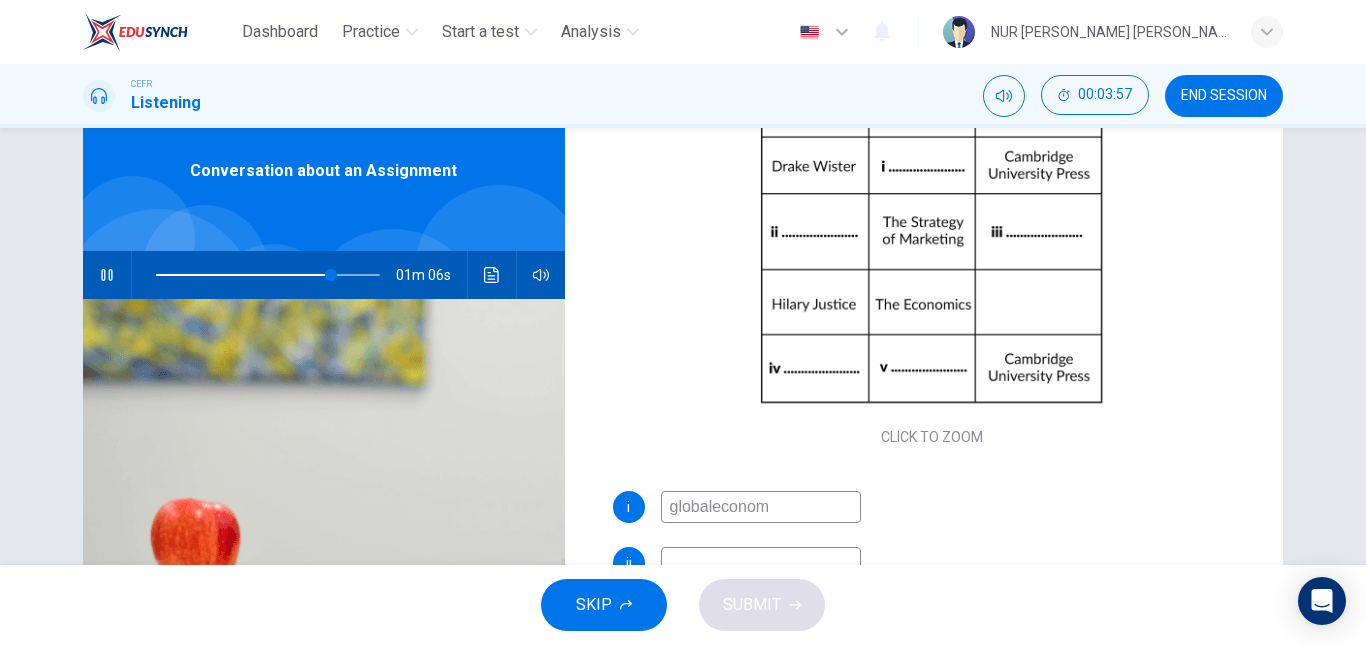 type on "globaleconomy" 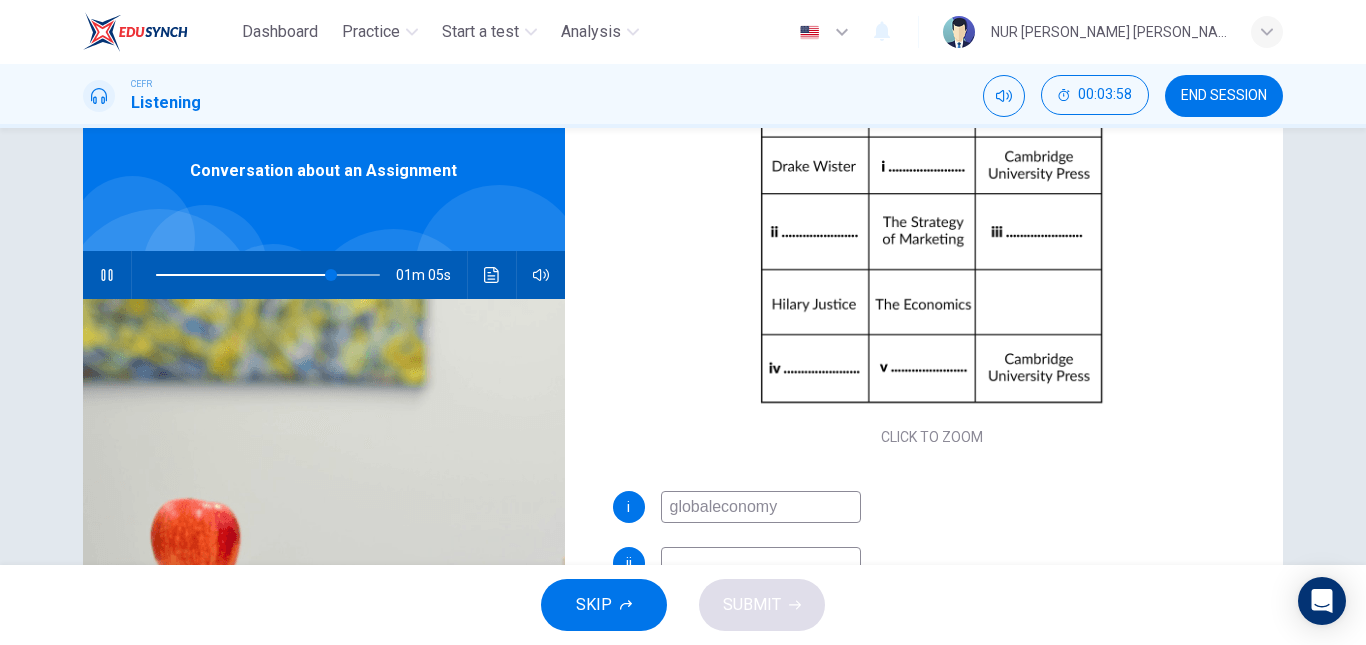 click on "globaleconomy" at bounding box center (761, 507) 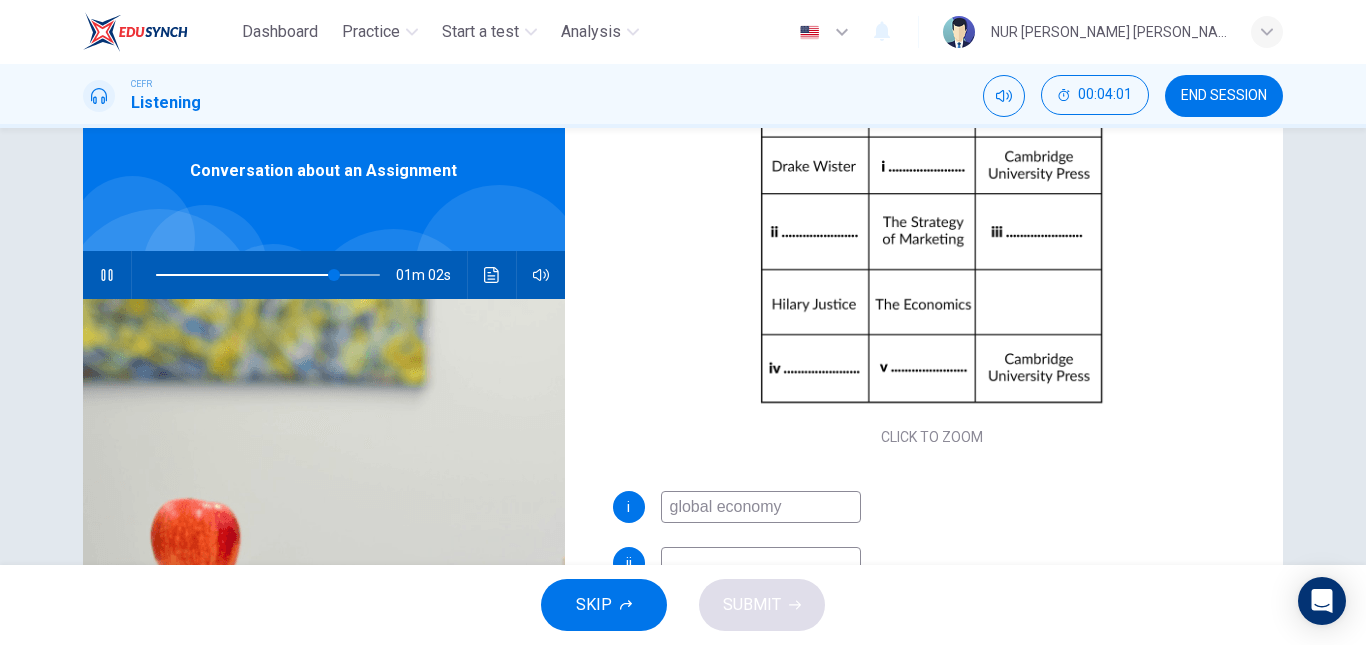 type on "80" 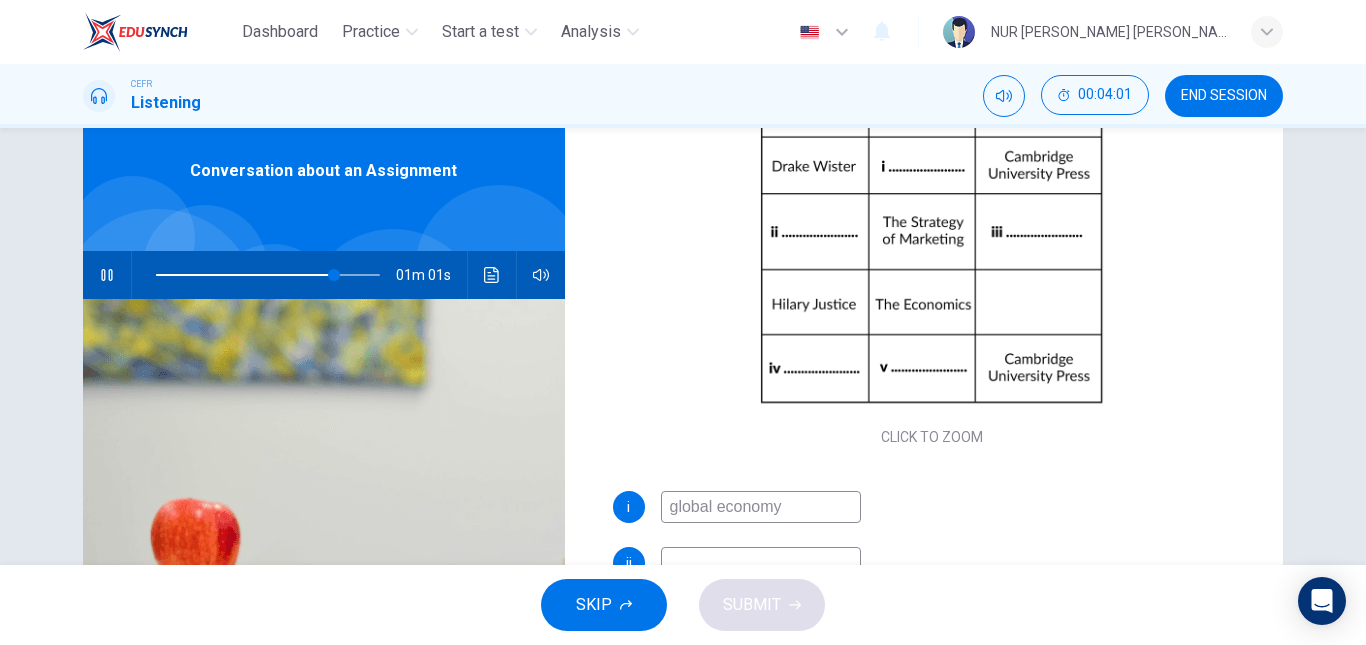 click at bounding box center (761, 563) 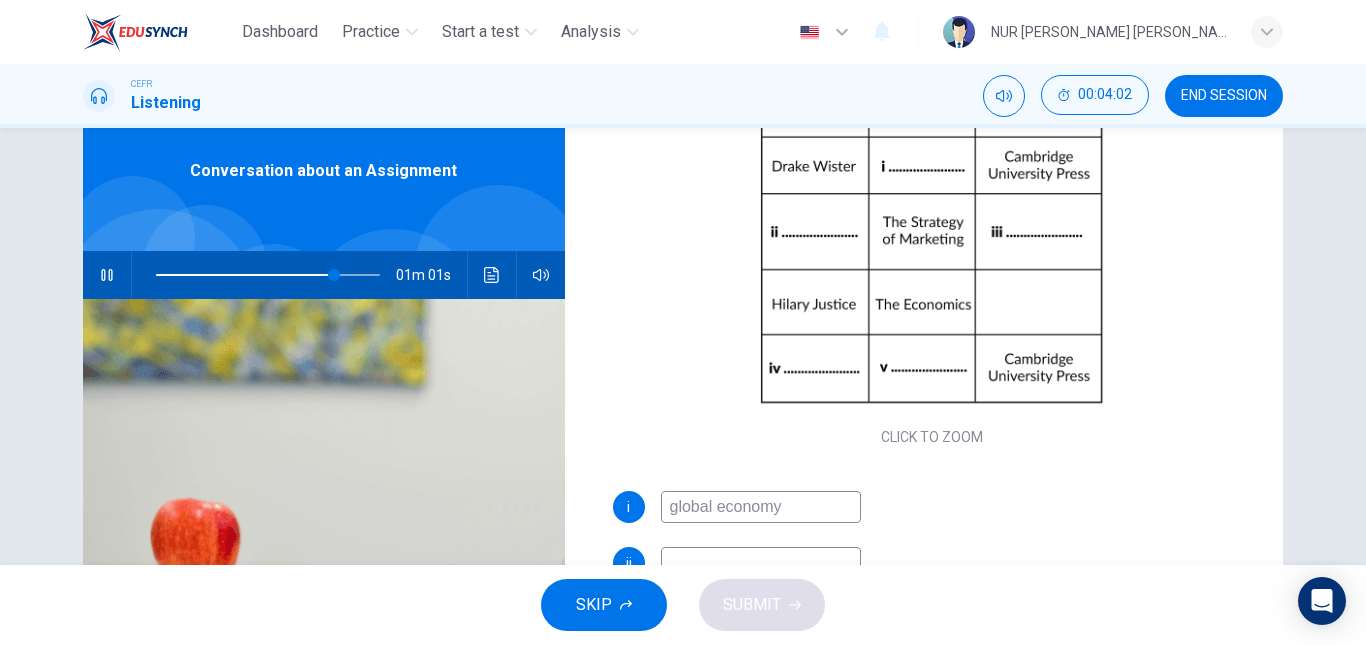 scroll, scrollTop: 230, scrollLeft: 0, axis: vertical 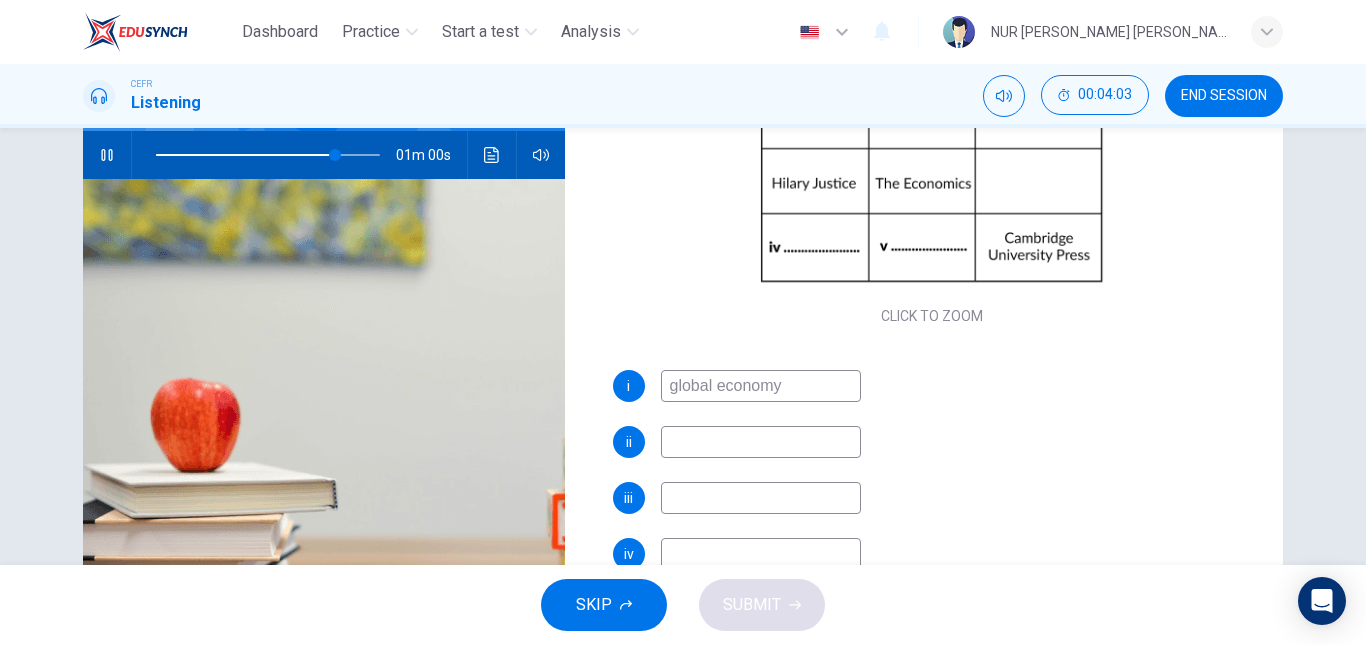 type on "80" 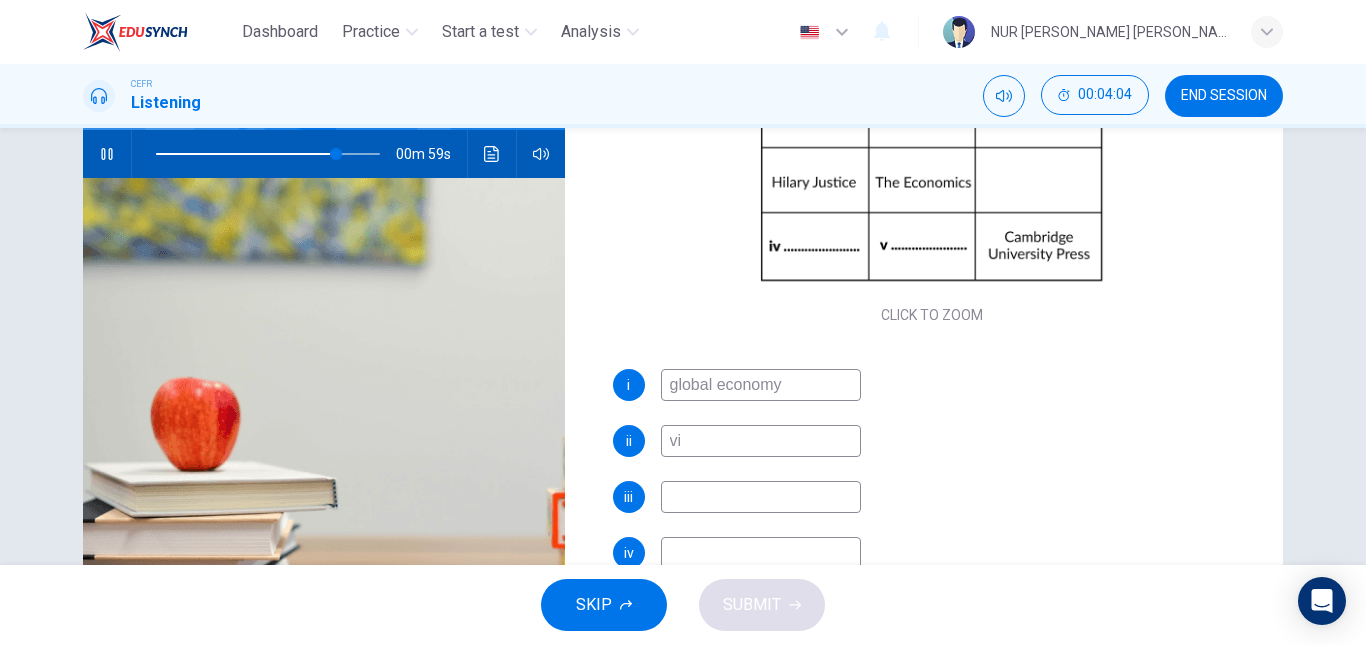 type on "vic" 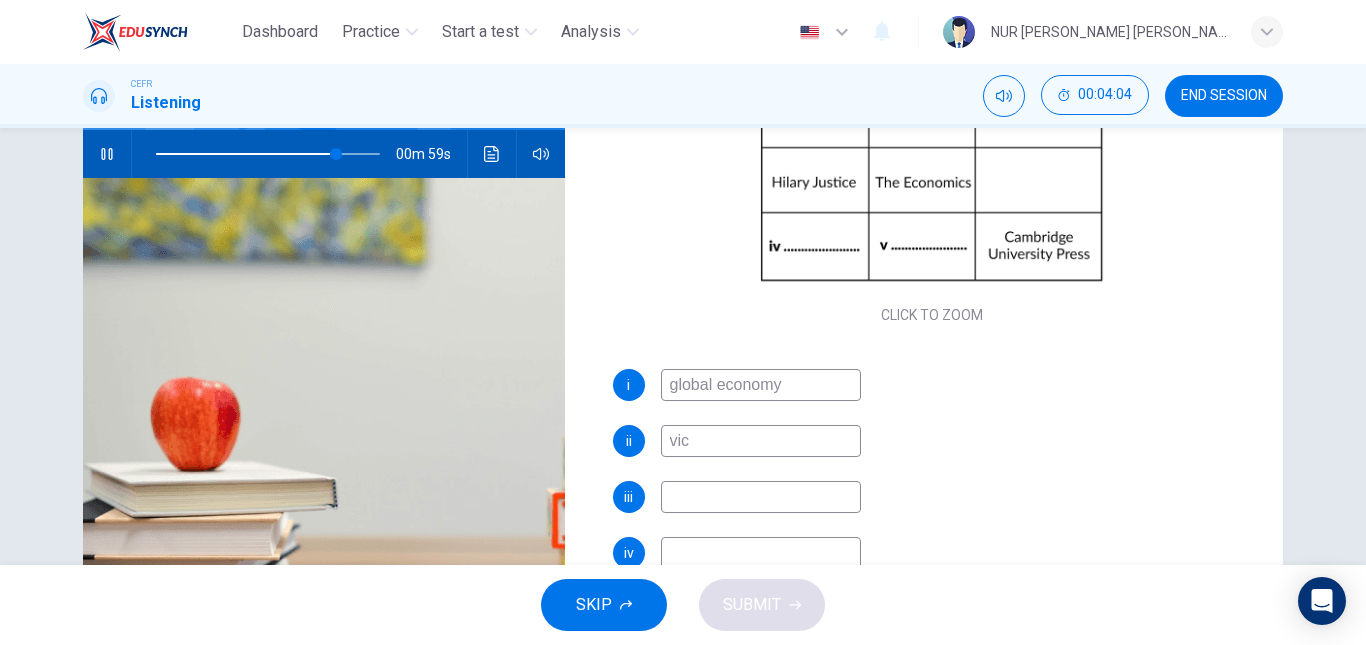 type on "81" 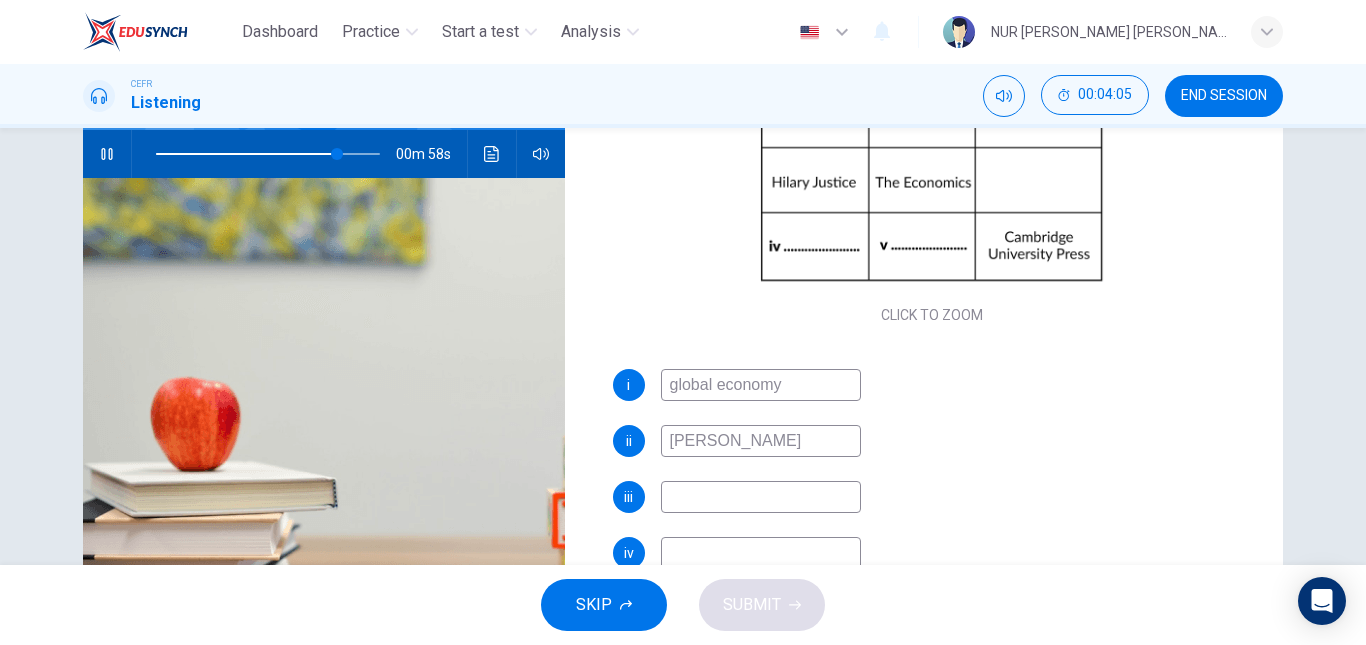type on "victory" 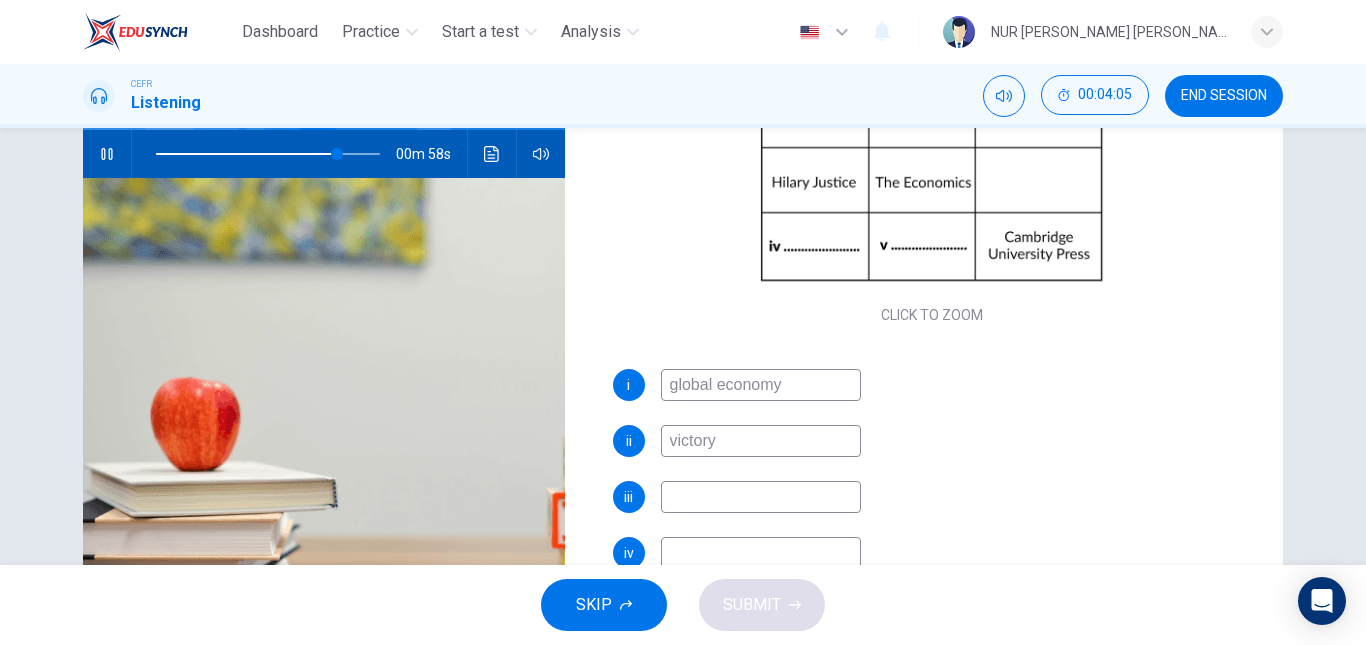 type on "81" 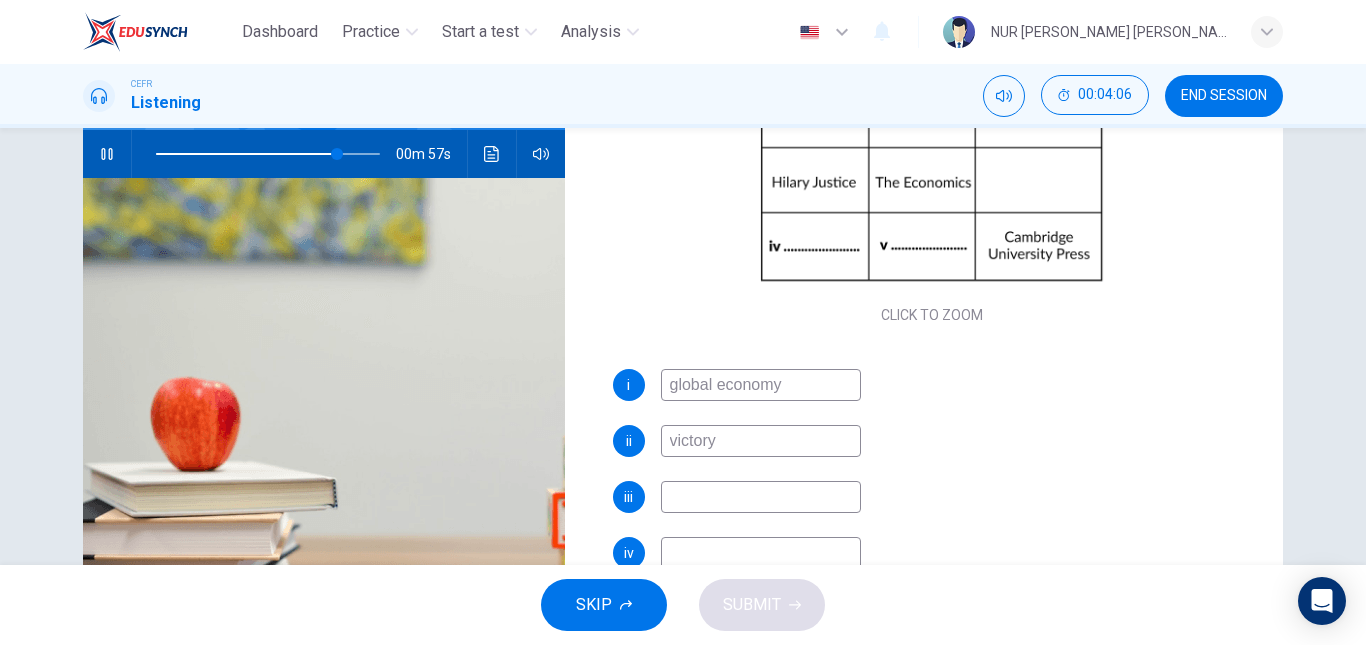 type on "victor" 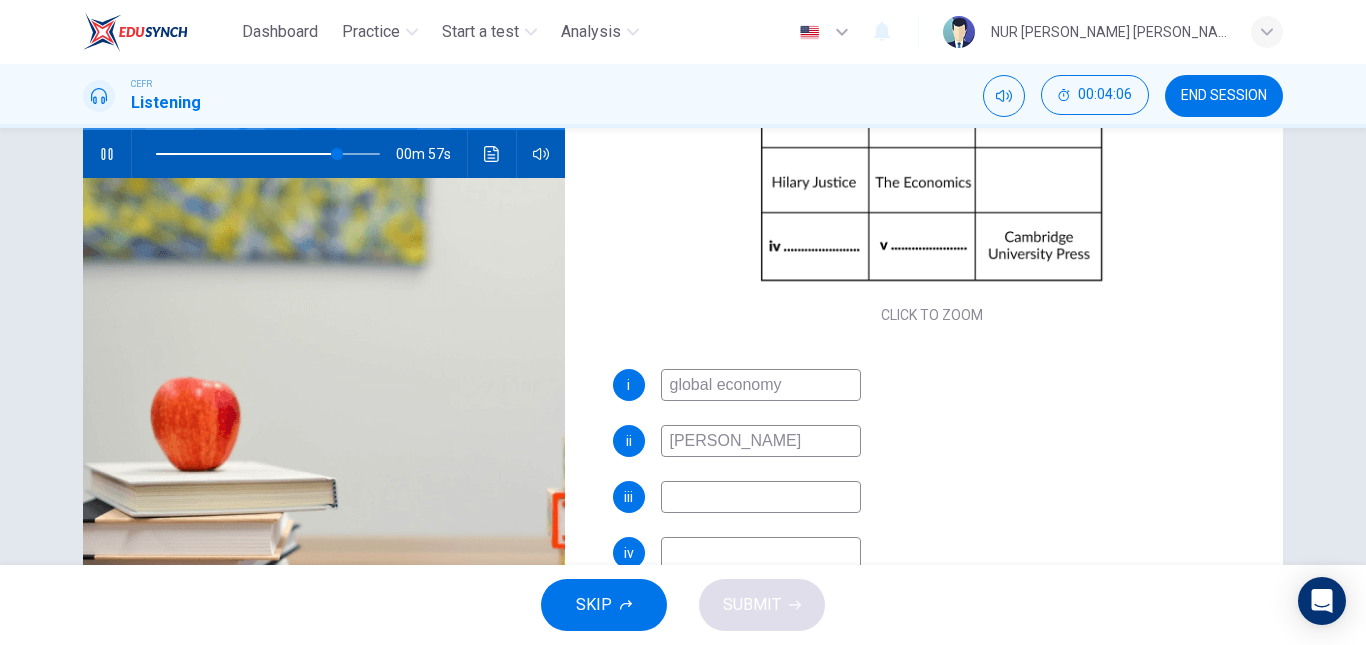 type on "81" 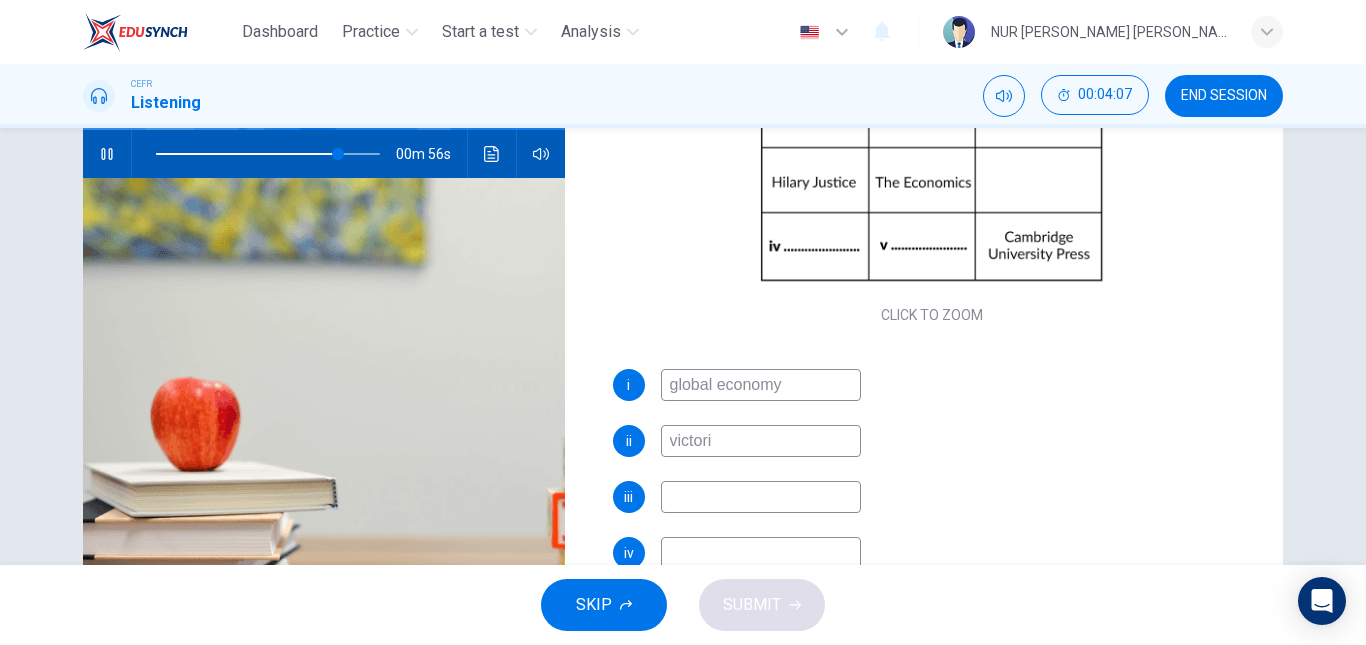 type on "victoria" 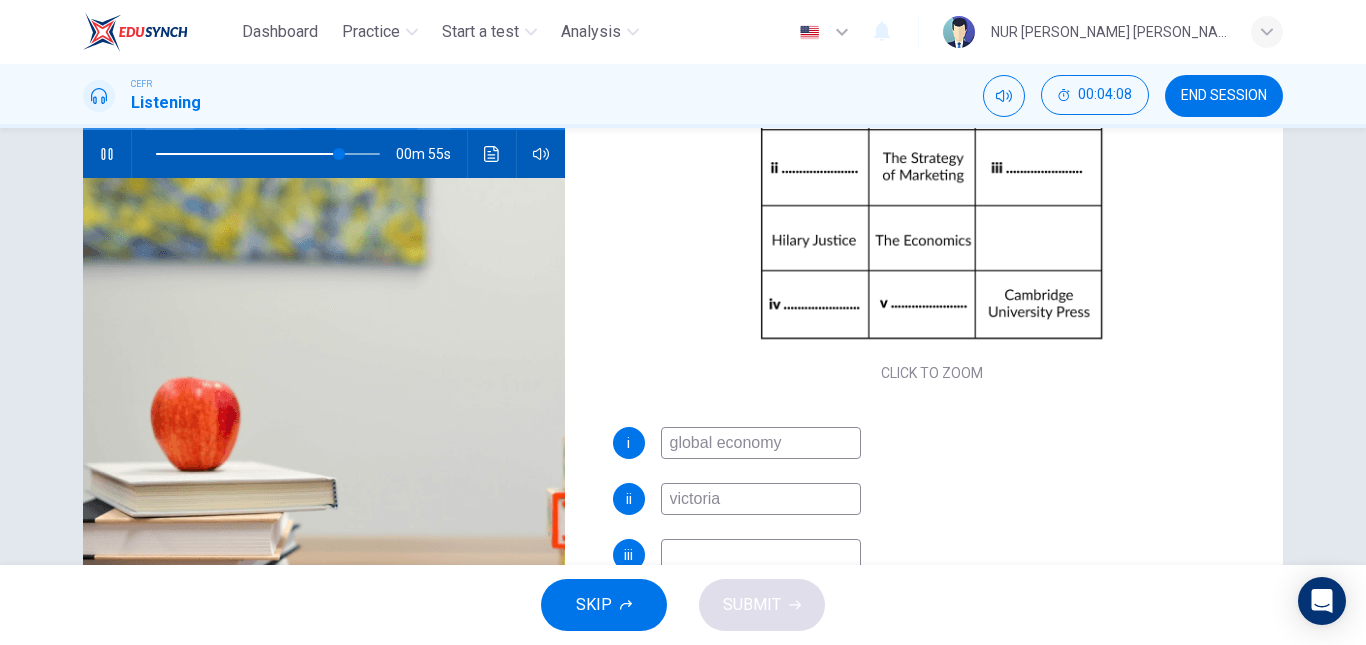 scroll, scrollTop: 230, scrollLeft: 0, axis: vertical 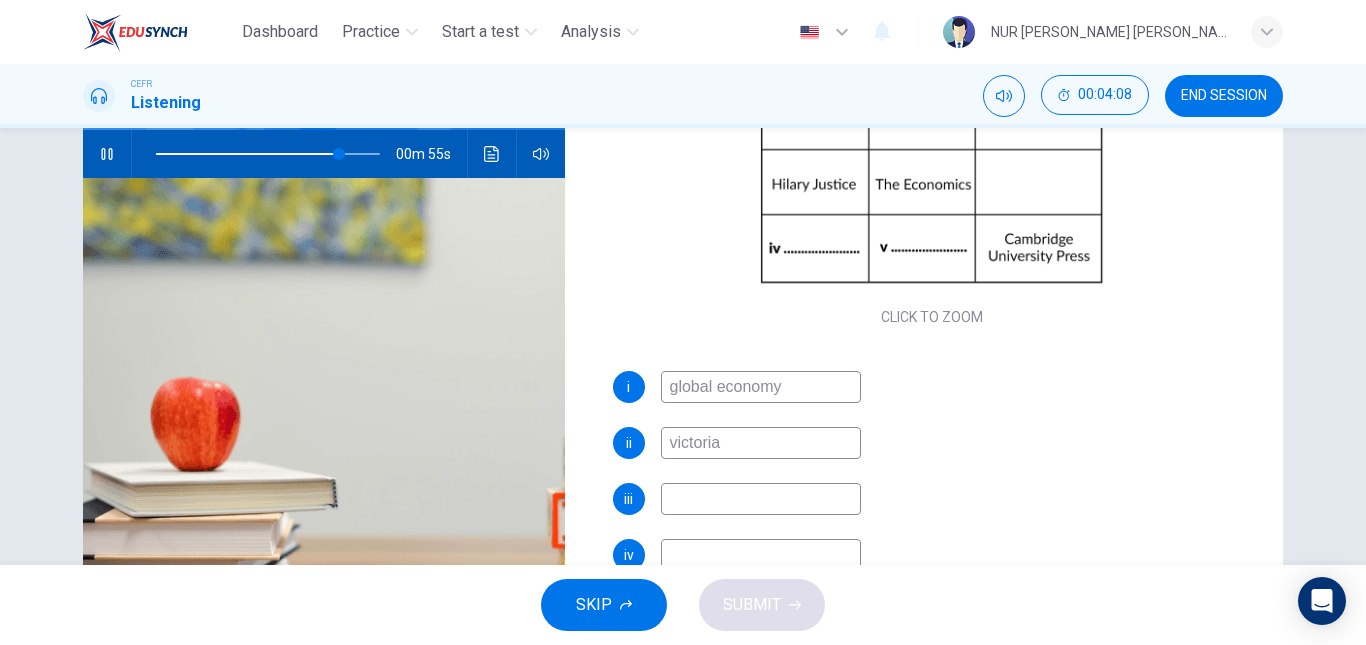 type on "82" 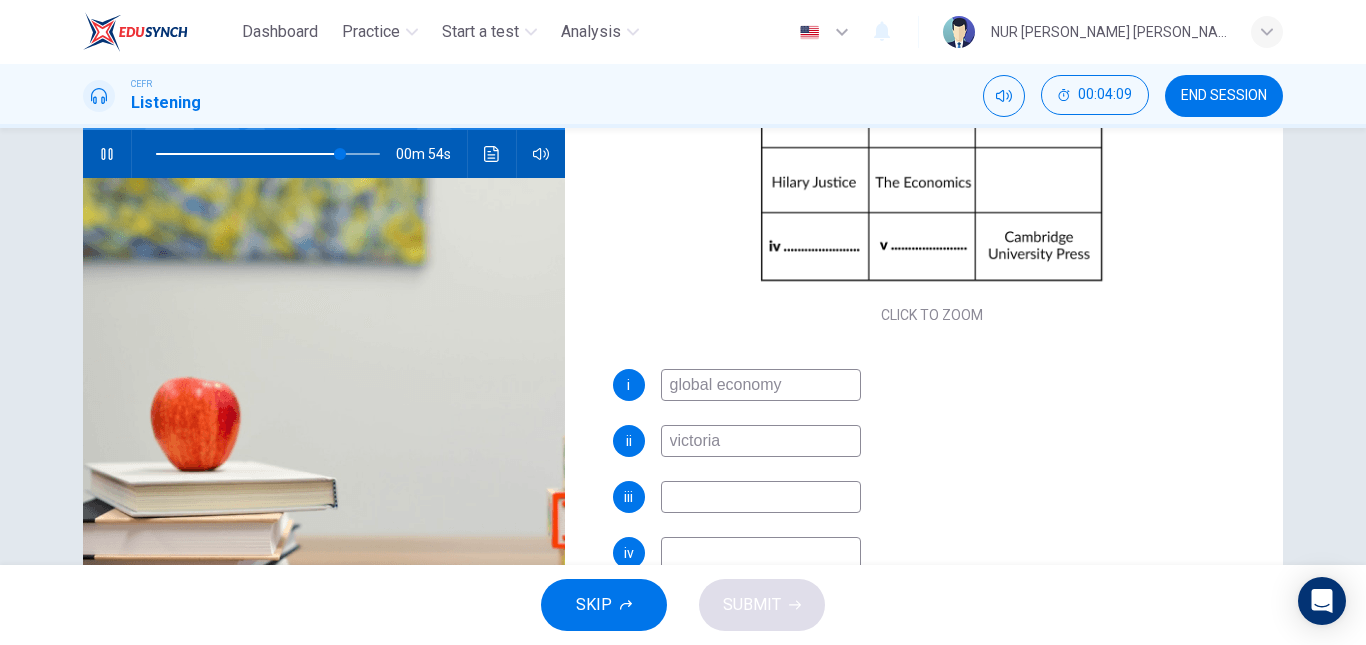 type on "victoria" 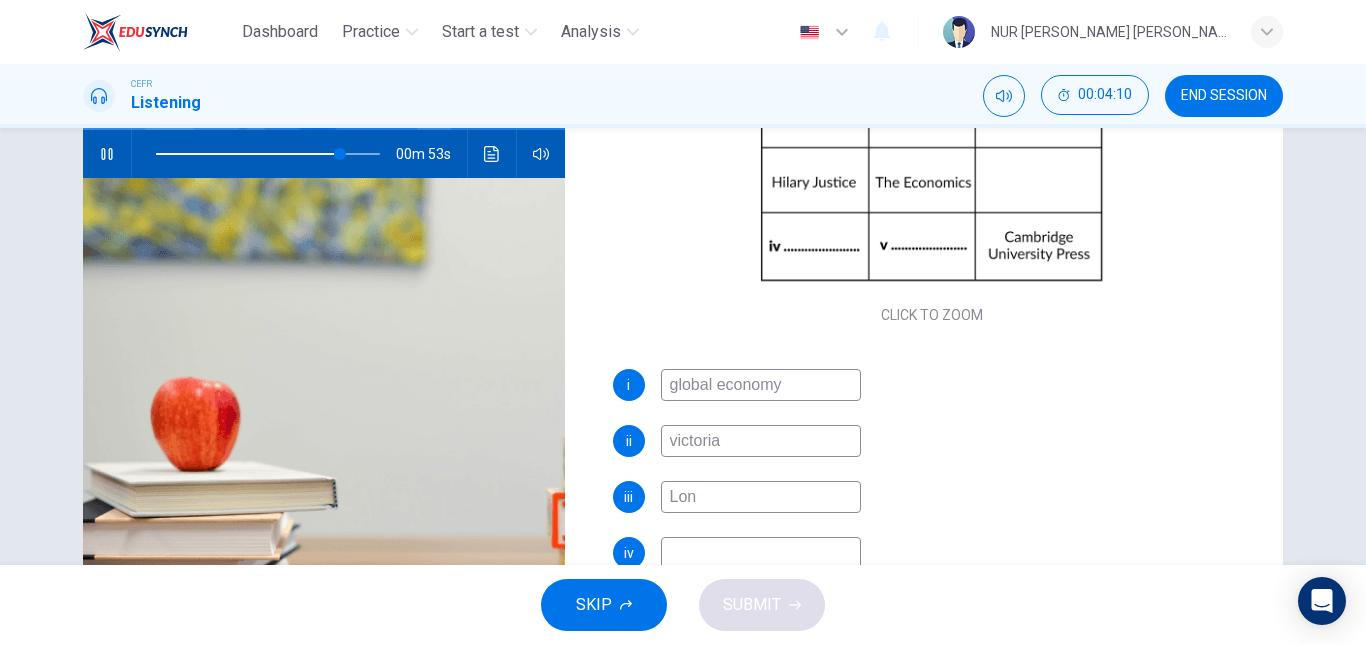 type on "Lond" 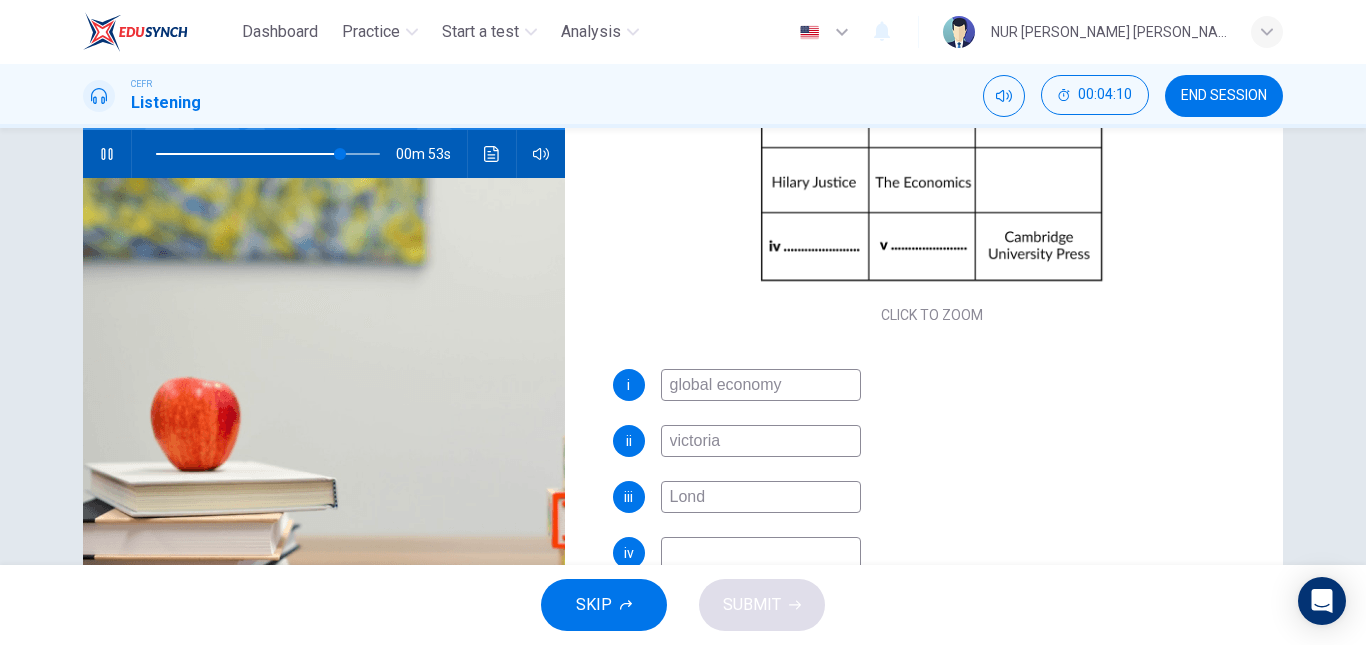 type on "83" 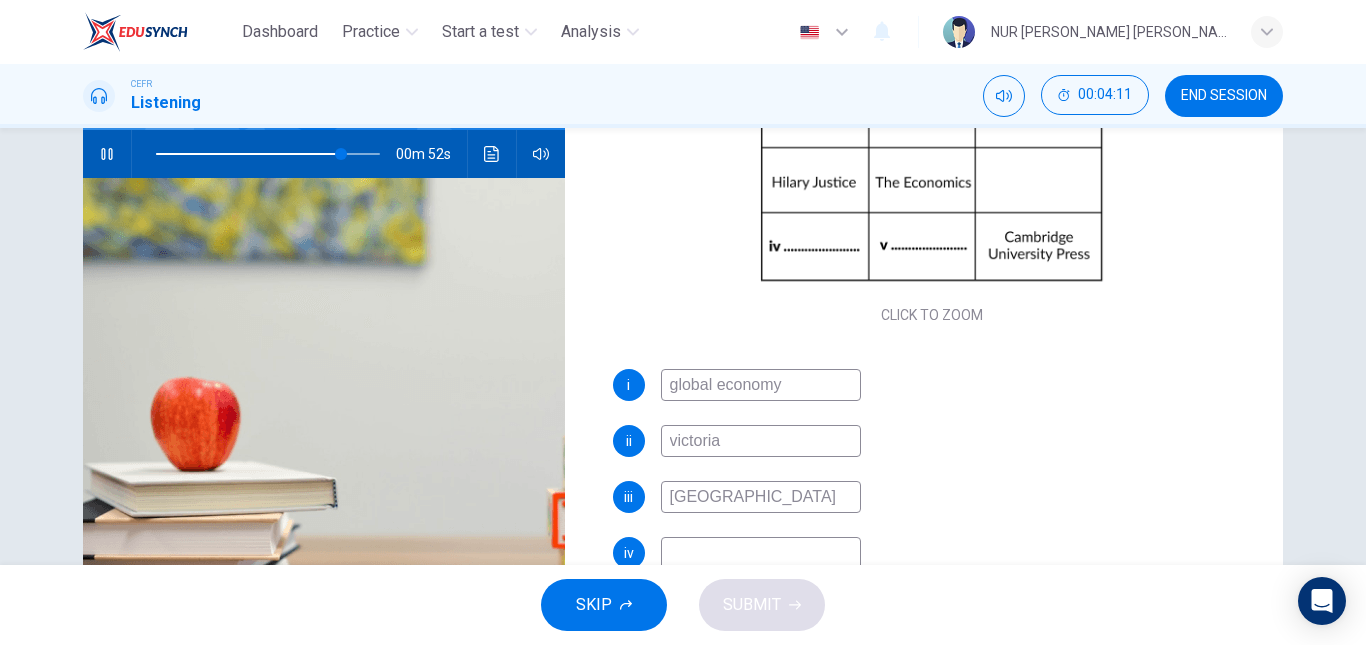 type on "London P" 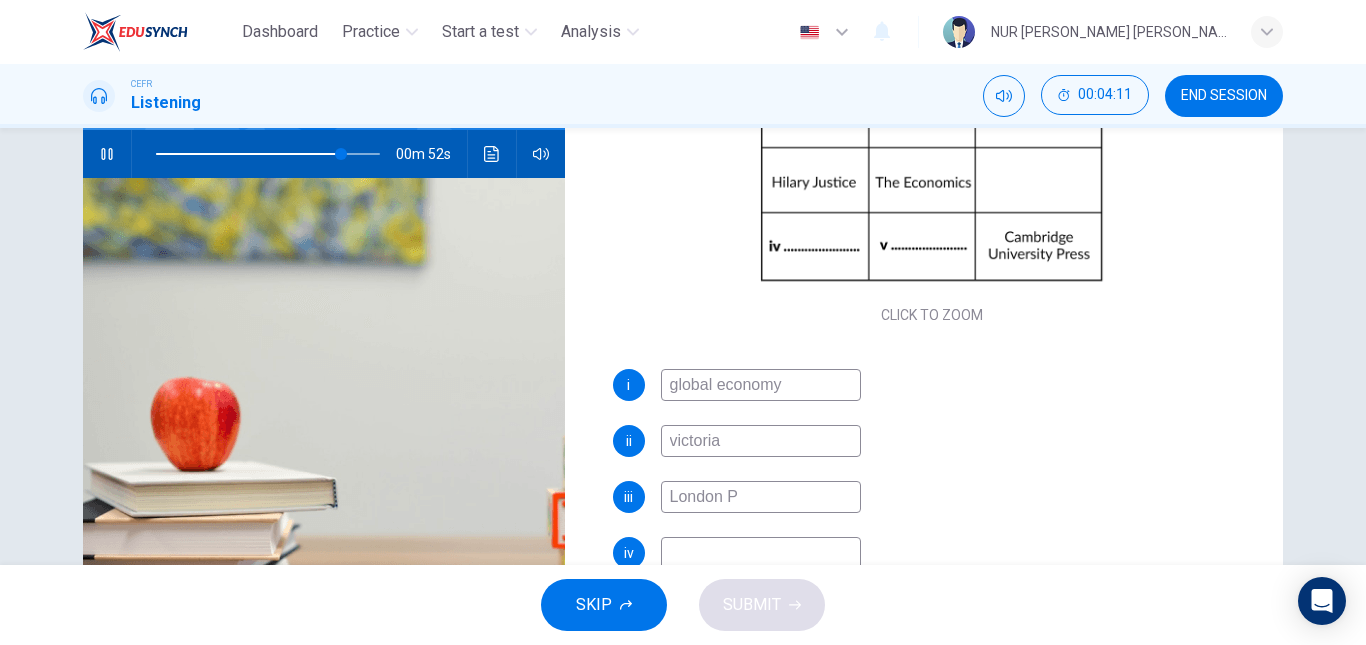 type on "83" 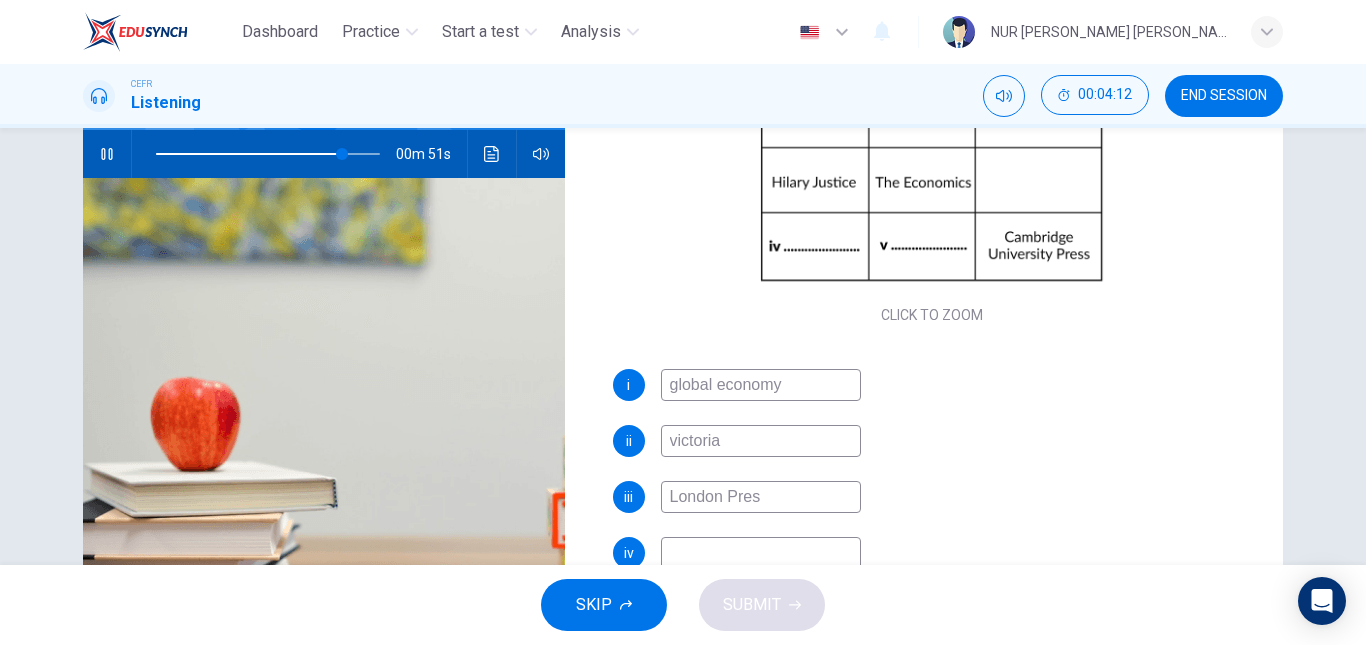type on "London Press" 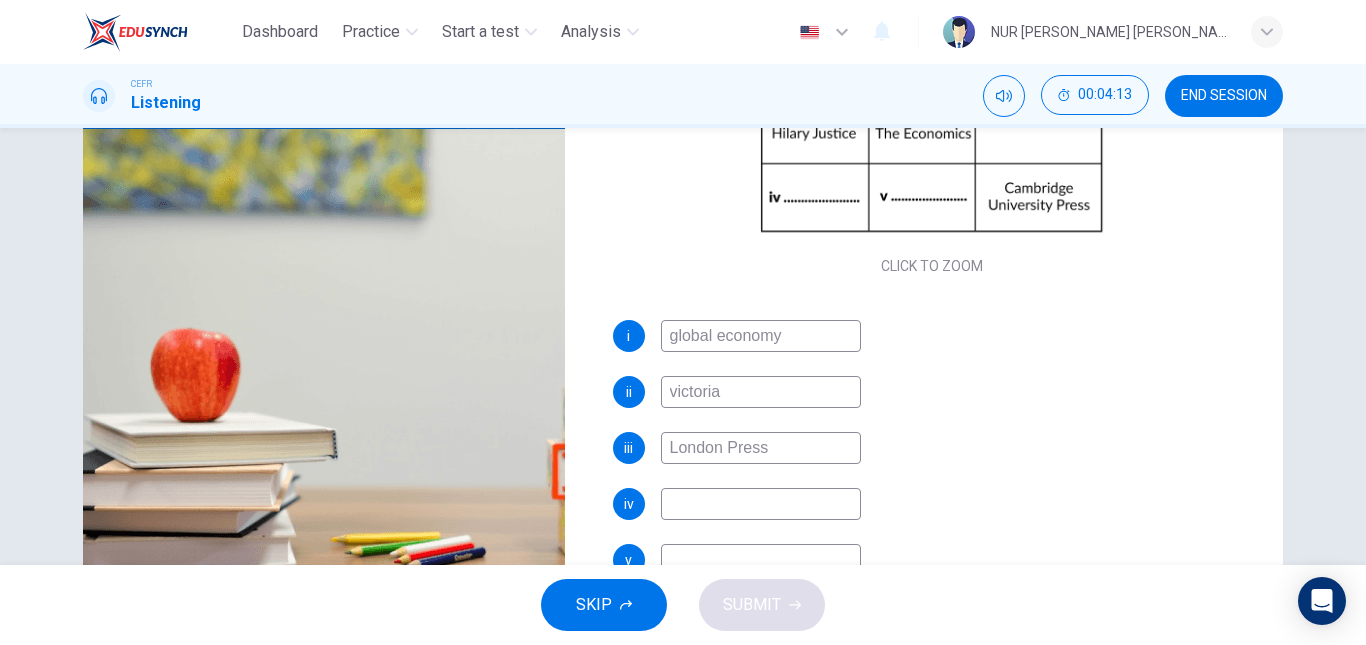 scroll, scrollTop: 246, scrollLeft: 0, axis: vertical 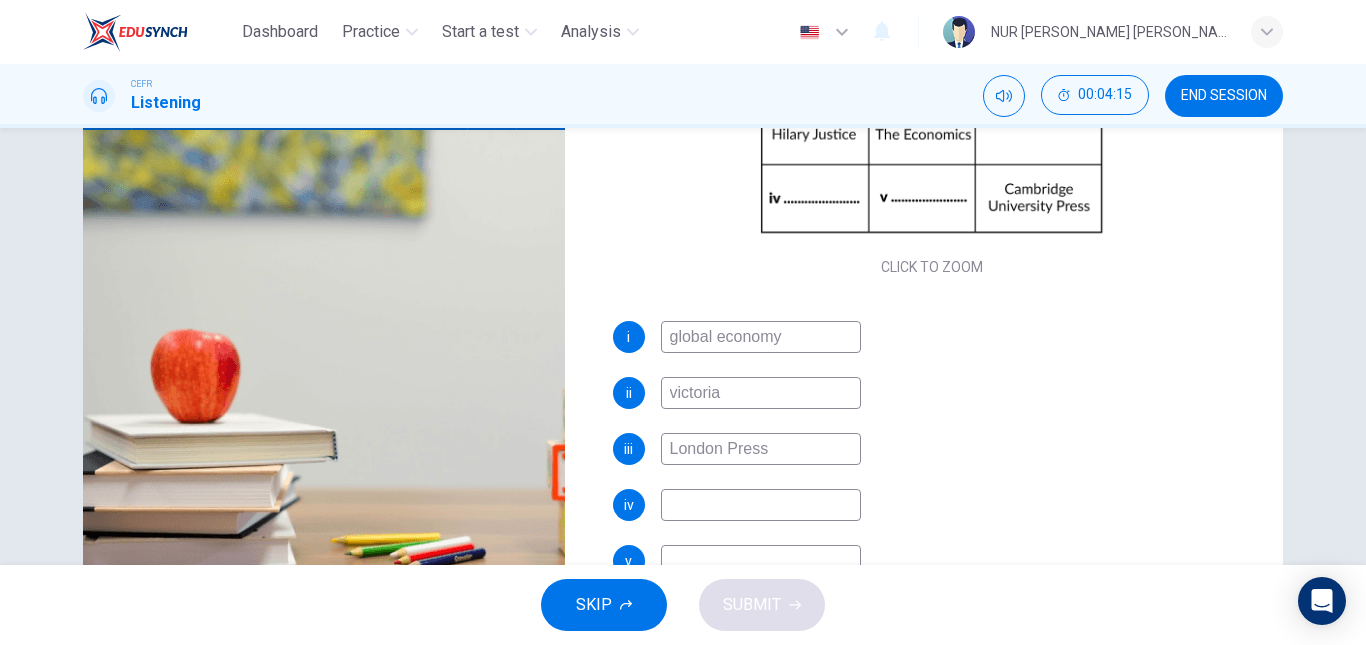 type on "84" 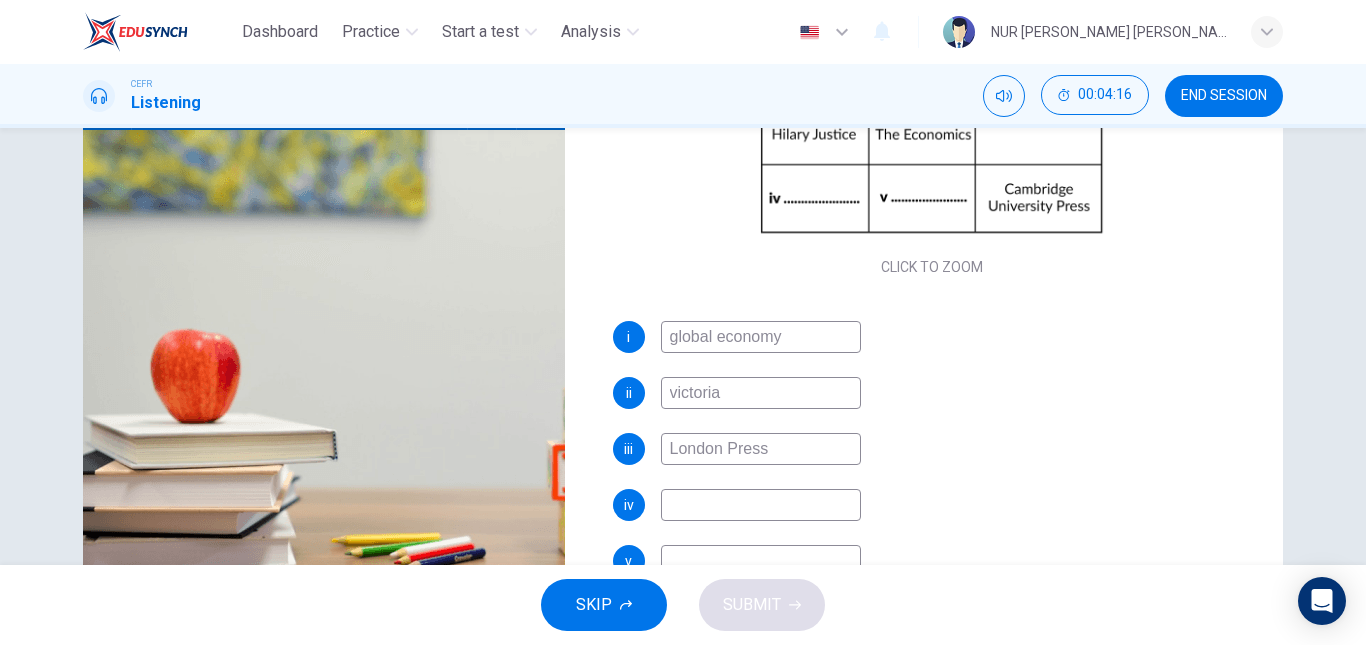 type on "London Press" 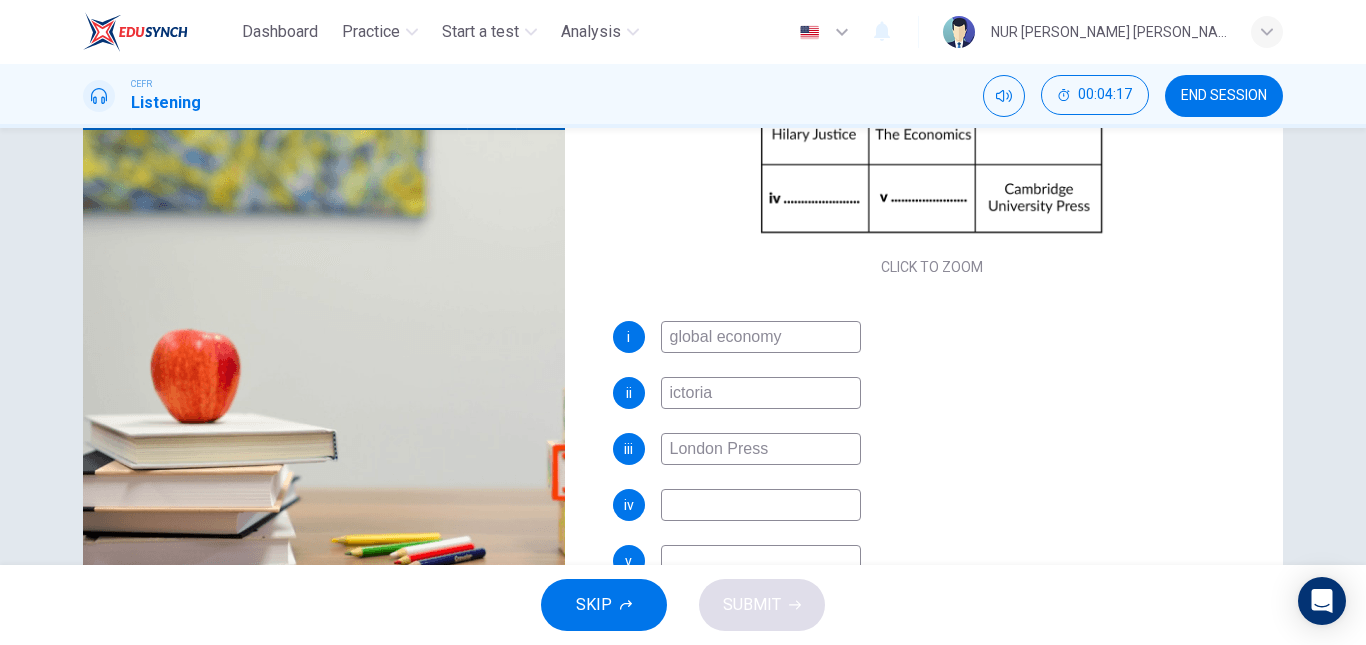 type on "85" 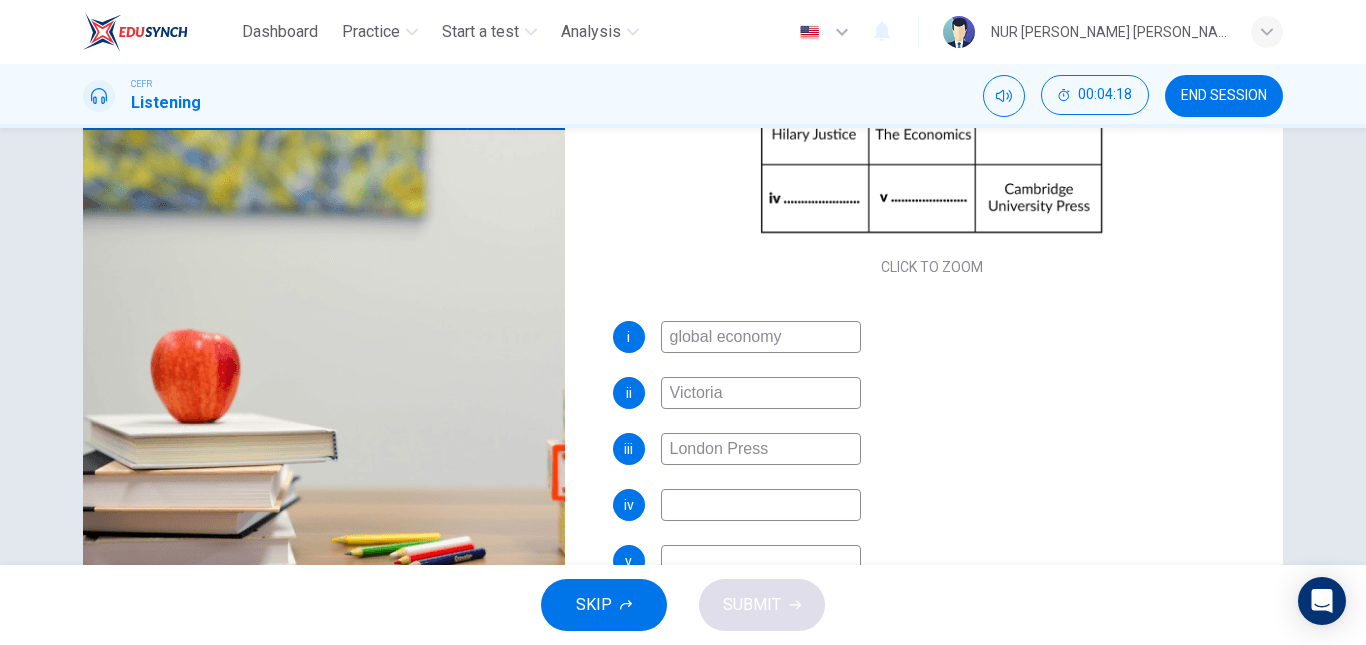 type on "85" 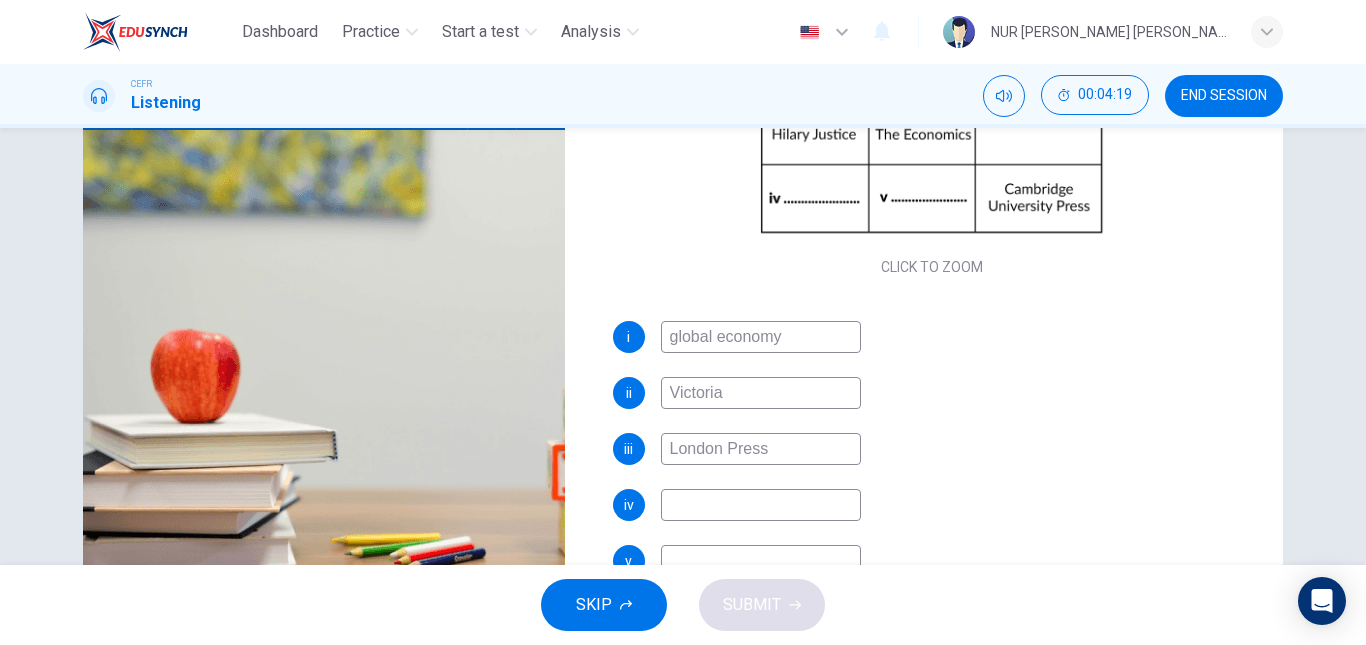 click at bounding box center [761, 505] 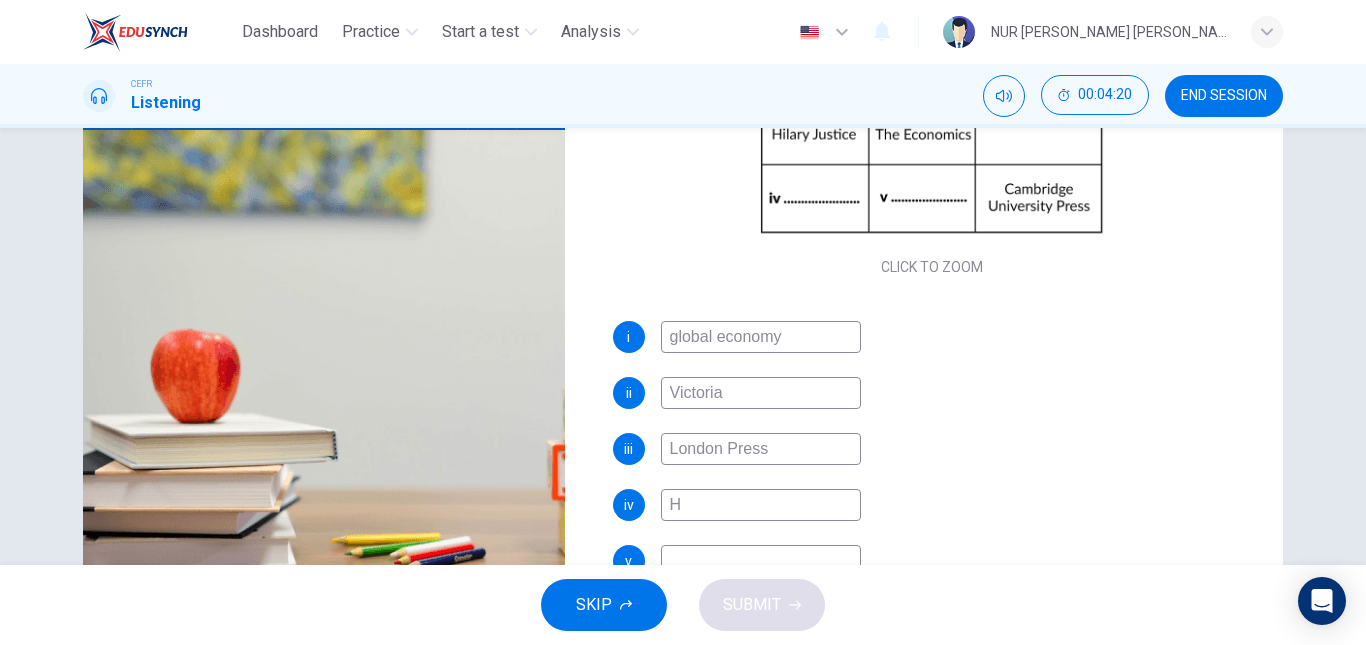 type on "Hi" 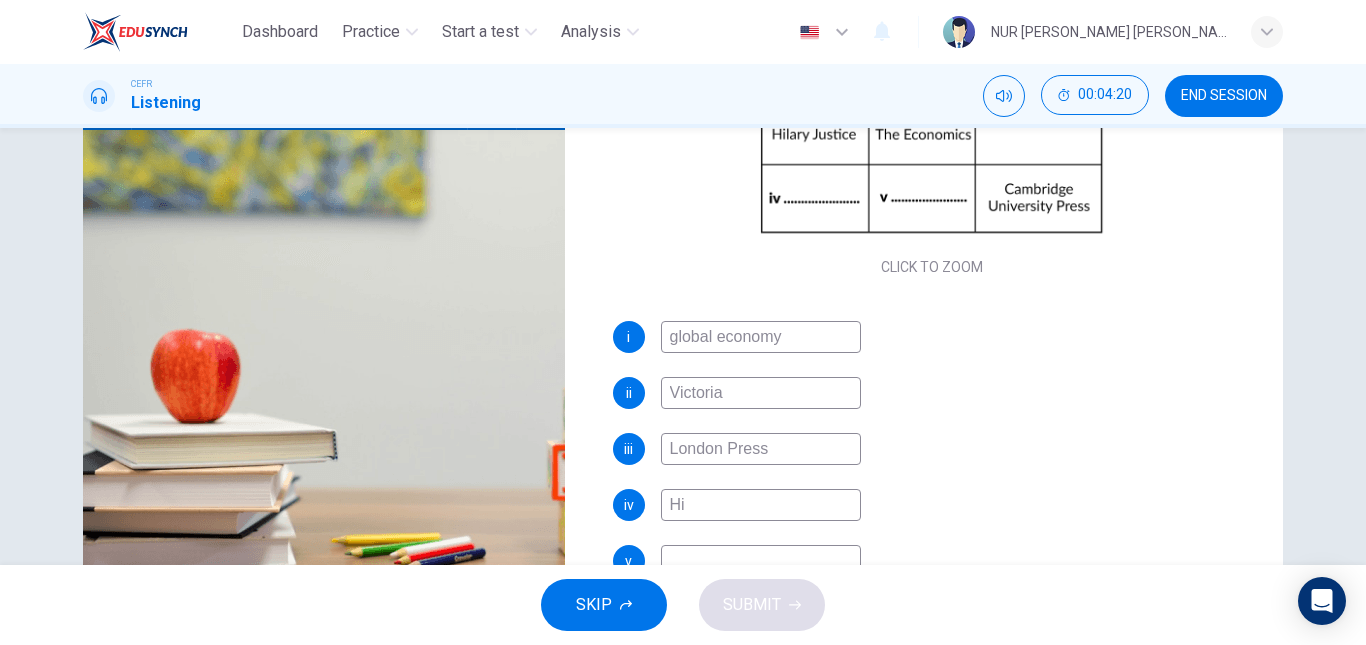 type on "86" 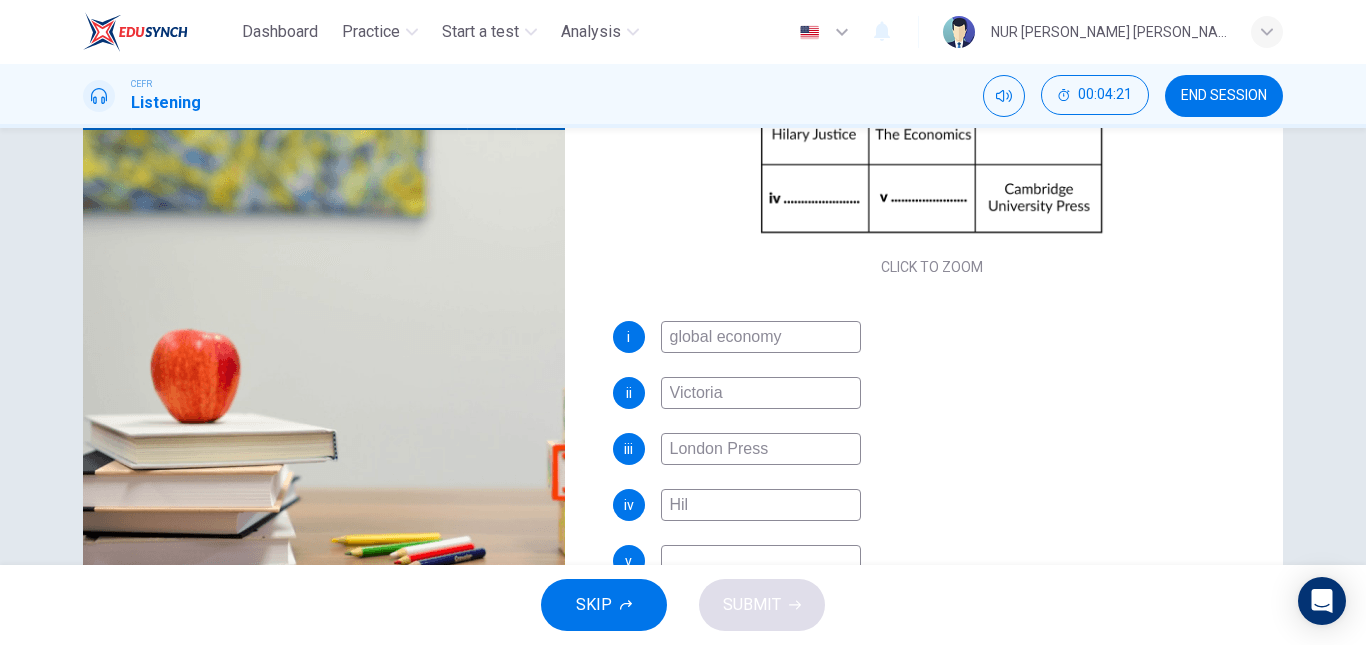 type on "Hilo" 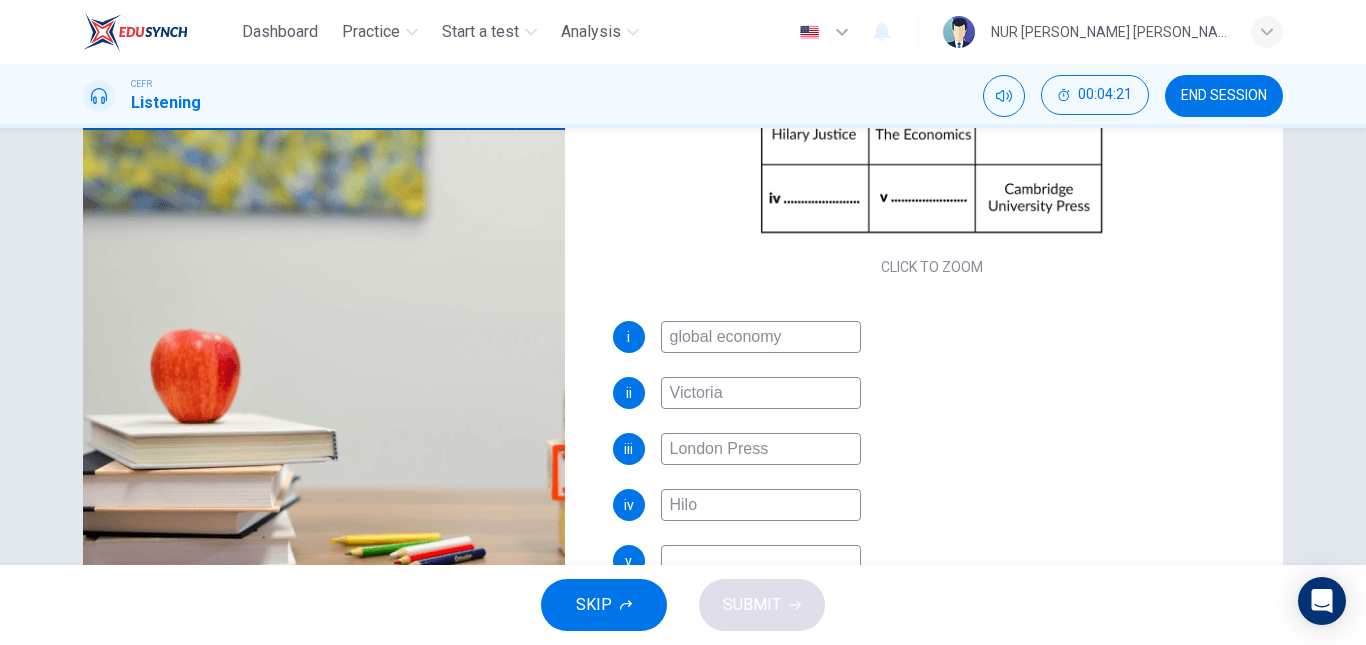 type on "86" 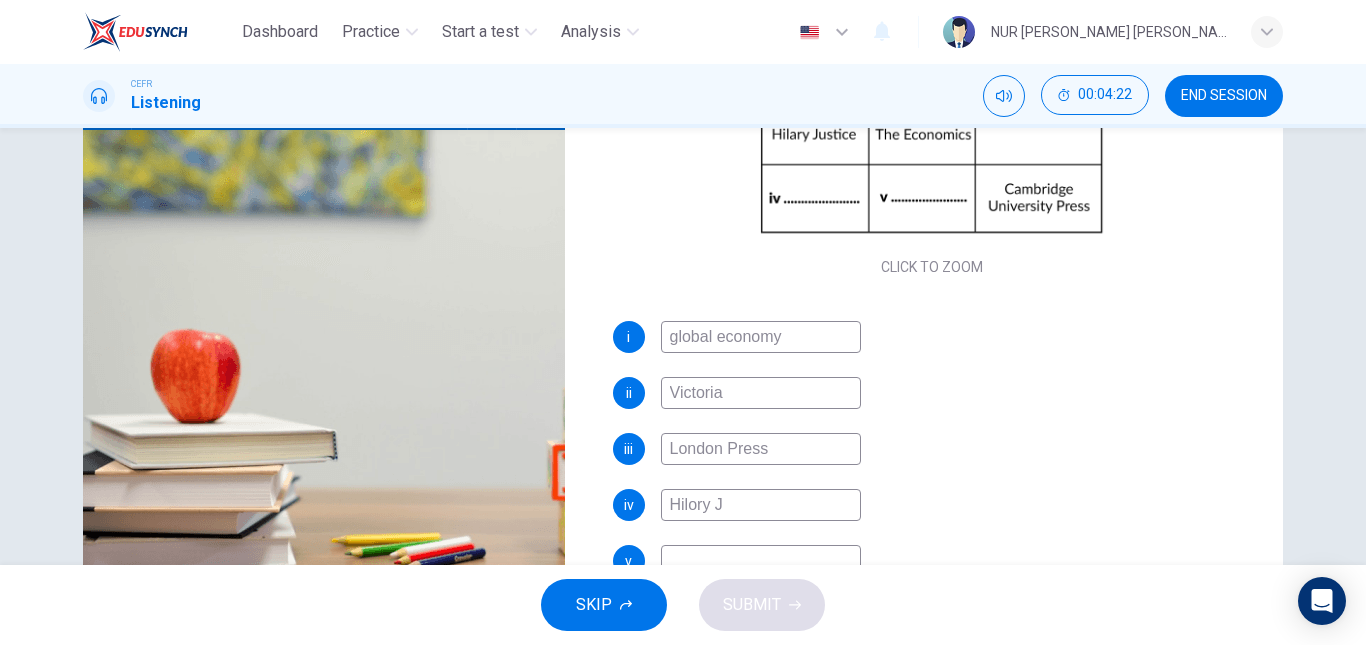 type on "Hilory Ju" 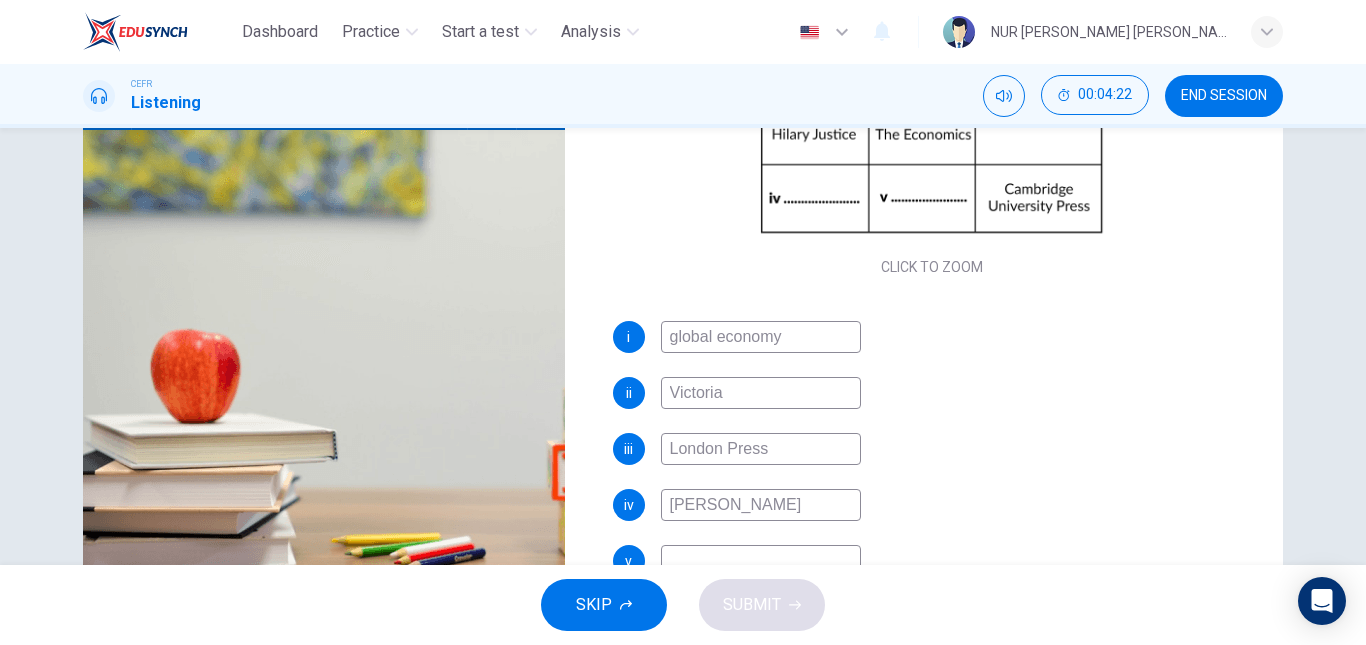 type on "87" 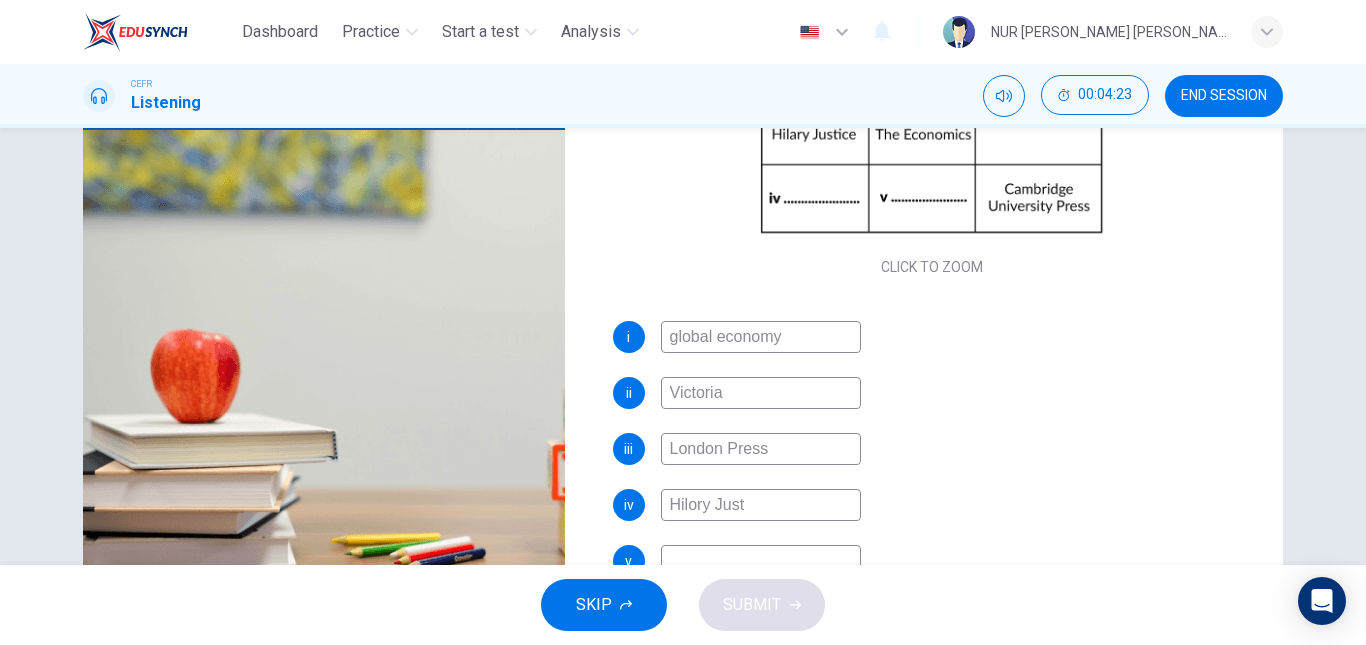 type on "Hilory Justi" 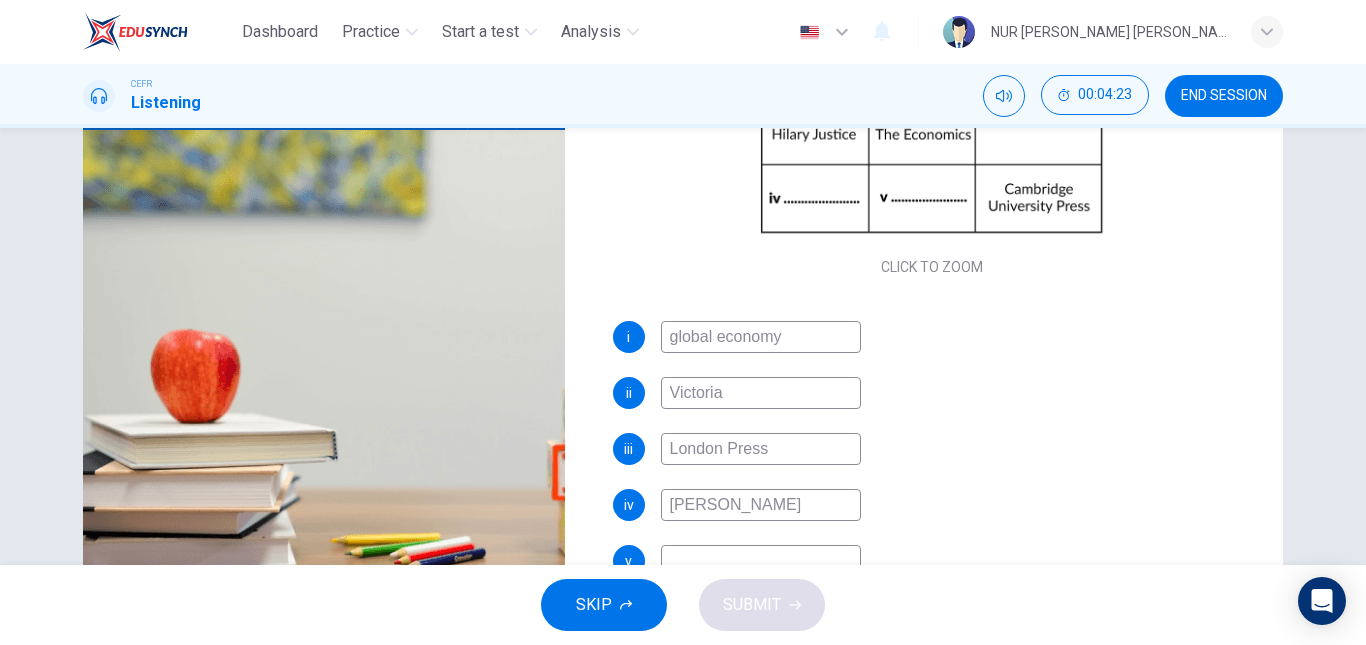 type on "87" 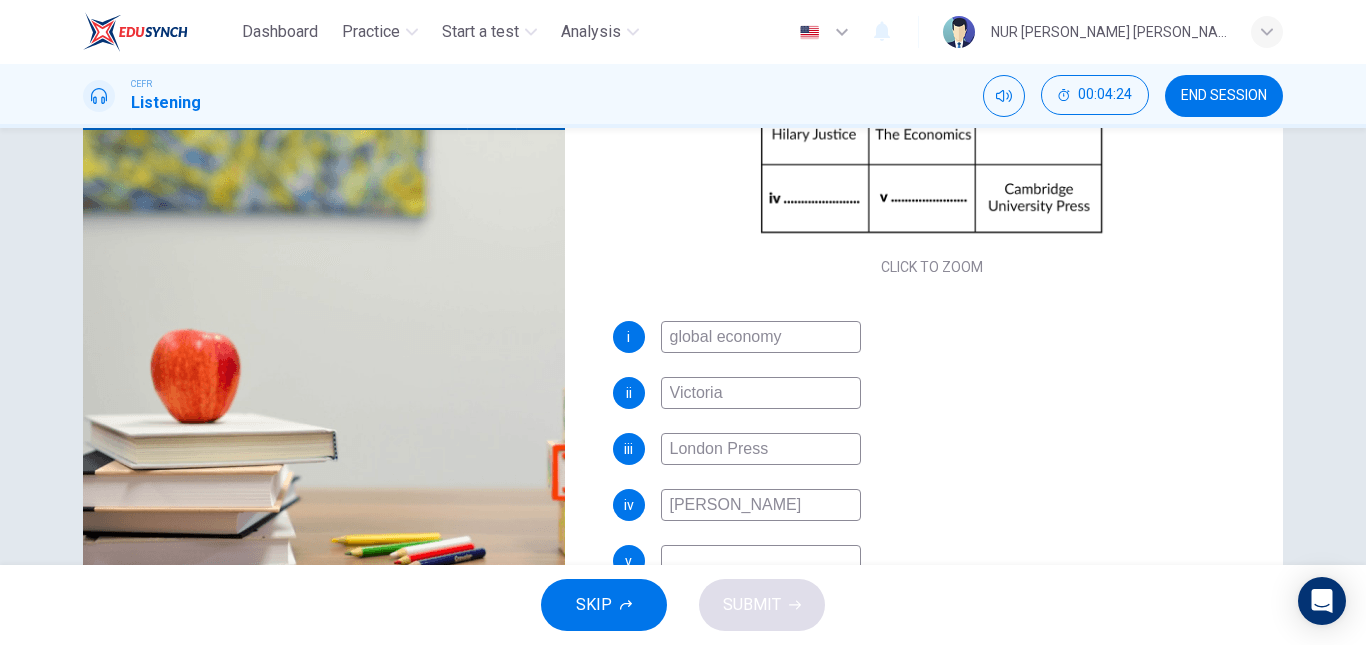 type on "Hilory Justice" 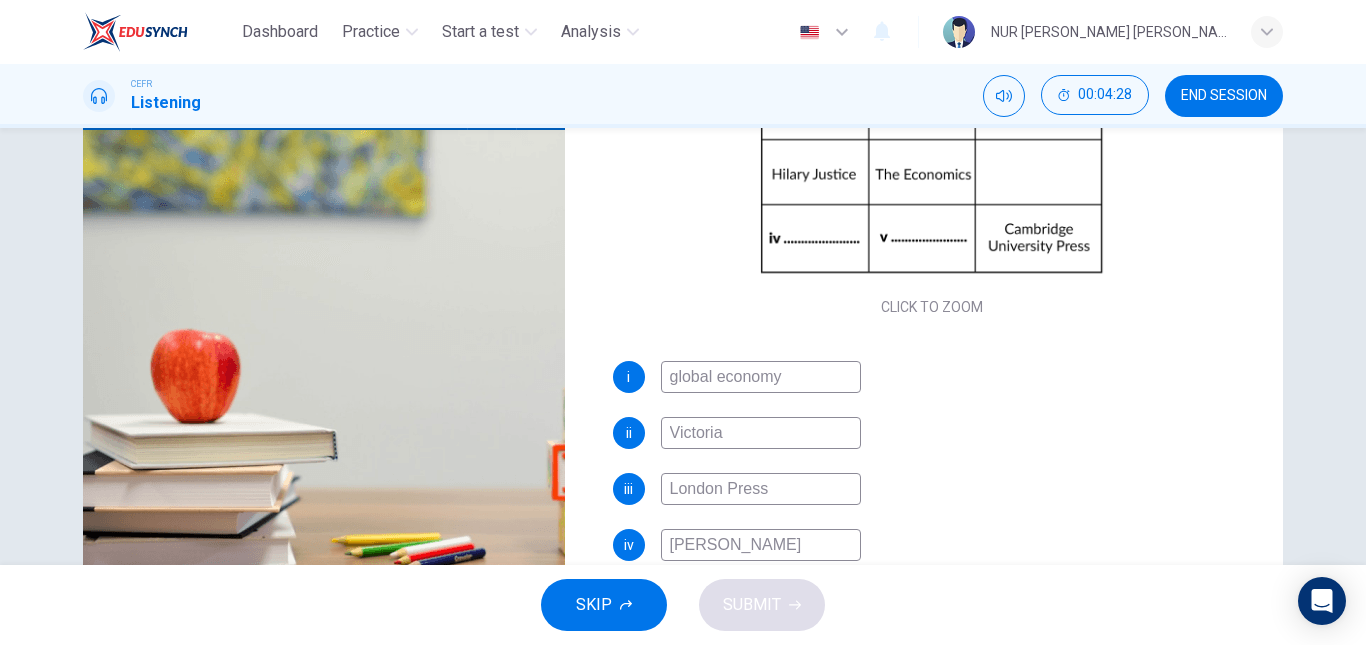 scroll, scrollTop: 230, scrollLeft: 0, axis: vertical 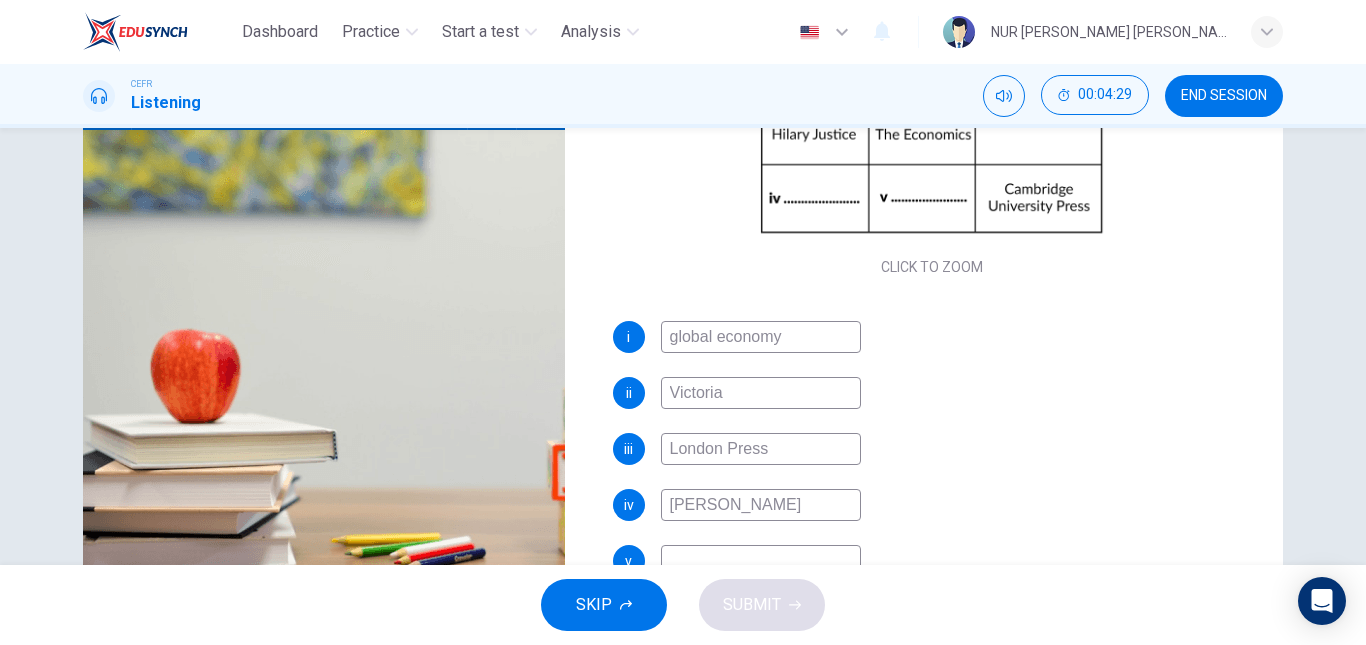 type on "89" 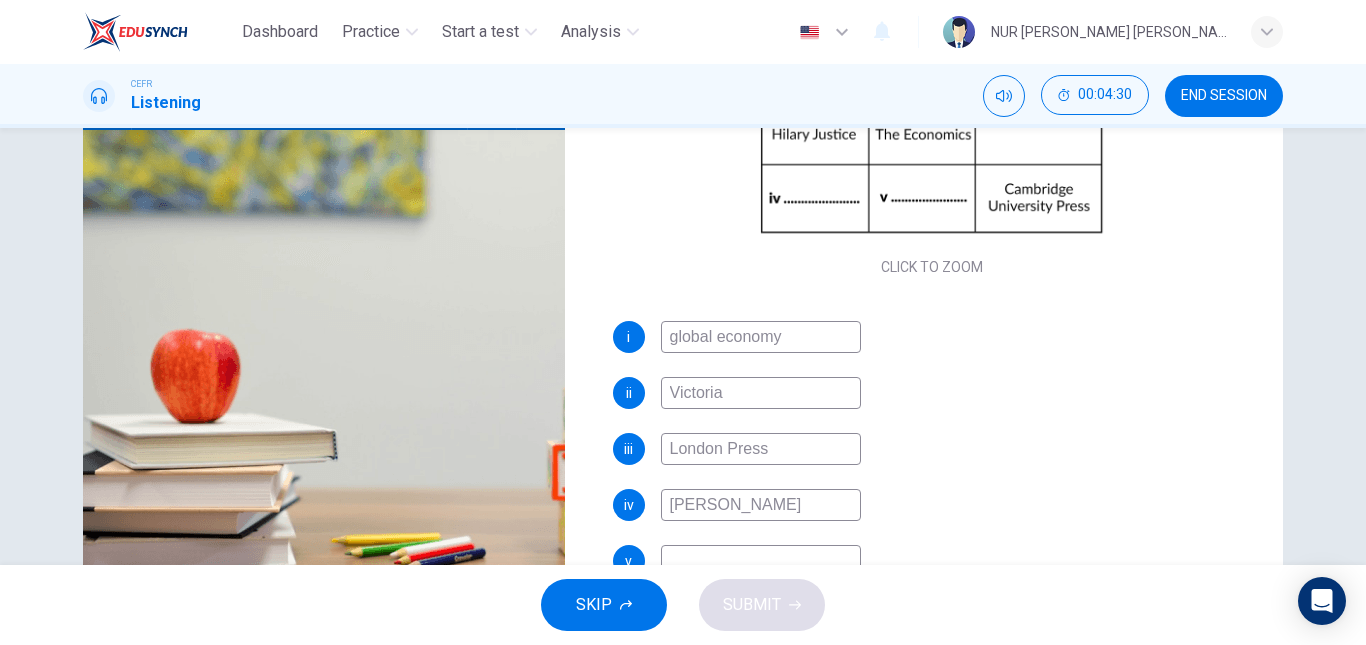 type 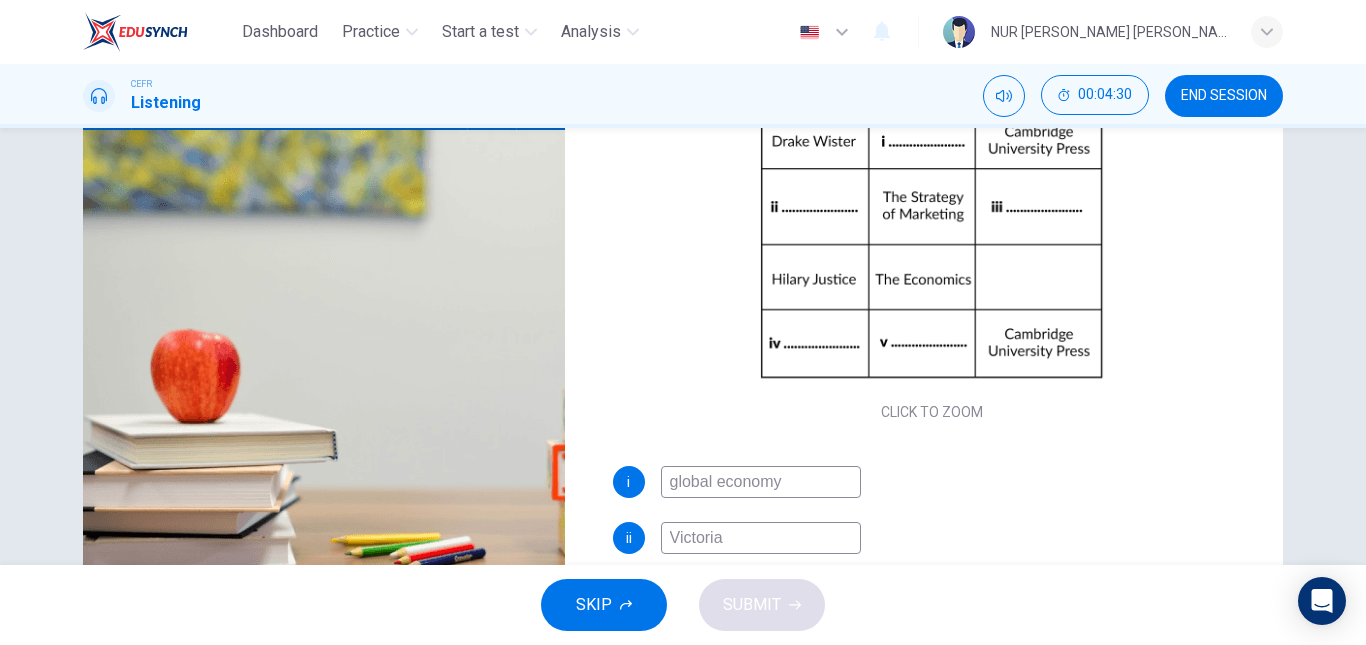 scroll, scrollTop: 53, scrollLeft: 0, axis: vertical 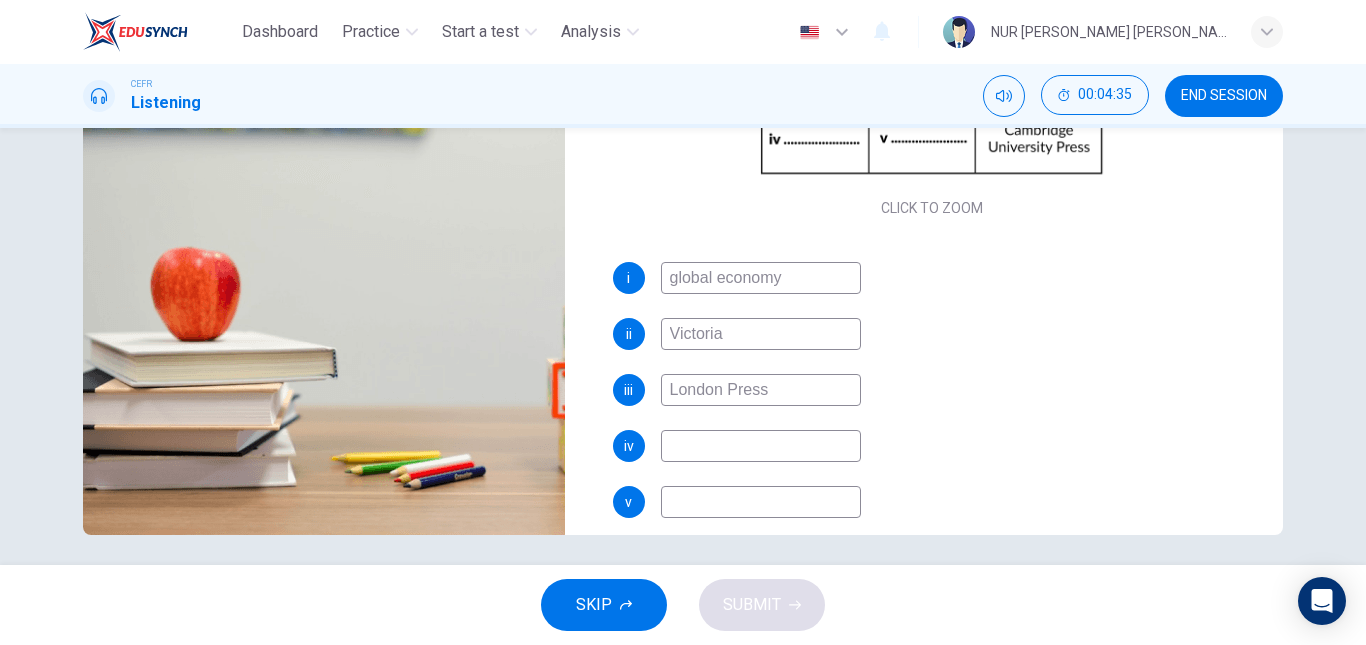 click at bounding box center [761, 502] 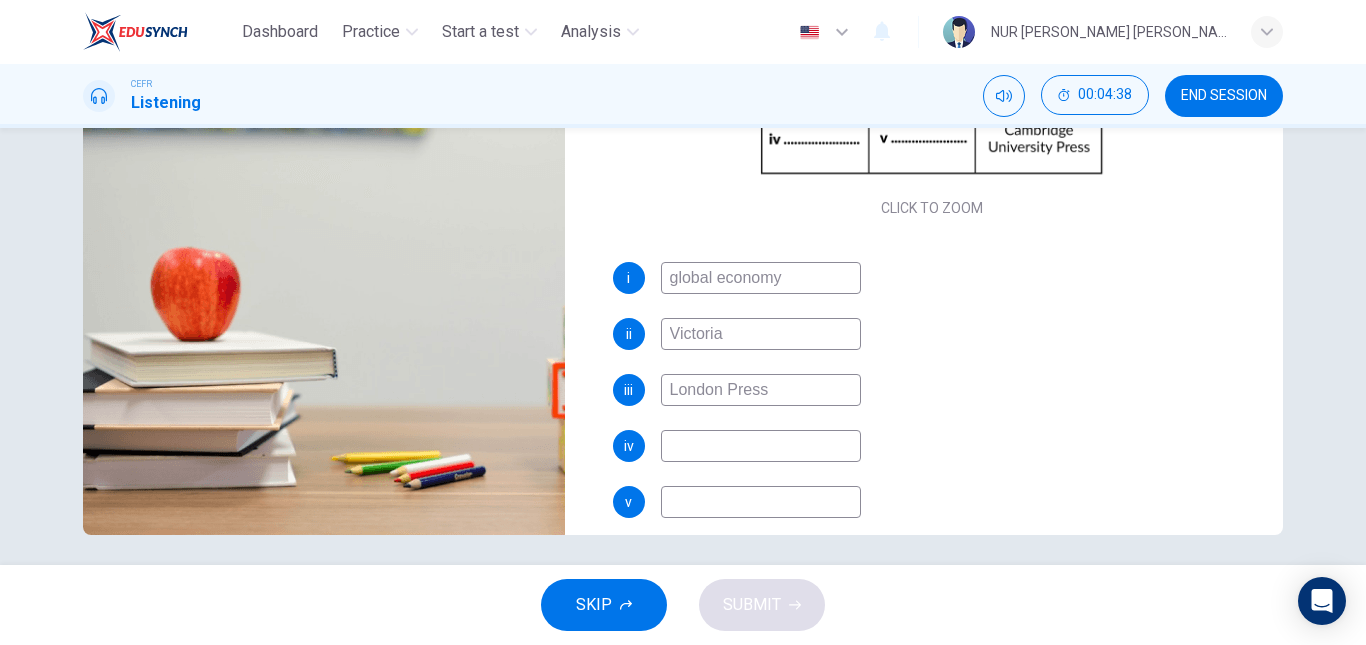 click on "i global economy ii Victoria iii London Press iv v" at bounding box center (932, 410) 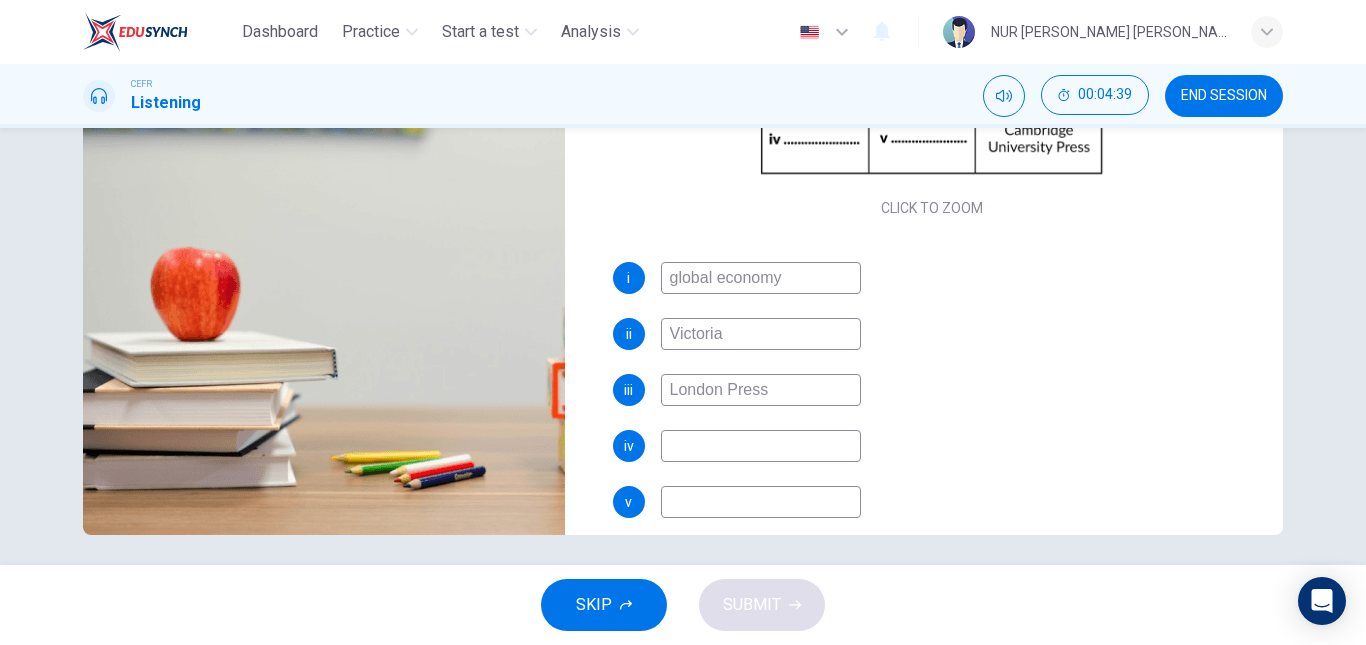 type on "W" 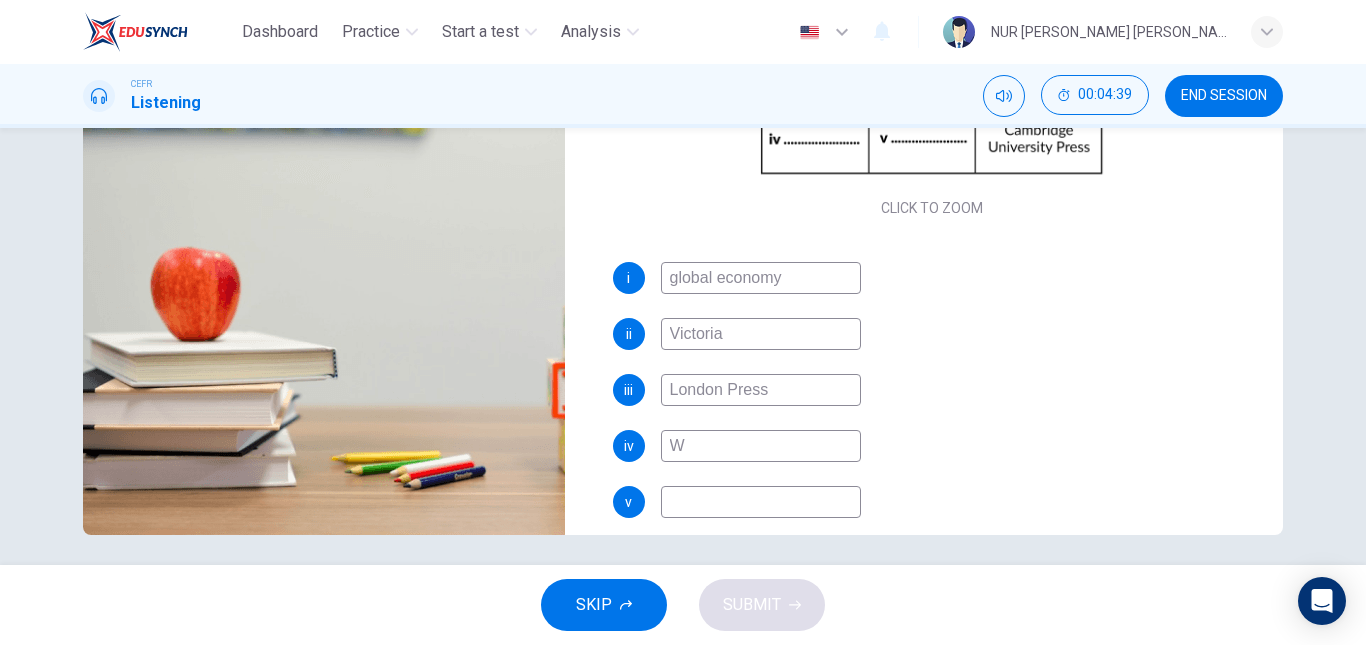 type on "92" 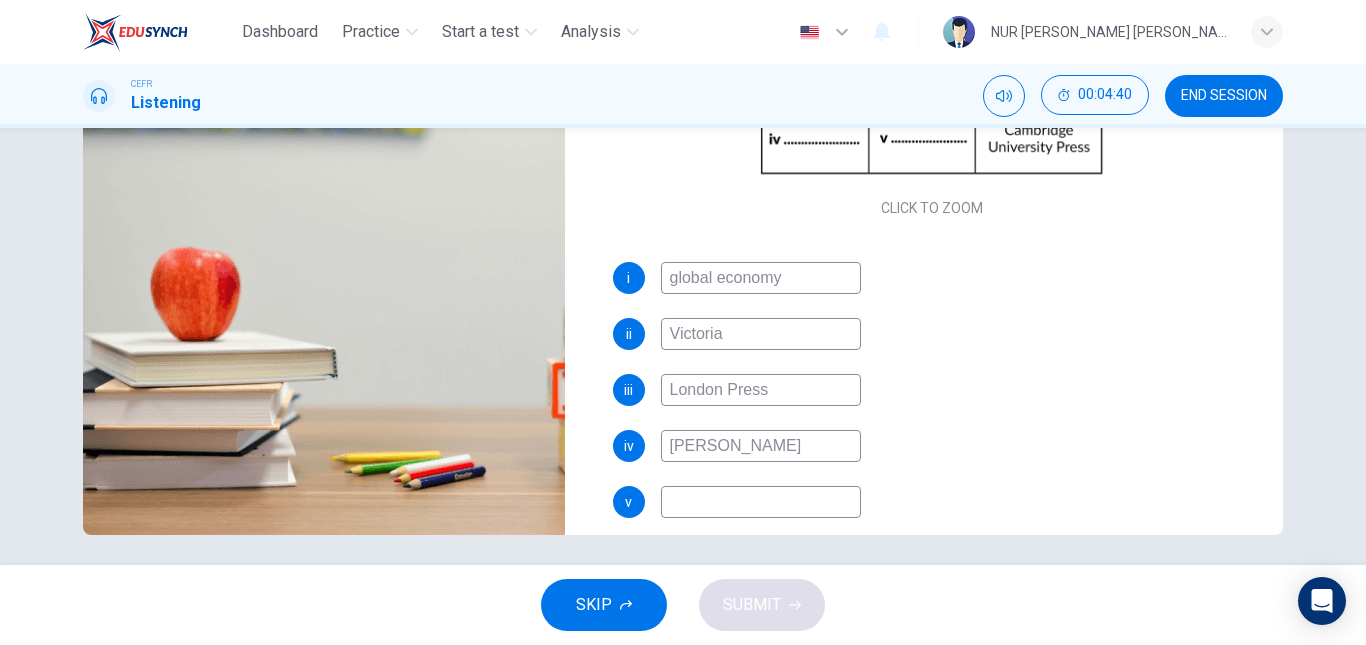 type on "Willia" 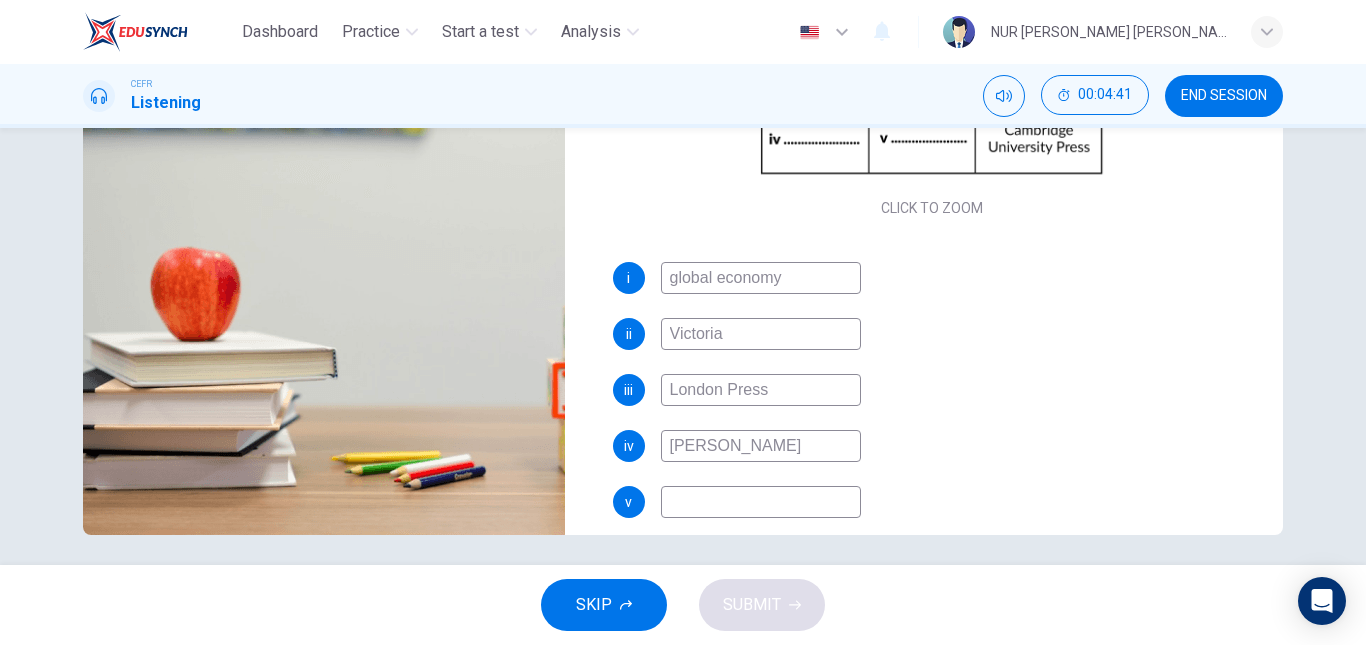 type on "93" 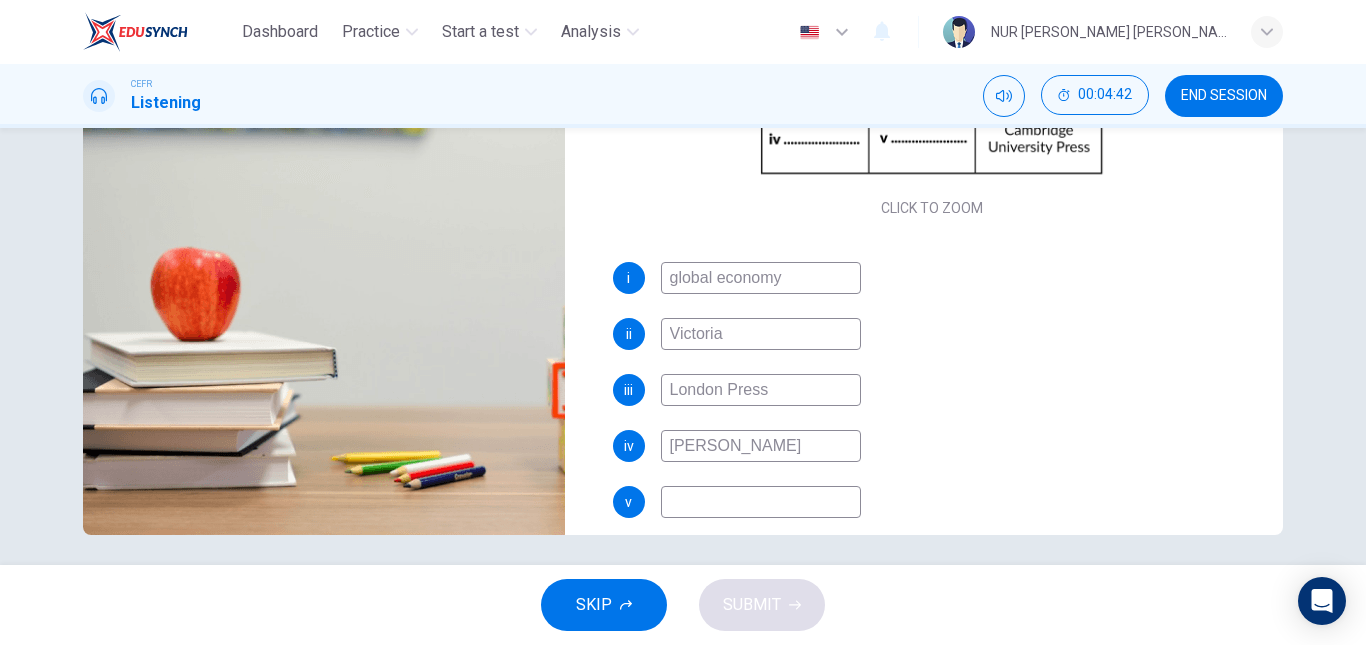 type on "William HAnn" 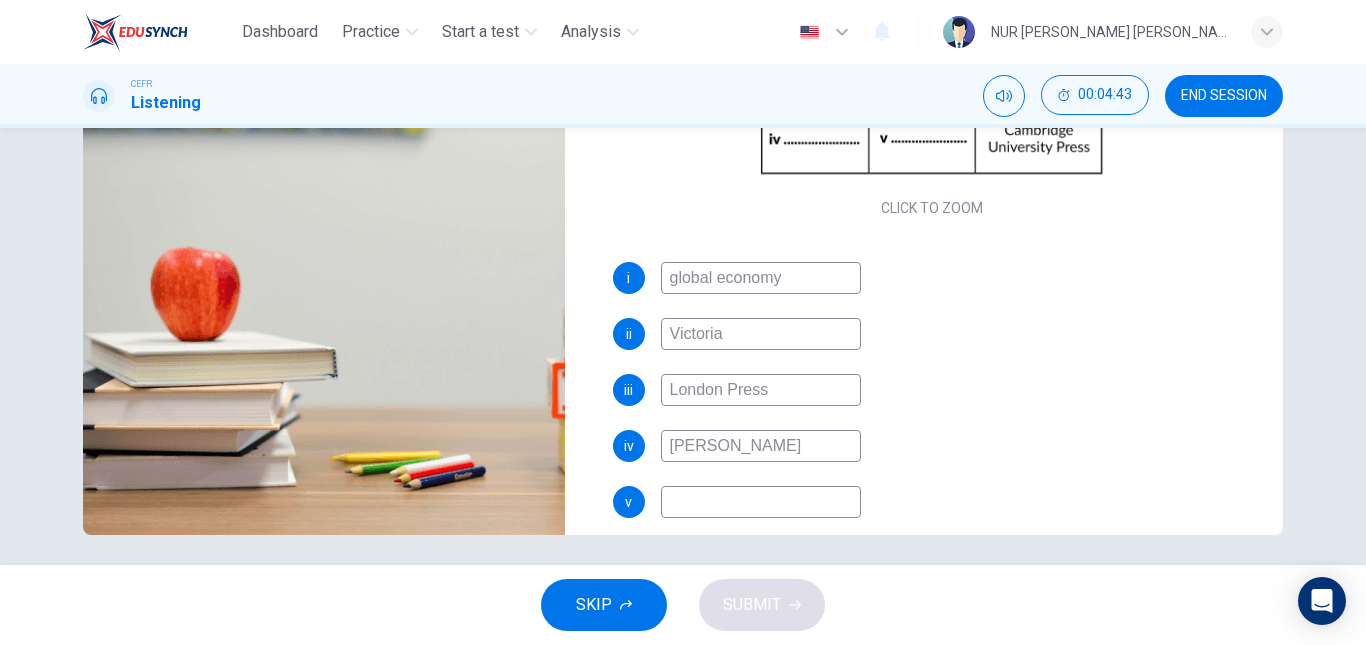 type on "William H" 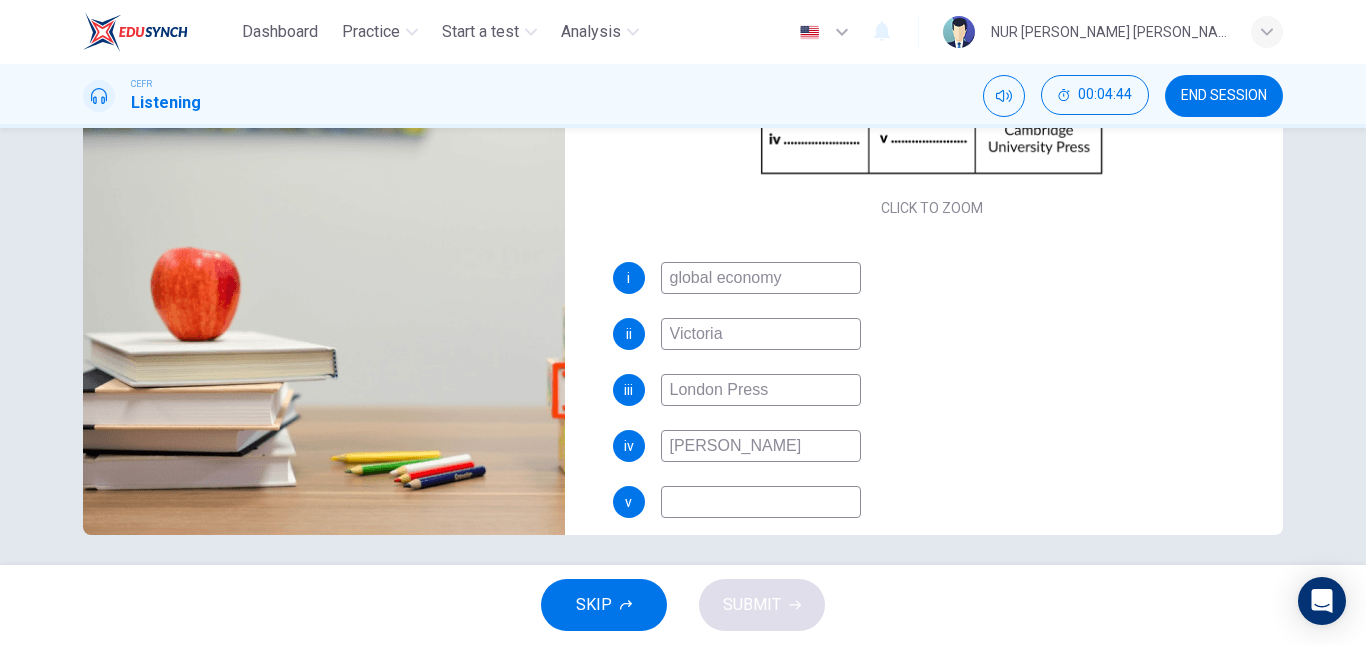 type on "William Hanna" 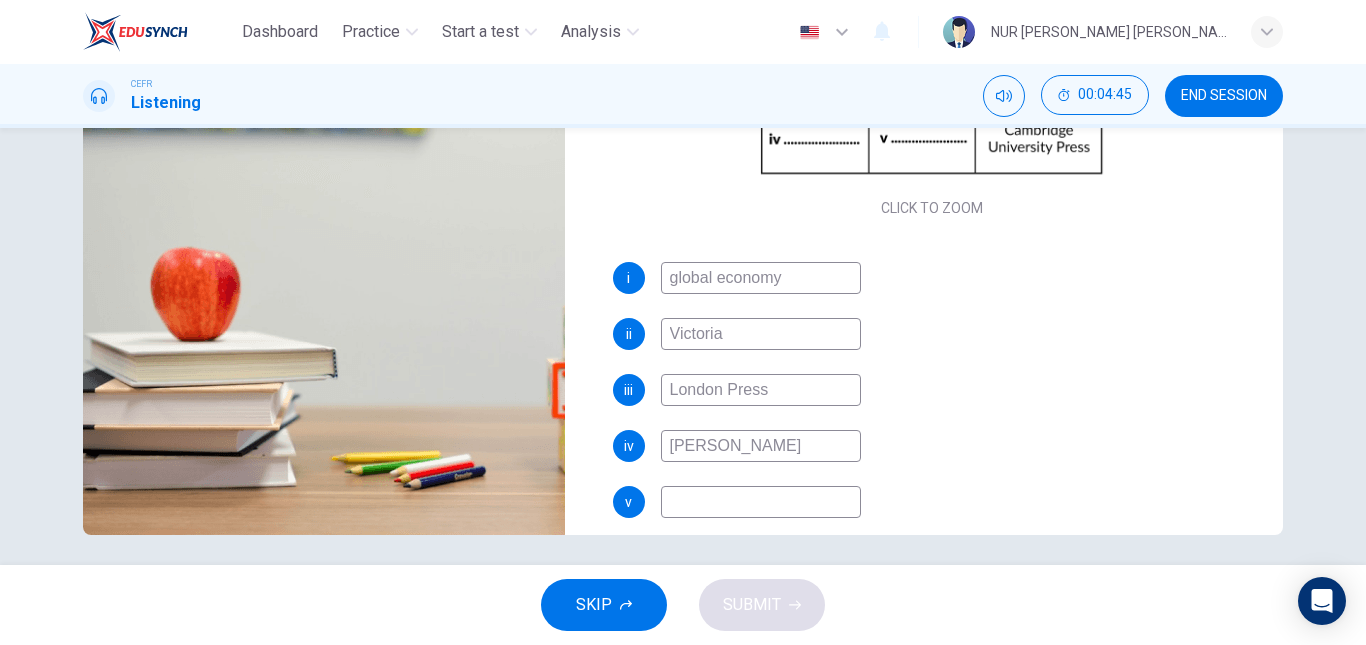 type on "94" 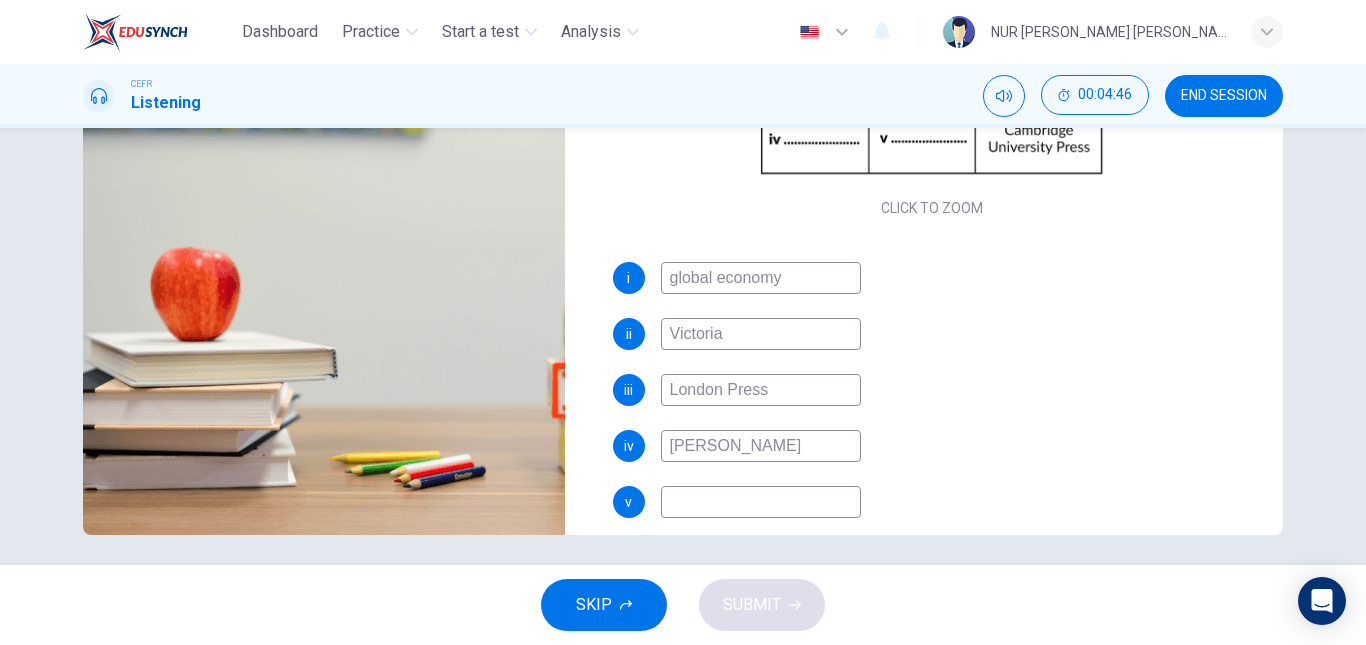 type on "B" 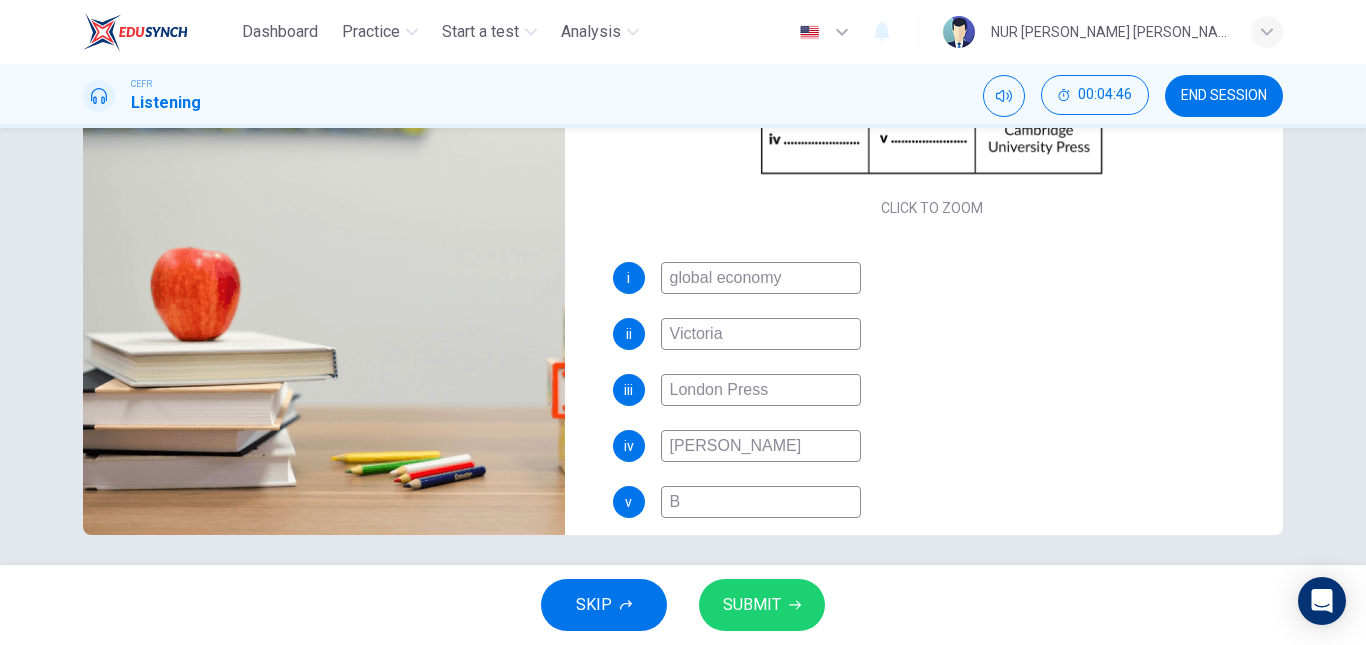 type on "95" 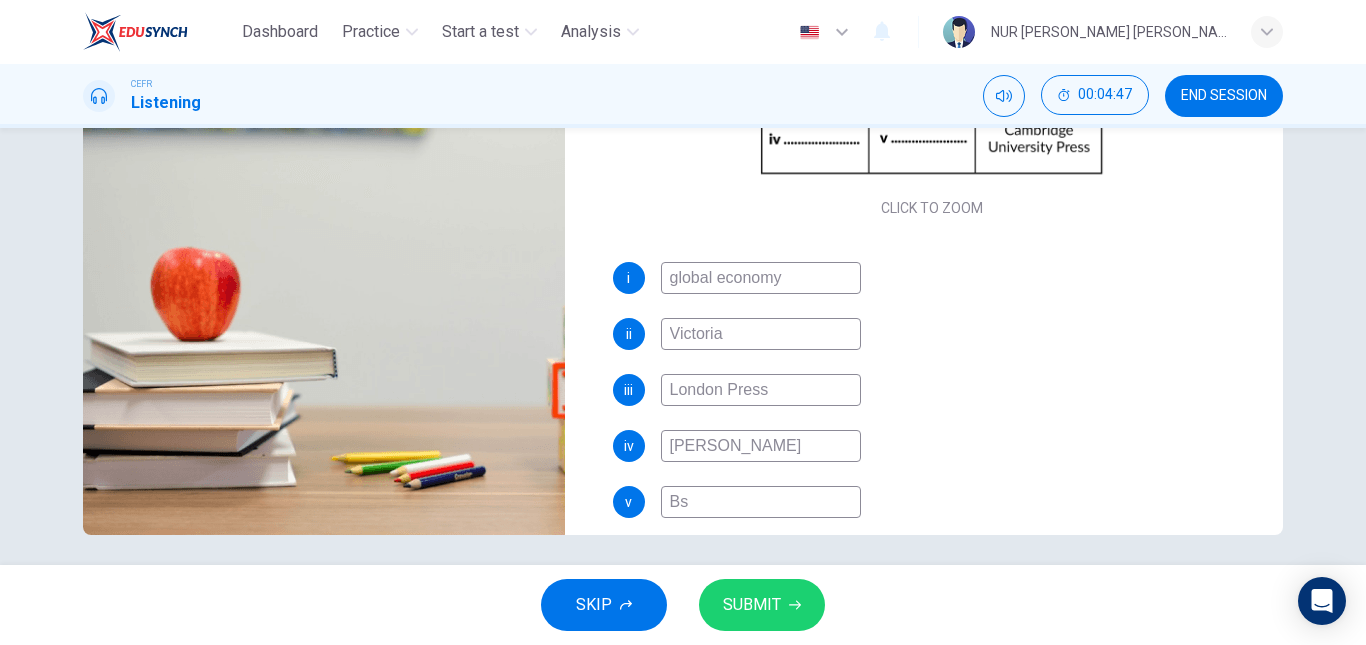 type on "95" 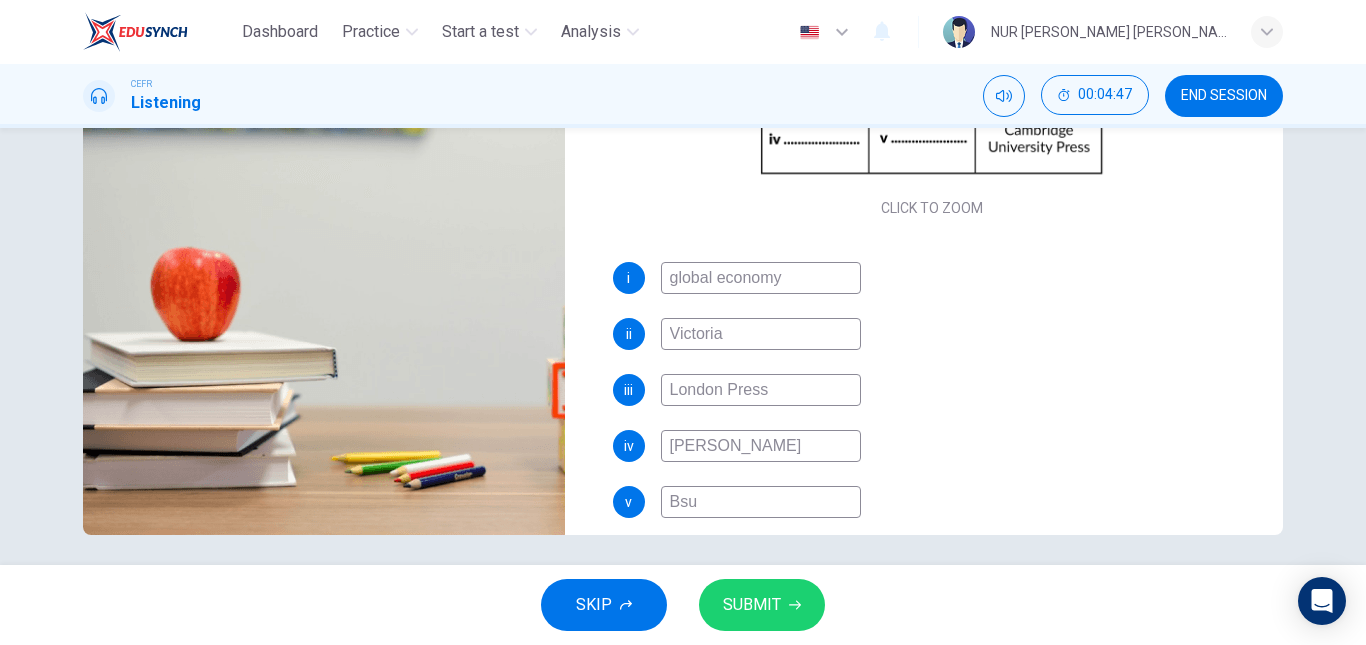 type on "95" 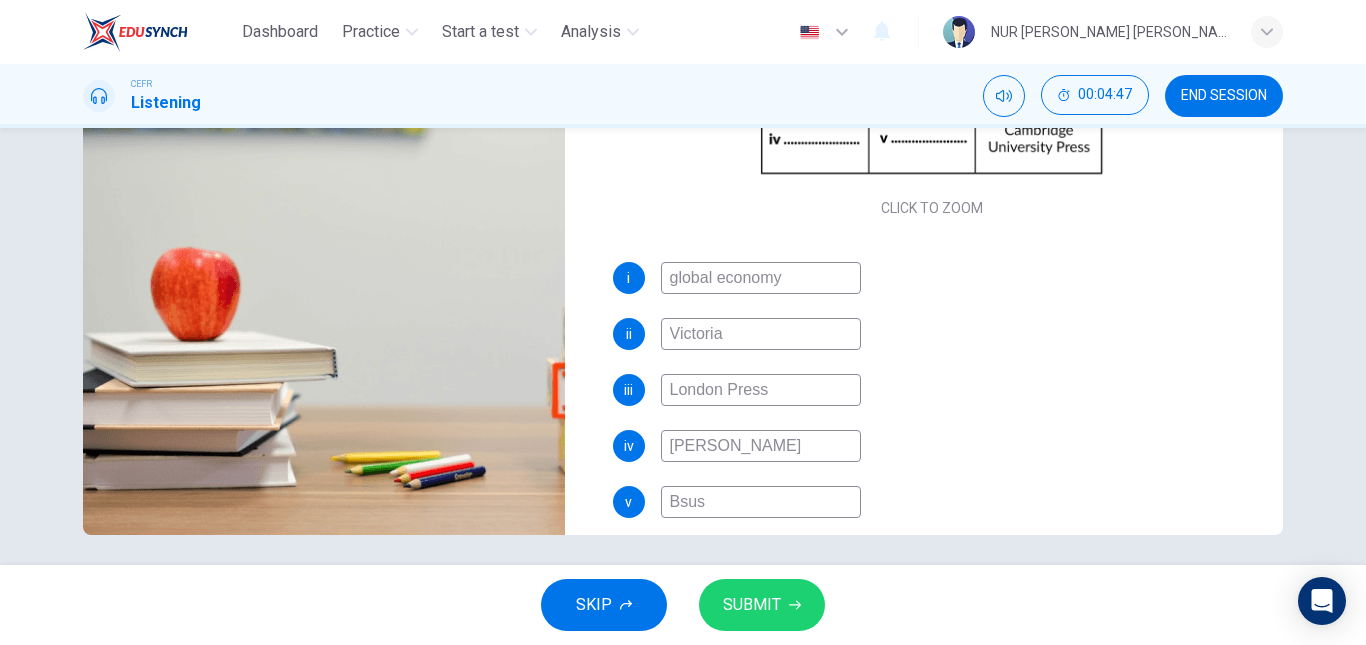 type on "95" 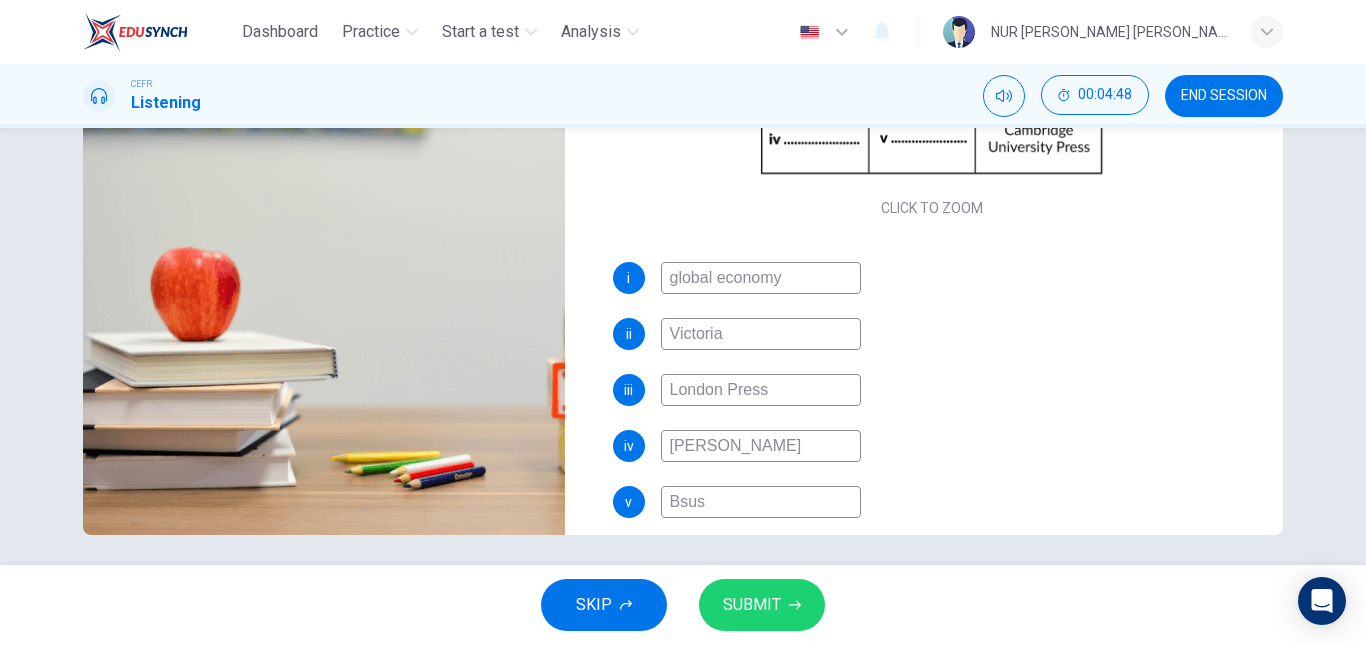 type on "Bsu" 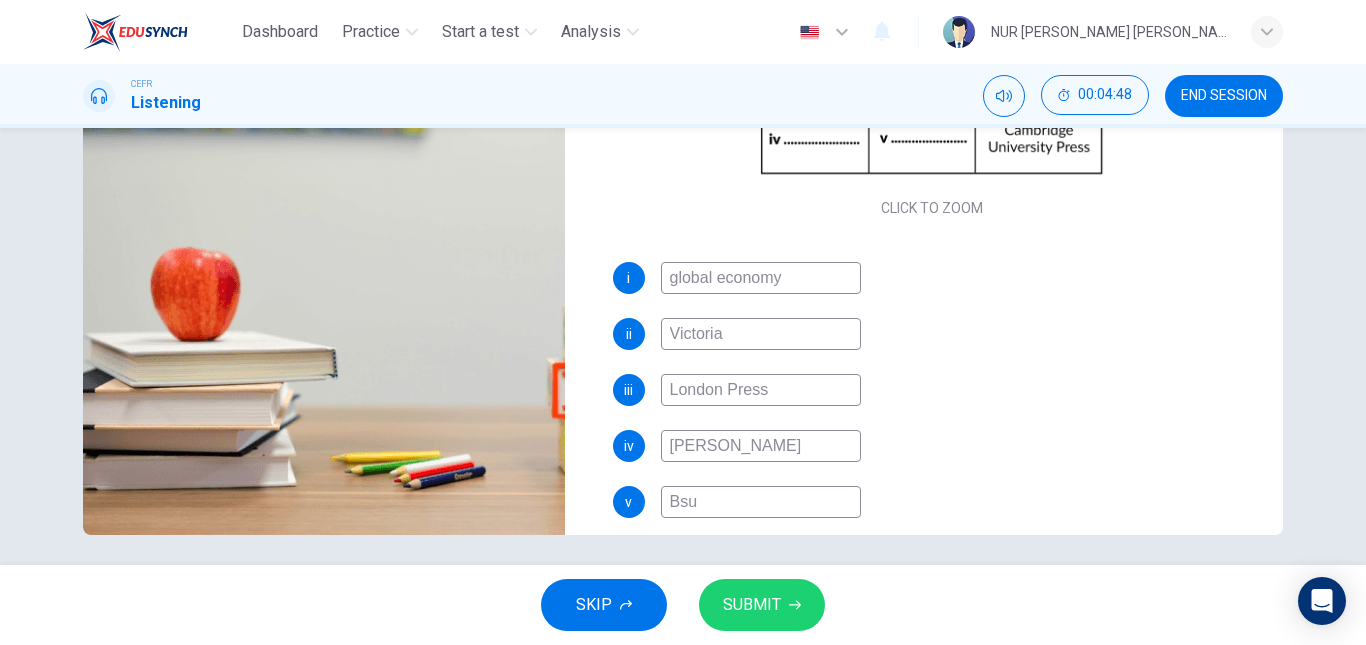 type on "95" 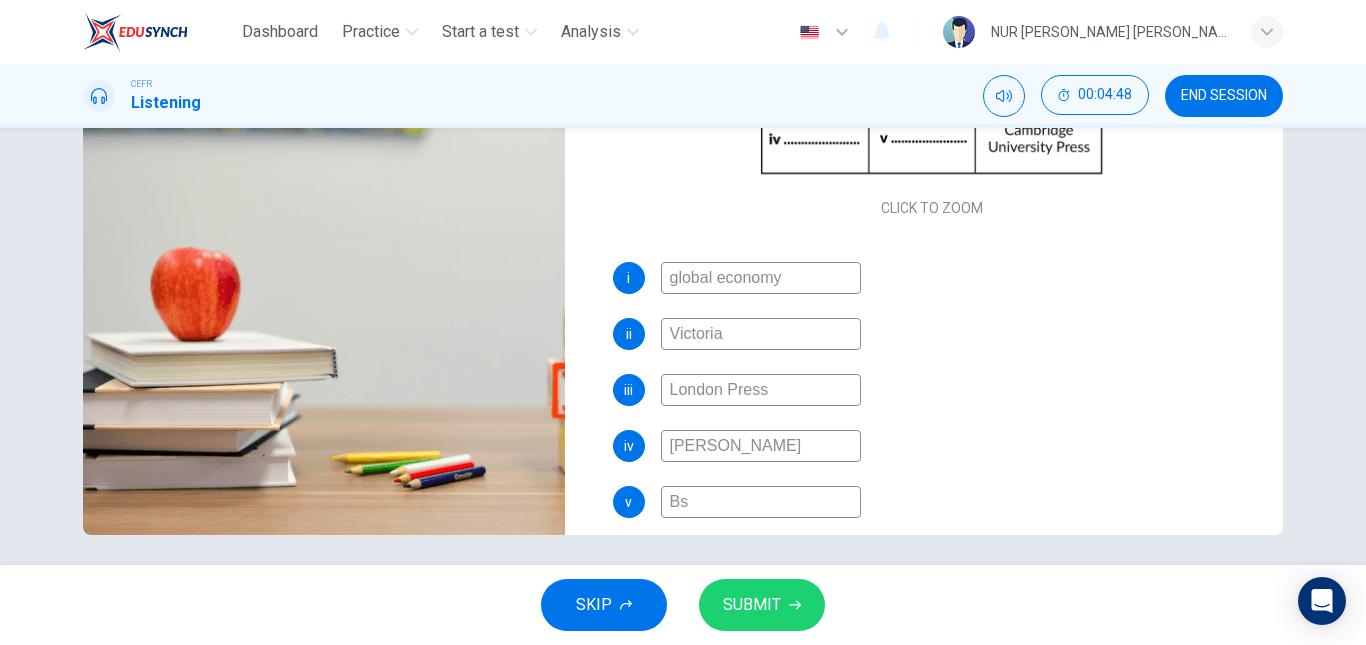 type on "95" 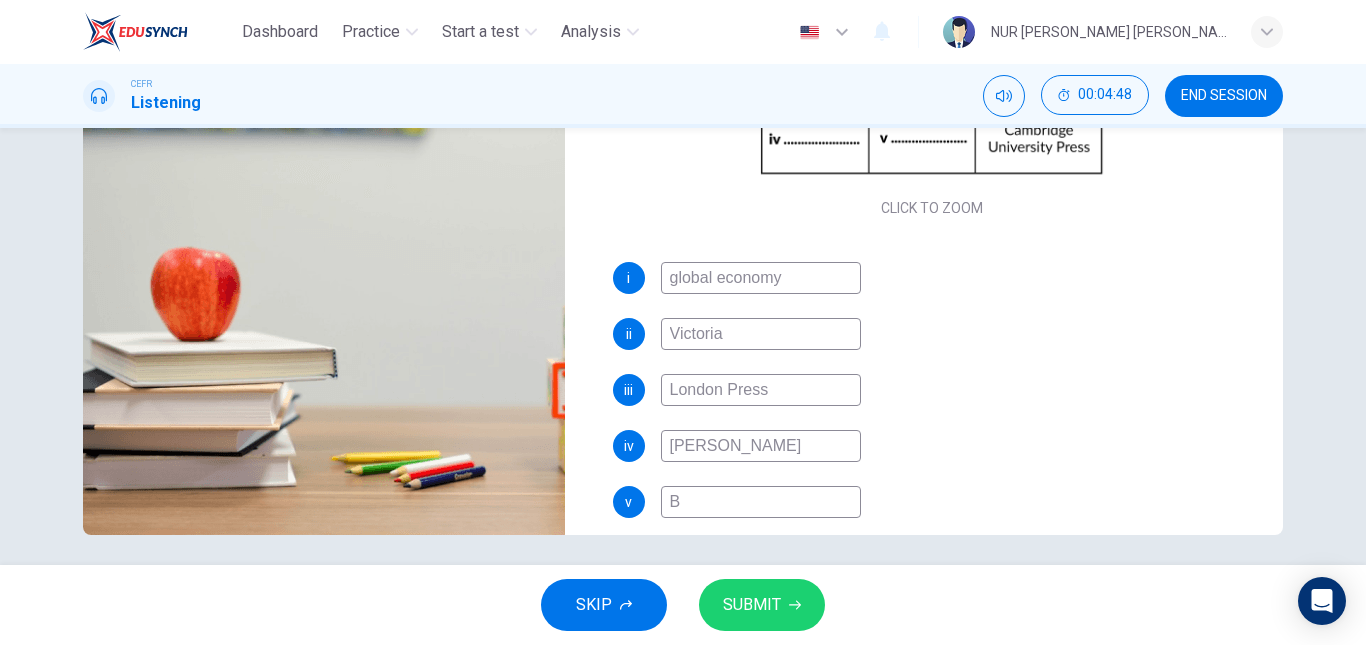 type on "95" 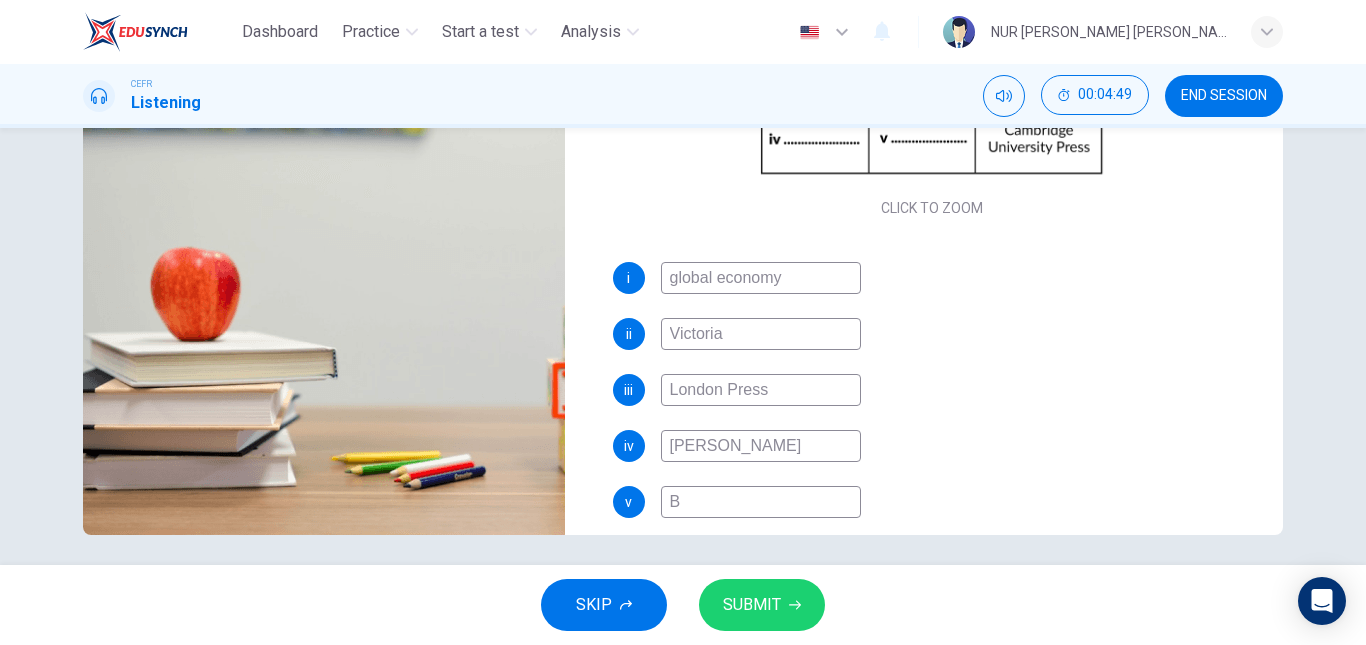 type on "Bu" 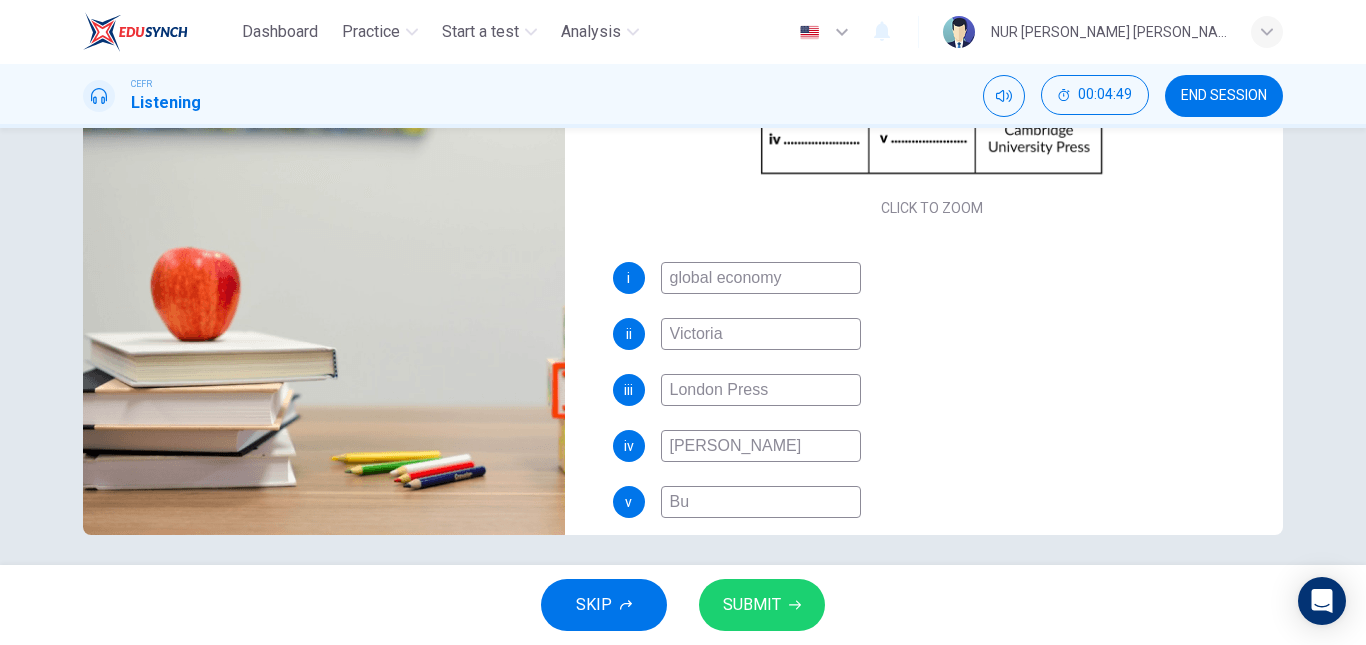 type on "95" 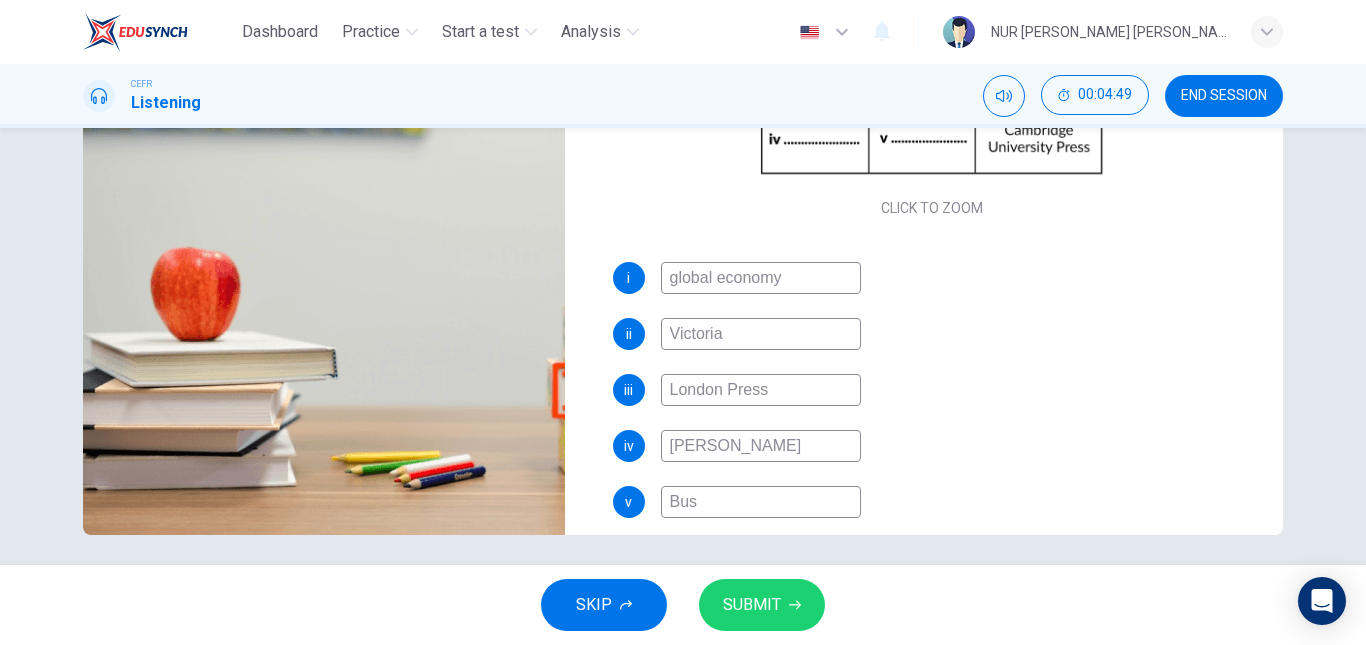 type on "95" 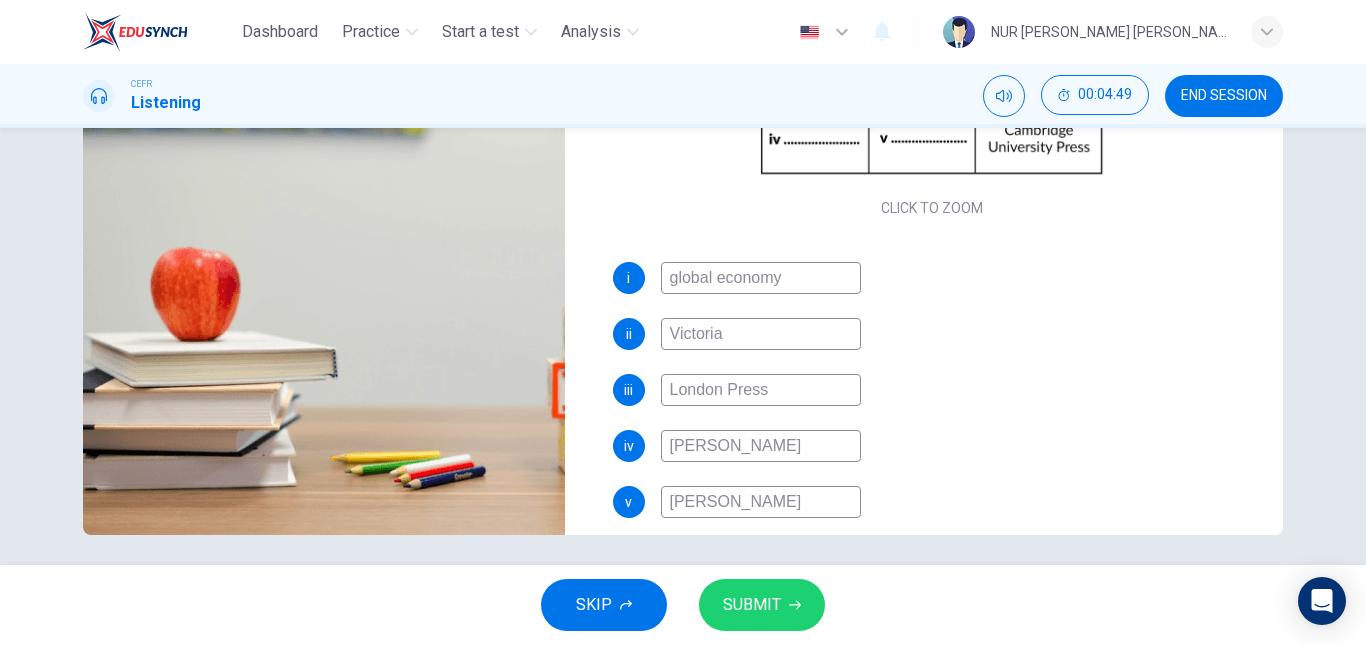 type on "96" 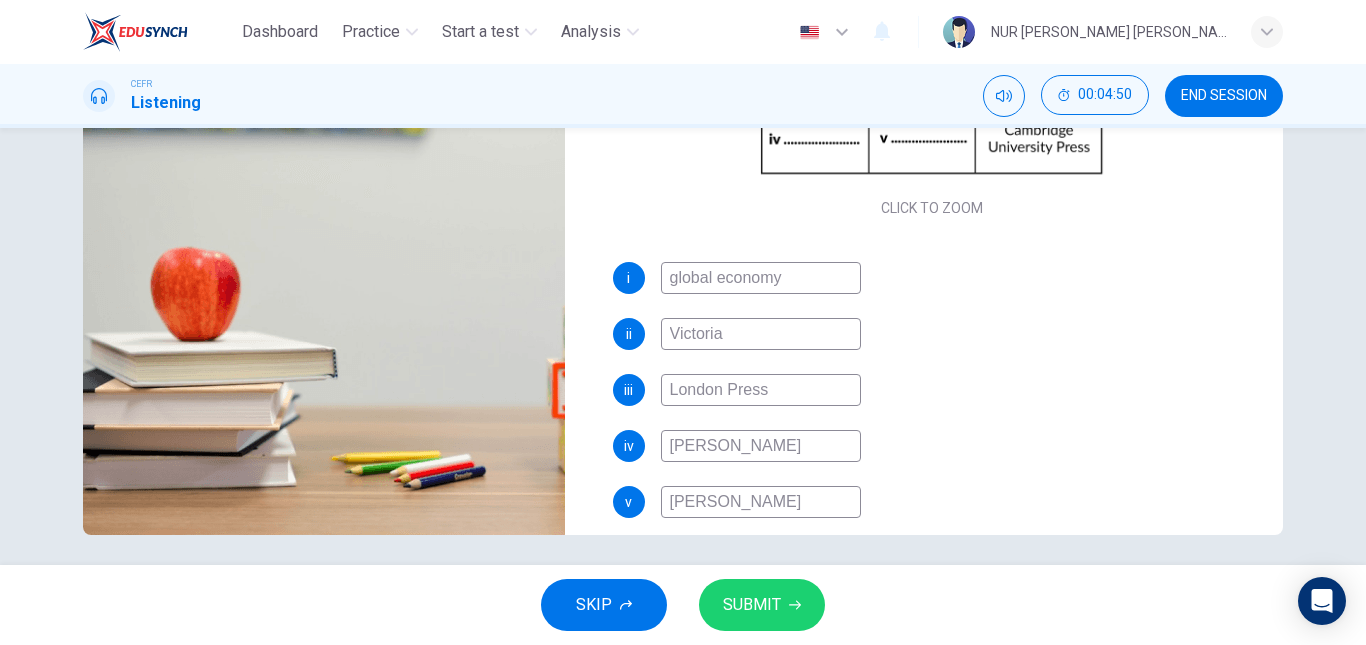 type on "Bussi" 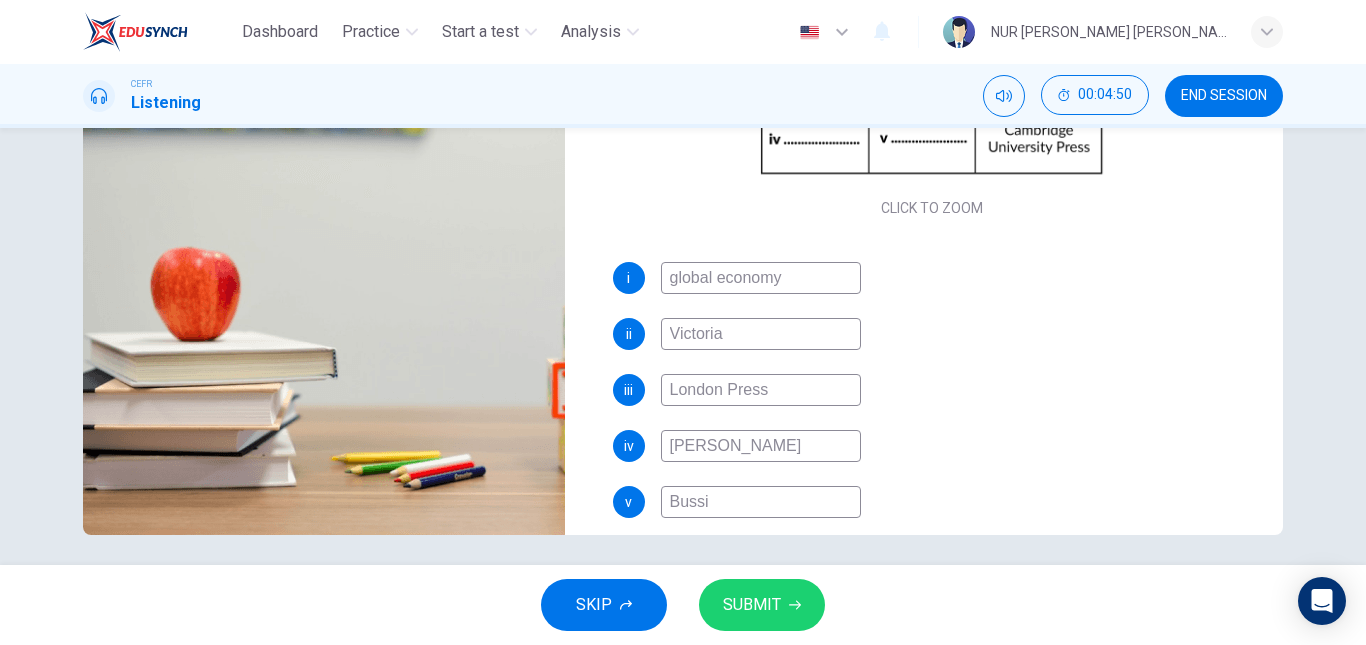 type on "96" 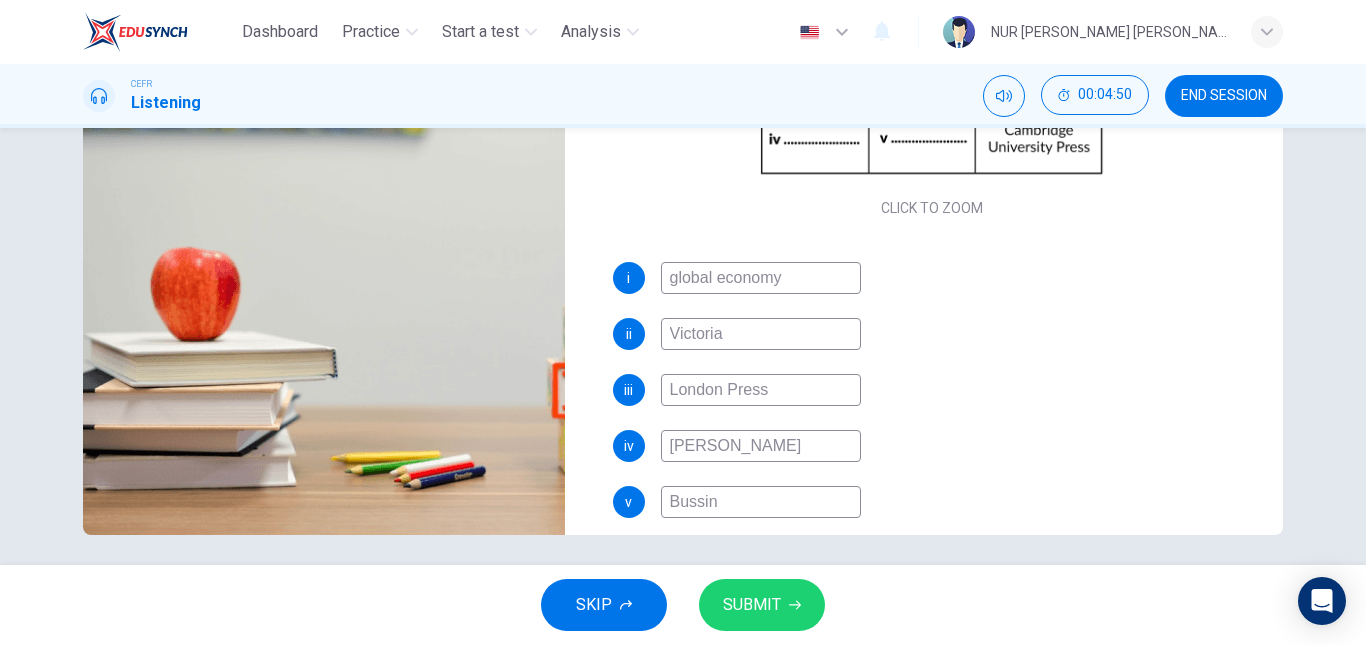 type on "96" 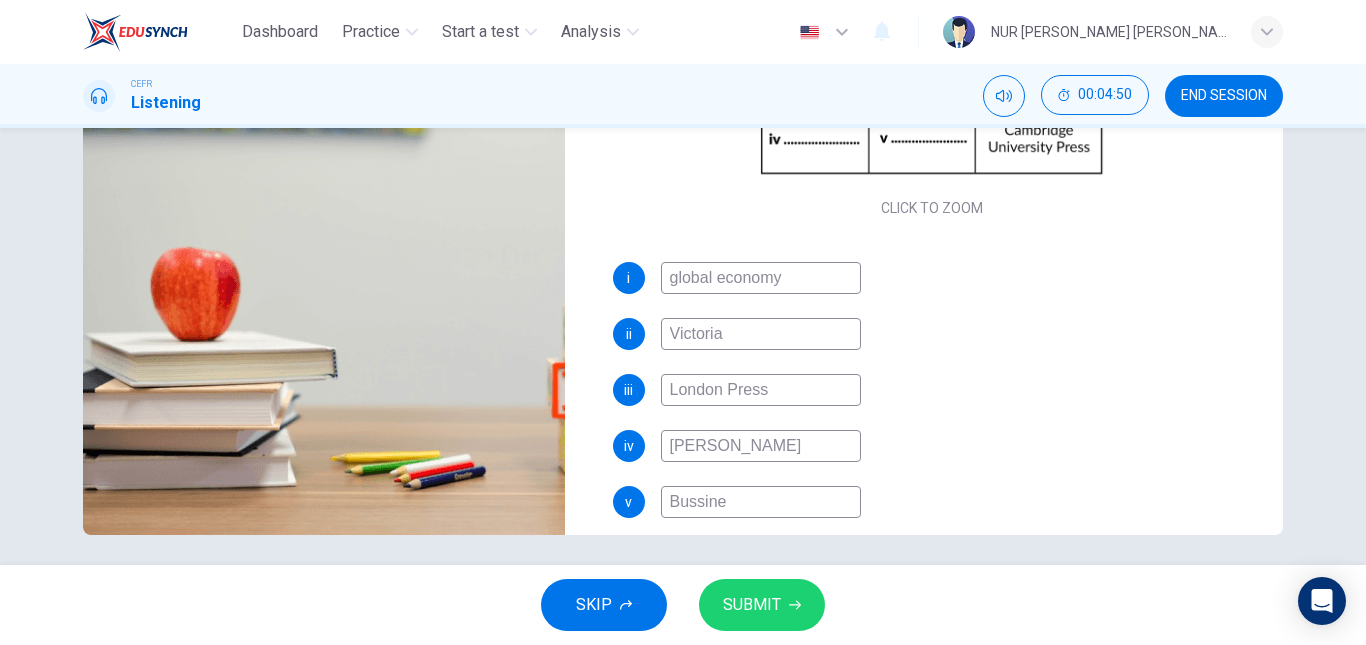 type on "96" 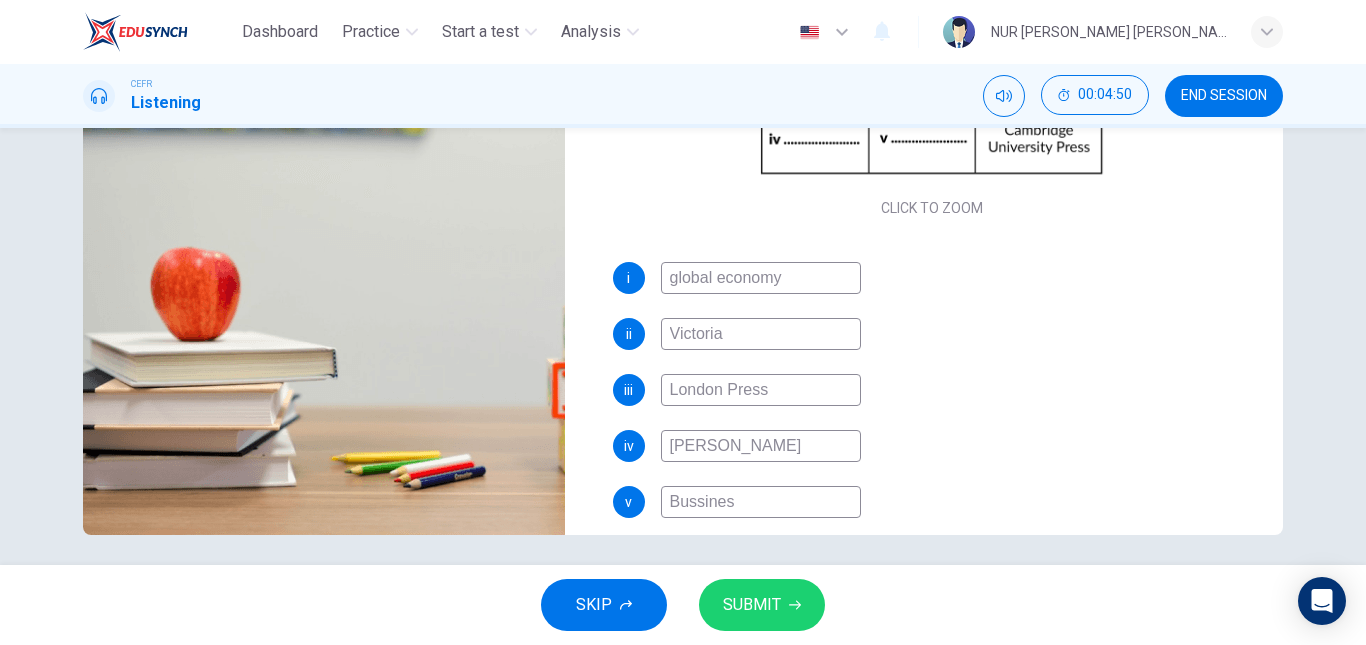type on "96" 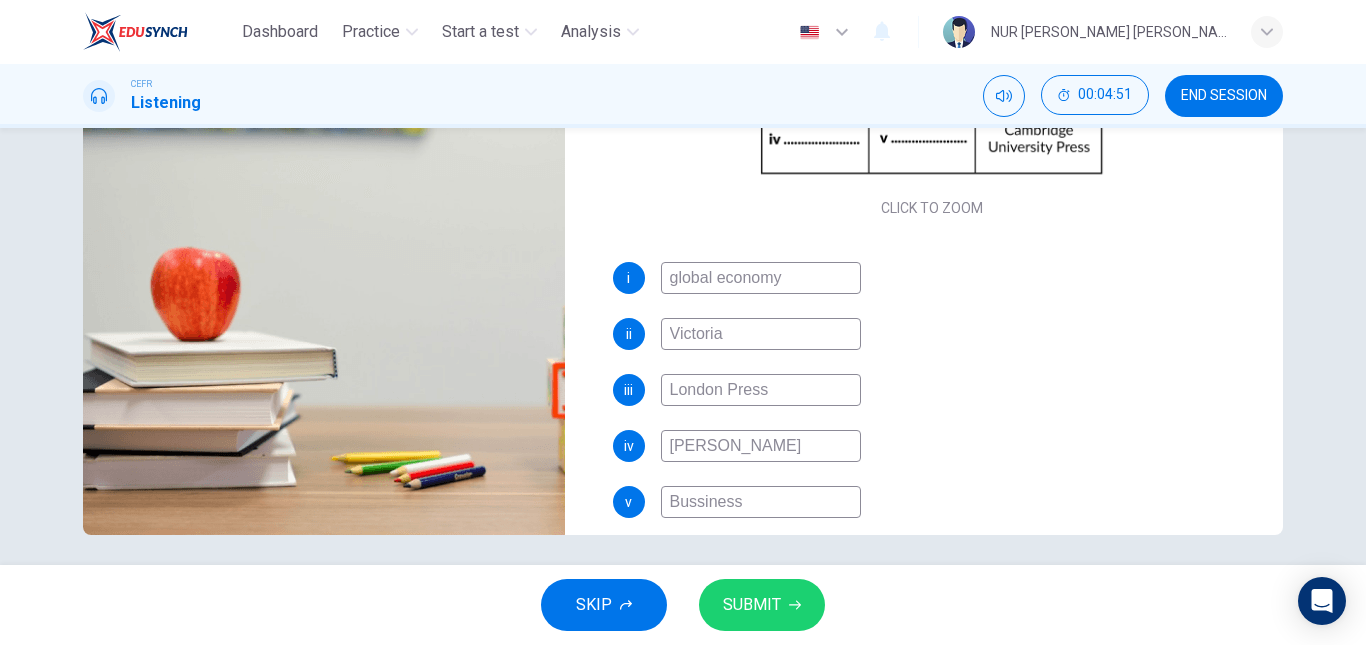 type on "96" 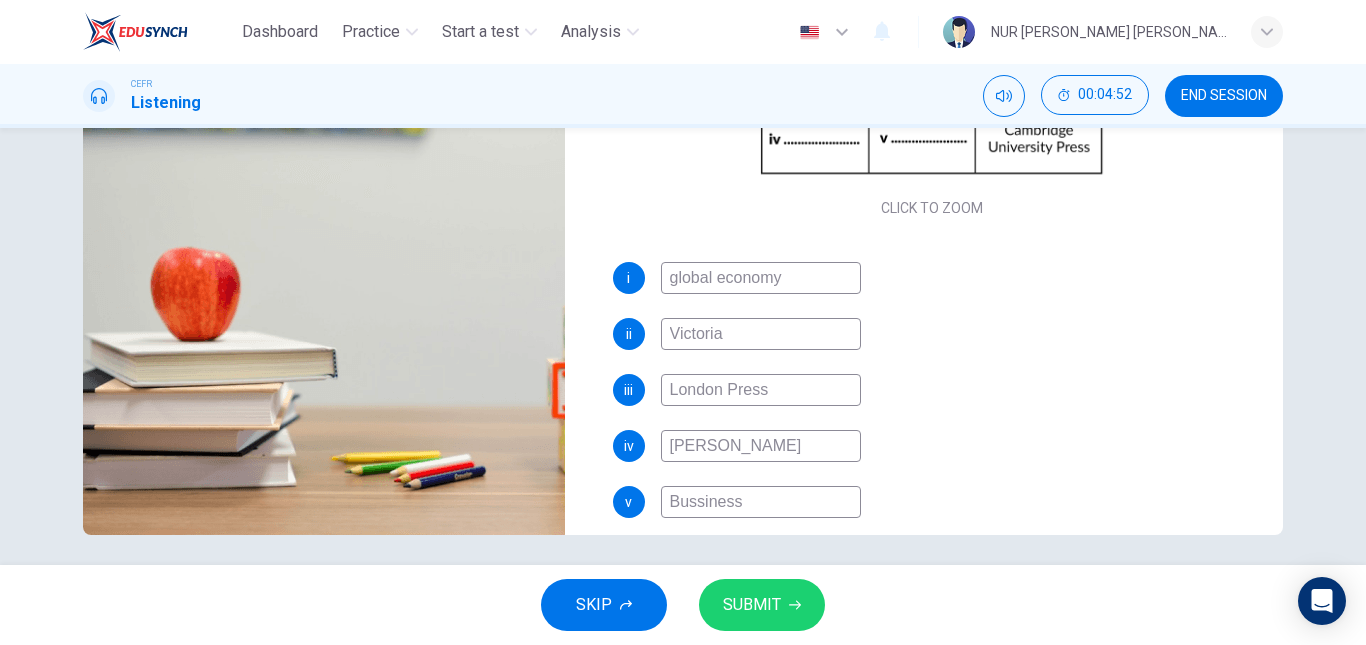 type on "Bussiness M" 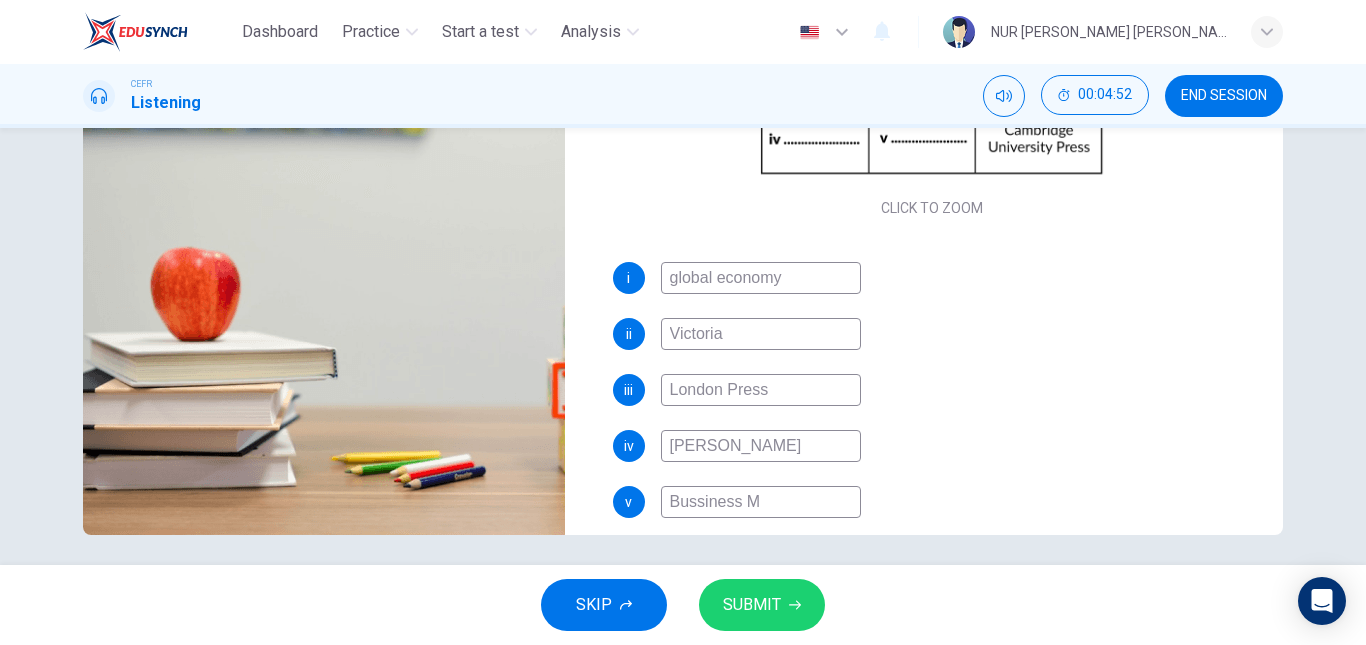 type on "96" 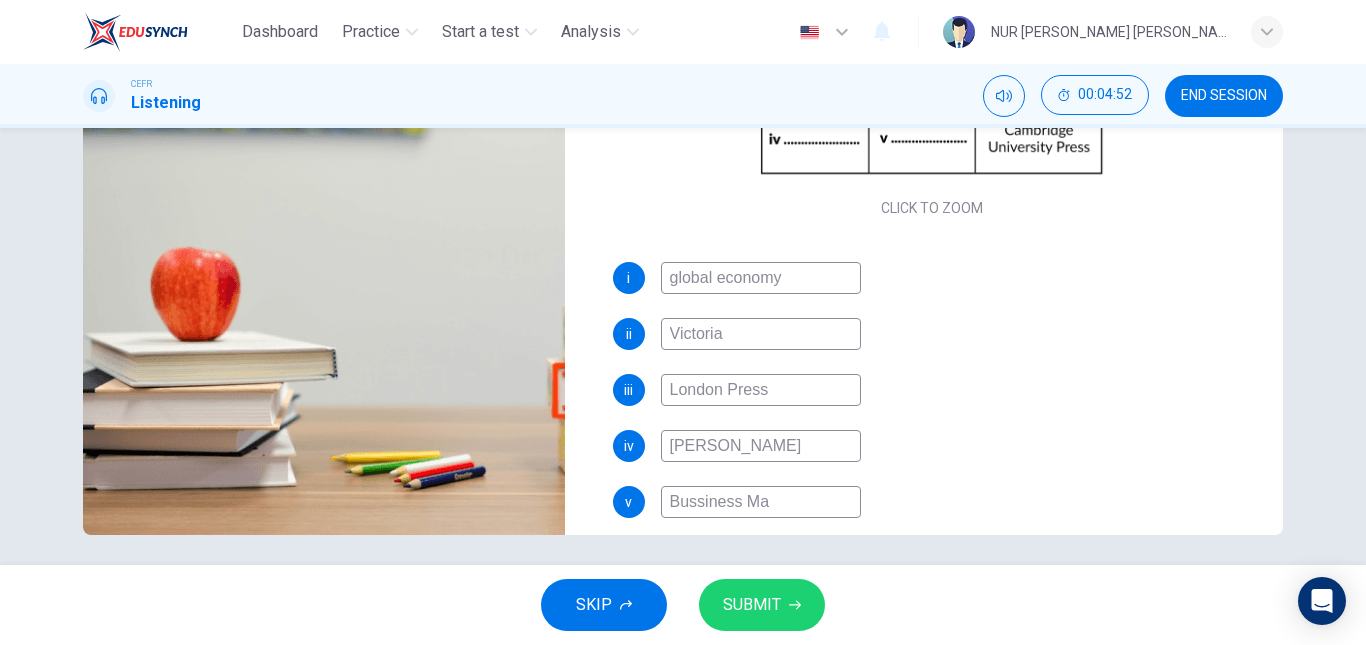 type on "Bussiness Man" 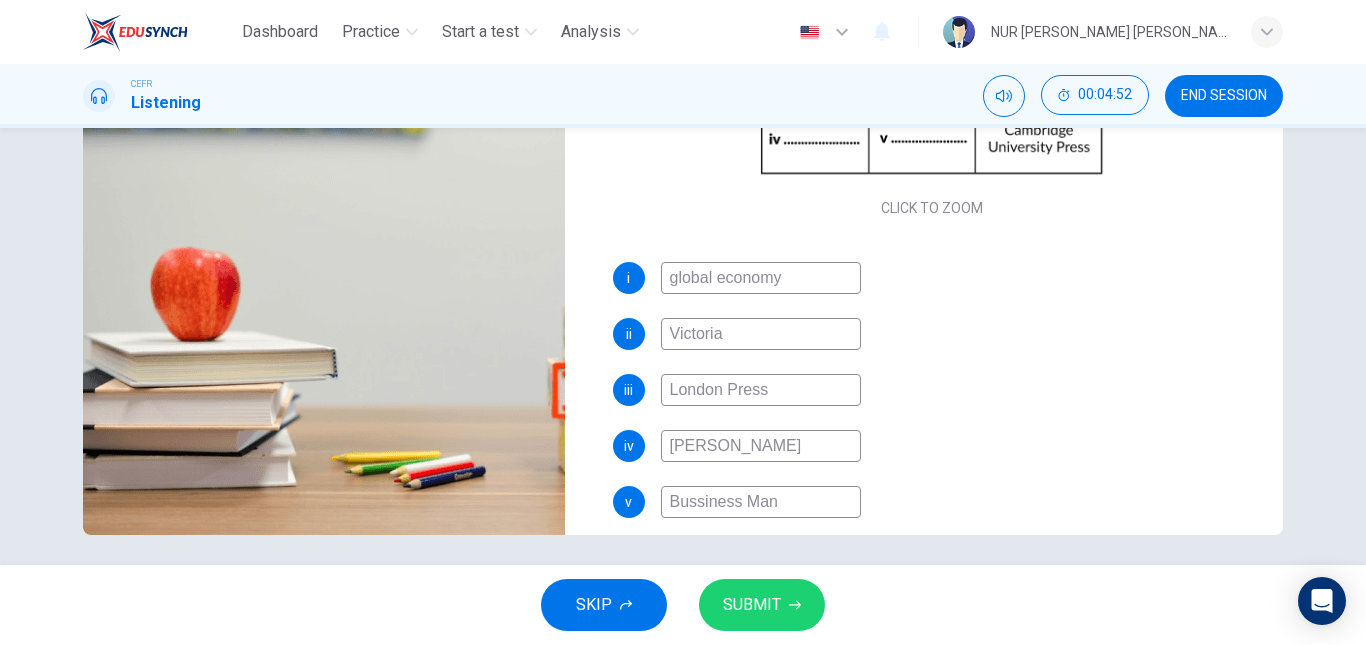 type on "96" 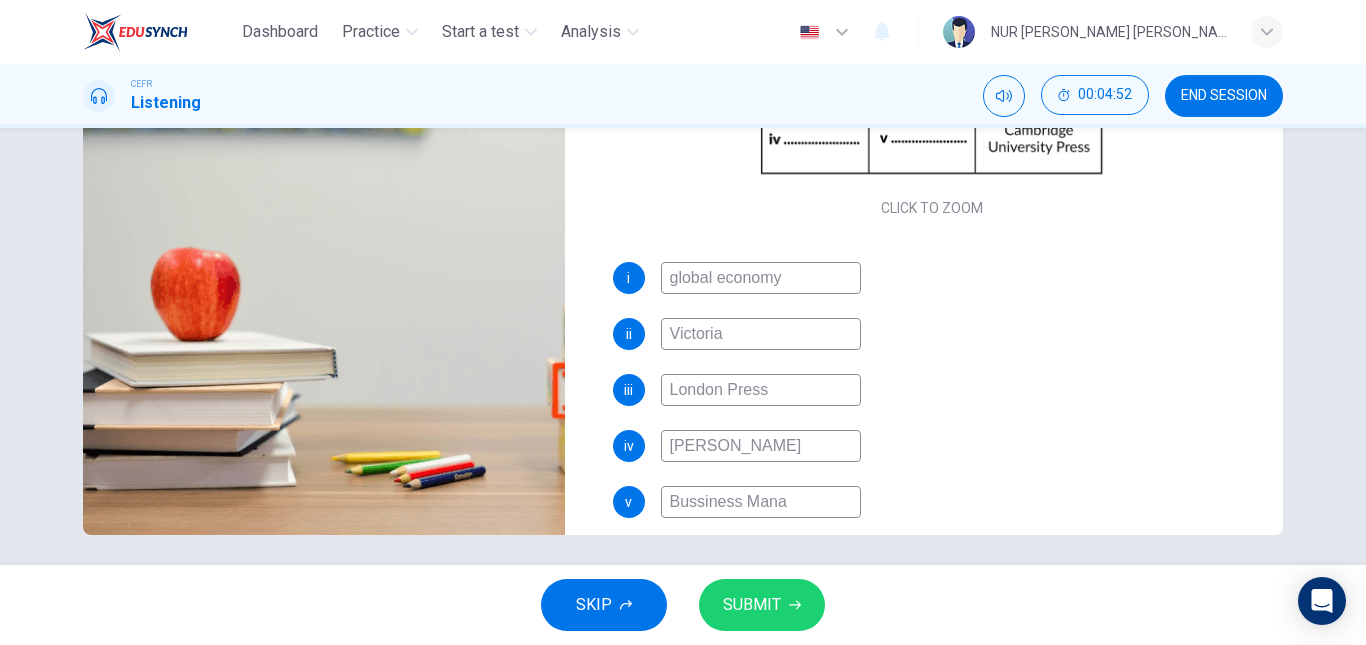 type on "97" 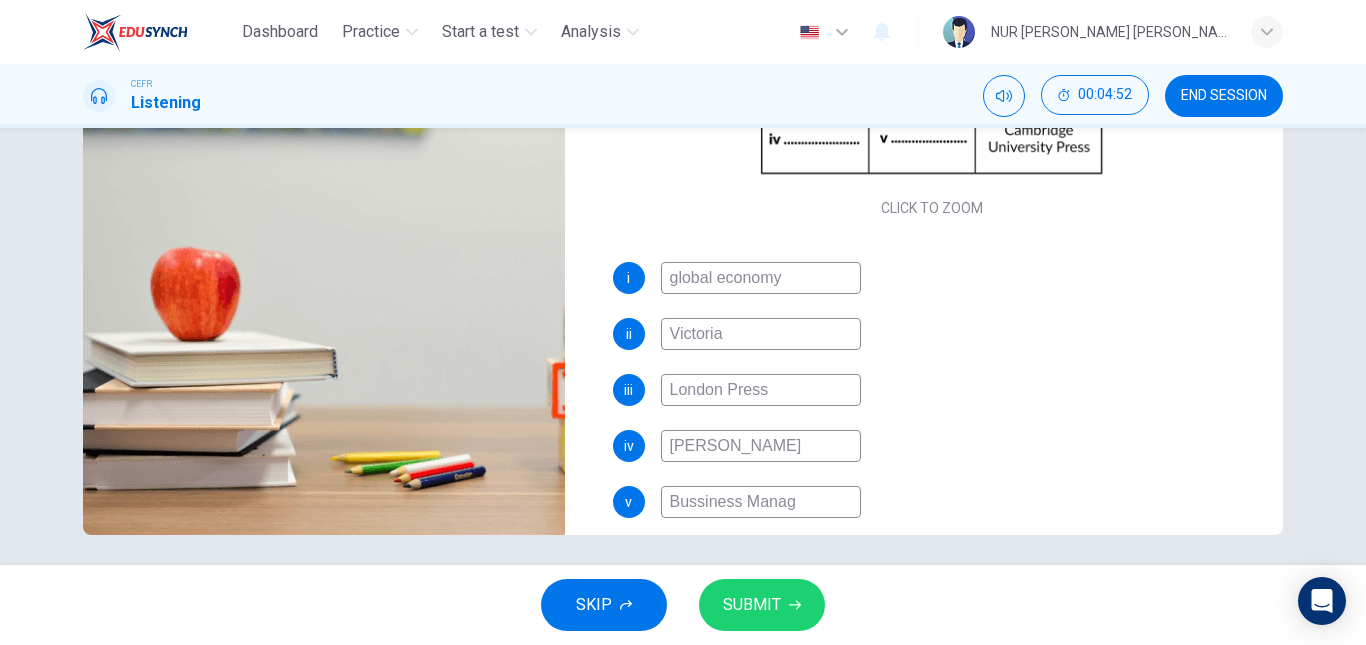 type on "97" 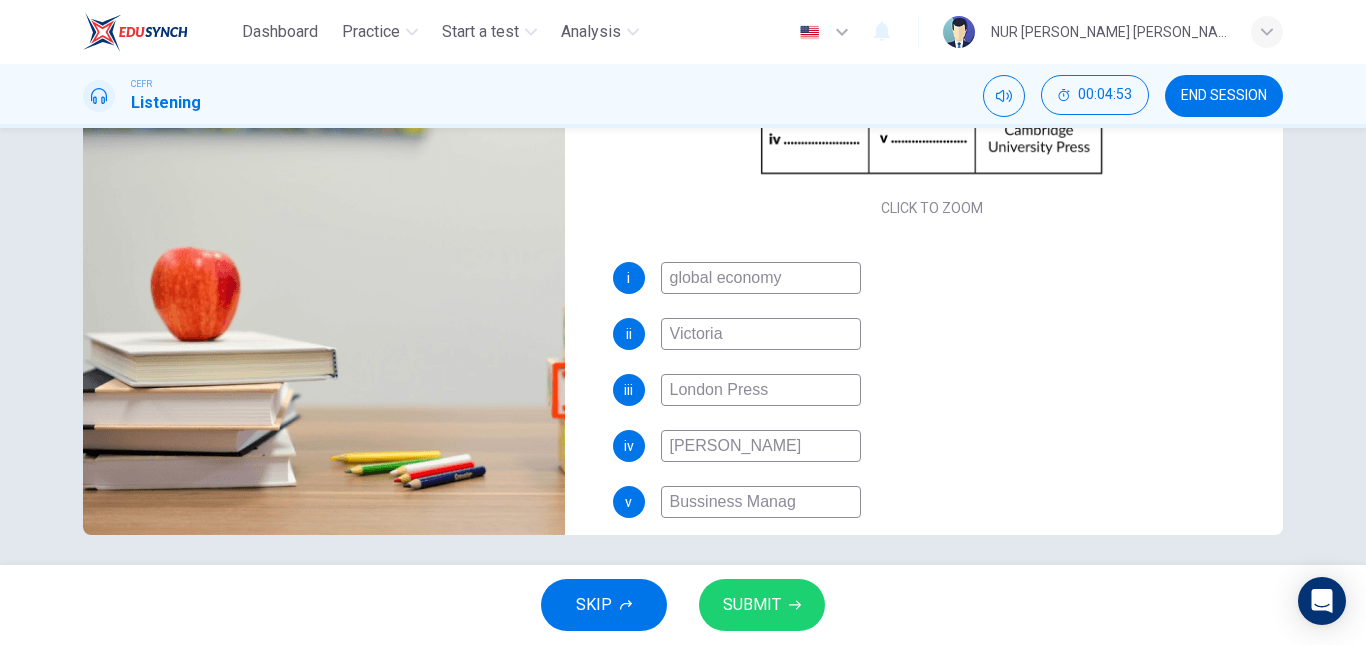 type on "Bussiness Managm" 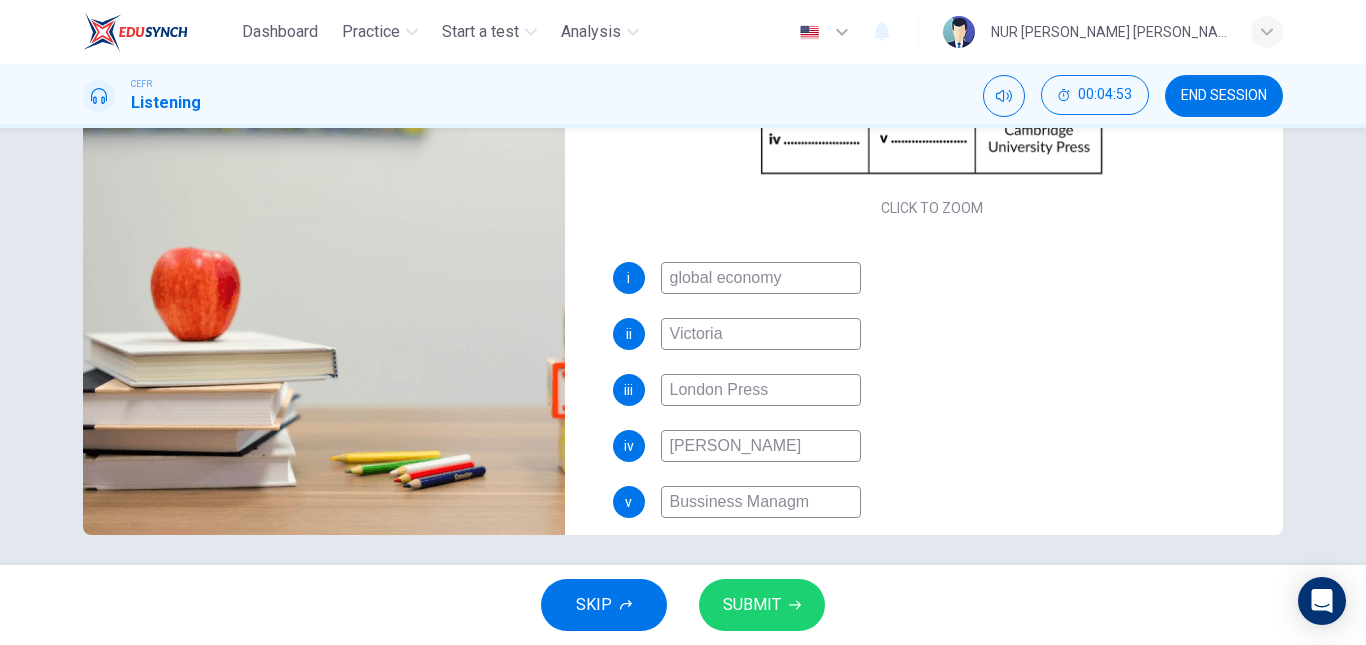 type on "97" 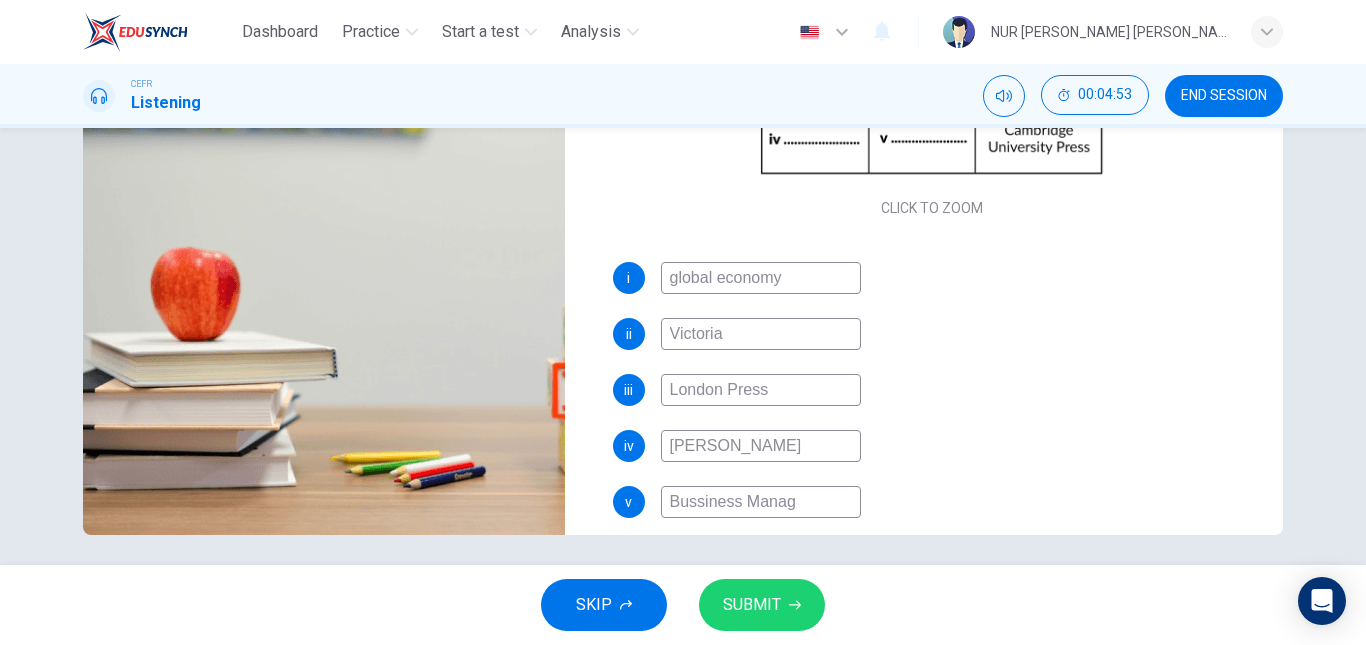 type on "97" 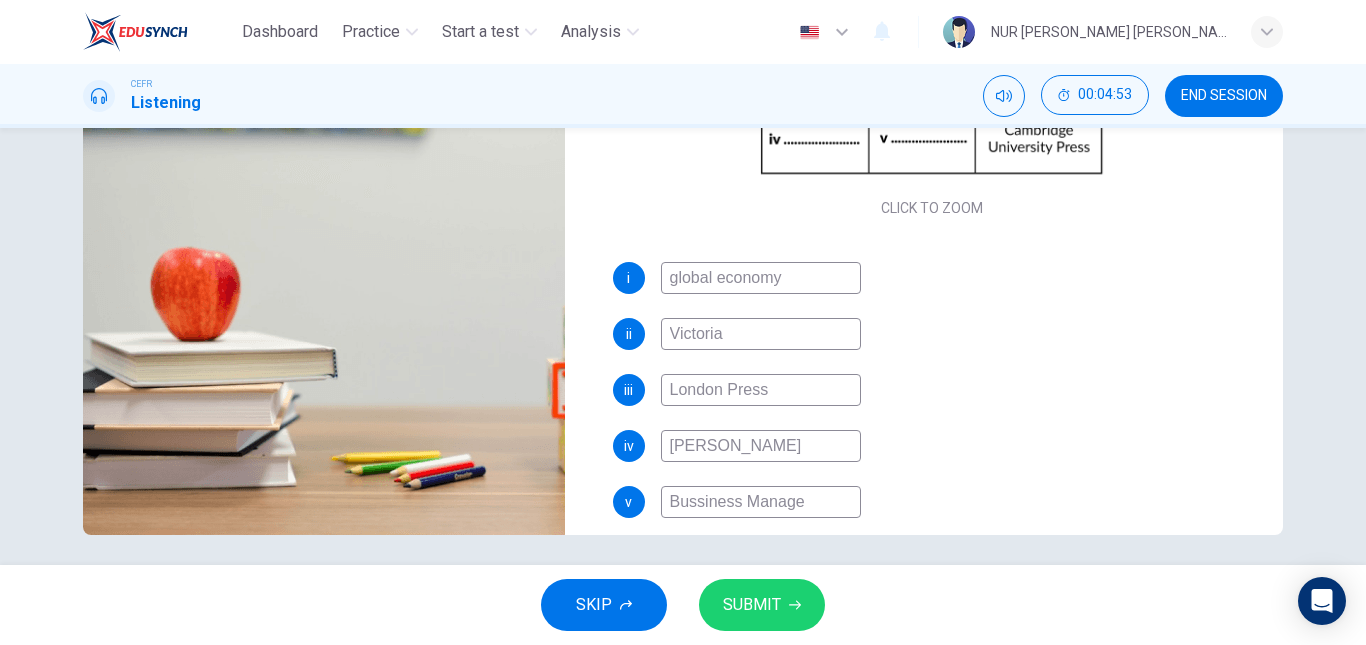 type on "97" 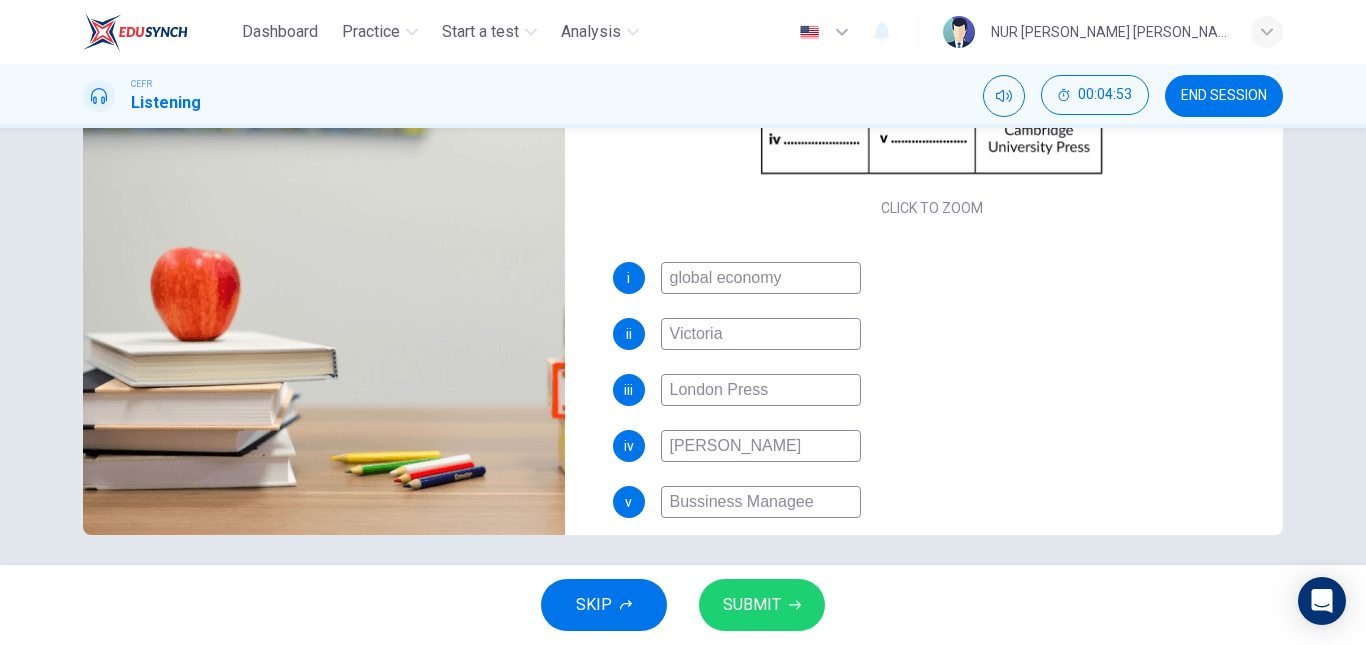 type on "Bussiness Manageen" 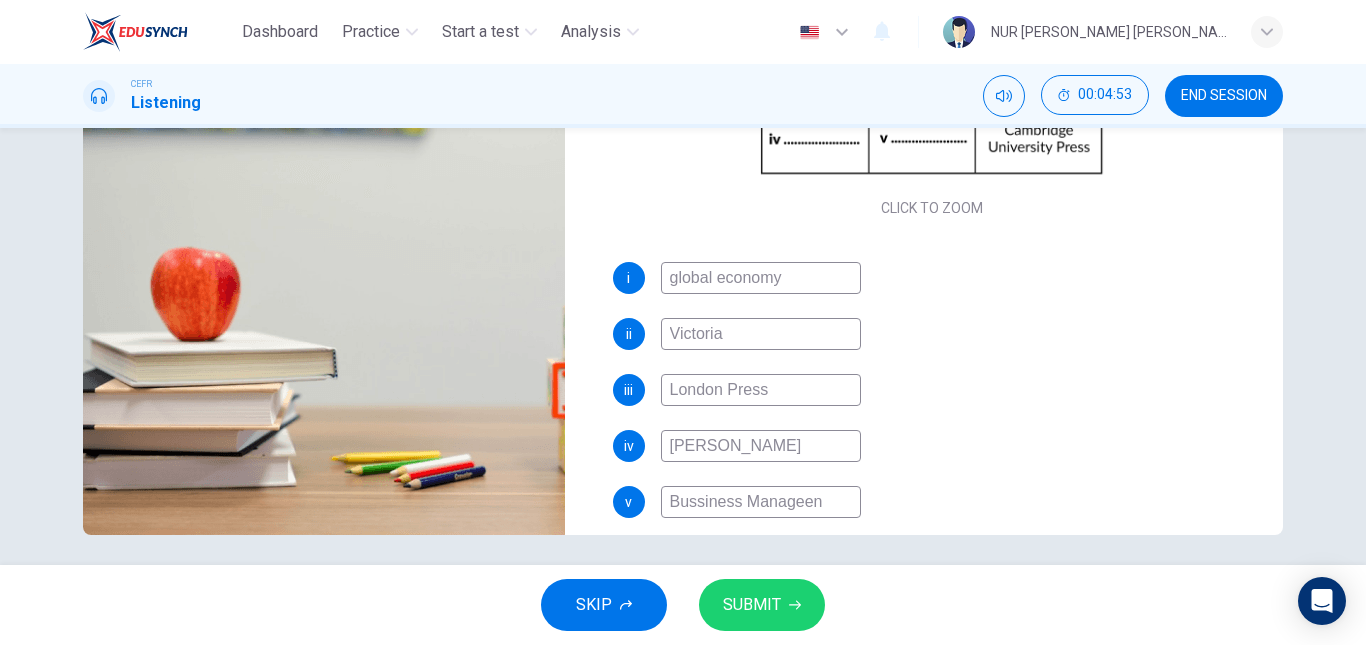 type on "97" 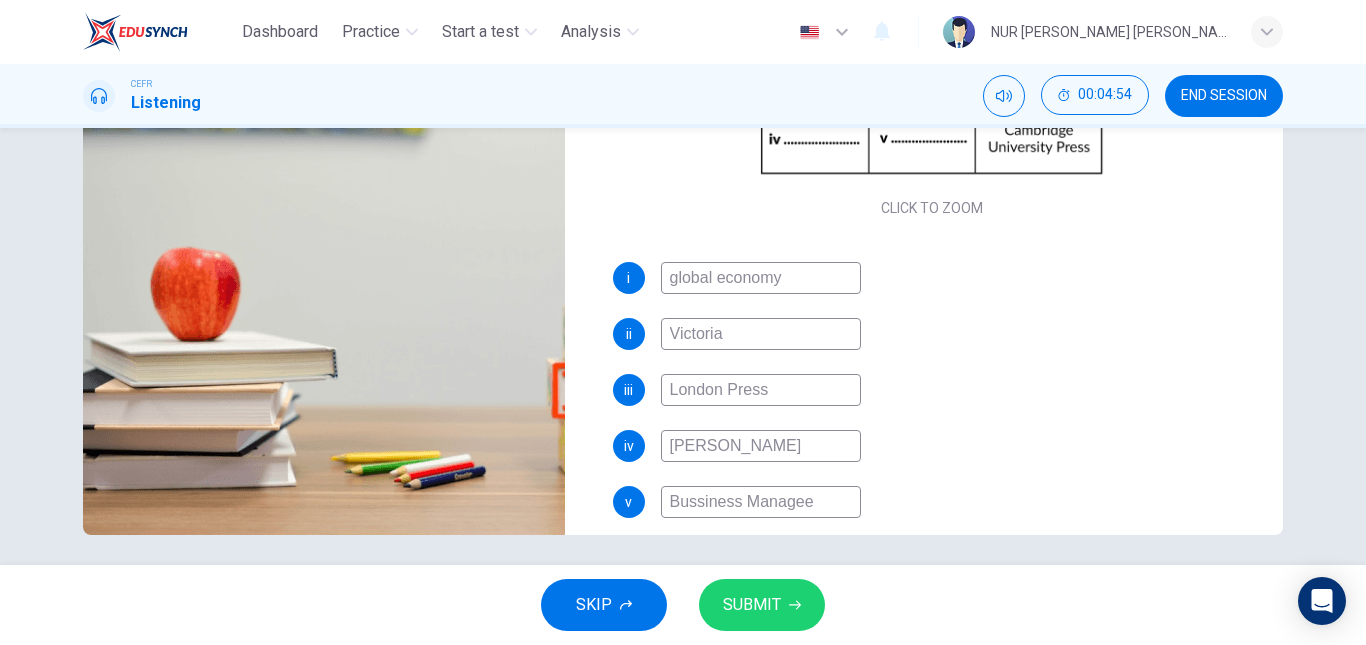 type on "Bussiness Manage" 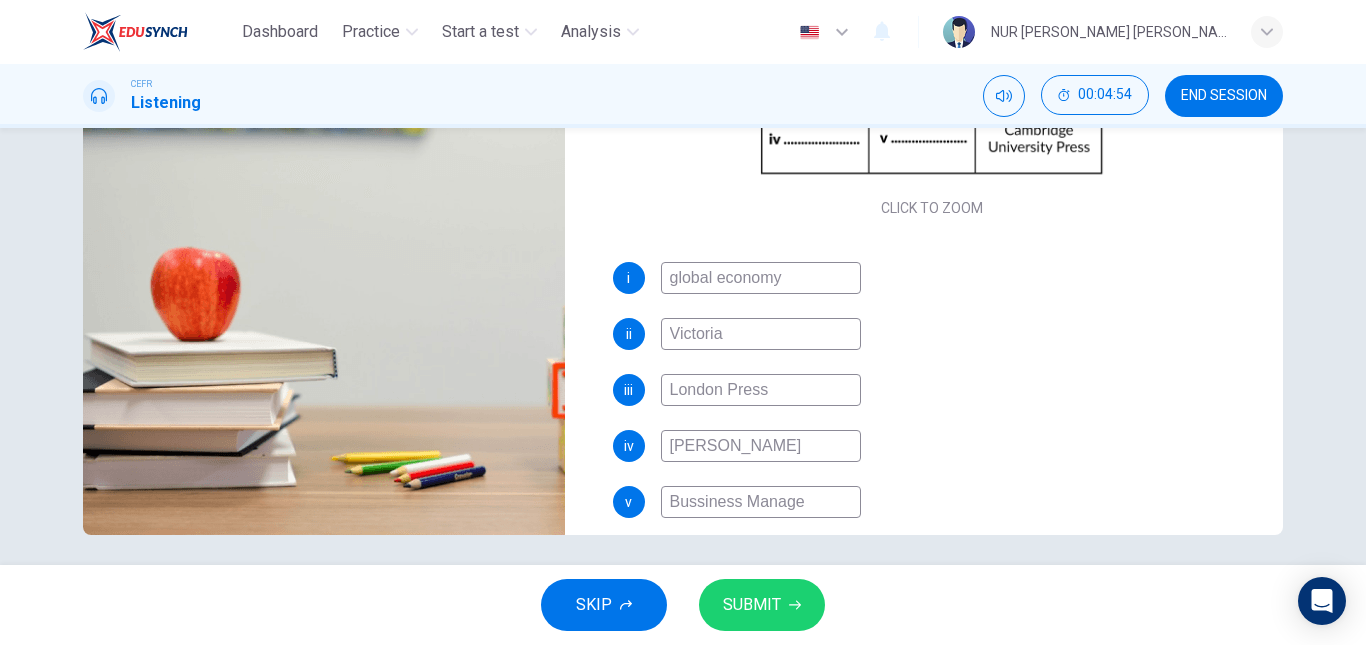 type on "97" 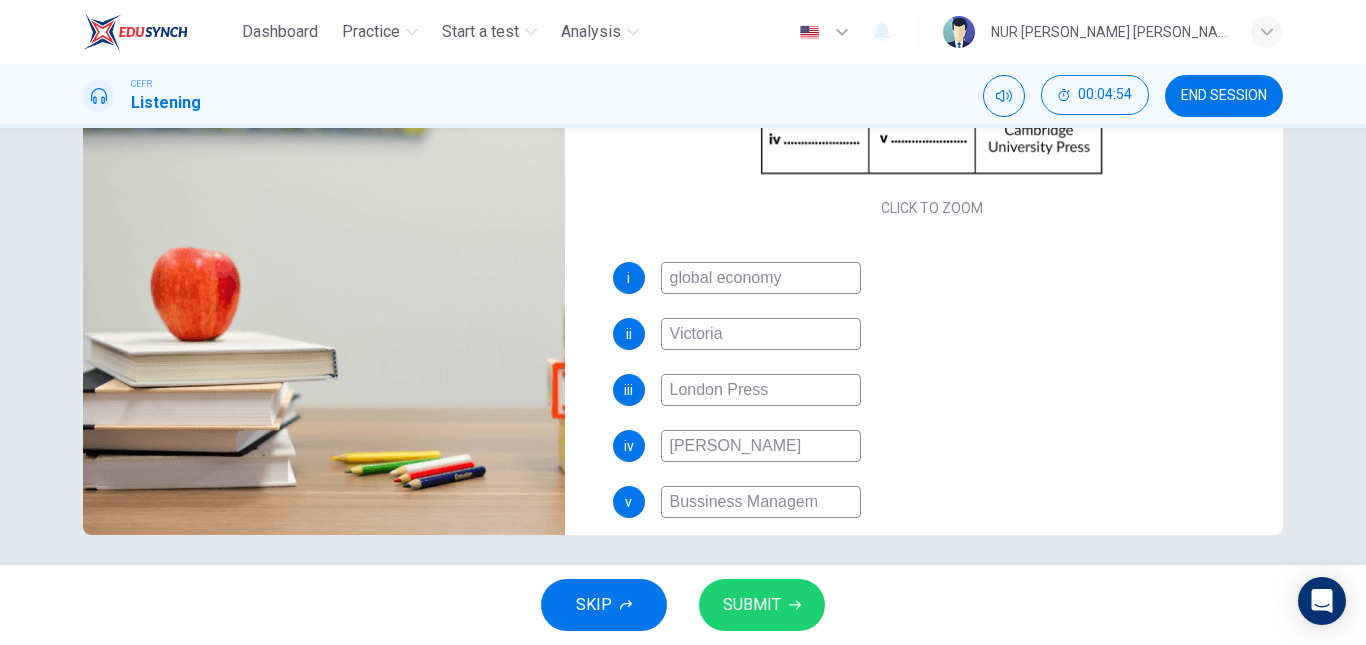type on "97" 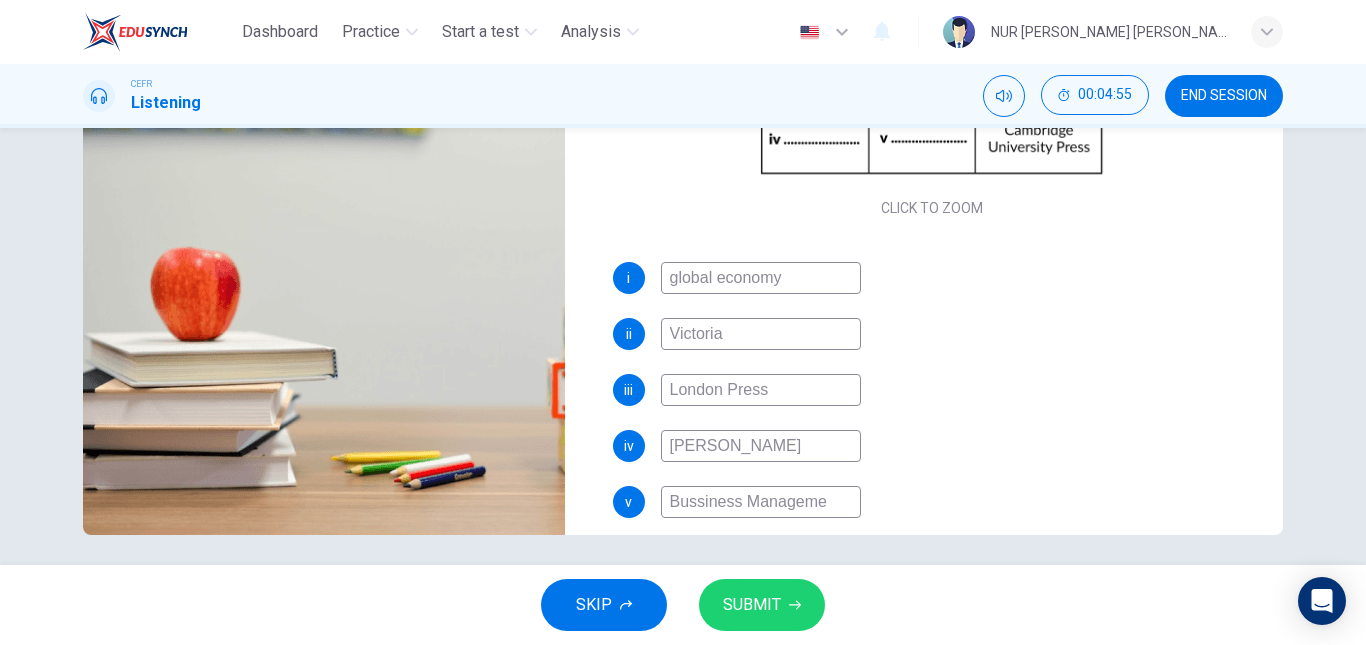 type on "Bussiness Managemen" 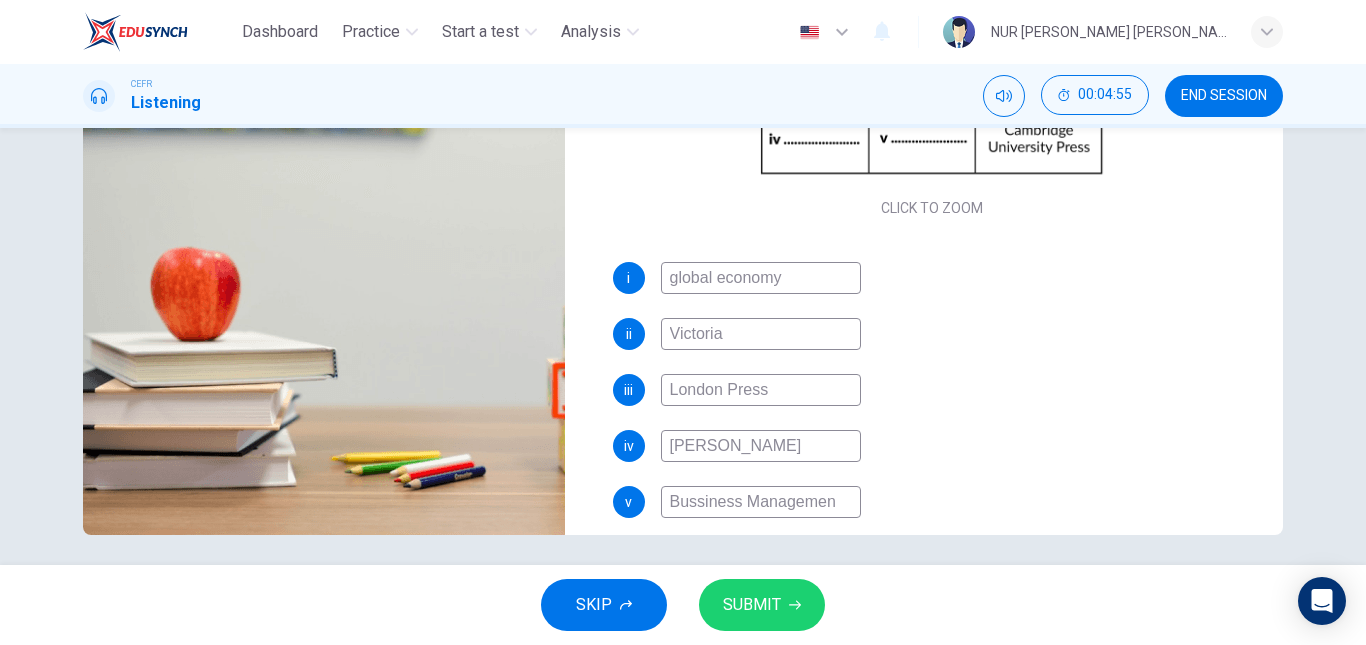 type on "97" 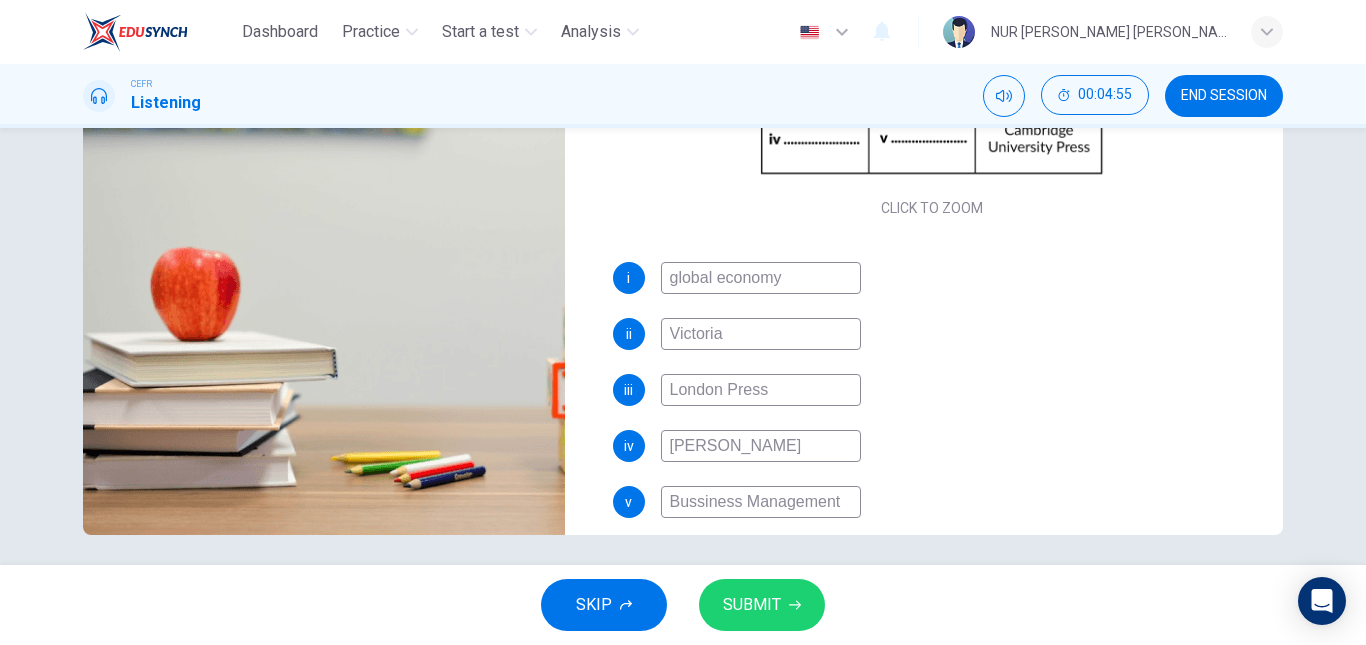 type on "97" 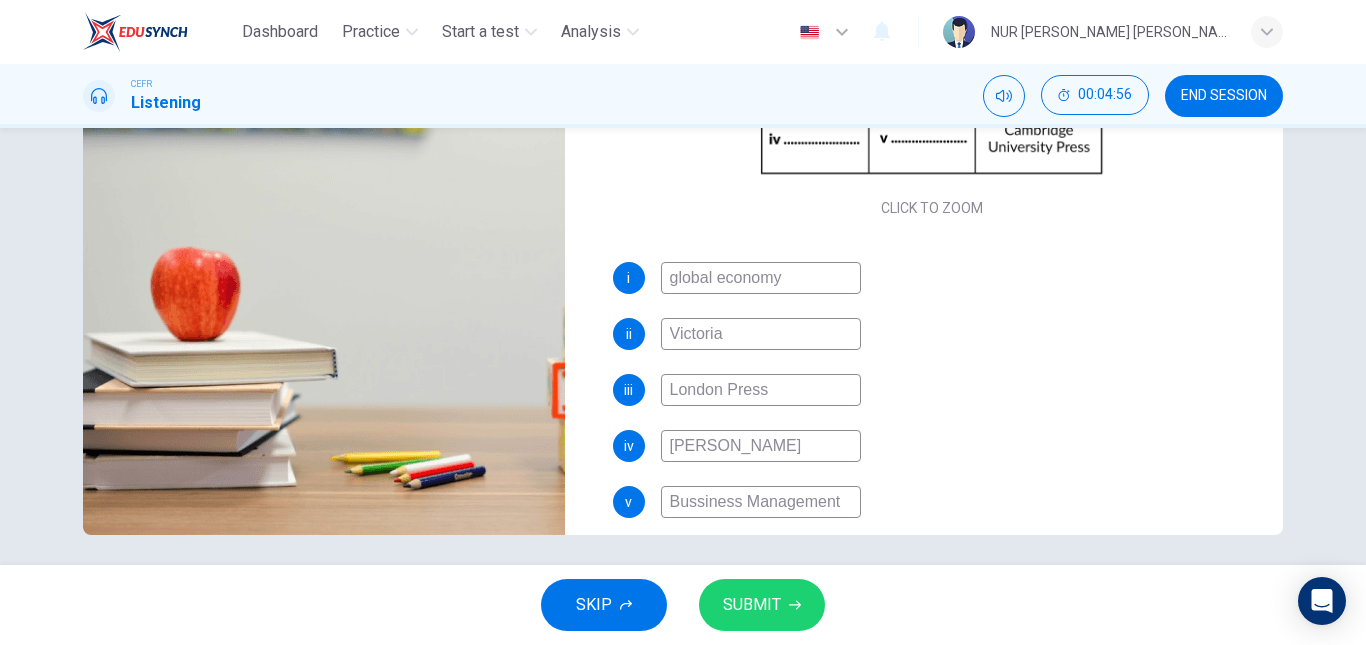 type on "Bussiness Management" 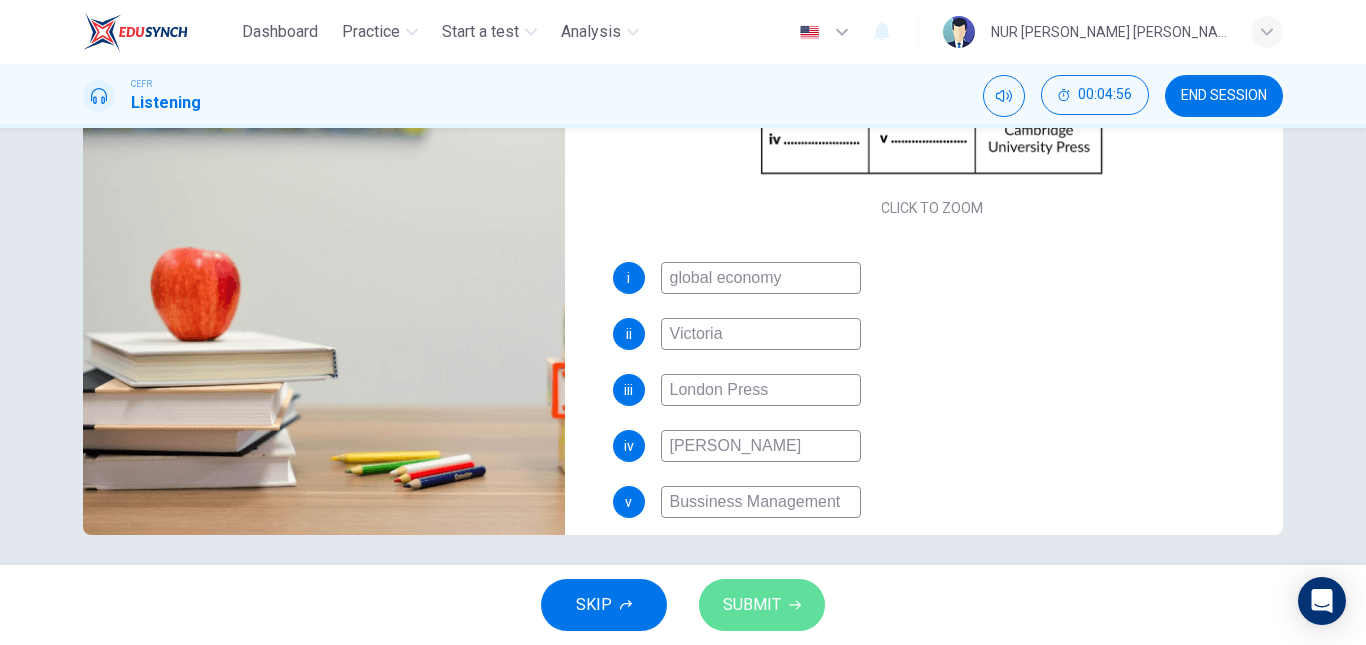 click on "SUBMIT" at bounding box center (752, 605) 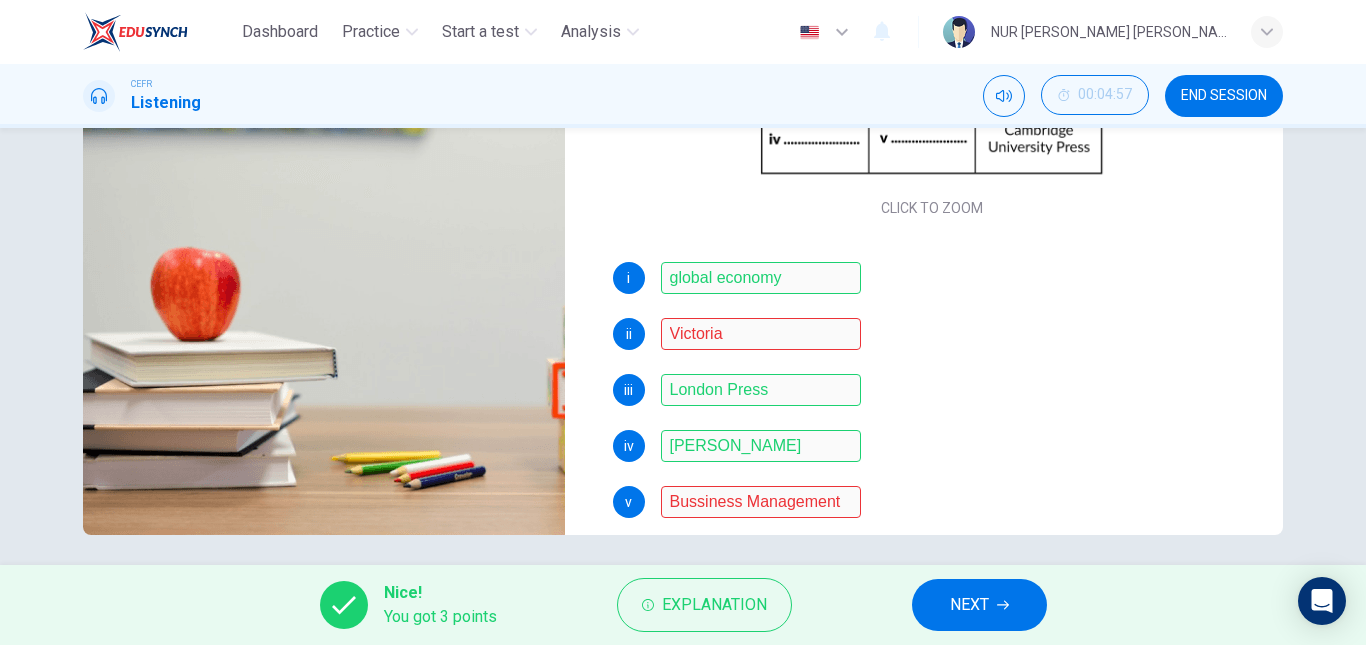 type on "99" 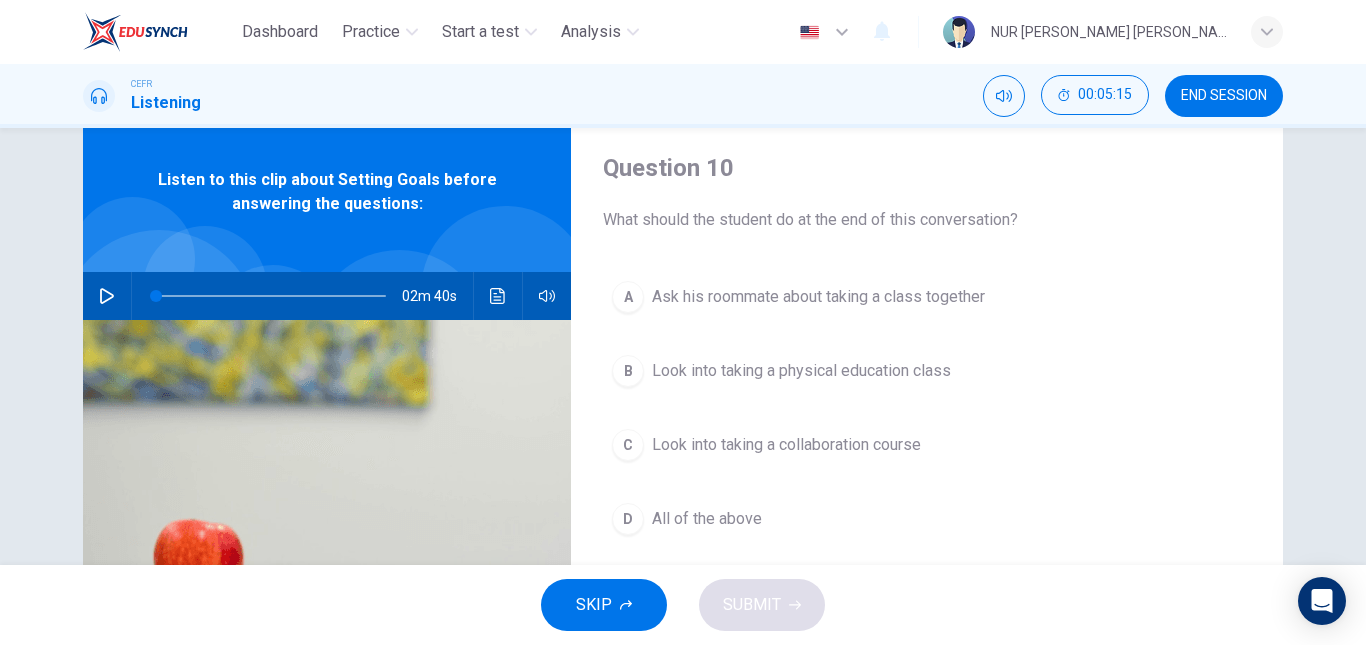 scroll, scrollTop: 52, scrollLeft: 0, axis: vertical 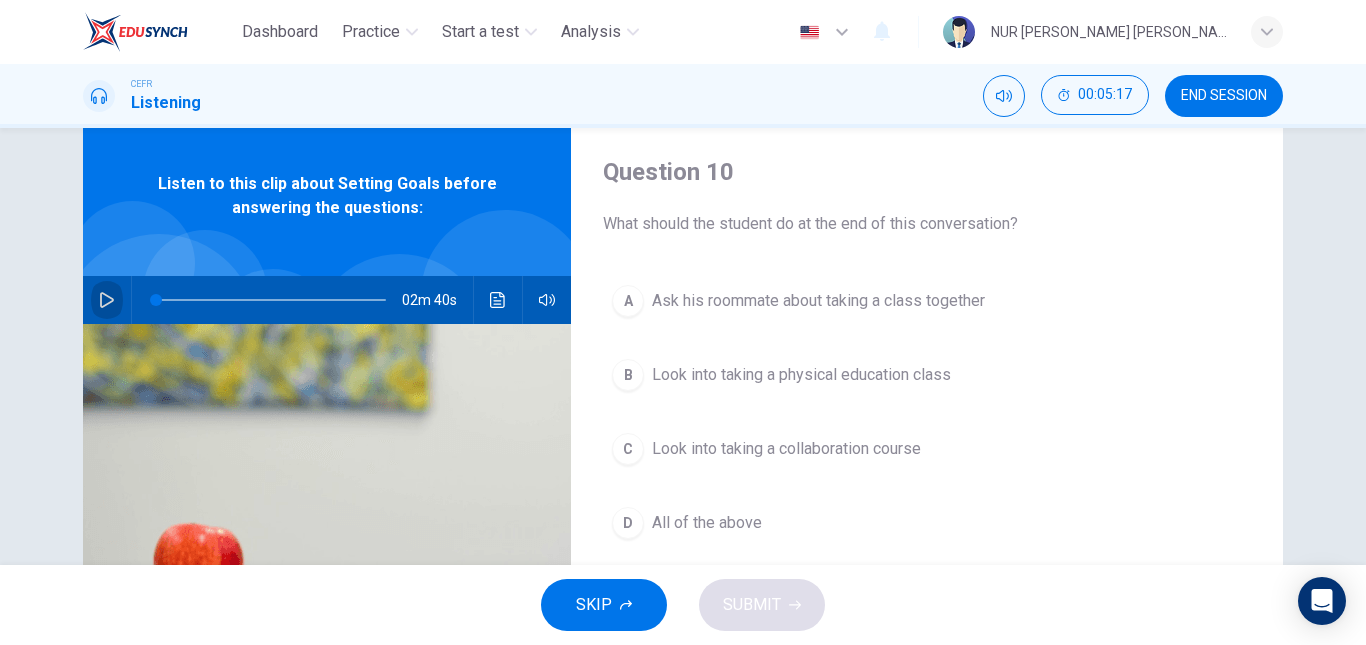 click at bounding box center (107, 300) 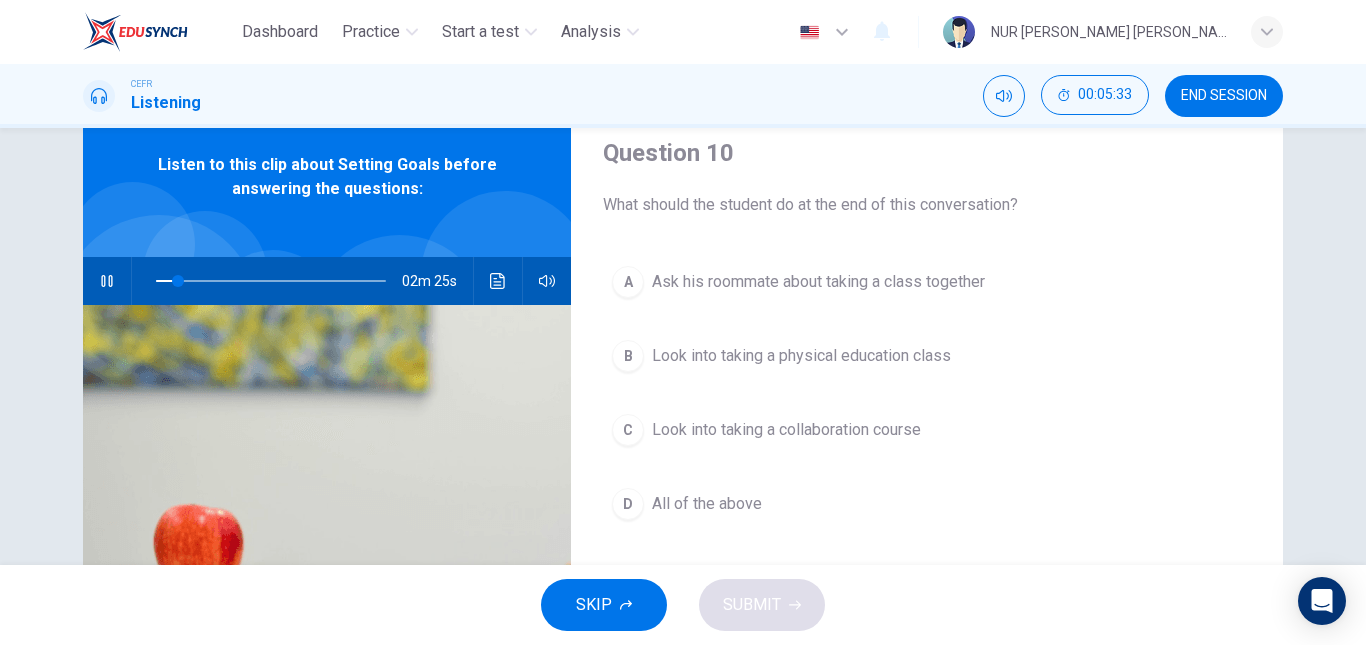 scroll, scrollTop: 72, scrollLeft: 0, axis: vertical 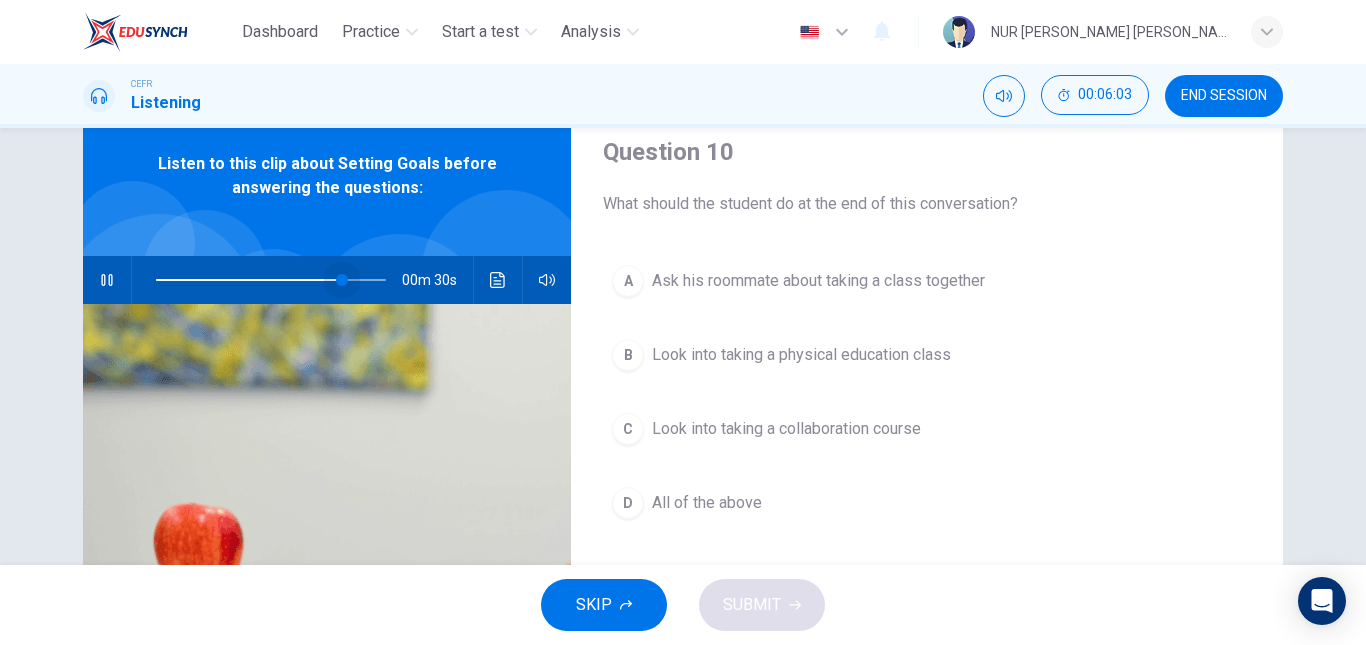 click at bounding box center (271, 280) 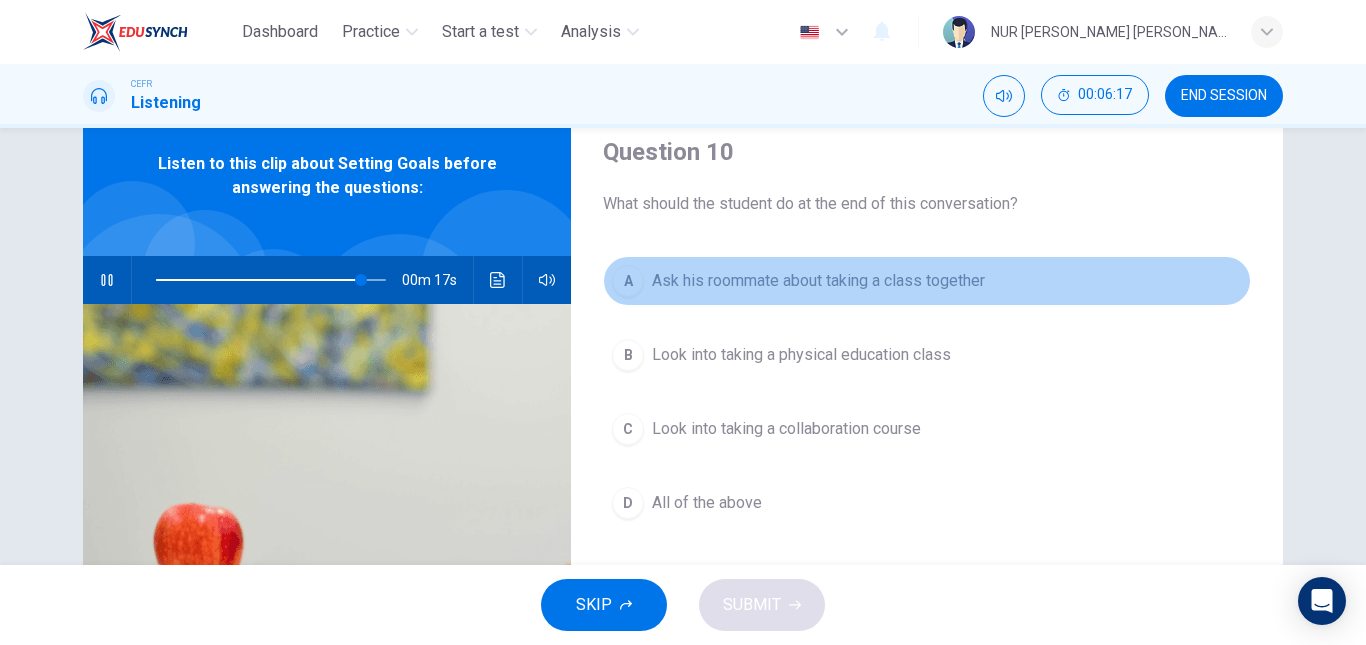 click on "Ask his roommate about taking a class together" at bounding box center [818, 281] 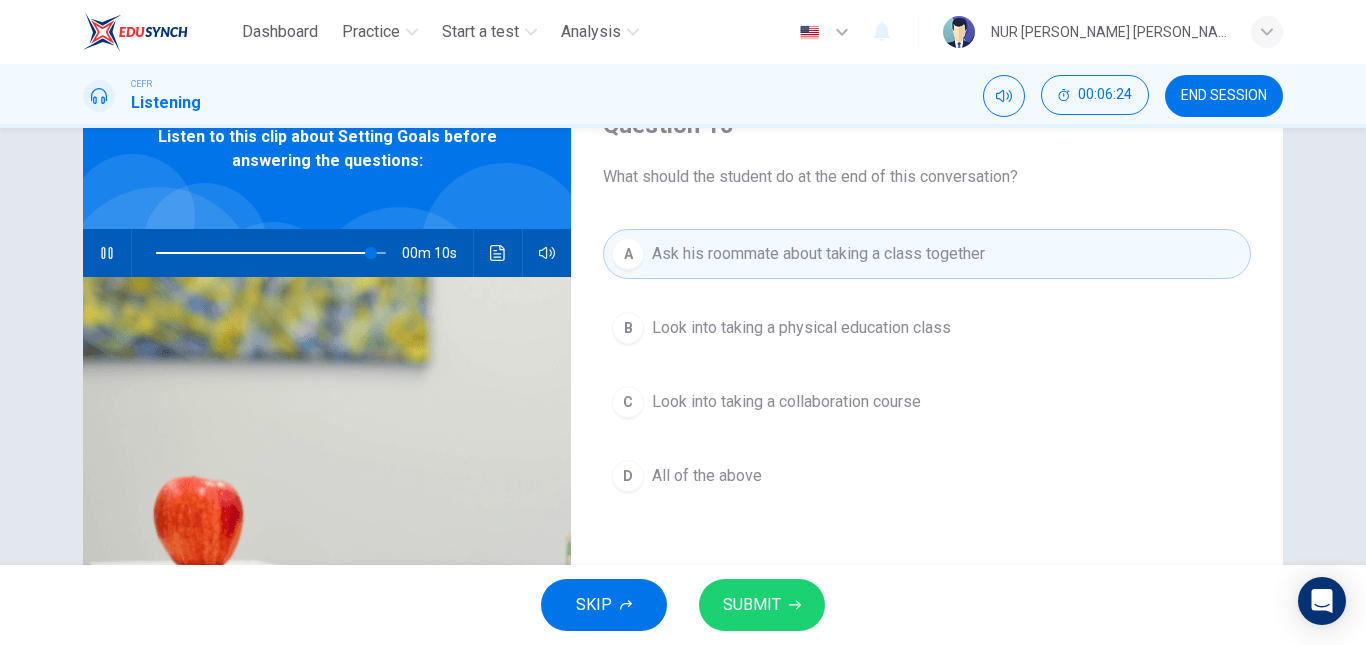 scroll, scrollTop: 103, scrollLeft: 0, axis: vertical 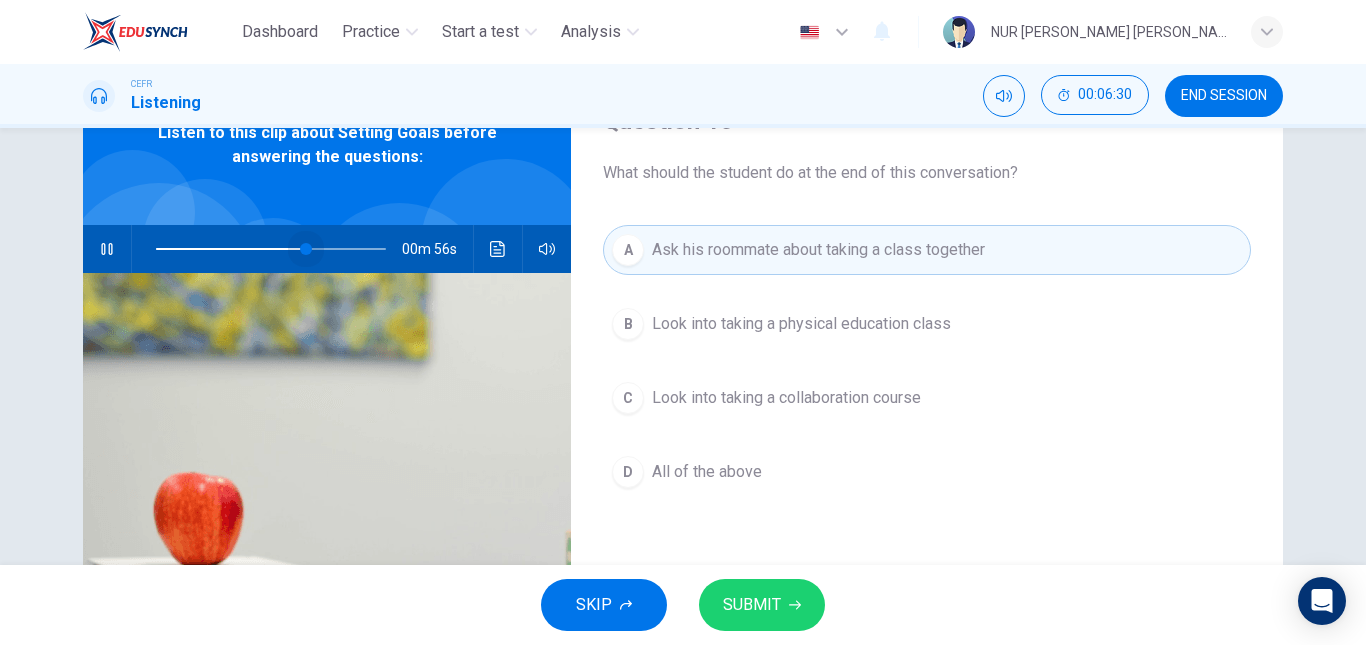 click at bounding box center [271, 249] 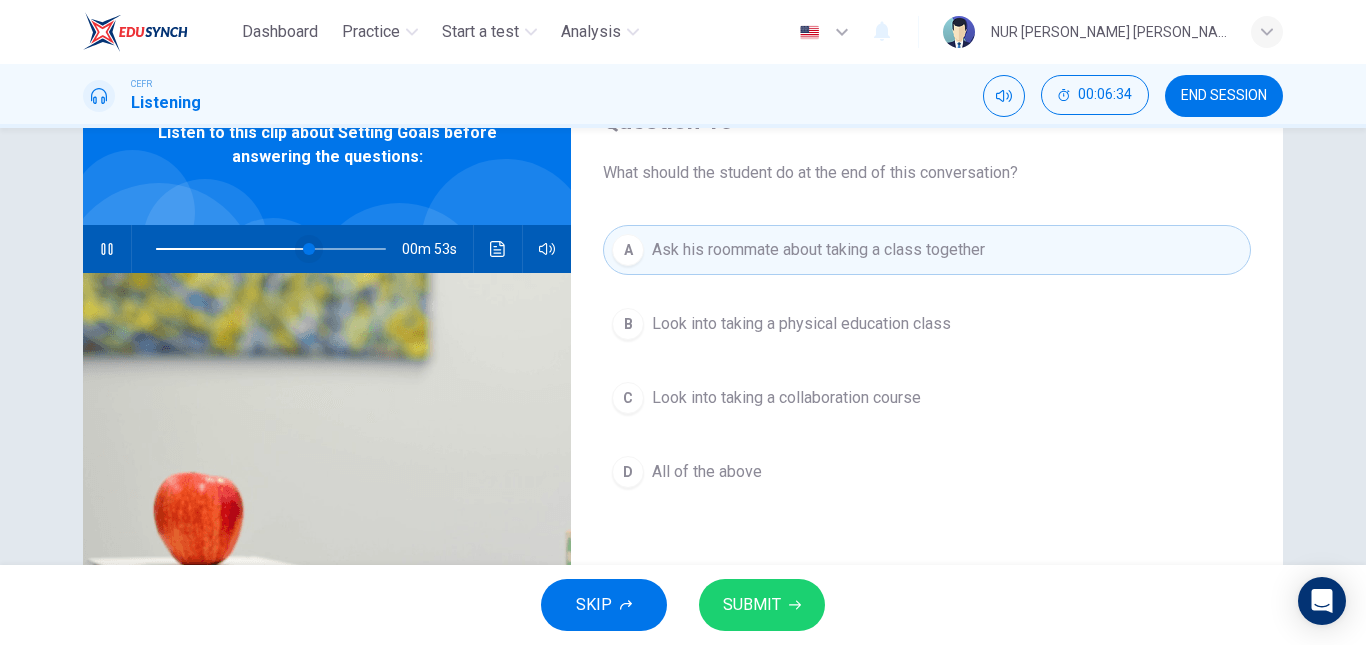 click at bounding box center [309, 249] 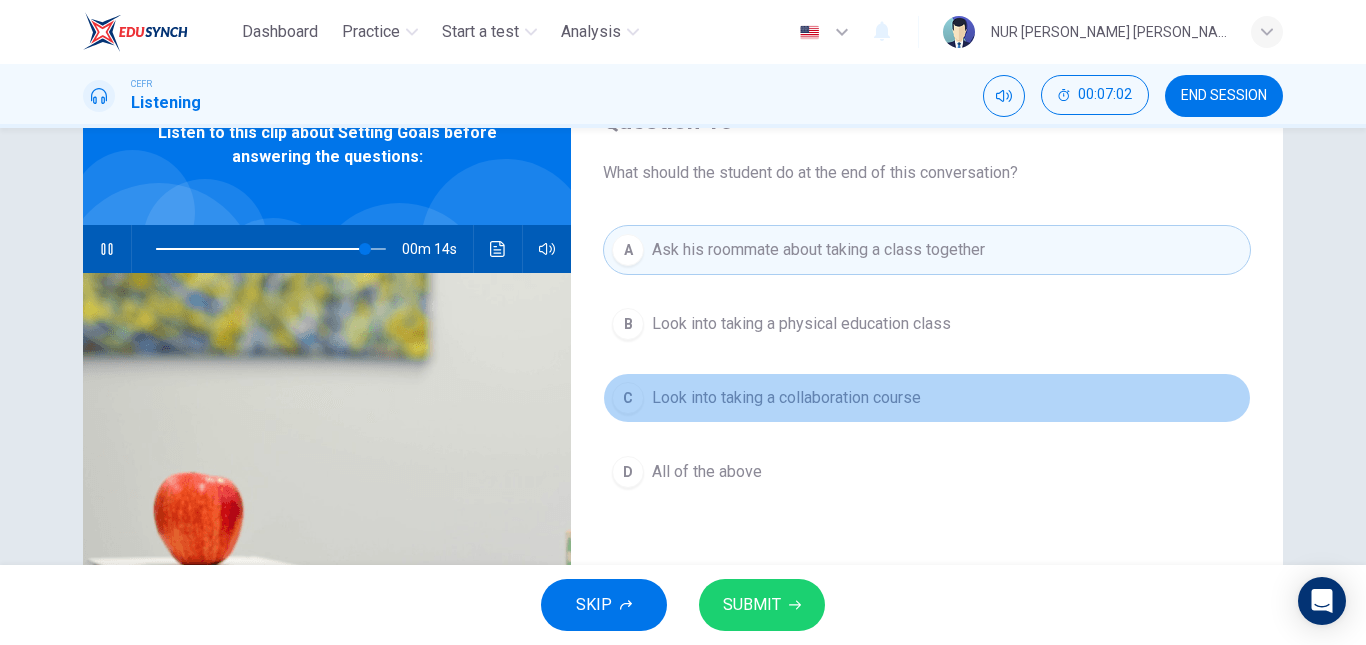 click on "C Look into taking a collaboration course" at bounding box center [927, 398] 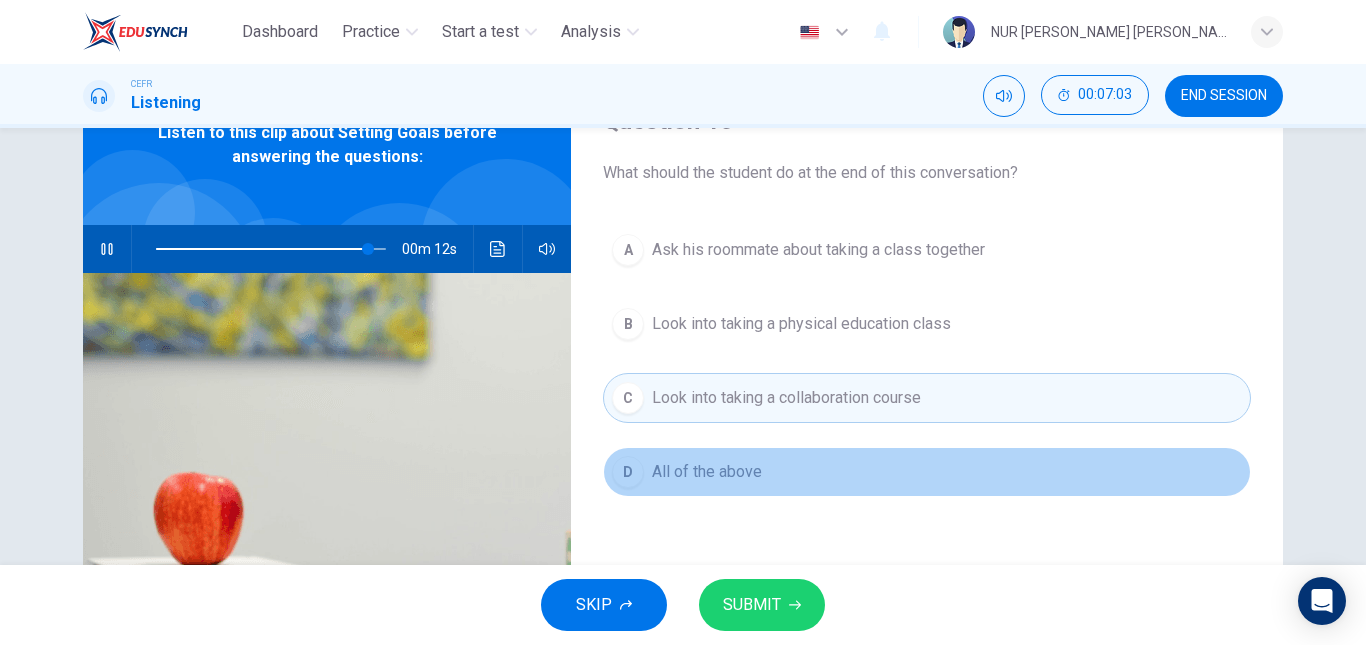 click on "D All of the above" at bounding box center [927, 472] 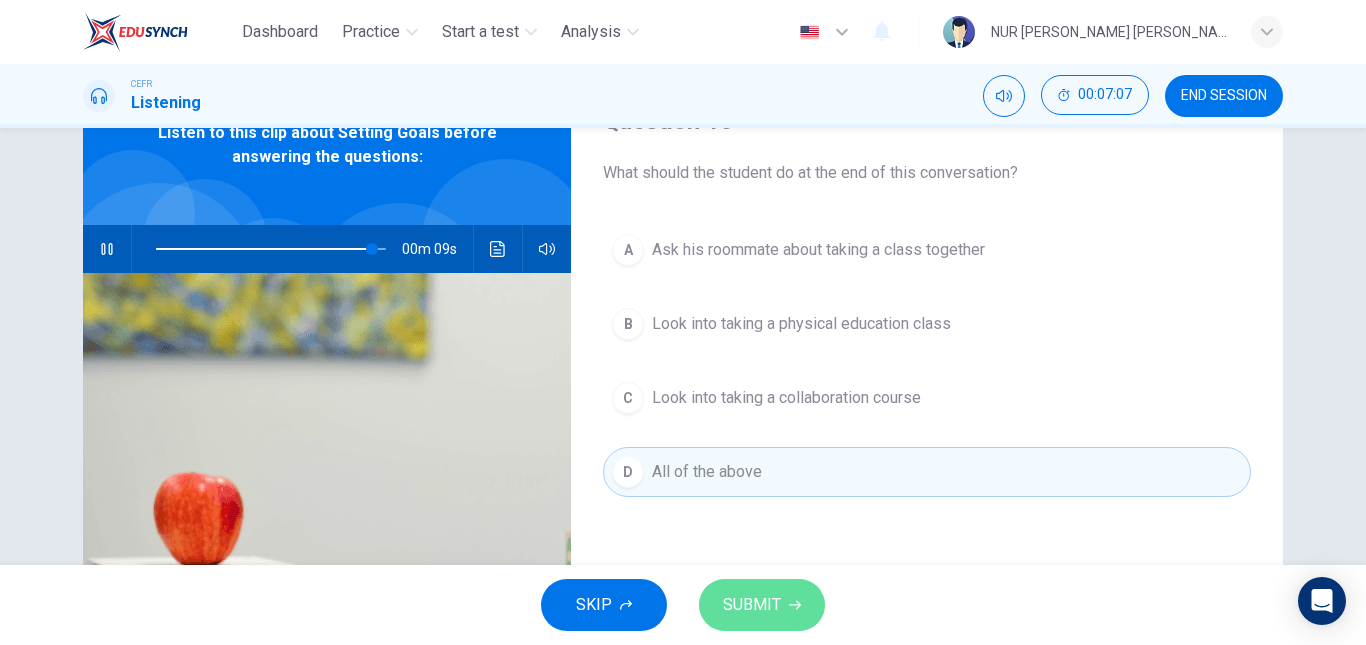 click on "SUBMIT" at bounding box center [762, 605] 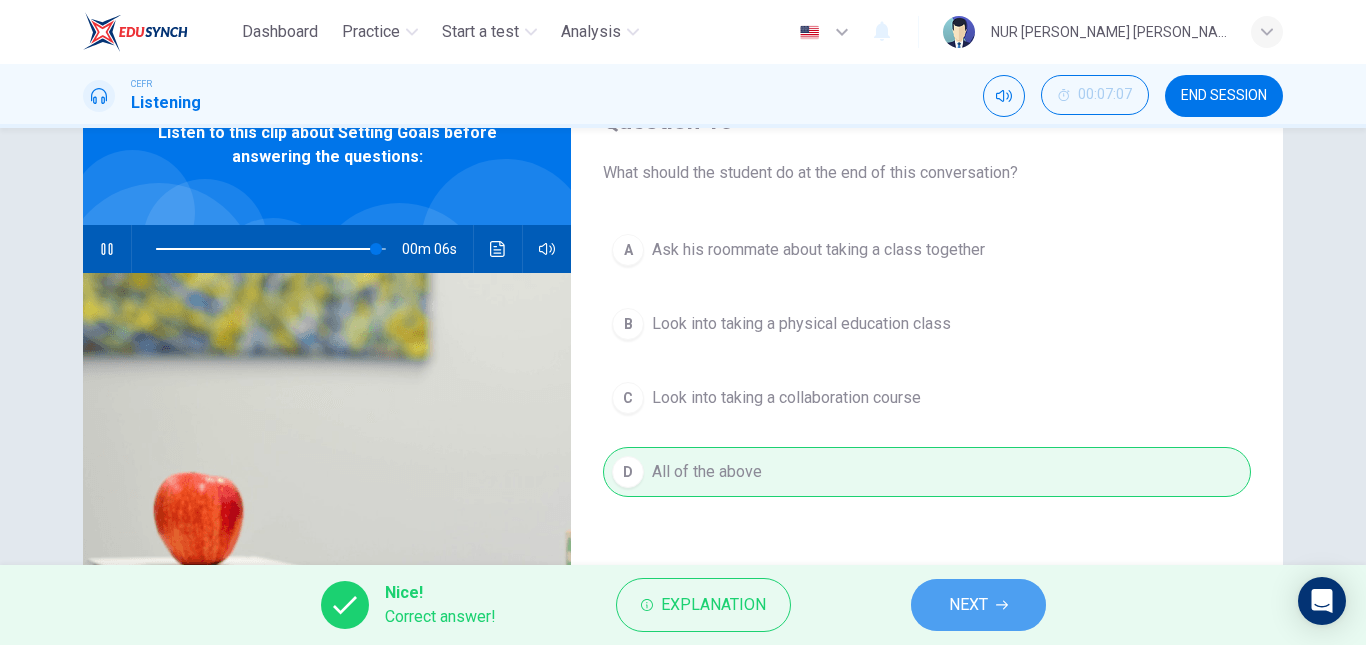 click on "NEXT" at bounding box center [978, 605] 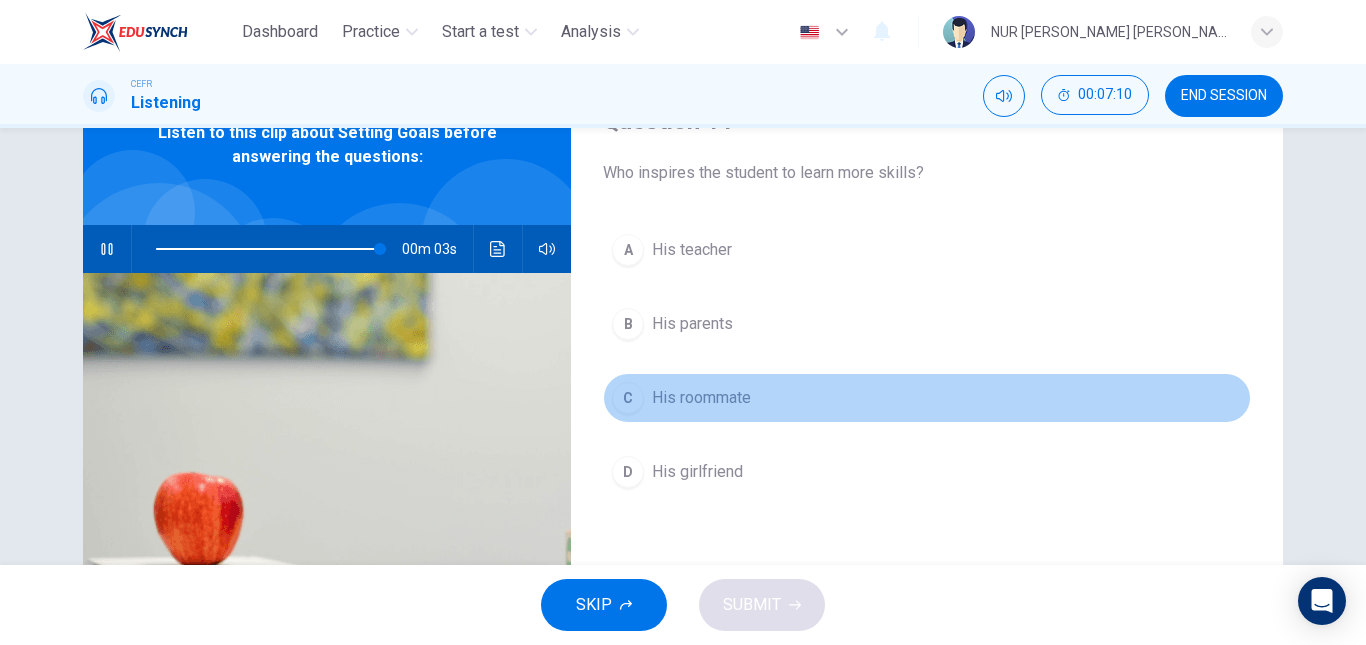 click on "C His roommate" at bounding box center [927, 398] 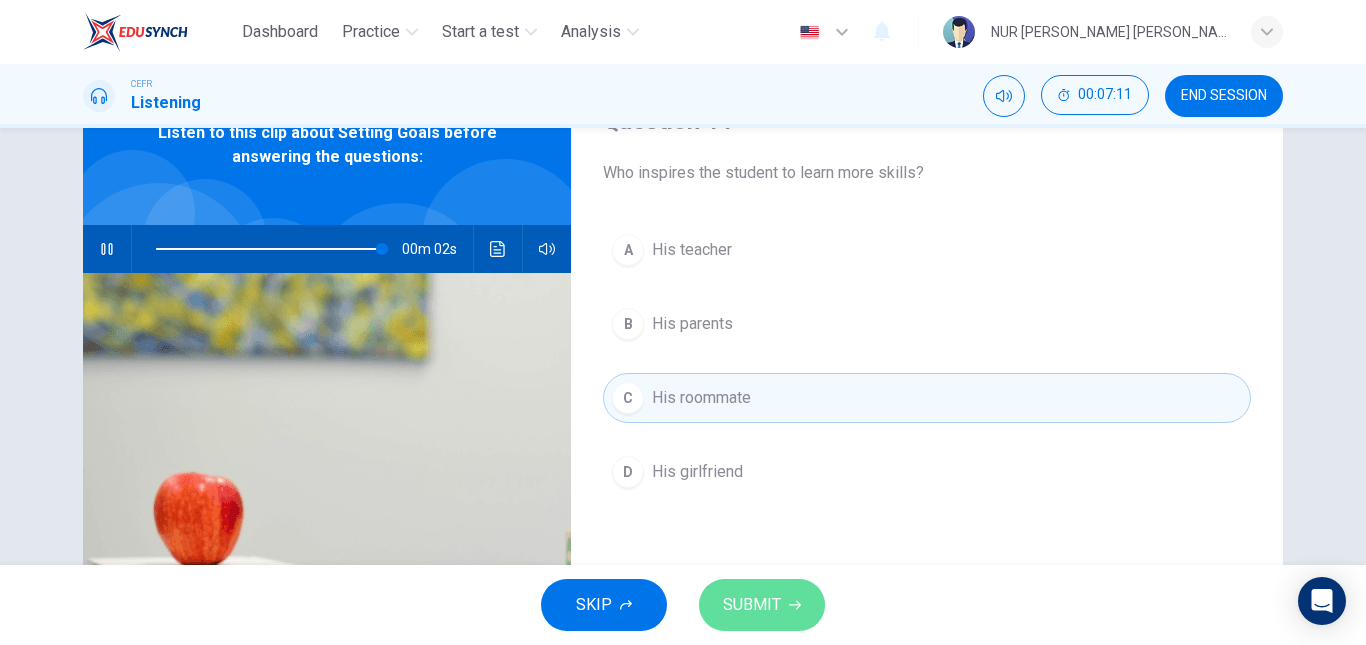click on "SUBMIT" at bounding box center [752, 605] 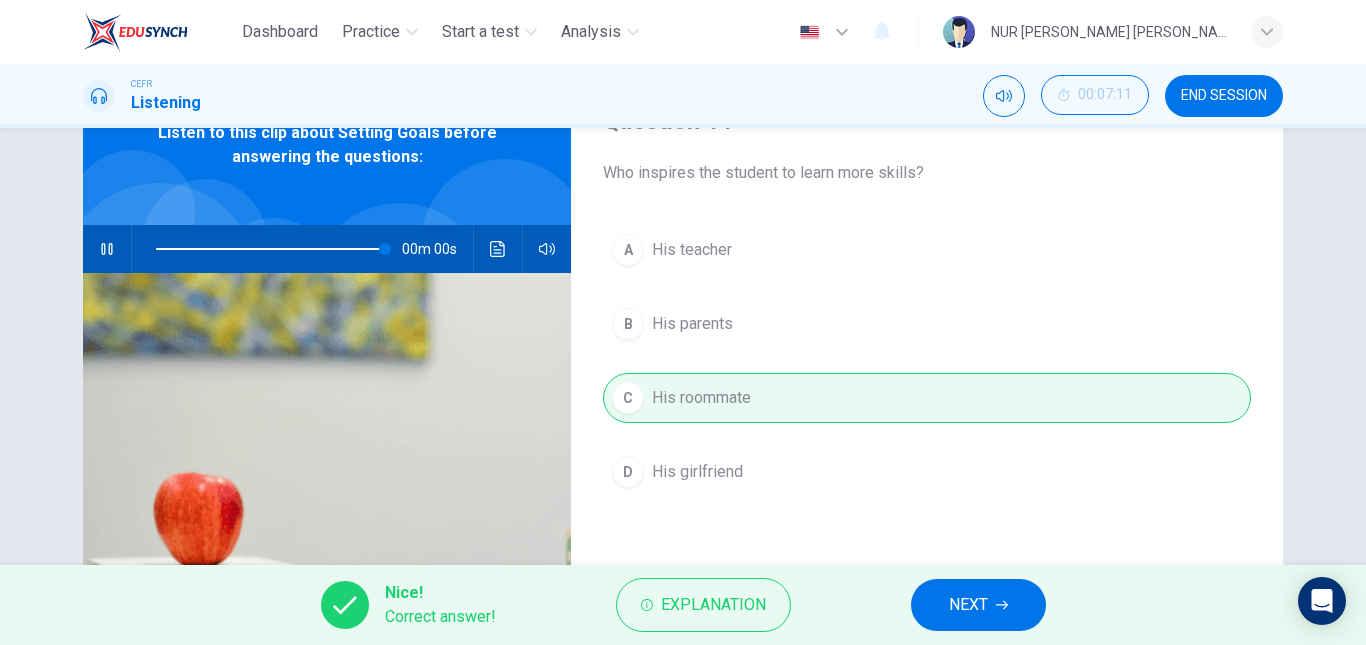 type on "0" 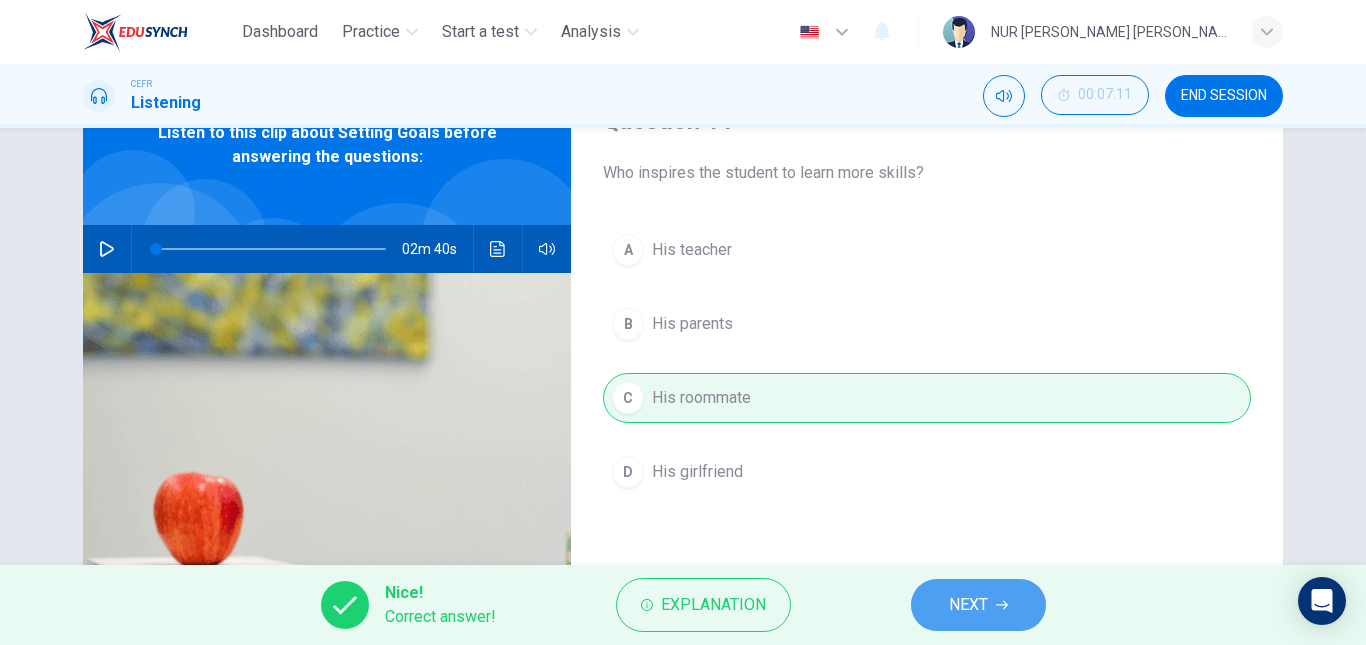 click on "NEXT" at bounding box center [978, 605] 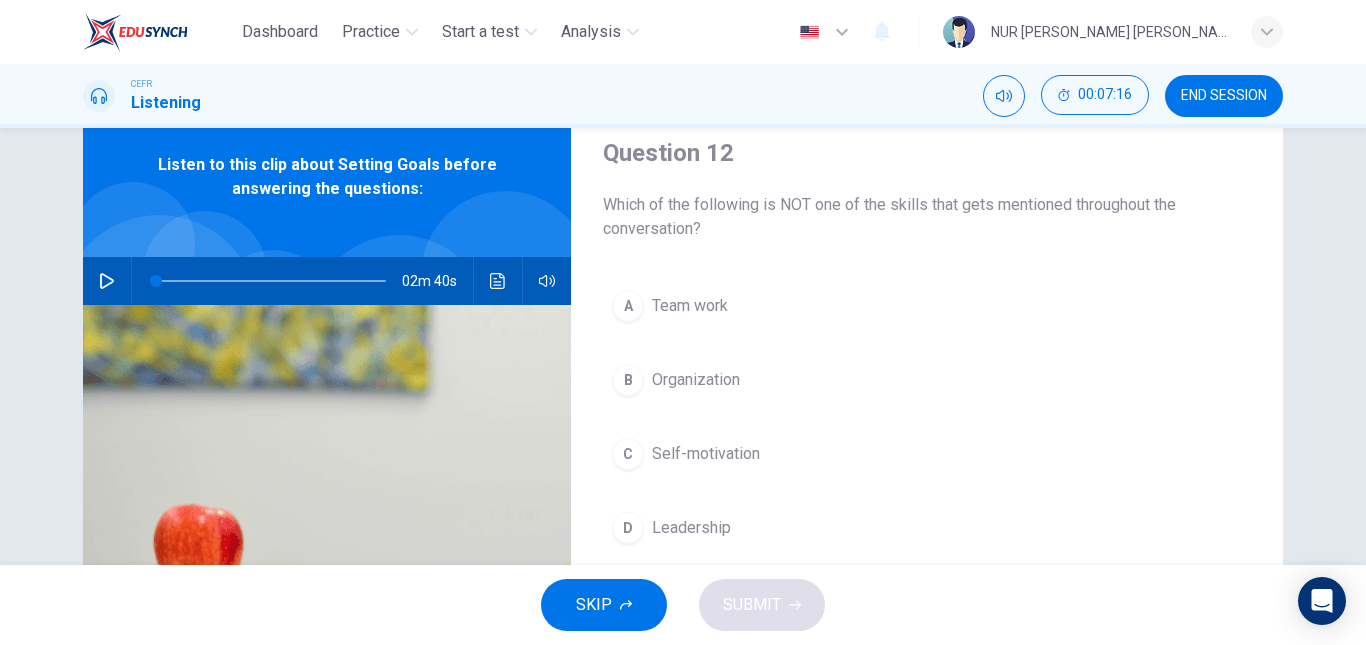 scroll, scrollTop: 107, scrollLeft: 0, axis: vertical 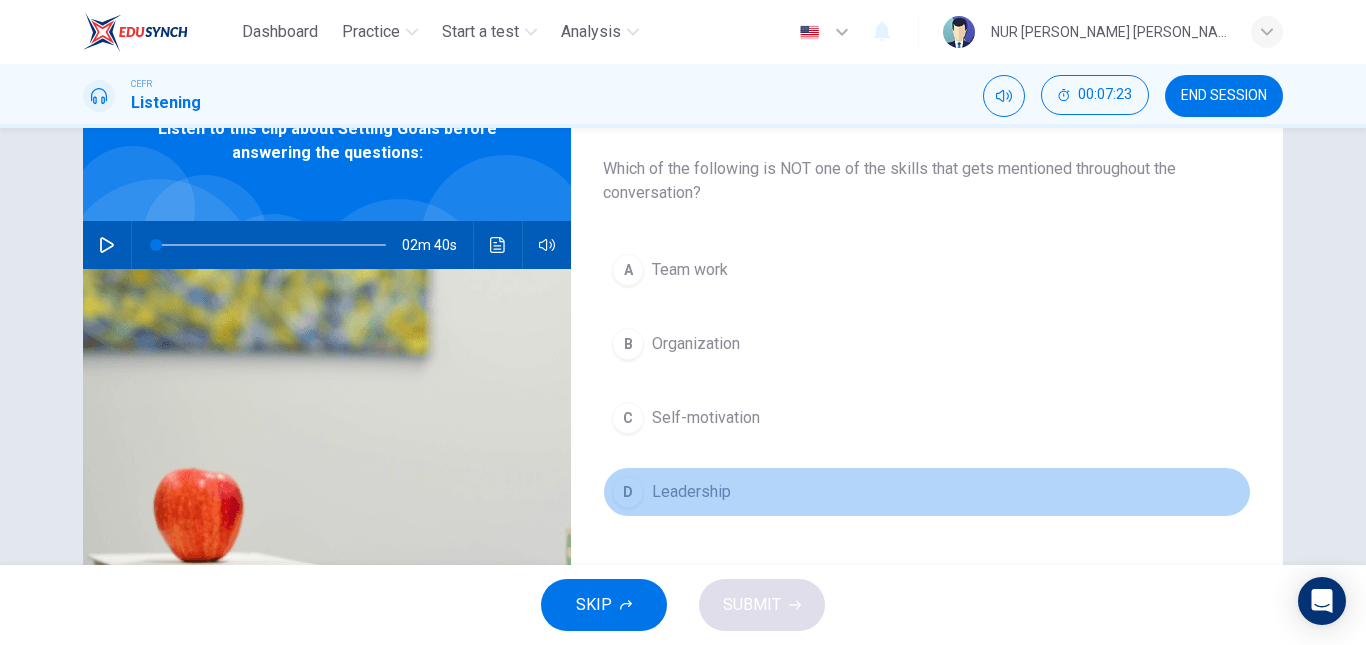 click on "D Leadership" at bounding box center [927, 492] 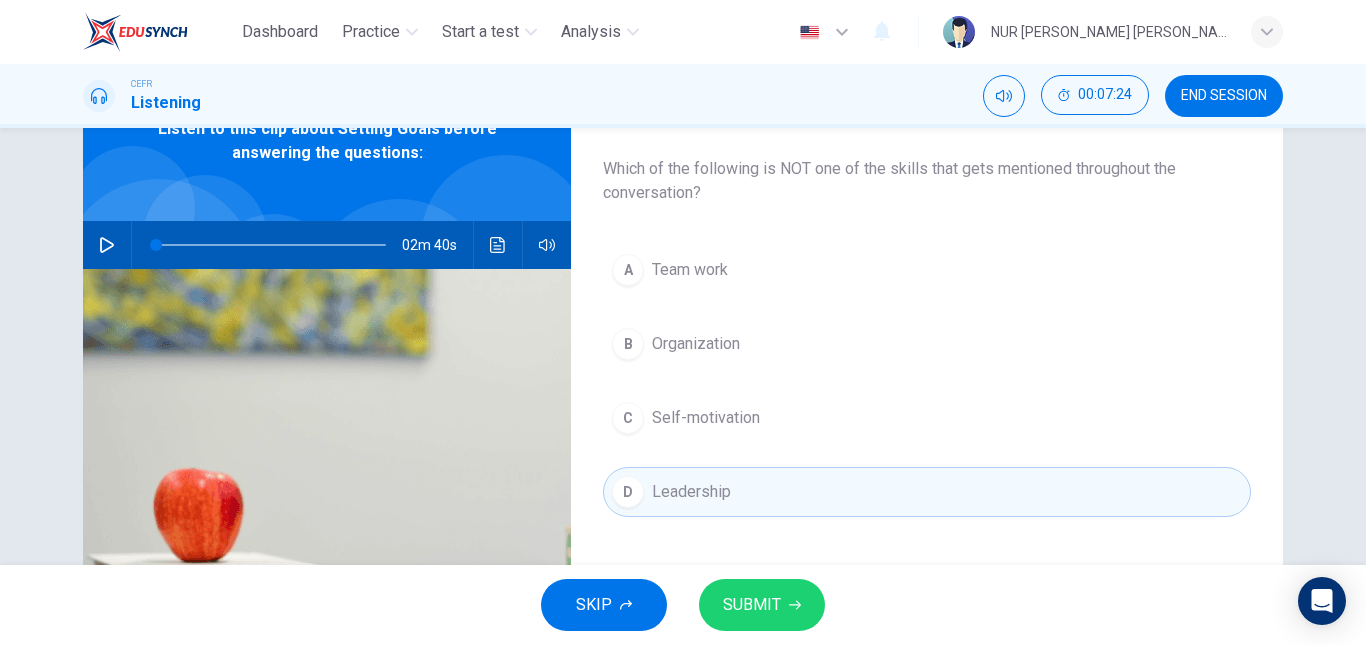 click on "SUBMIT" at bounding box center (762, 605) 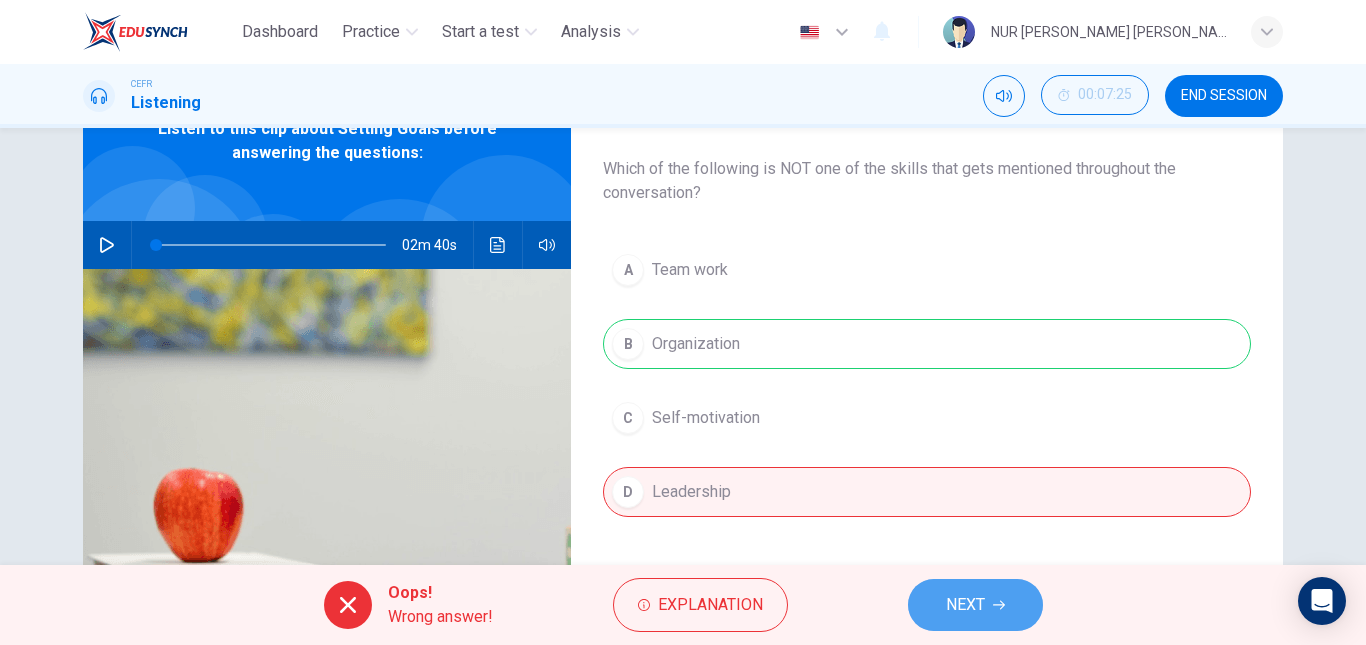 click on "NEXT" at bounding box center [975, 605] 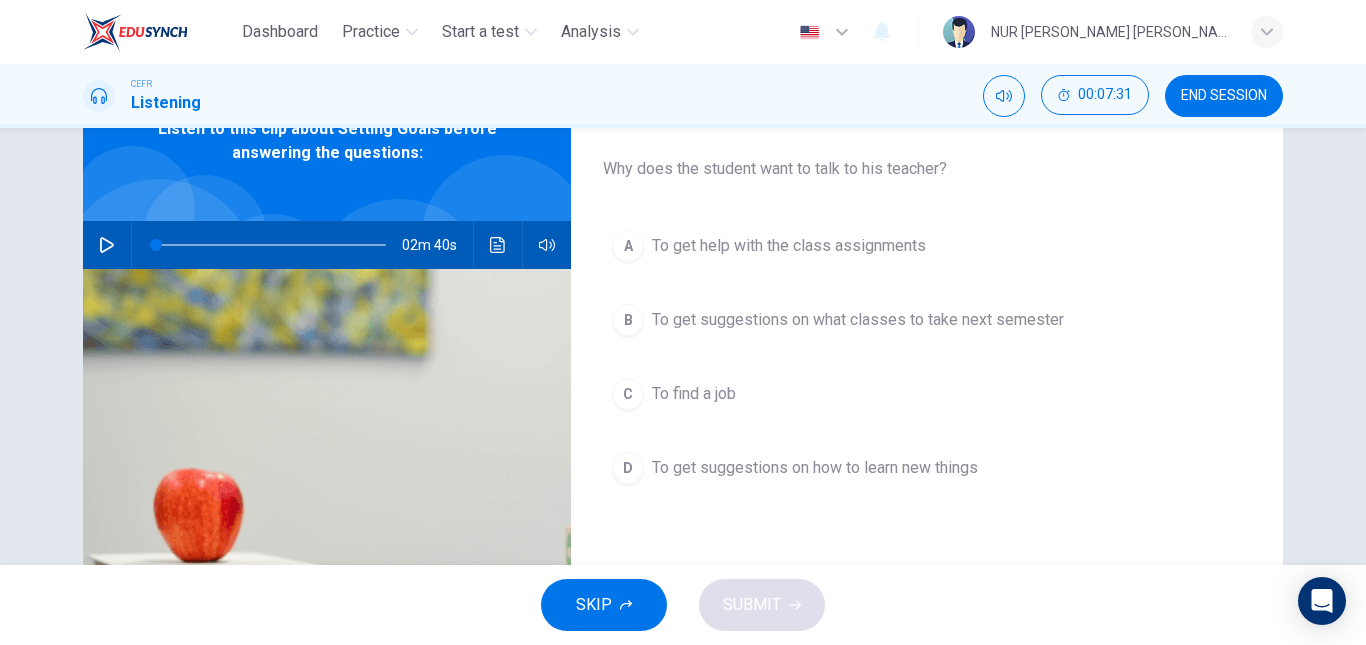 click on "To get suggestions on how to learn new things" at bounding box center [815, 468] 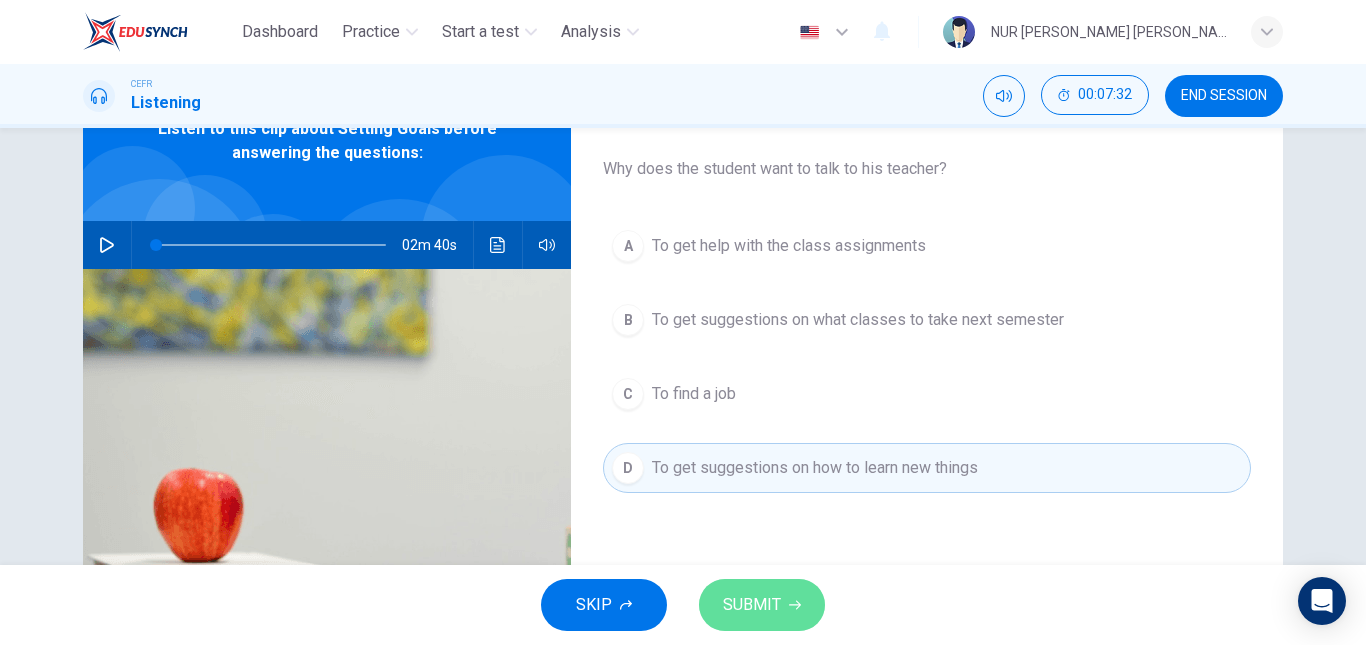 click on "SUBMIT" at bounding box center [752, 605] 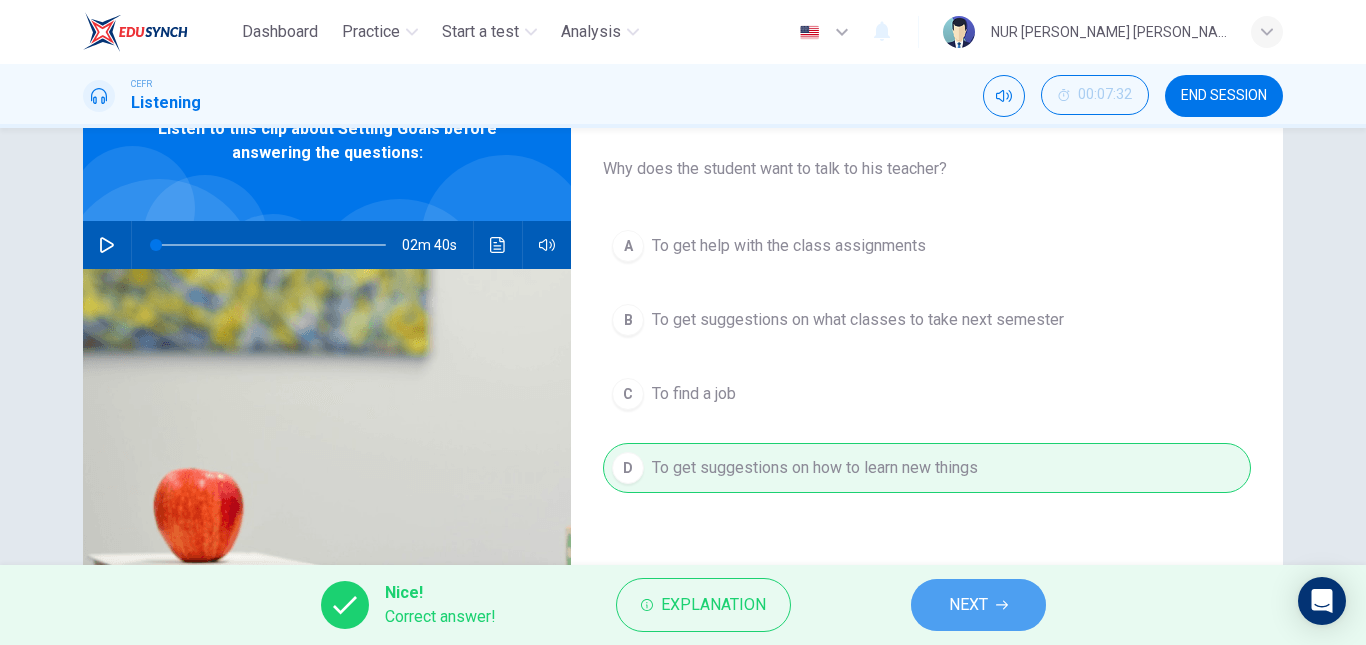 click on "NEXT" at bounding box center [968, 605] 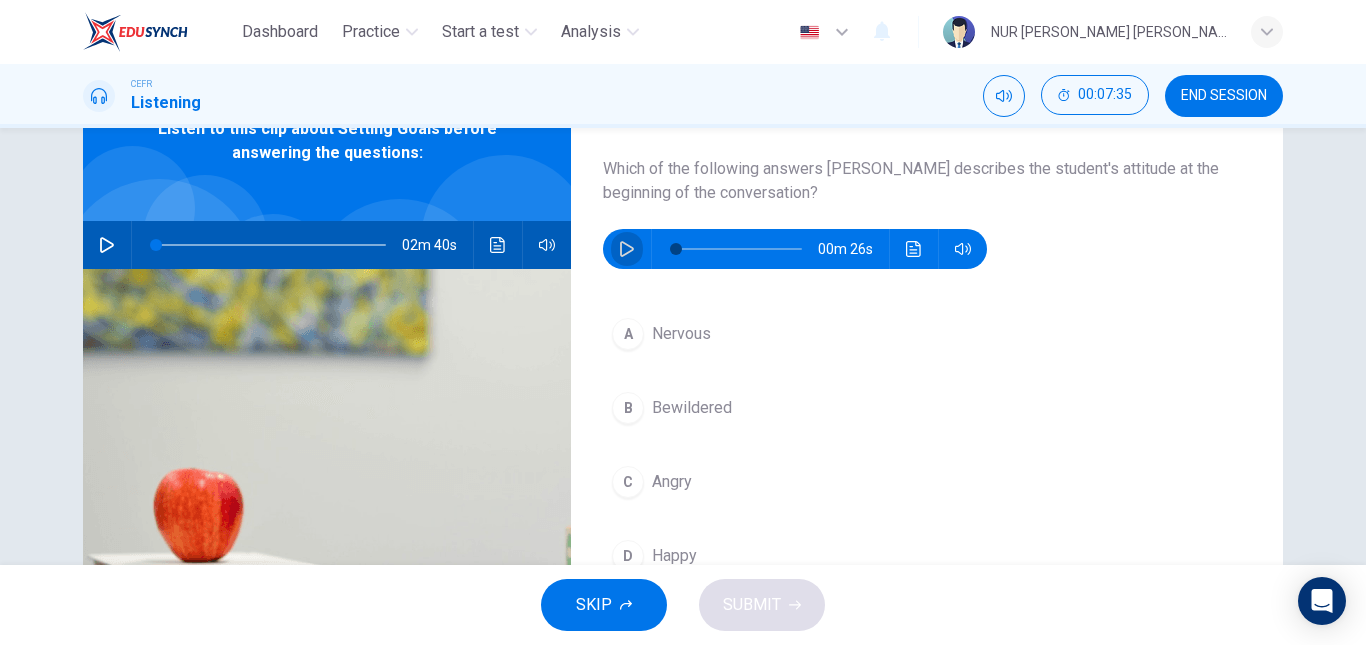 click 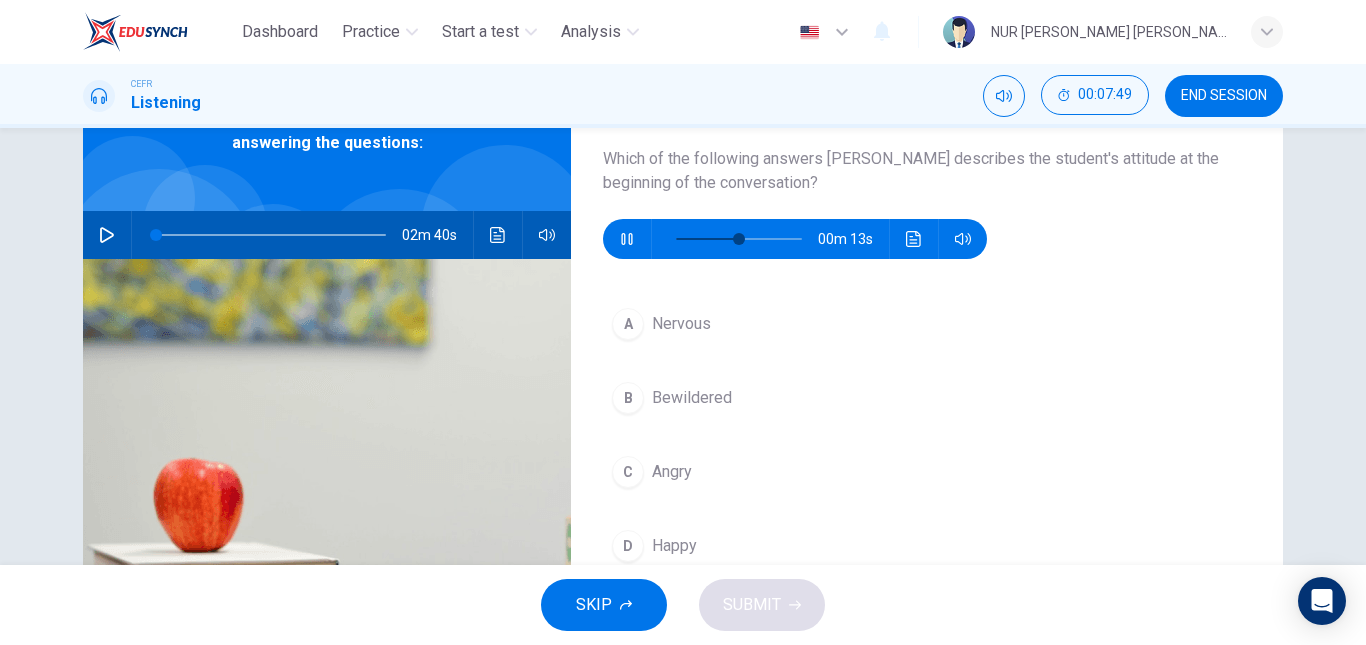 scroll, scrollTop: 116, scrollLeft: 0, axis: vertical 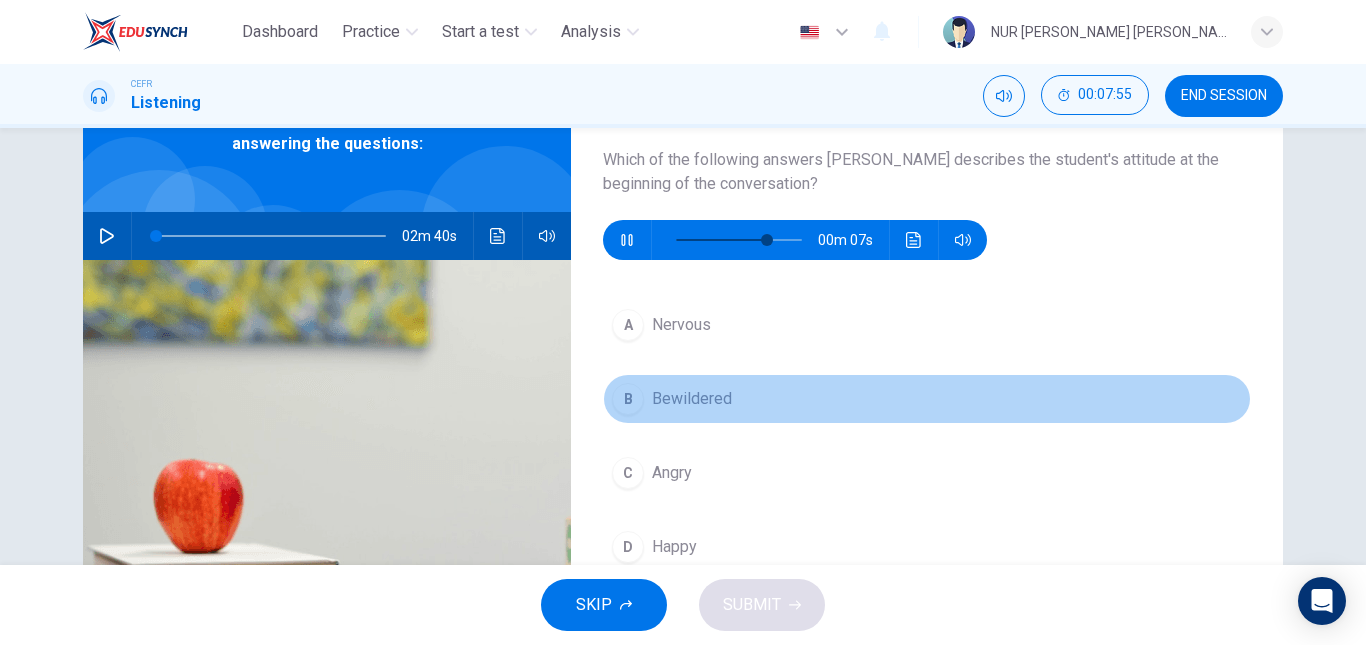 click on "Bewildered" at bounding box center (692, 399) 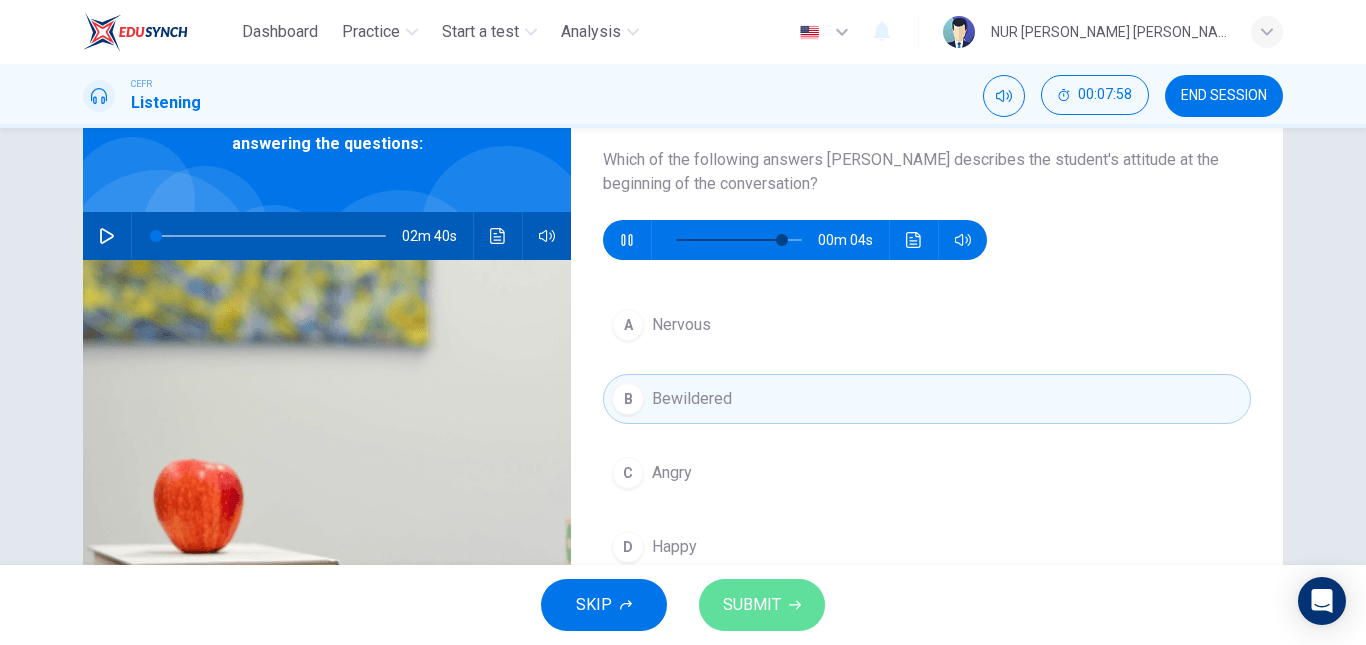 click on "SUBMIT" at bounding box center (752, 605) 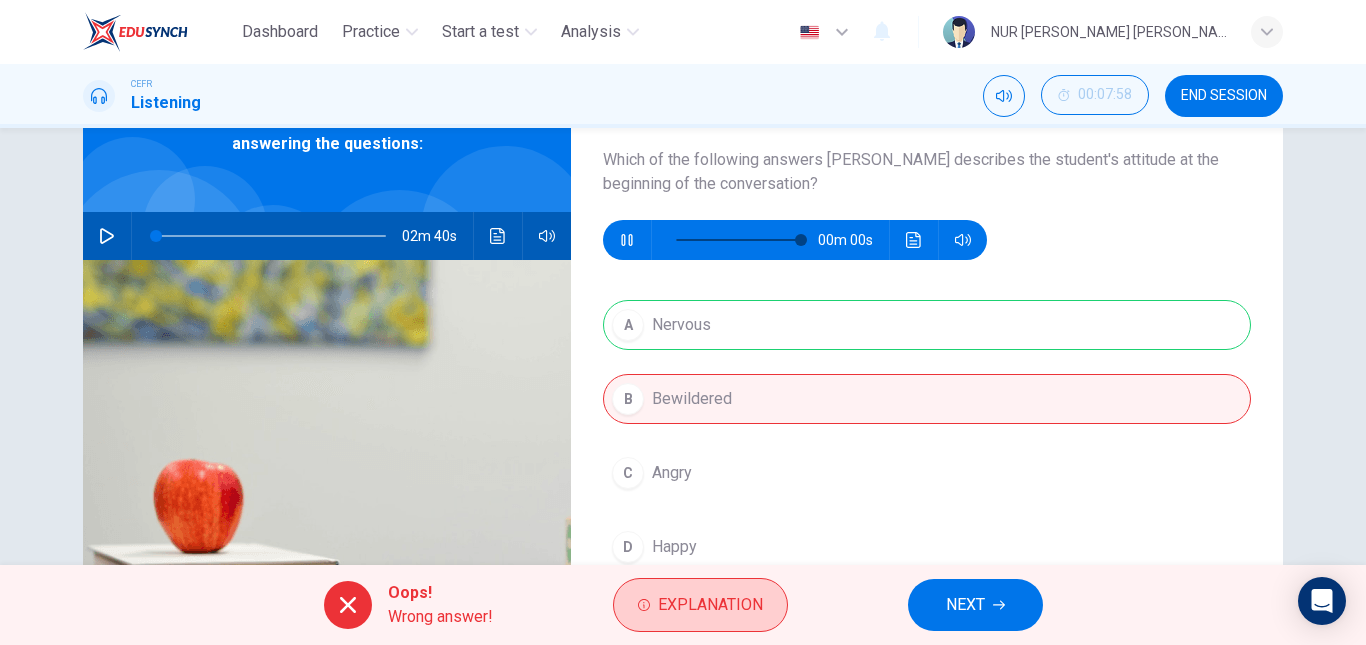 type on "0" 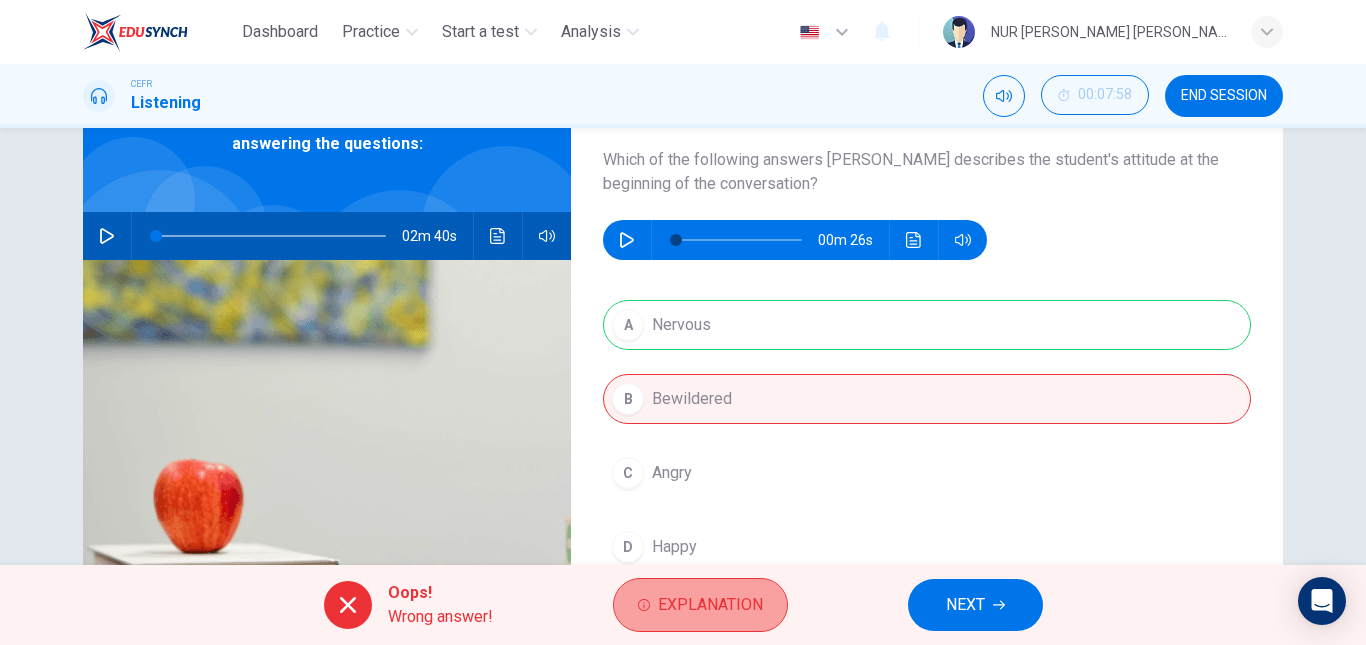 click on "Explanation" at bounding box center [700, 605] 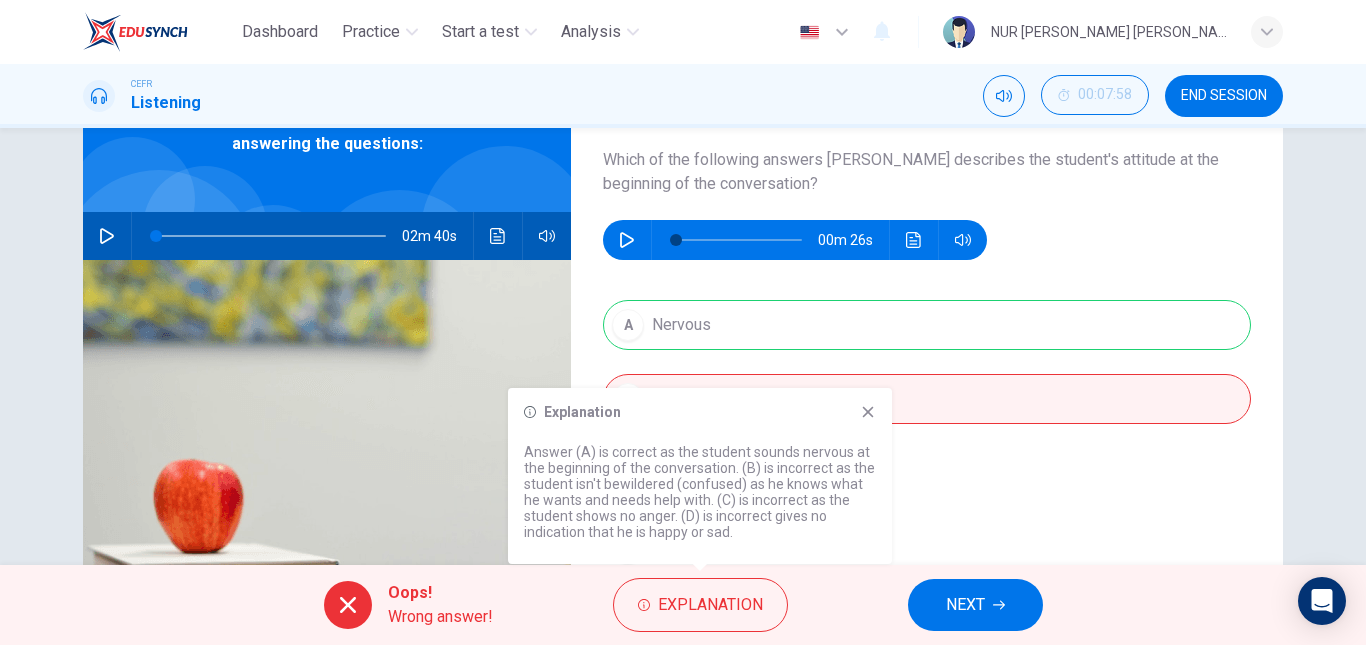 click 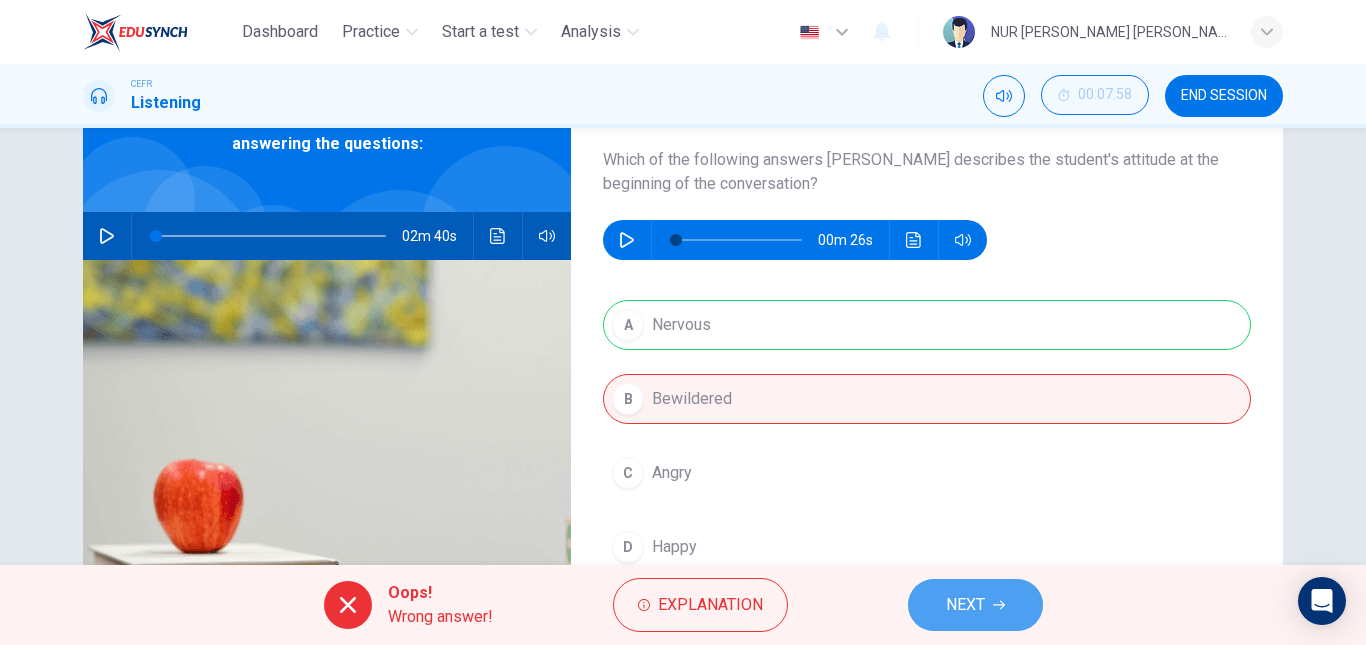 click on "NEXT" at bounding box center (965, 605) 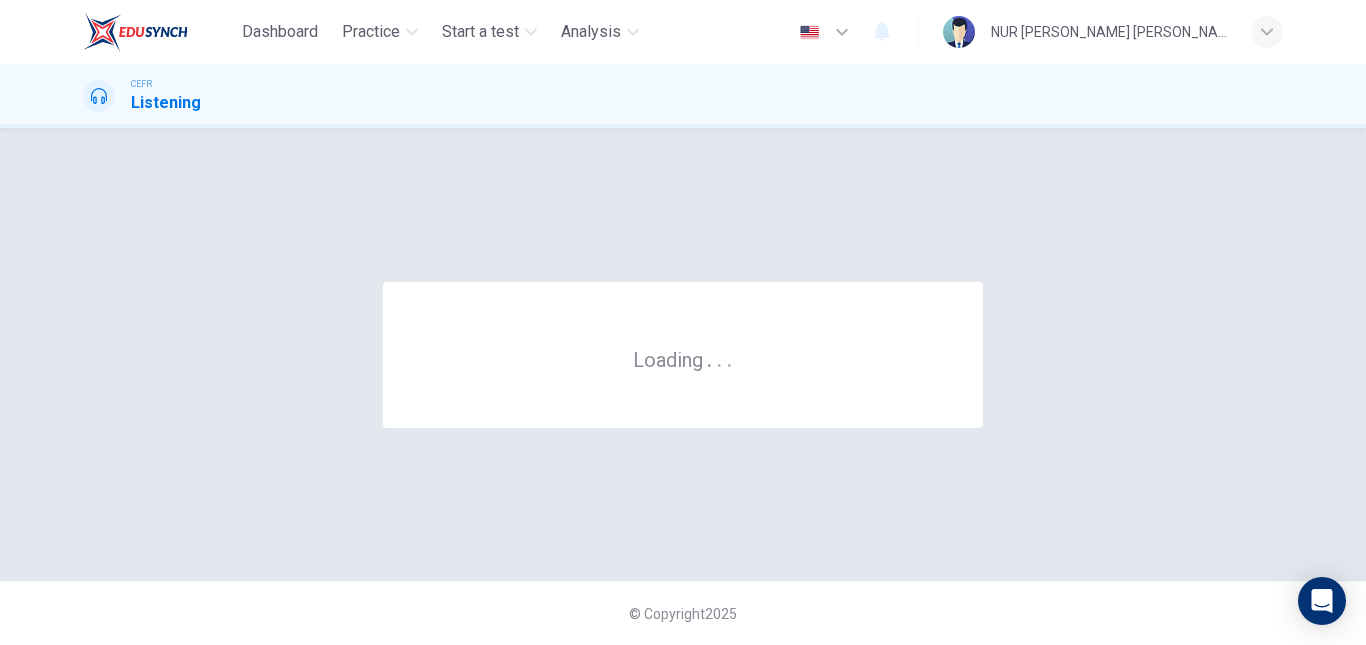 scroll, scrollTop: 0, scrollLeft: 0, axis: both 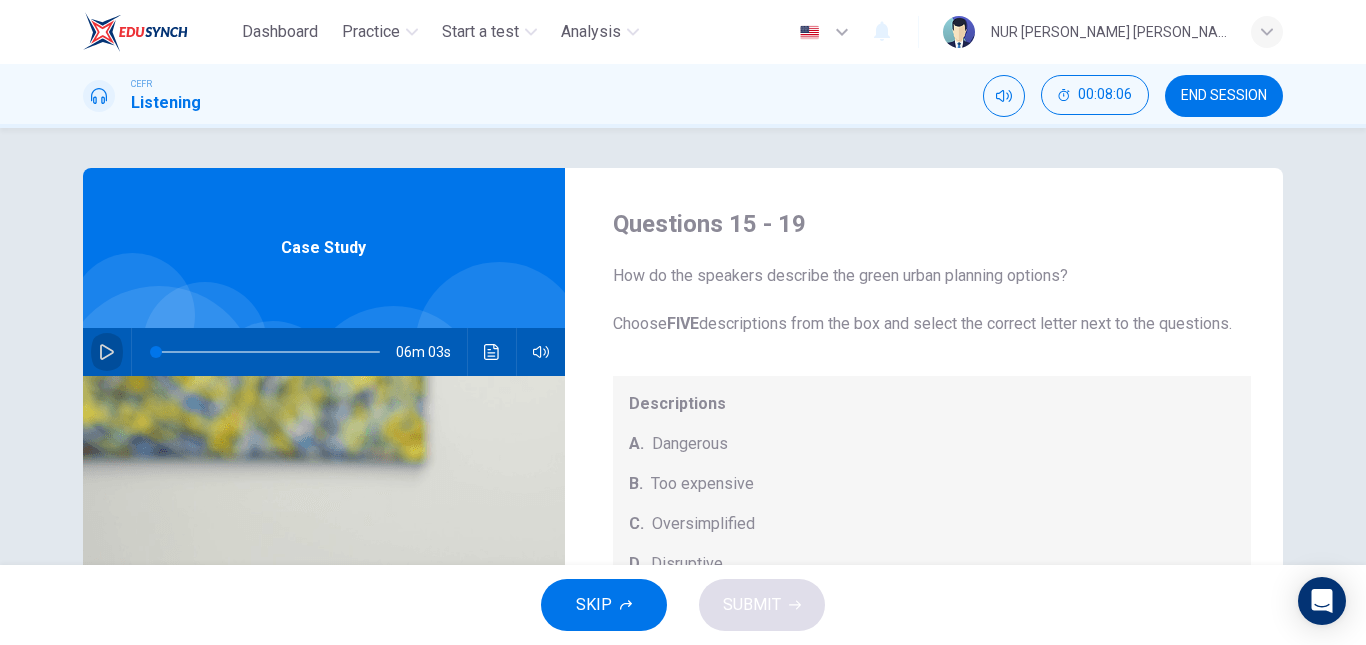 click at bounding box center (107, 352) 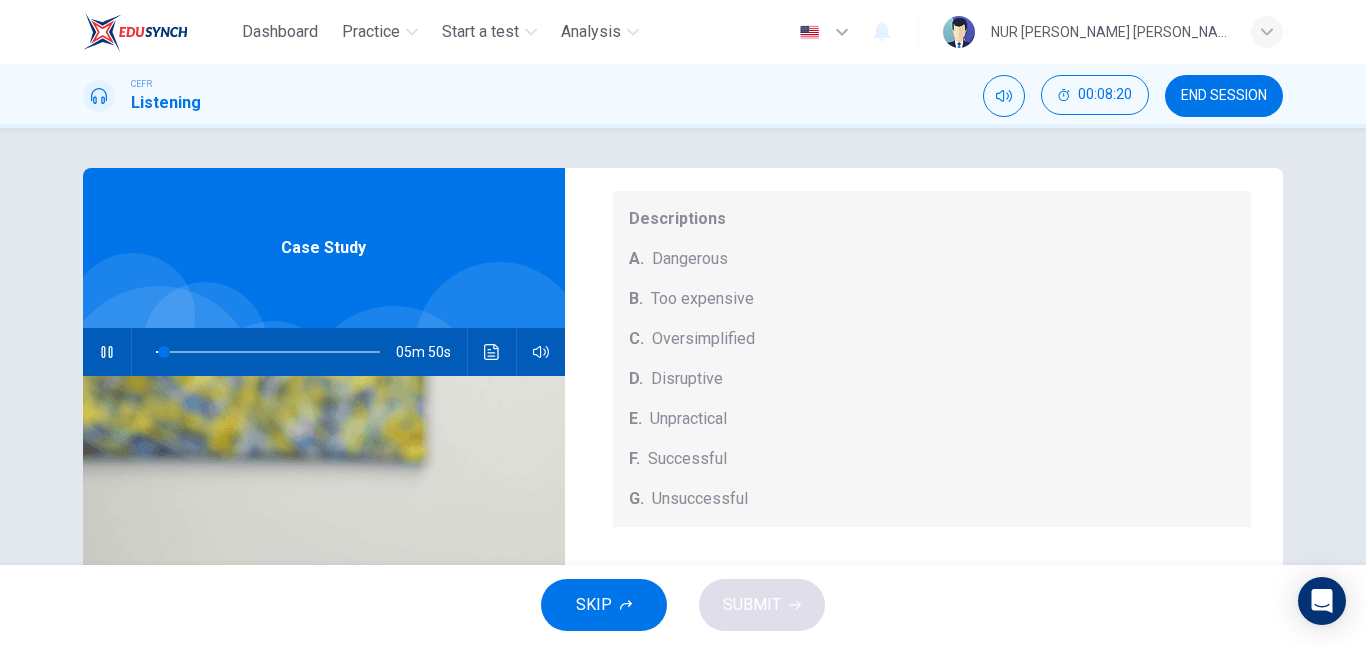 scroll, scrollTop: 0, scrollLeft: 0, axis: both 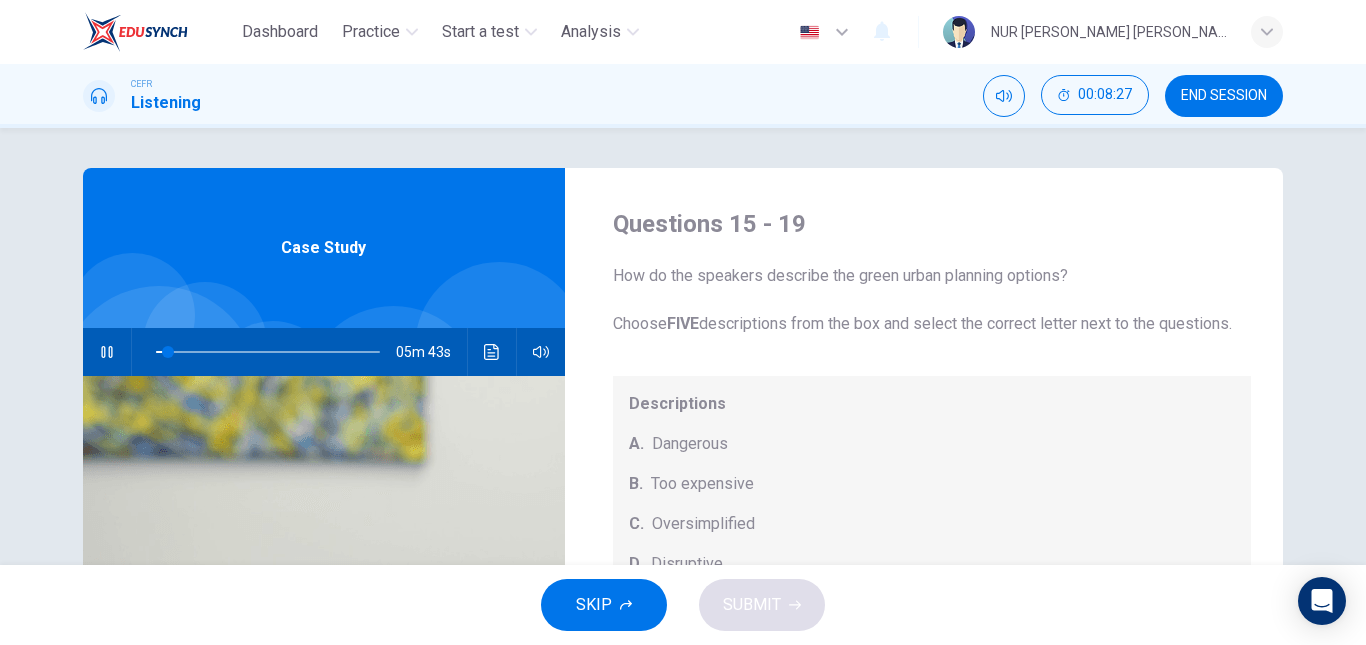 drag, startPoint x: 693, startPoint y: 276, endPoint x: 930, endPoint y: 277, distance: 237.0021 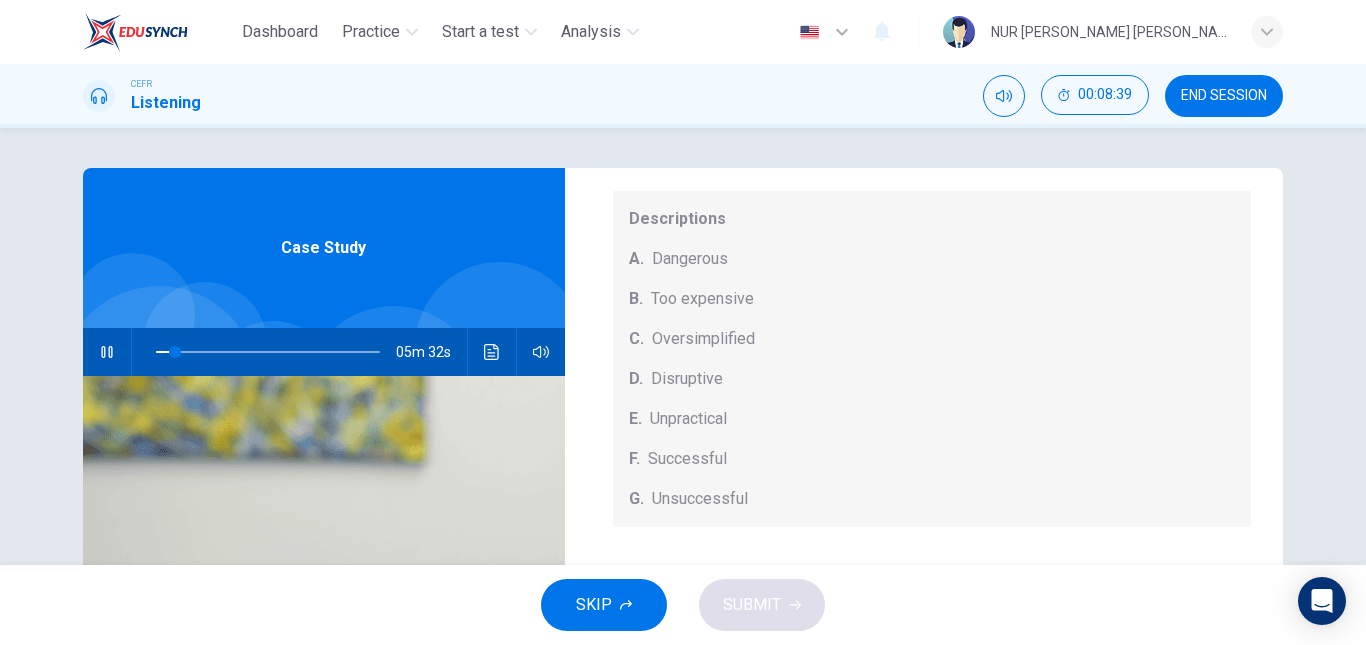 scroll, scrollTop: 200, scrollLeft: 0, axis: vertical 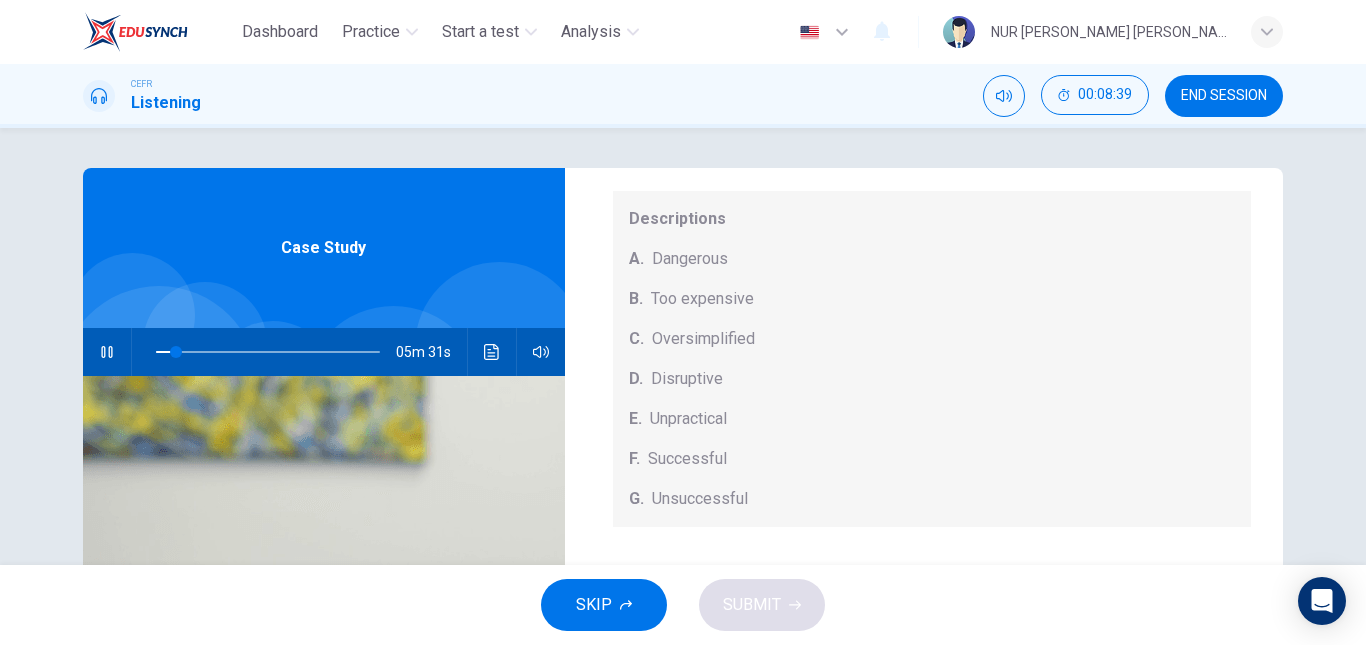 click on "A. Dangerous" at bounding box center (932, 259) 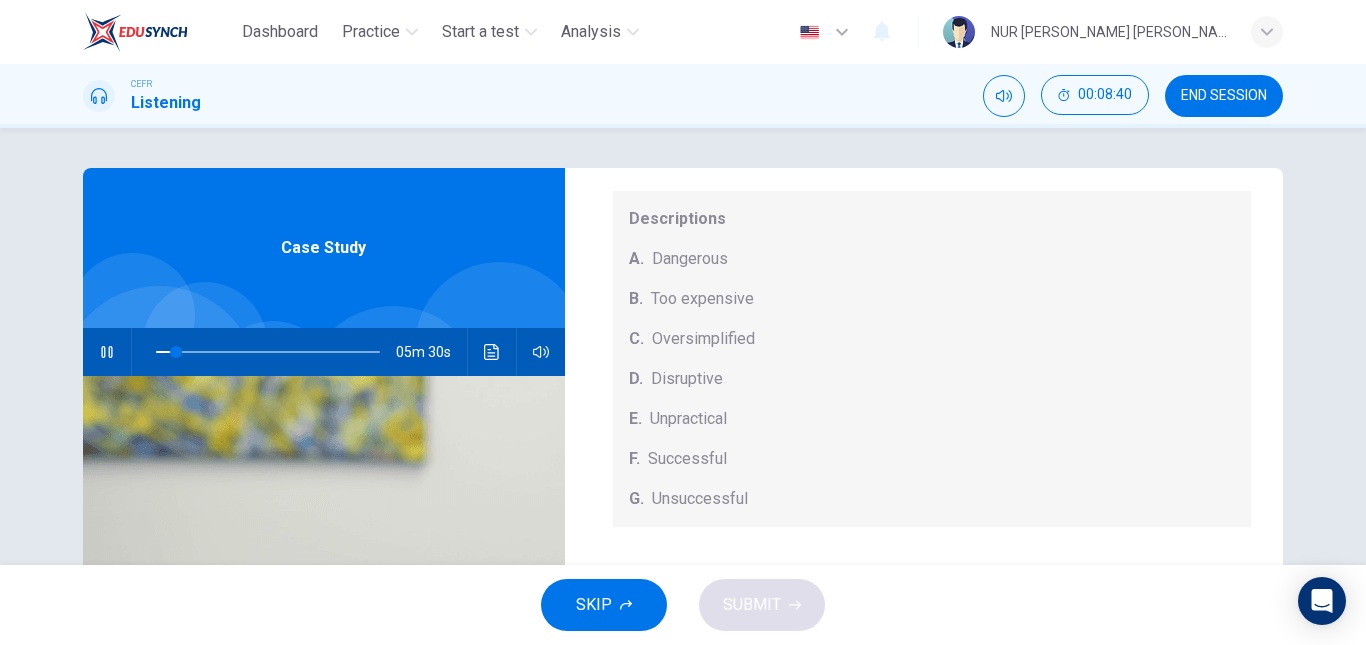 click on "Dangerous" at bounding box center (690, 259) 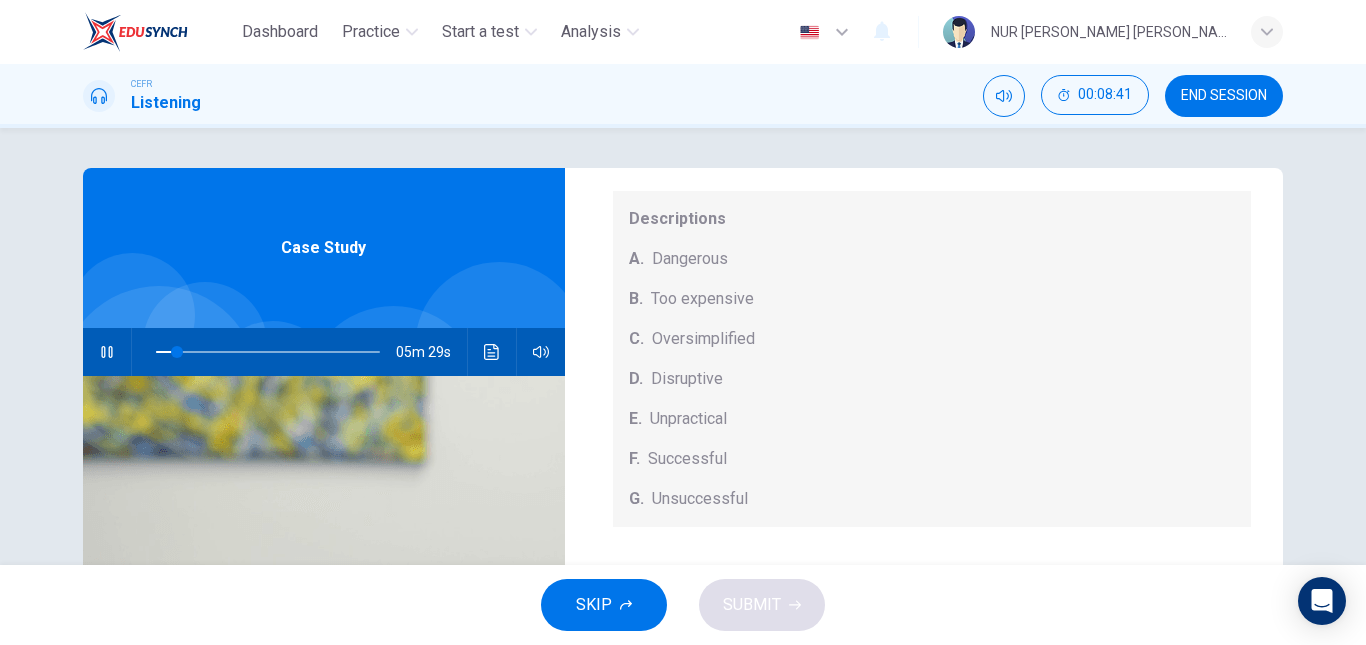 scroll, scrollTop: 209, scrollLeft: 0, axis: vertical 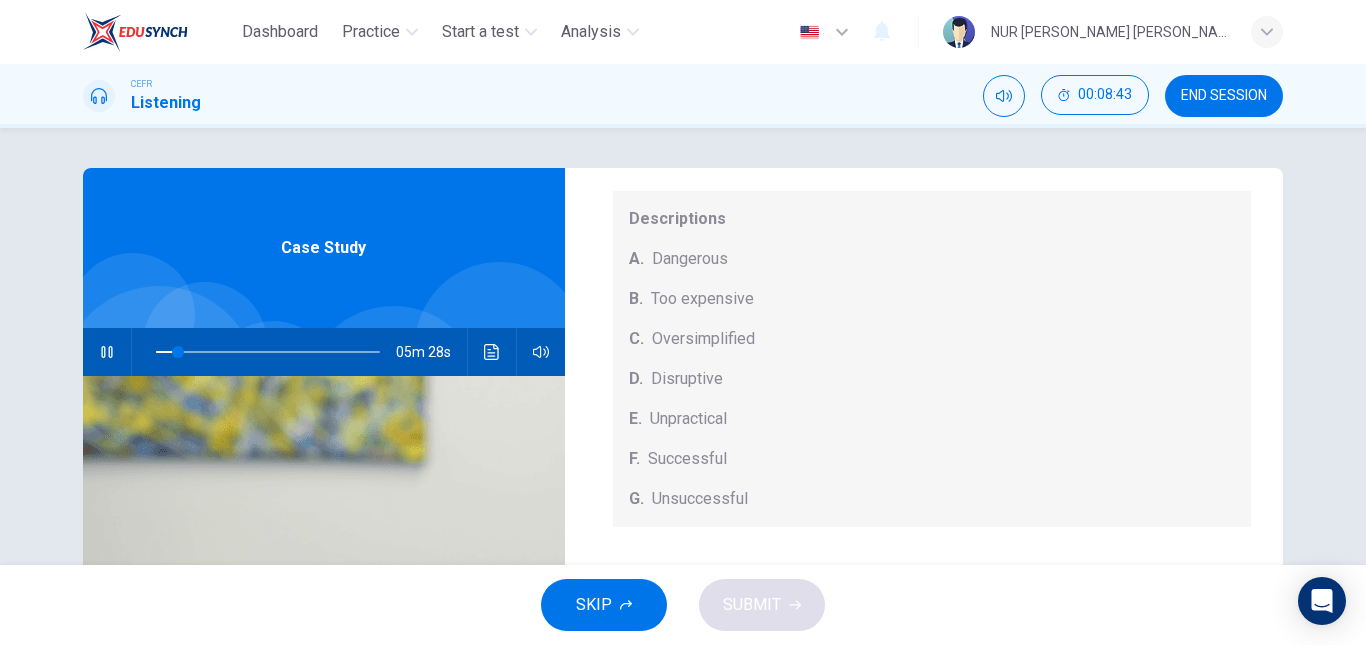 click on "G." at bounding box center (636, 499) 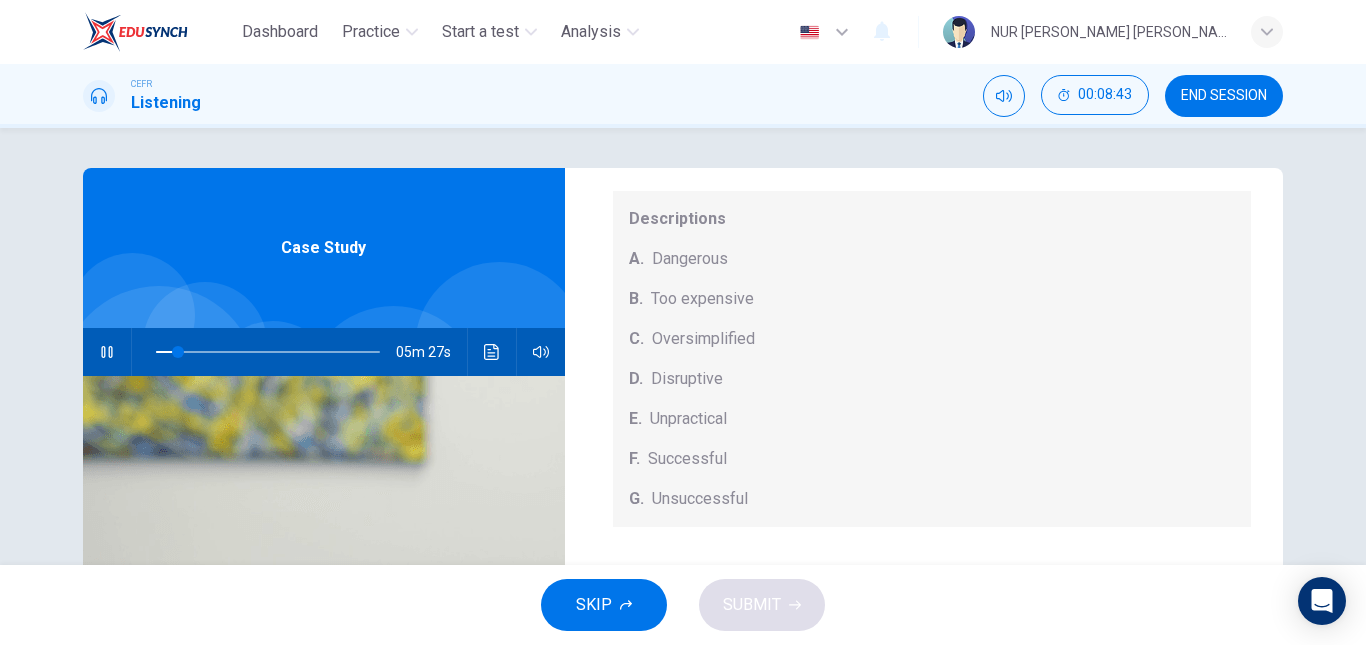 drag, startPoint x: 629, startPoint y: 498, endPoint x: 736, endPoint y: 487, distance: 107.563934 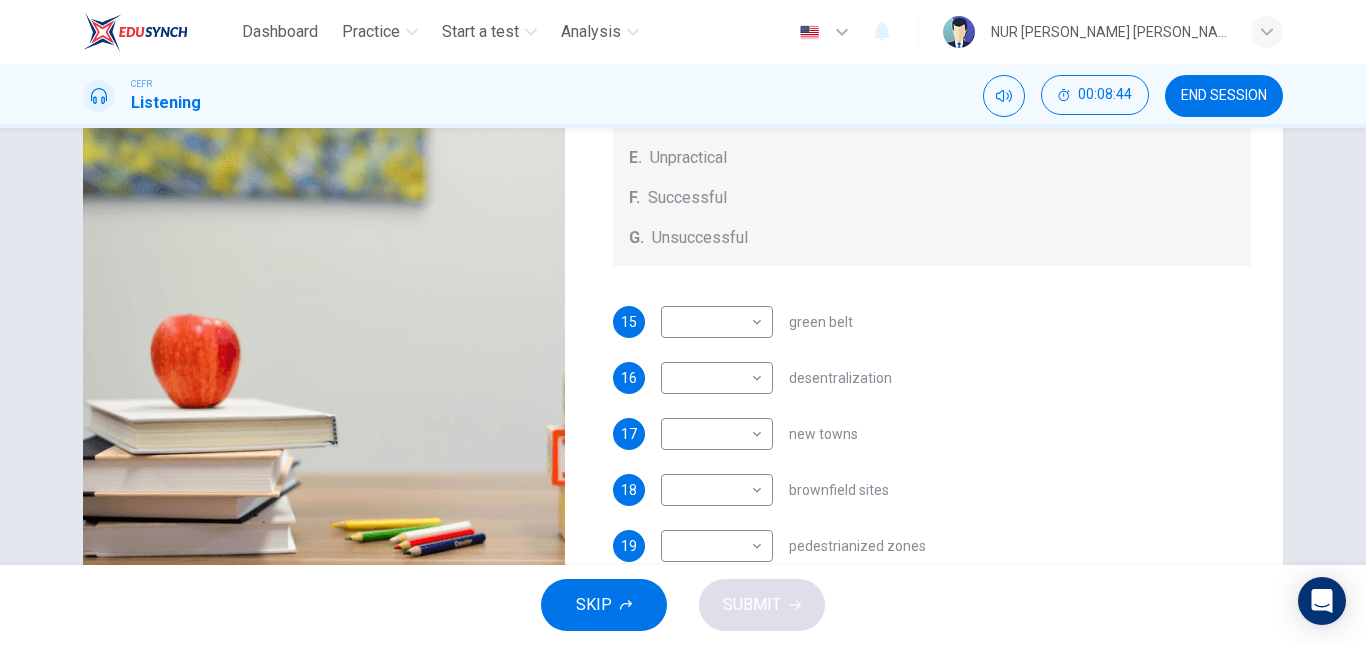 scroll, scrollTop: 262, scrollLeft: 0, axis: vertical 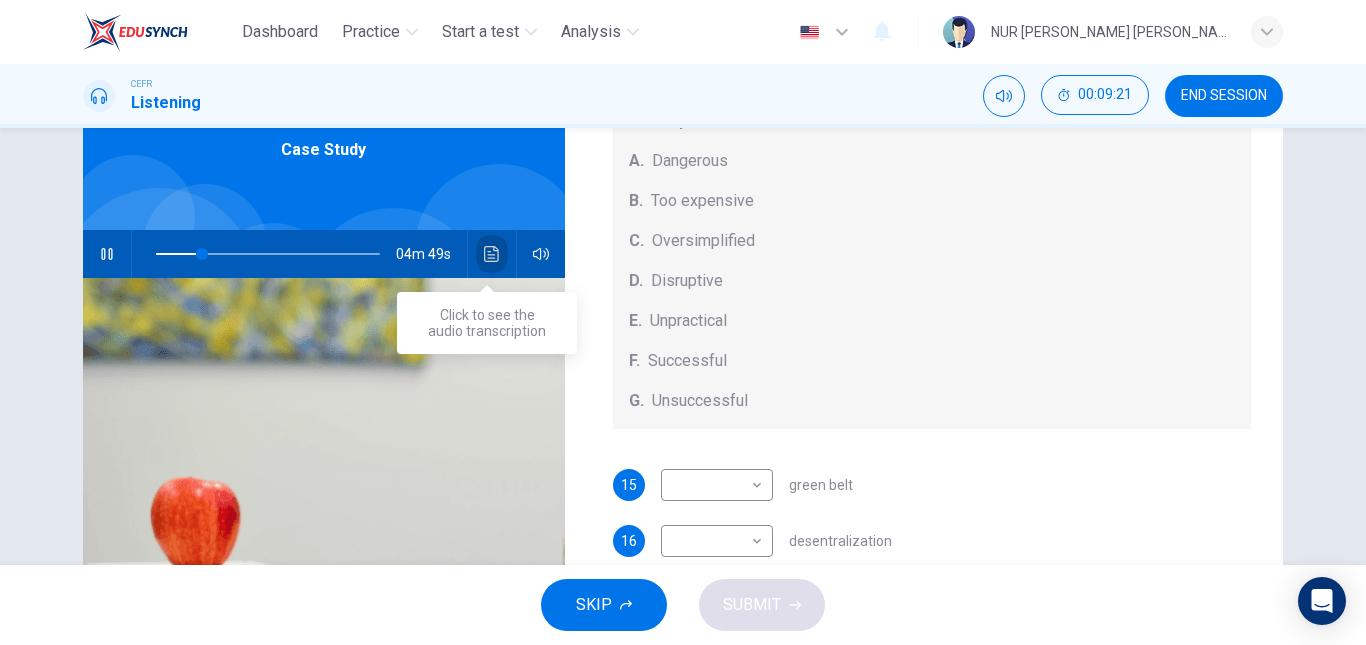 click 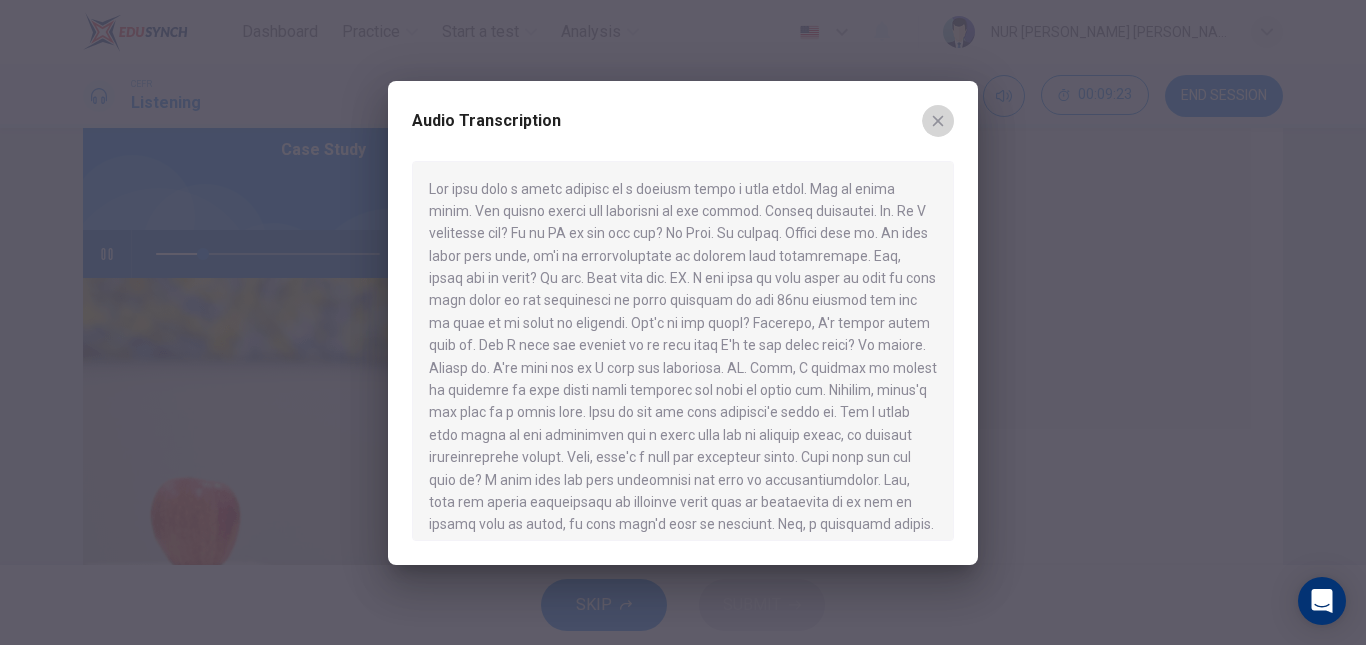 click at bounding box center [938, 121] 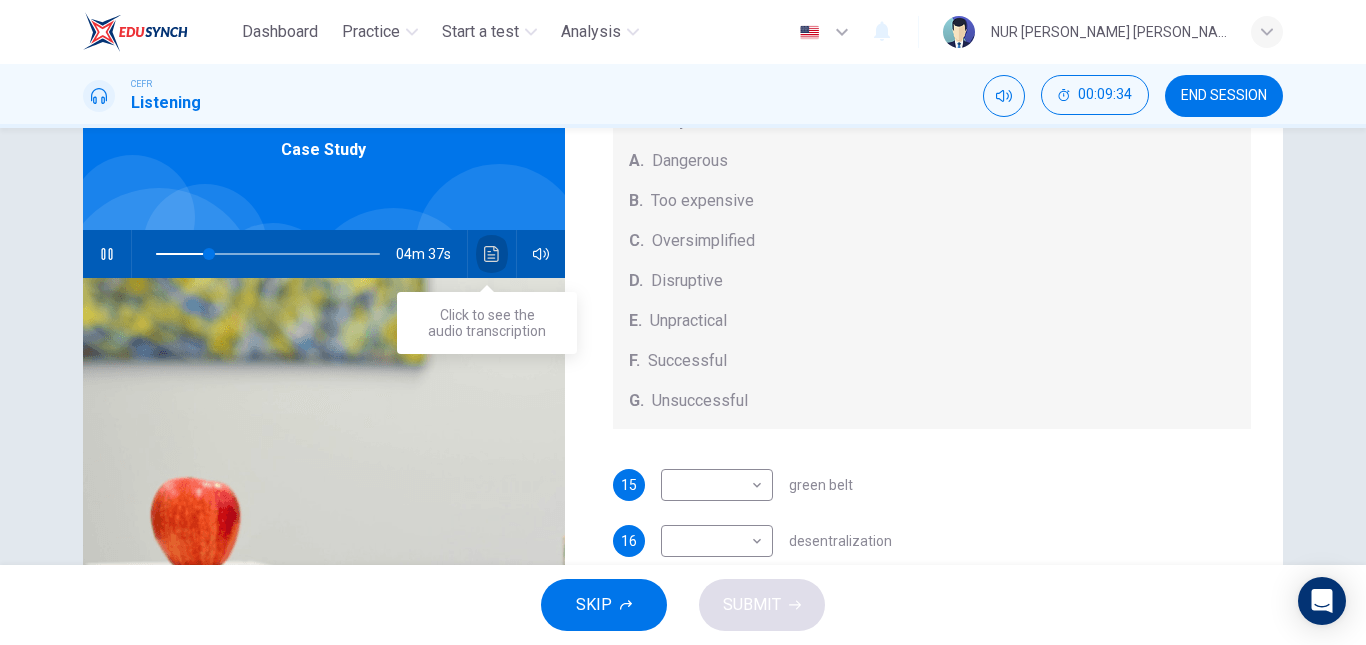 click 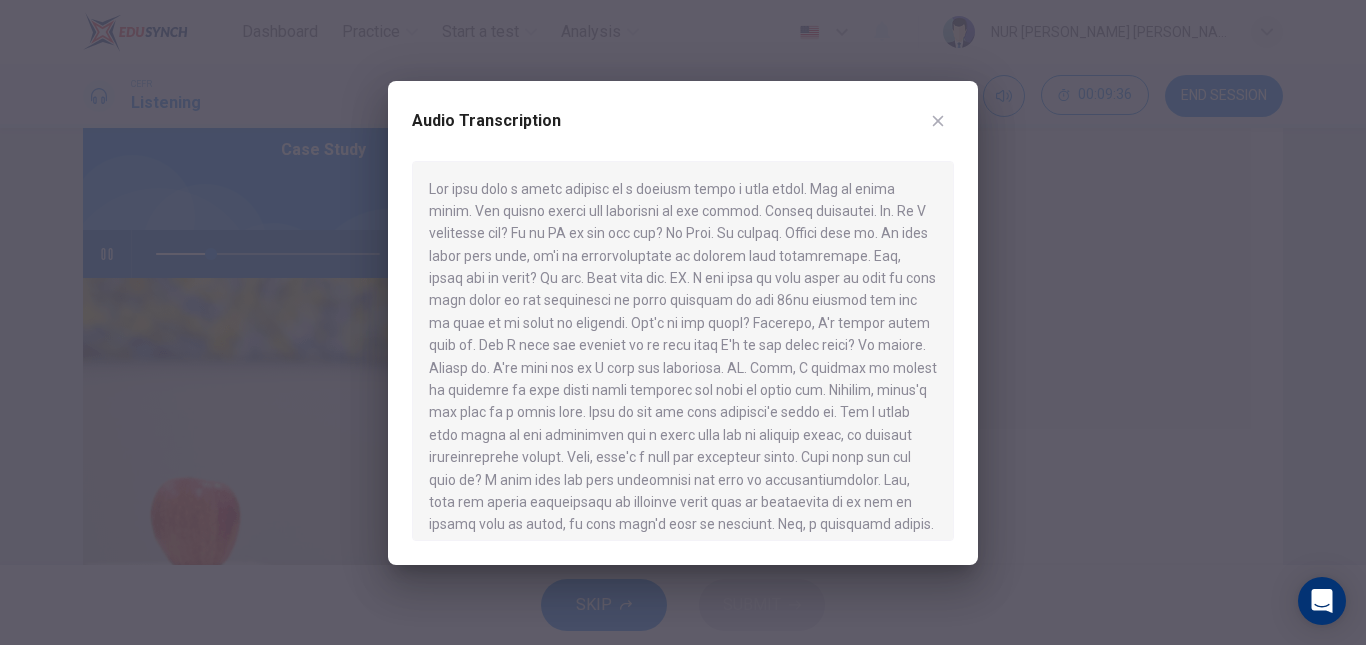 scroll, scrollTop: 15, scrollLeft: 0, axis: vertical 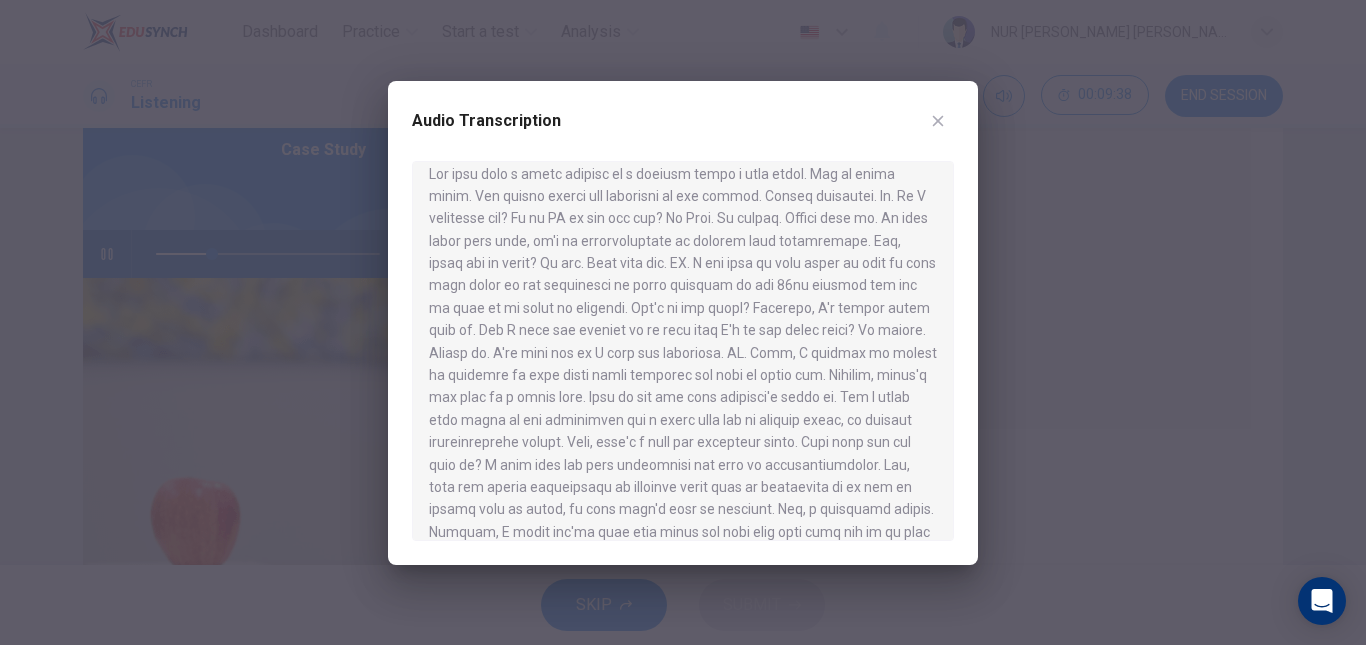 drag, startPoint x: 640, startPoint y: 296, endPoint x: 615, endPoint y: 320, distance: 34.655445 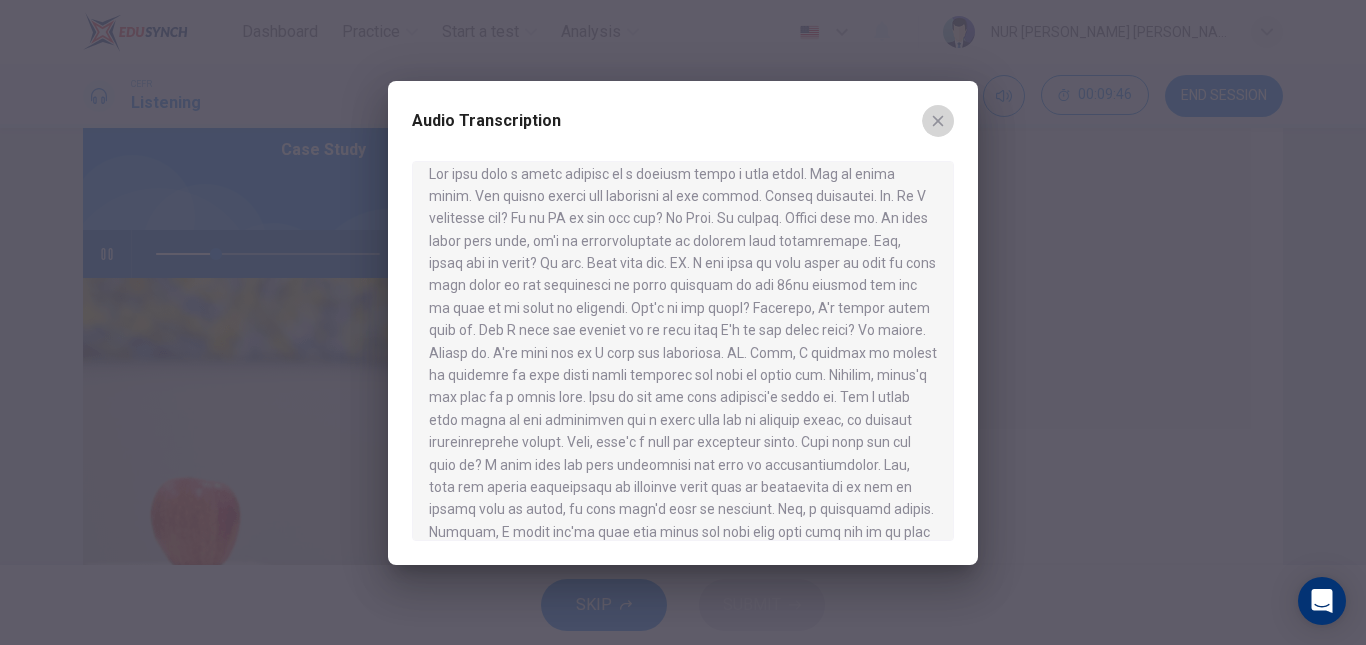 click 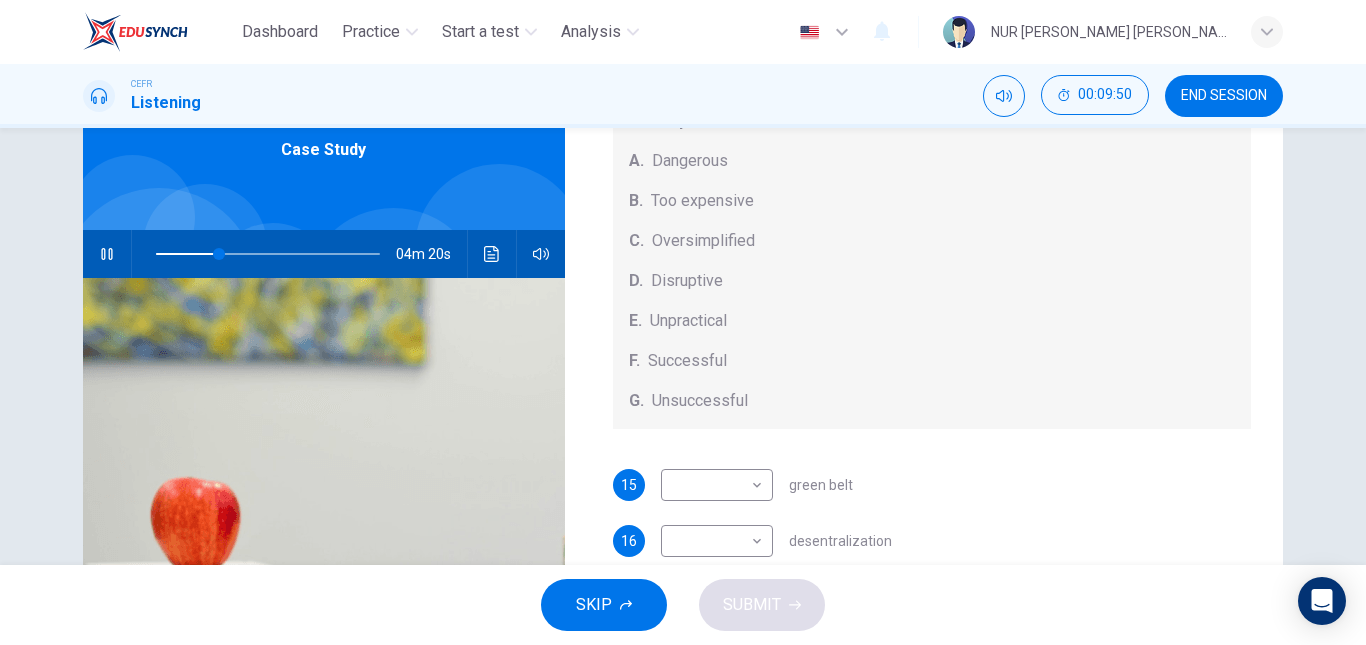 scroll, scrollTop: 209, scrollLeft: 0, axis: vertical 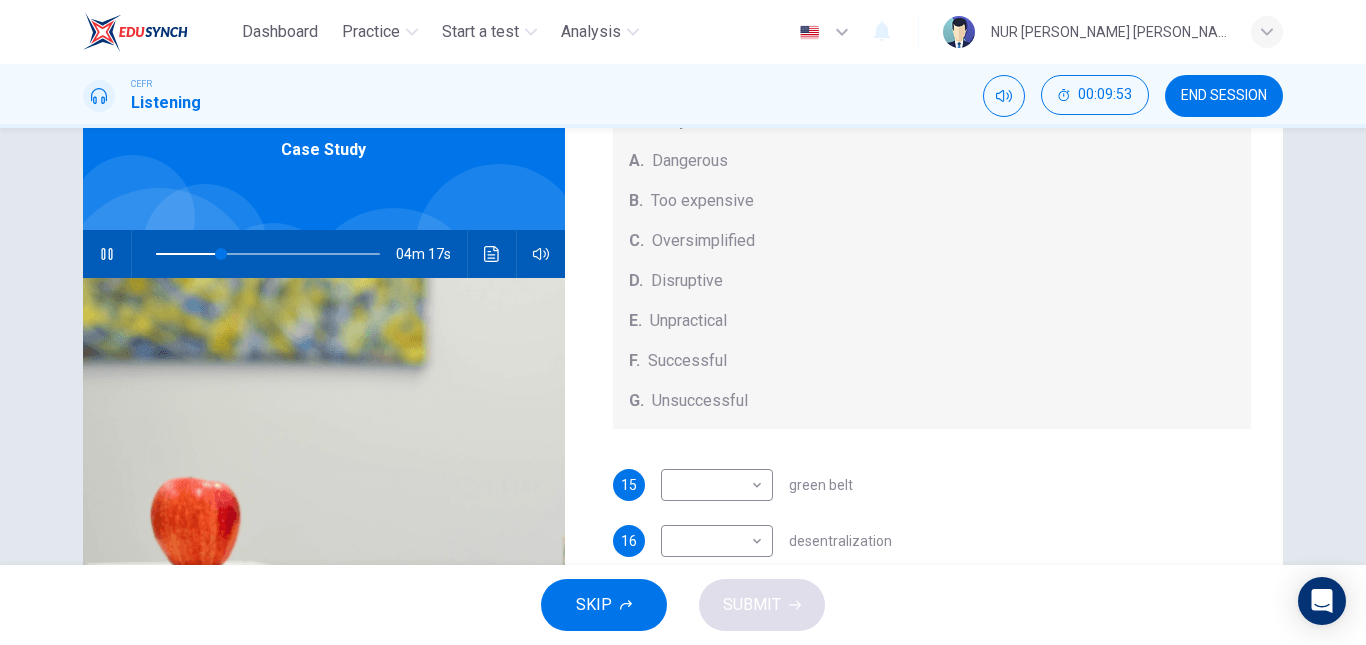 click at bounding box center (107, 254) 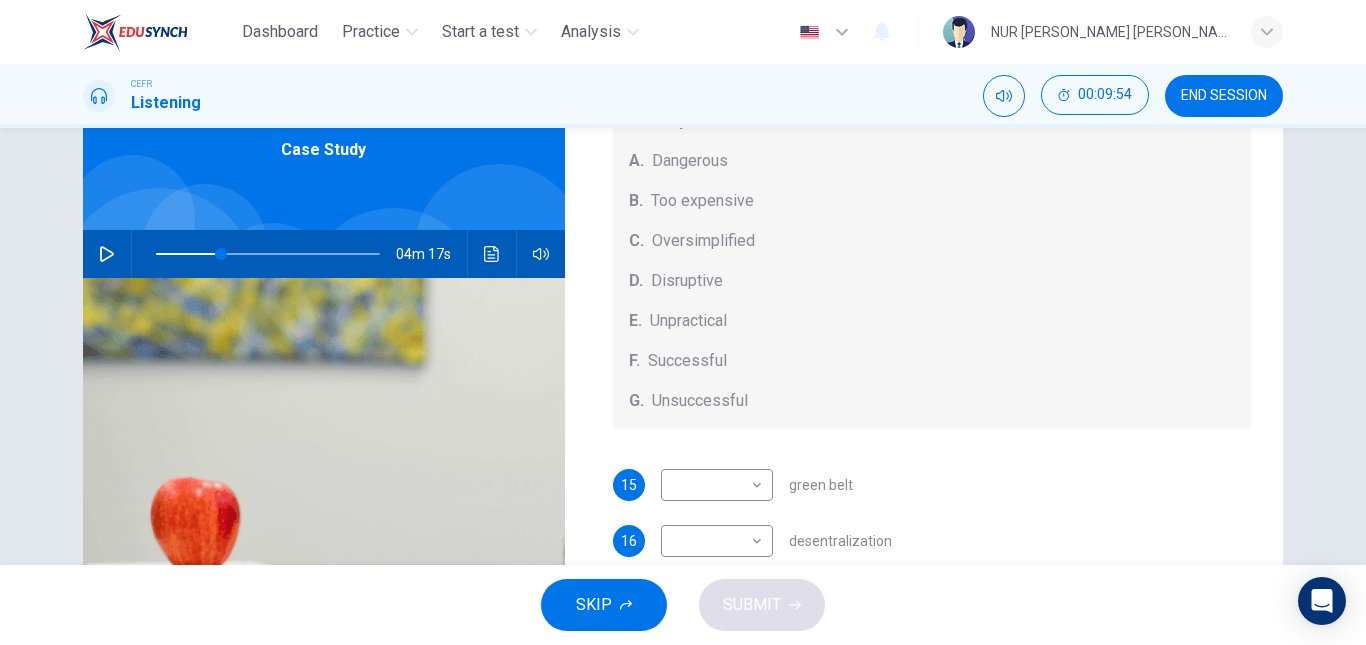type on "29" 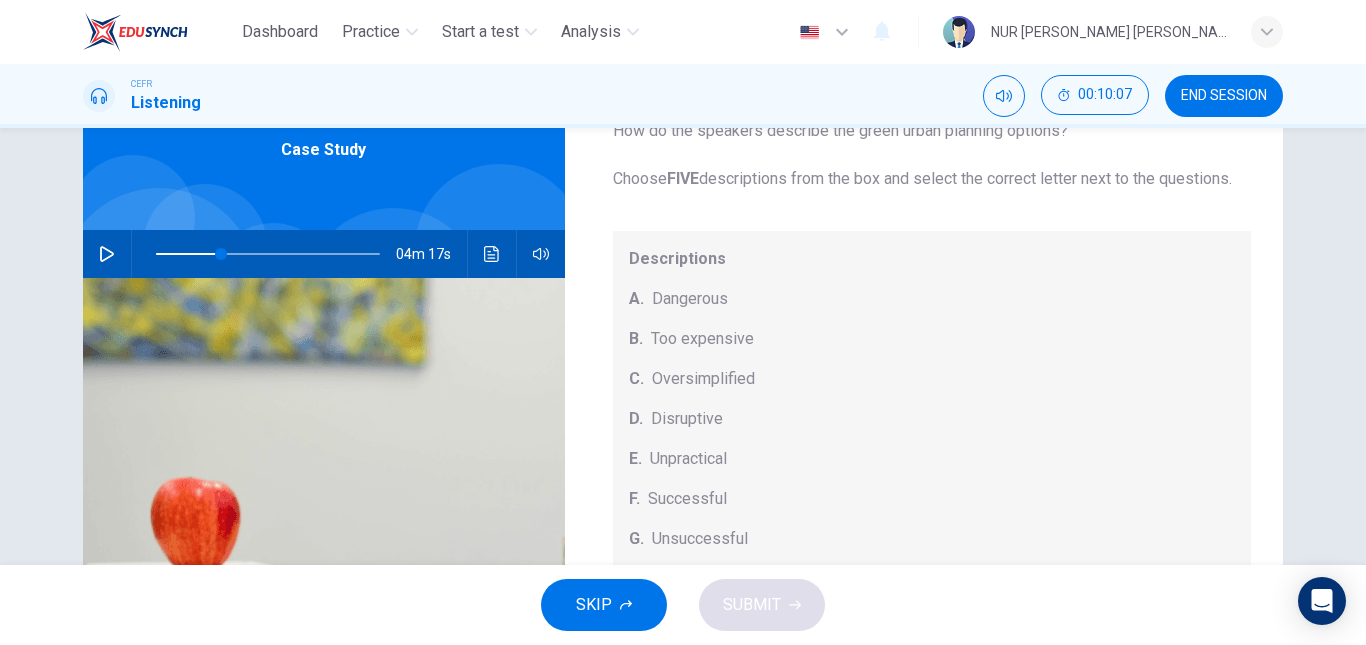 scroll, scrollTop: 209, scrollLeft: 0, axis: vertical 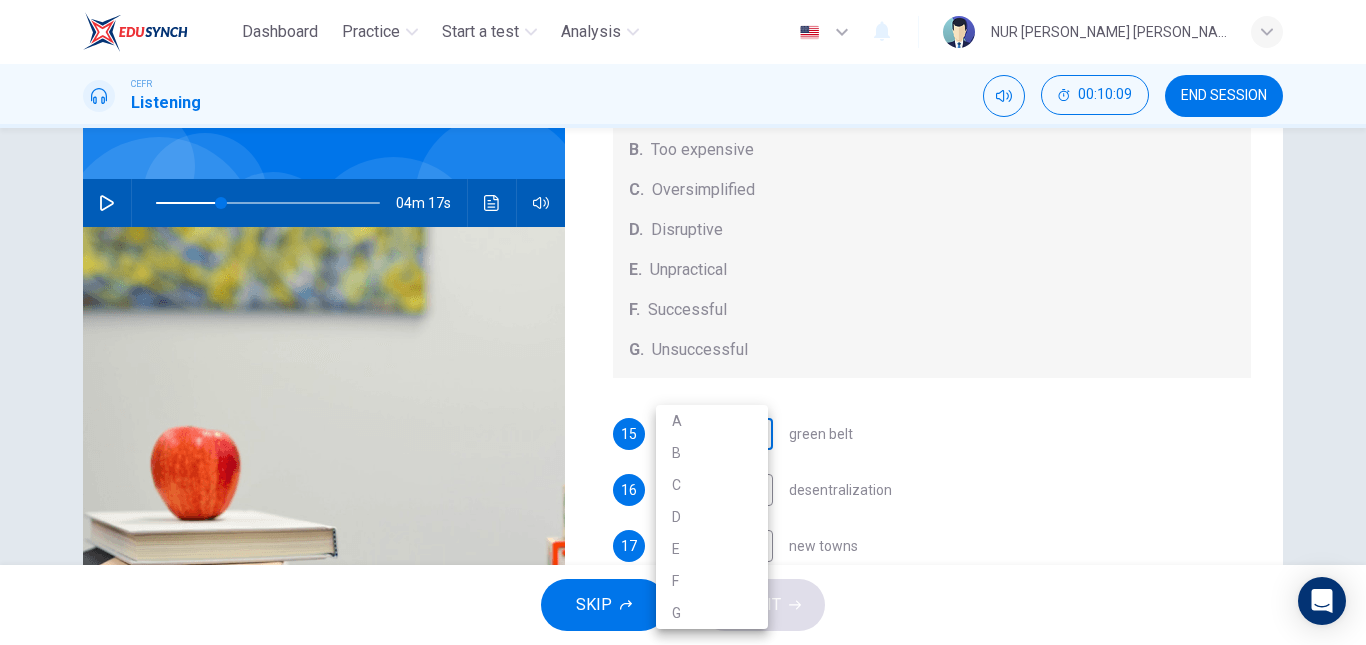 click on "Dashboard Practice Start a test Analysis English en ​ NUR ADILAH AZRA BINTI TAJUDDIN CEFR Listening 00:10:09 END SESSION Questions 15 - 19 How do the speakers describe the green urban planning options? Choose  FIVE  descriptions from the box and select the correct letter next to the questions. Descriptions A. Dangerous B. Too expensive C. Oversimplified  D. Disruptive E. Unpractical F. Successful G. Unsuccessful 15 ​ ​ green belt 16 ​ ​ desentralization 17 ​ ​ new towns 18 ​ ​ brownfield sites 19 ​ ​ pedestrianized zones Case Study 04m 17s SKIP SUBMIT EduSynch - Online Language Proficiency Testing
Dashboard Practice Start a test Analysis Notifications © Copyright  2025 A B C D E F G" at bounding box center [683, 322] 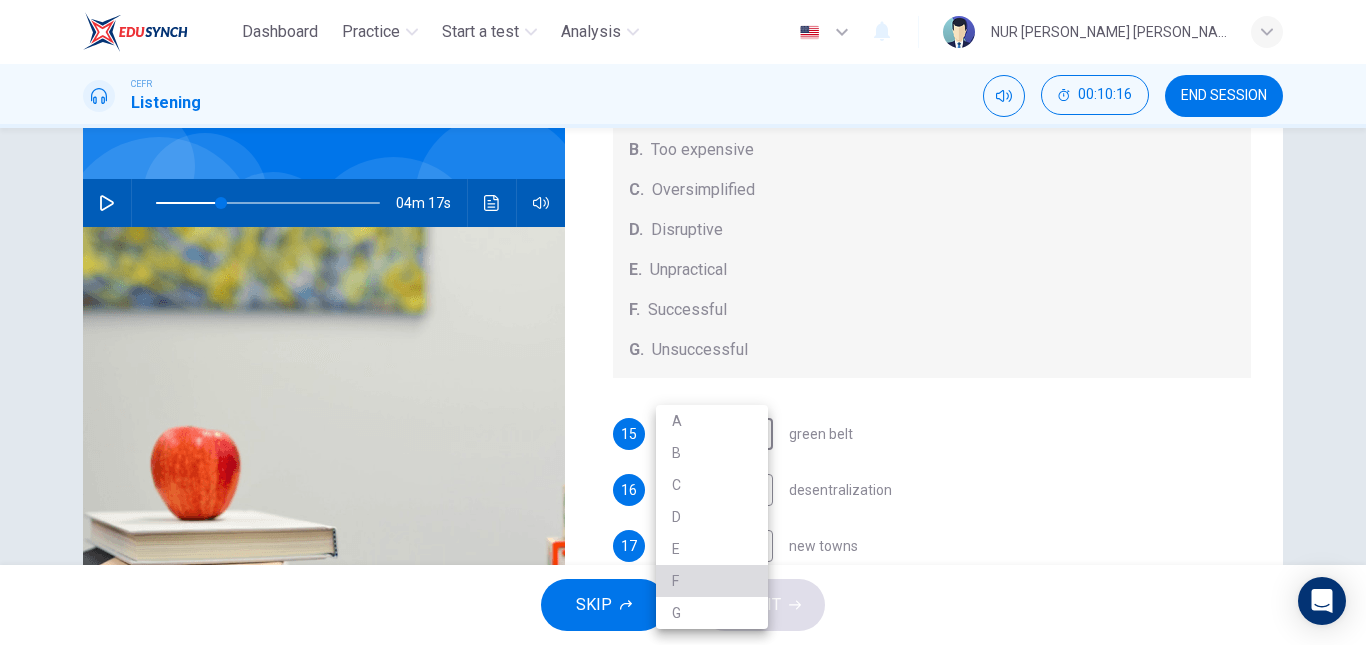 click on "F" at bounding box center [712, 581] 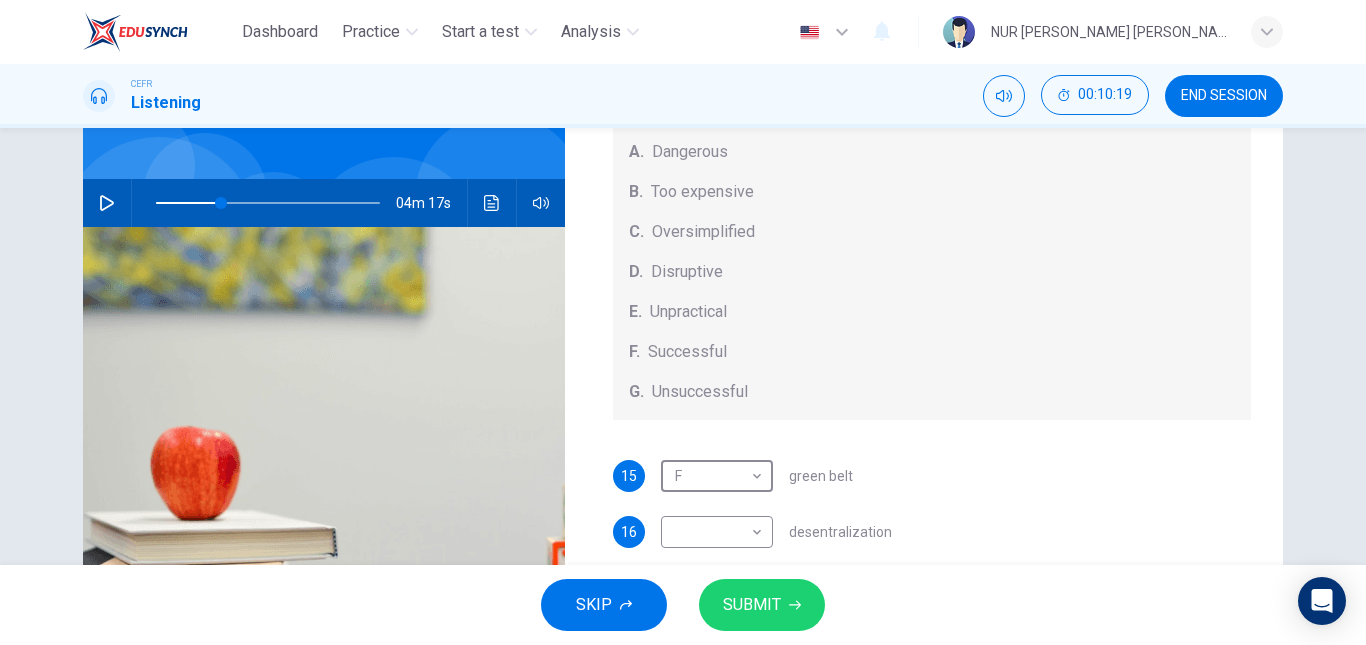 scroll, scrollTop: 209, scrollLeft: 0, axis: vertical 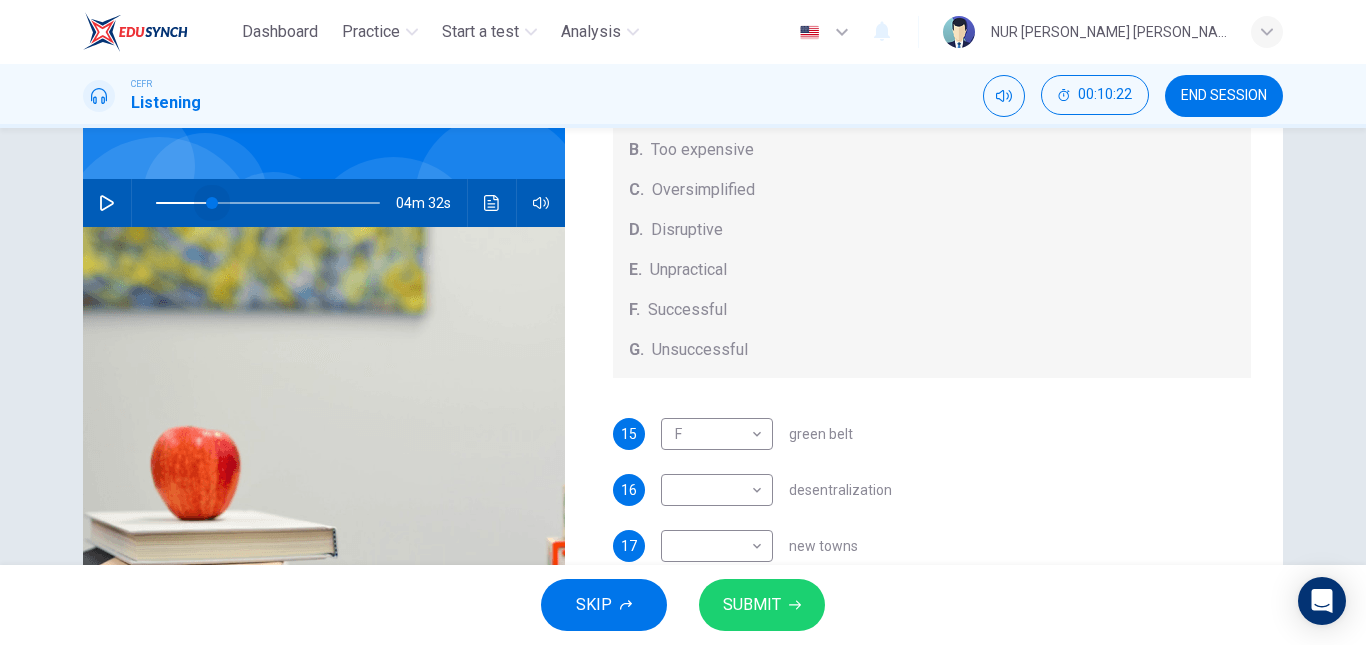 click at bounding box center (212, 203) 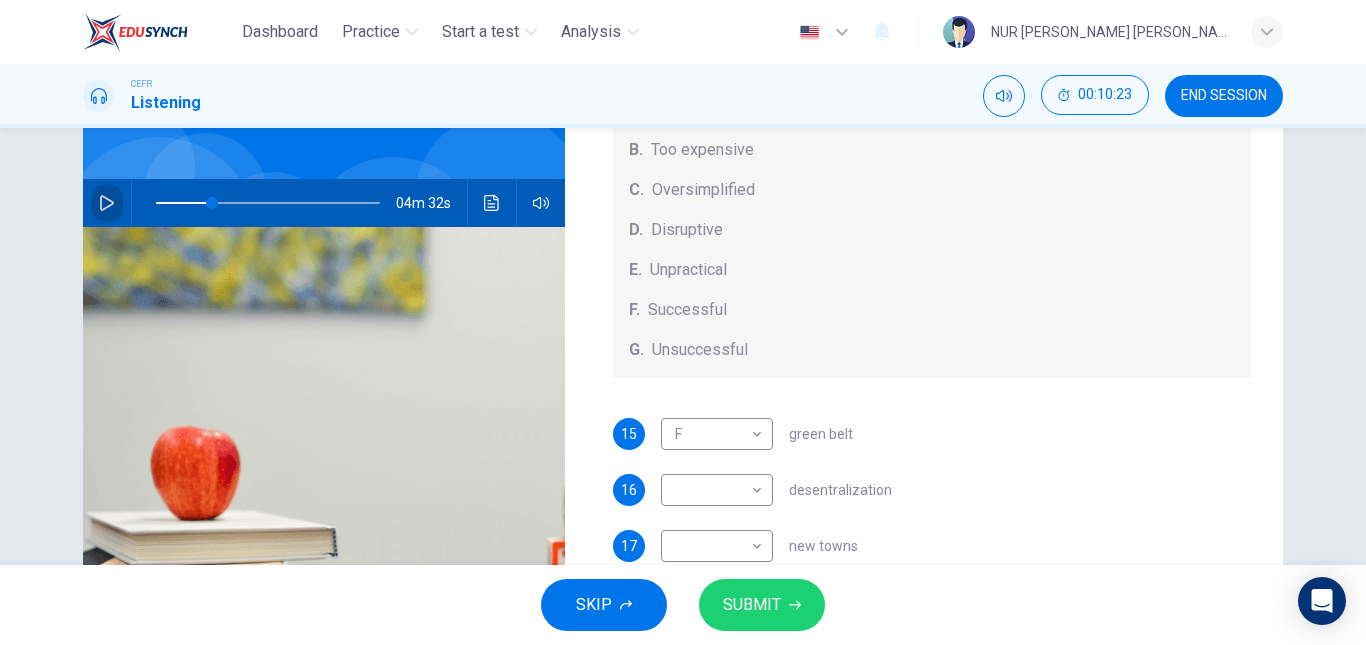 click 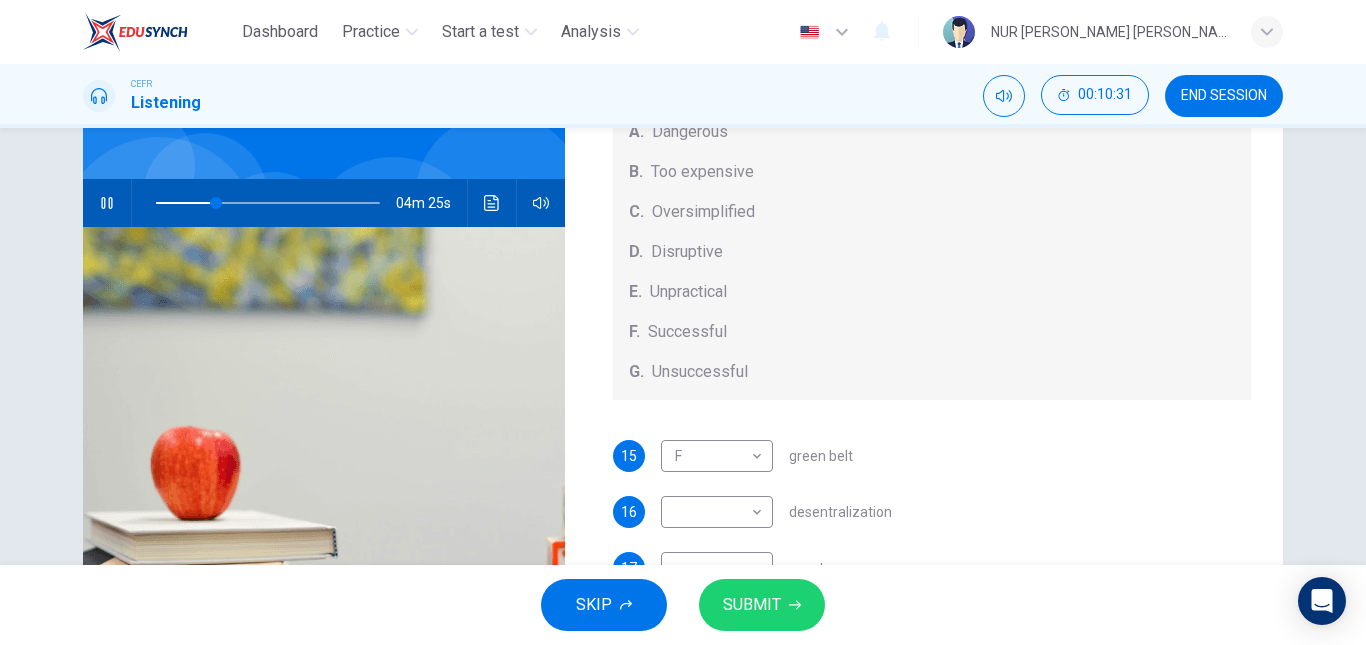 scroll, scrollTop: 161, scrollLeft: 0, axis: vertical 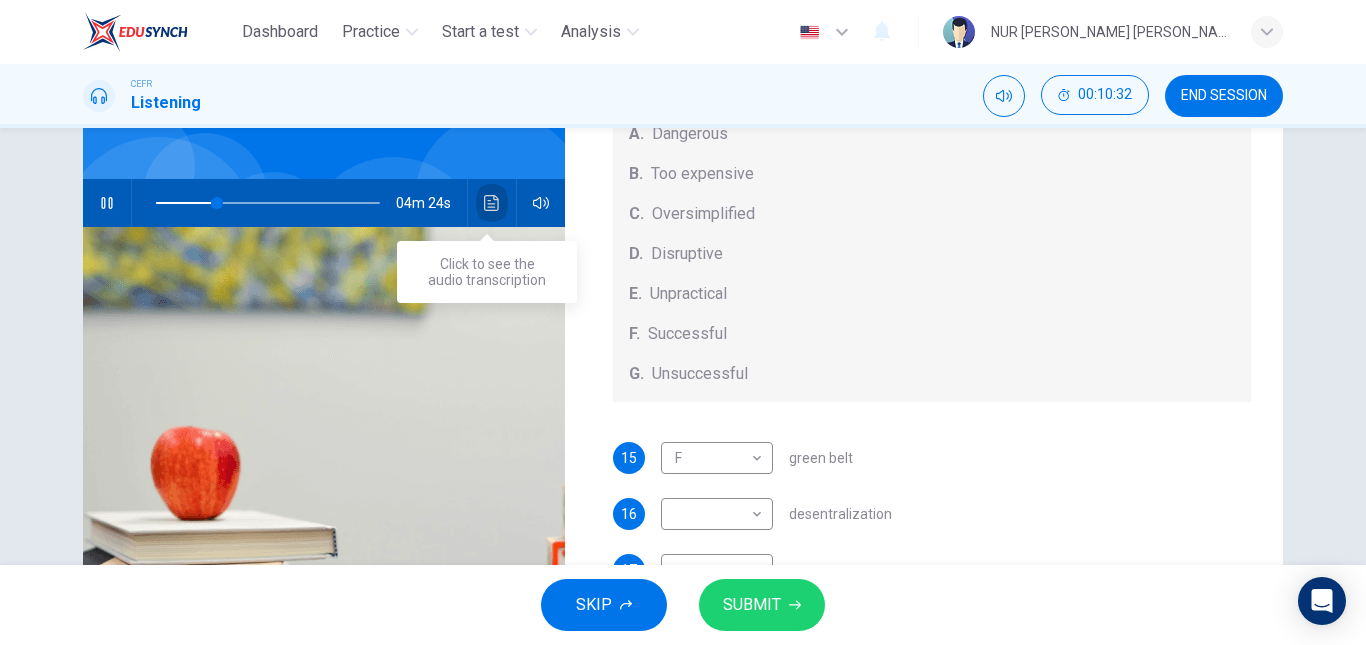 click 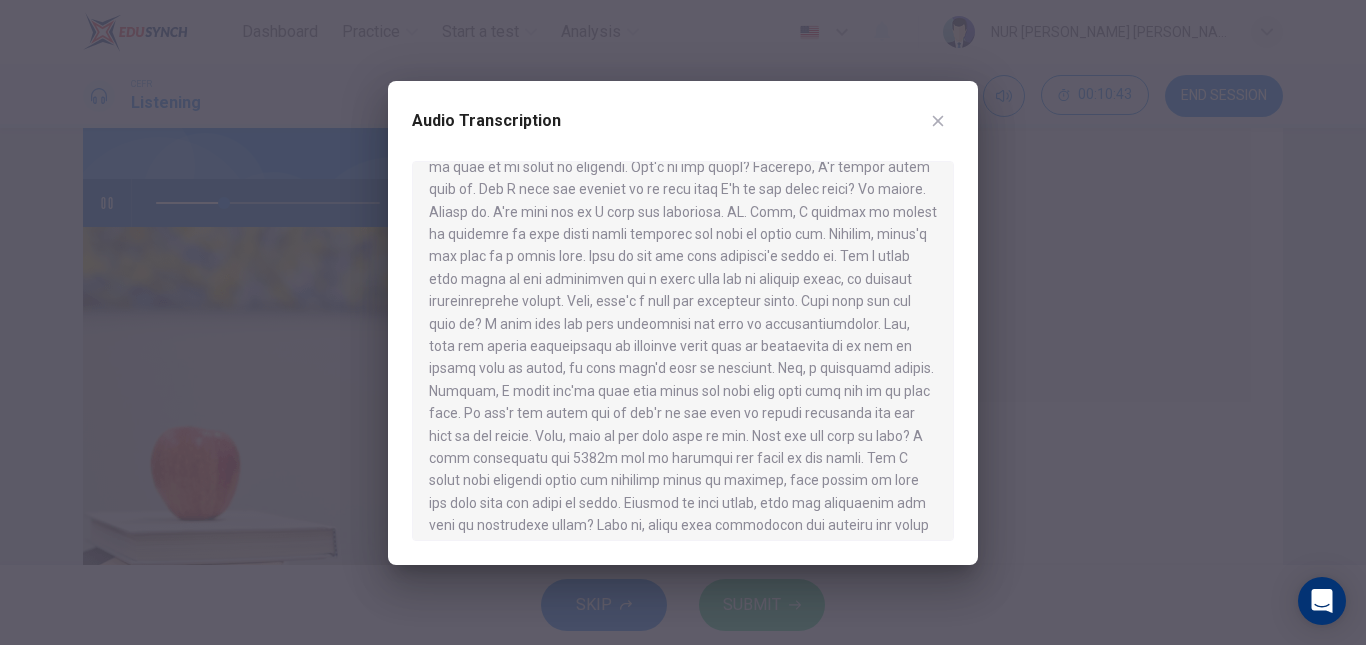scroll, scrollTop: 155, scrollLeft: 0, axis: vertical 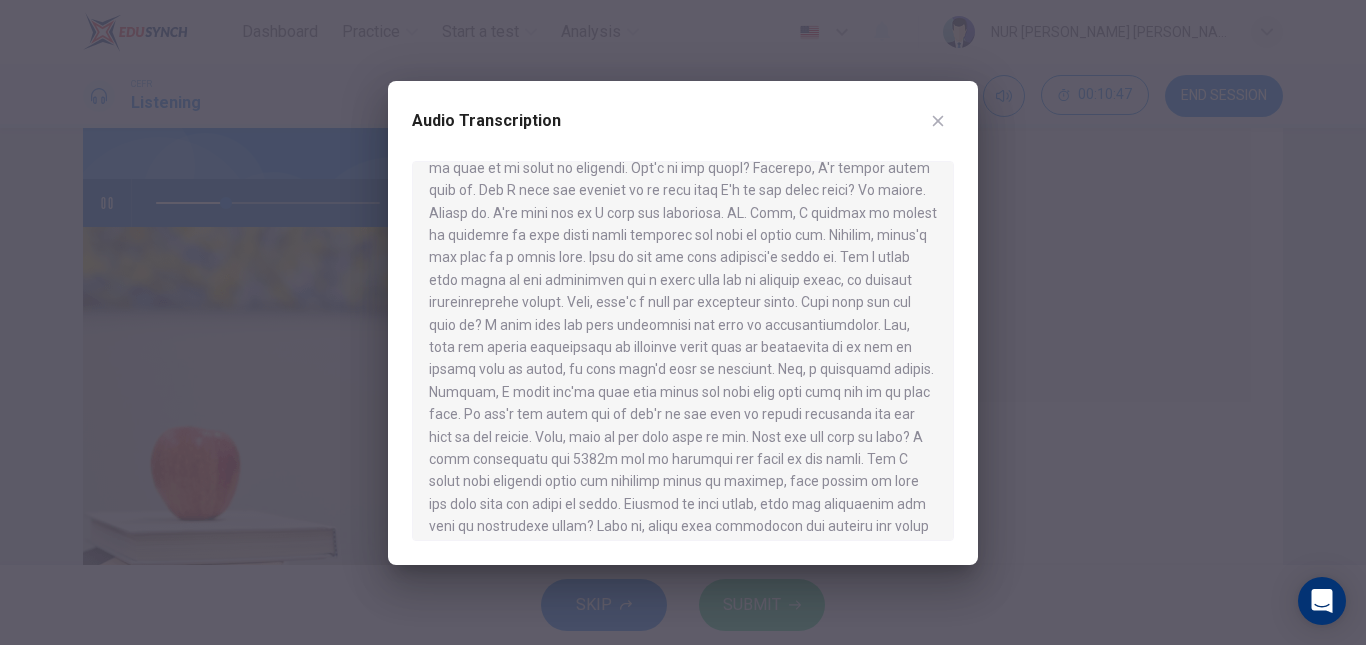 drag, startPoint x: 533, startPoint y: 392, endPoint x: 740, endPoint y: 422, distance: 209.16261 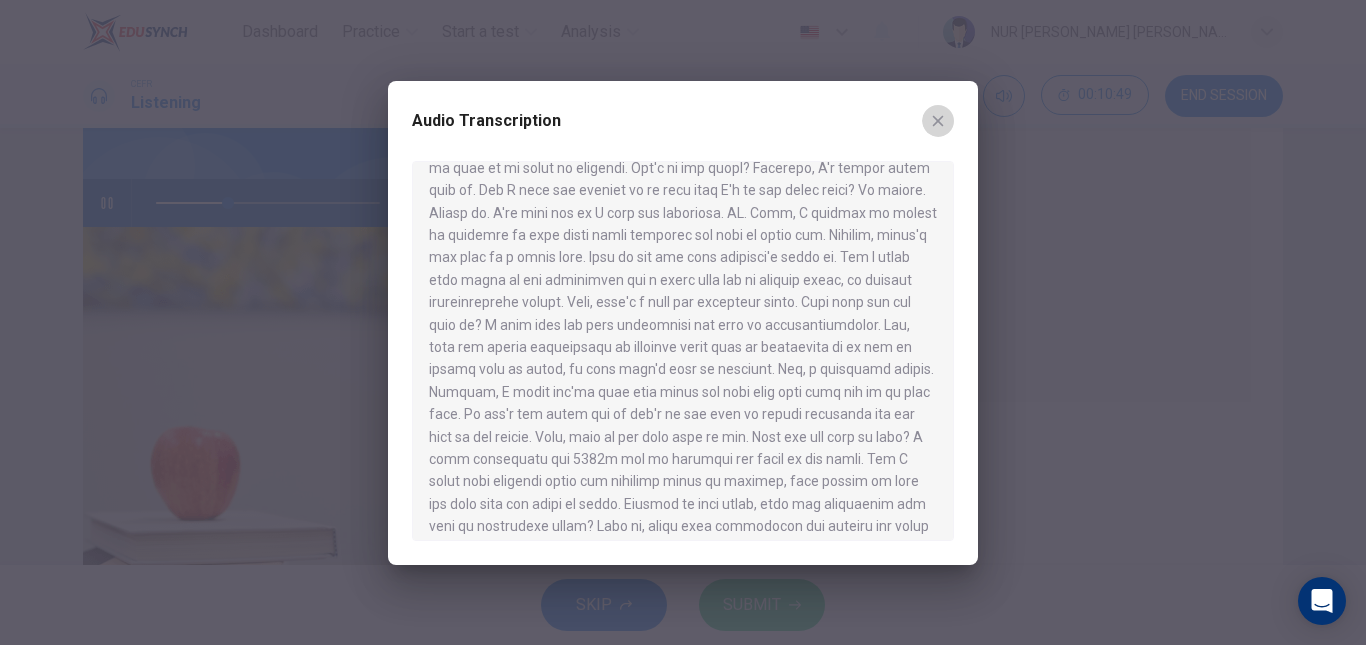 click 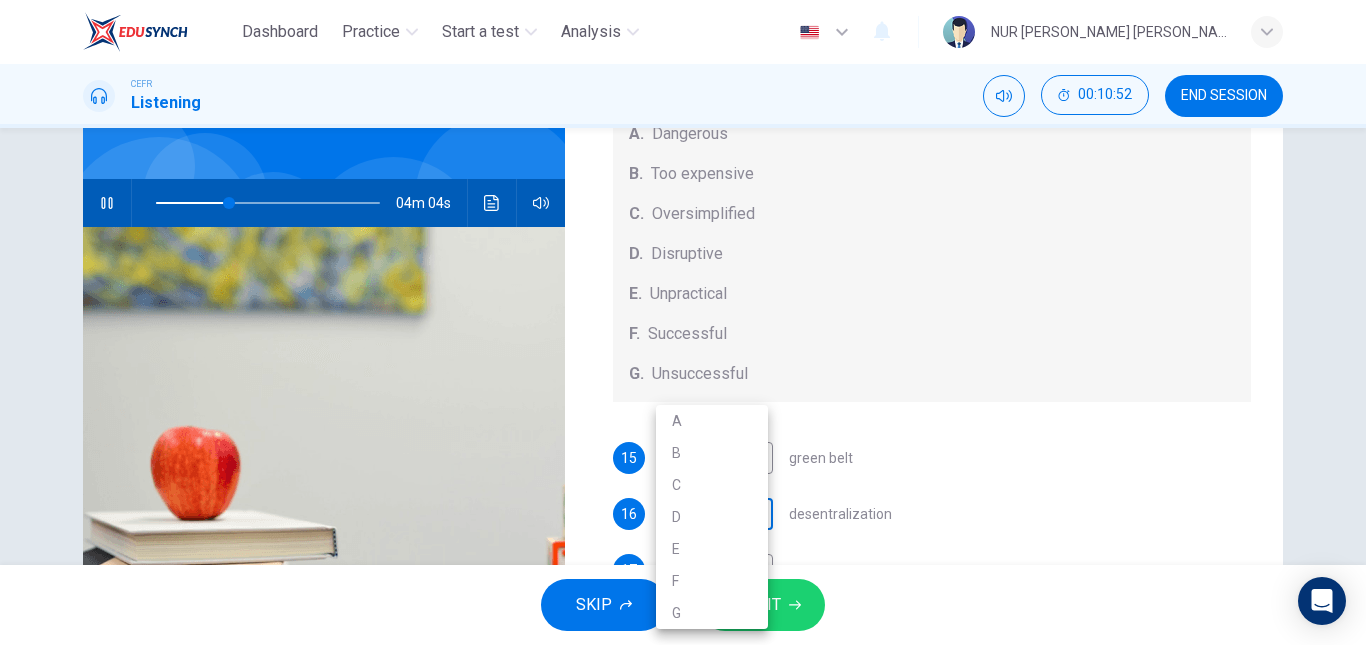 scroll, scrollTop: 151, scrollLeft: 0, axis: vertical 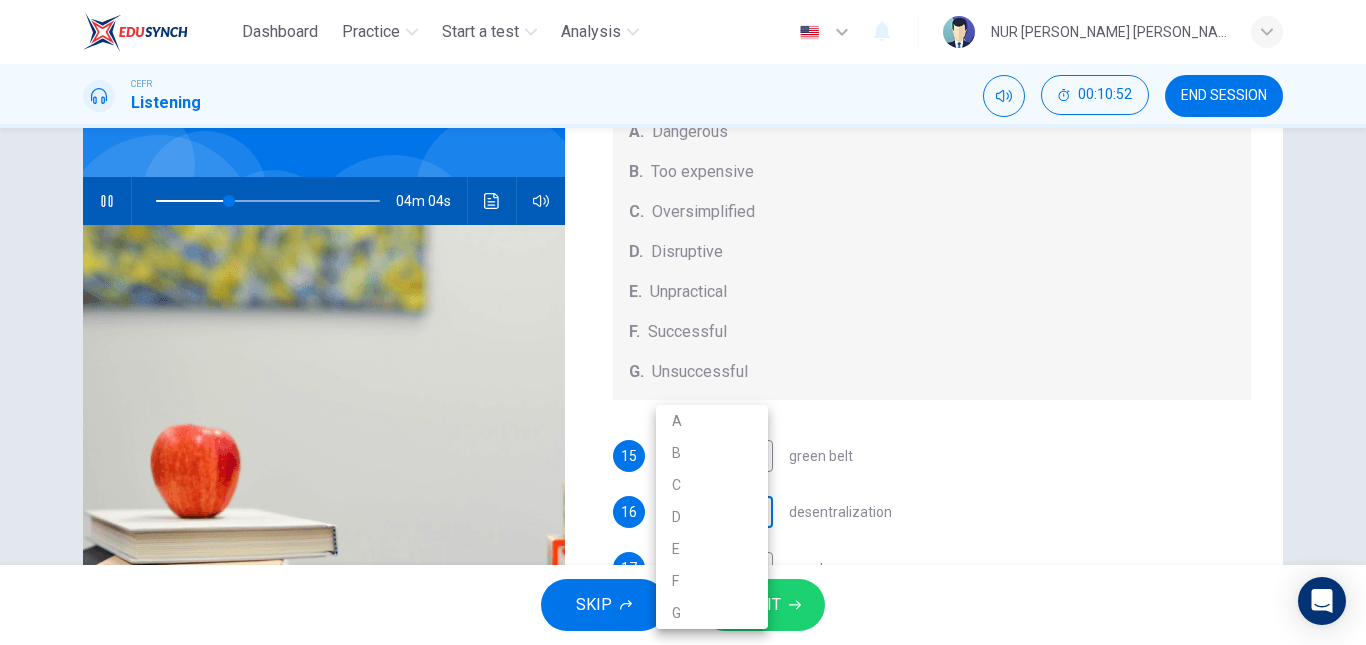 click on "Dashboard Practice Start a test Analysis English en ​ NUR ADILAH AZRA BINTI TAJUDDIN CEFR Listening 00:10:52 END SESSION Questions 15 - 19 How do the speakers describe the green urban planning options? Choose  FIVE  descriptions from the box and select the correct letter next to the questions. Descriptions A. Dangerous B. Too expensive C. Oversimplified  D. Disruptive E. Unpractical F. Successful G. Unsuccessful 15 F F ​ green belt 16 ​ ​ desentralization 17 ​ ​ new towns 18 ​ ​ brownfield sites 19 ​ ​ pedestrianized zones Case Study 04m 04s SKIP SUBMIT EduSynch - Online Language Proficiency Testing
Dashboard Practice Start a test Analysis Notifications © Copyright  2025 A B C D E F G" at bounding box center [683, 322] 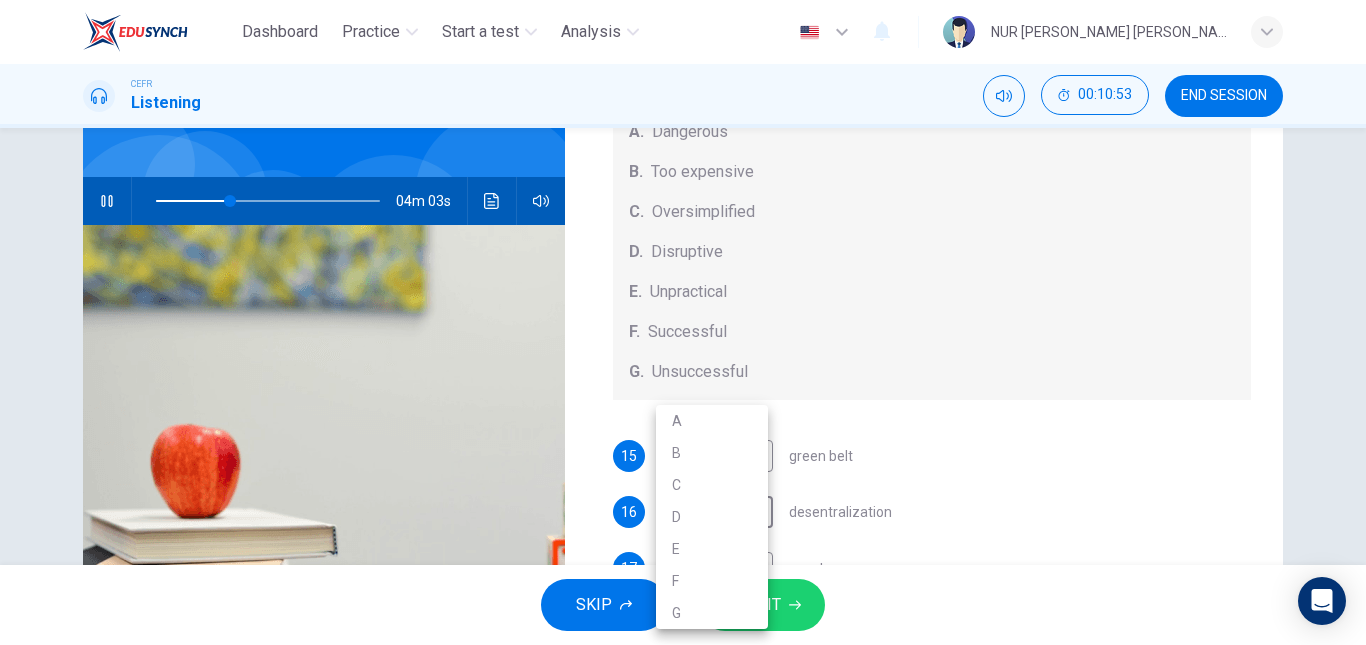 type on "33" 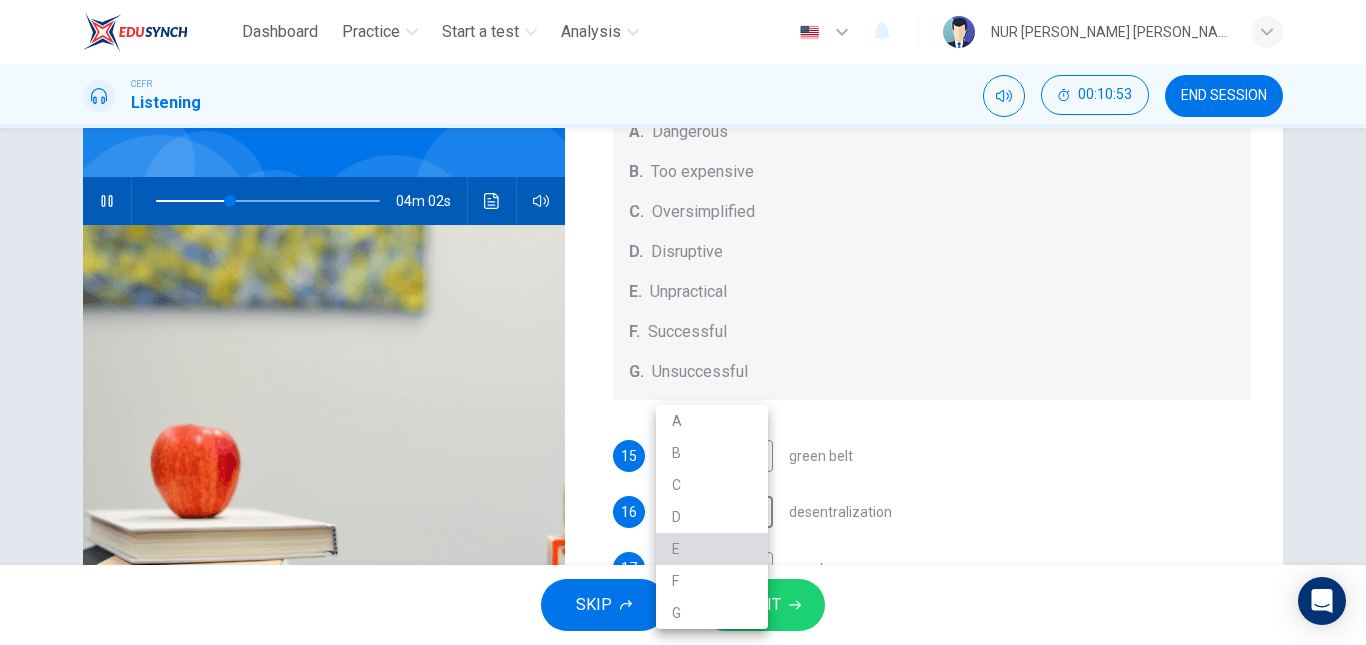 click on "E" at bounding box center (712, 549) 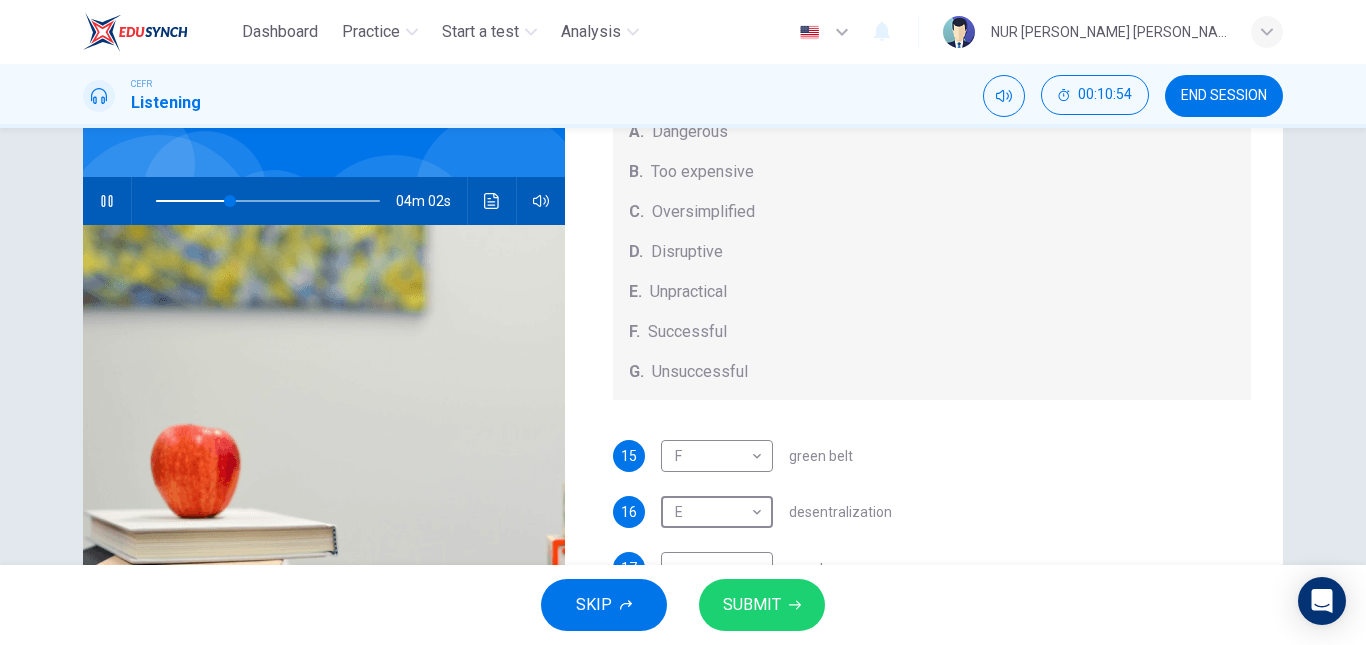 type on "E" 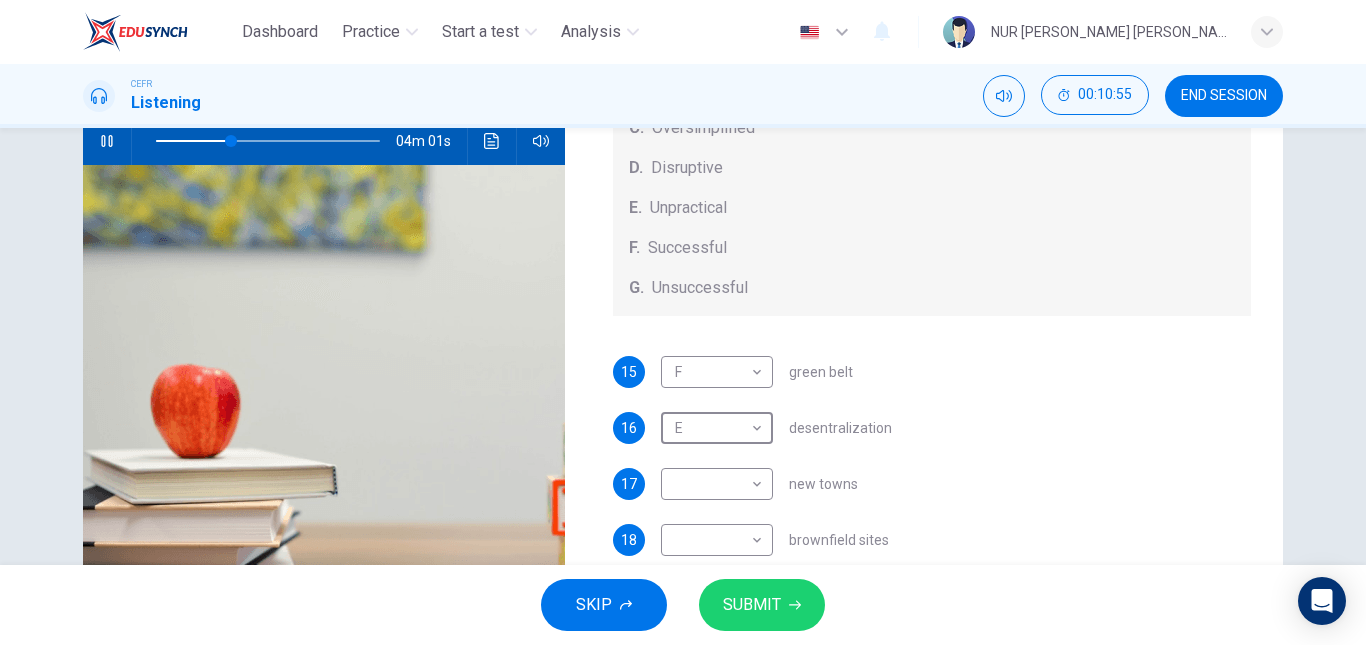 scroll, scrollTop: 214, scrollLeft: 0, axis: vertical 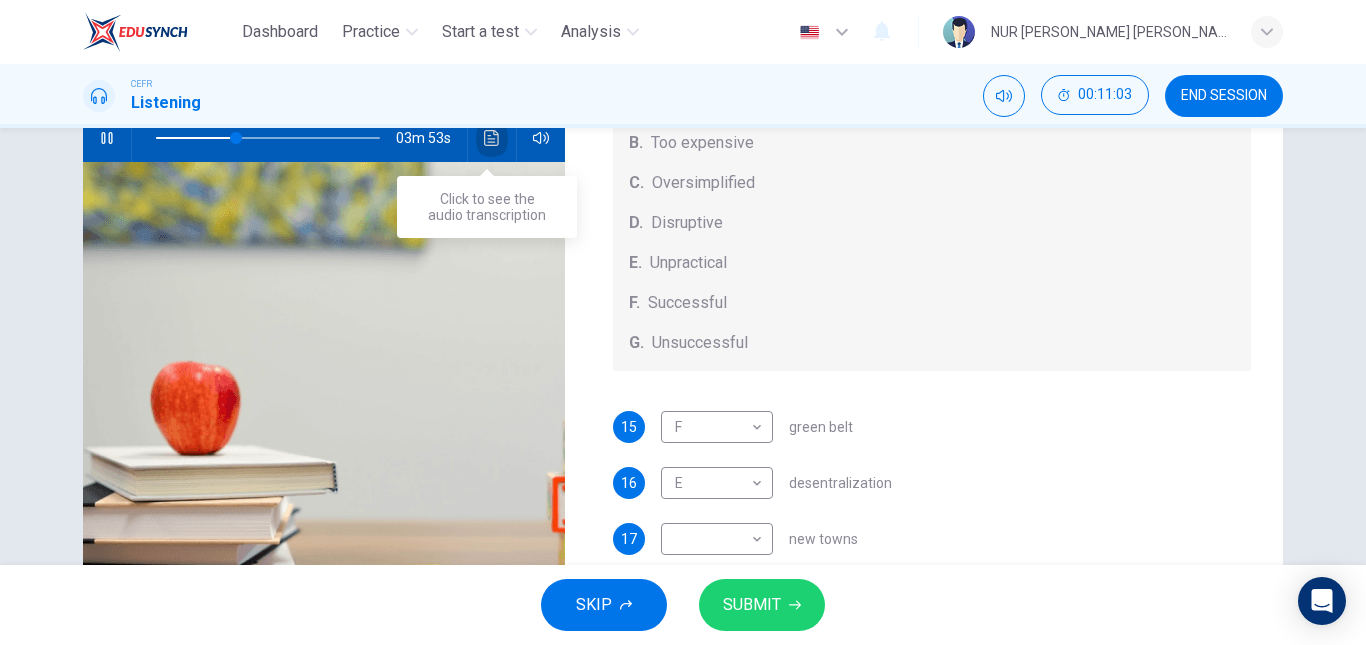 click 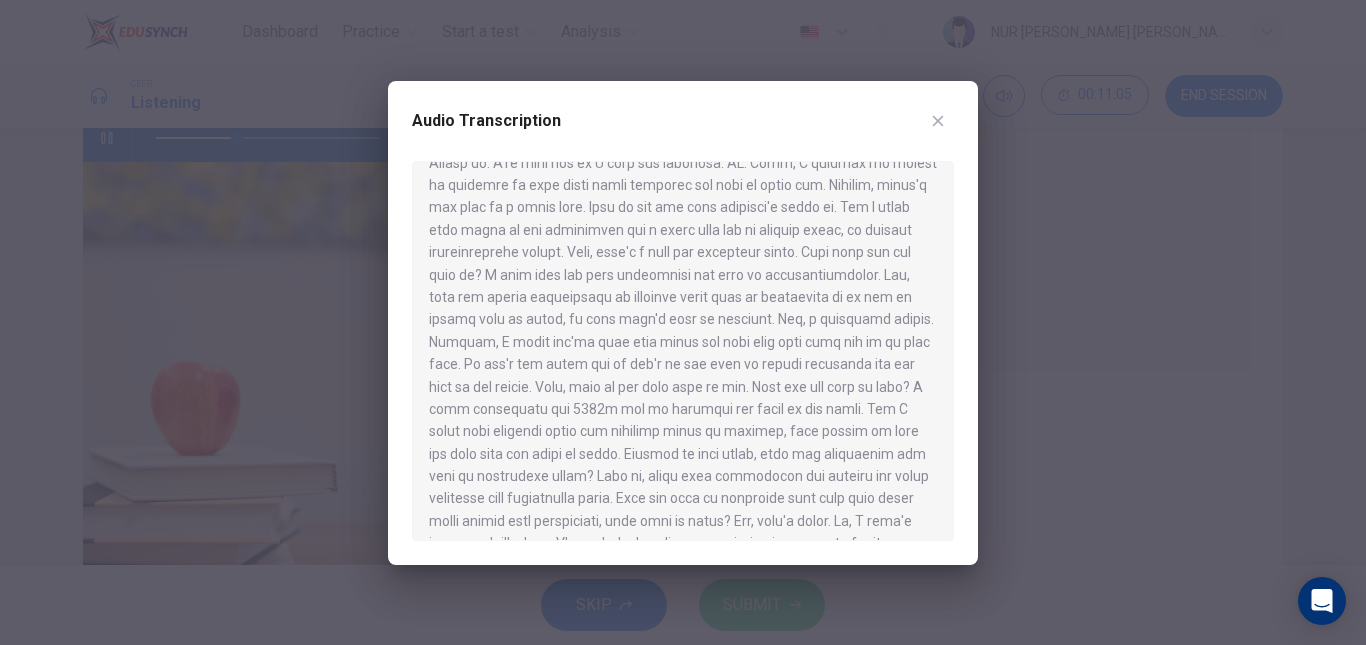 scroll, scrollTop: 204, scrollLeft: 0, axis: vertical 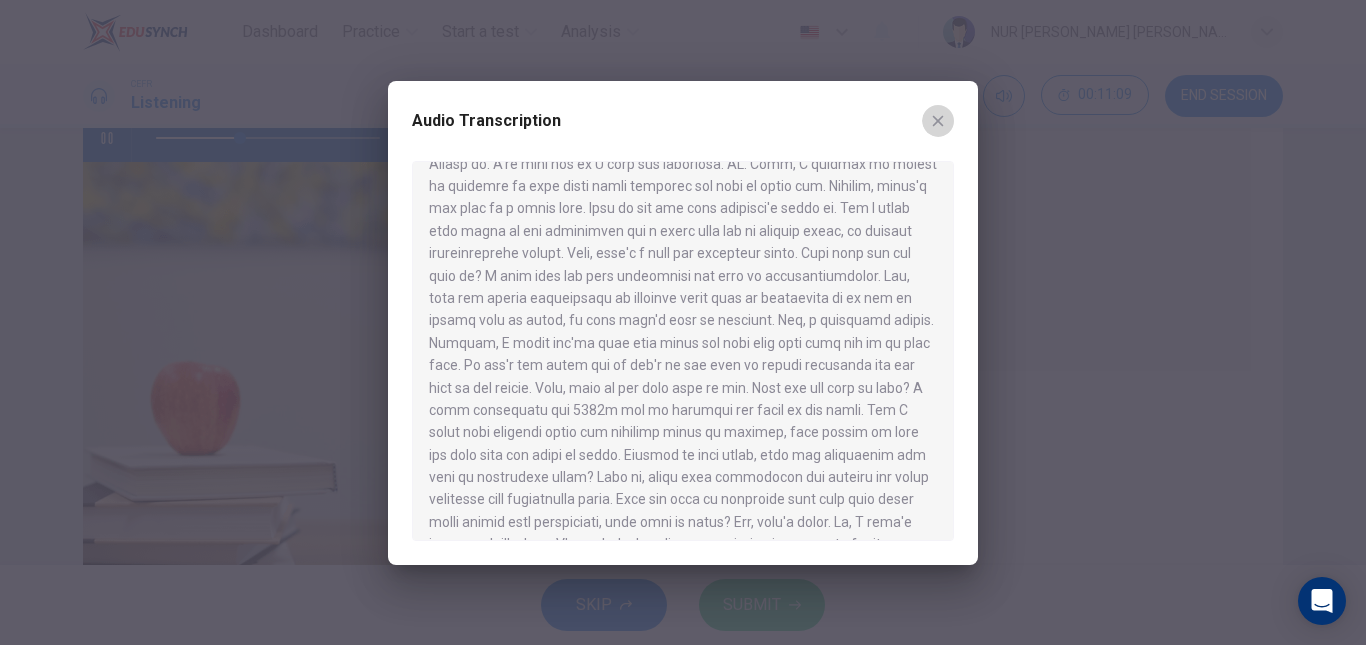click 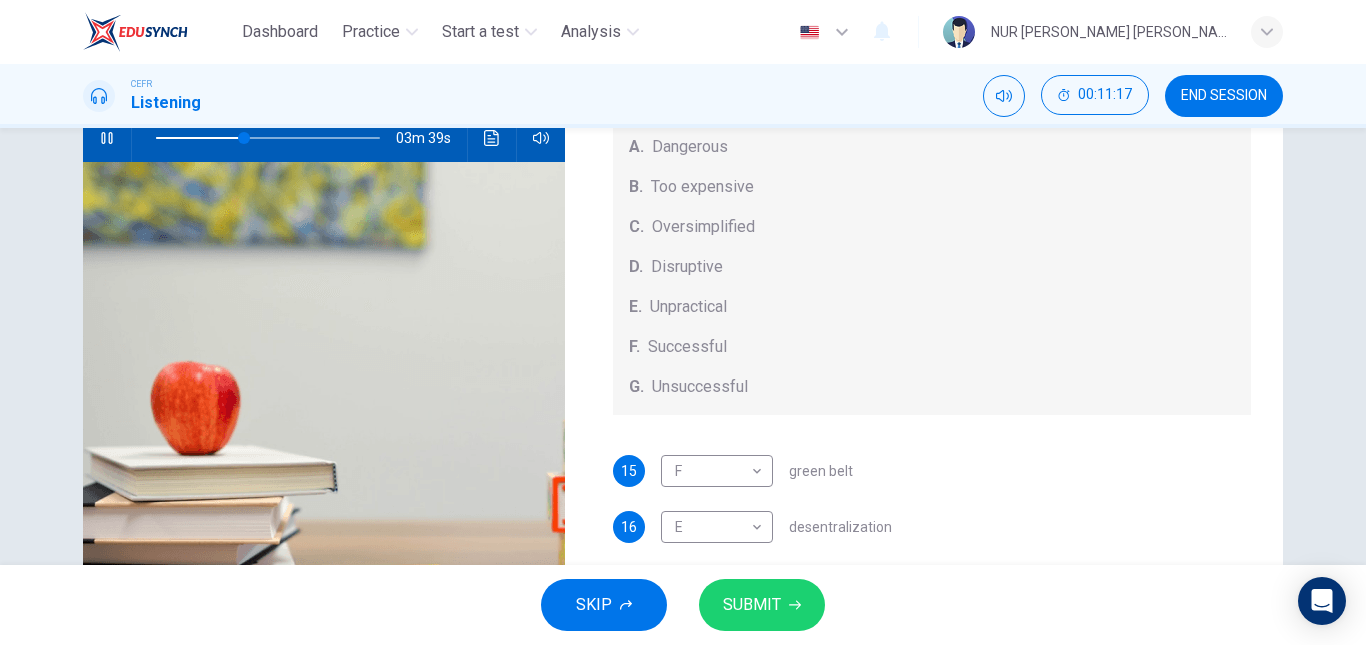 scroll, scrollTop: 0, scrollLeft: 0, axis: both 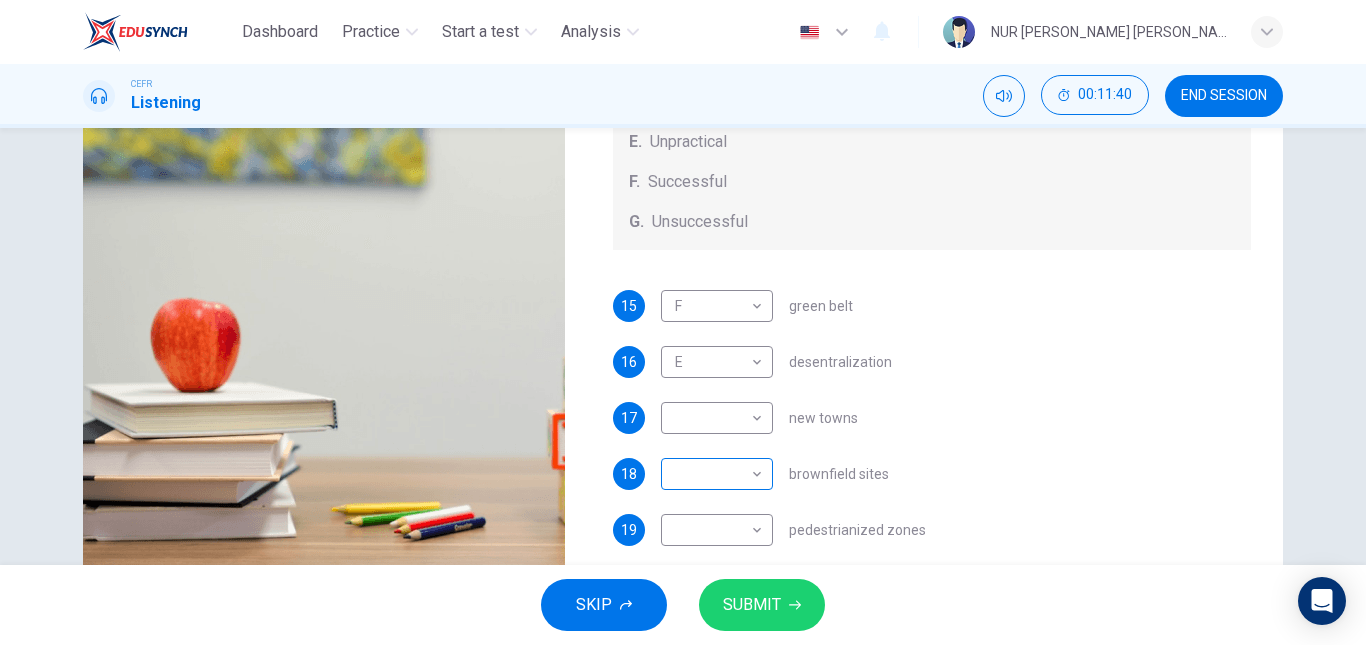 click on "Dashboard Practice Start a test Analysis English en ​ NUR ADILAH AZRA BINTI TAJUDDIN CEFR Listening 00:11:40 END SESSION Questions 15 - 19 How do the speakers describe the green urban planning options? Choose  FIVE  descriptions from the box and select the correct letter next to the questions. Descriptions A. Dangerous B. Too expensive C. Oversimplified  D. Disruptive E. Unpractical F. Successful G. Unsuccessful 15 F F ​ green belt 16 E E ​ desentralization 17 ​ ​ new towns 18 ​ ​ brownfield sites 19 ​ ​ pedestrianized zones Case Study 03m 16s SKIP SUBMIT EduSynch - Online Language Proficiency Testing
Dashboard Practice Start a test Analysis Notifications © Copyright  2025" at bounding box center [683, 322] 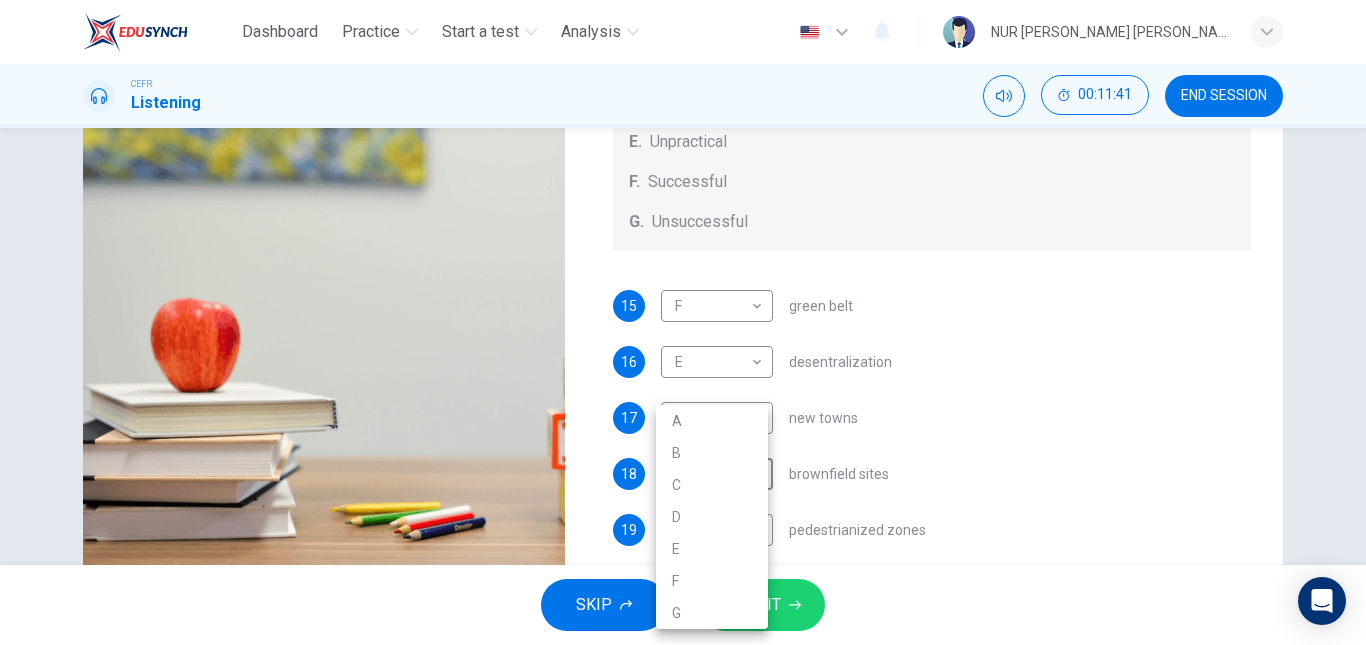 type on "46" 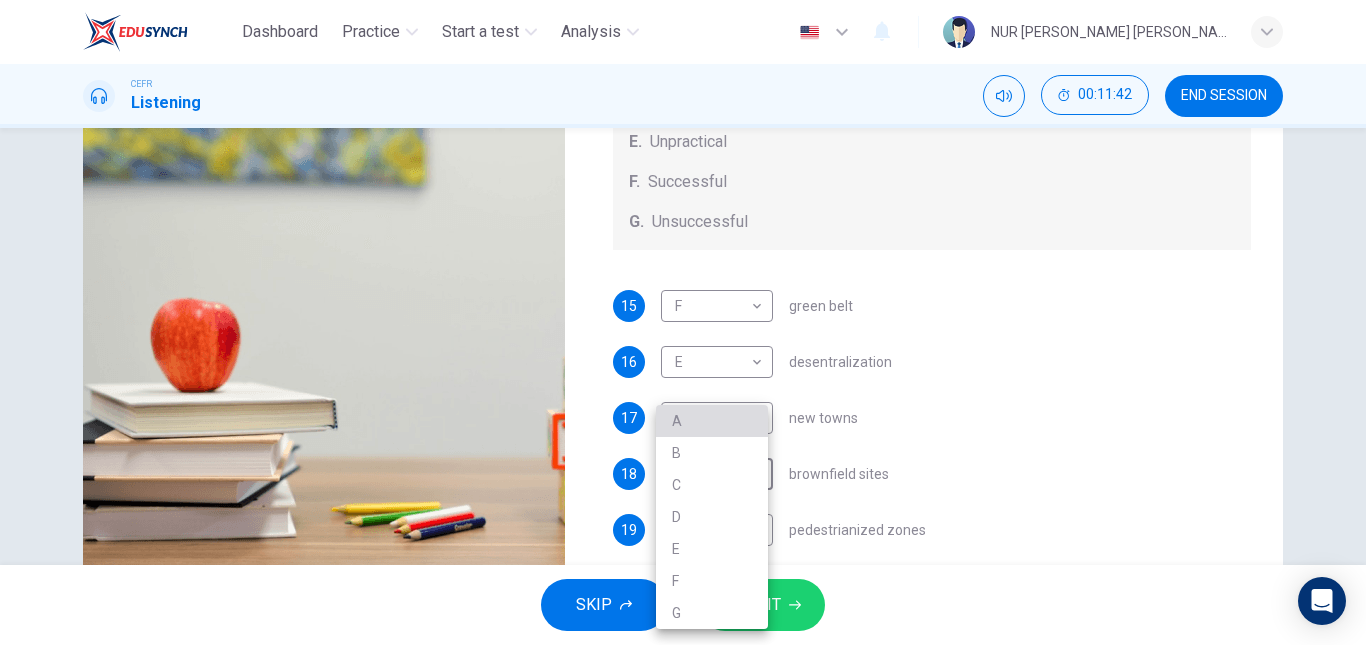 click on "A" at bounding box center [712, 421] 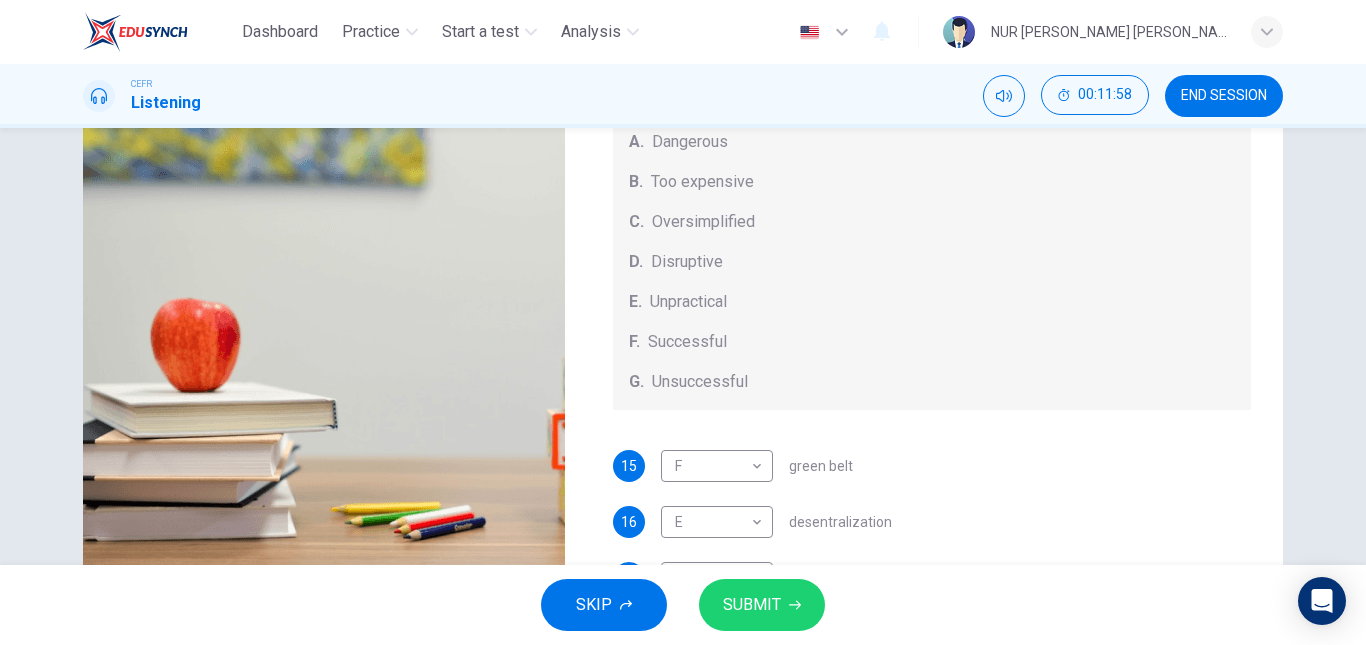 scroll, scrollTop: 209, scrollLeft: 0, axis: vertical 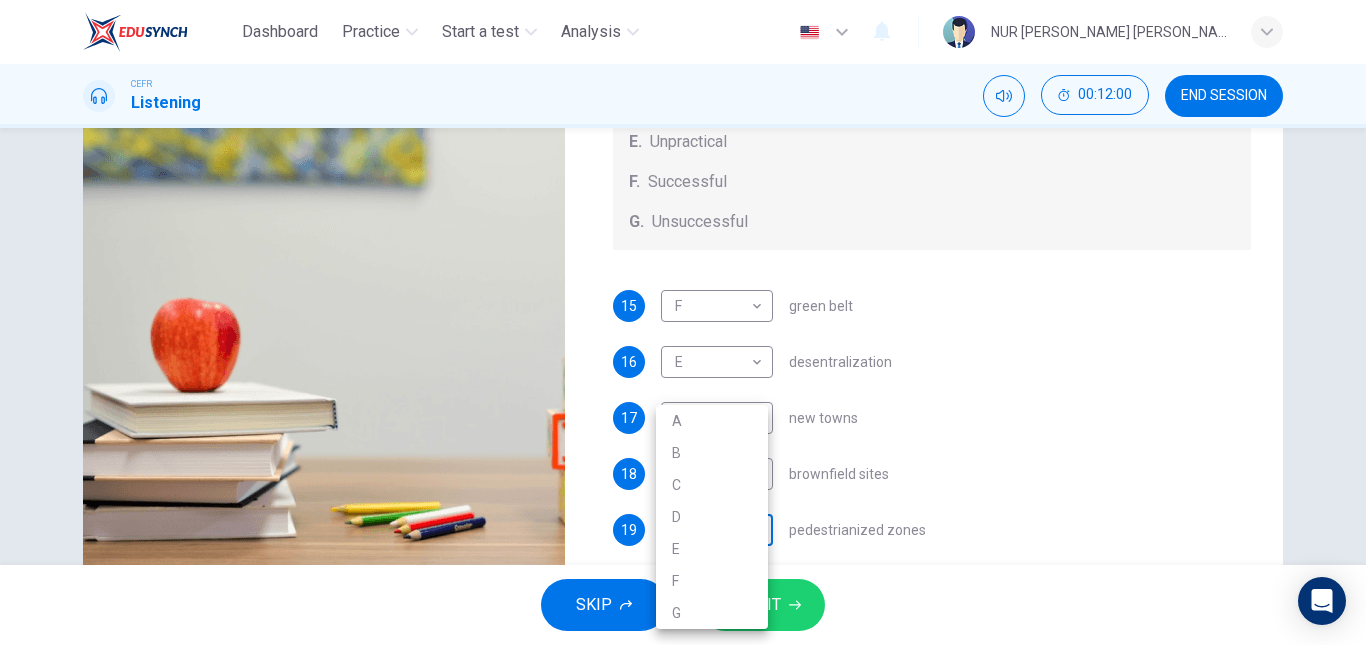 click on "Dashboard Practice Start a test Analysis English en ​ NUR ADILAH AZRA BINTI TAJUDDIN CEFR Listening 00:12:00 END SESSION Questions 15 - 19 How do the speakers describe the green urban planning options? Choose  FIVE  descriptions from the box and select the correct letter next to the questions. Descriptions A. Dangerous B. Too expensive C. Oversimplified  D. Disruptive E. Unpractical F. Successful G. Unsuccessful 15 F F ​ green belt 16 E E ​ desentralization 17 ​ ​ new towns 18 A A ​ brownfield sites 19 ​ ​ pedestrianized zones Case Study 02m 56s SKIP SUBMIT EduSynch - Online Language Proficiency Testing
Dashboard Practice Start a test Analysis Notifications © Copyright  2025 A B C D E F G" at bounding box center [683, 322] 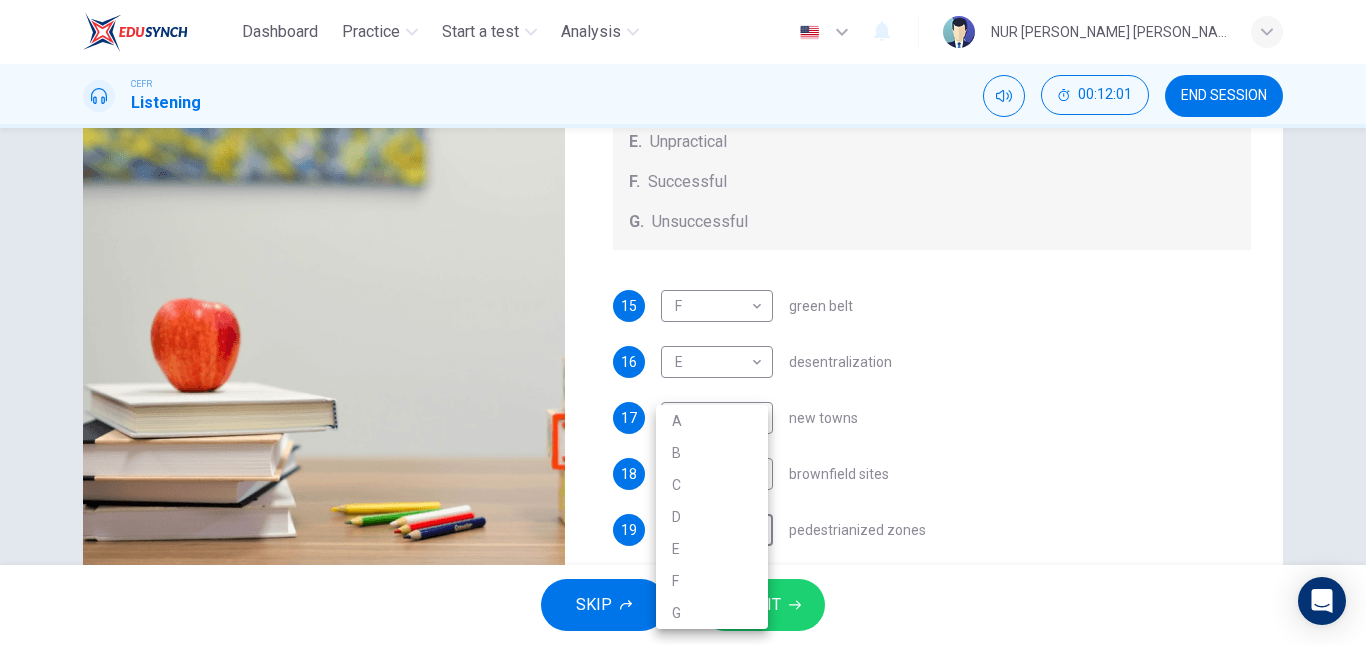 click at bounding box center [683, 322] 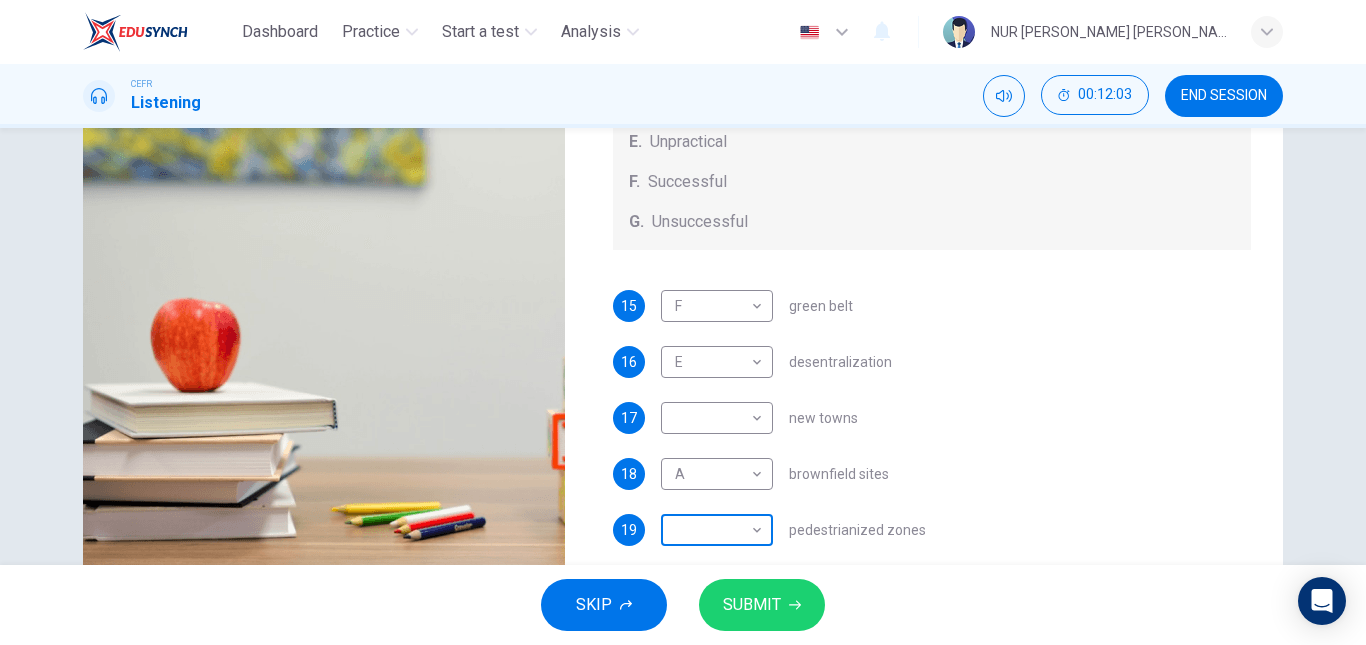 scroll, scrollTop: 208, scrollLeft: 0, axis: vertical 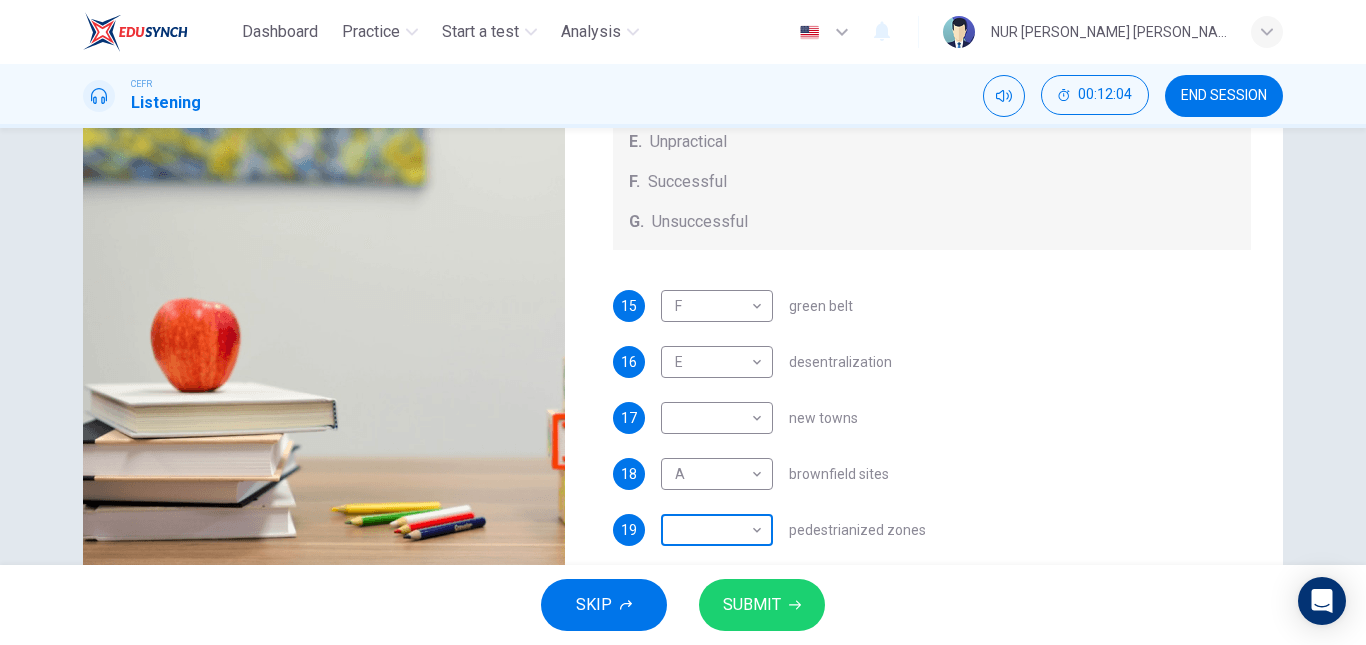 click on "Dashboard Practice Start a test Analysis English en ​ NUR ADILAH AZRA BINTI TAJUDDIN CEFR Listening 00:12:04 END SESSION Questions 15 - 19 How do the speakers describe the green urban planning options? Choose  FIVE  descriptions from the box and select the correct letter next to the questions. Descriptions A. Dangerous B. Too expensive C. Oversimplified  D. Disruptive E. Unpractical F. Successful G. Unsuccessful 15 F F ​ green belt 16 E E ​ desentralization 17 ​ ​ new towns 18 A A ​ brownfield sites 19 ​ ​ pedestrianized zones Case Study 02m 52s SKIP SUBMIT EduSynch - Online Language Proficiency Testing
Dashboard Practice Start a test Analysis Notifications © Copyright  2025" at bounding box center (683, 322) 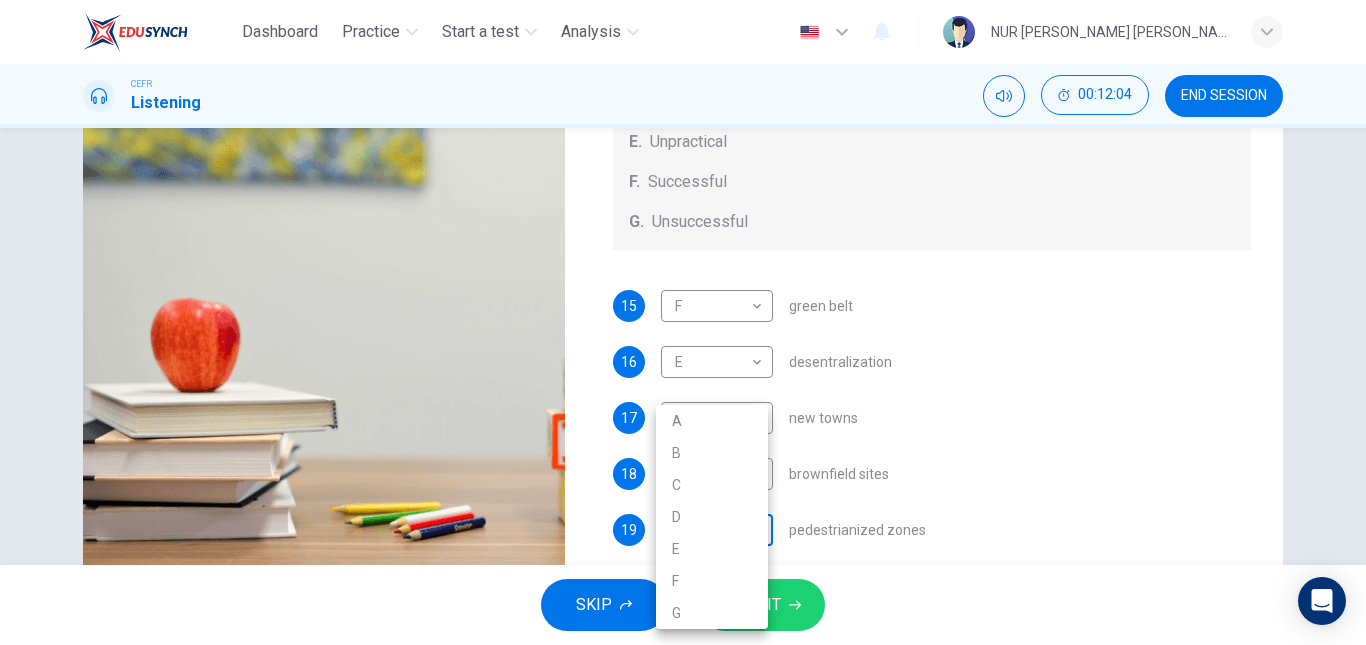 type on "53" 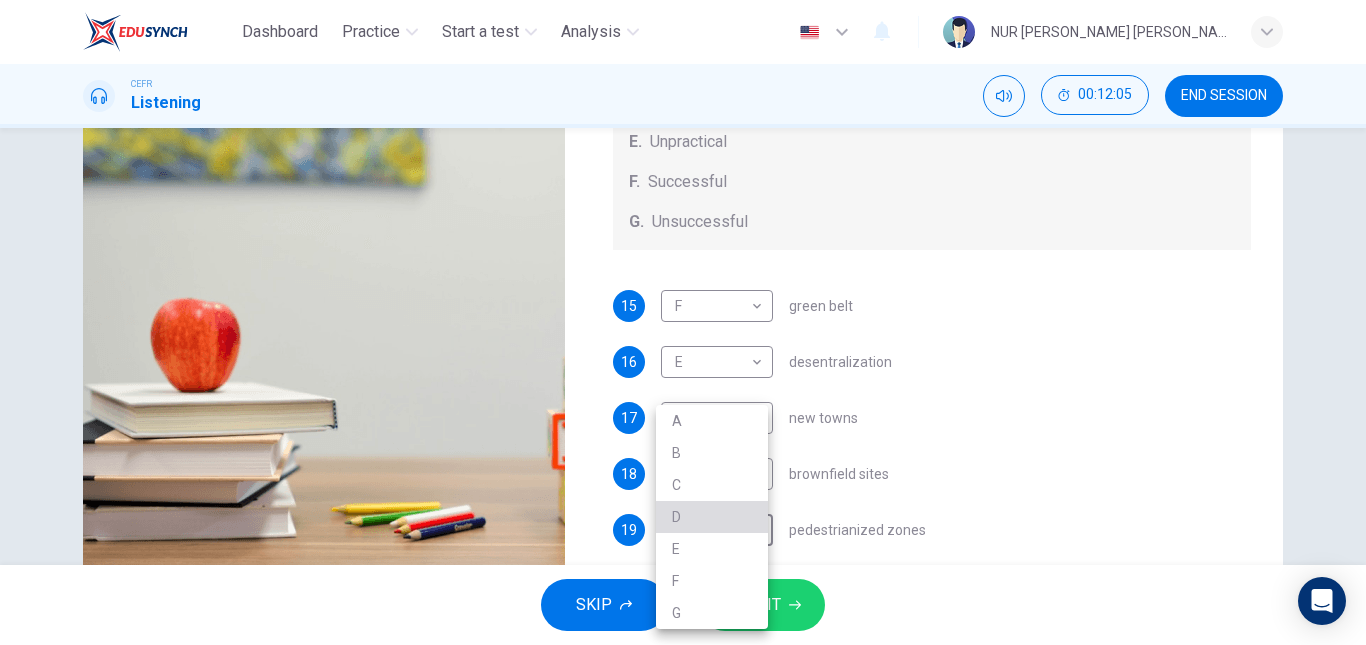 click on "D" at bounding box center [712, 517] 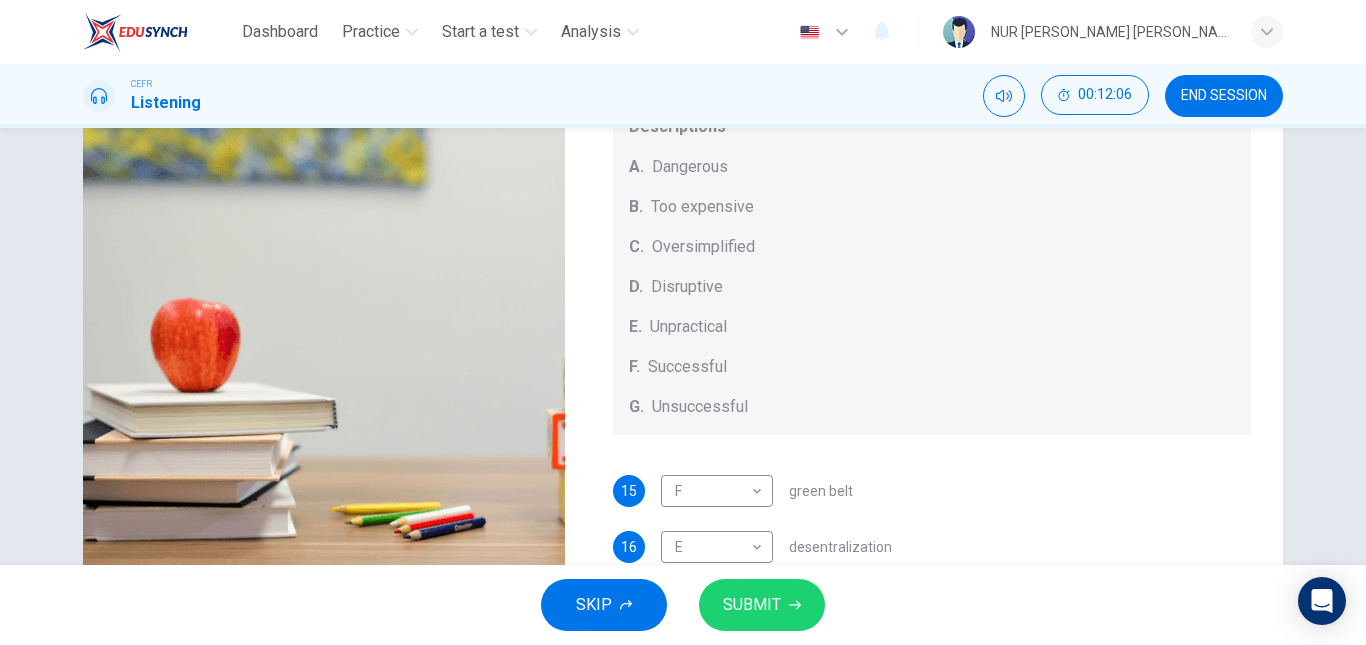 scroll, scrollTop: 1, scrollLeft: 0, axis: vertical 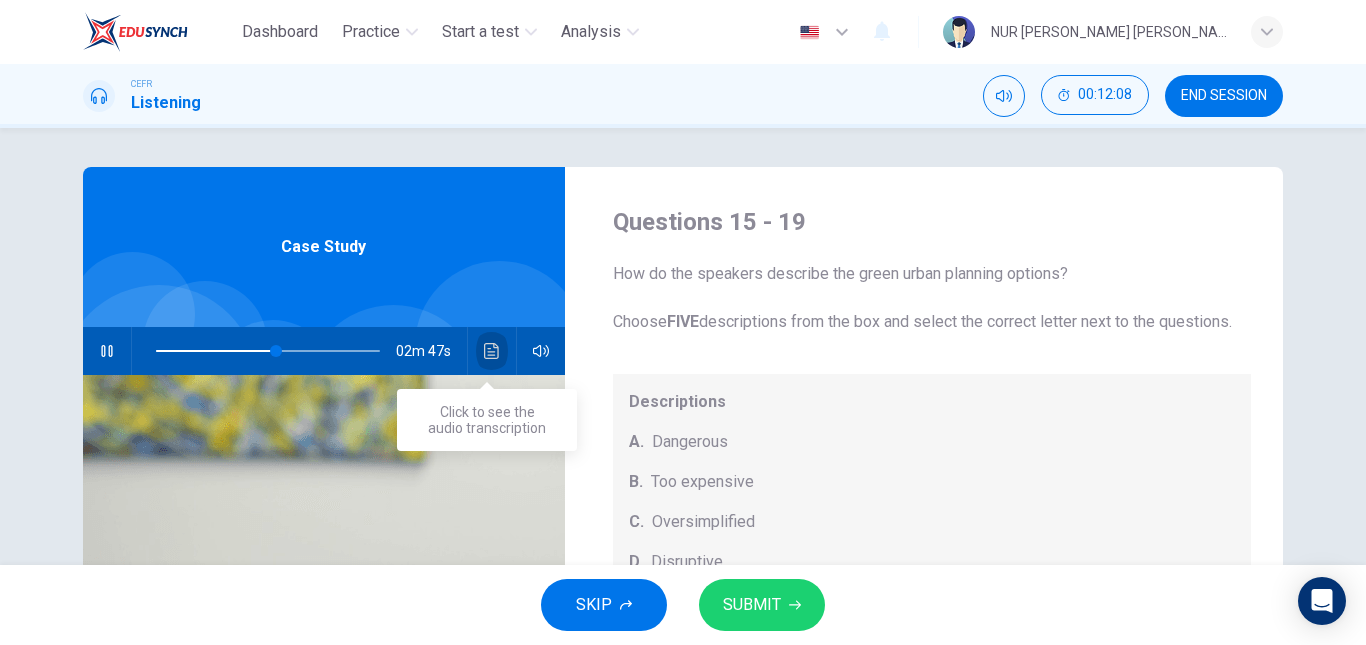 click 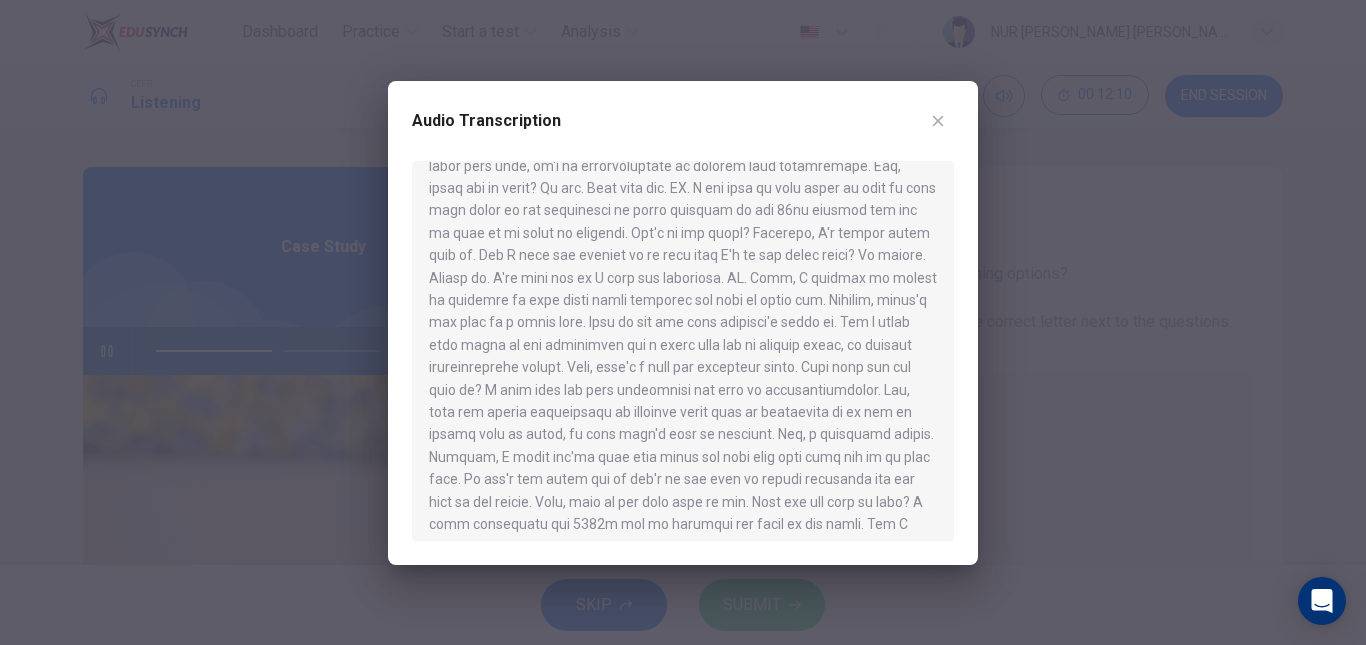 scroll, scrollTop: 91, scrollLeft: 0, axis: vertical 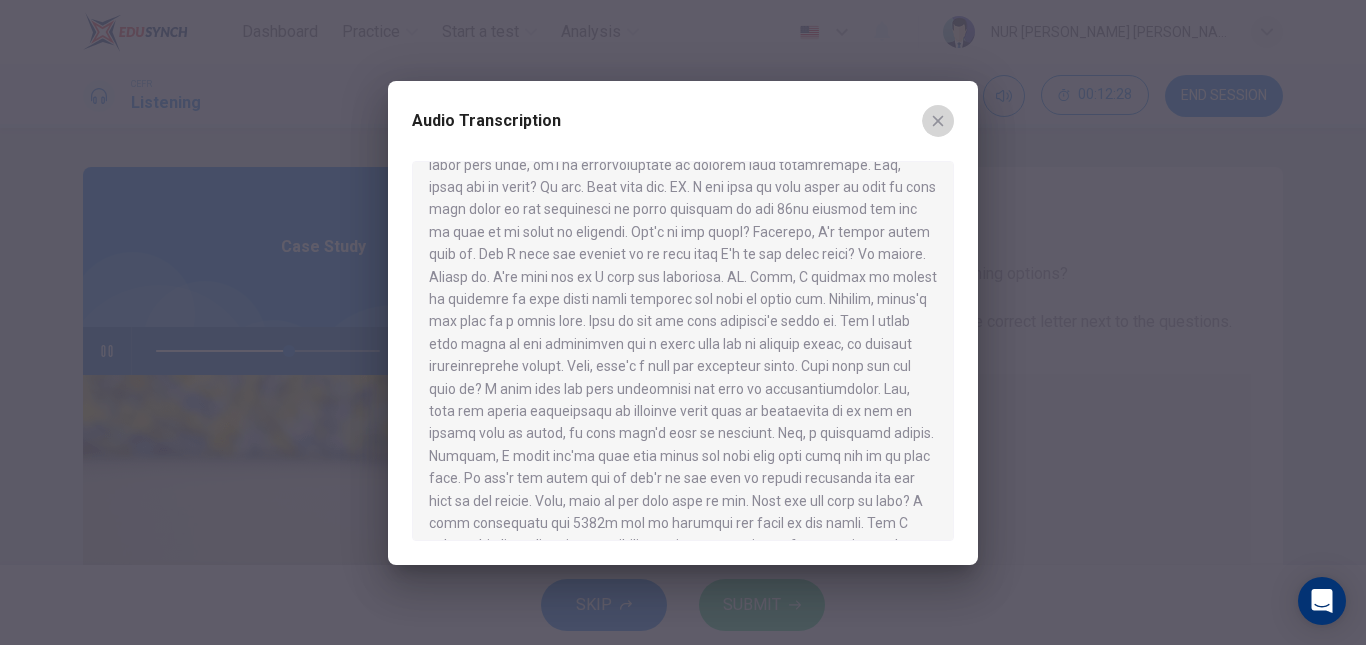 click 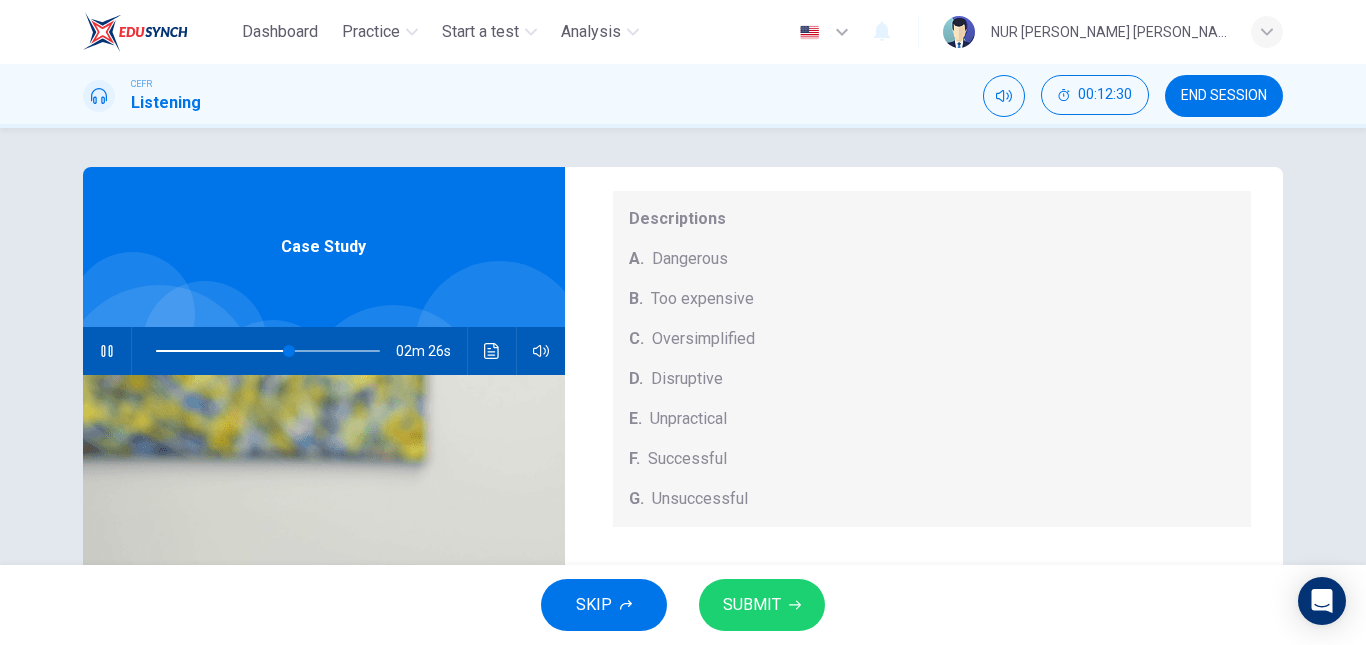scroll, scrollTop: 209, scrollLeft: 0, axis: vertical 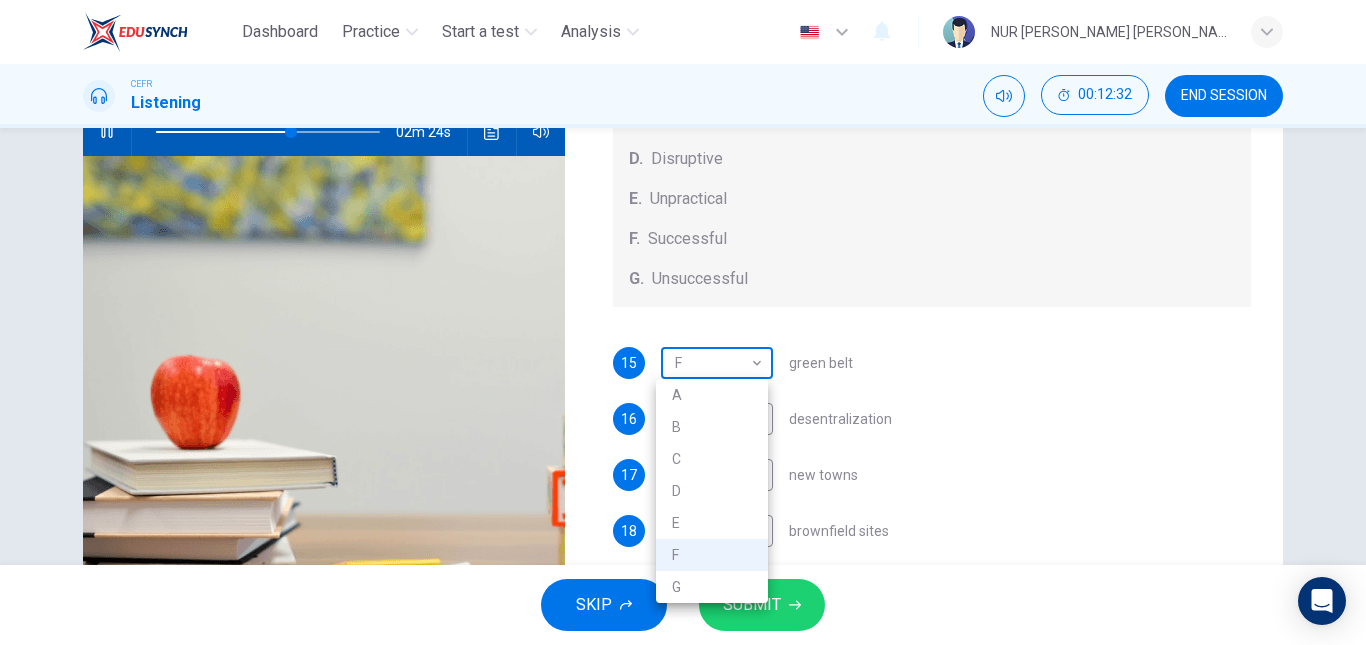 click on "Dashboard Practice Start a test Analysis English en ​ NUR ADILAH AZRA BINTI TAJUDDIN CEFR Listening 00:12:32 END SESSION Questions 15 - 19 How do the speakers describe the green urban planning options? Choose  FIVE  descriptions from the box and select the correct letter next to the questions. Descriptions A. Dangerous B. Too expensive C. Oversimplified  D. Disruptive E. Unpractical F. Successful G. Unsuccessful 15 F F ​ green belt 16 E E ​ desentralization 17 ​ ​ new towns 18 A A ​ brownfield sites 19 D D ​ pedestrianized zones Case Study 02m 24s SKIP SUBMIT EduSynch - Online Language Proficiency Testing
Dashboard Practice Start a test Analysis Notifications © Copyright  2025 A B C D E F G" at bounding box center (683, 322) 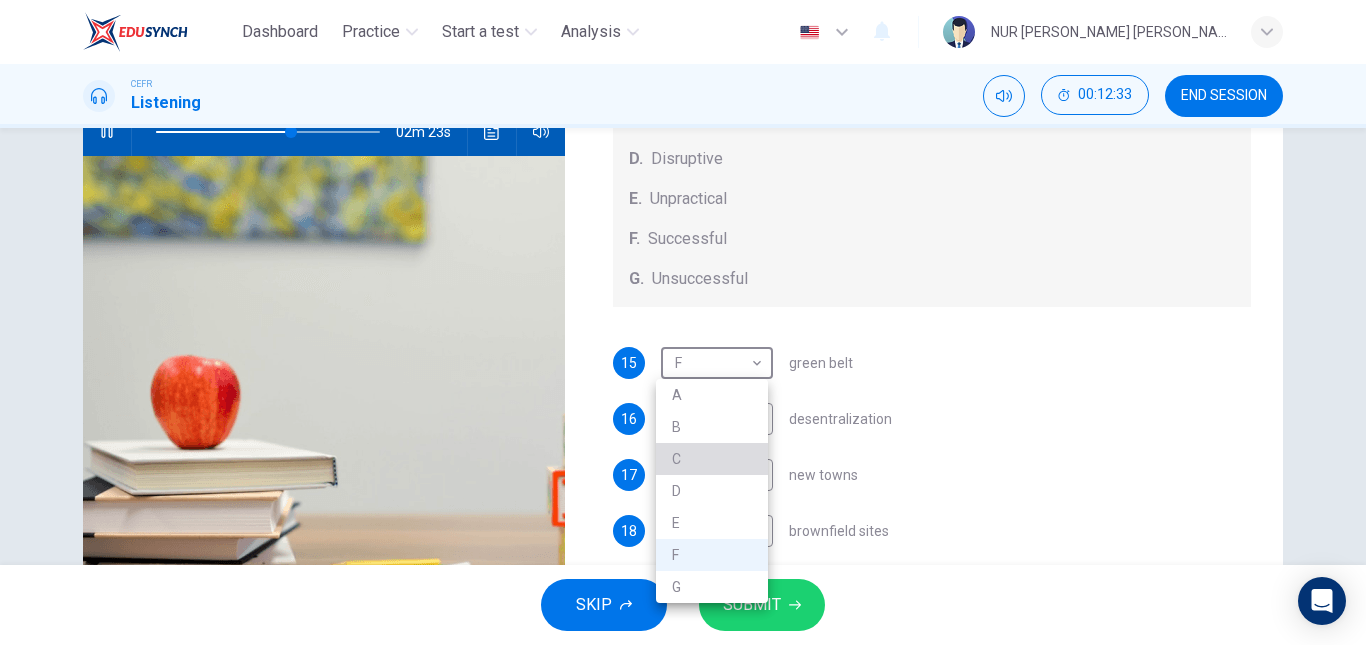 click on "C" at bounding box center [712, 459] 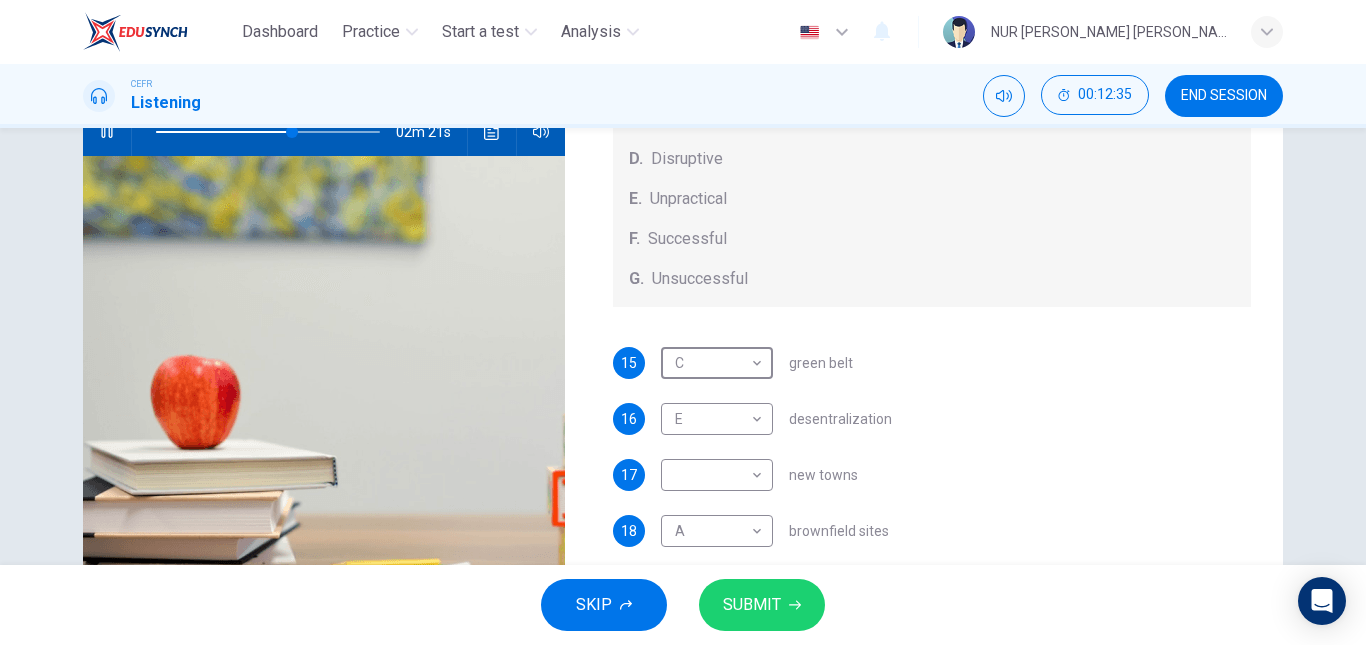 scroll, scrollTop: 338, scrollLeft: 0, axis: vertical 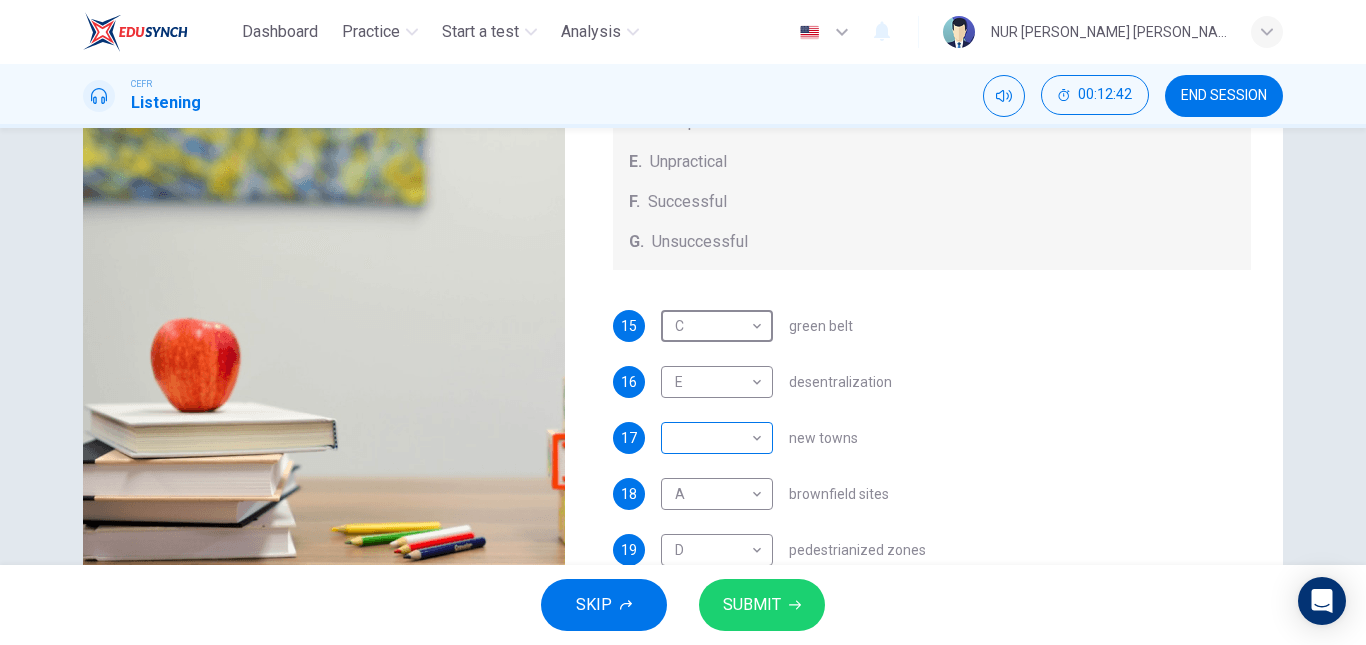 click on "Dashboard Practice Start a test Analysis English en ​ NUR ADILAH AZRA BINTI TAJUDDIN CEFR Listening 00:12:42 END SESSION Questions 15 - 19 How do the speakers describe the green urban planning options? Choose  FIVE  descriptions from the box and select the correct letter next to the questions. Descriptions A. Dangerous B. Too expensive C. Oversimplified  D. Disruptive E. Unpractical F. Successful G. Unsuccessful 15 C C ​ green belt 16 E E ​ desentralization 17 ​ ​ new towns 18 A A ​ brownfield sites 19 D D ​ pedestrianized zones Case Study 02m 14s SKIP SUBMIT EduSynch - Online Language Proficiency Testing
Dashboard Practice Start a test Analysis Notifications © Copyright  2025" at bounding box center [683, 322] 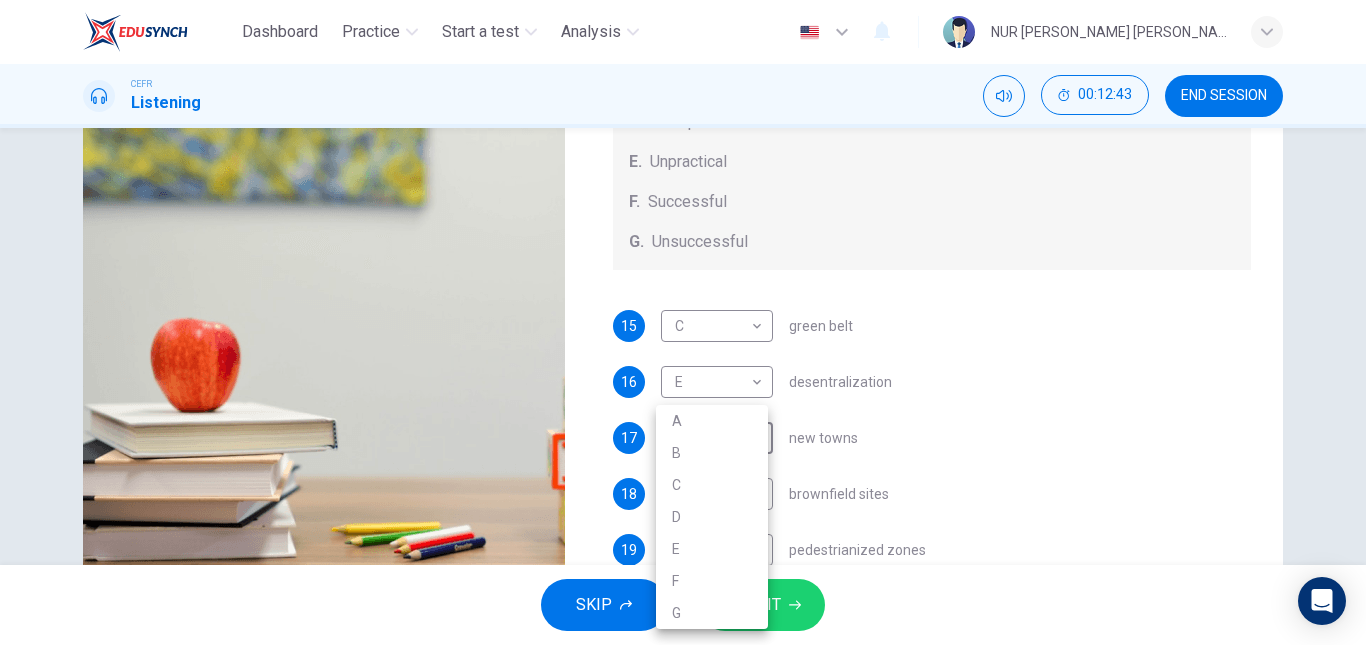 click at bounding box center [683, 322] 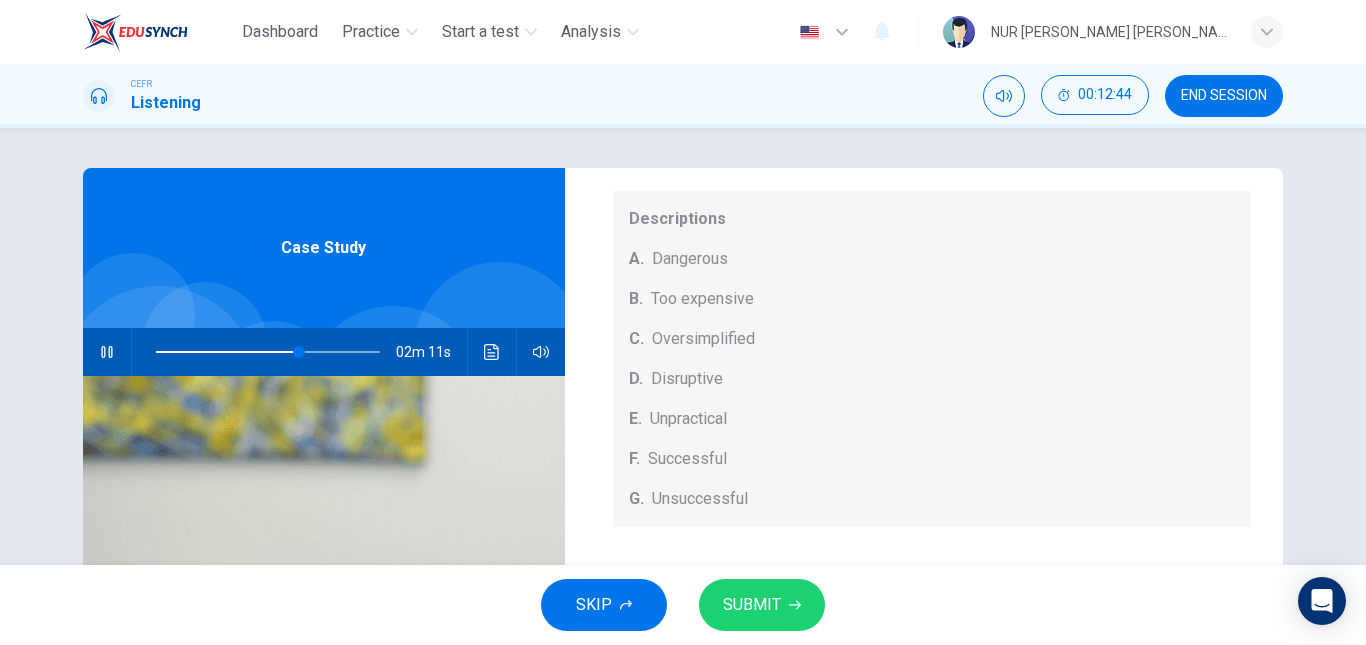 scroll, scrollTop: 1, scrollLeft: 0, axis: vertical 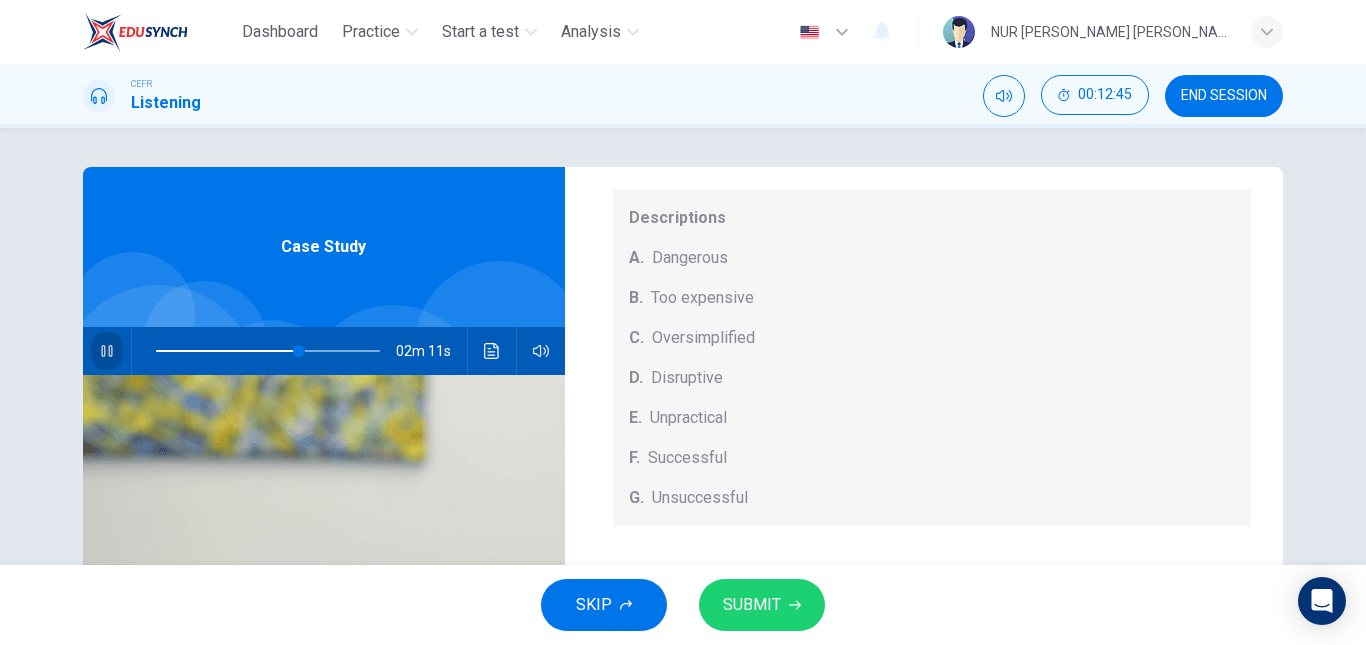 click at bounding box center (107, 351) 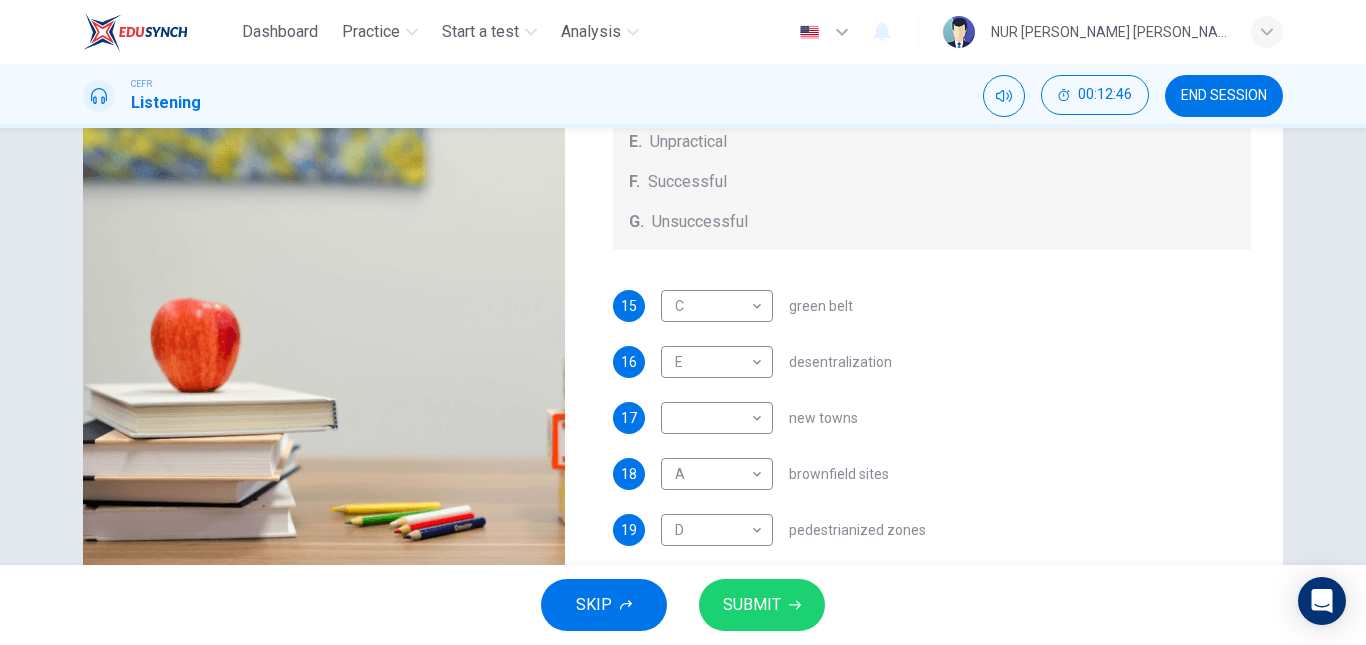 scroll, scrollTop: 276, scrollLeft: 0, axis: vertical 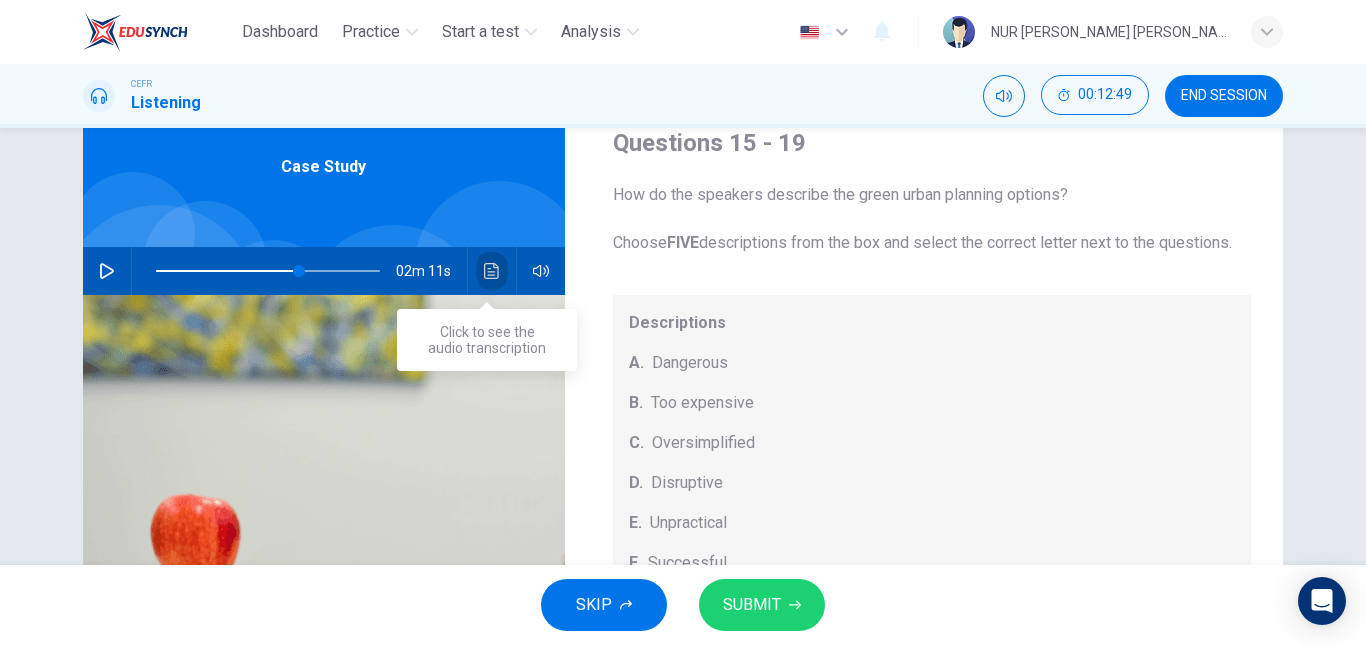 click 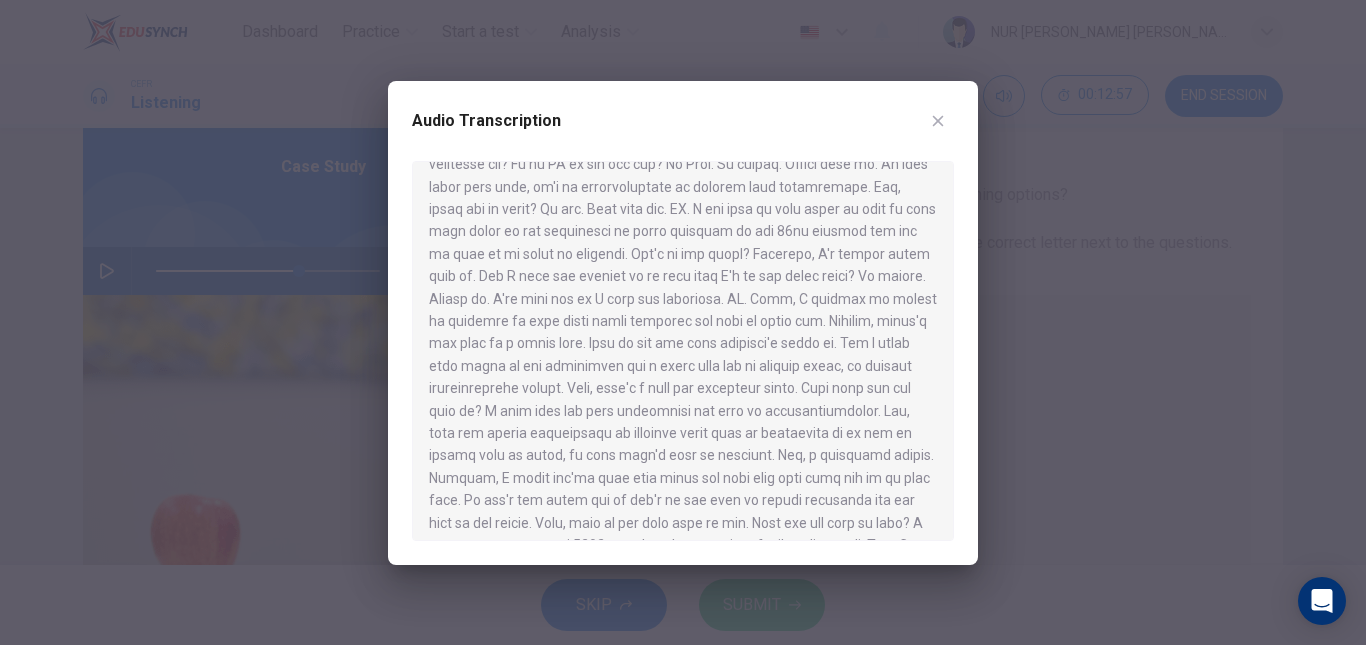scroll, scrollTop: 72, scrollLeft: 0, axis: vertical 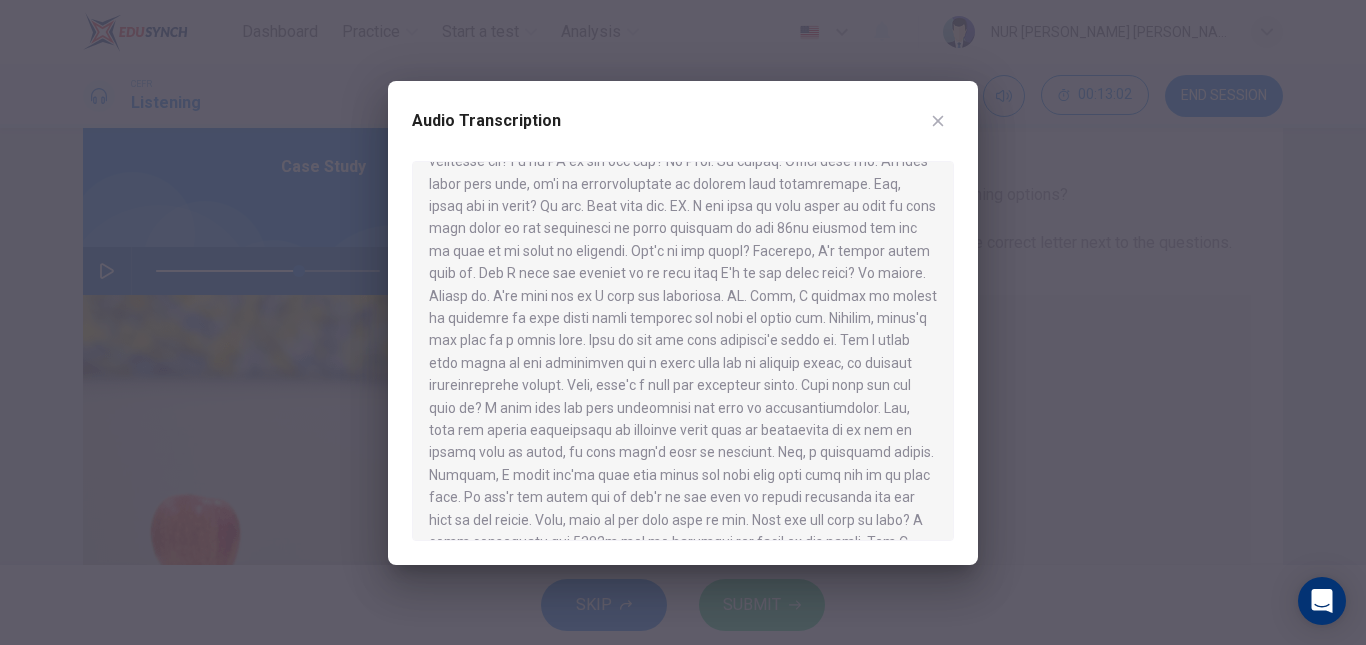 drag, startPoint x: 488, startPoint y: 479, endPoint x: 604, endPoint y: 482, distance: 116.03879 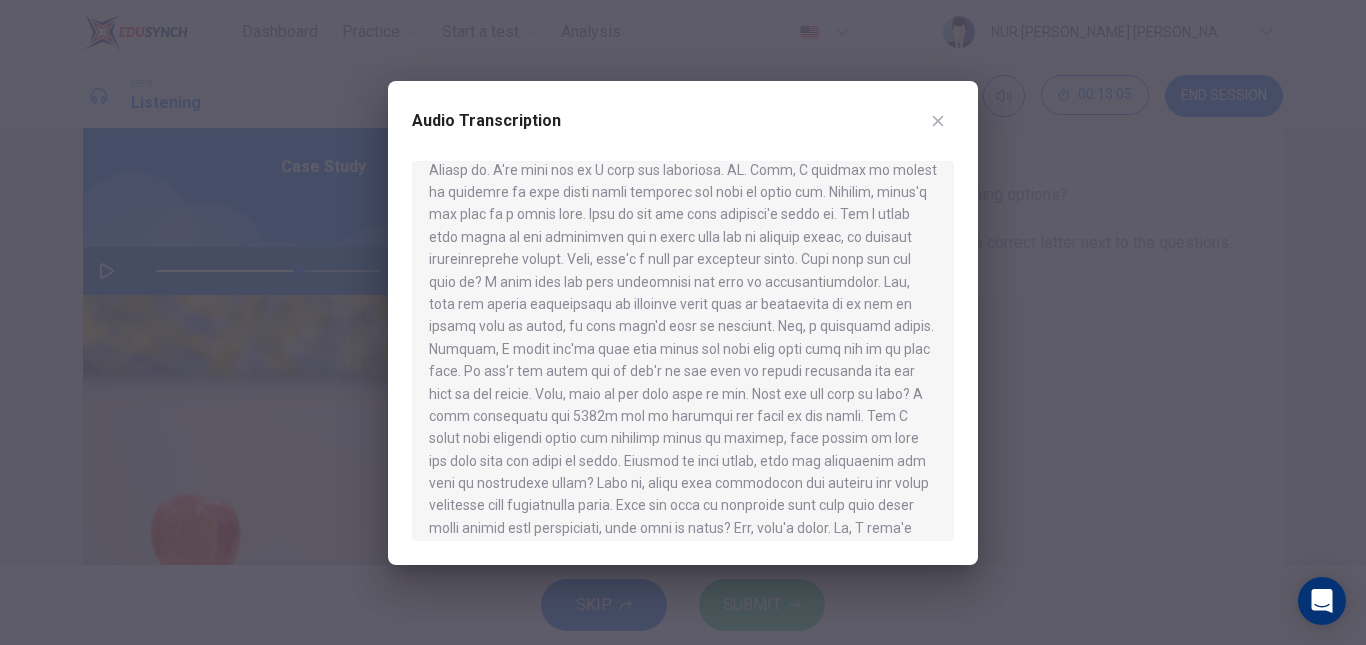 scroll, scrollTop: 198, scrollLeft: 0, axis: vertical 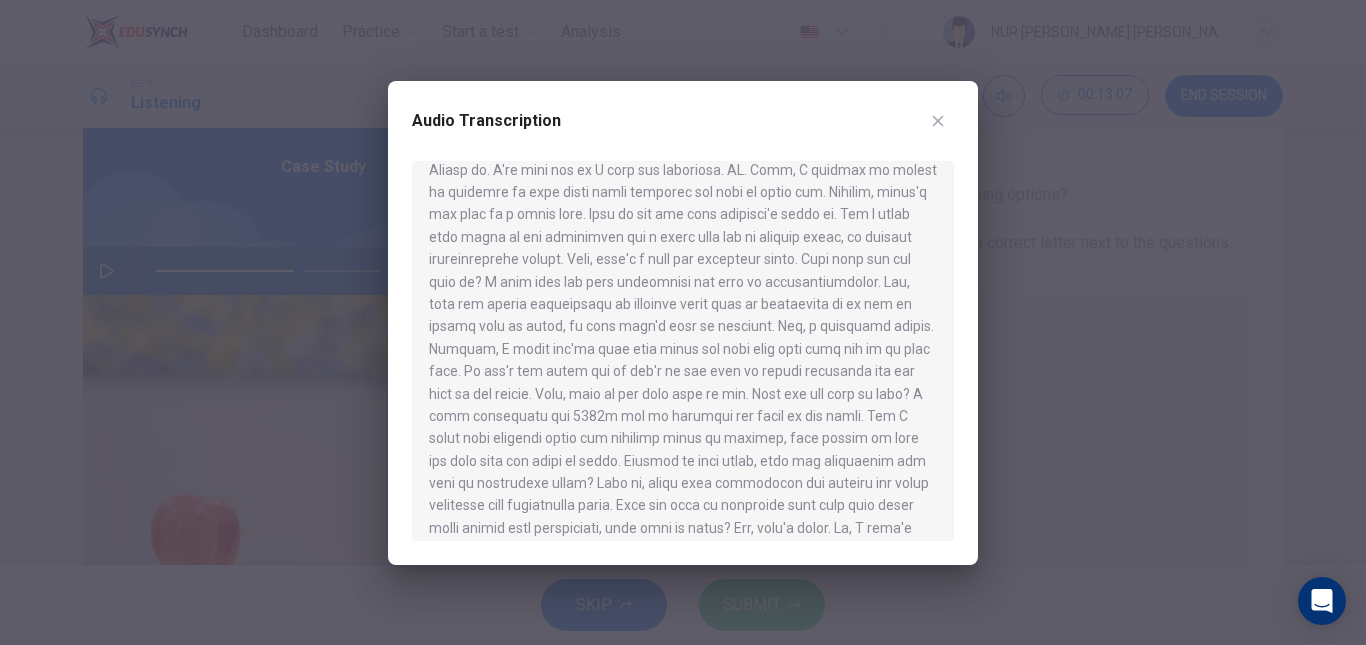 drag, startPoint x: 605, startPoint y: 423, endPoint x: 761, endPoint y: 424, distance: 156.0032 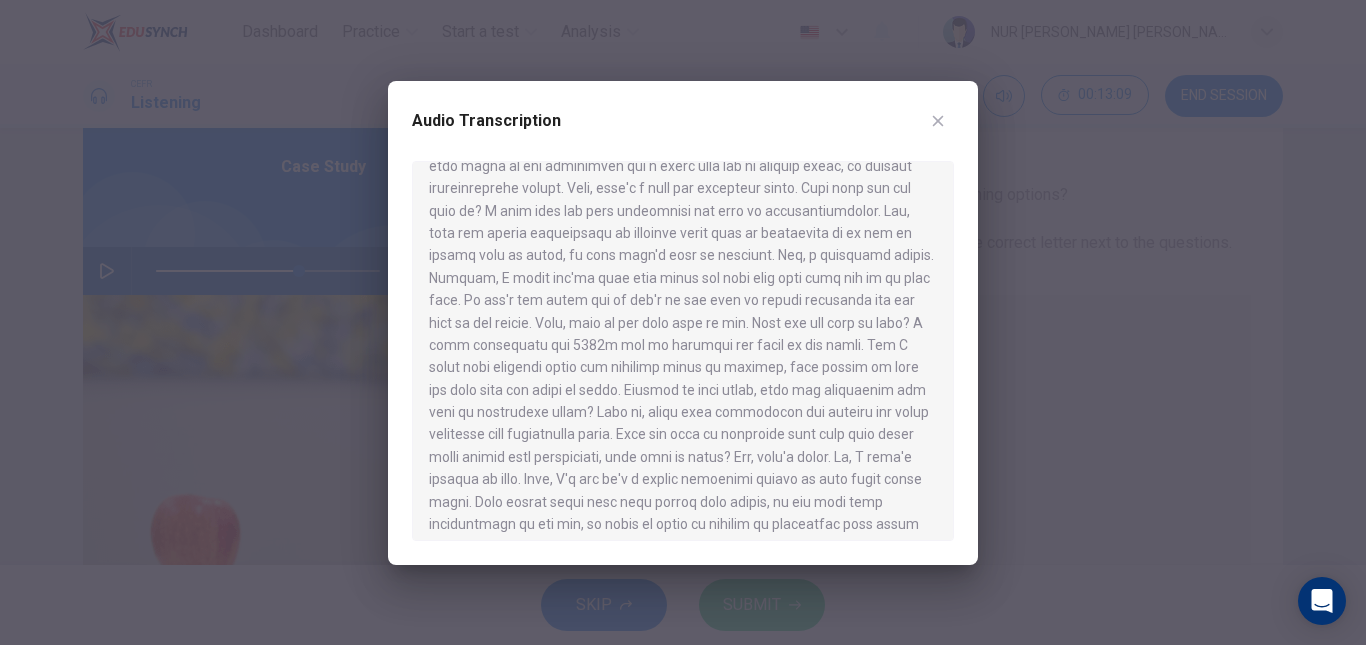 scroll, scrollTop: 268, scrollLeft: 0, axis: vertical 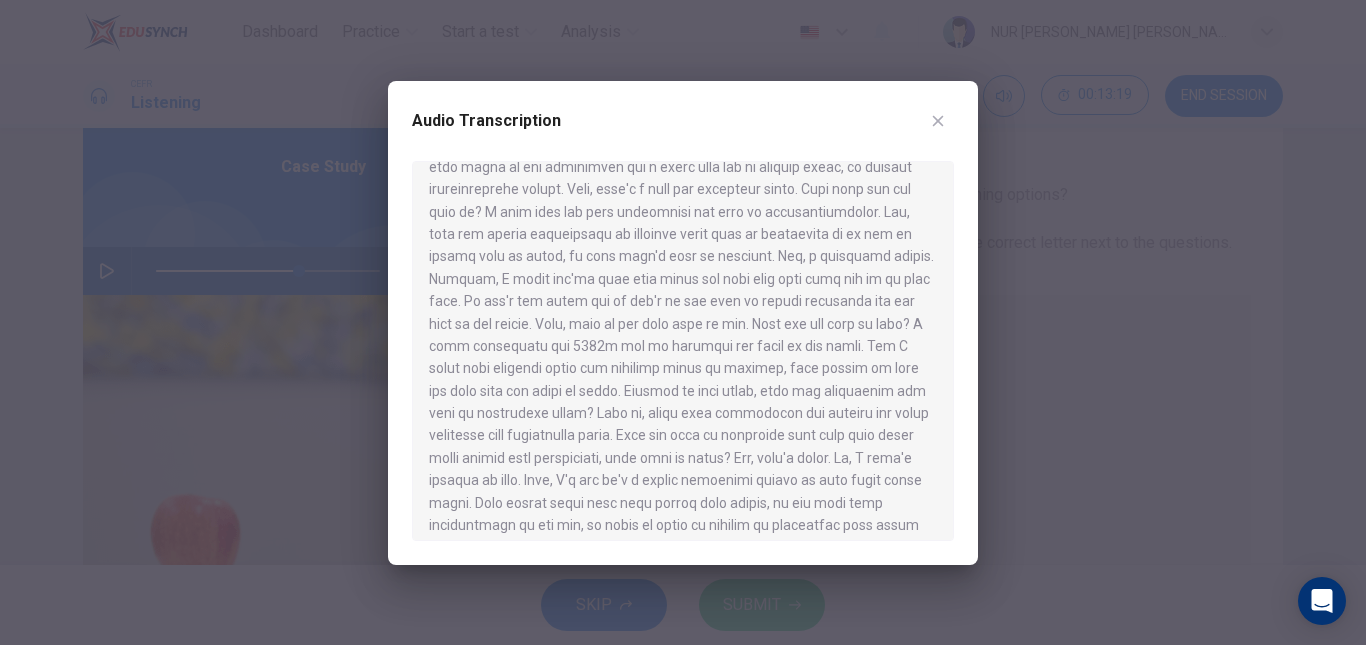 click at bounding box center [938, 121] 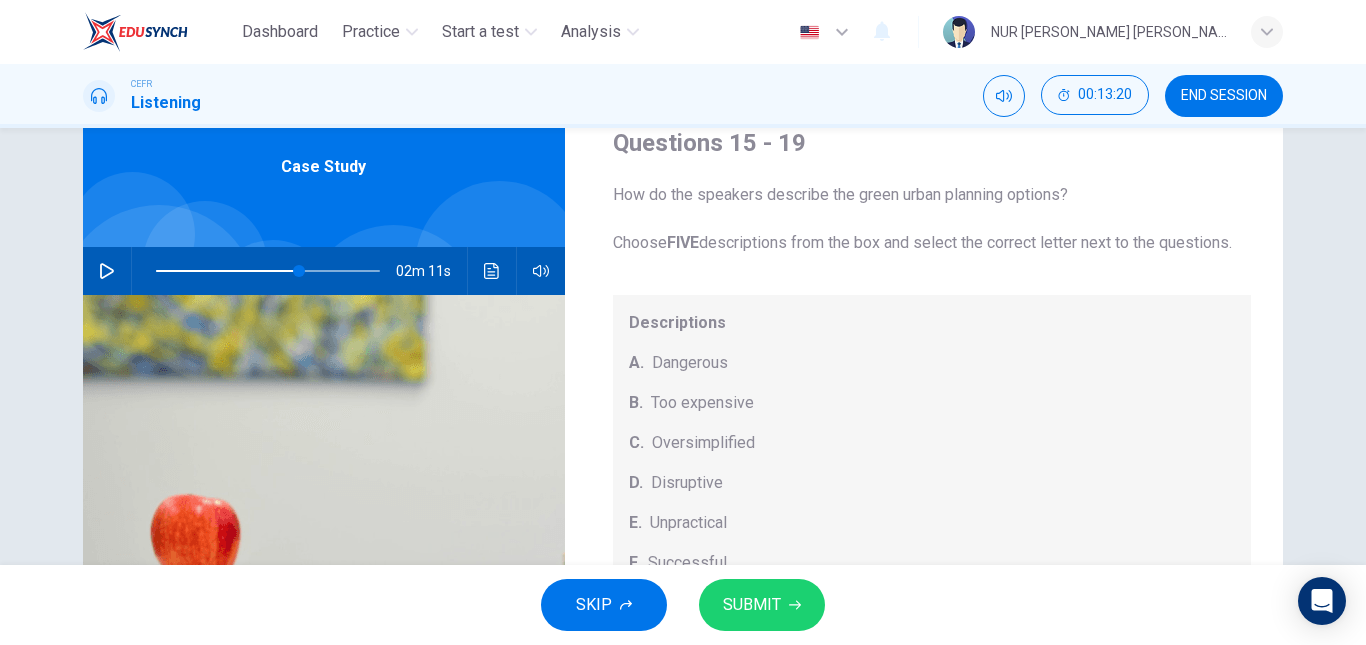 scroll, scrollTop: 209, scrollLeft: 0, axis: vertical 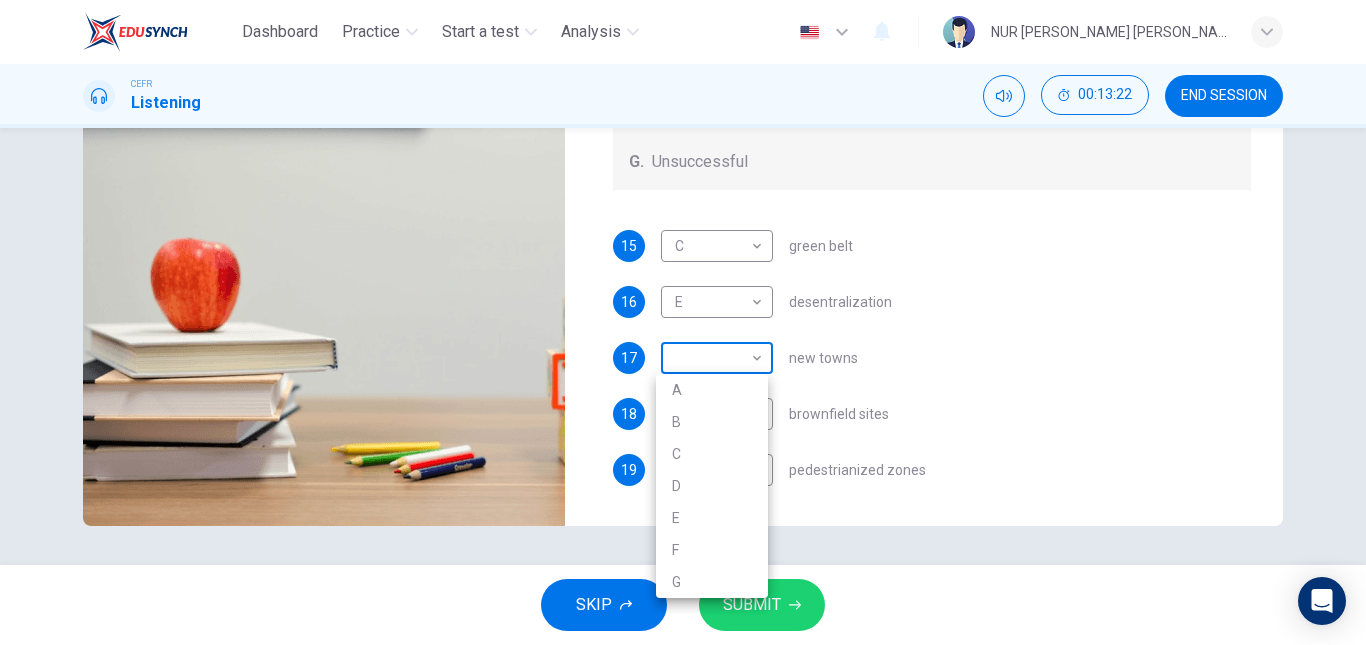 click on "Dashboard Practice Start a test Analysis English en ​ NUR ADILAH AZRA BINTI TAJUDDIN CEFR Listening 00:13:22 END SESSION Questions 15 - 19 How do the speakers describe the green urban planning options? Choose  FIVE  descriptions from the box and select the correct letter next to the questions. Descriptions A. Dangerous B. Too expensive C. Oversimplified  D. Disruptive E. Unpractical F. Successful G. Unsuccessful 15 C C ​ green belt 16 E E ​ desentralization 17 ​ ​ new towns 18 A A ​ brownfield sites 19 D D ​ pedestrianized zones Case Study 02m 11s SKIP SUBMIT EduSynch - Online Language Proficiency Testing
Dashboard Practice Start a test Analysis Notifications © Copyright  2025 A B C D E F G" at bounding box center [683, 322] 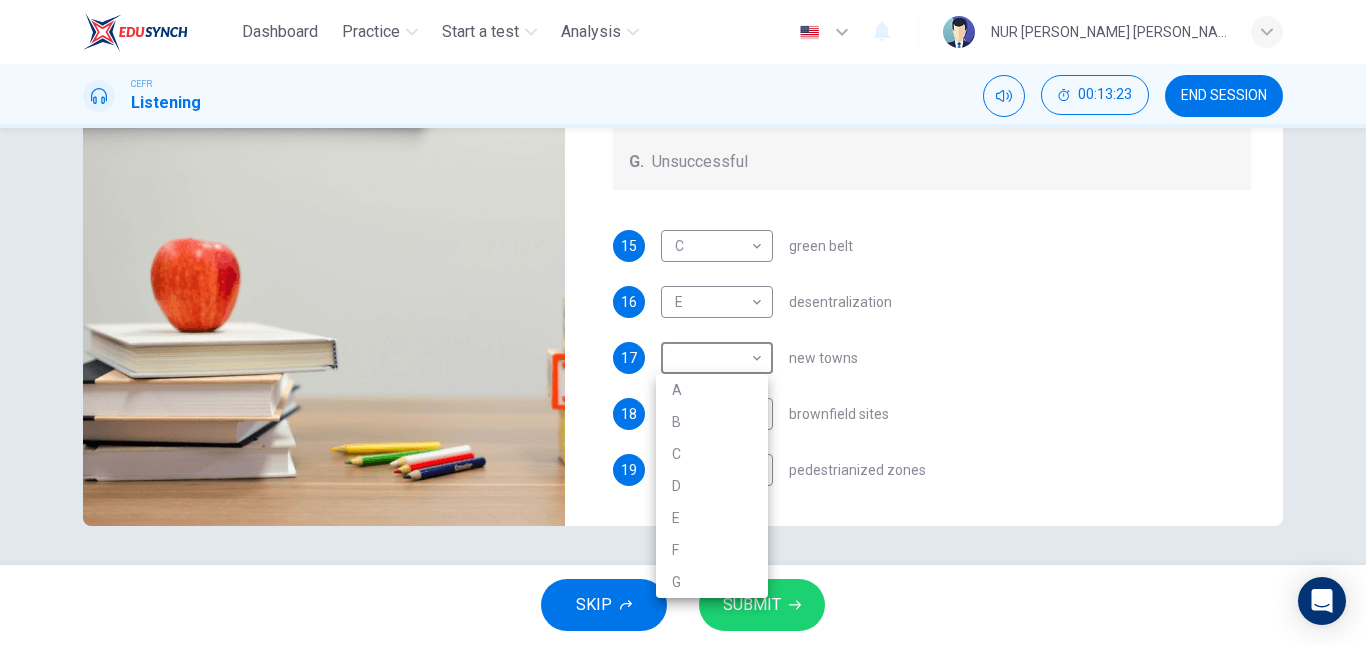 click on "B" at bounding box center [712, 422] 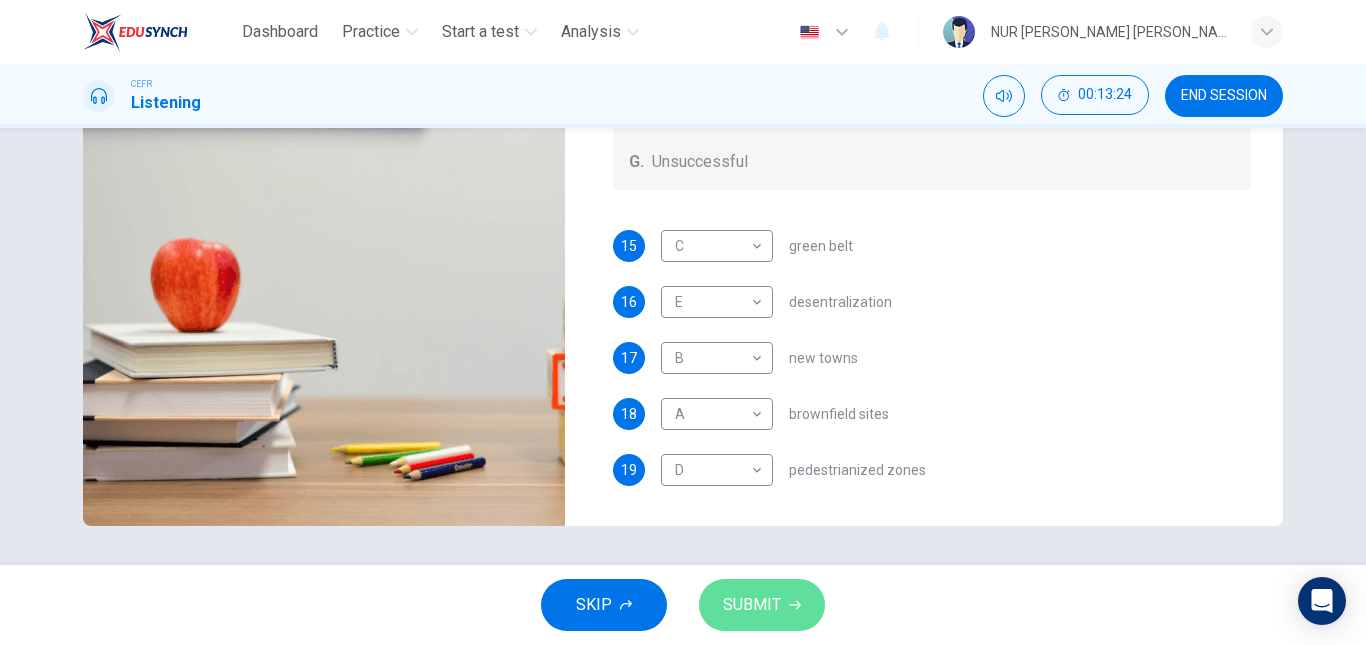 click on "SUBMIT" at bounding box center (752, 605) 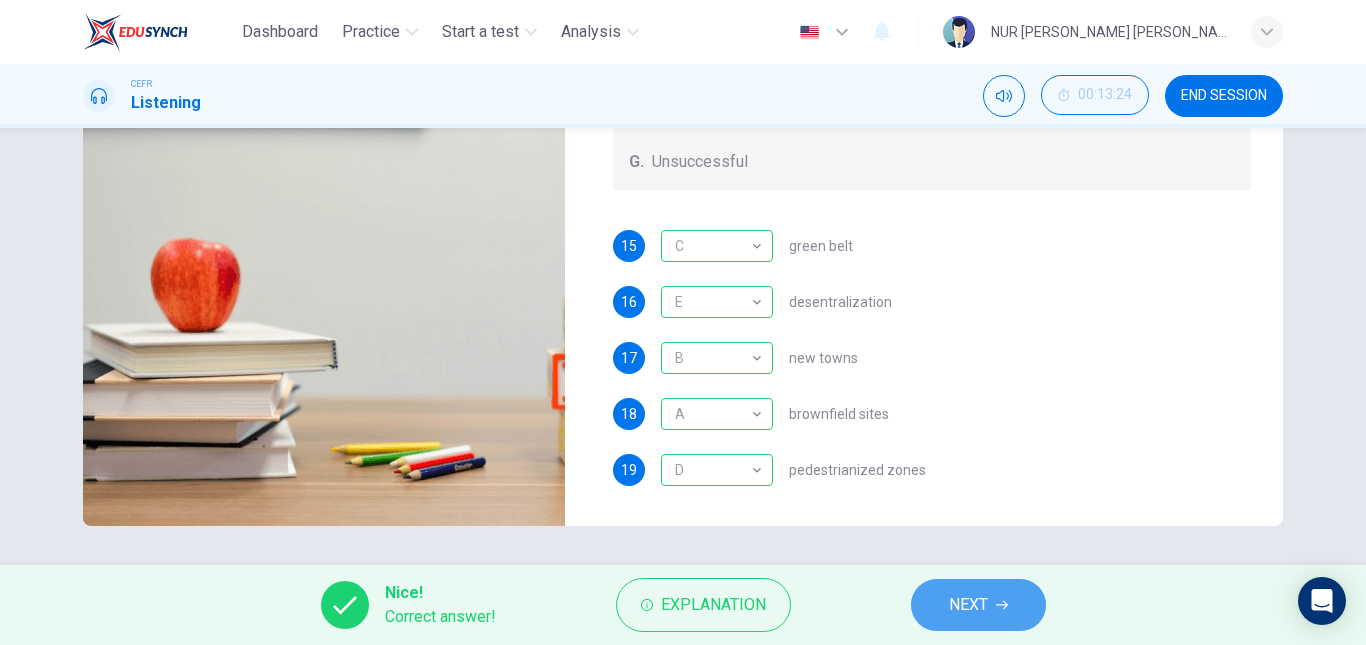 click on "NEXT" at bounding box center (968, 605) 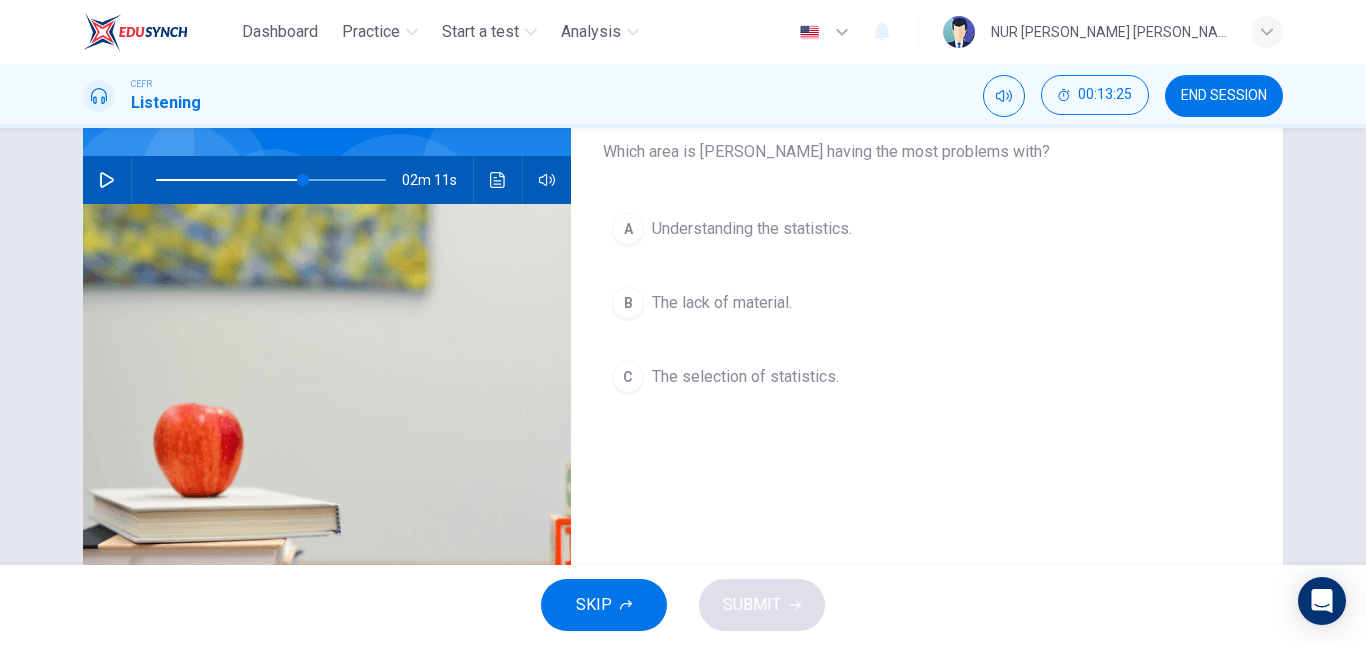 scroll, scrollTop: 148, scrollLeft: 0, axis: vertical 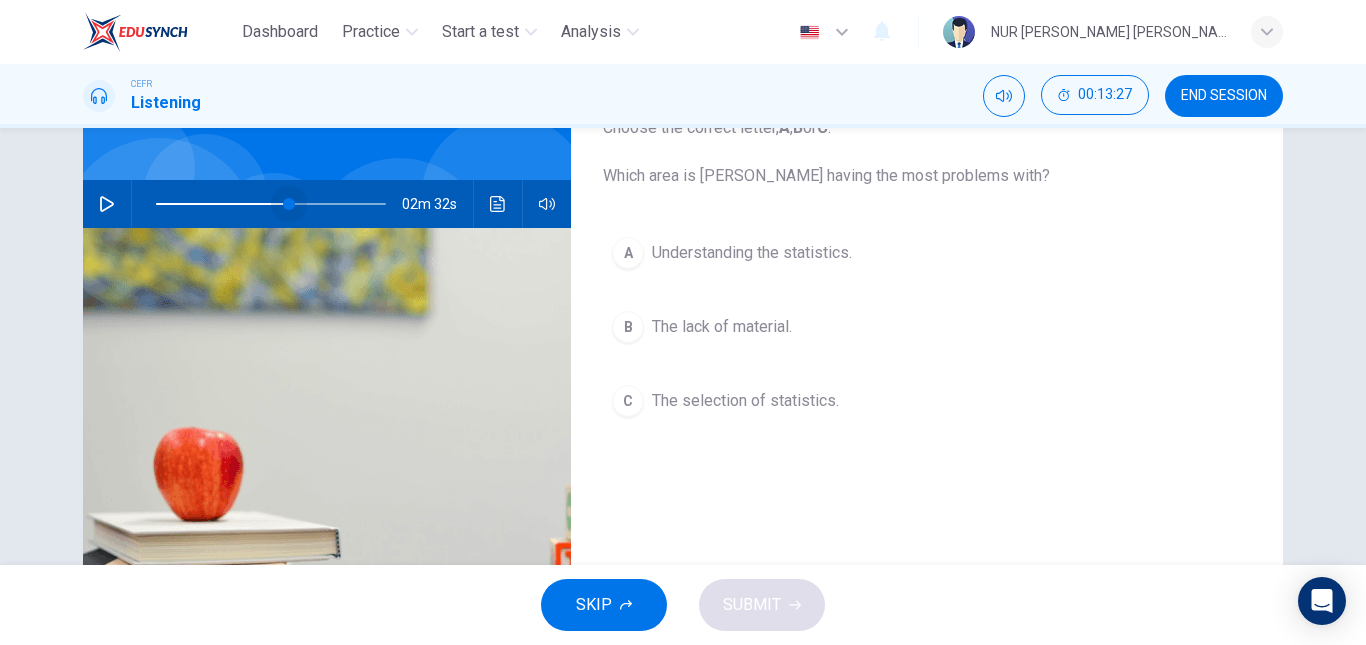 click at bounding box center [289, 204] 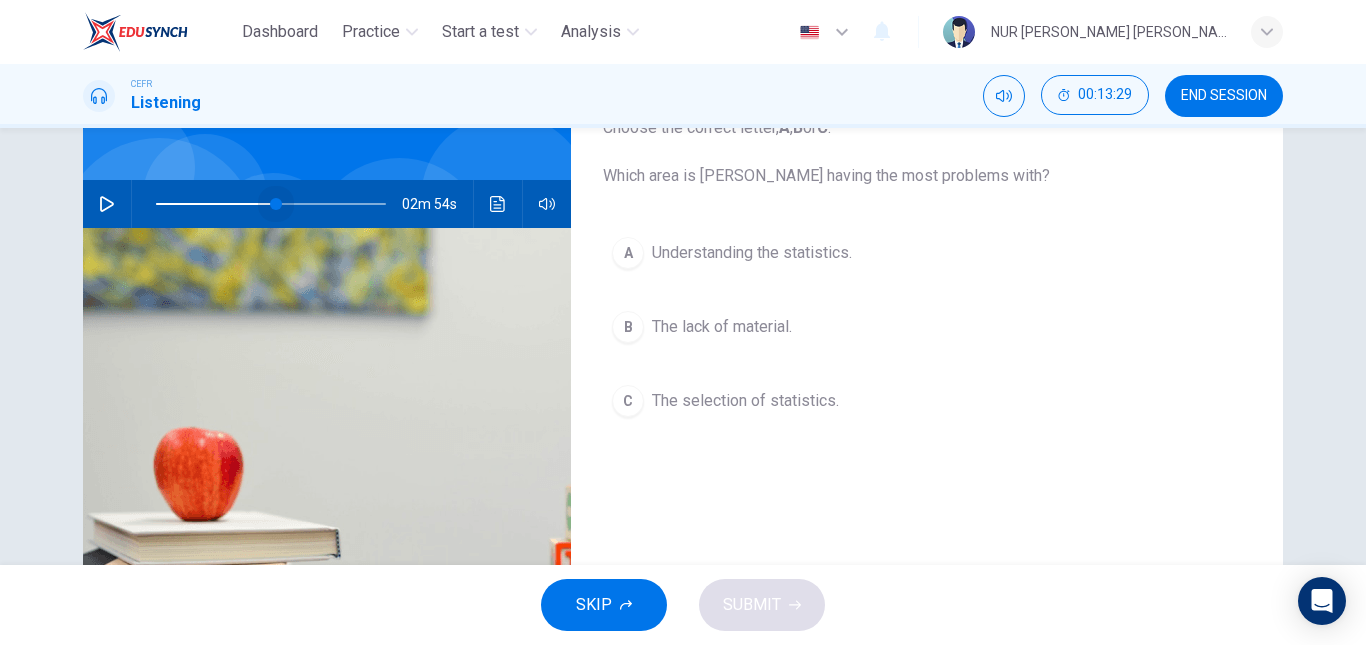 click at bounding box center [276, 204] 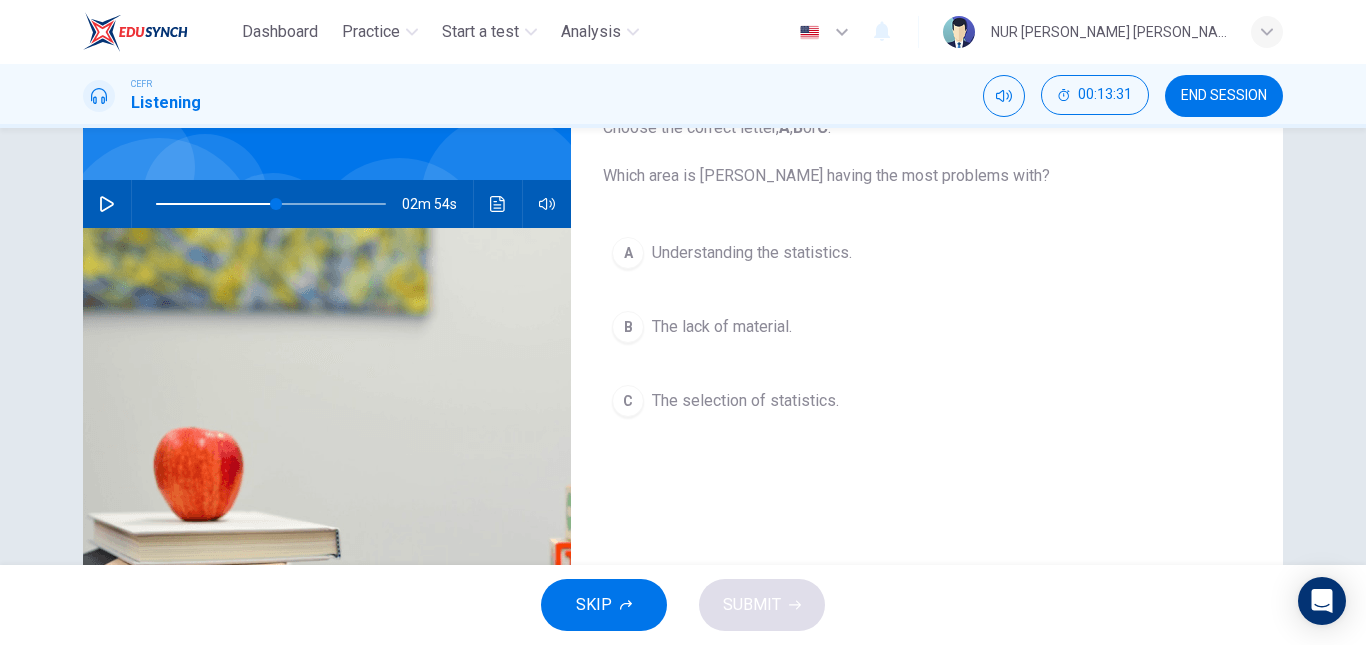 click on "02m 54s" at bounding box center (327, 204) 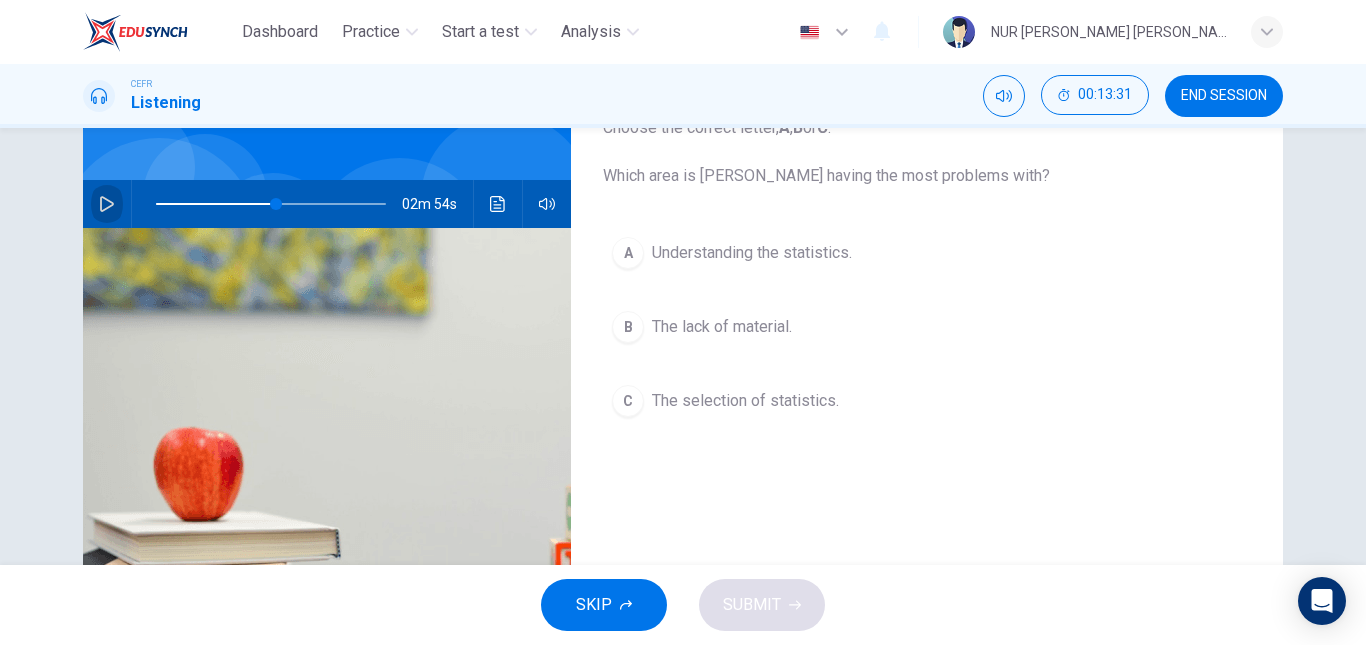 click at bounding box center (107, 204) 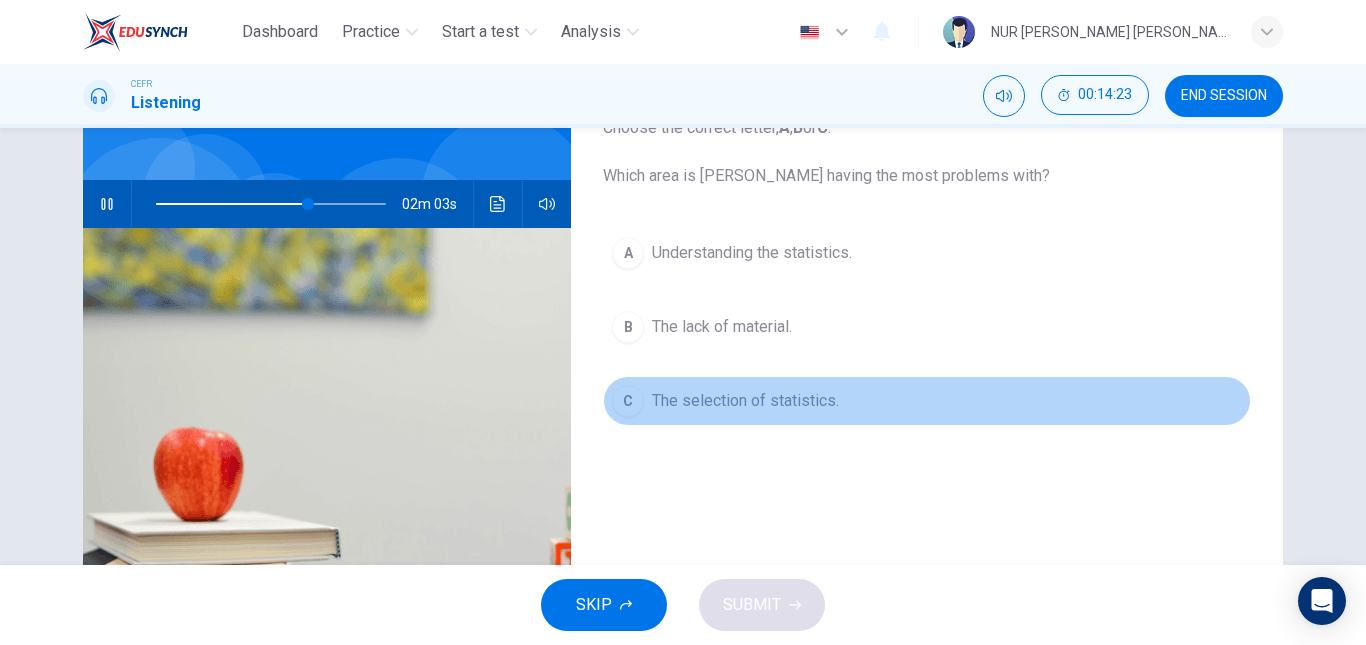 click on "C The selection of statistics." at bounding box center [927, 401] 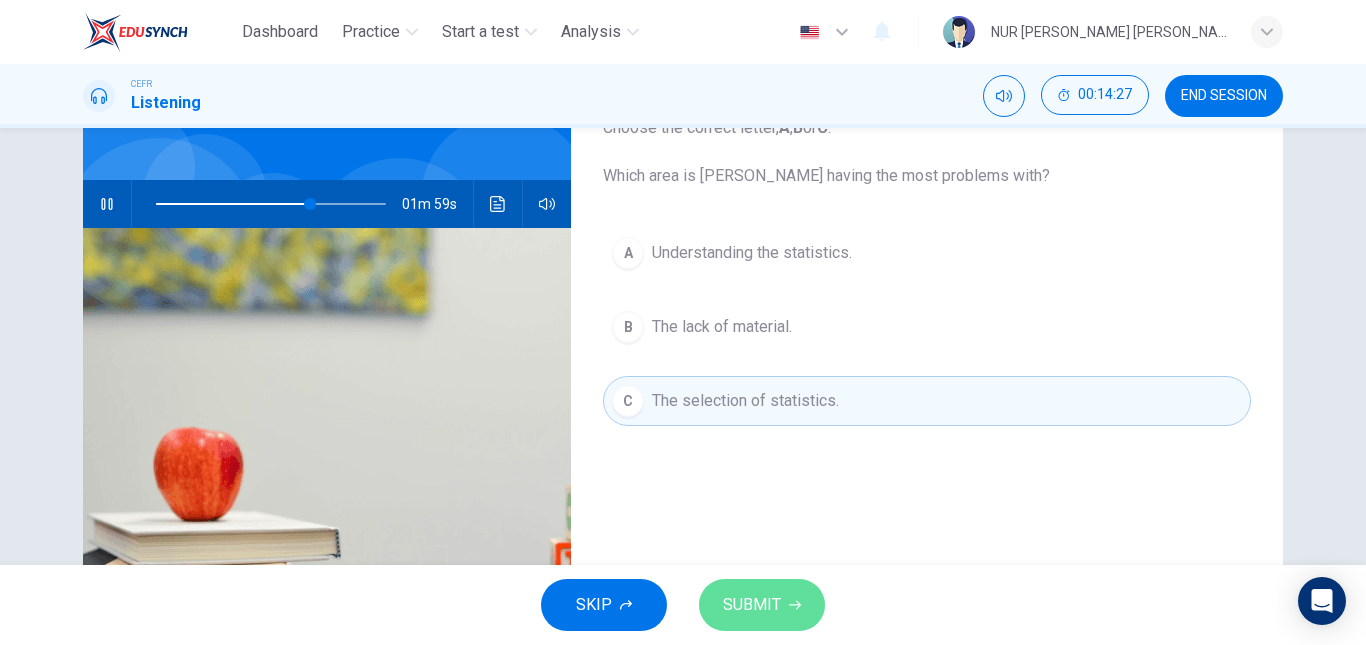 click on "SUBMIT" at bounding box center [752, 605] 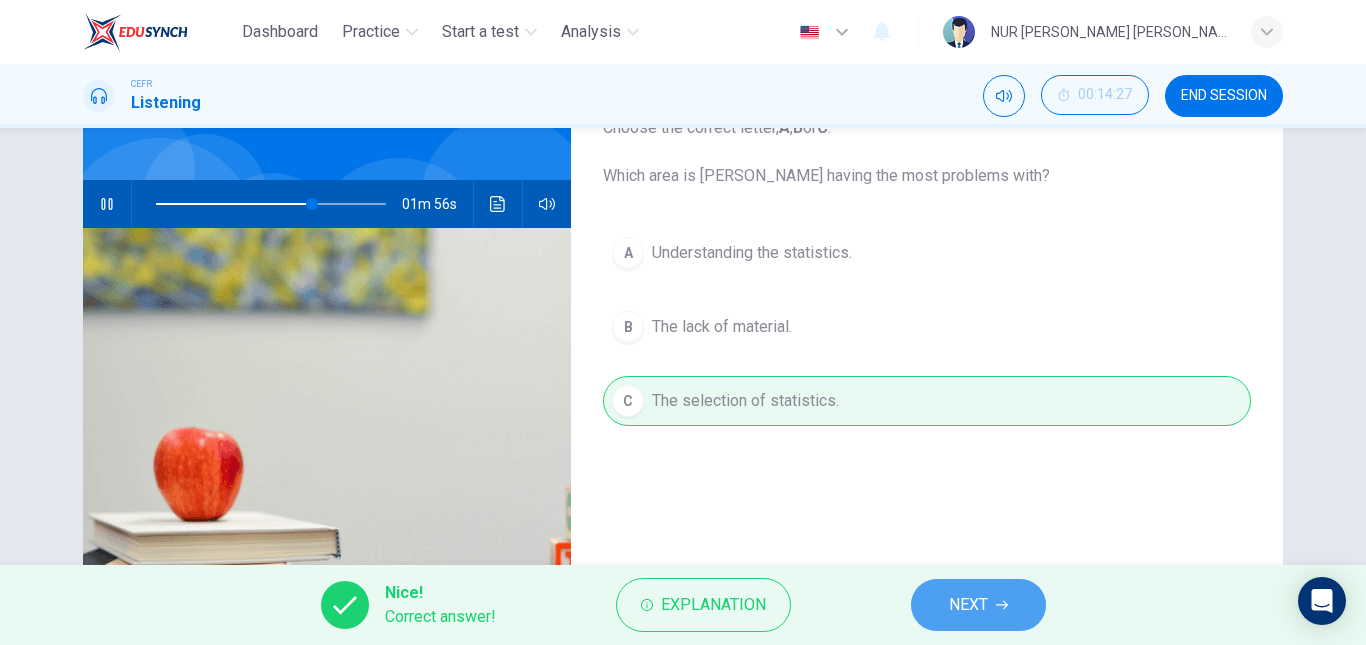 click on "NEXT" at bounding box center [968, 605] 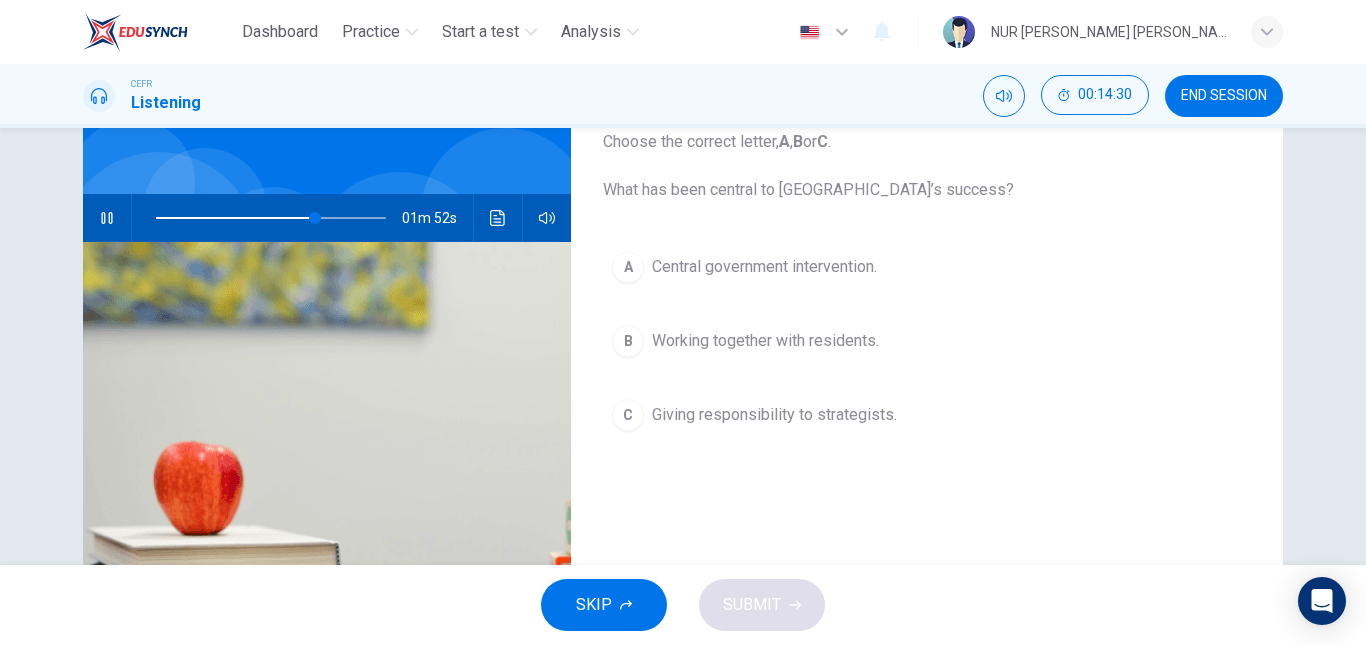 scroll, scrollTop: 130, scrollLeft: 0, axis: vertical 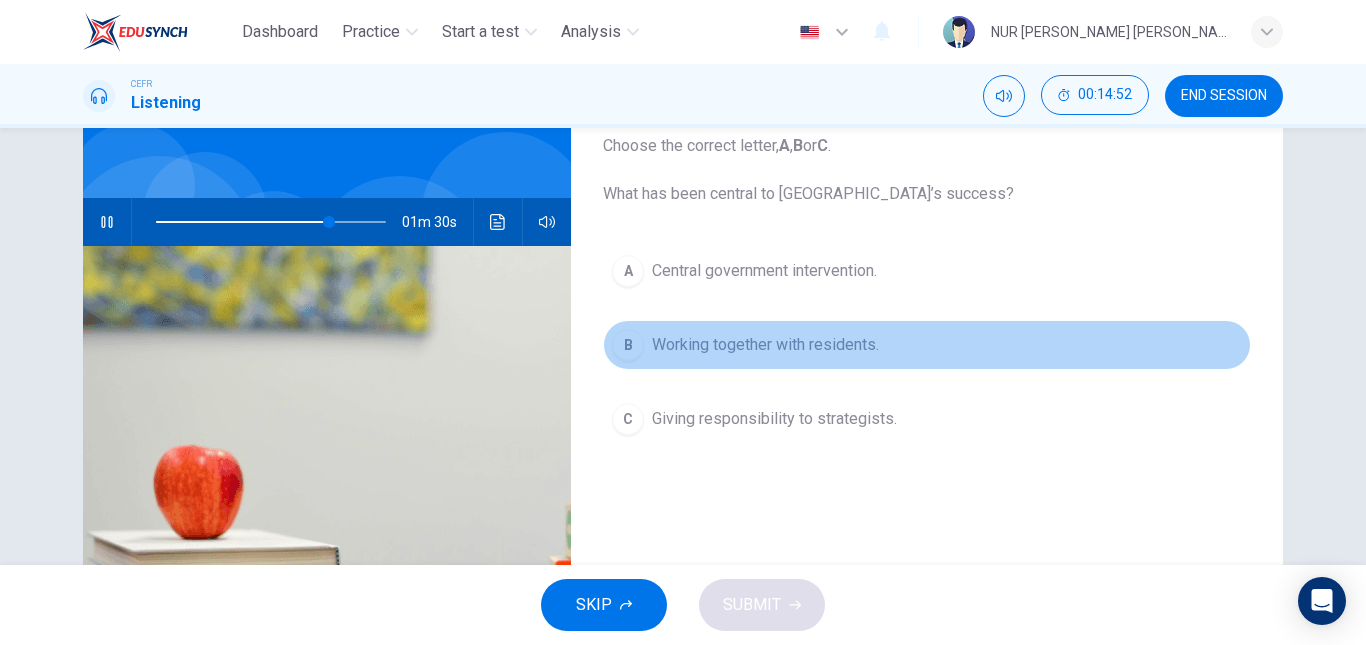 click on "Working together with residents." at bounding box center [765, 345] 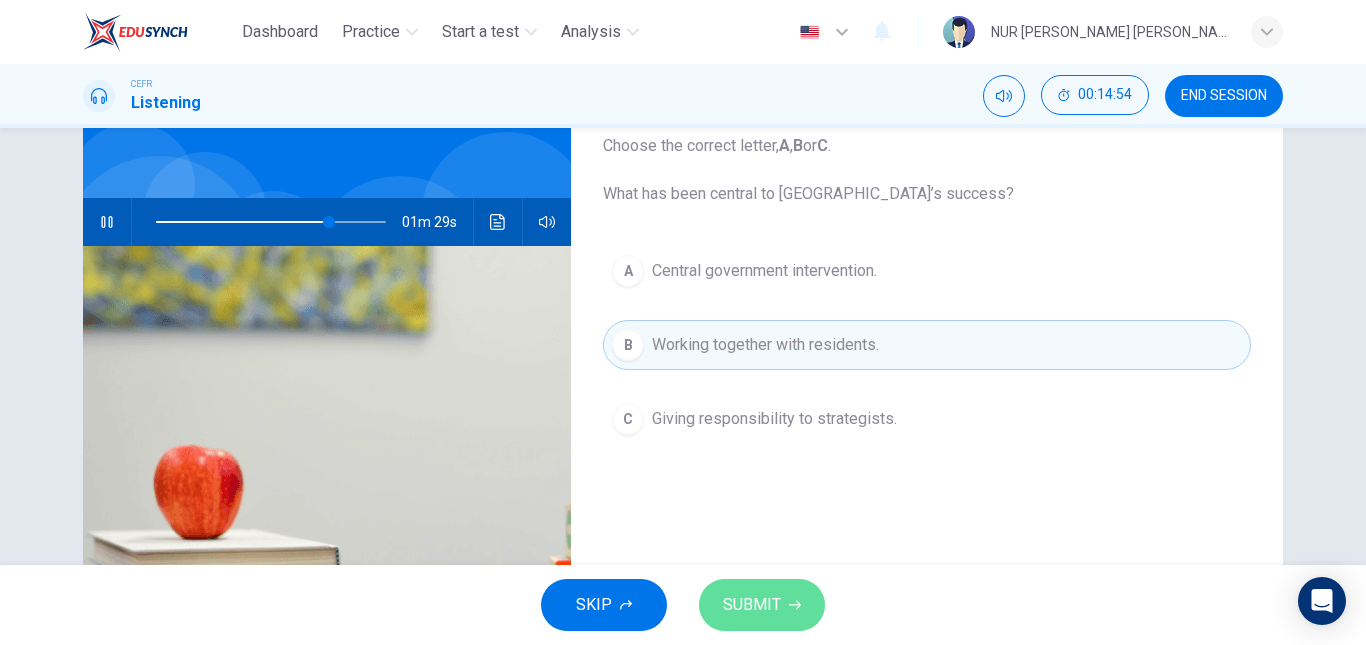 click on "SUBMIT" at bounding box center [752, 605] 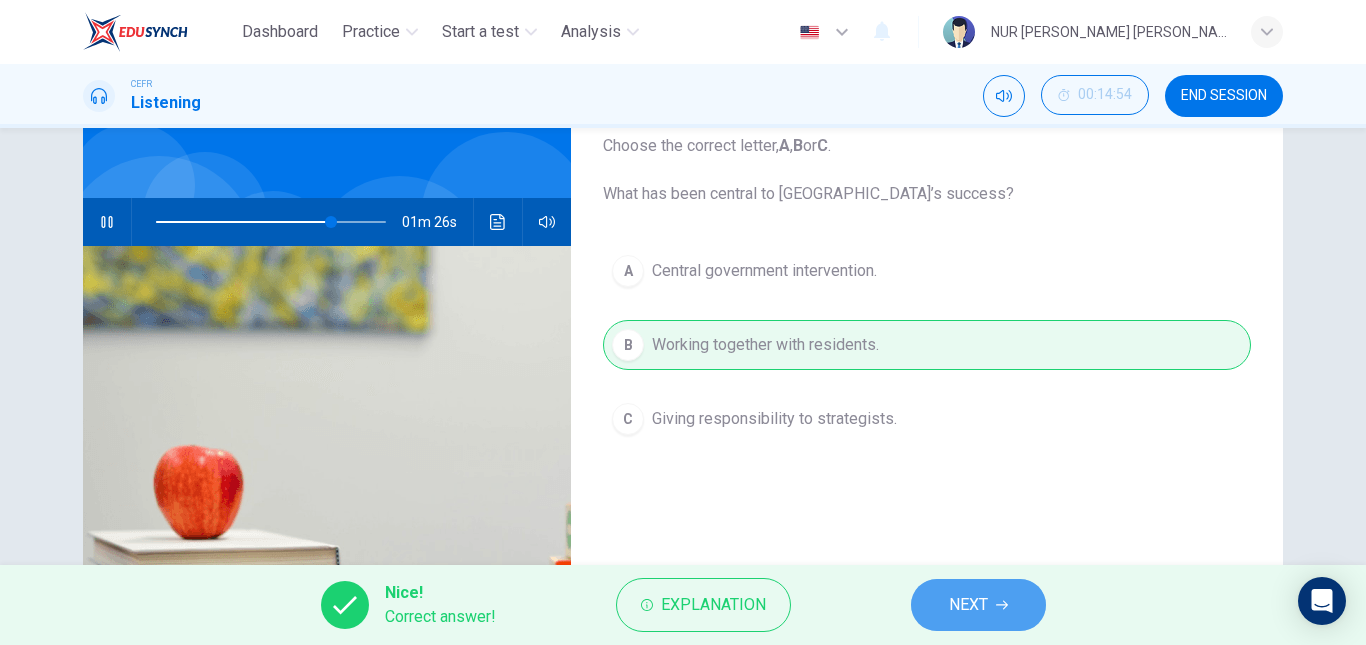 click on "NEXT" at bounding box center [978, 605] 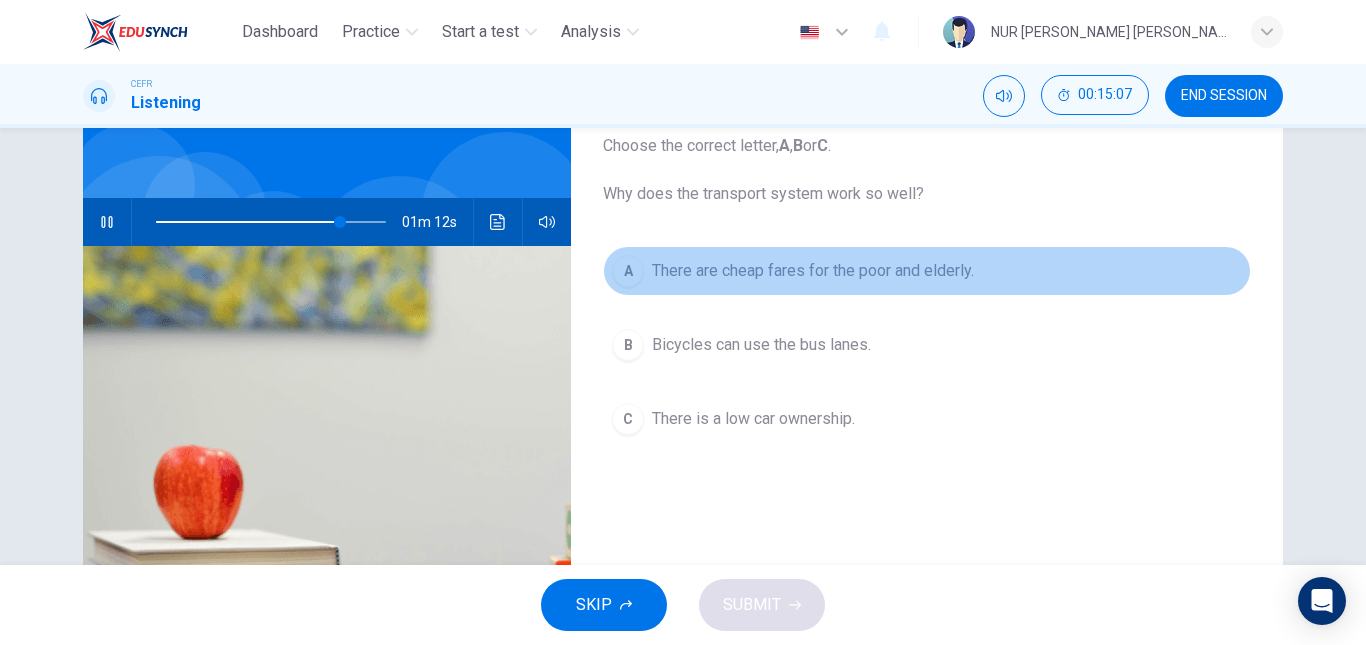 click on "There are cheap fares for the poor and elderly." at bounding box center [813, 271] 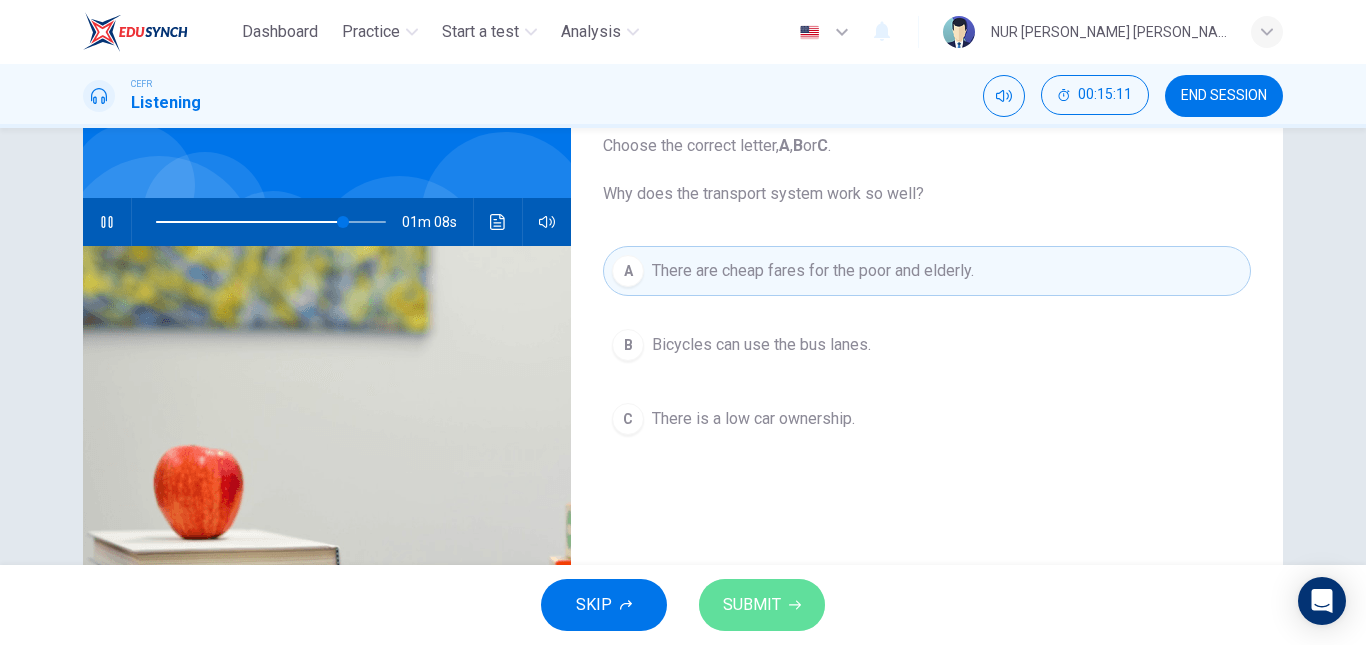 click on "SUBMIT" at bounding box center (752, 605) 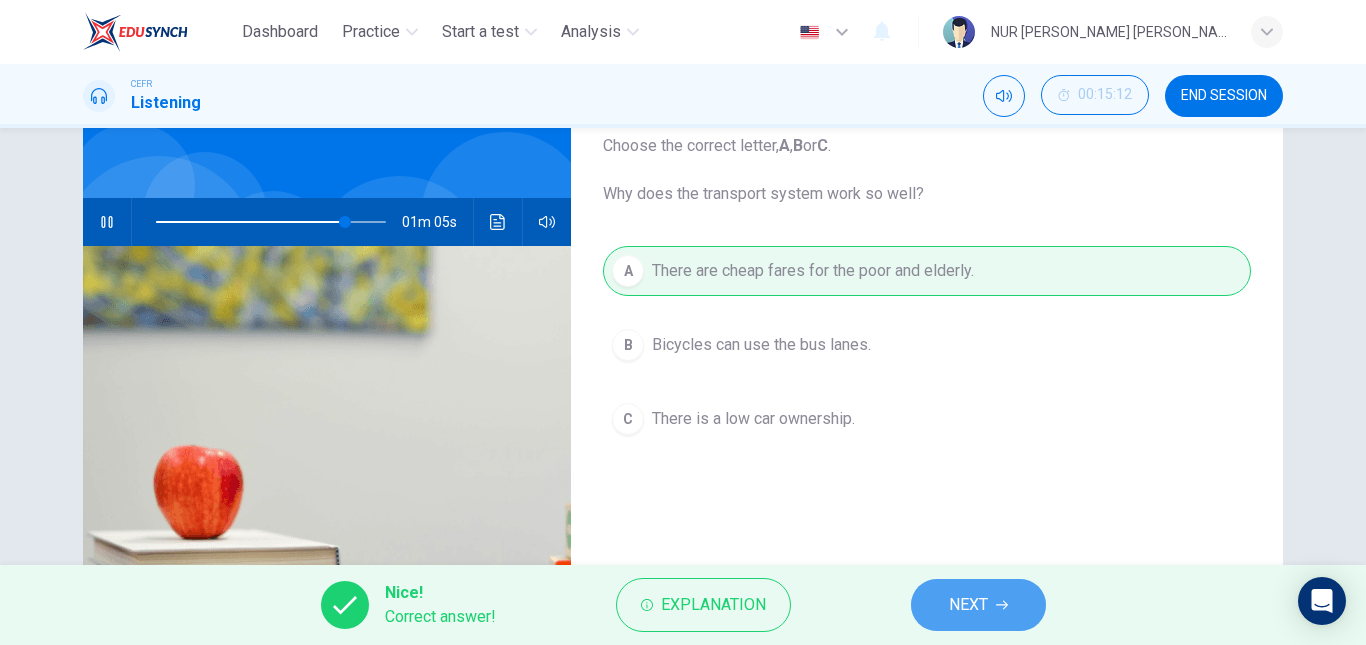 click on "NEXT" at bounding box center (968, 605) 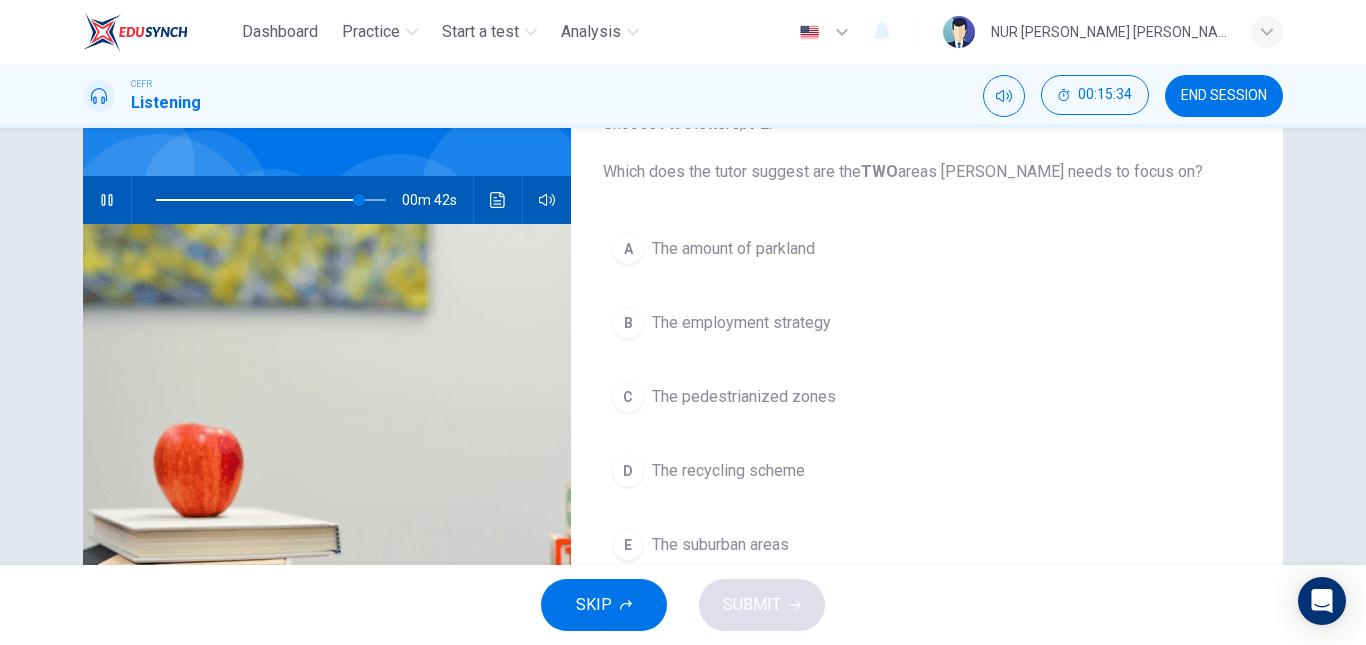 scroll, scrollTop: 171, scrollLeft: 0, axis: vertical 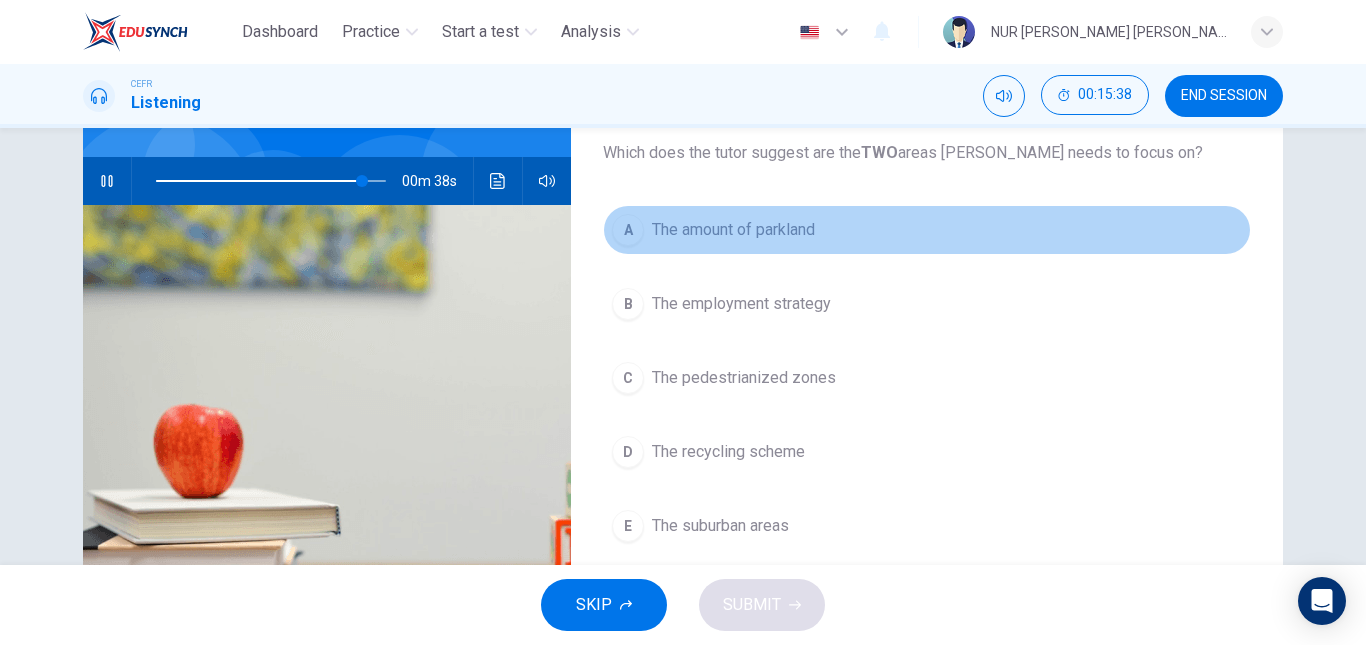 click on "A The amount of parkland" at bounding box center [927, 230] 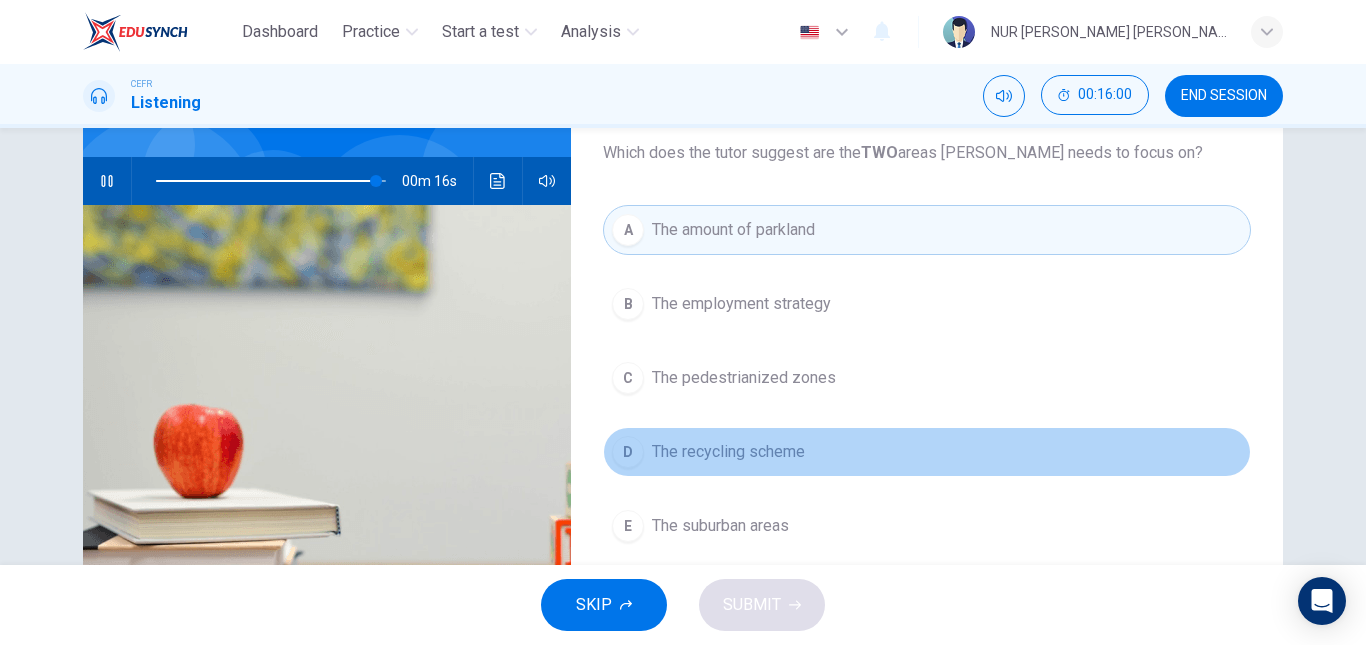 click on "The recycling scheme" at bounding box center [728, 452] 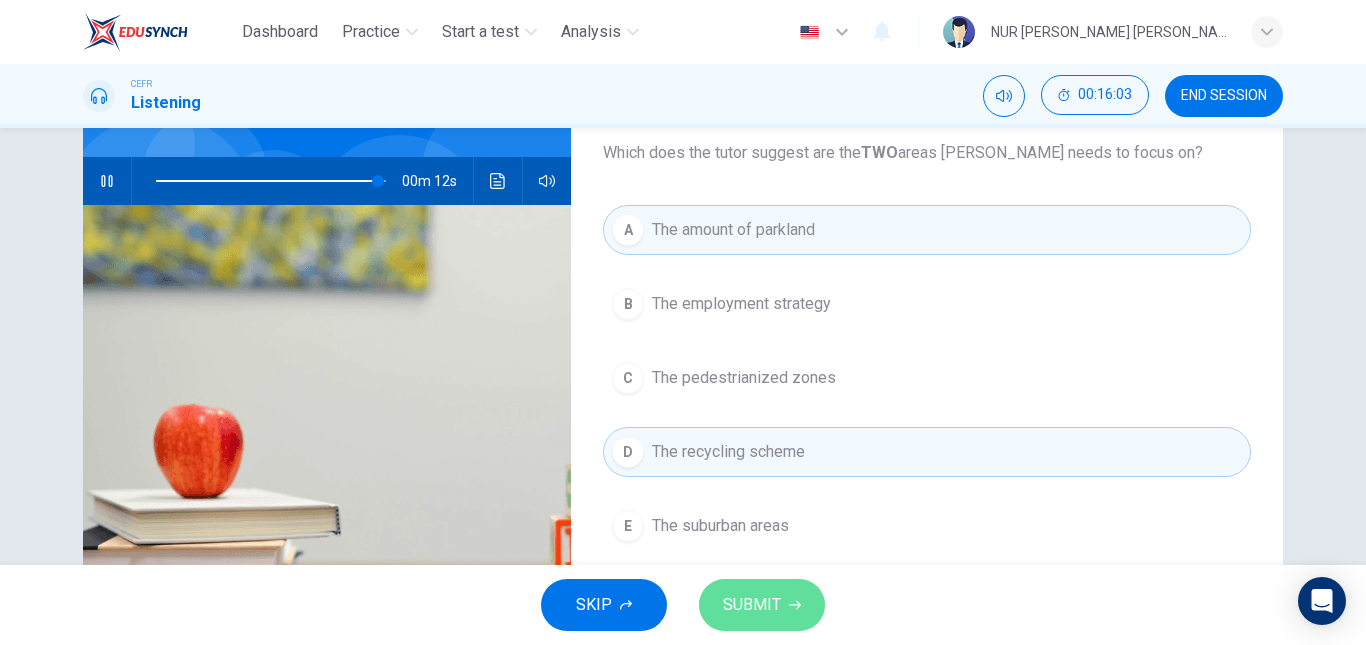click on "SUBMIT" at bounding box center (752, 605) 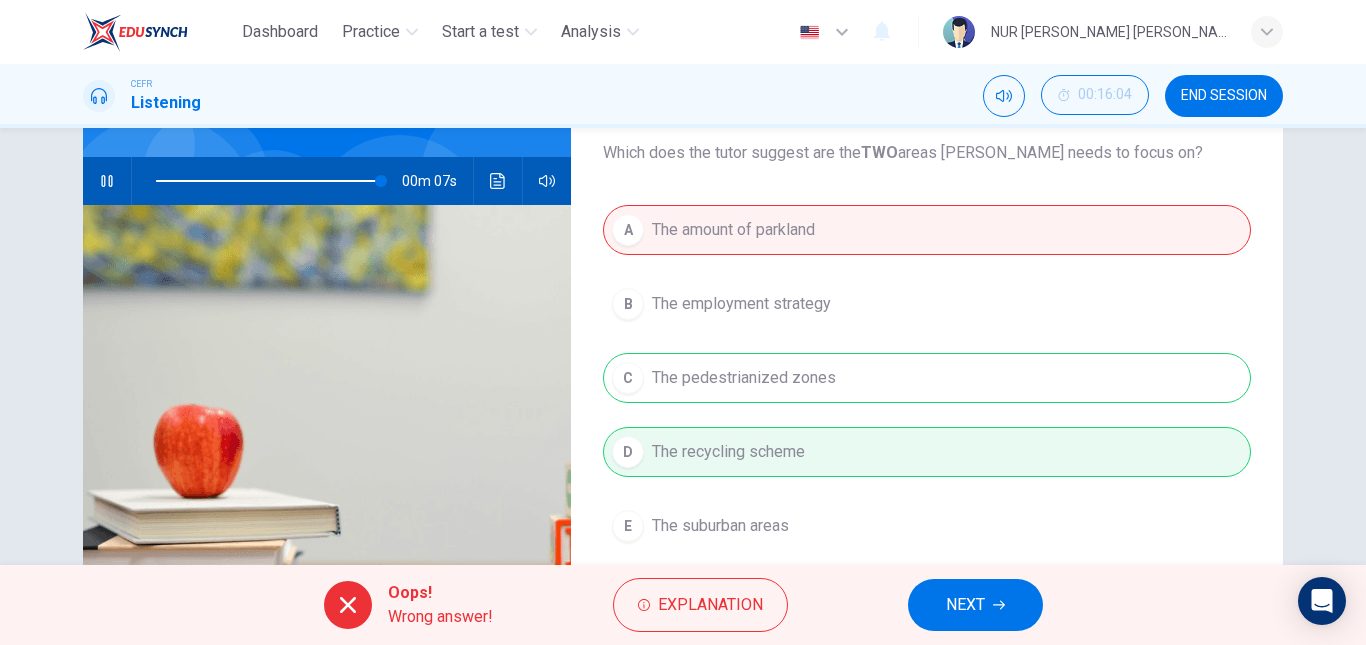 type on "98" 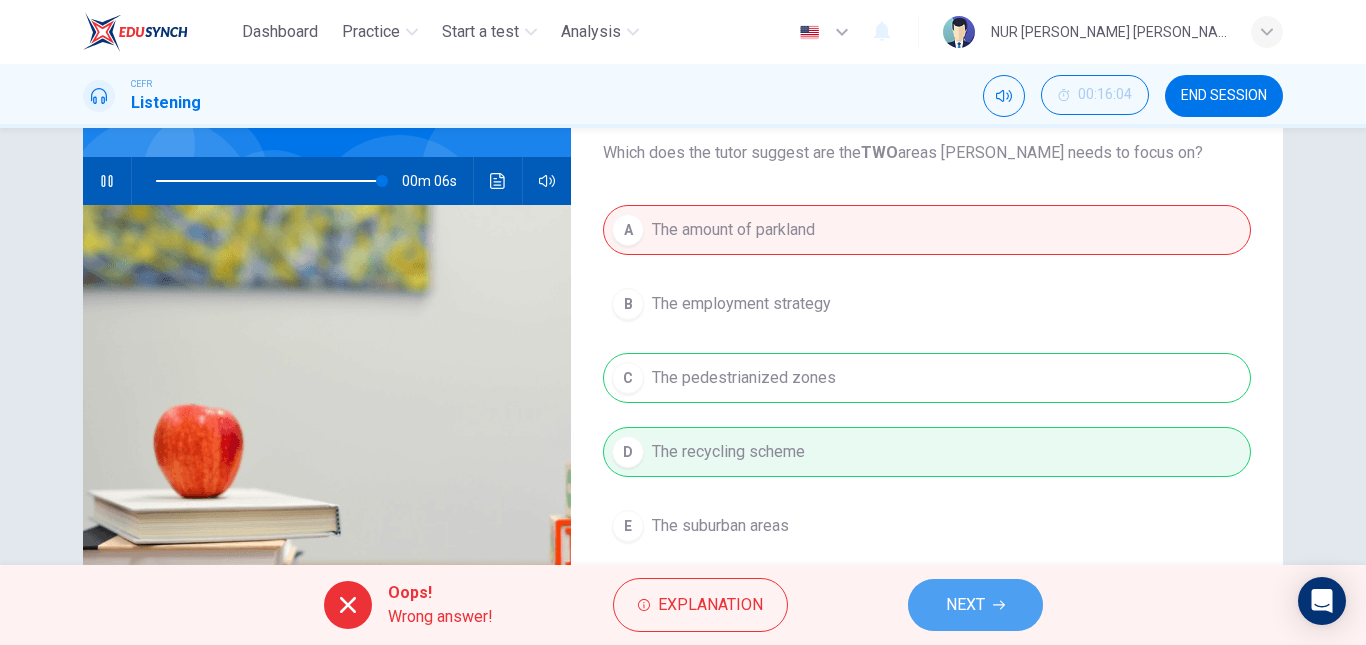click on "NEXT" at bounding box center (965, 605) 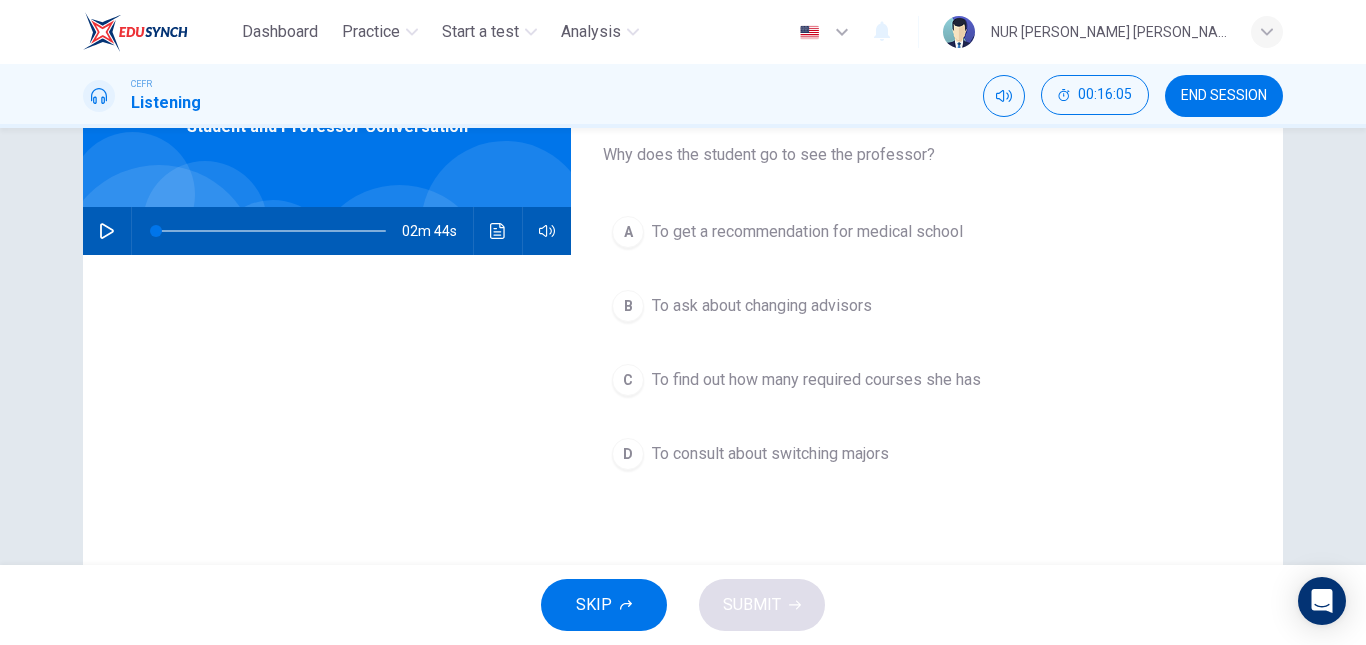 scroll, scrollTop: 14, scrollLeft: 0, axis: vertical 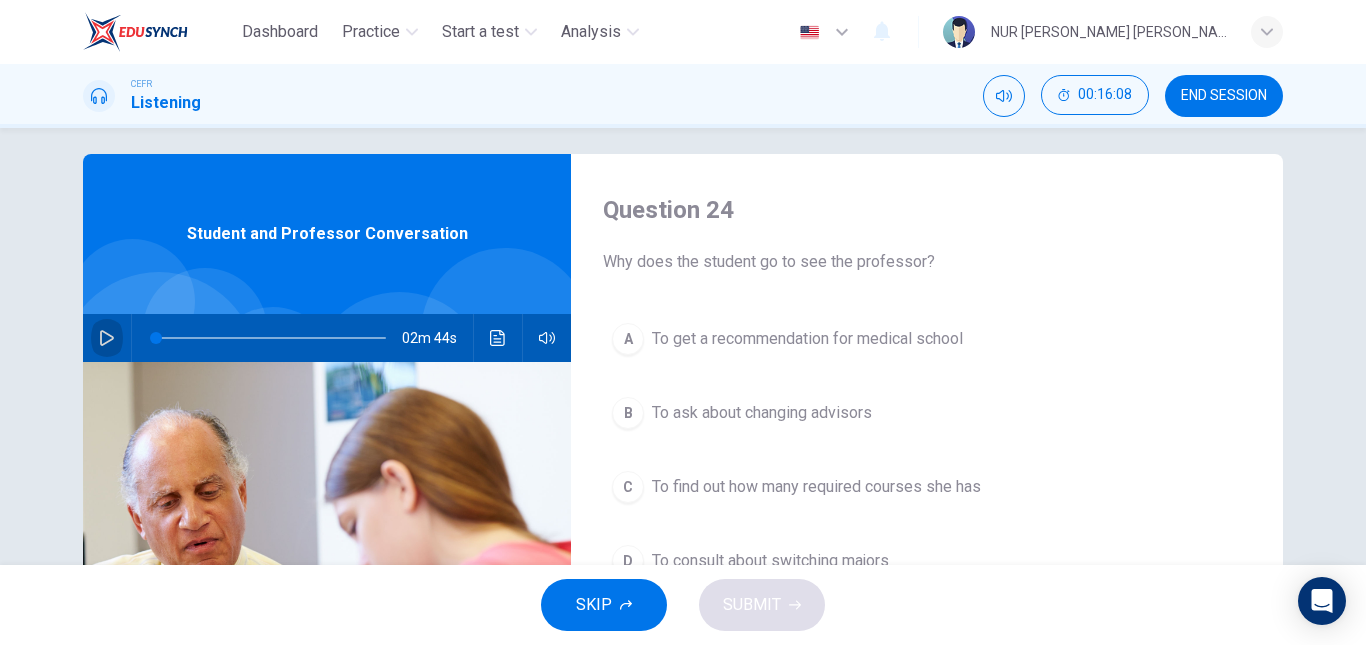 click 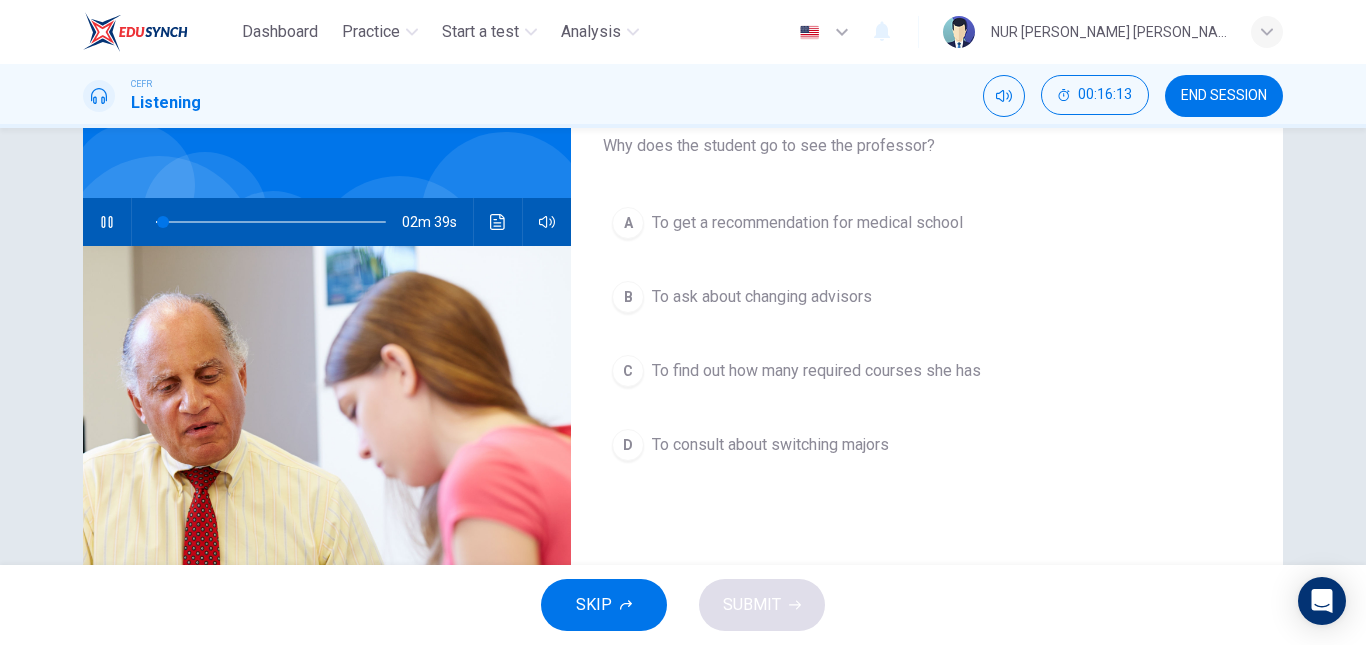 scroll, scrollTop: 113, scrollLeft: 0, axis: vertical 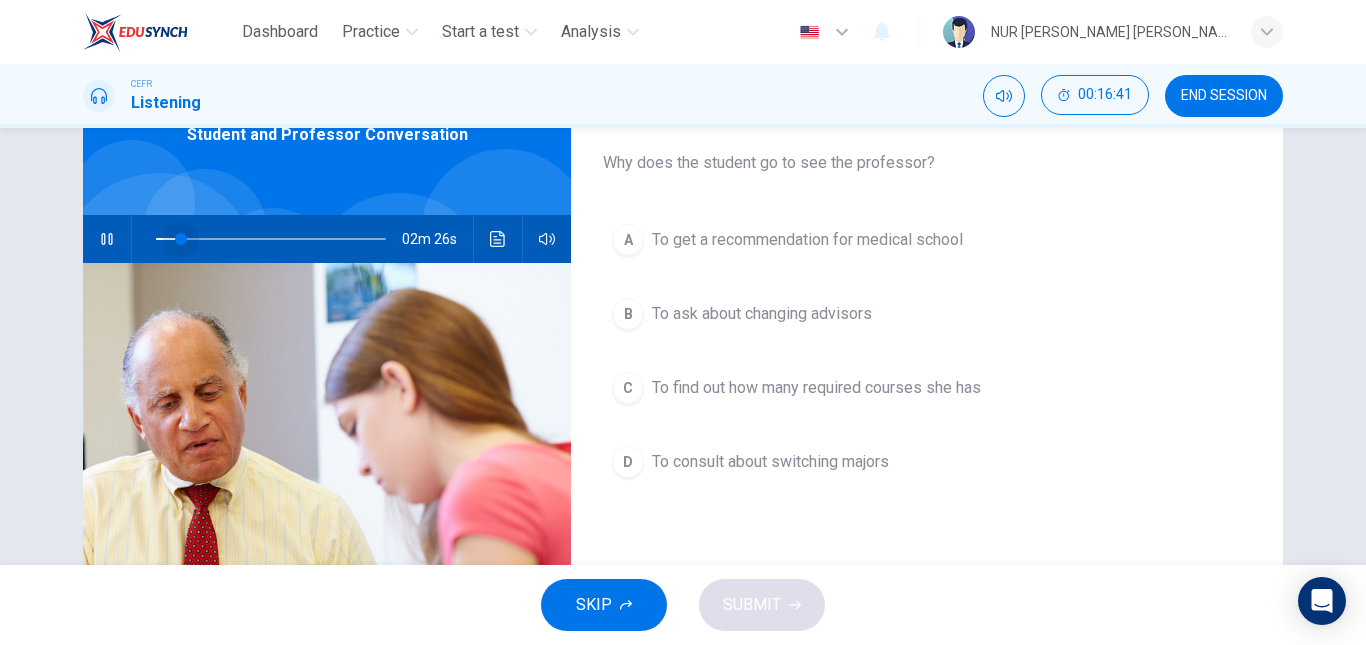 click at bounding box center (181, 239) 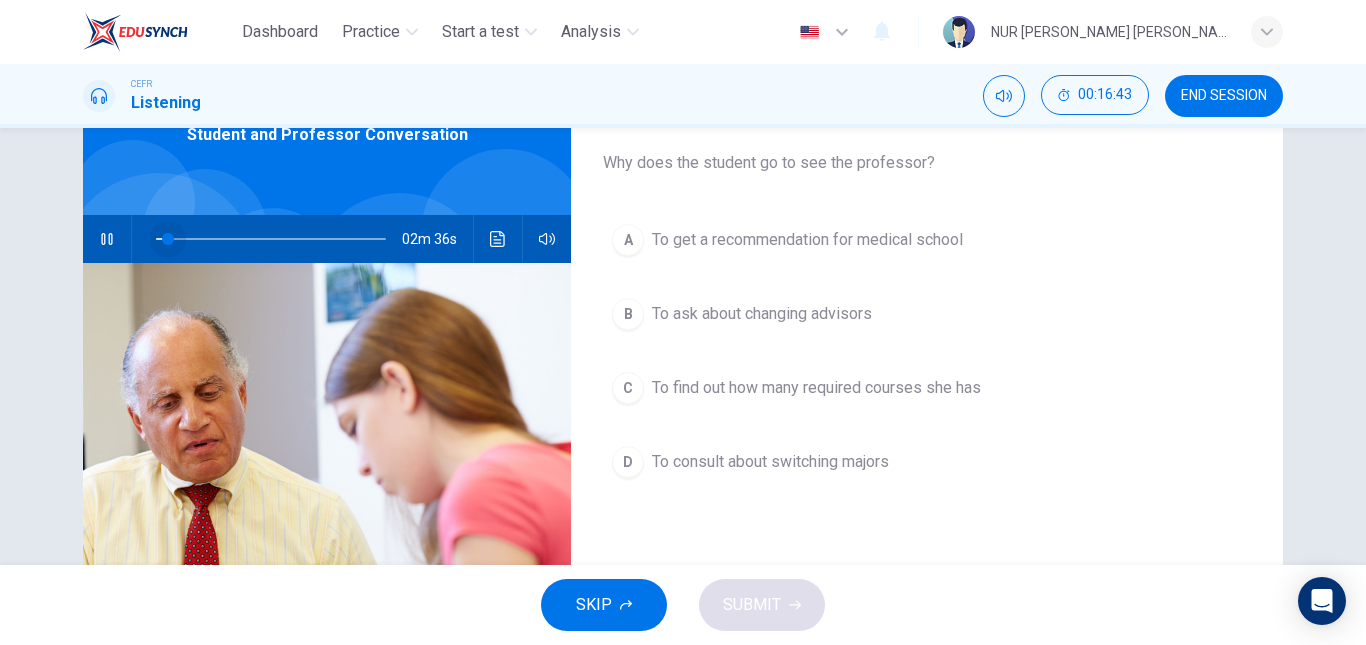 click at bounding box center [168, 239] 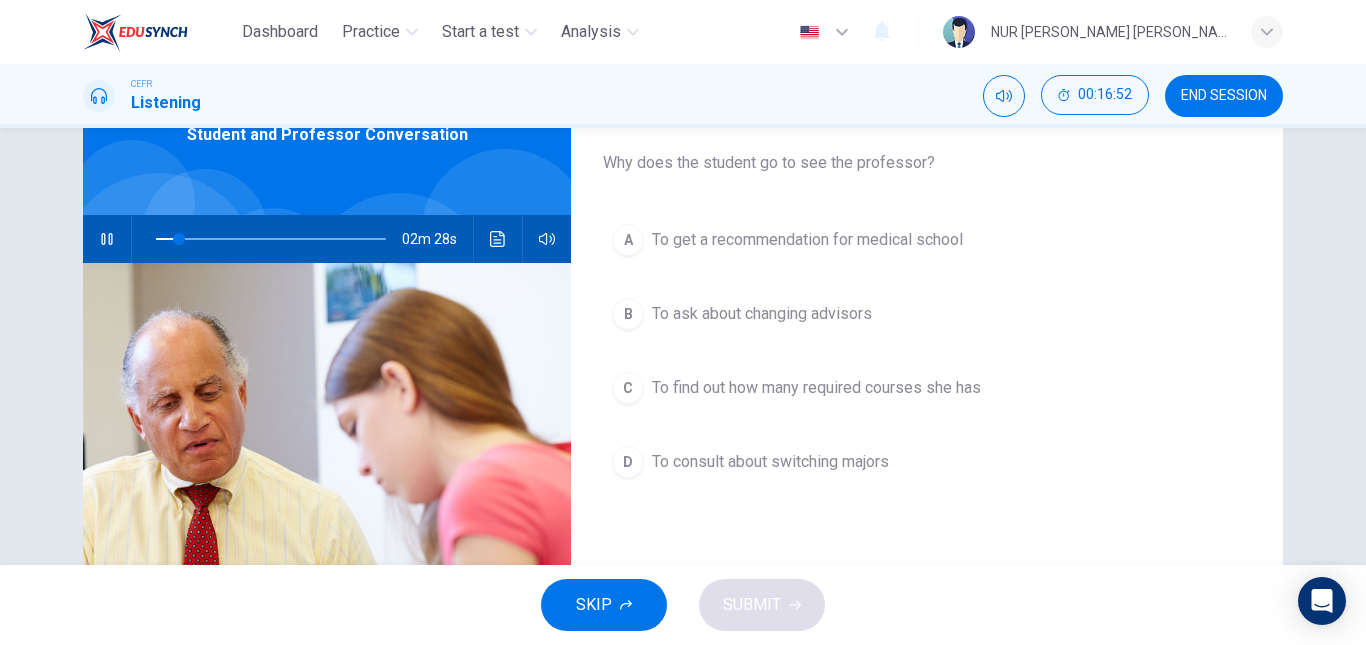 click at bounding box center (327, 506) 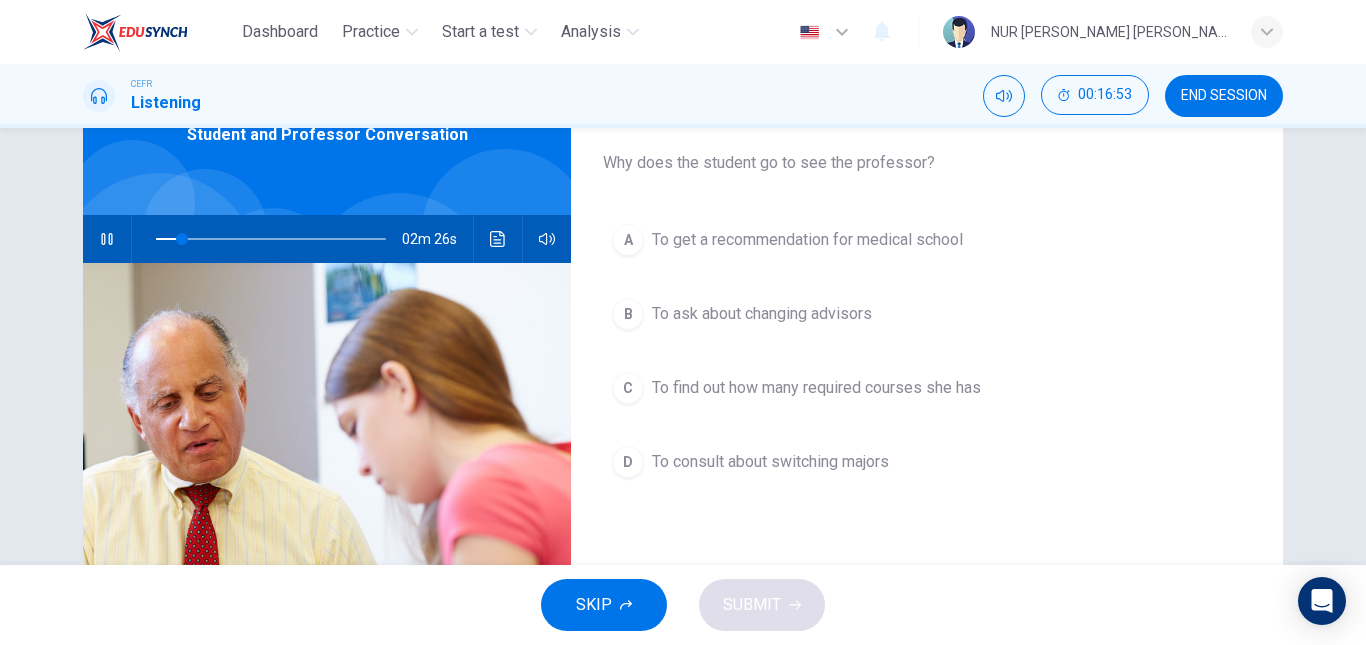 click on "To consult about switching majors" at bounding box center (770, 462) 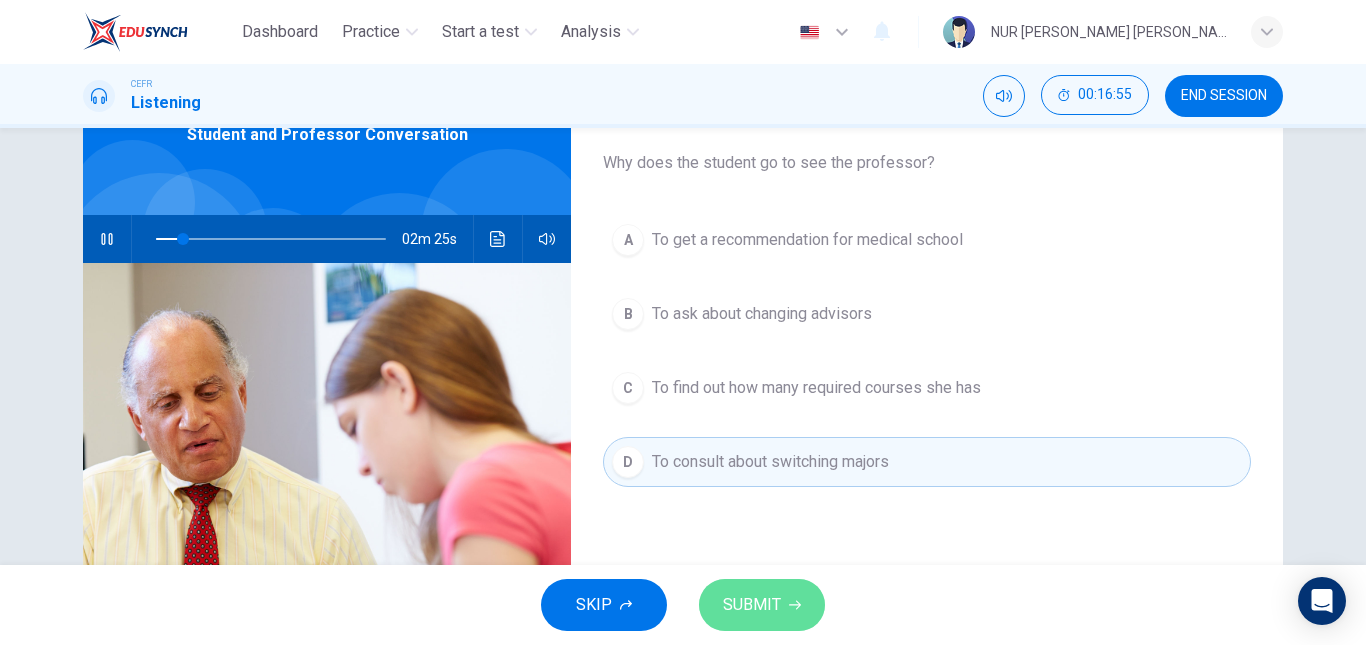click on "SUBMIT" at bounding box center (752, 605) 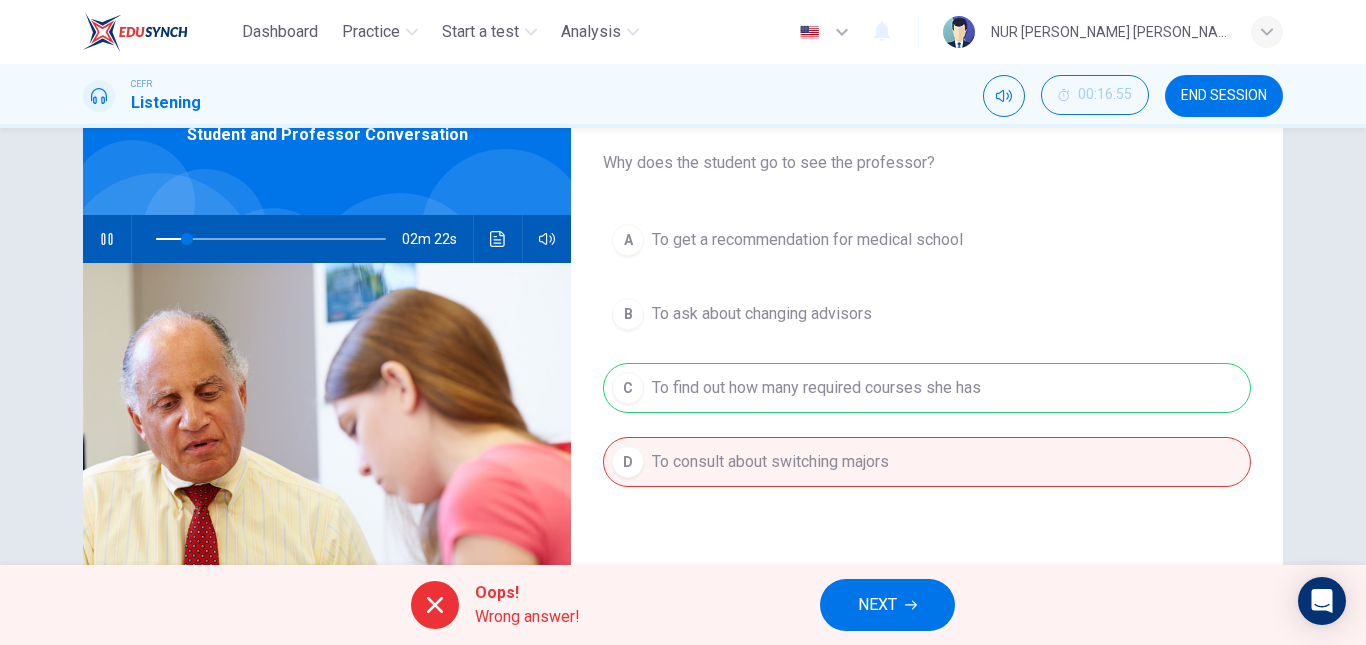 click on "NEXT" at bounding box center [877, 605] 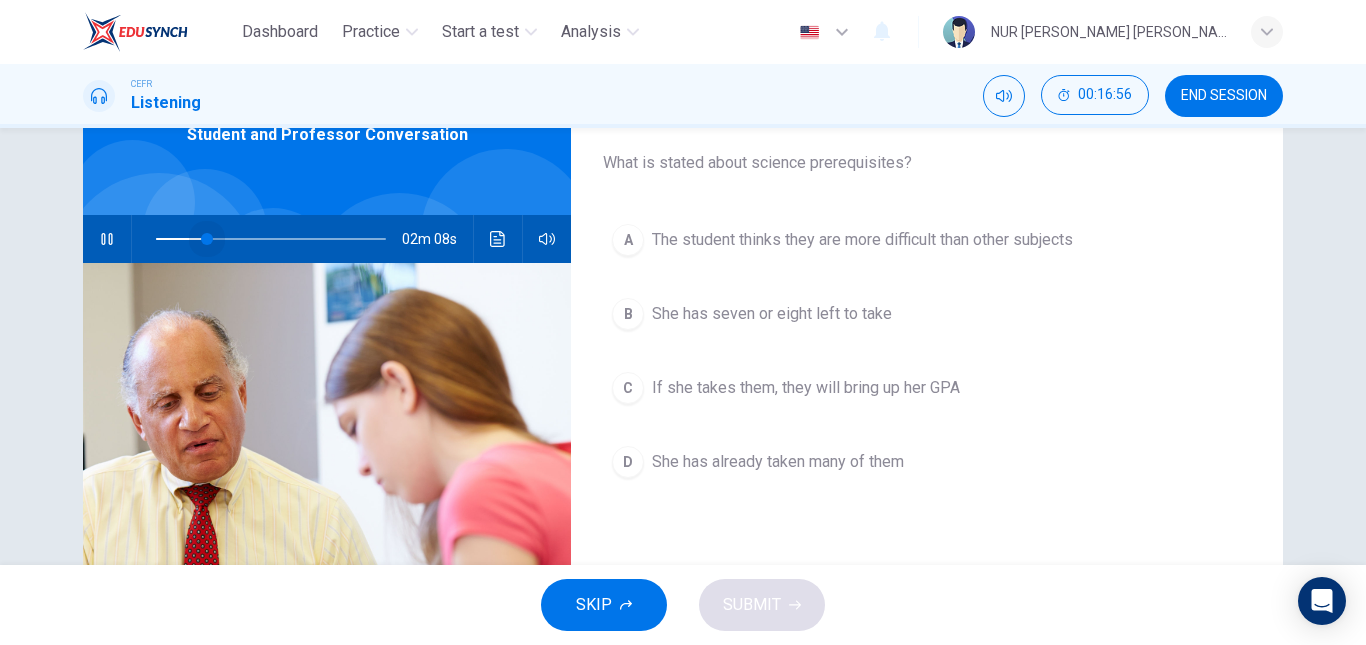 click at bounding box center [207, 239] 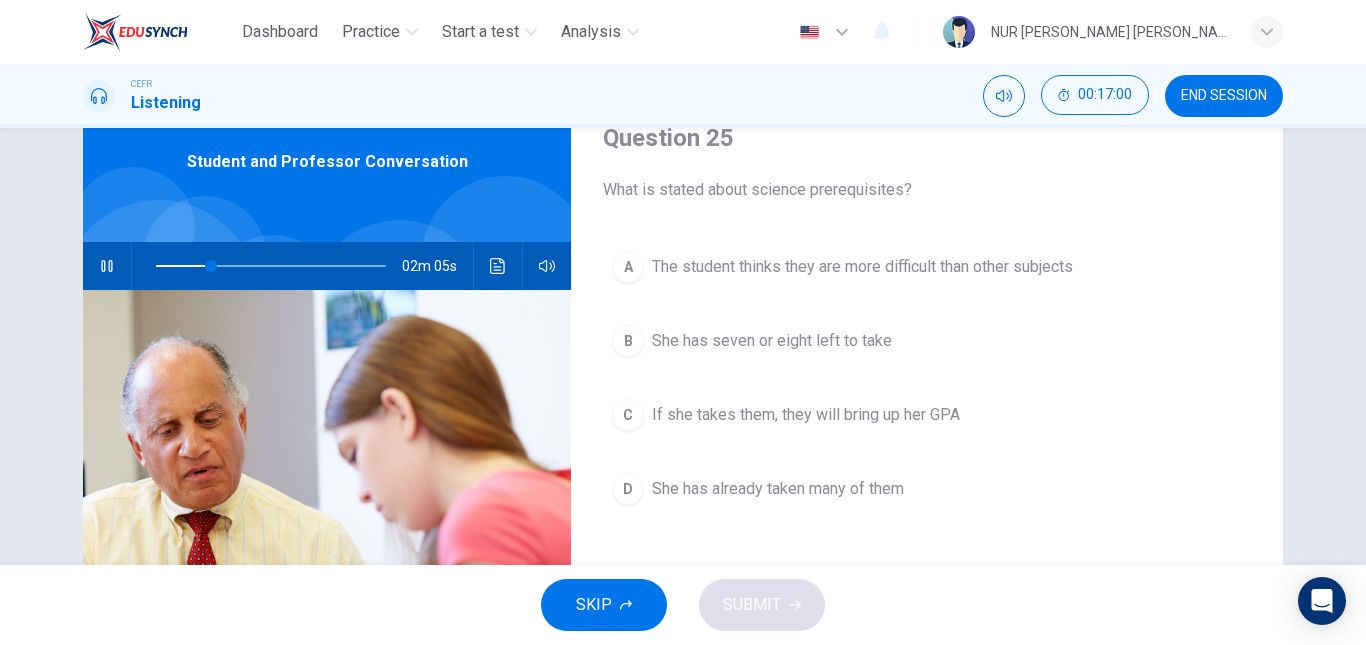 scroll, scrollTop: 87, scrollLeft: 0, axis: vertical 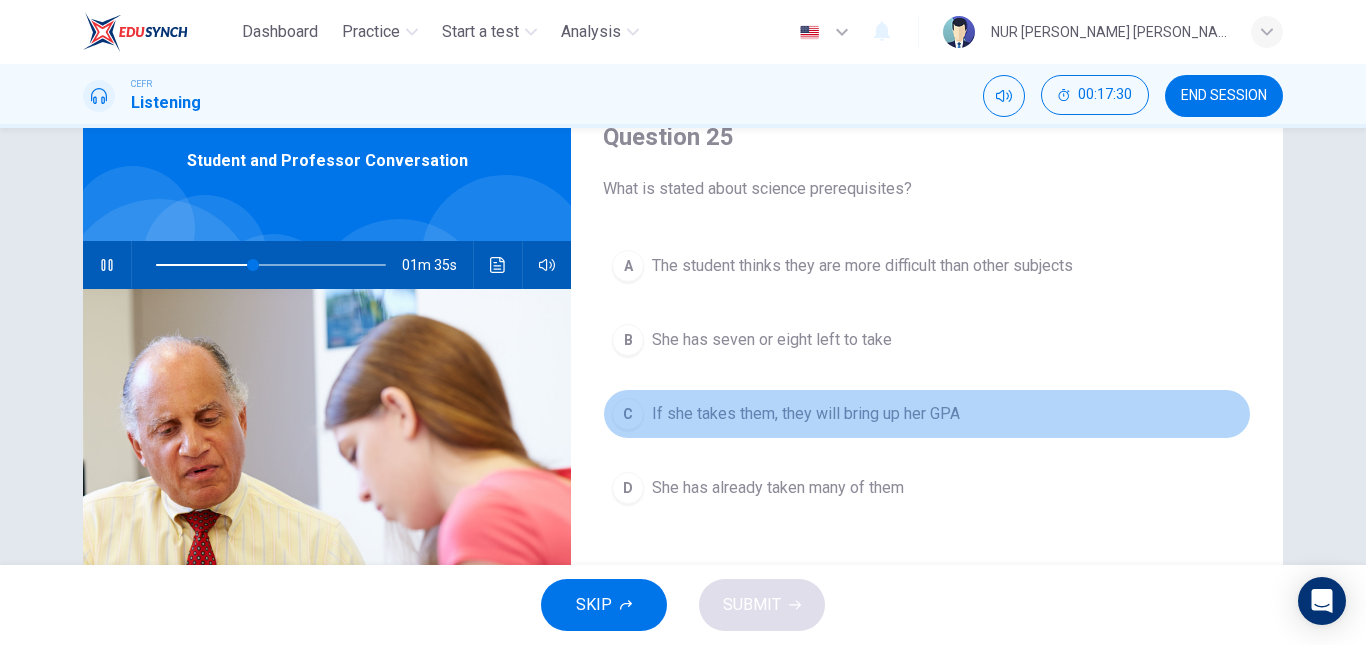 click on "C If she takes them, they will bring up her GPA" at bounding box center (927, 414) 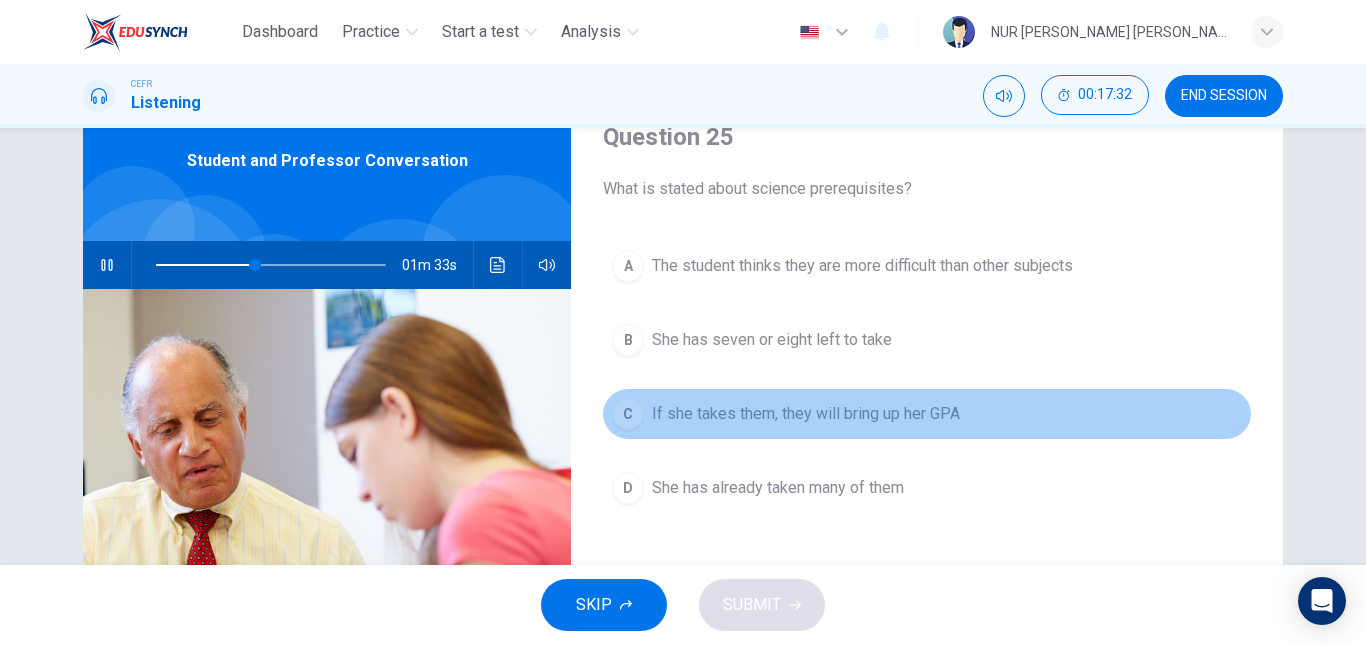 click on "If she takes them, they will bring up her GPA" at bounding box center [806, 414] 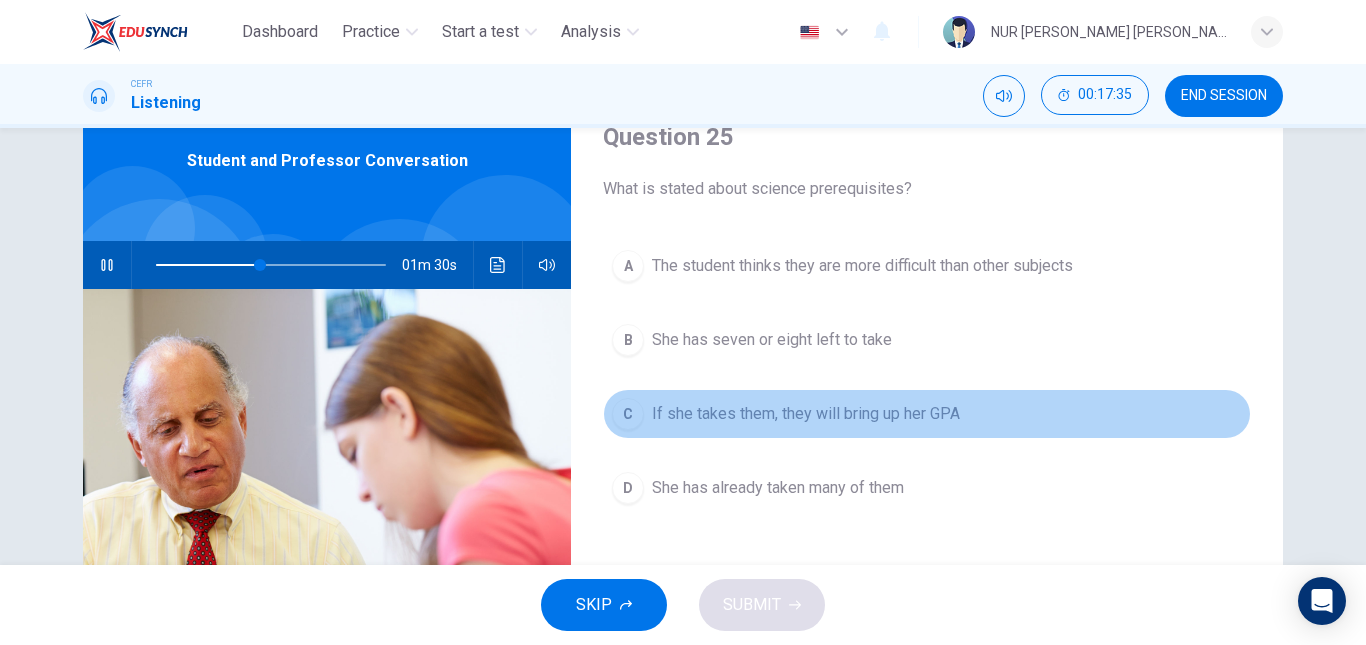click on "If she takes them, they will bring up her GPA" at bounding box center [806, 414] 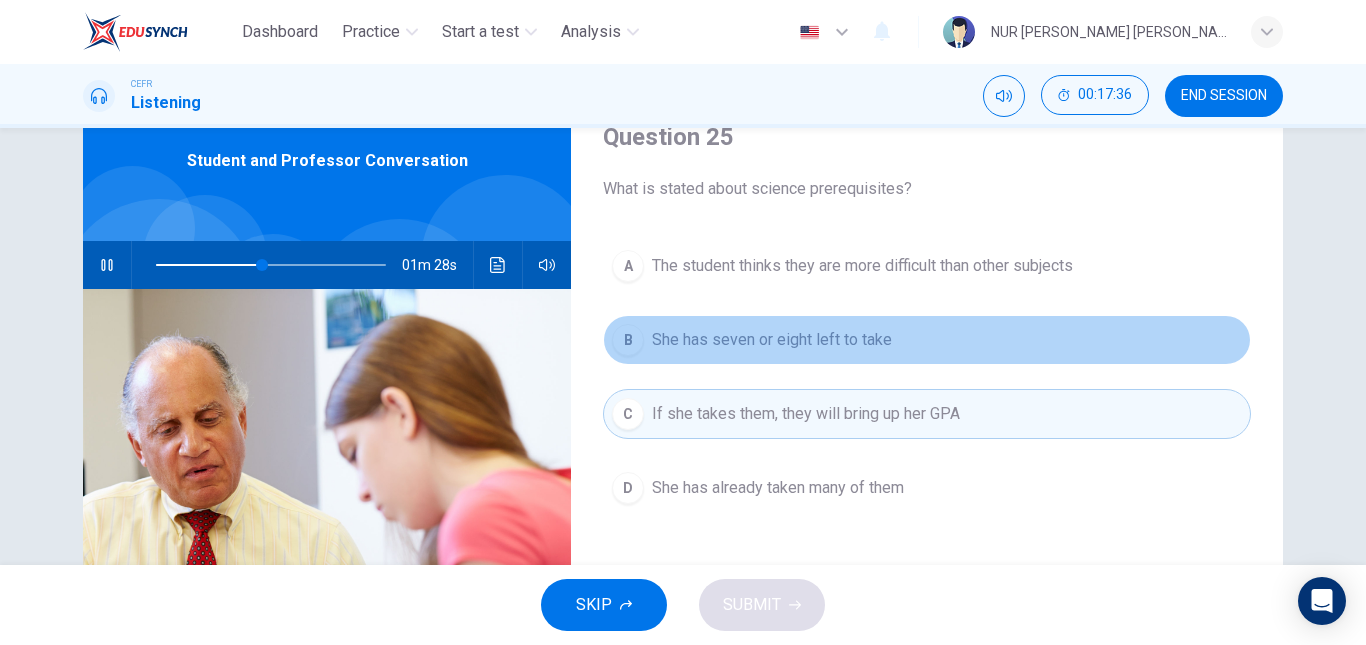 click on "B She has seven or eight left to take" at bounding box center (927, 340) 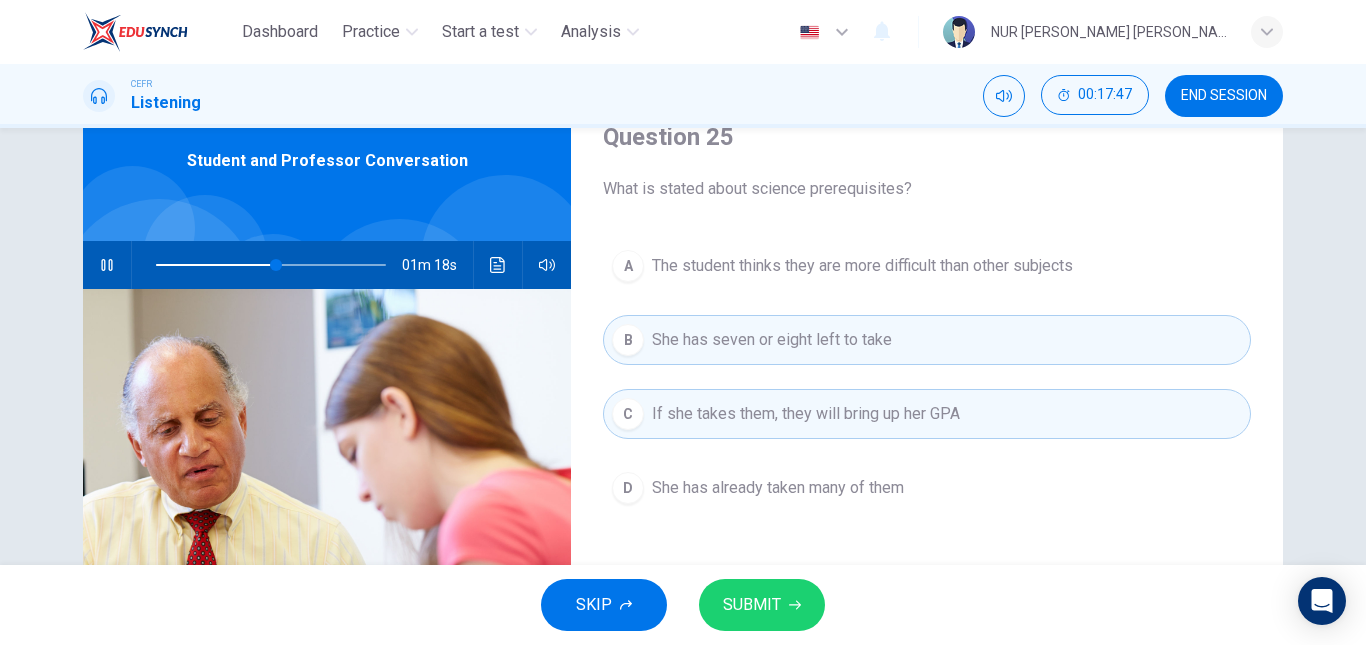 click on "She has already taken many of them" at bounding box center [778, 488] 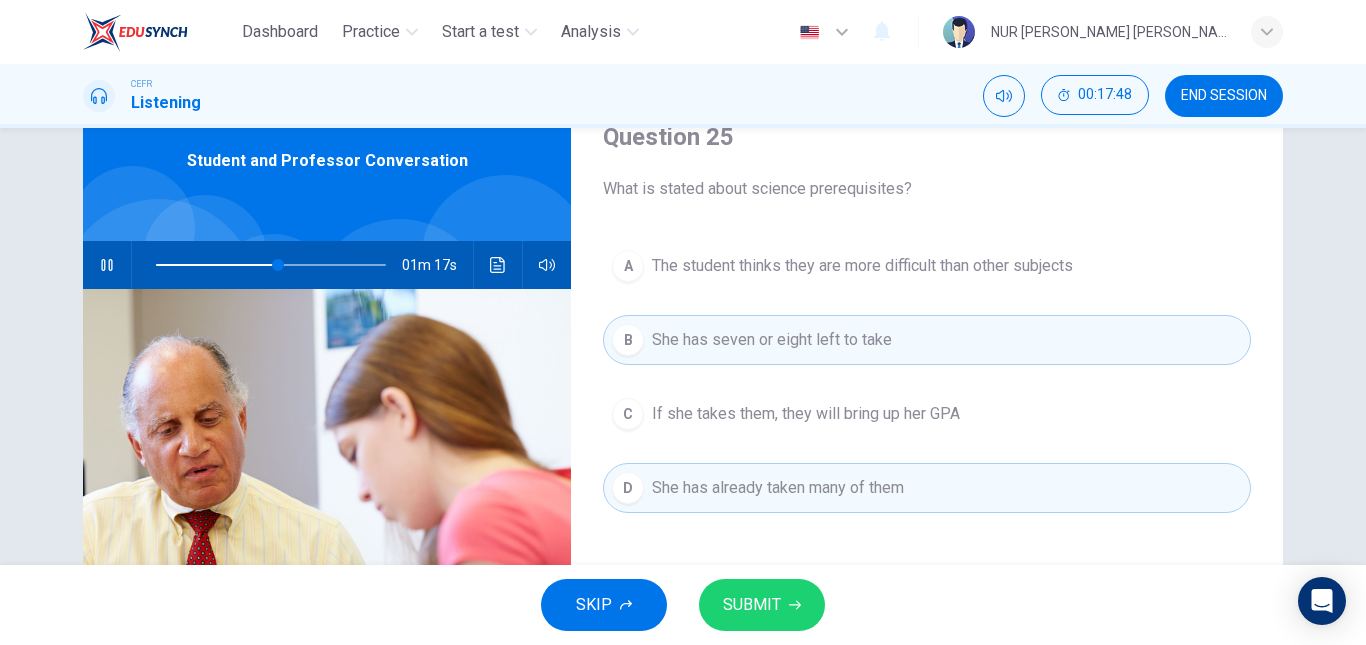 click on "C If she takes them, they will bring up her GPA" at bounding box center (927, 414) 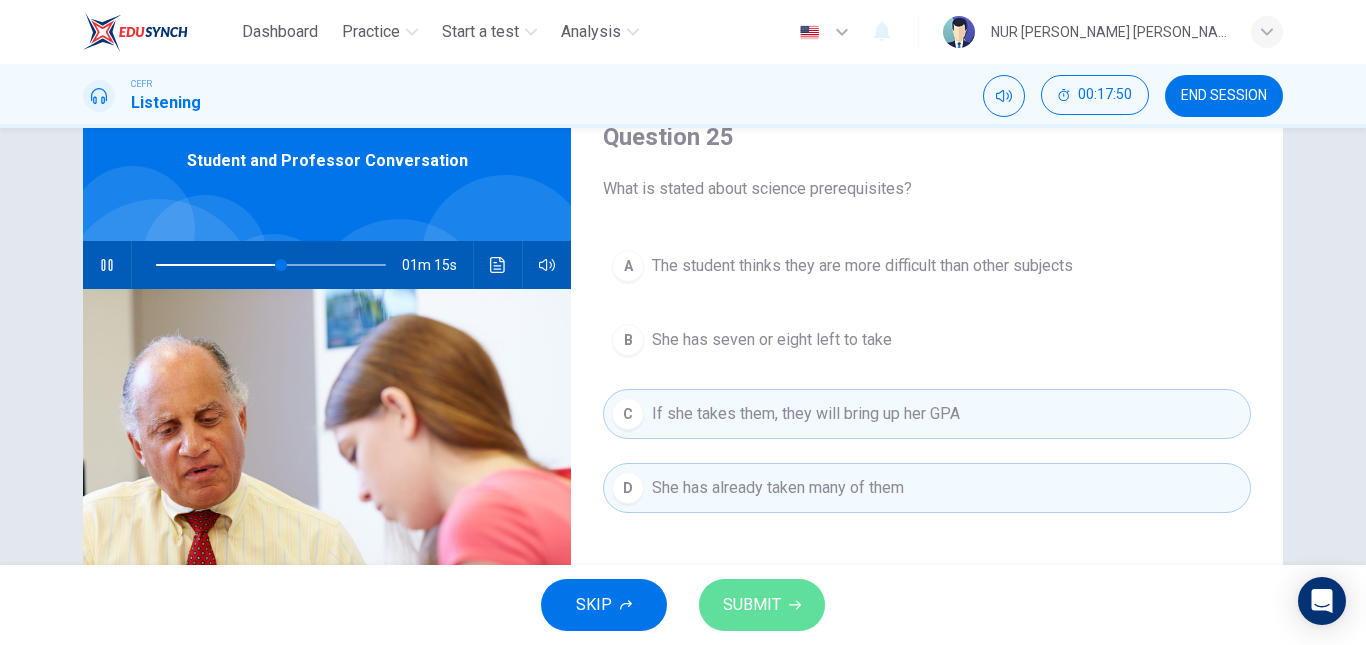 click on "SUBMIT" at bounding box center (752, 605) 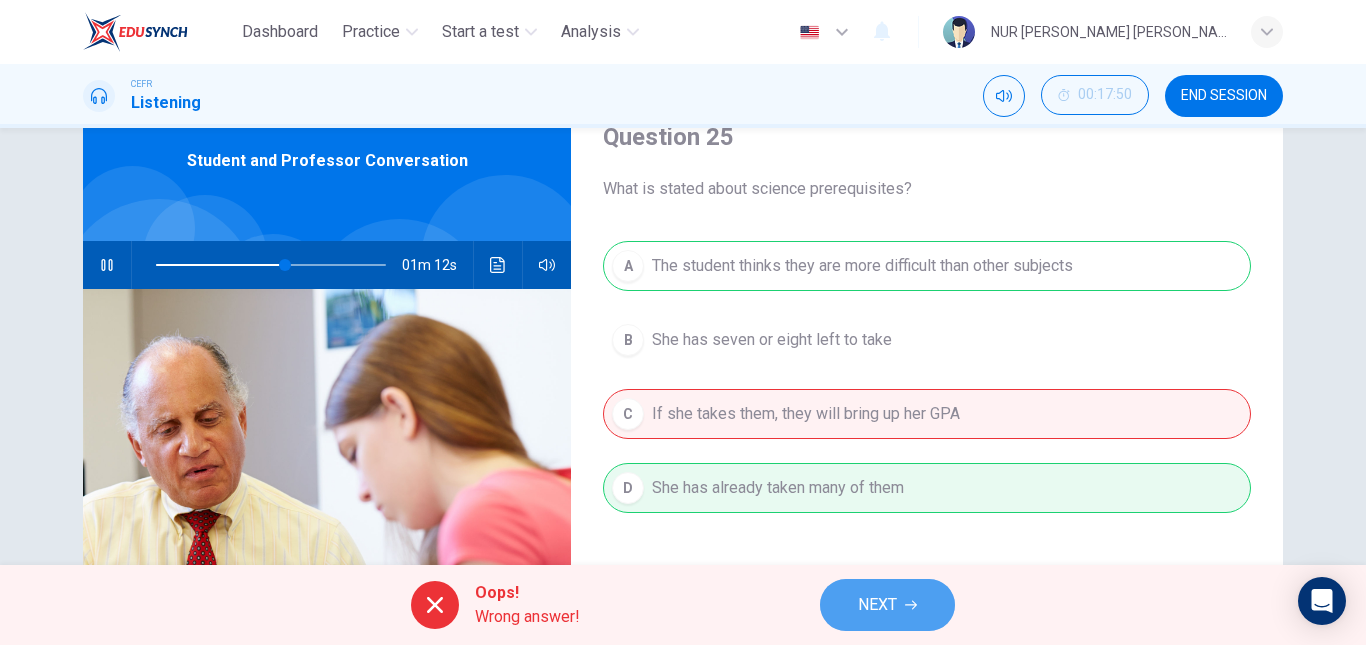 click on "NEXT" at bounding box center (877, 605) 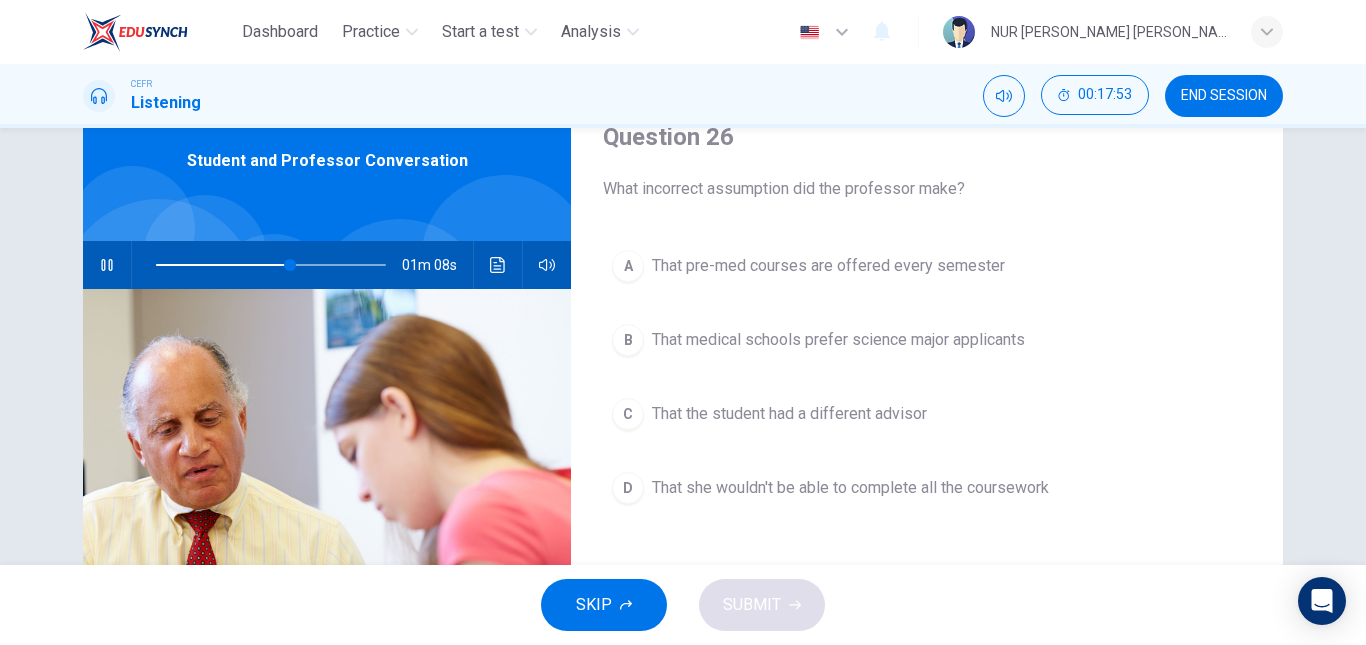 type on "59" 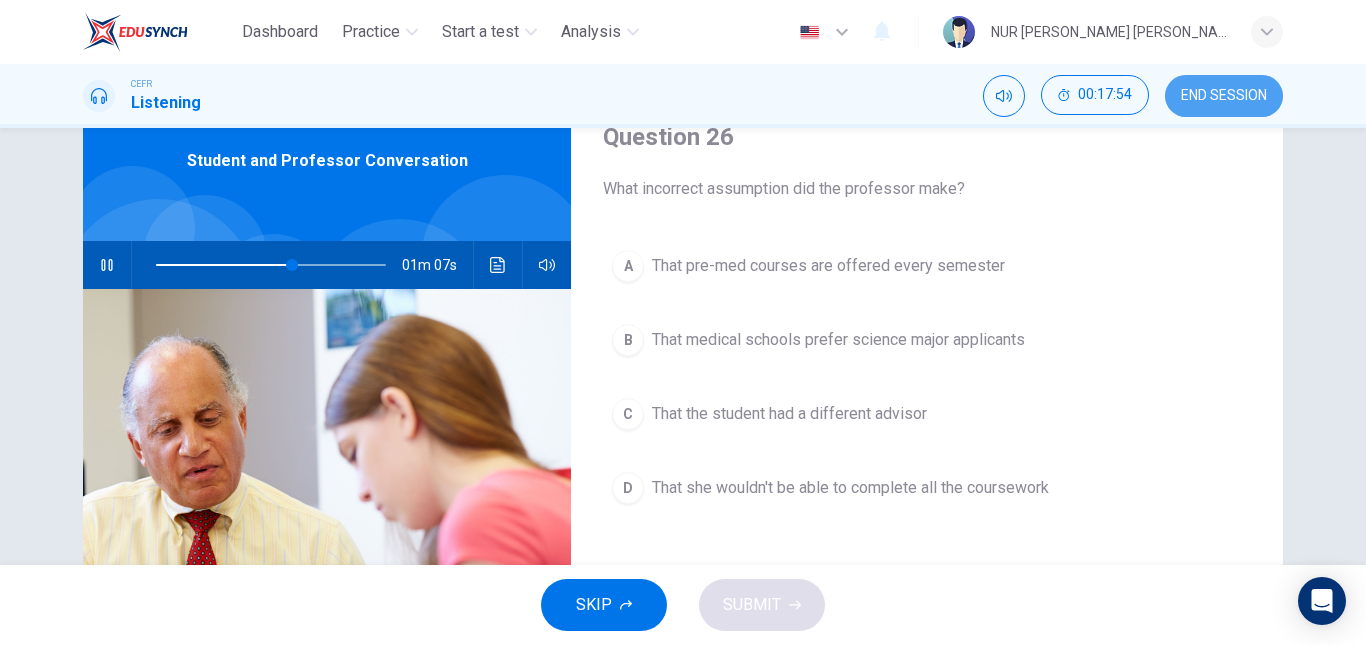 click on "END SESSION" at bounding box center [1224, 96] 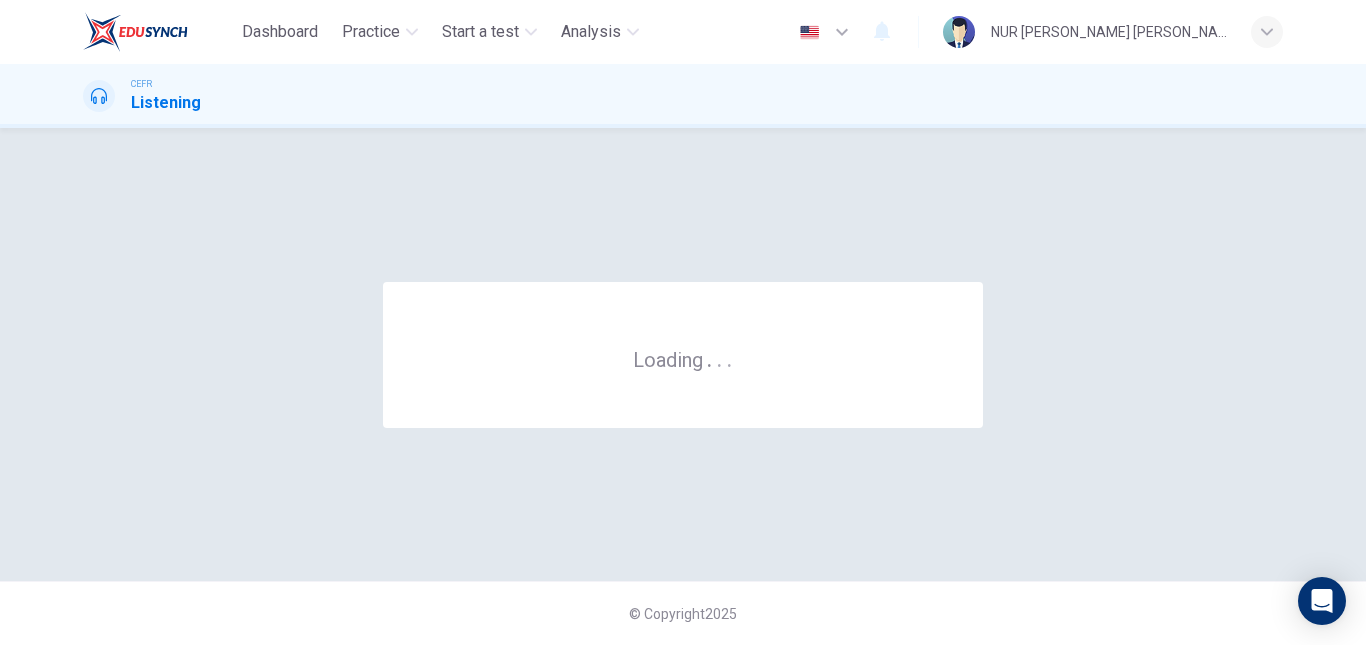 scroll, scrollTop: 0, scrollLeft: 0, axis: both 